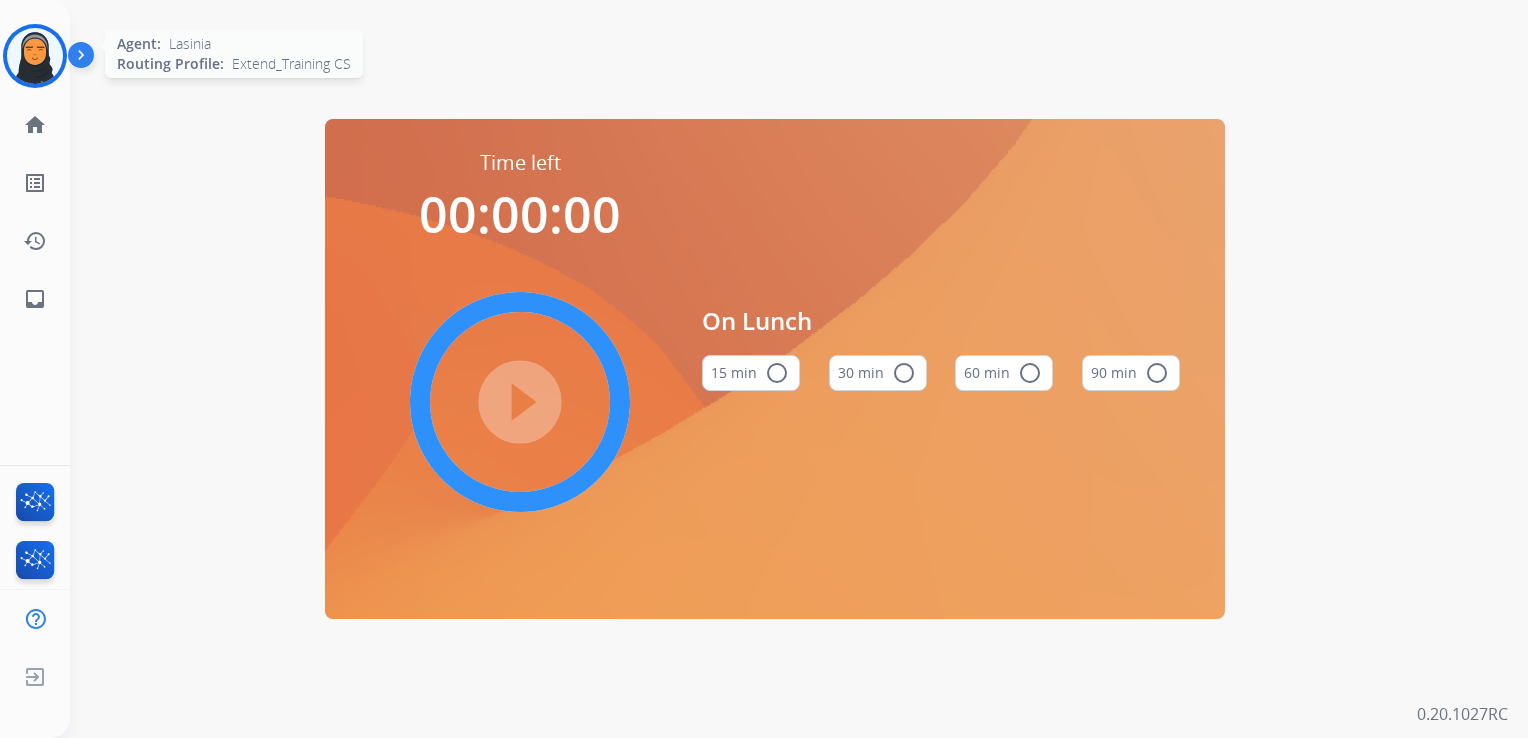 scroll, scrollTop: 0, scrollLeft: 0, axis: both 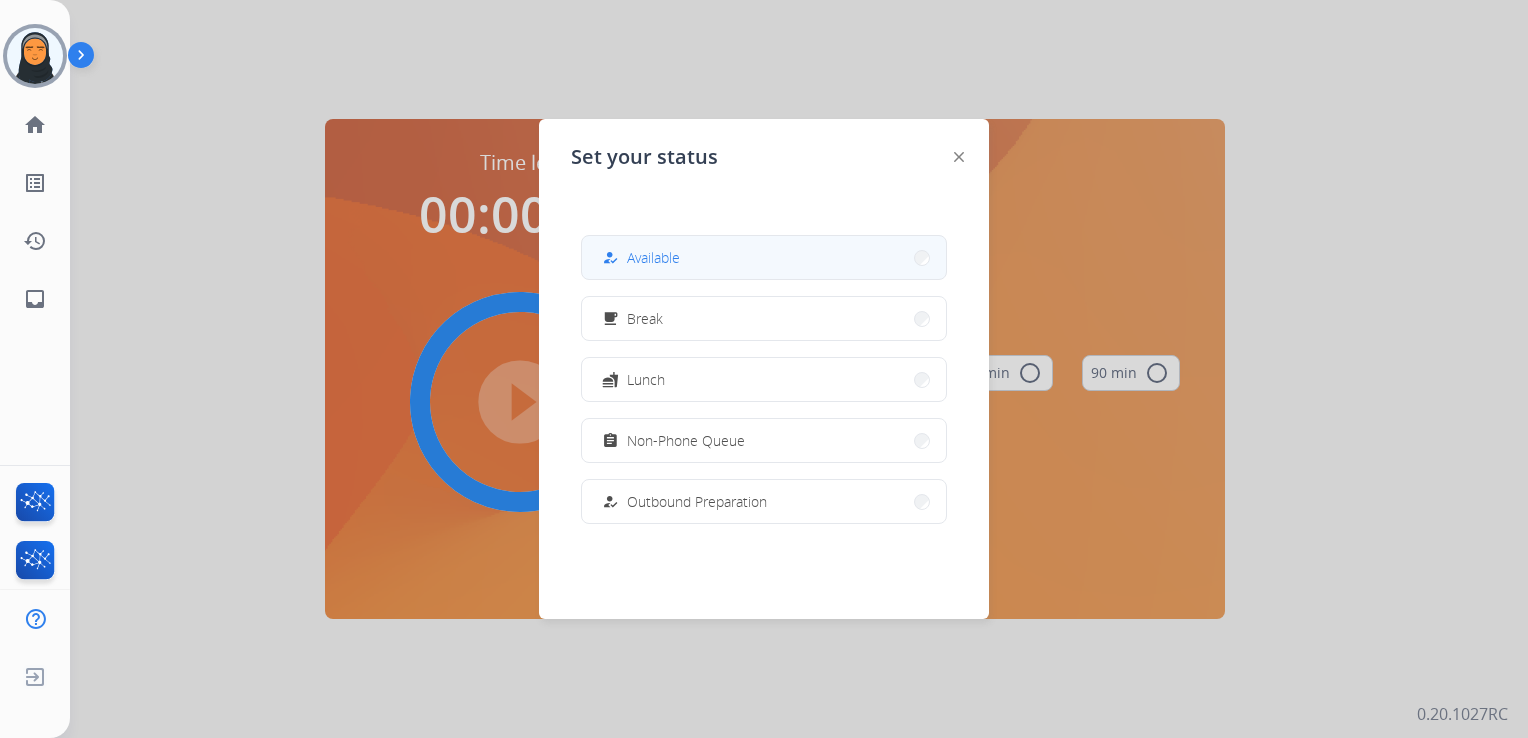 click on "how_to_reg Available" at bounding box center [764, 257] 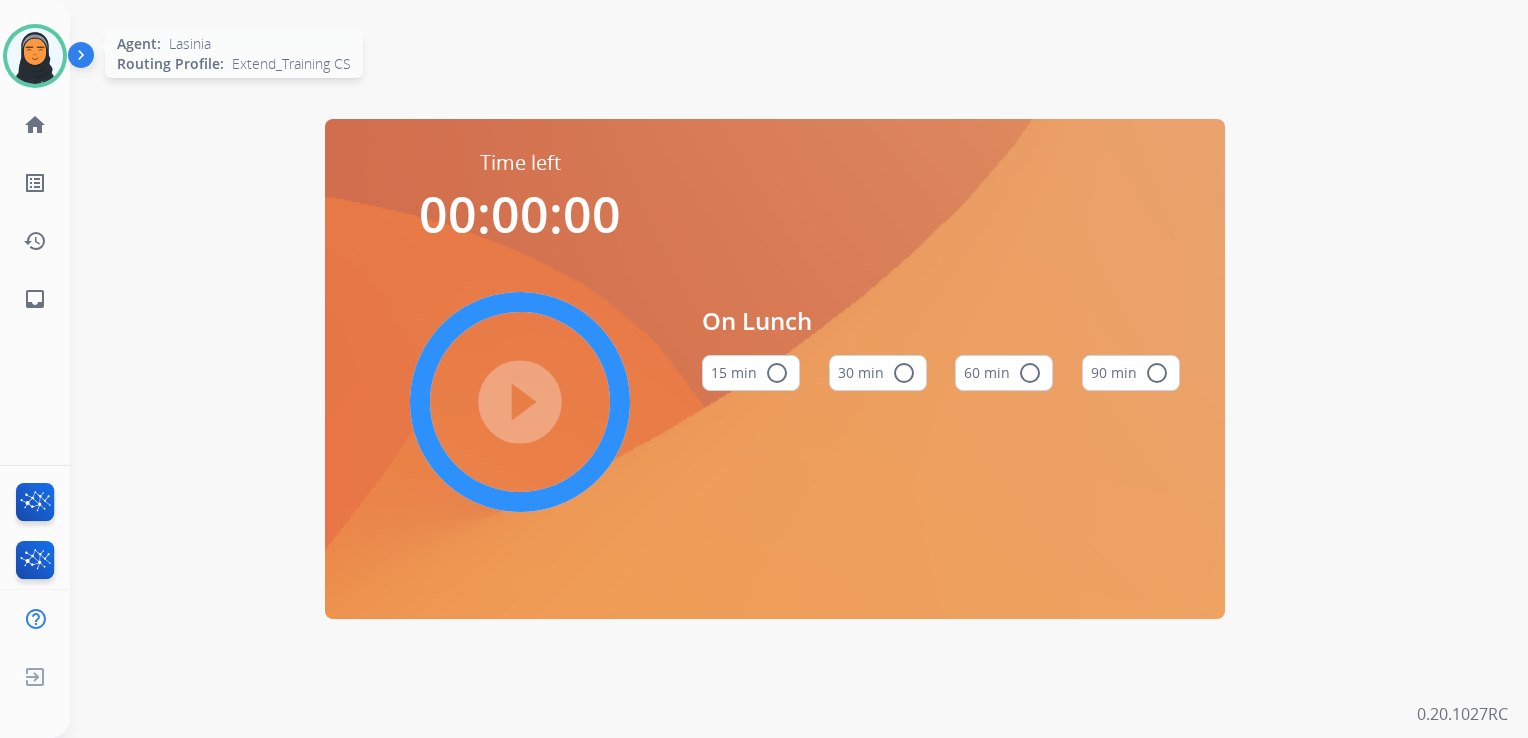 click at bounding box center (35, 56) 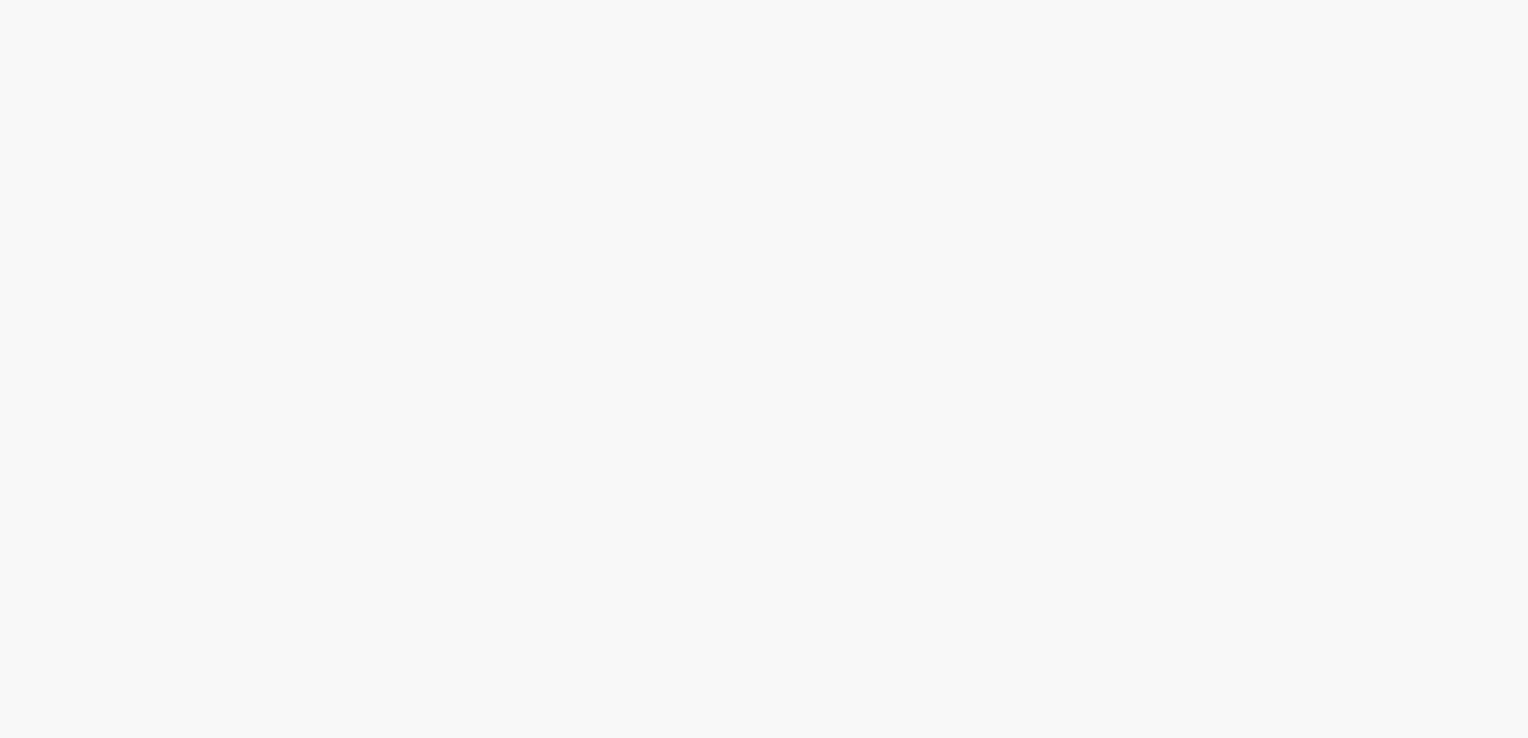 scroll, scrollTop: 0, scrollLeft: 0, axis: both 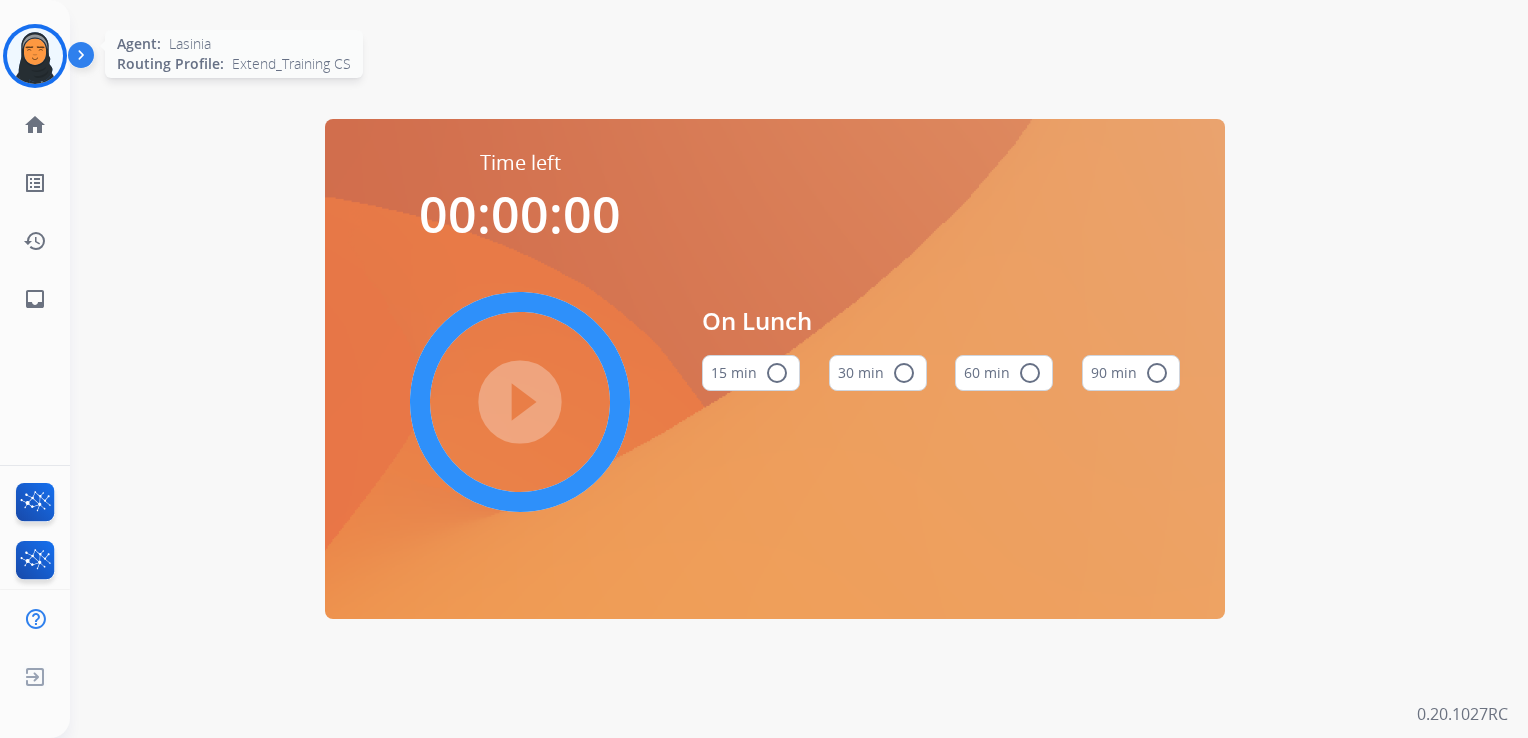 click at bounding box center [35, 56] 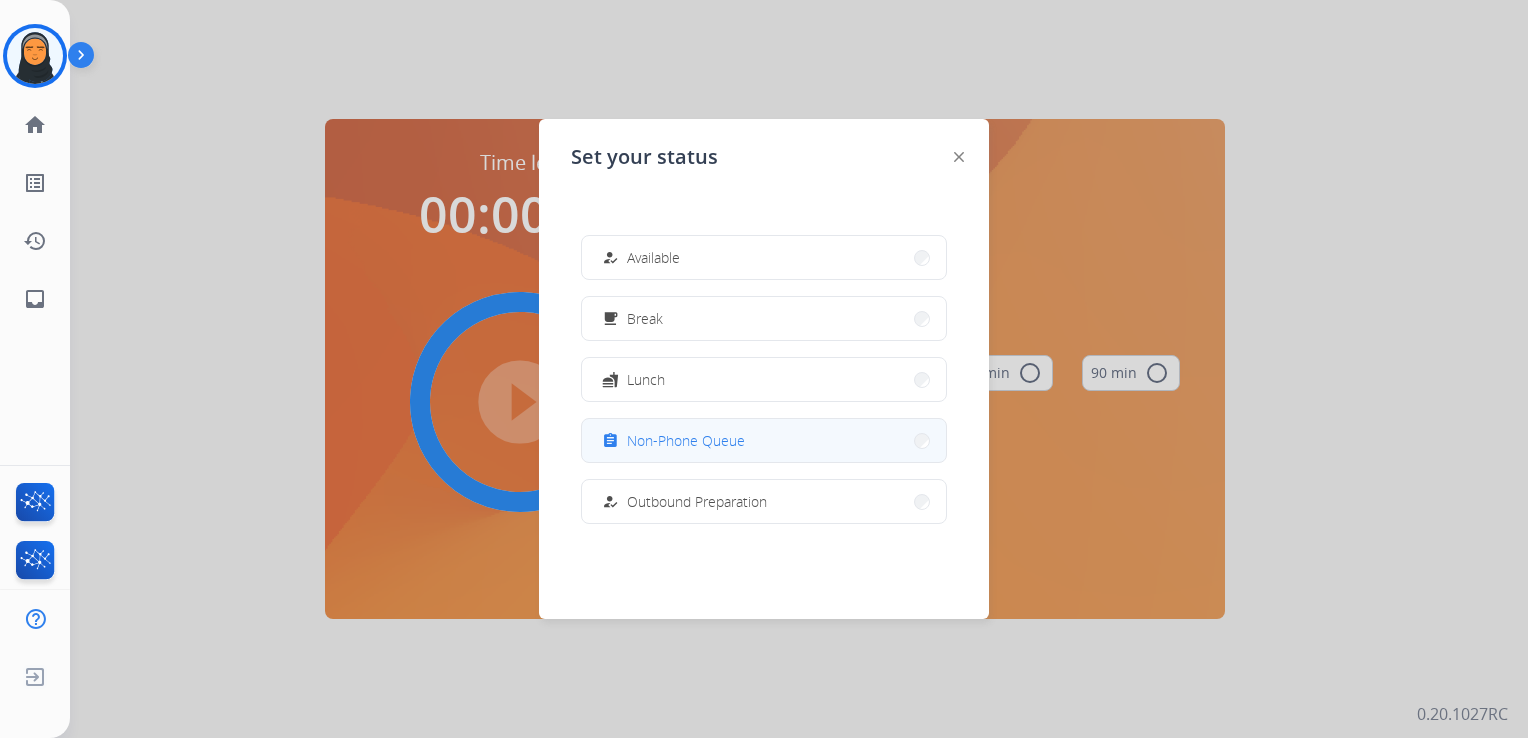 click on "assignment Non-Phone Queue" at bounding box center [764, 440] 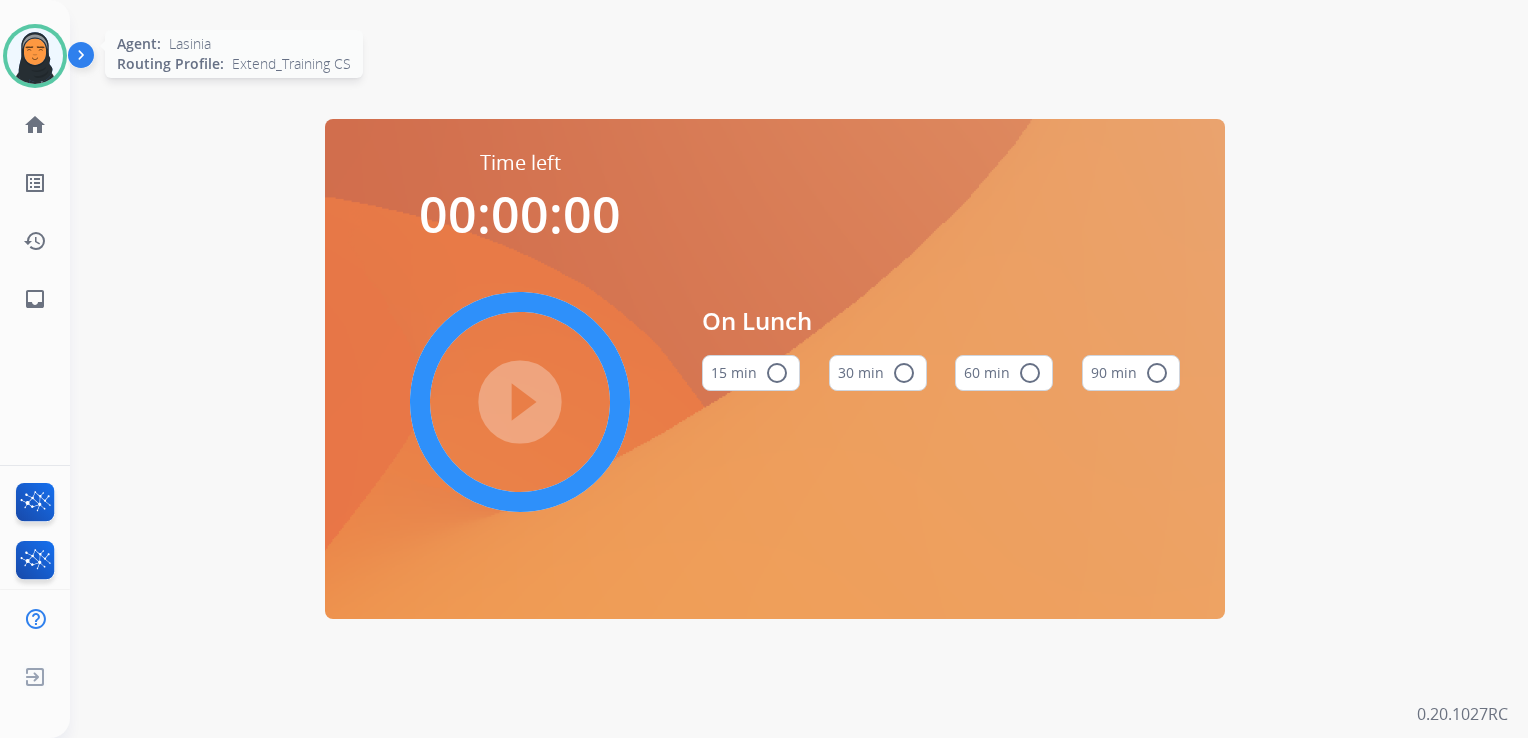 click at bounding box center [35, 56] 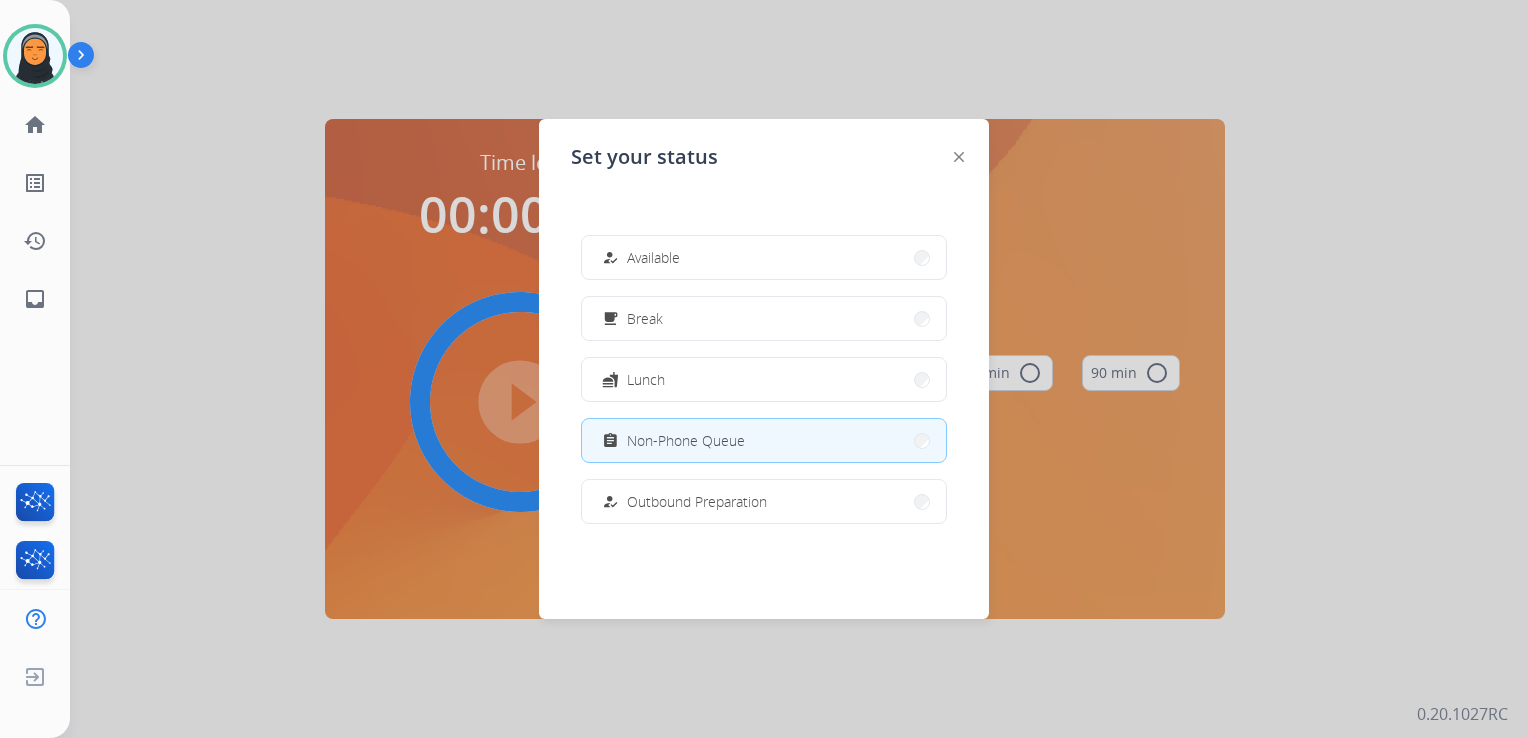 drag, startPoint x: 798, startPoint y: 247, endPoint x: 778, endPoint y: 252, distance: 20.615528 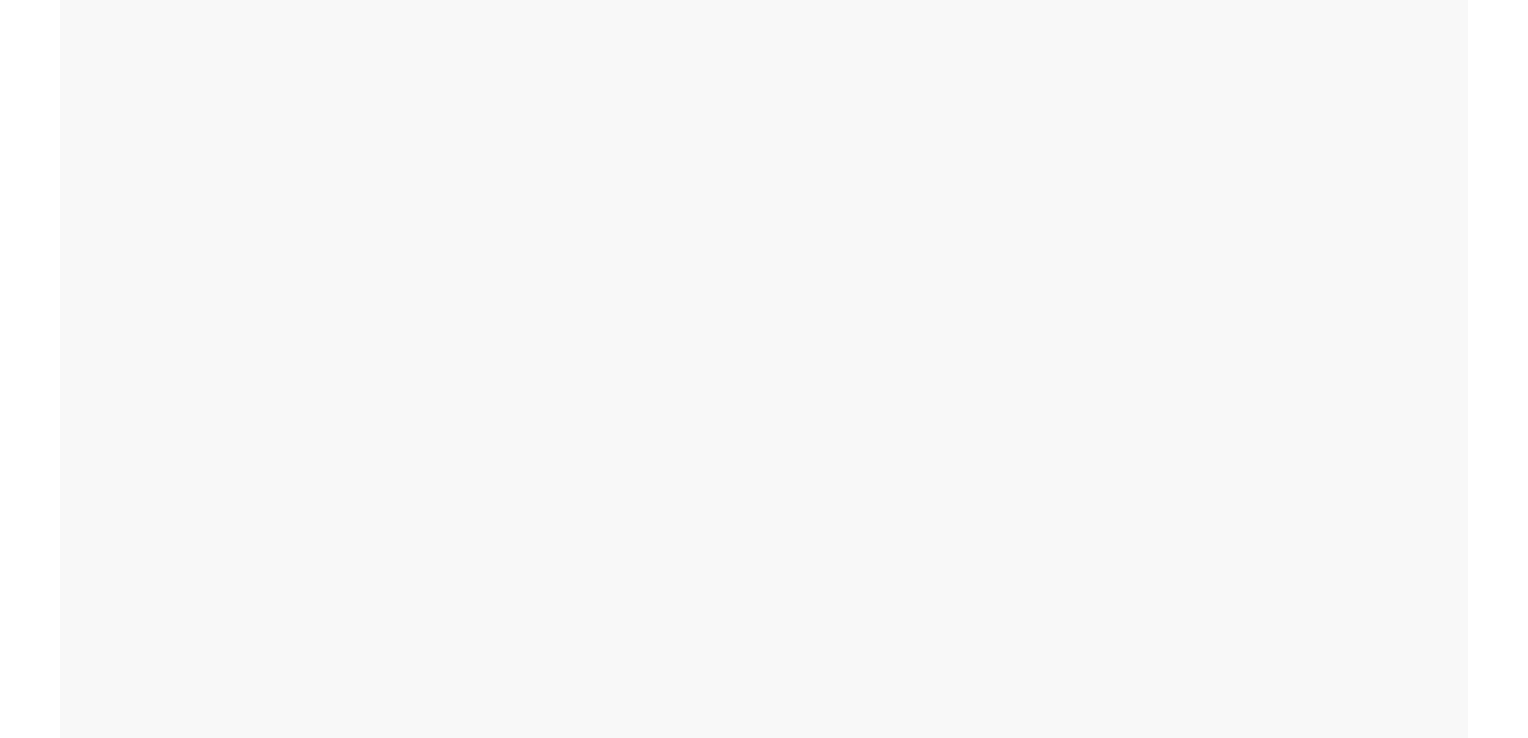 scroll, scrollTop: 0, scrollLeft: 0, axis: both 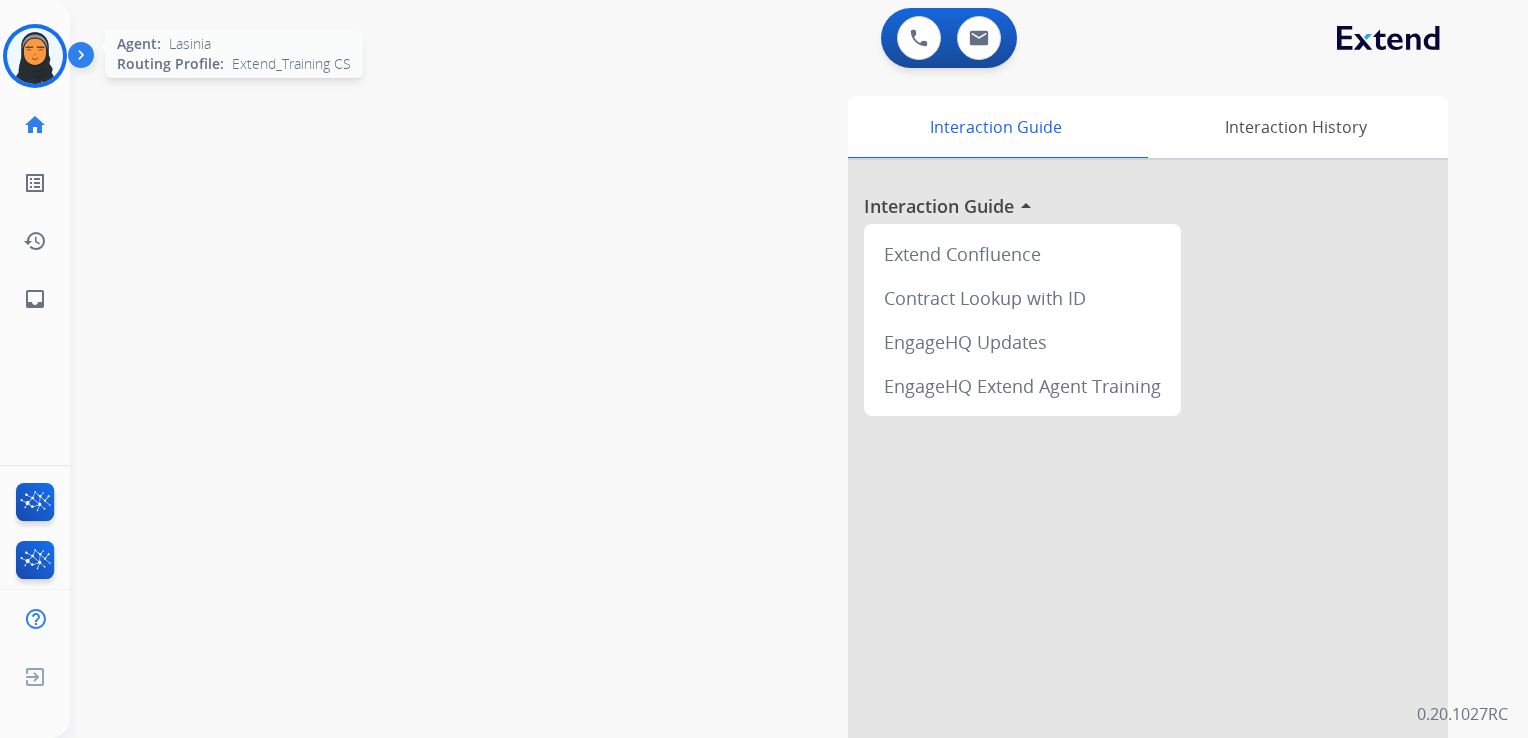 click at bounding box center [35, 56] 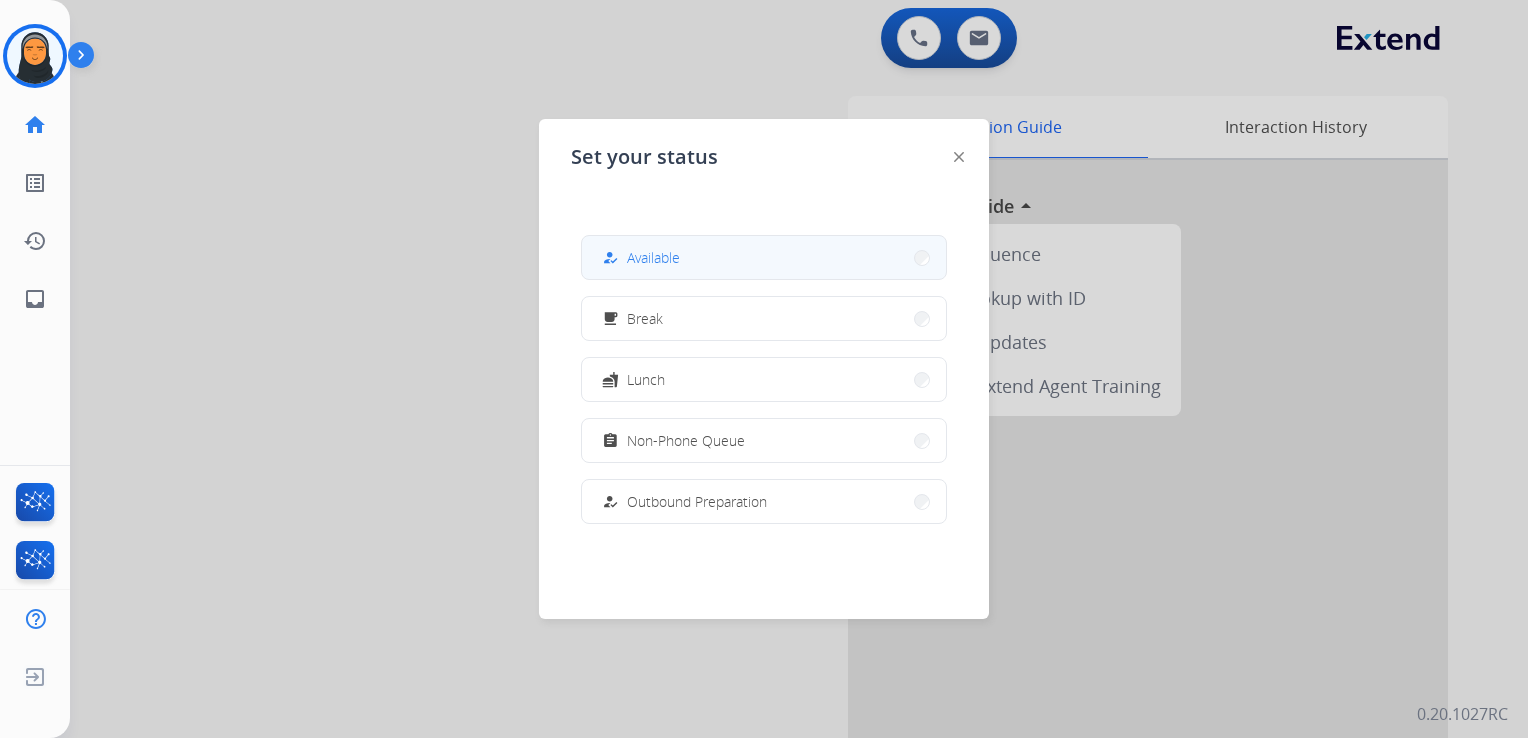 click on "how_to_reg Available" at bounding box center (764, 257) 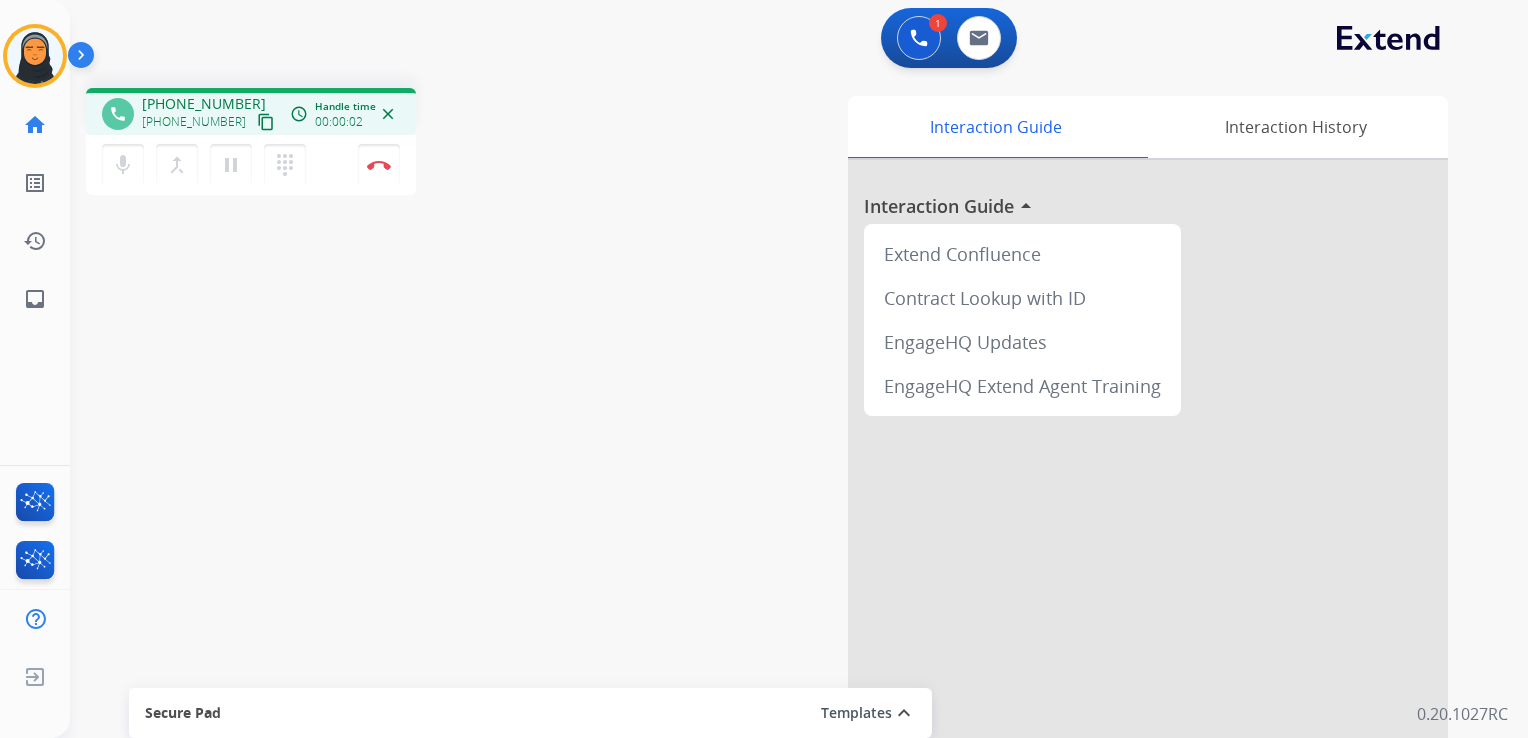 click on "content_copy" at bounding box center [266, 122] 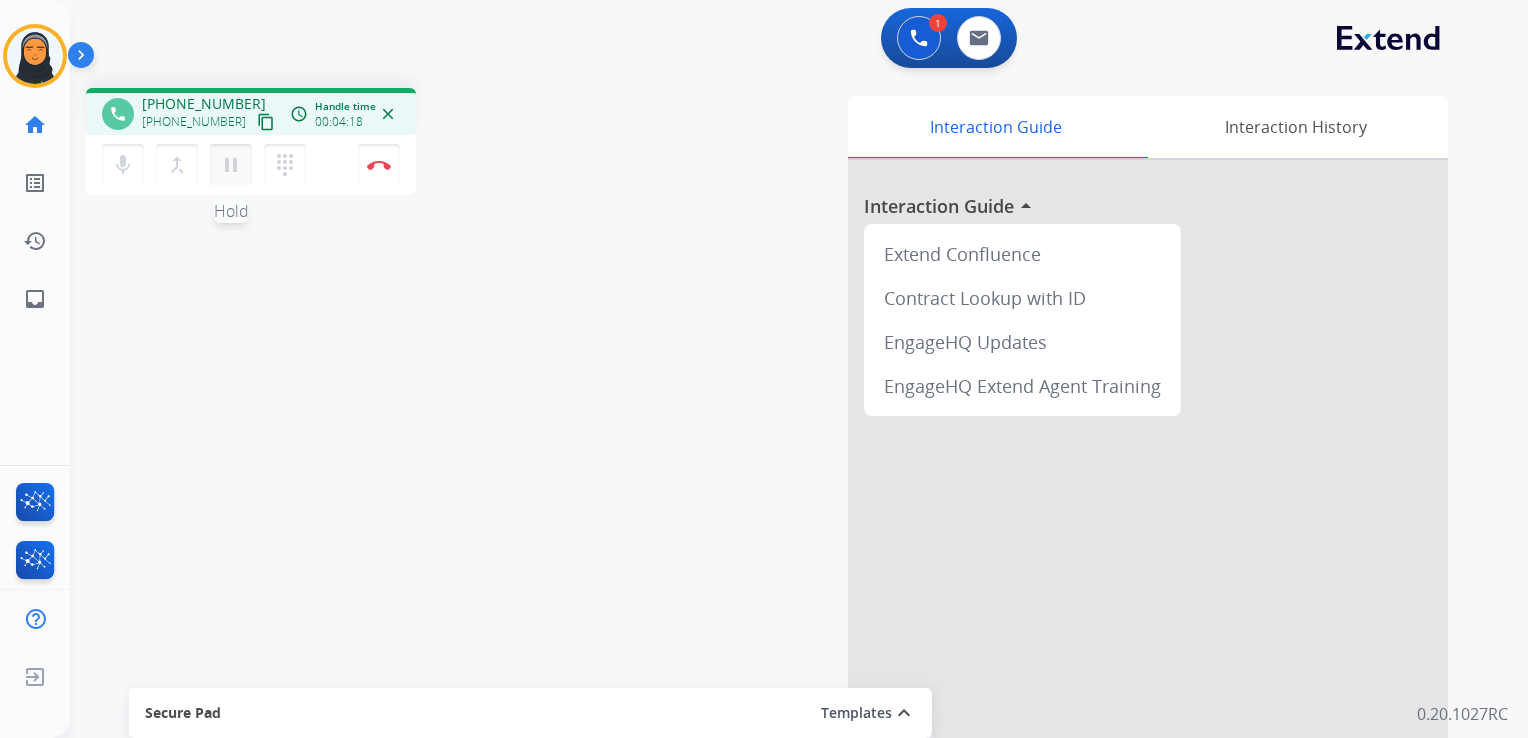 click on "pause" at bounding box center (231, 165) 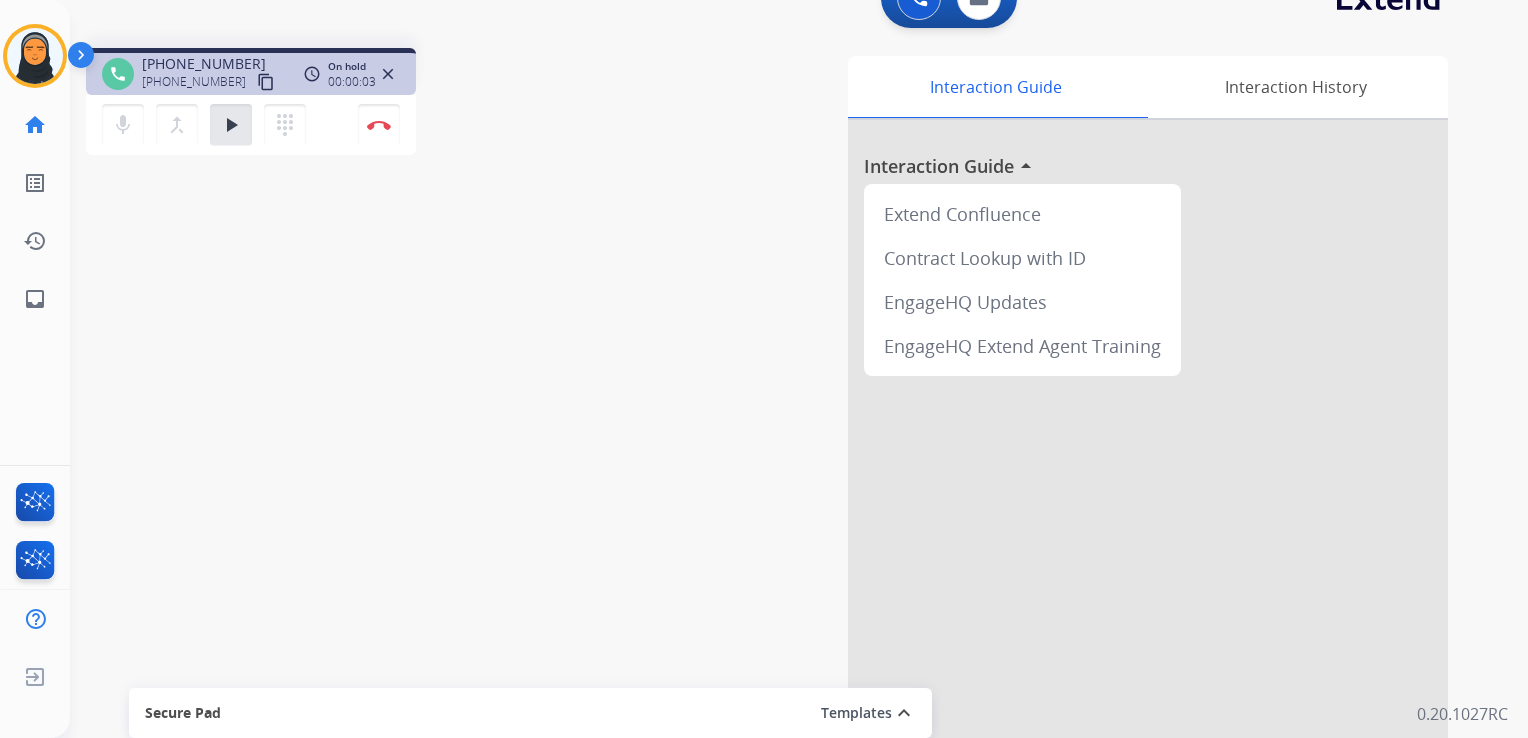 scroll, scrollTop: 100, scrollLeft: 0, axis: vertical 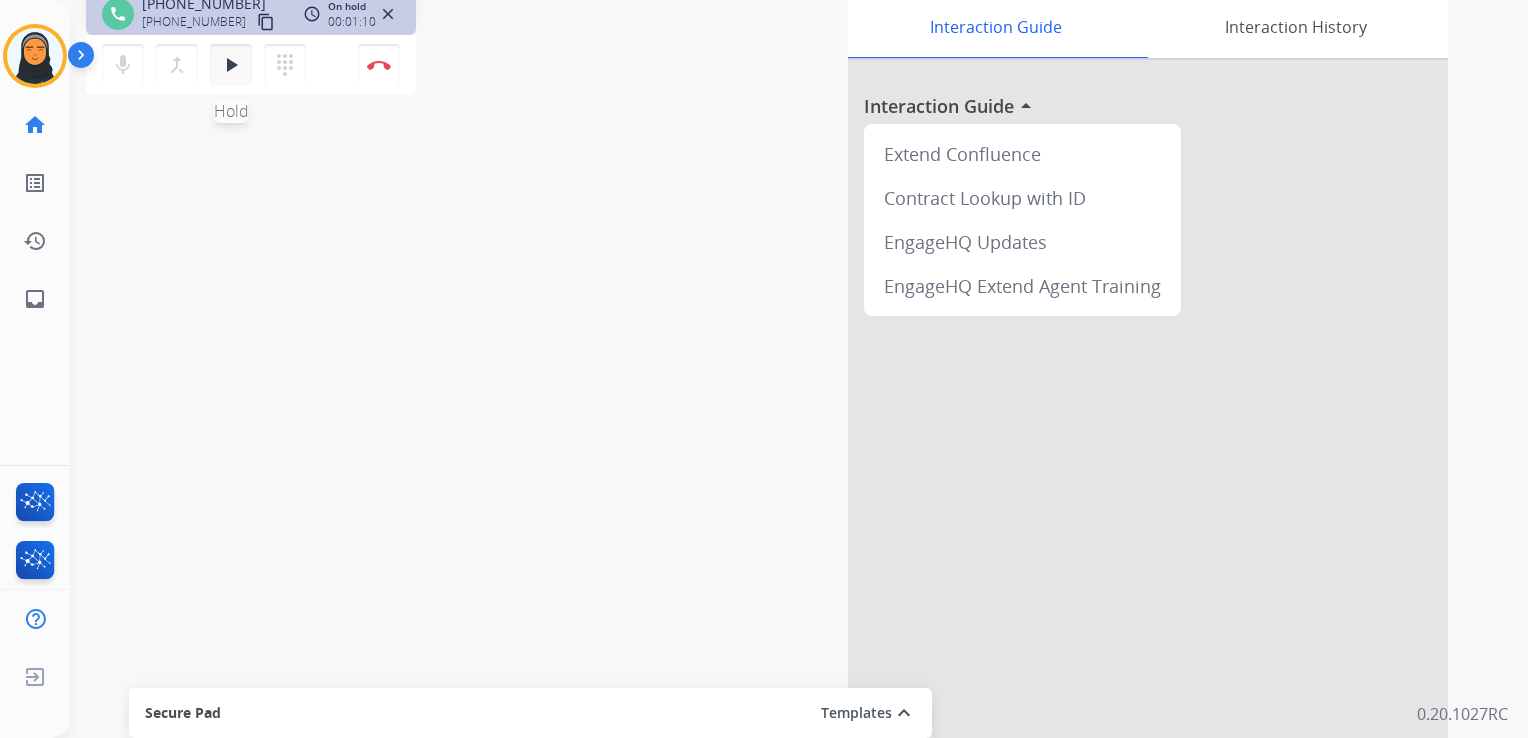 click on "play_arrow" at bounding box center [231, 65] 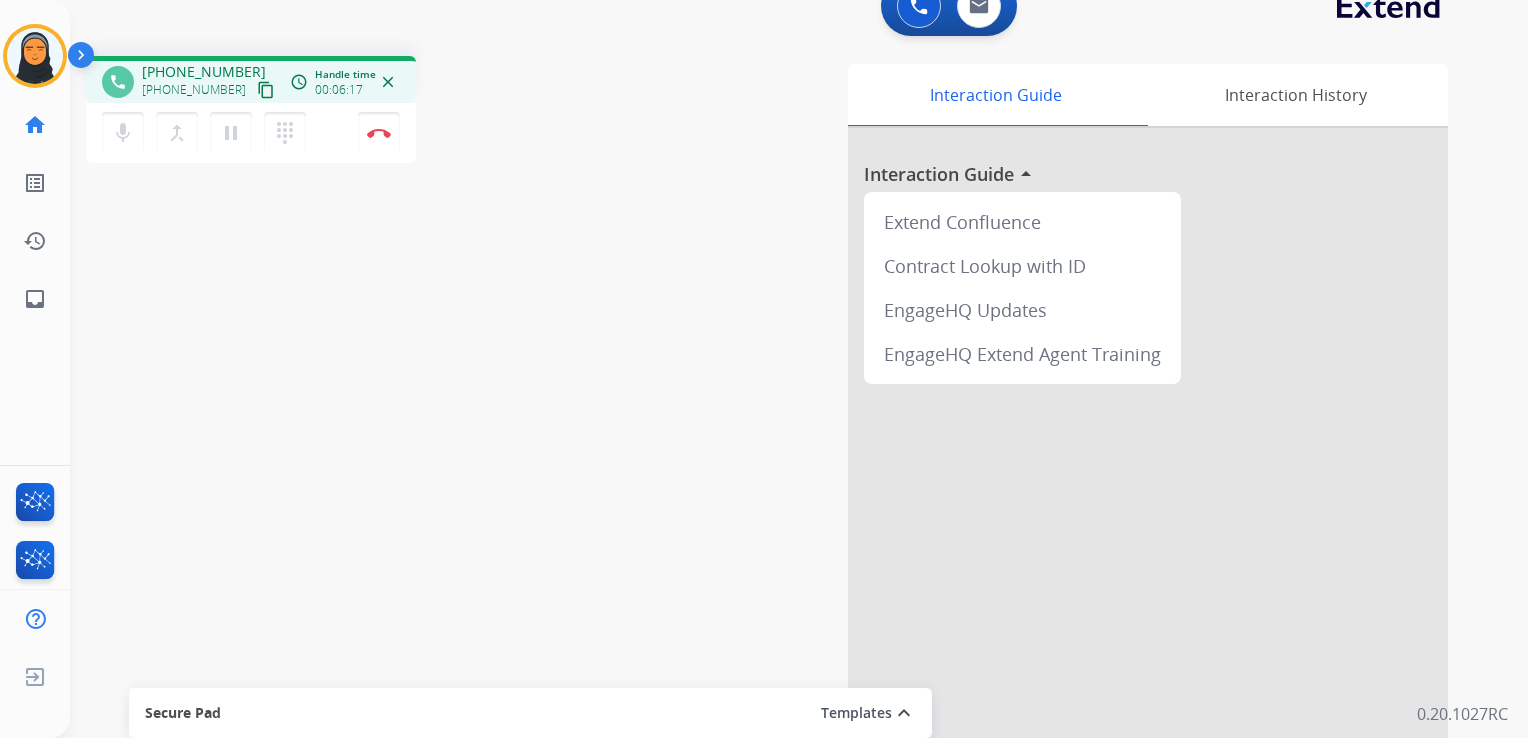 scroll, scrollTop: 0, scrollLeft: 0, axis: both 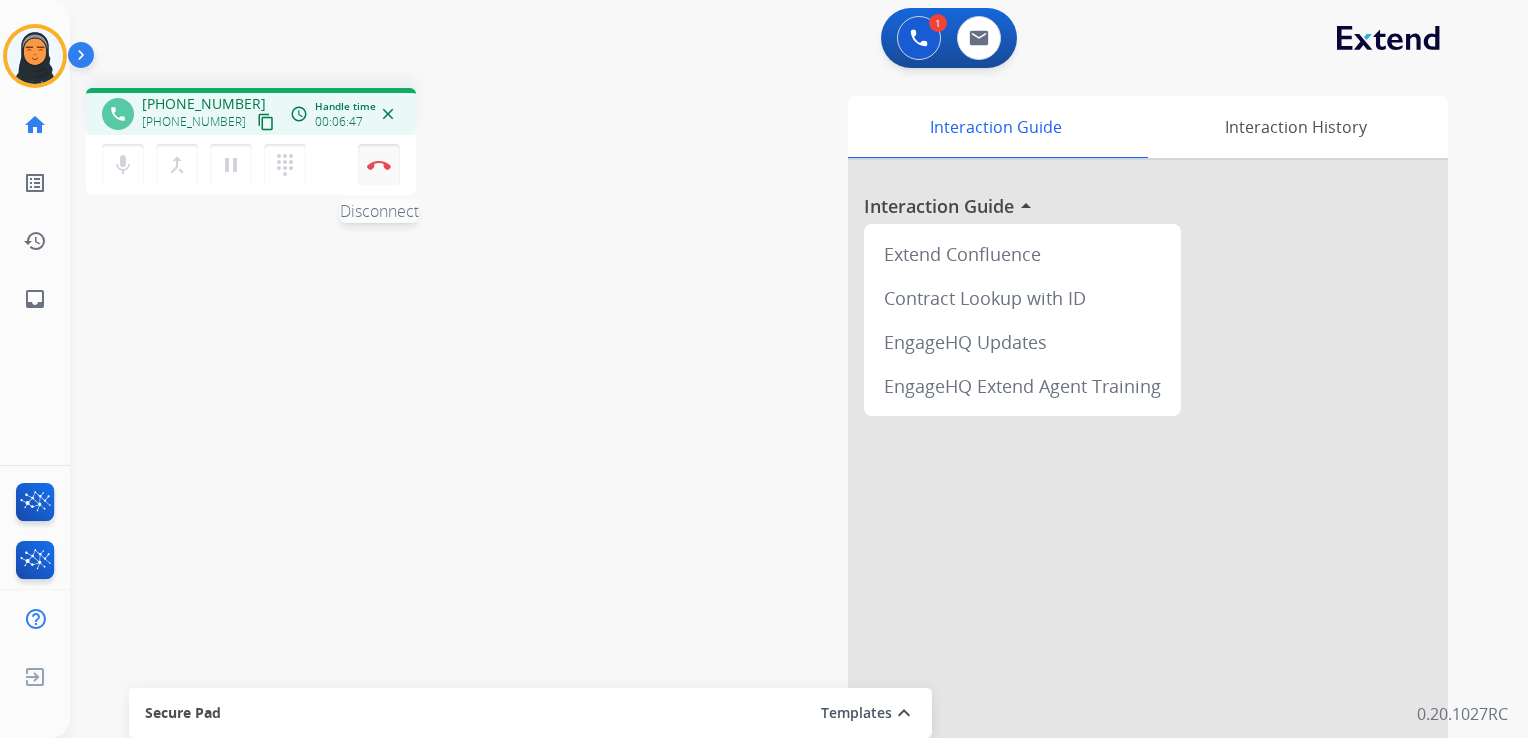 click on "Disconnect" at bounding box center (379, 165) 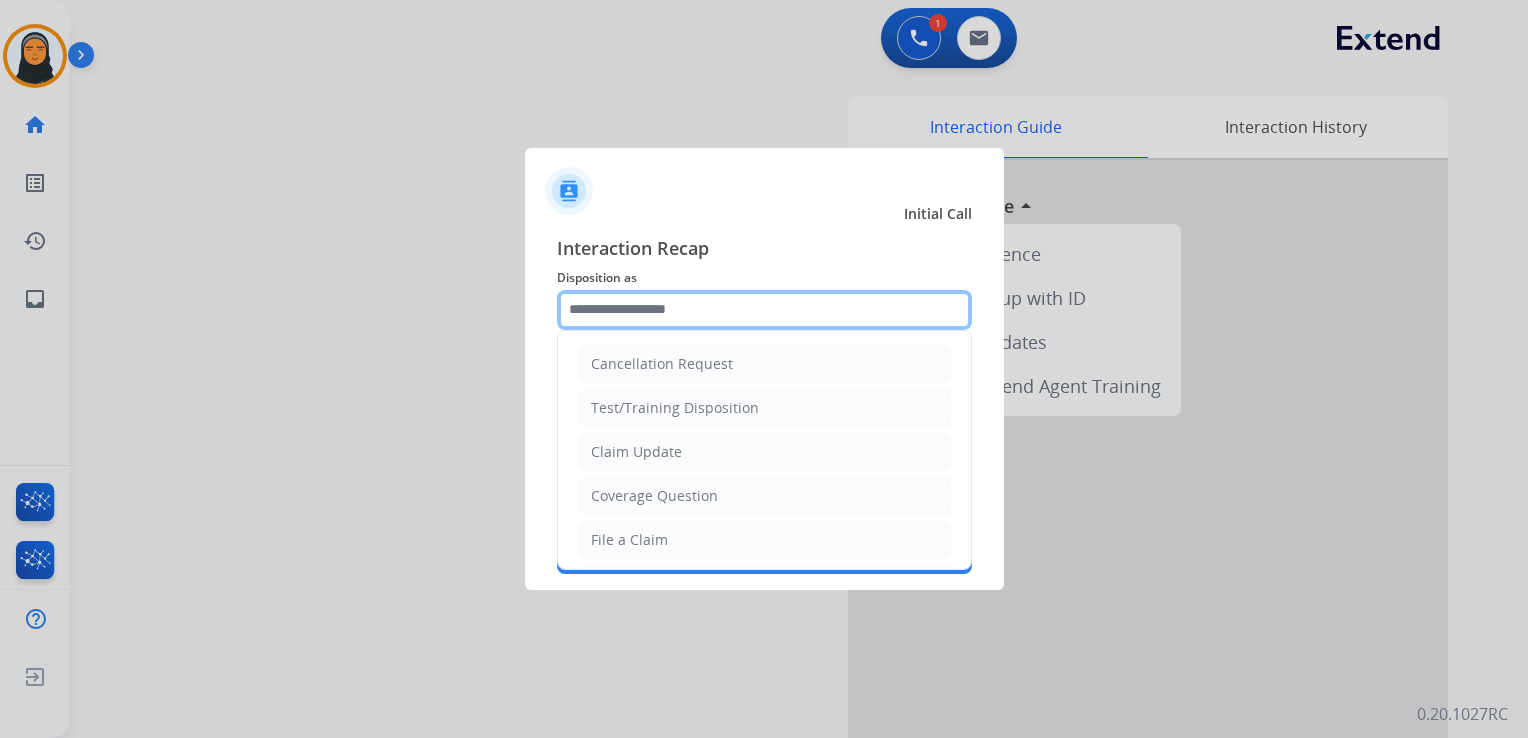 click 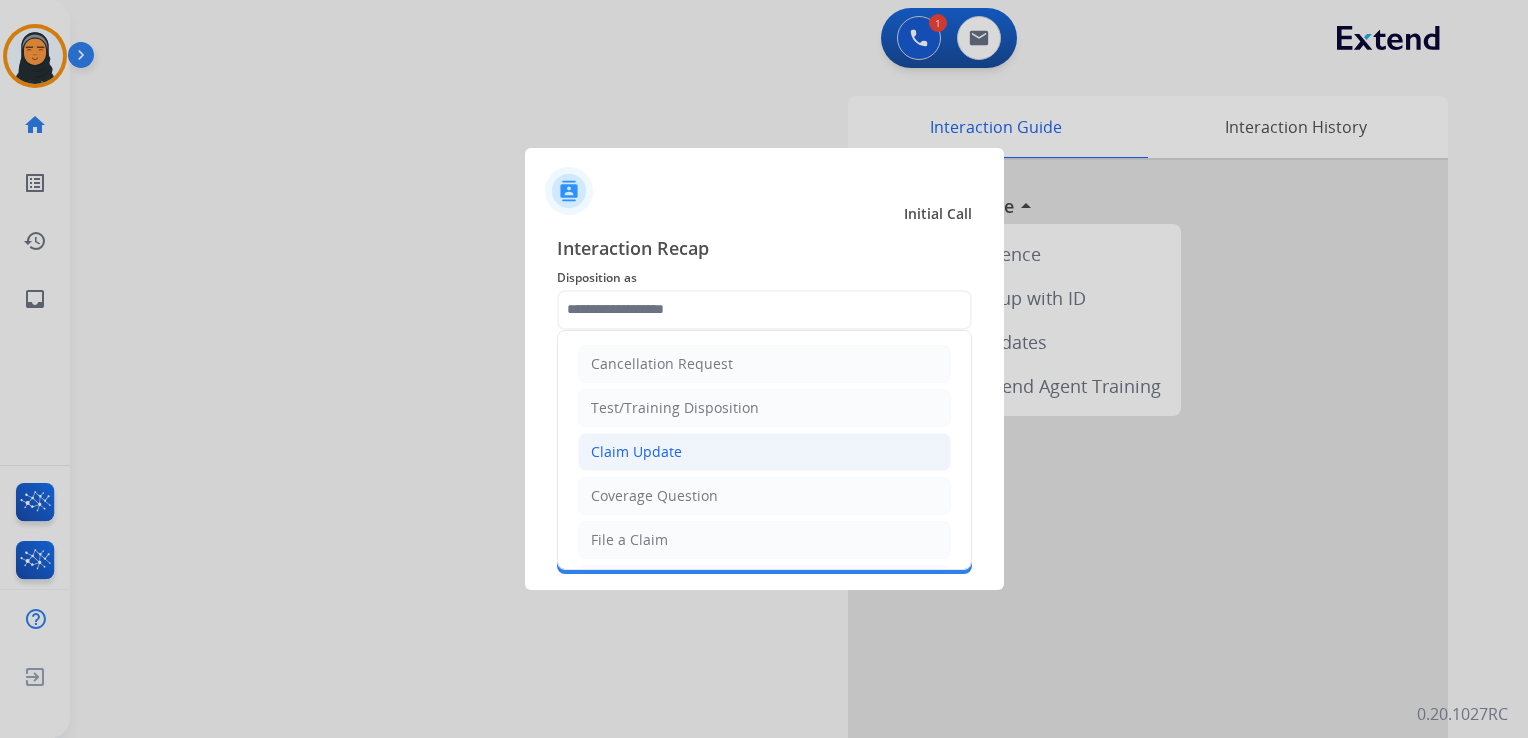 click on "Claim Update" 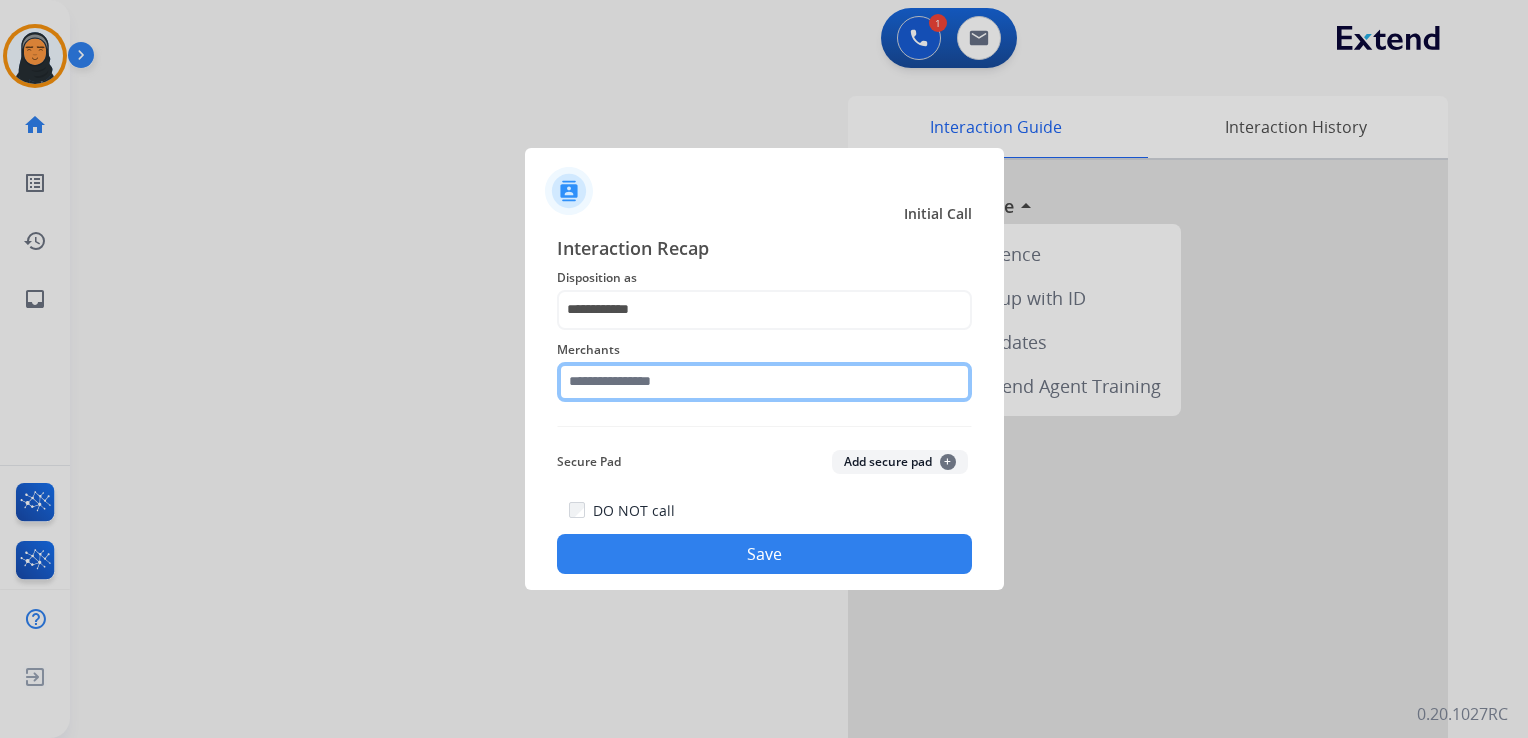 click 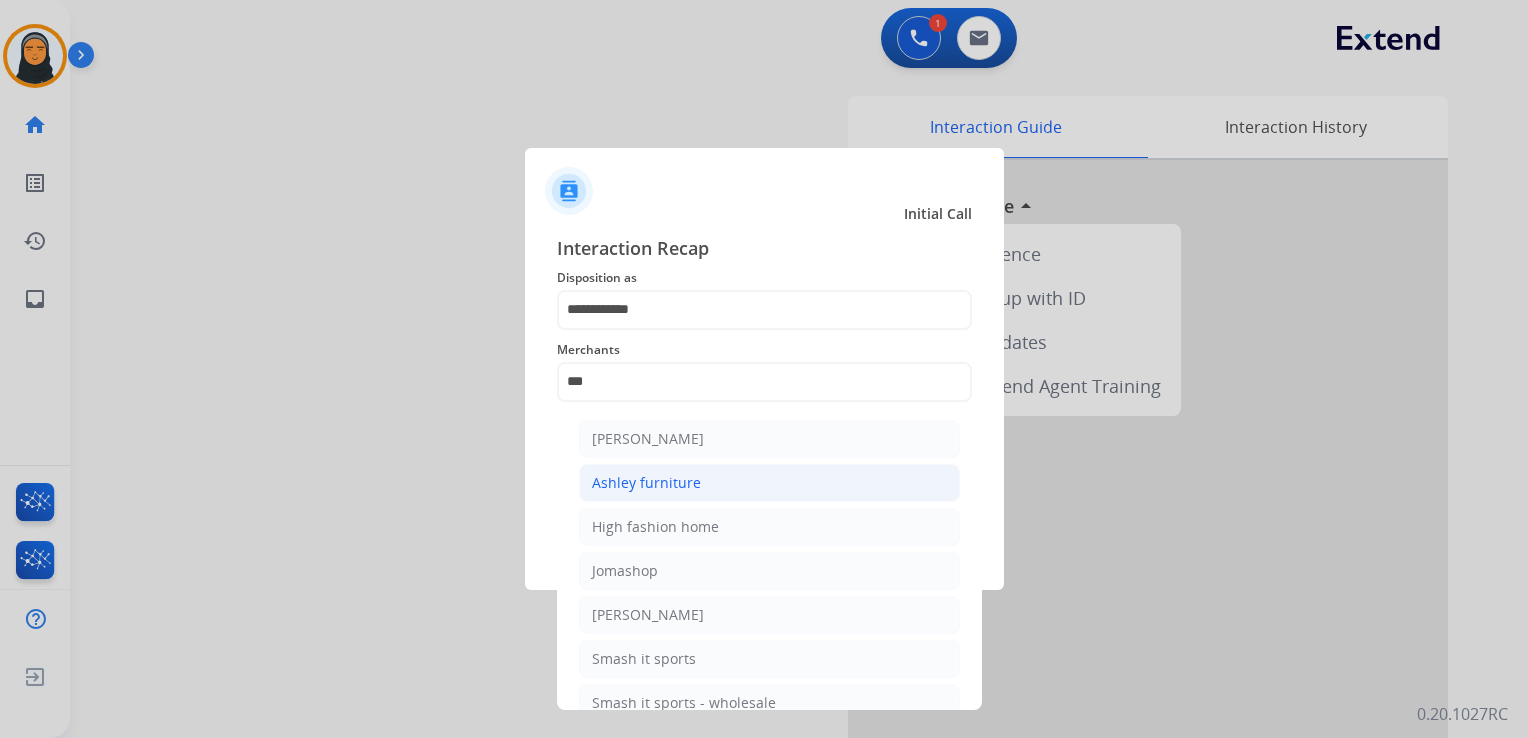 click on "Ashley furniture" 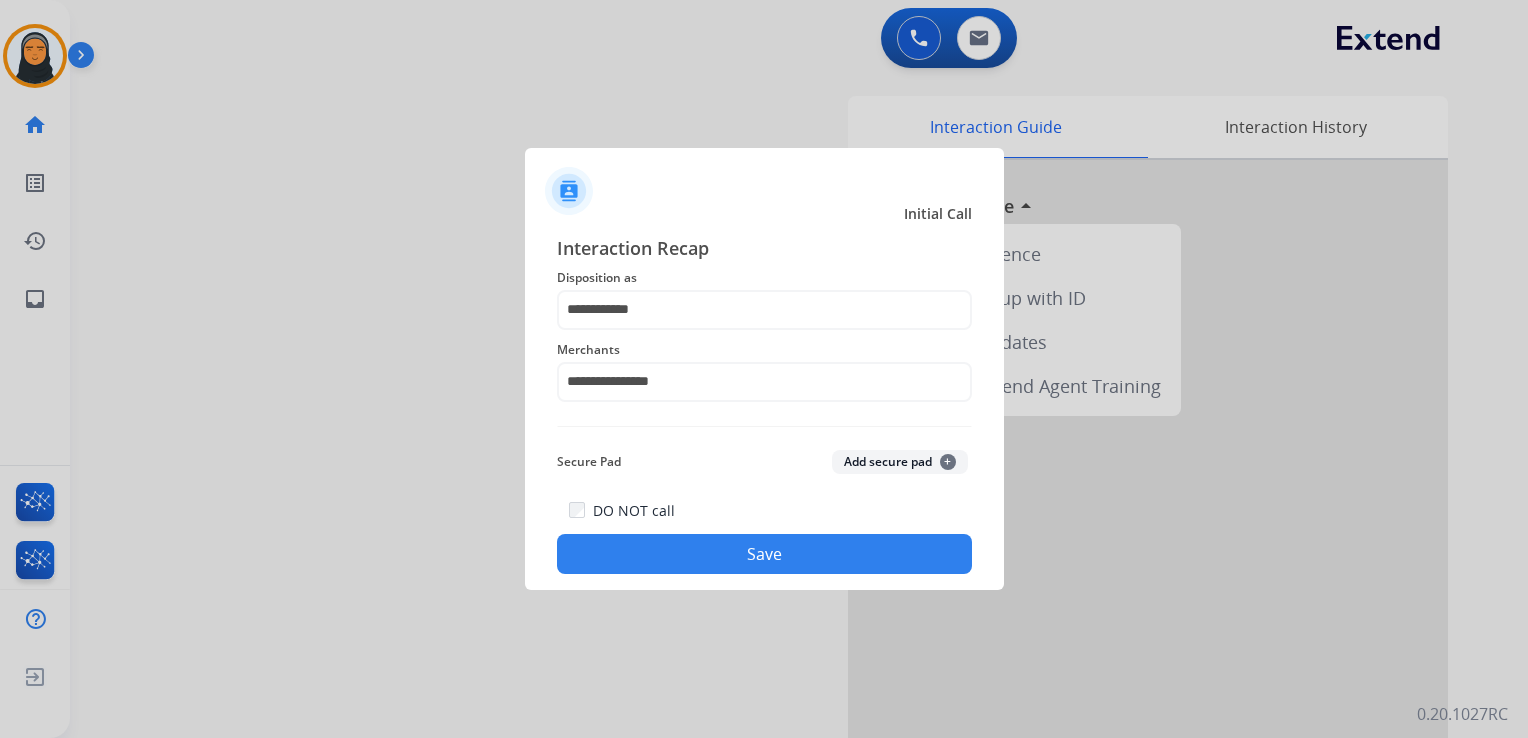 click on "Save" 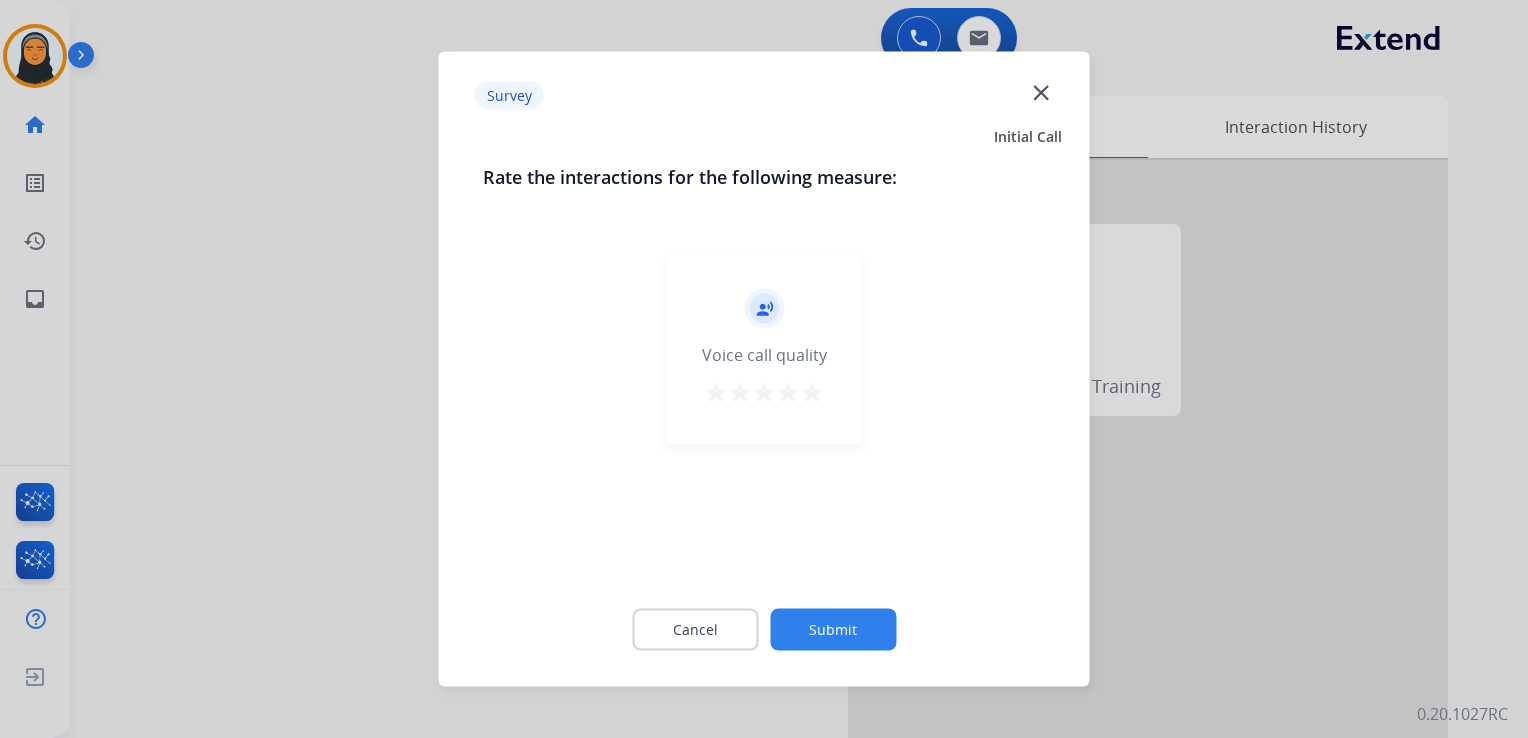 click on "star" at bounding box center (812, 393) 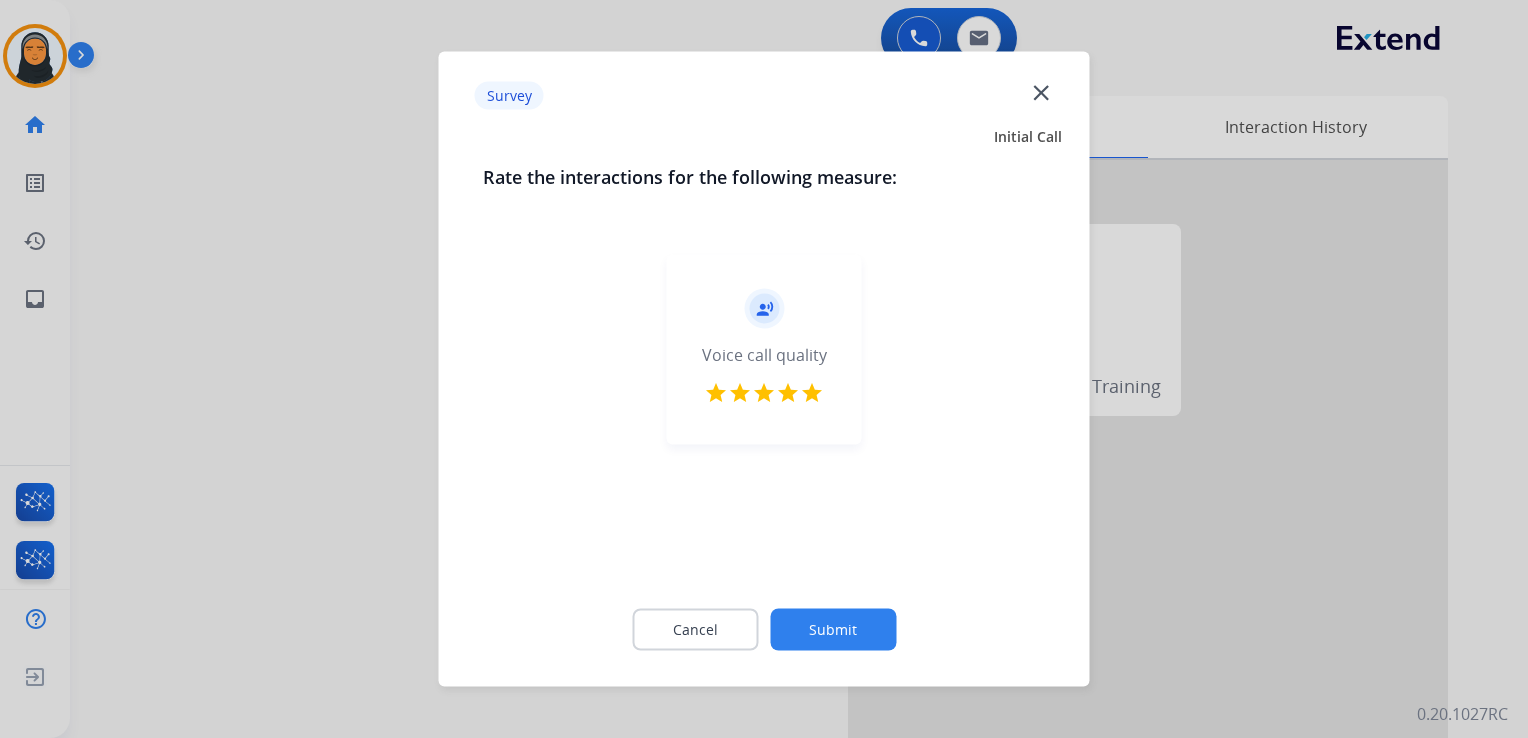 click on "Submit" 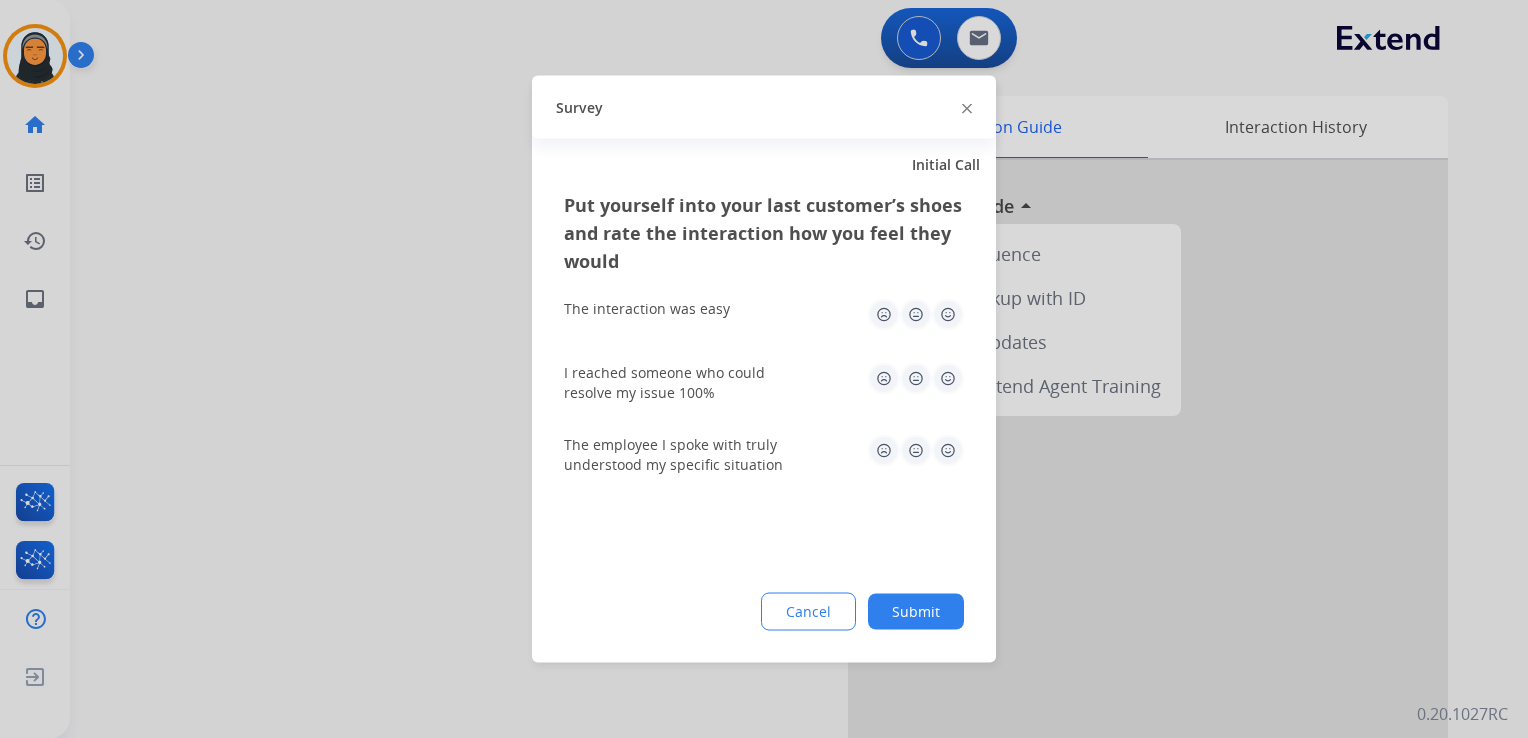 click 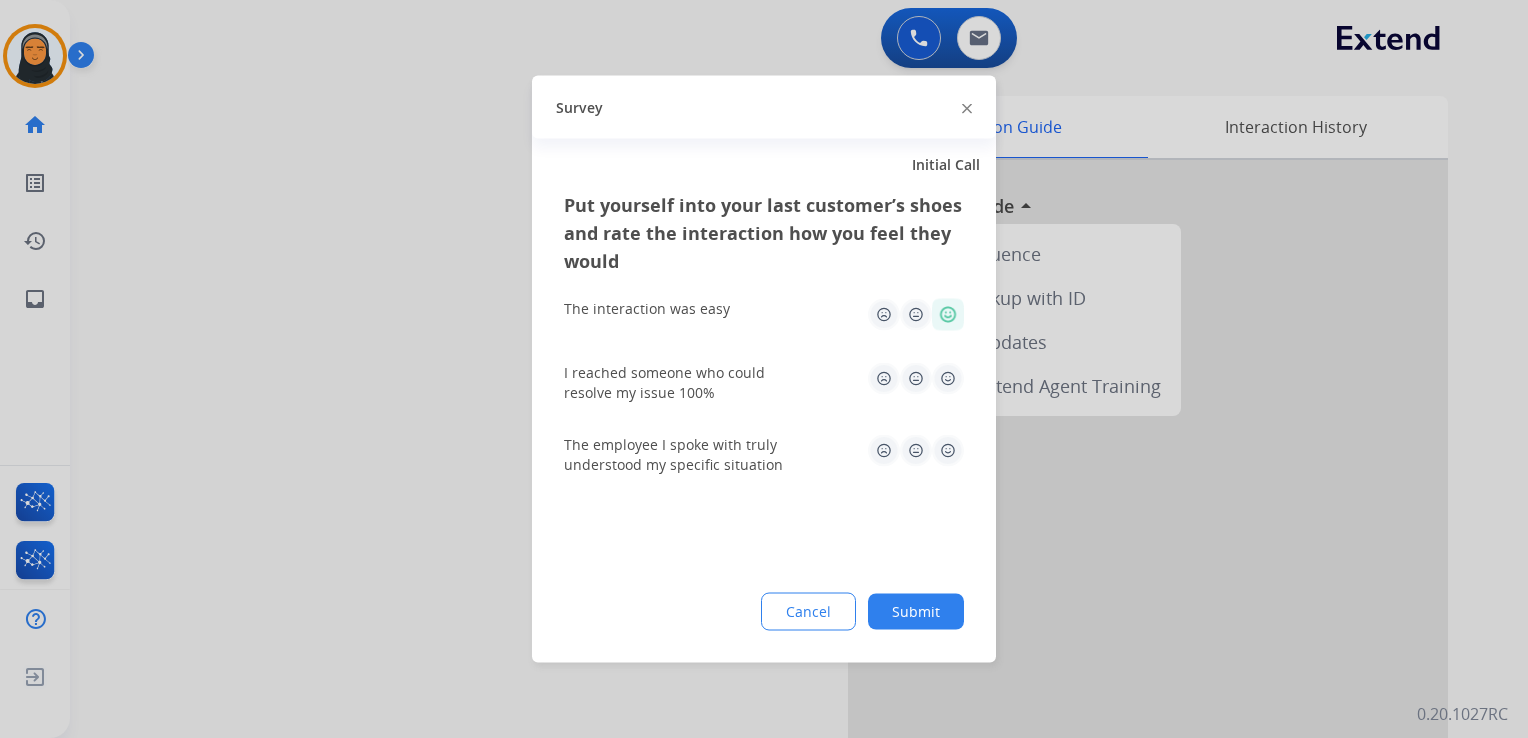 click 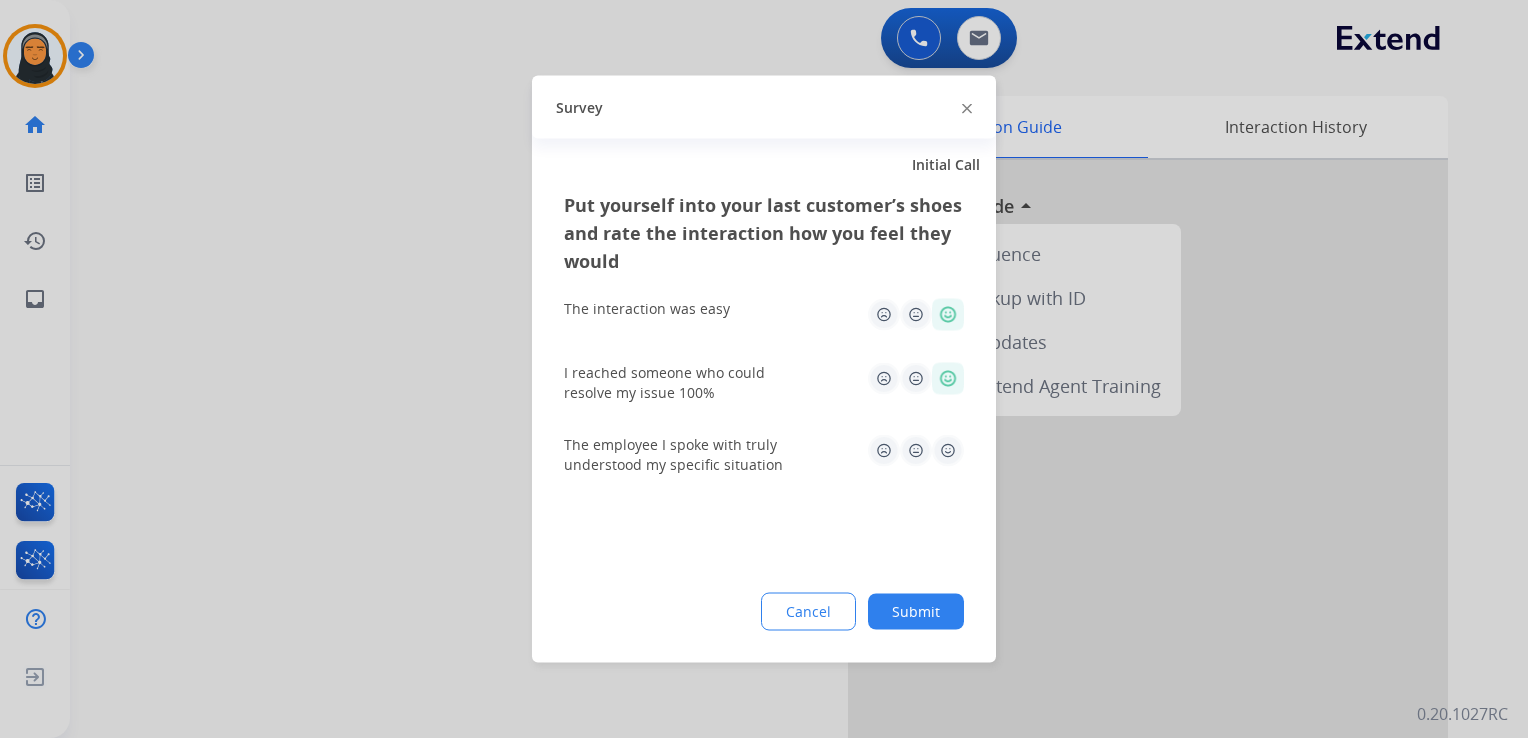 click 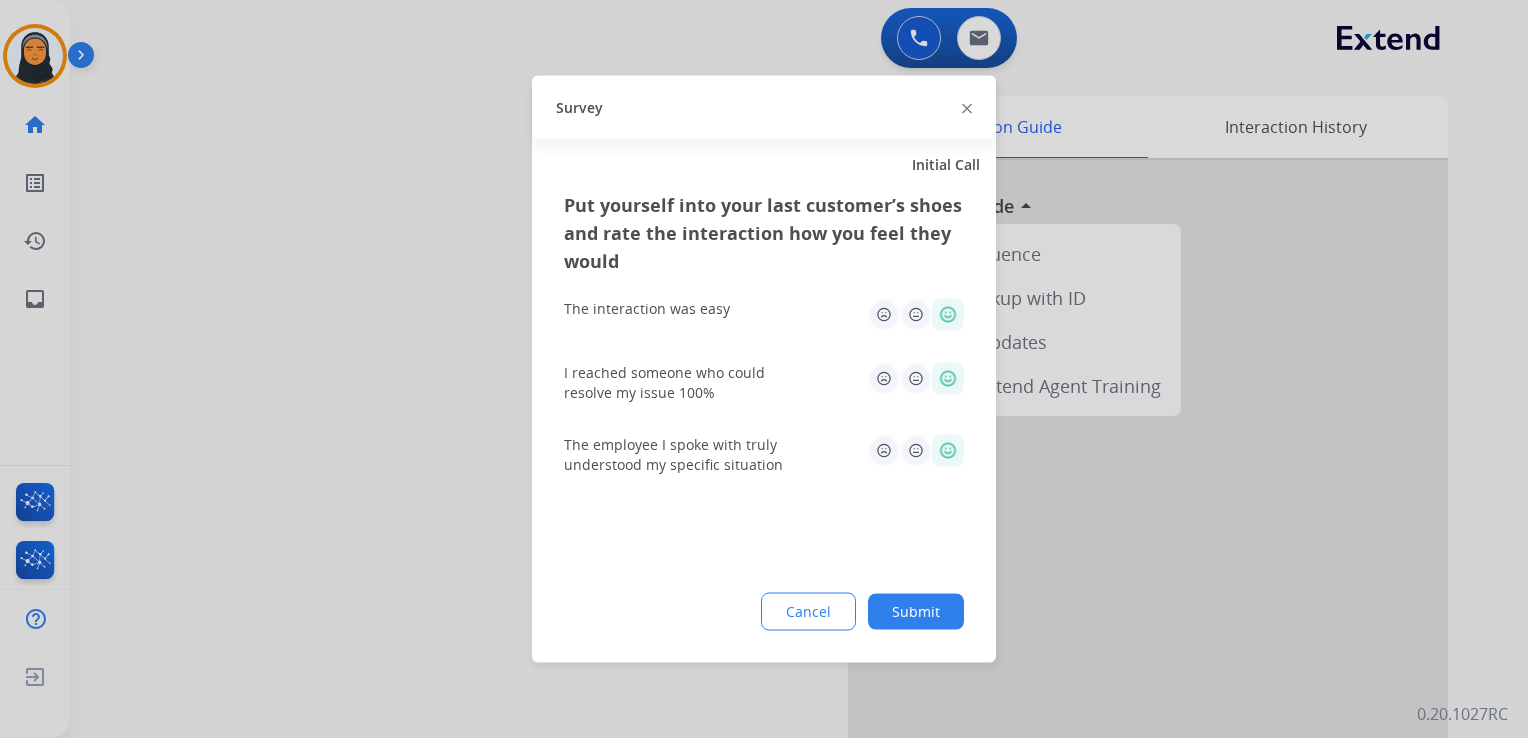 click on "Submit" 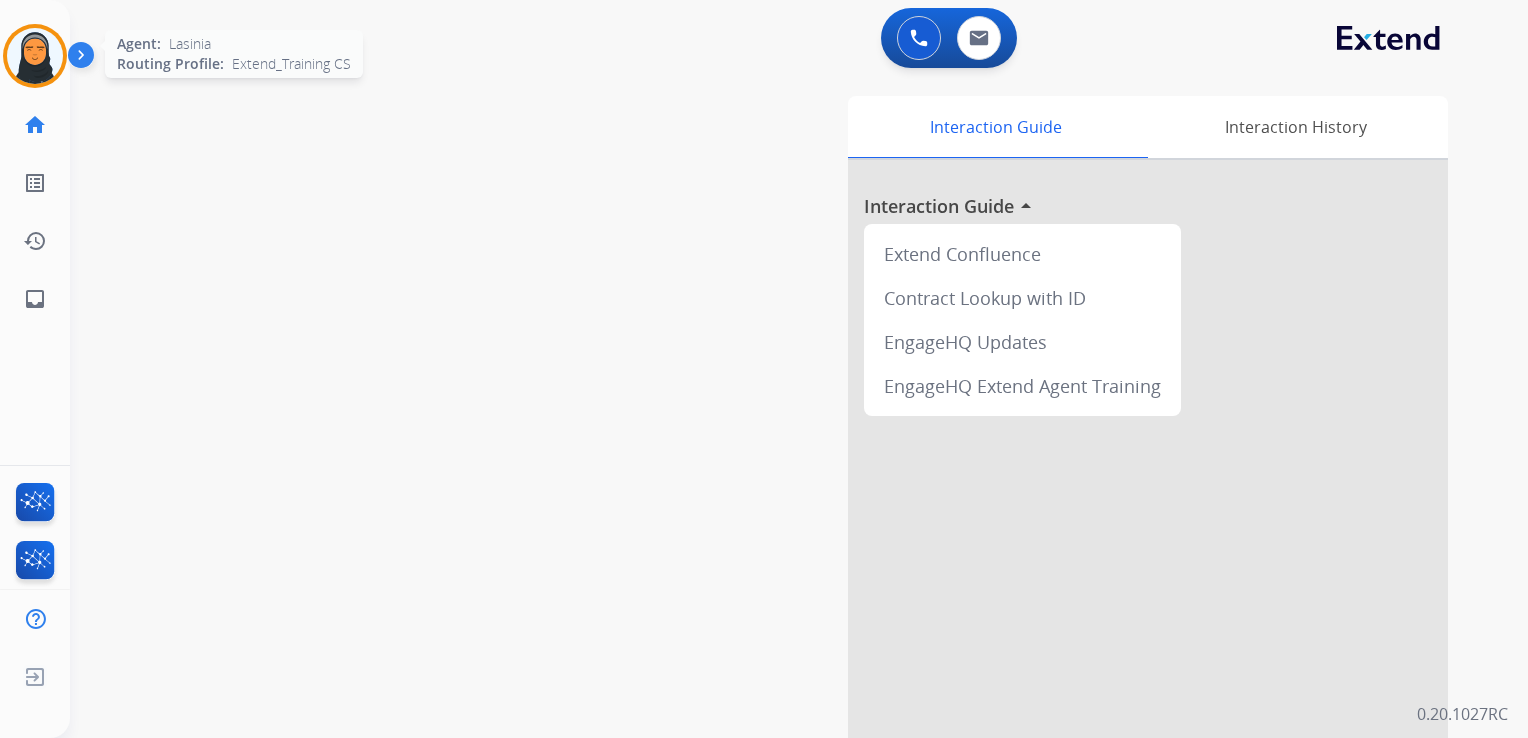 click at bounding box center [35, 56] 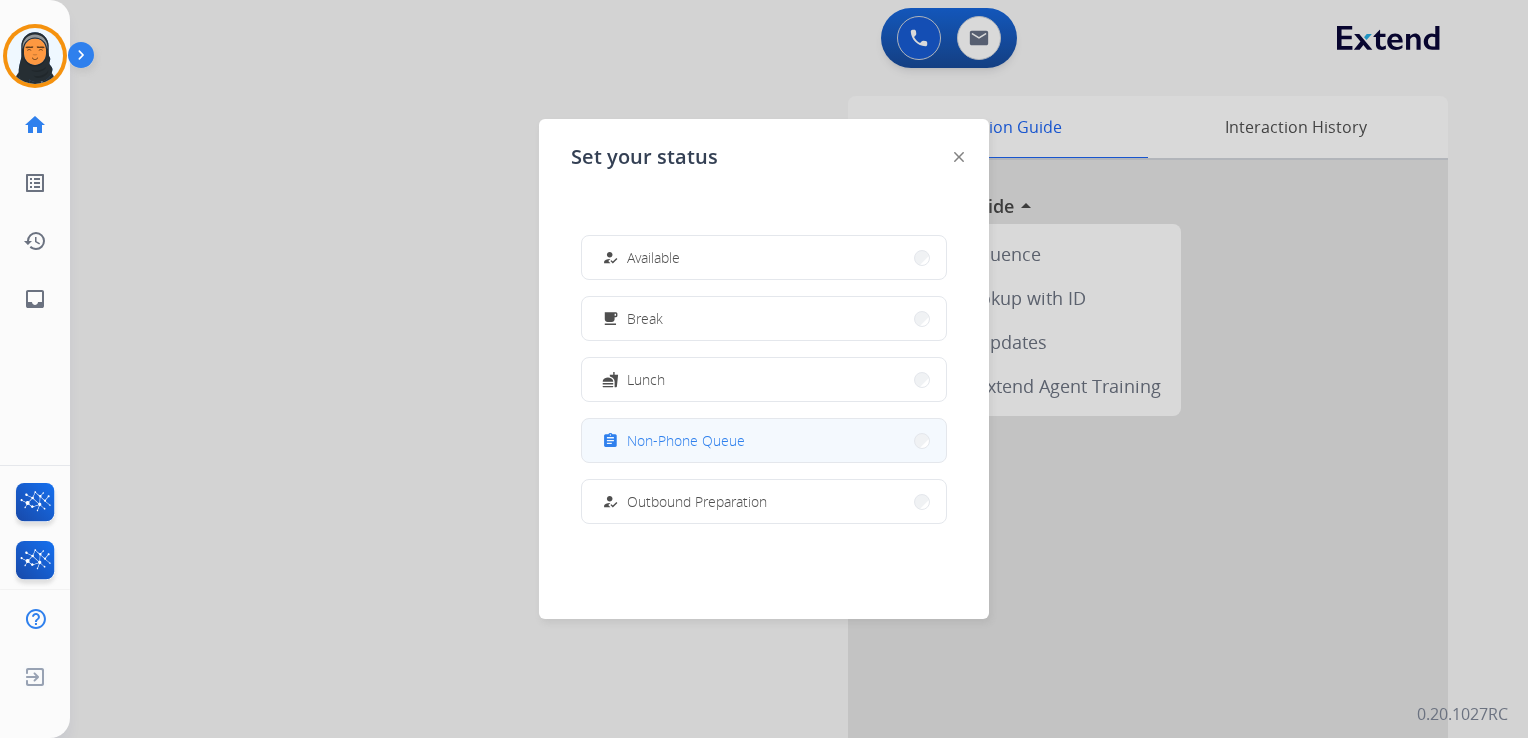click on "Non-Phone Queue" at bounding box center [686, 440] 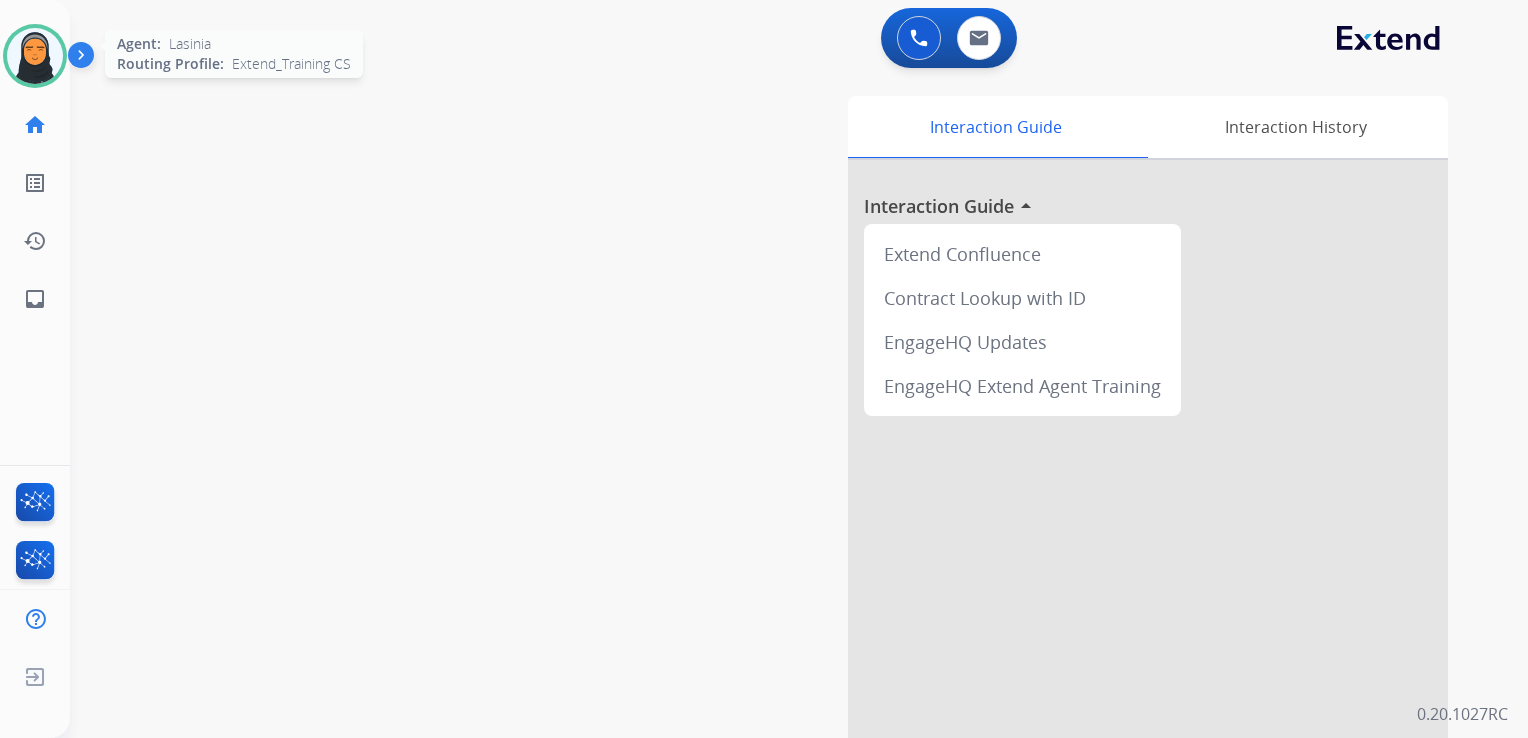 click at bounding box center [35, 56] 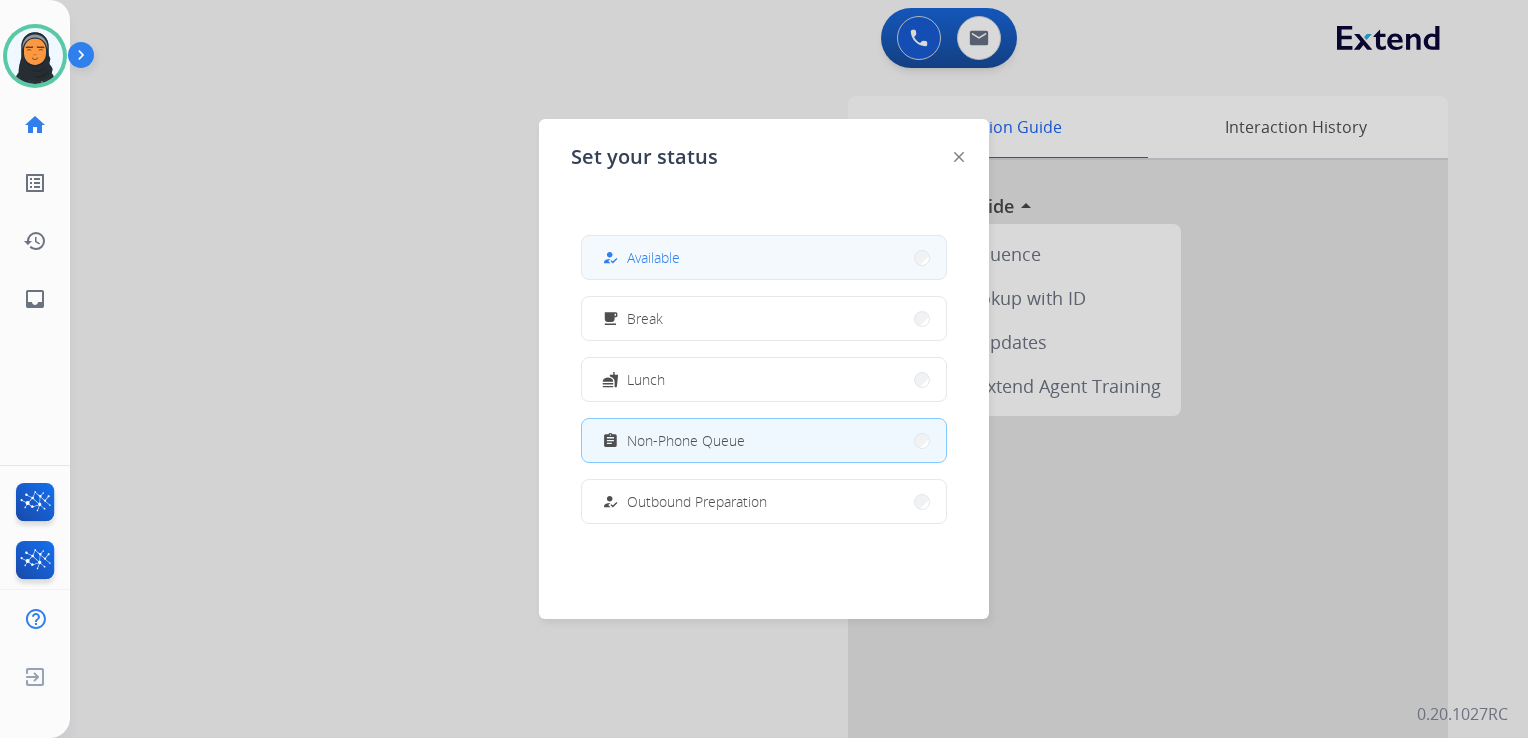 click on "how_to_reg Available" at bounding box center (764, 257) 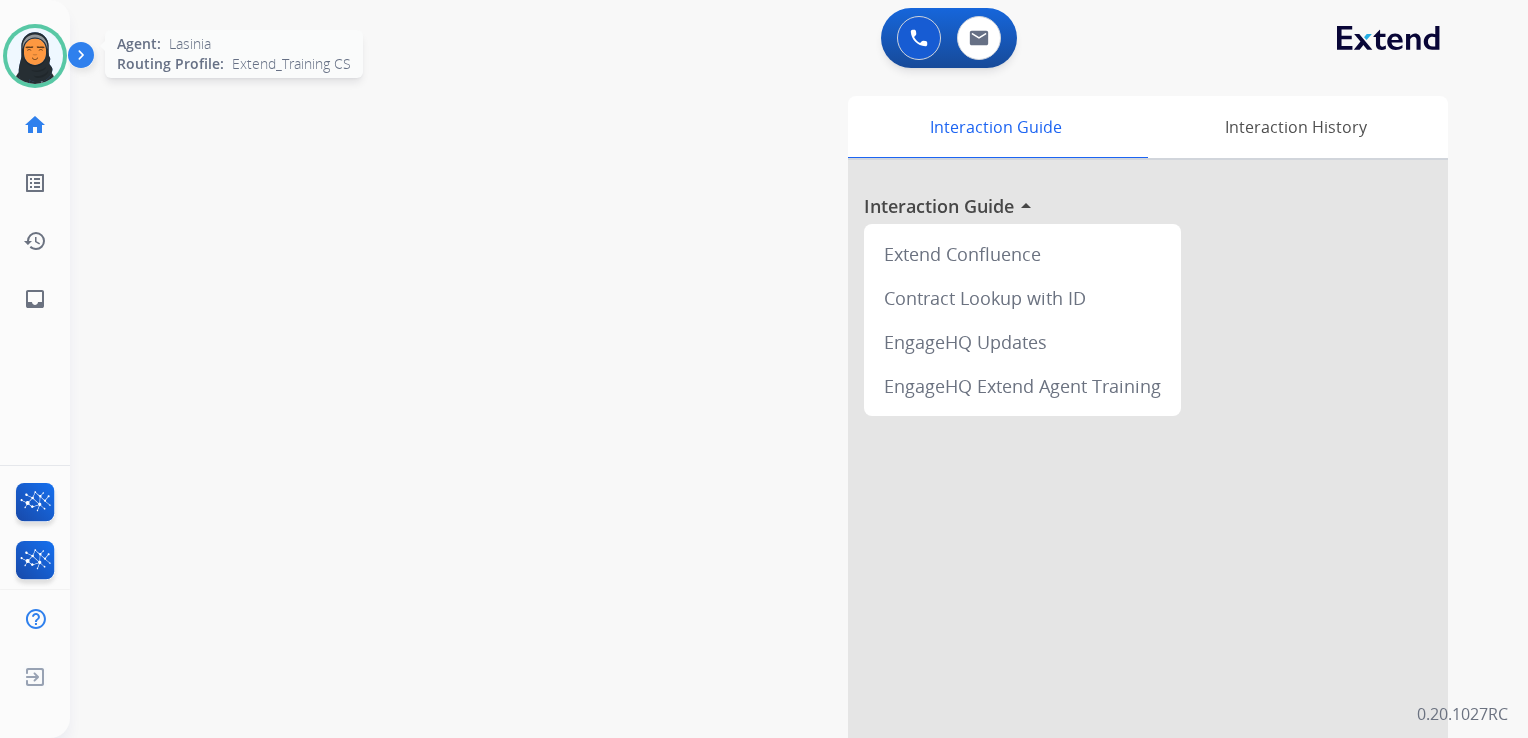 click at bounding box center (35, 56) 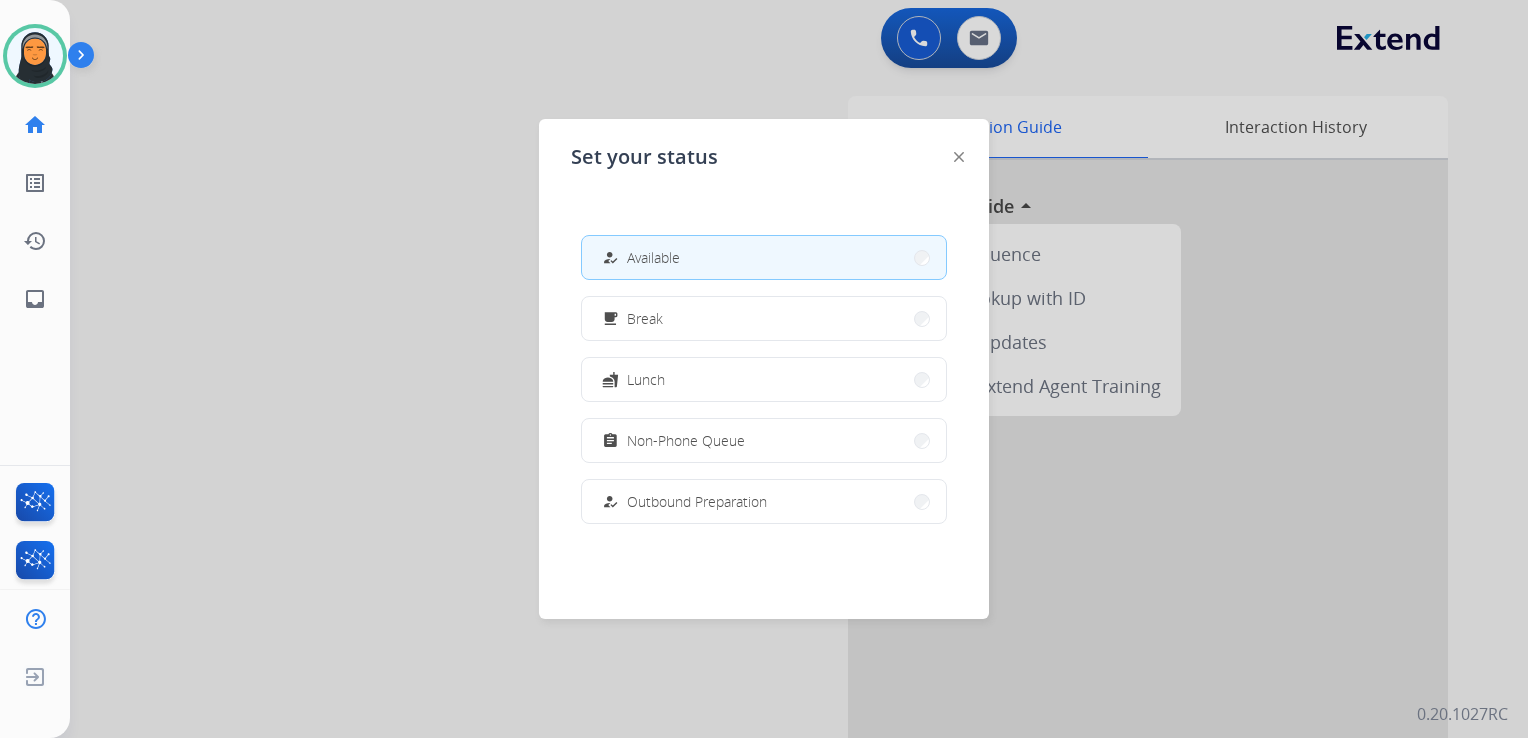 click at bounding box center [764, 369] 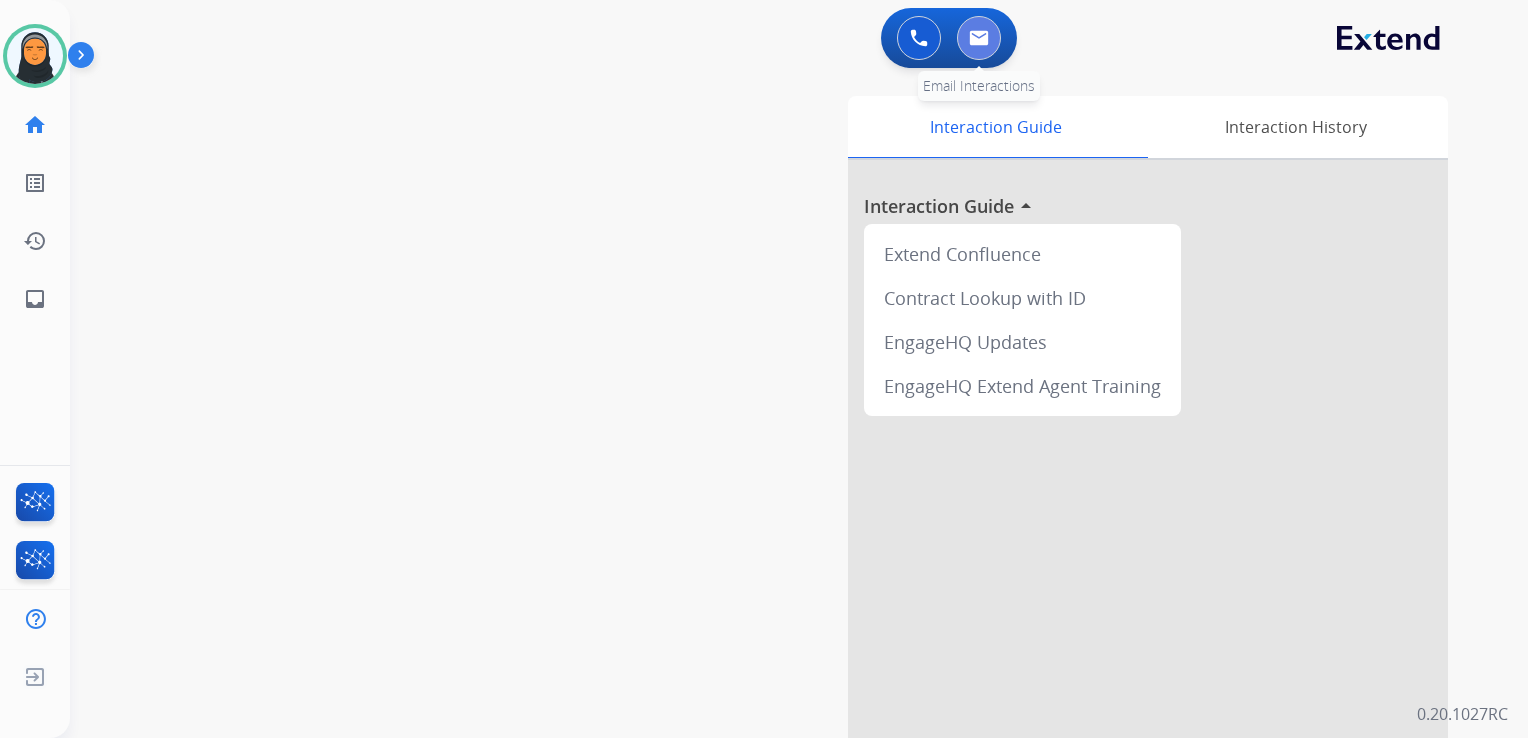click at bounding box center [979, 38] 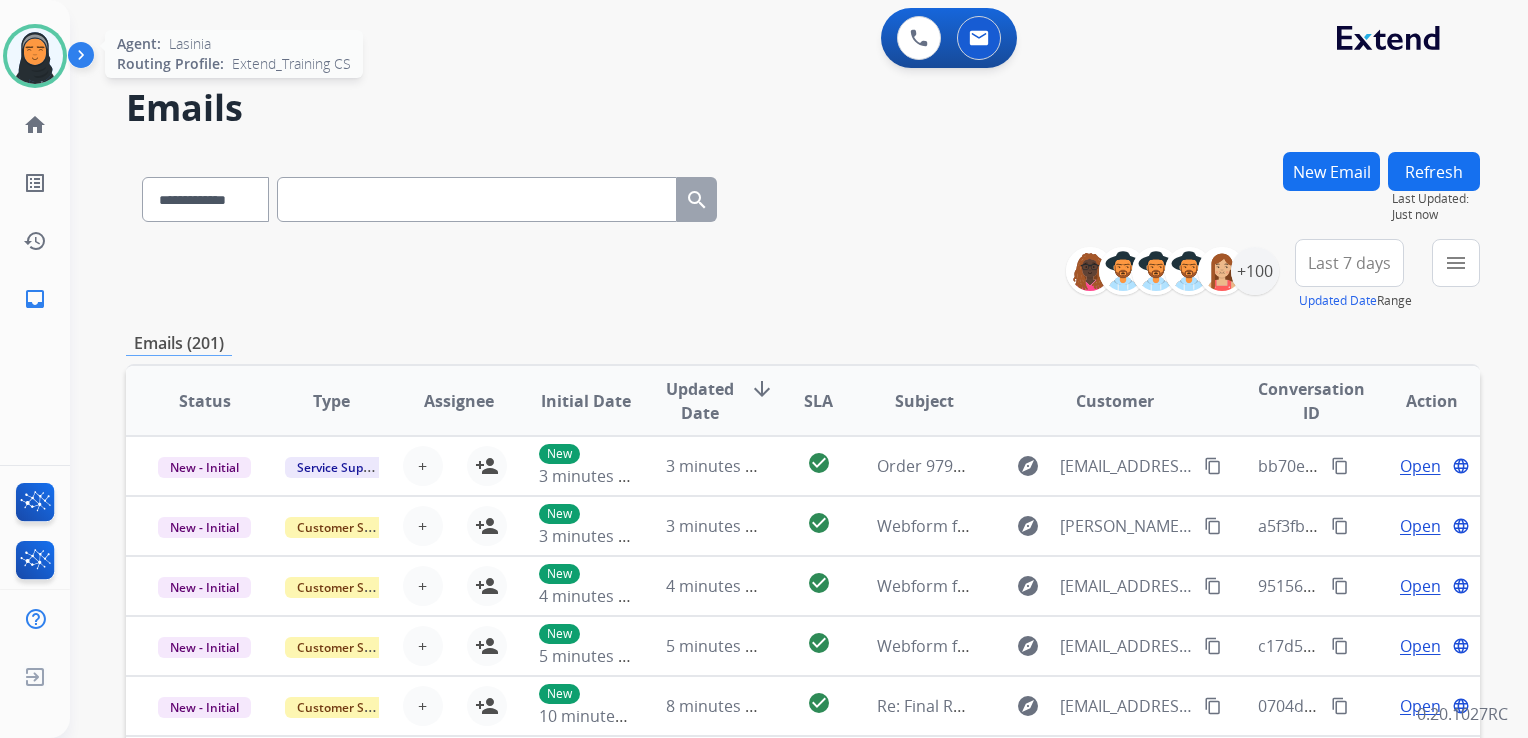 click at bounding box center [35, 56] 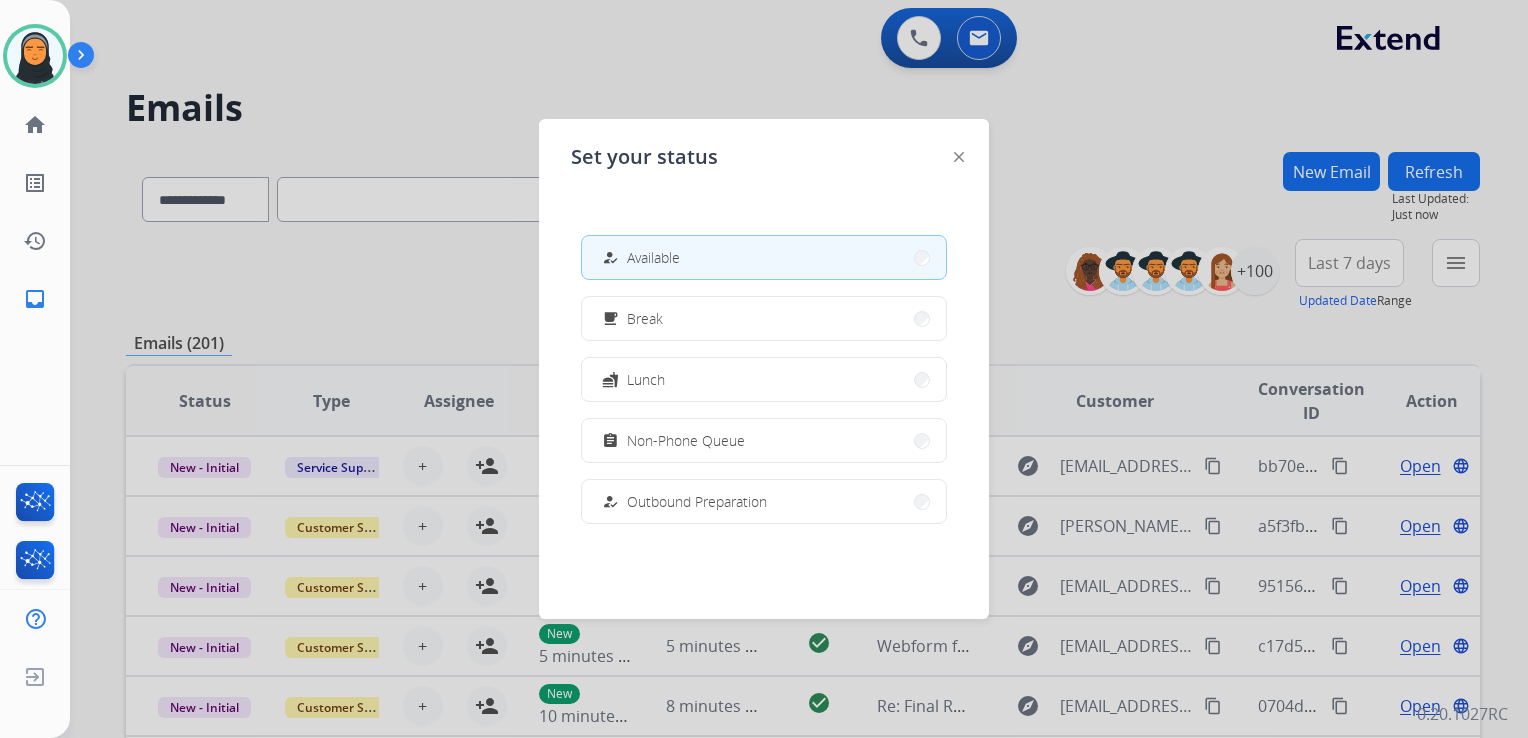 click at bounding box center (764, 369) 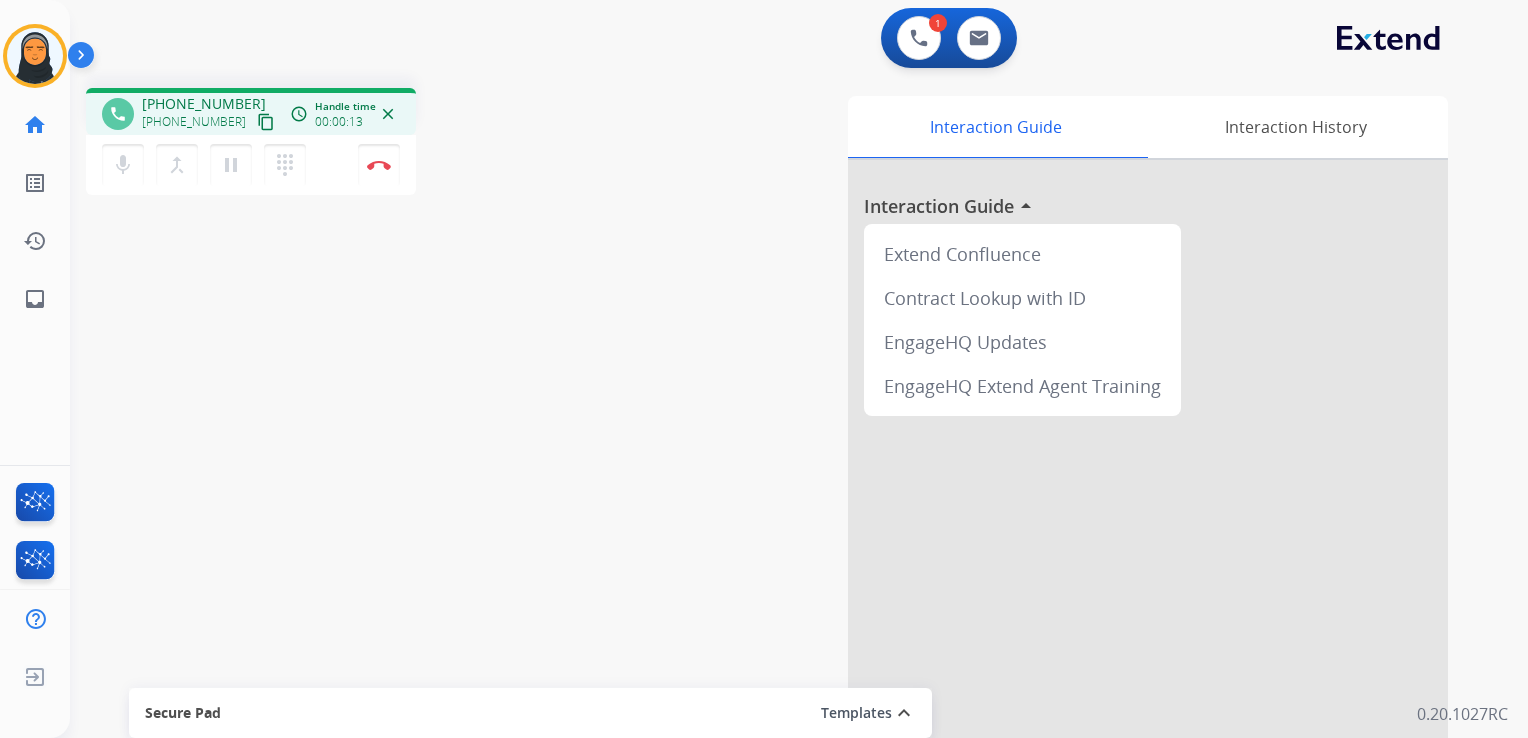 drag, startPoint x: 244, startPoint y: 122, endPoint x: 322, endPoint y: 139, distance: 79.83107 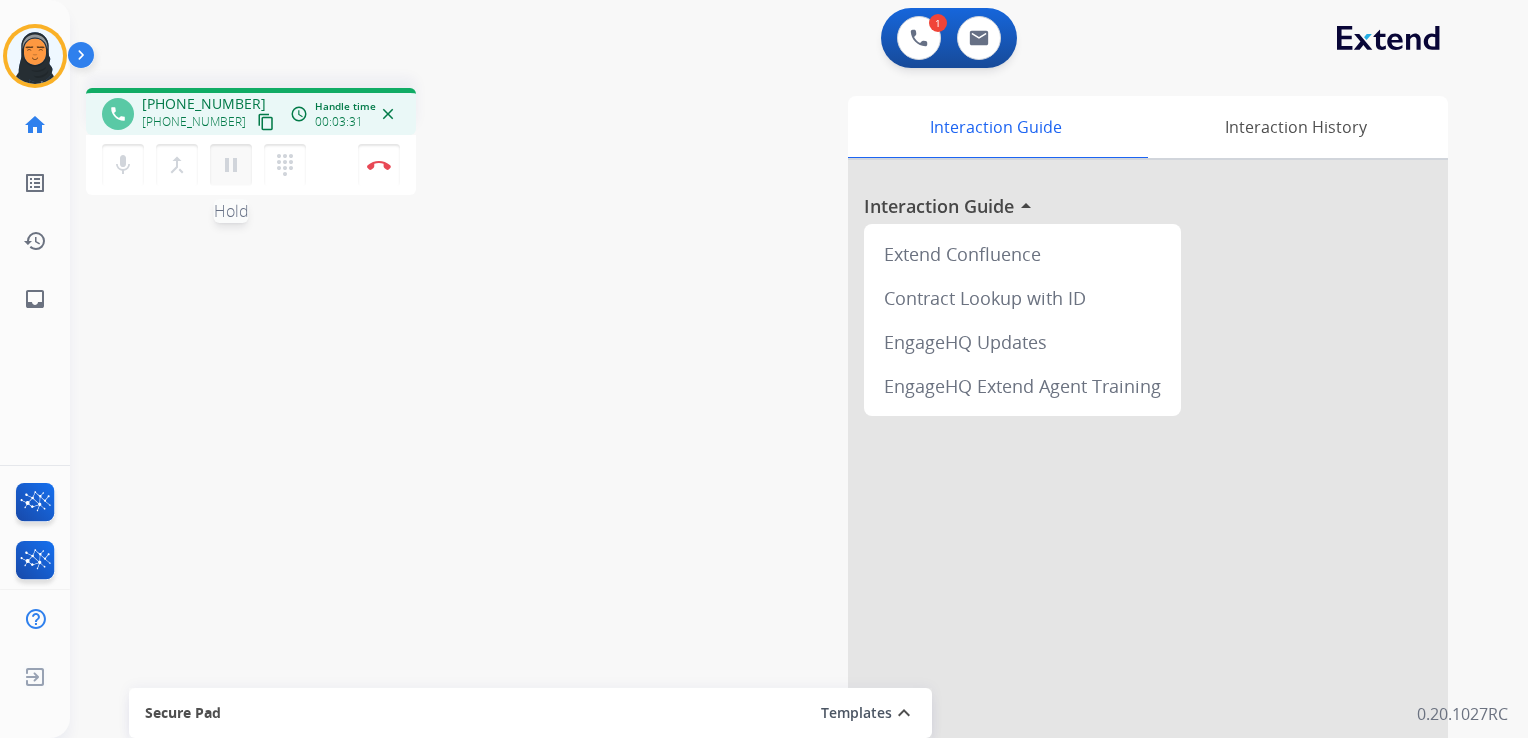 click on "pause" at bounding box center (231, 165) 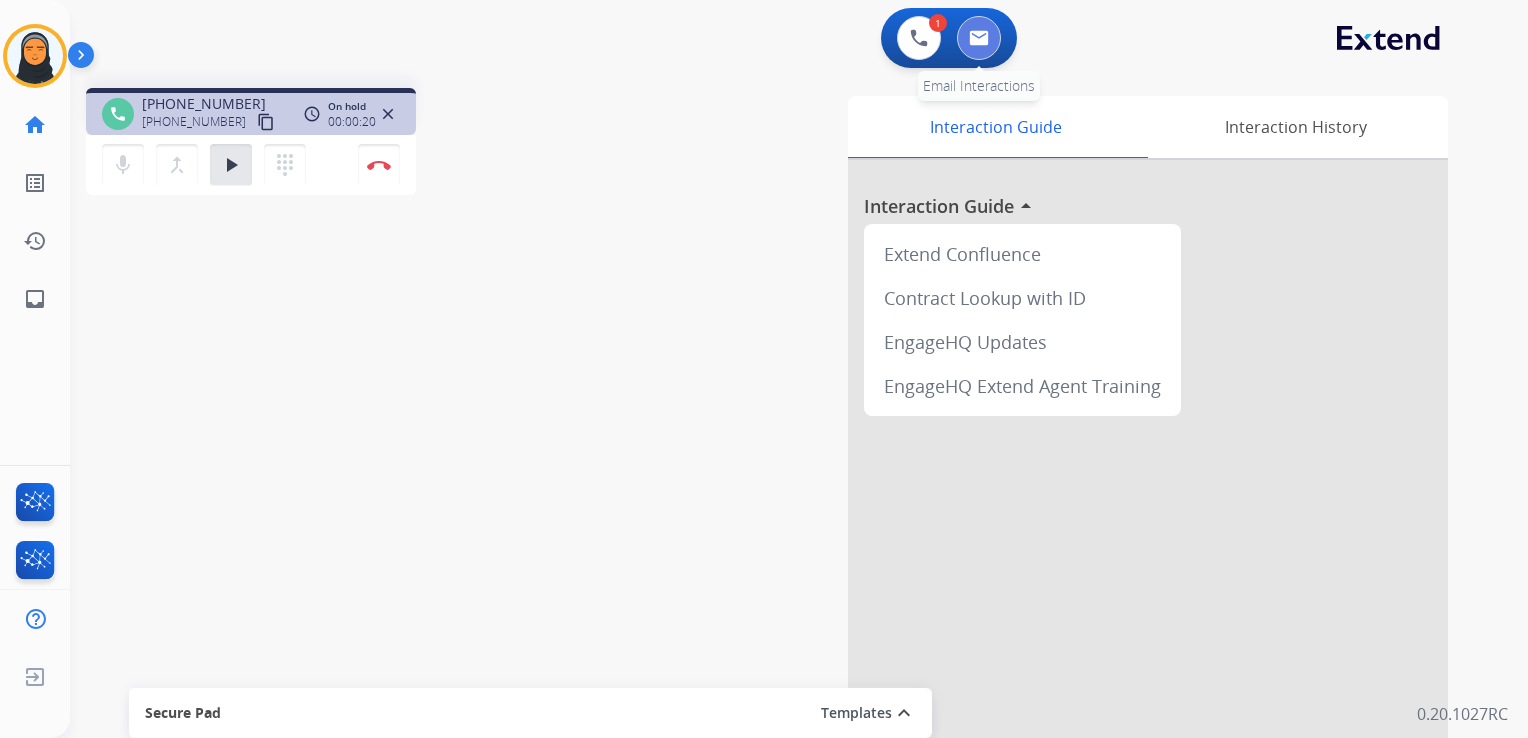 click at bounding box center [979, 38] 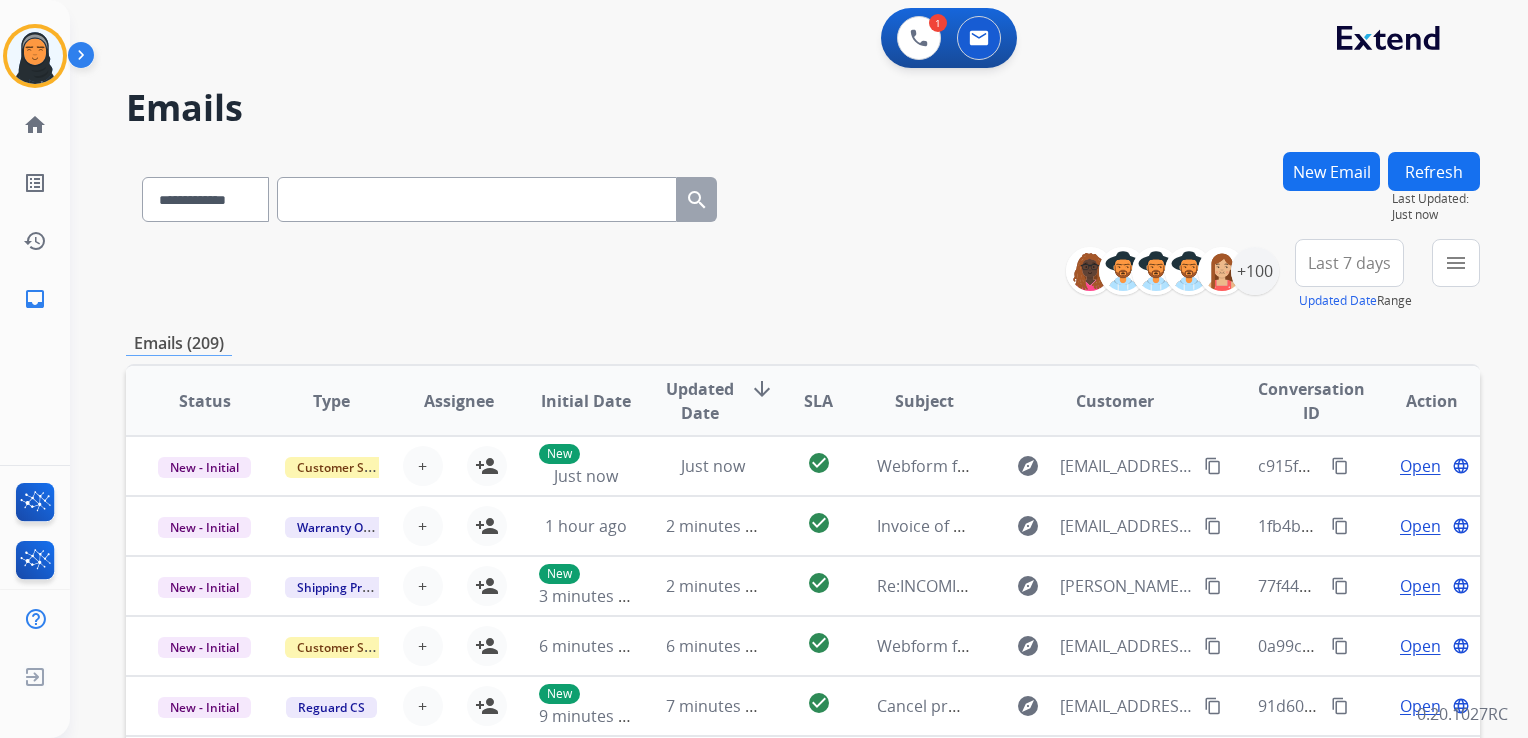 click on "New Email" at bounding box center [1331, 171] 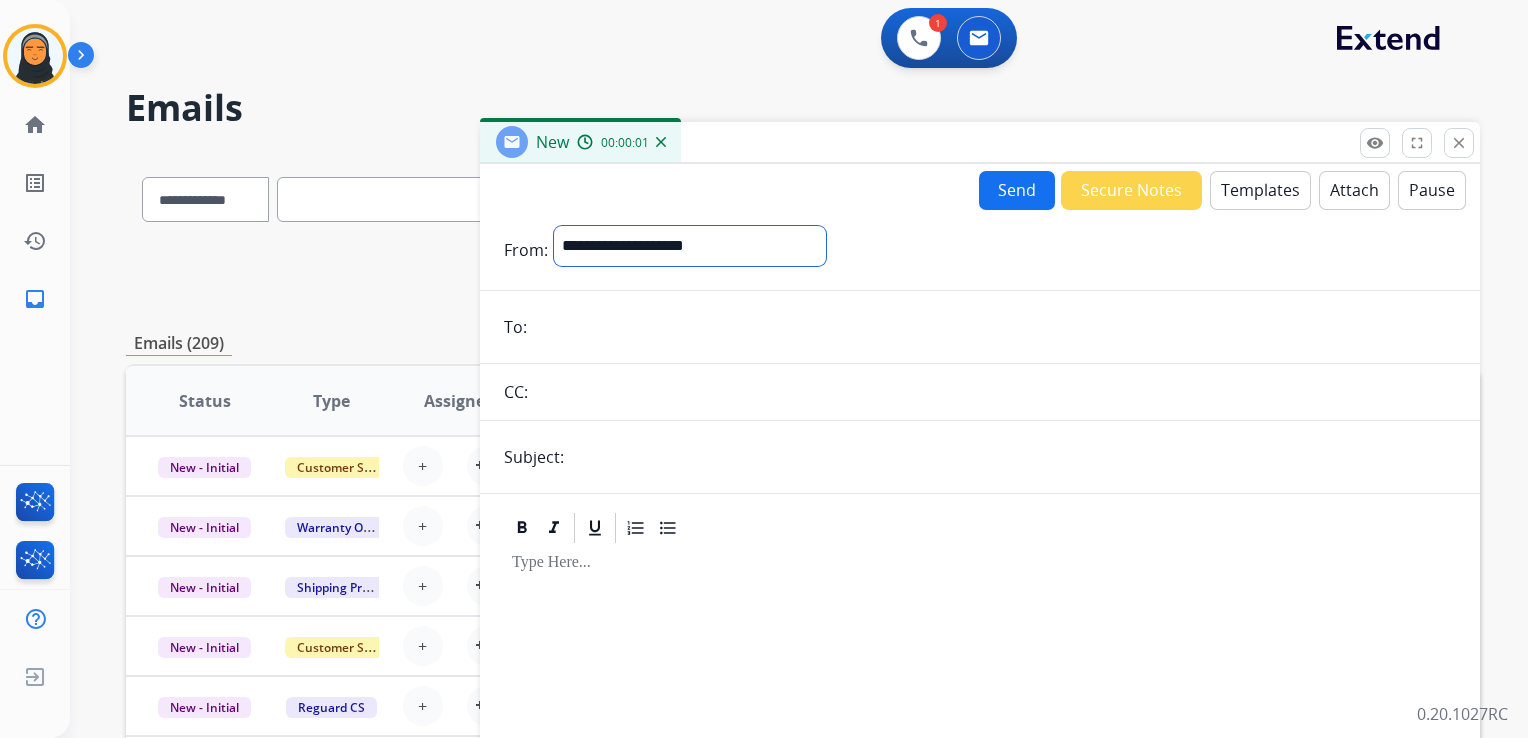 click on "**********" at bounding box center (690, 246) 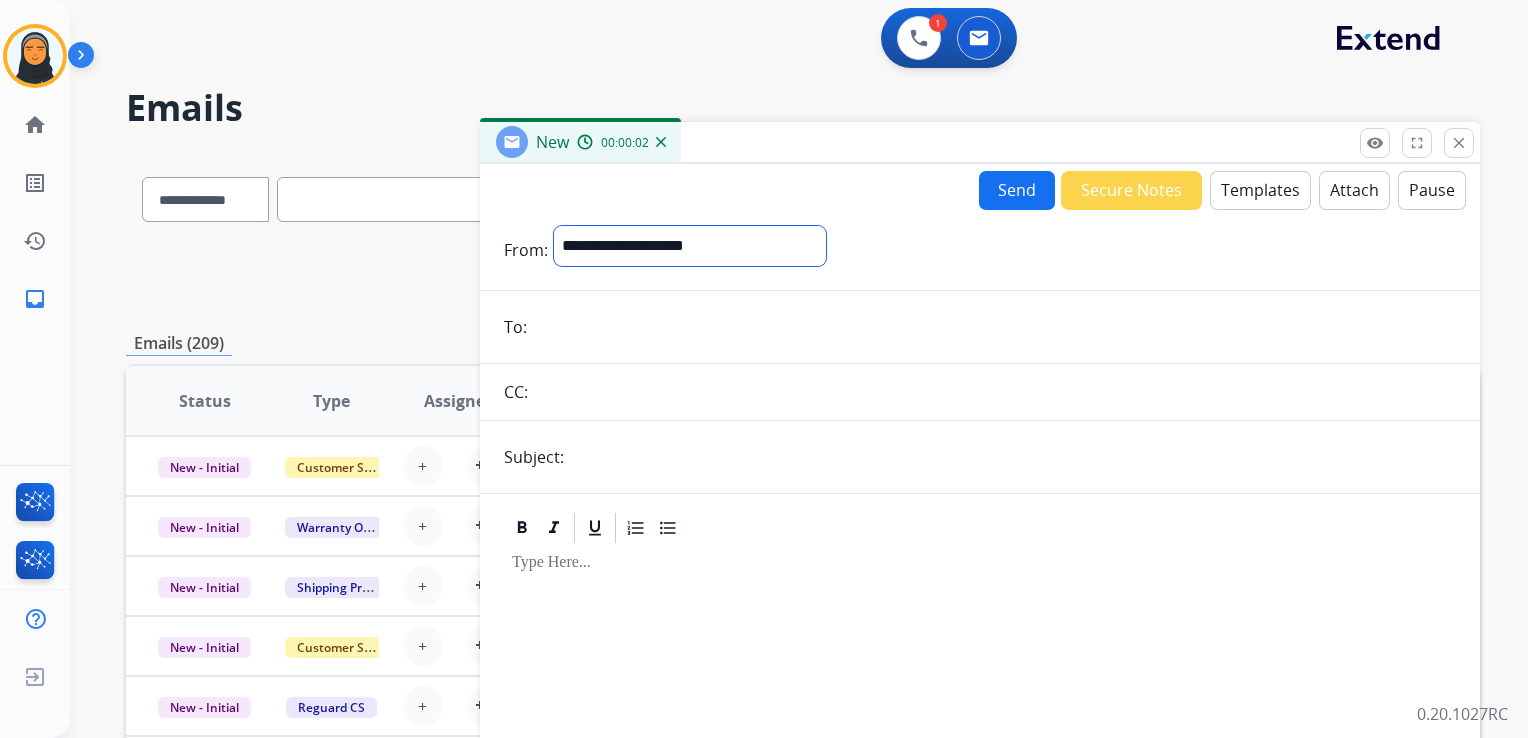 select on "**********" 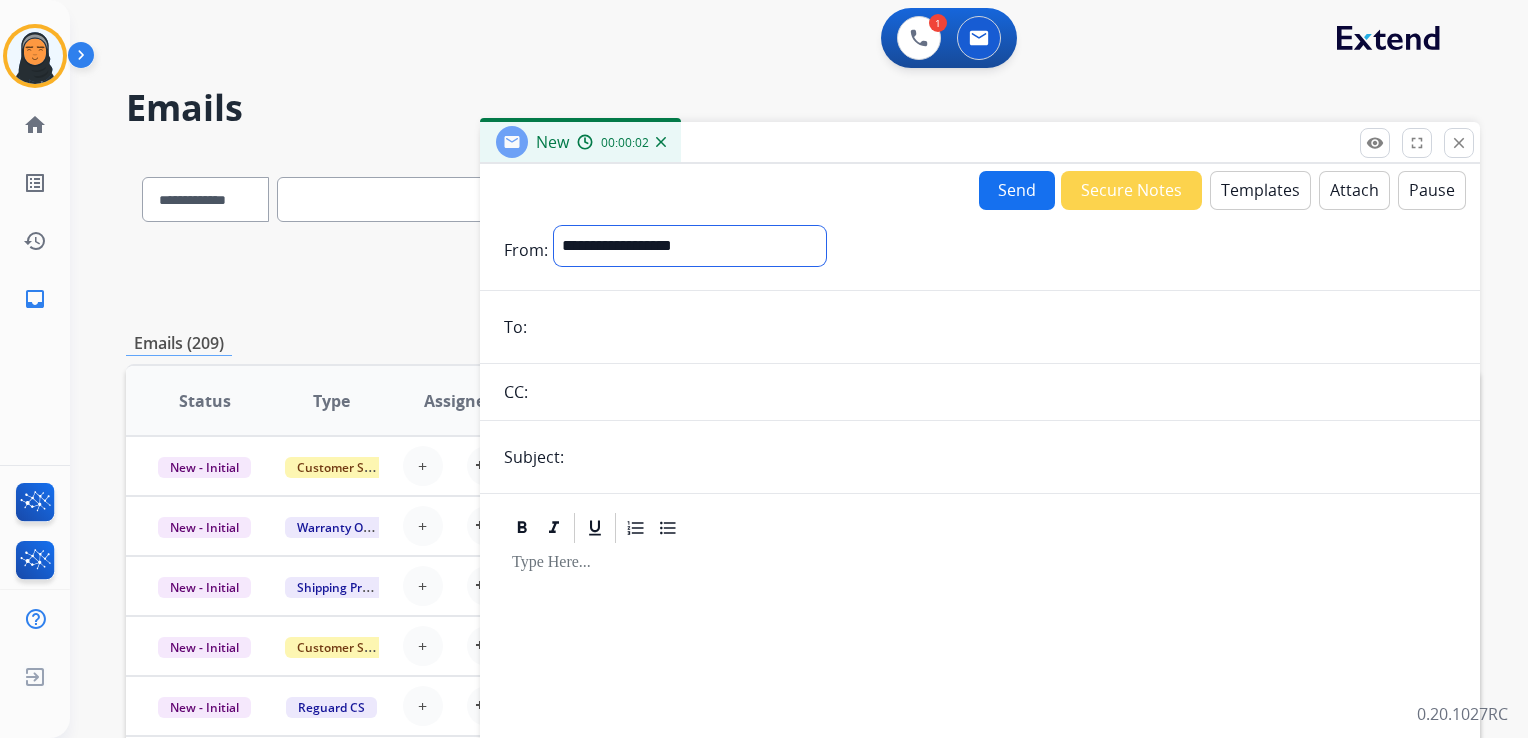 click on "**********" at bounding box center [690, 246] 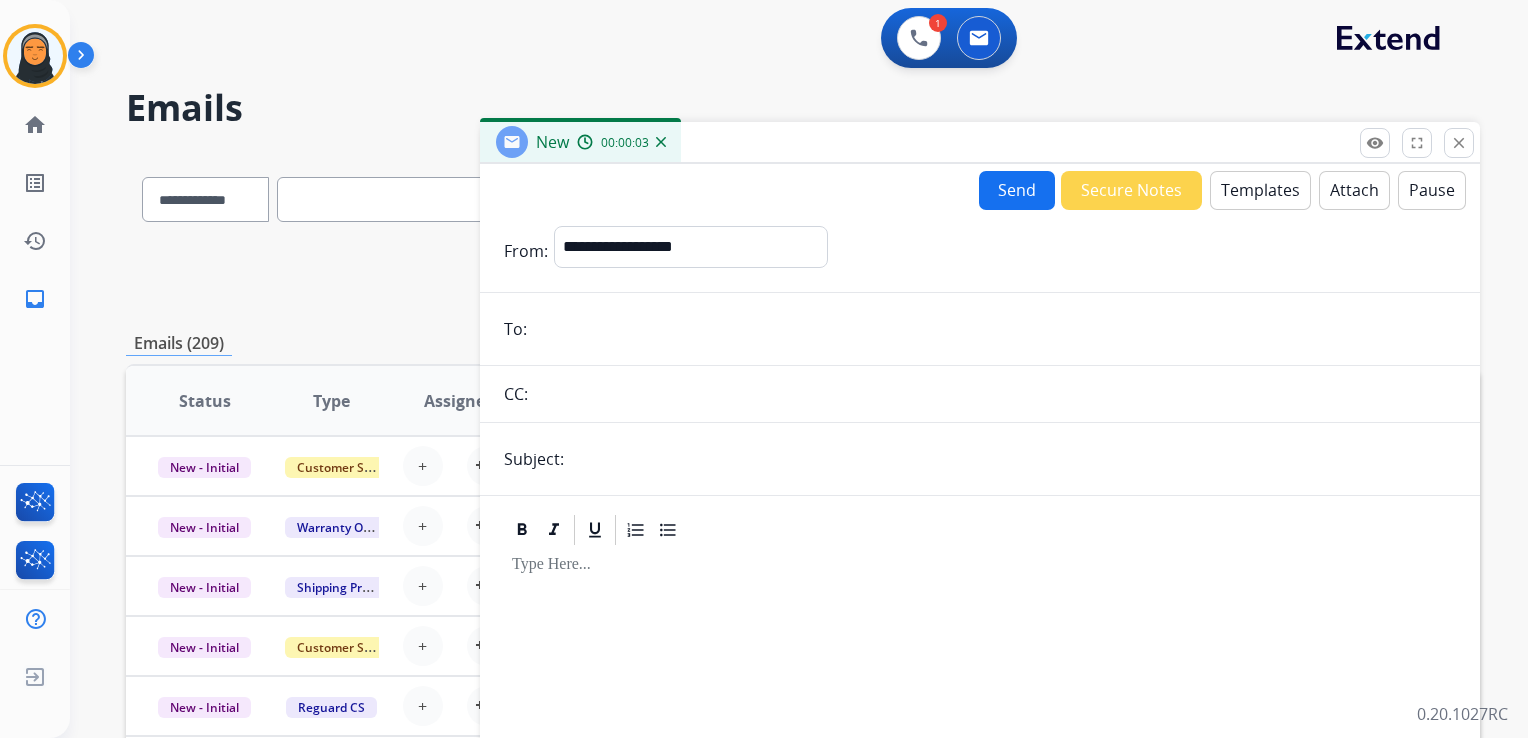 click at bounding box center [994, 329] 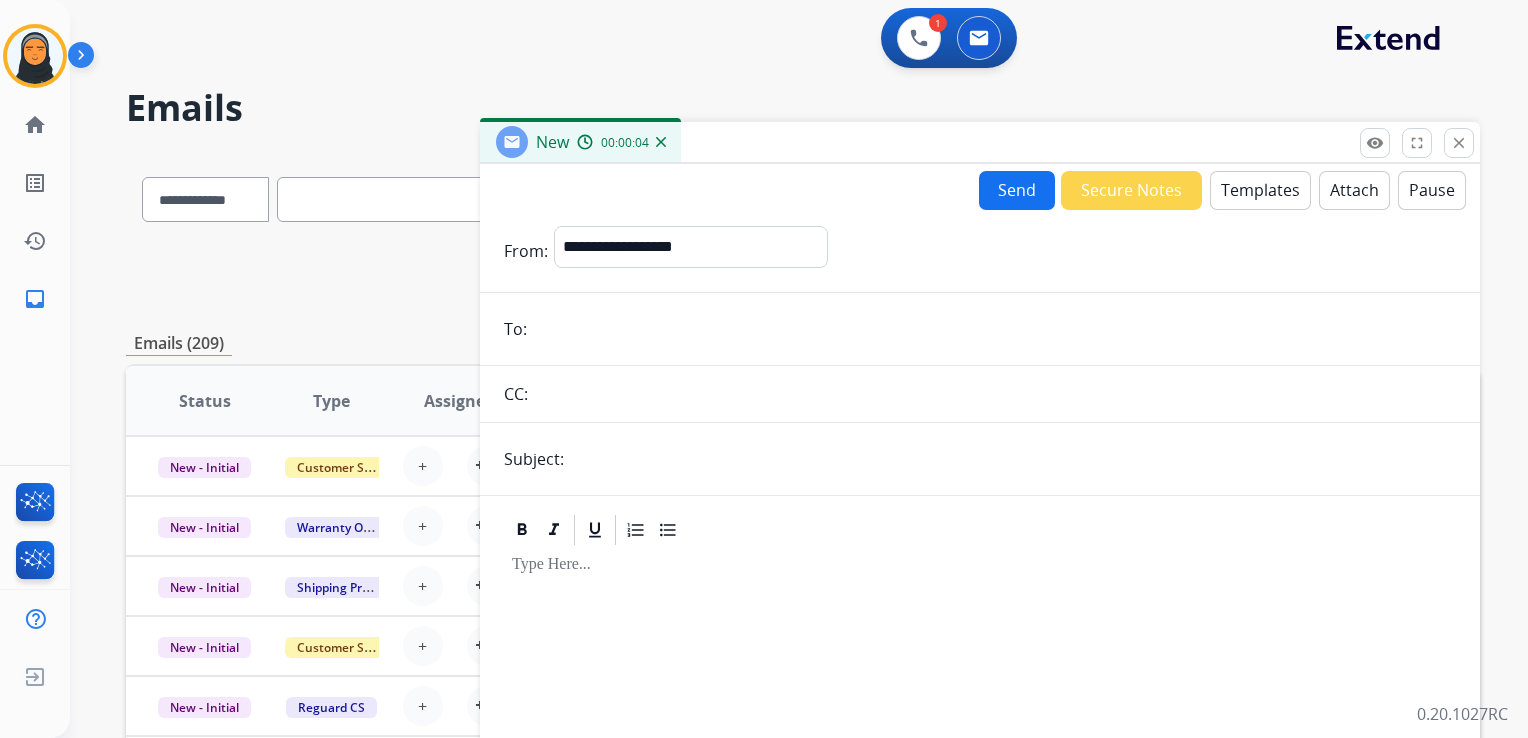 paste on "**********" 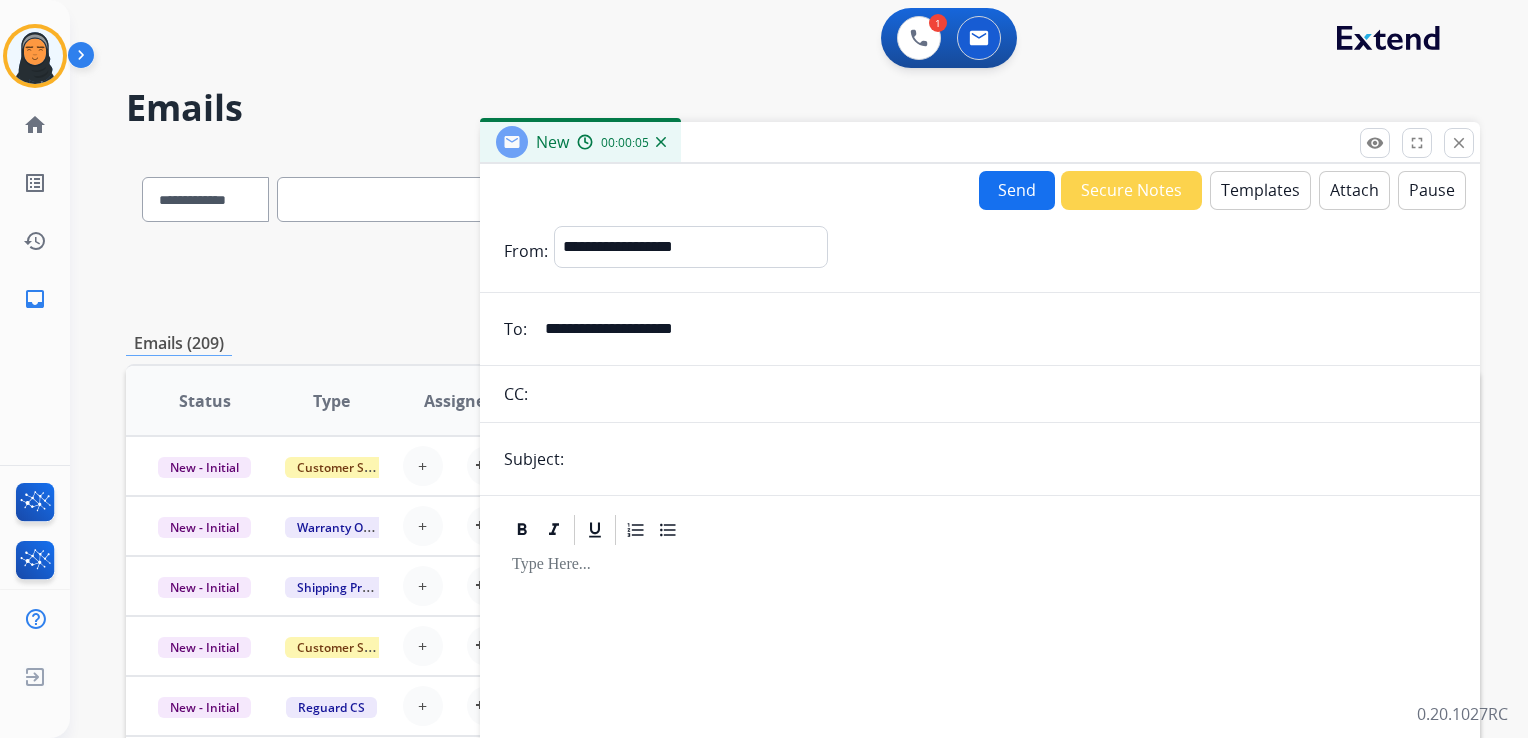 type on "**********" 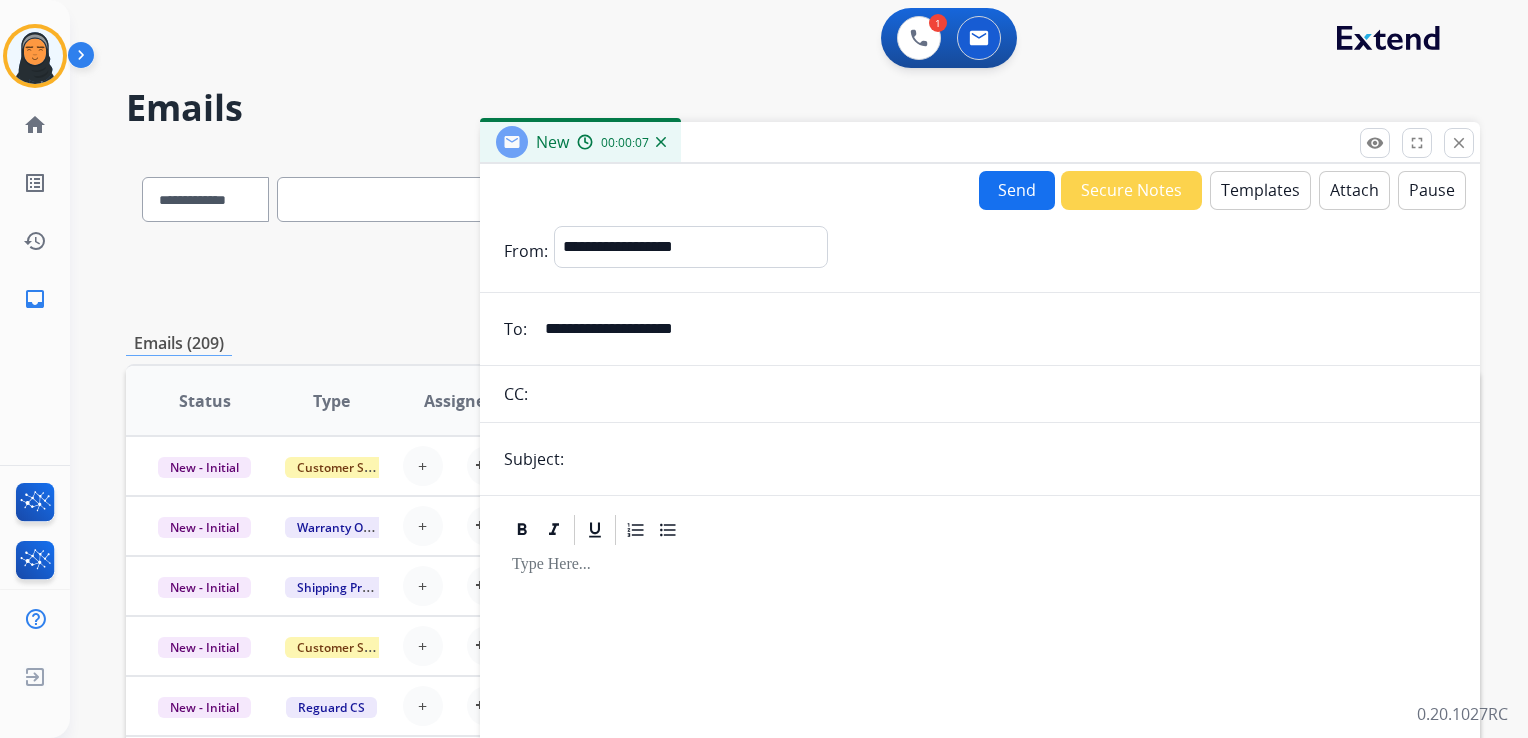 type on "**********" 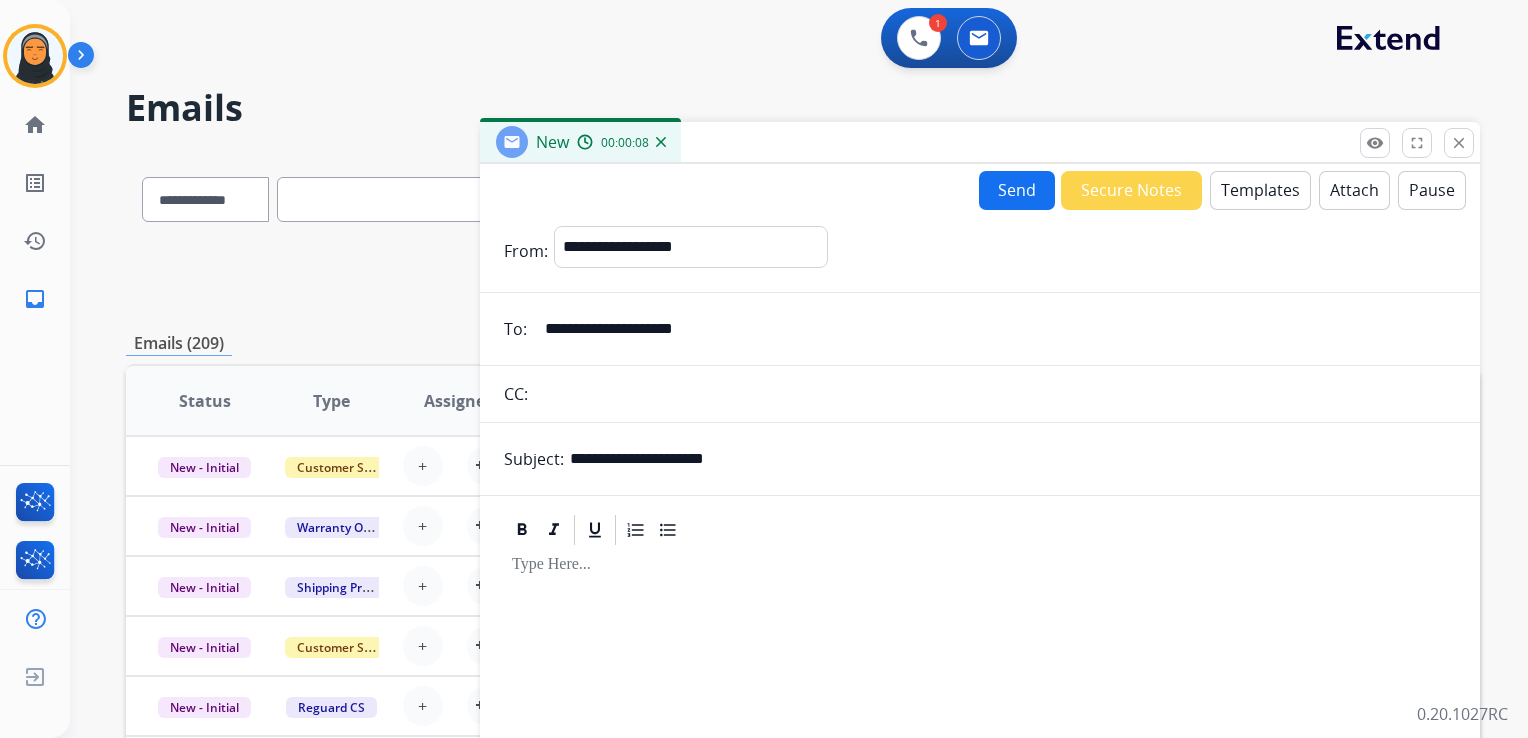 click on "Templates" at bounding box center [1260, 190] 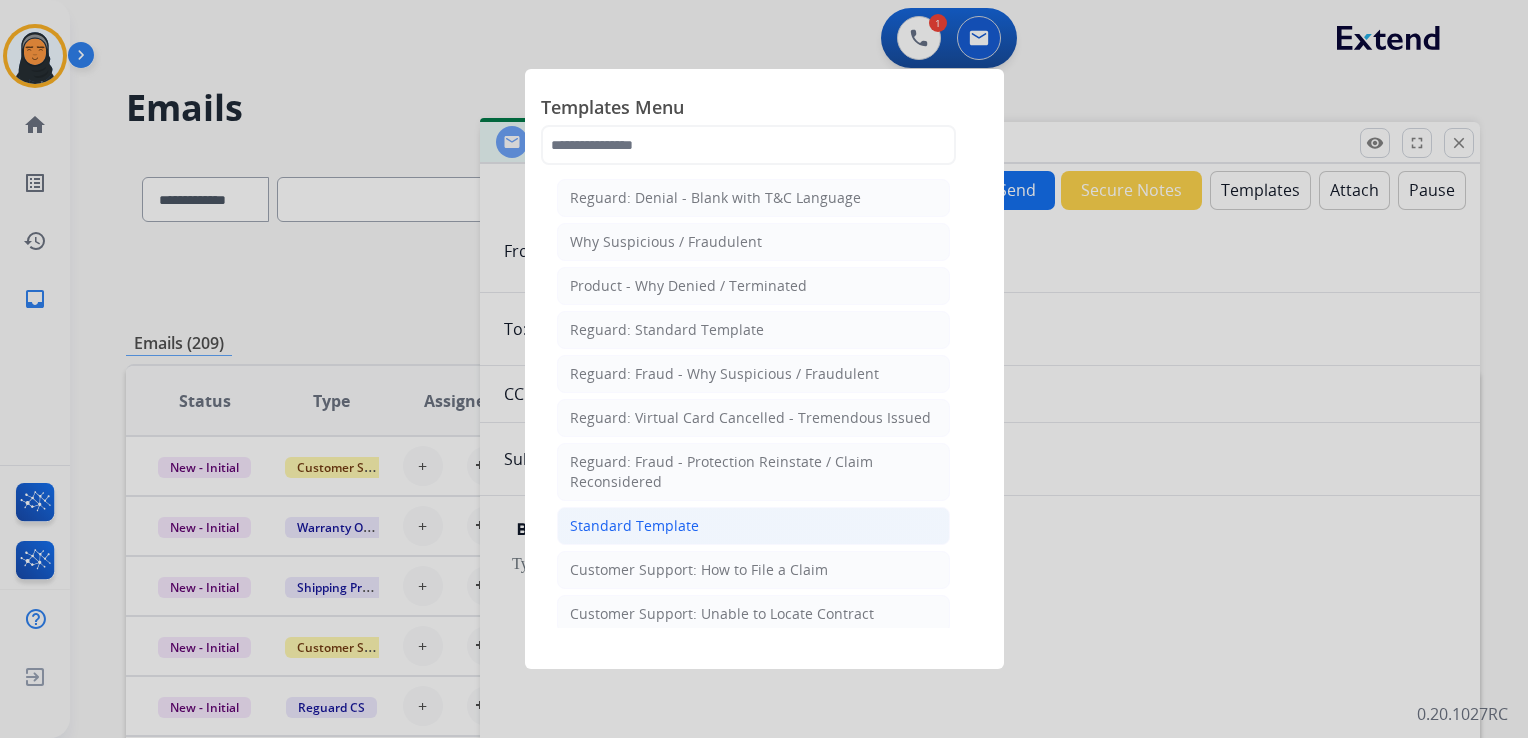 click on "Standard Template" 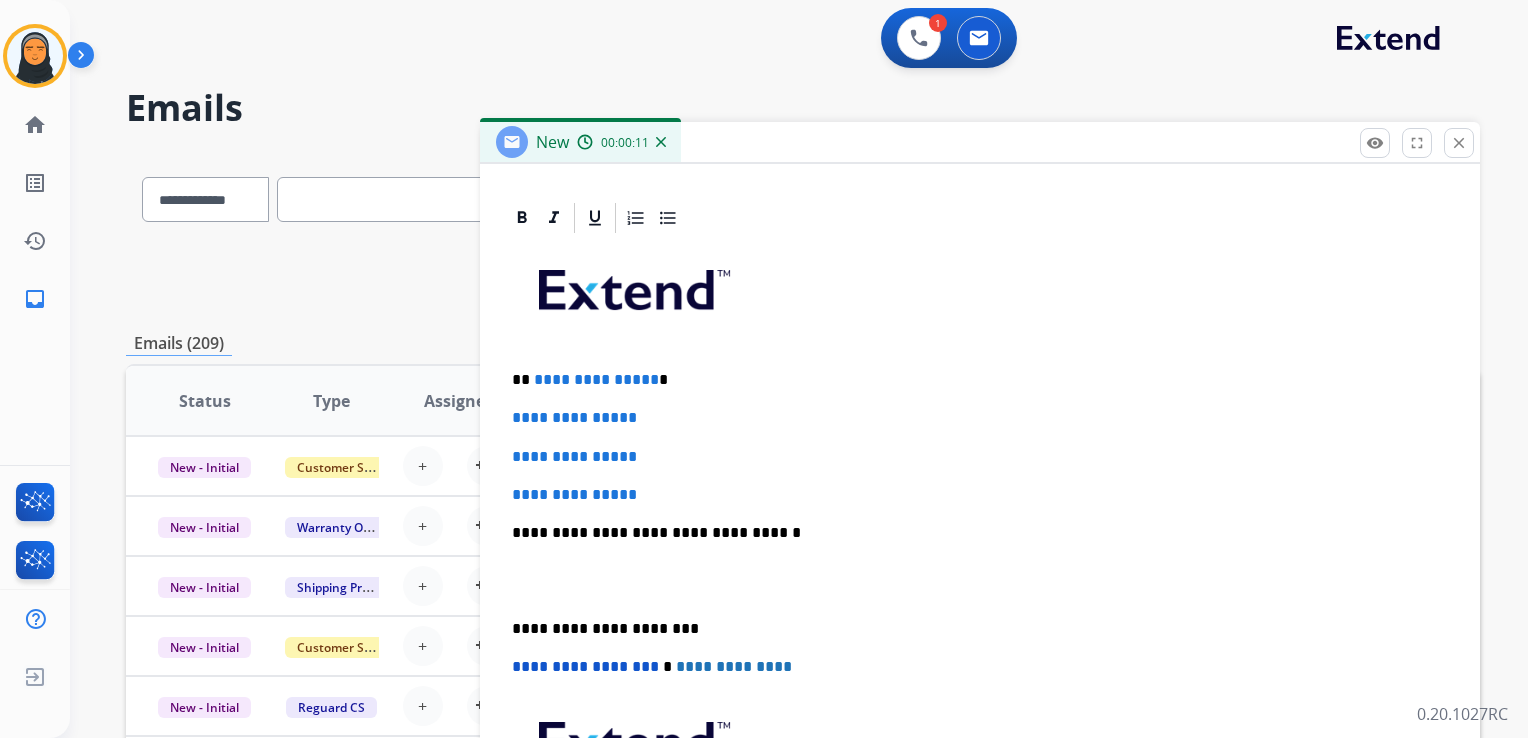 scroll, scrollTop: 460, scrollLeft: 0, axis: vertical 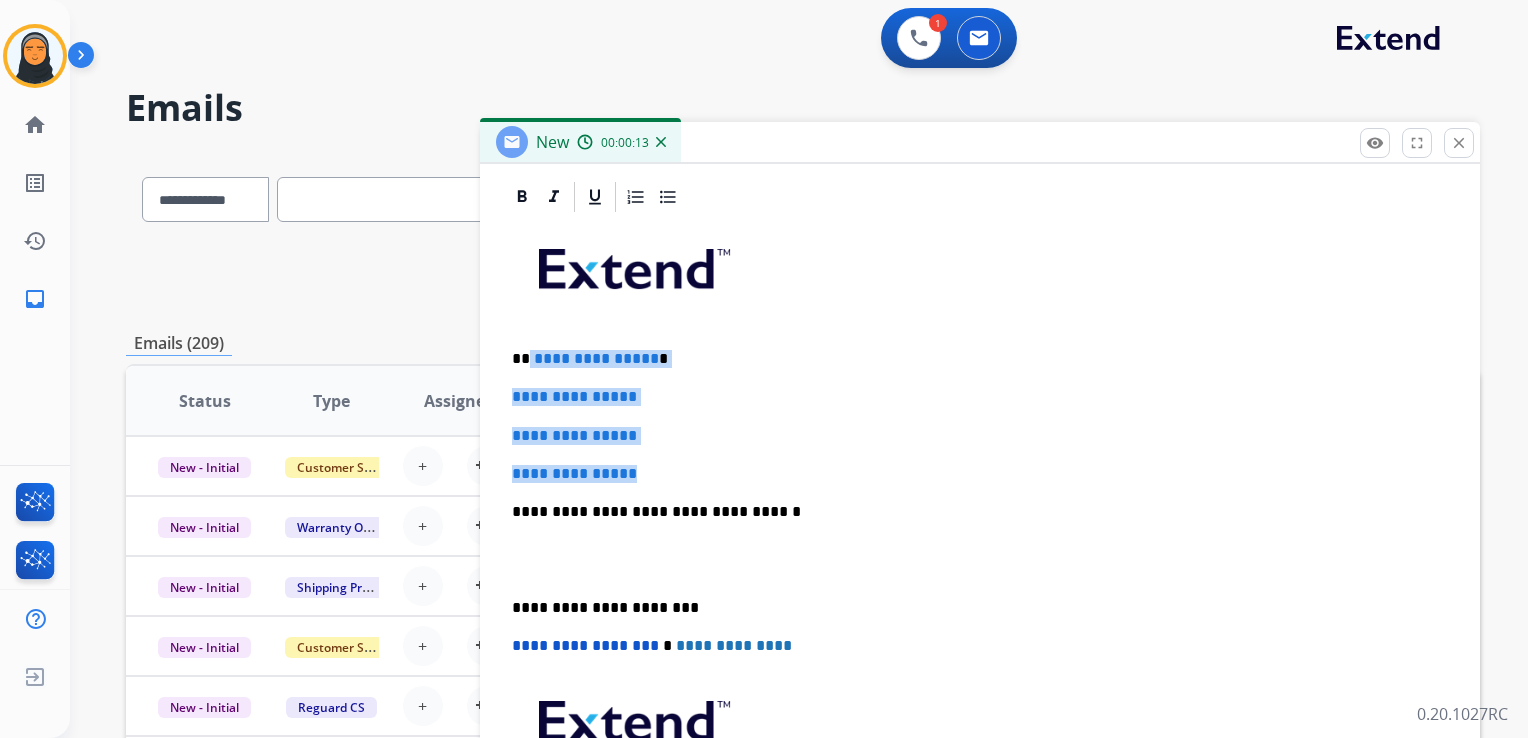 drag, startPoint x: 528, startPoint y: 354, endPoint x: 675, endPoint y: 459, distance: 180.64883 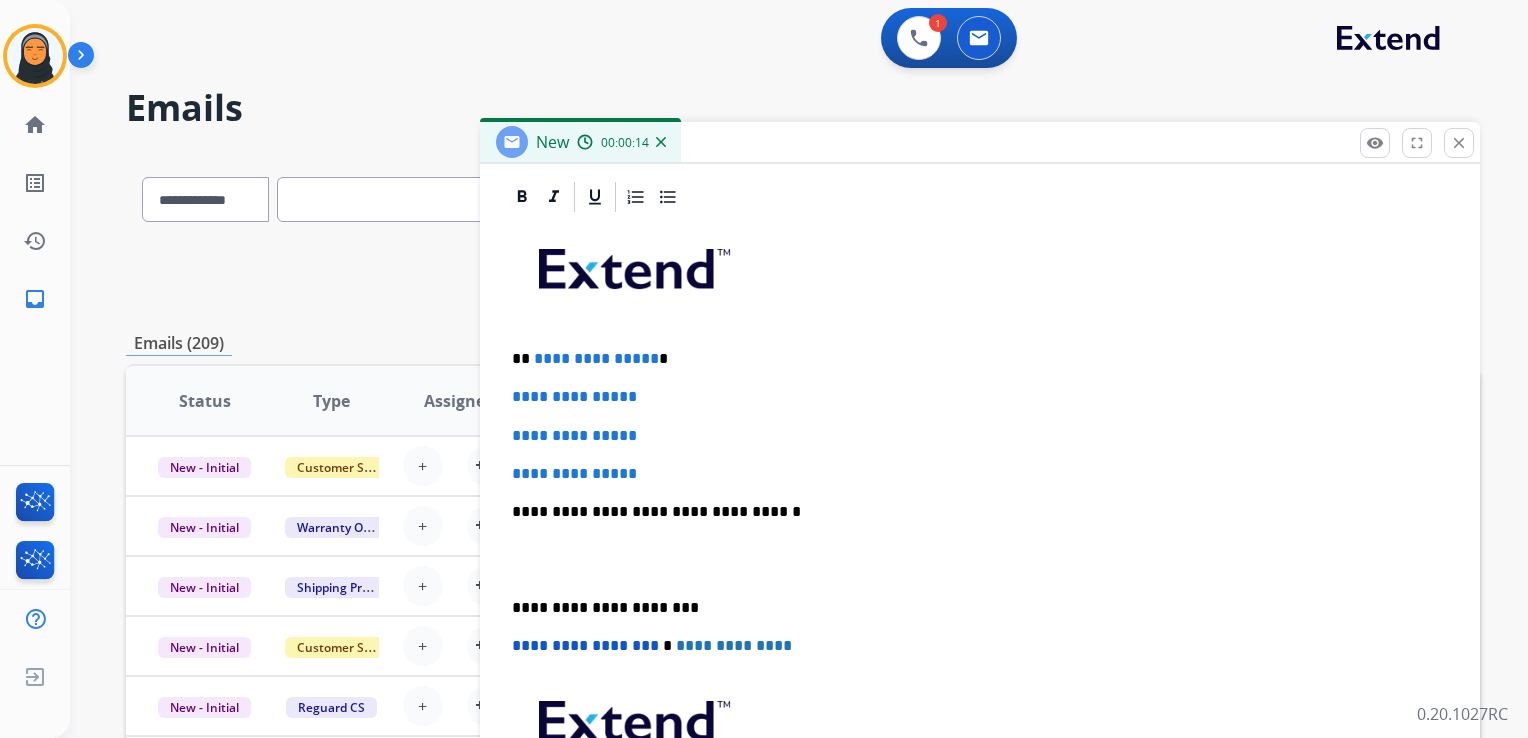 scroll, scrollTop: 344, scrollLeft: 0, axis: vertical 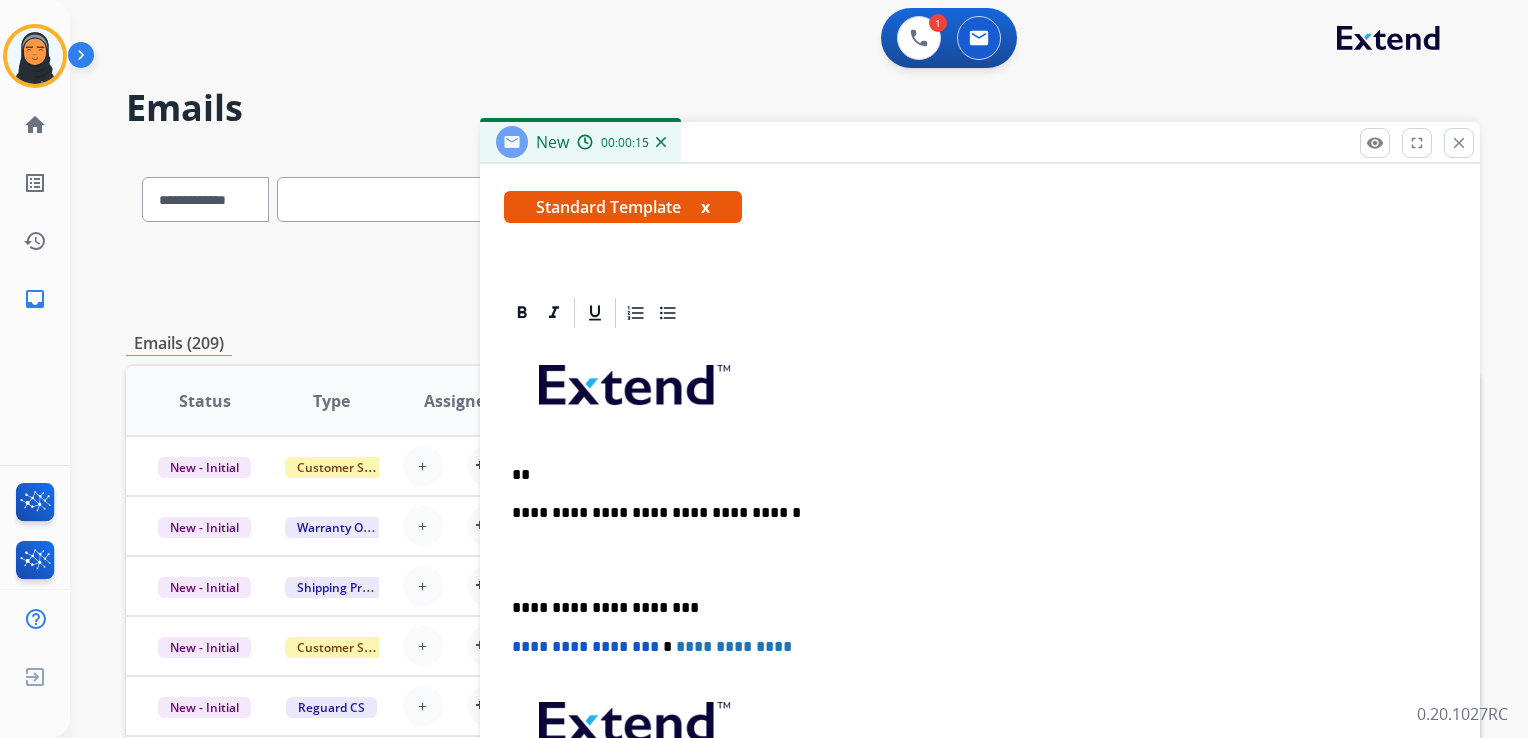 type 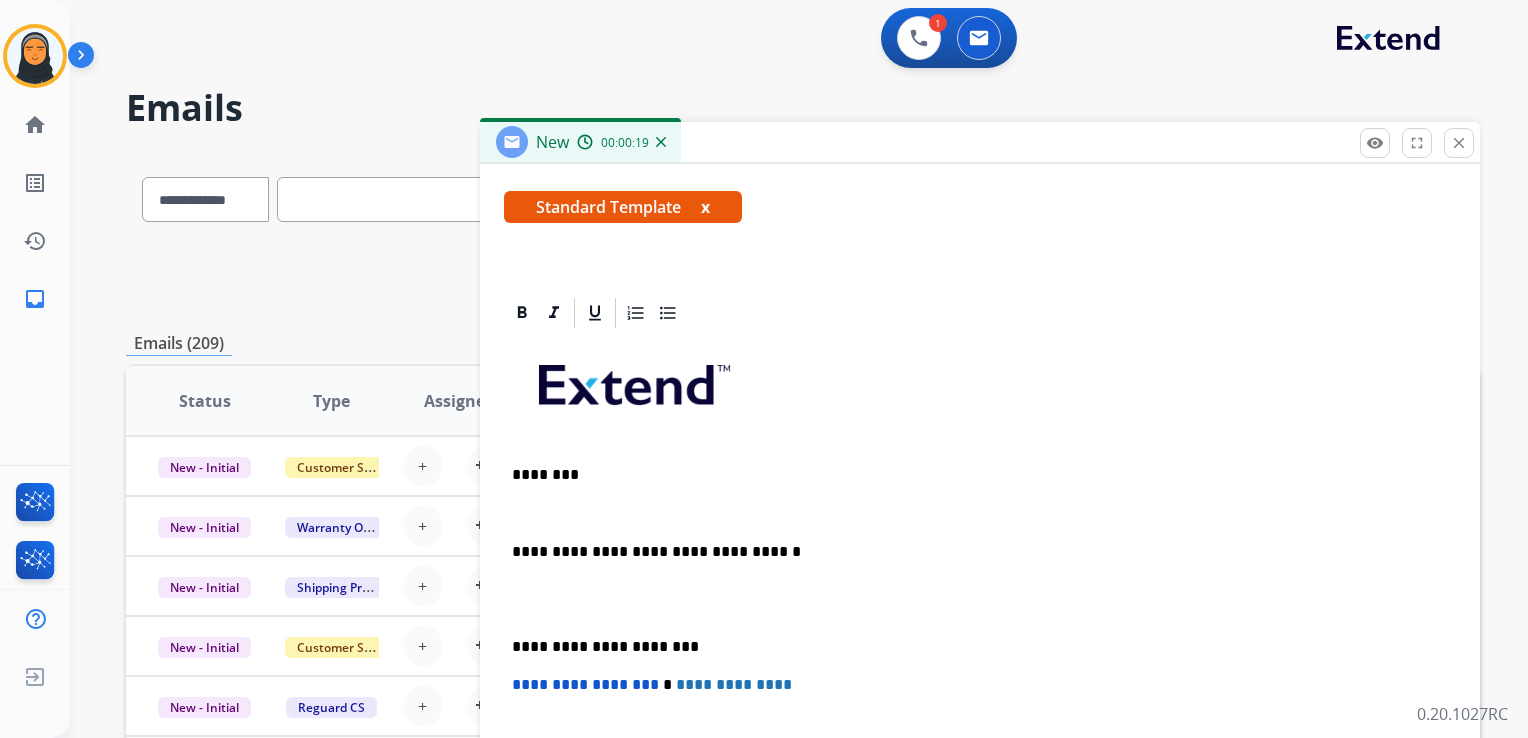 scroll, scrollTop: 383, scrollLeft: 0, axis: vertical 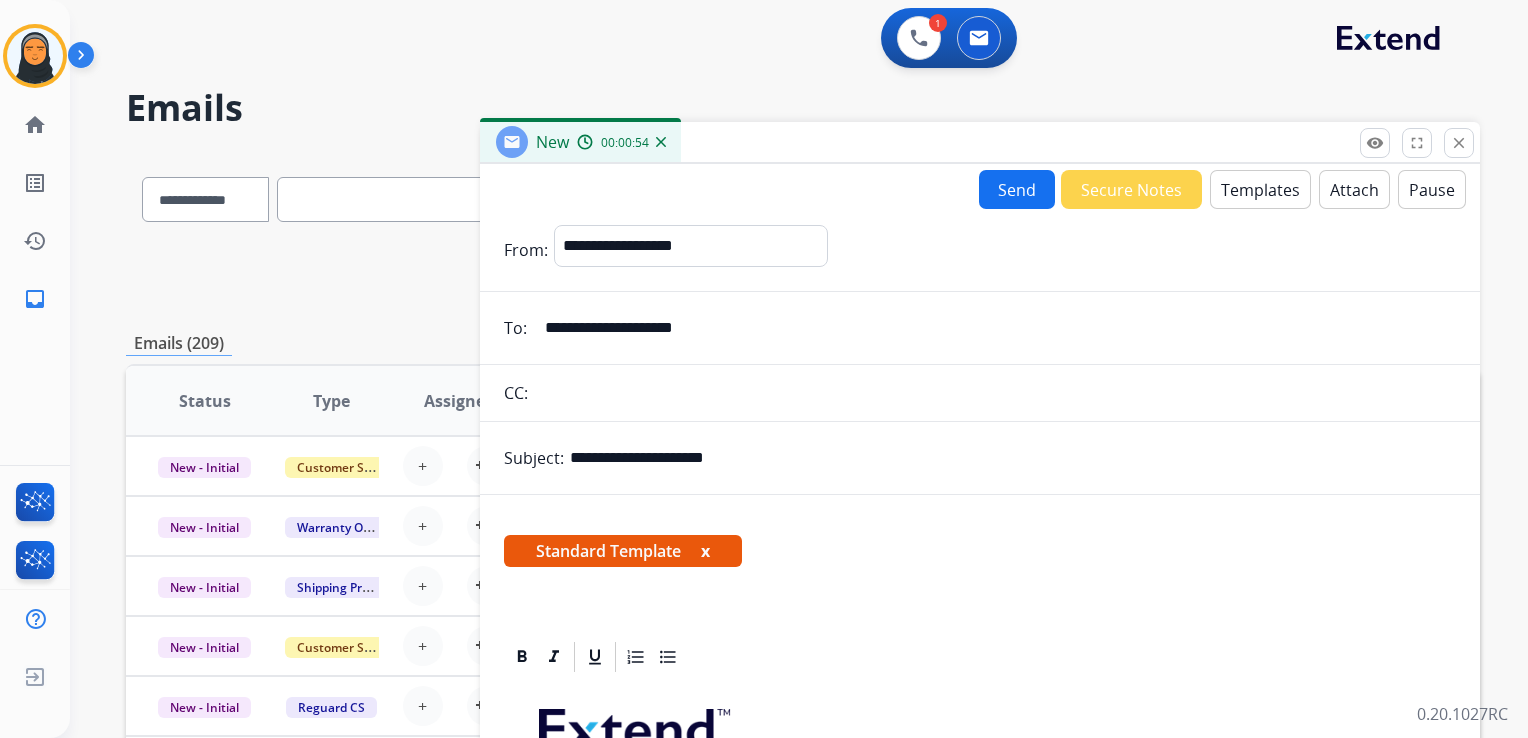 click on "Send" at bounding box center (1017, 189) 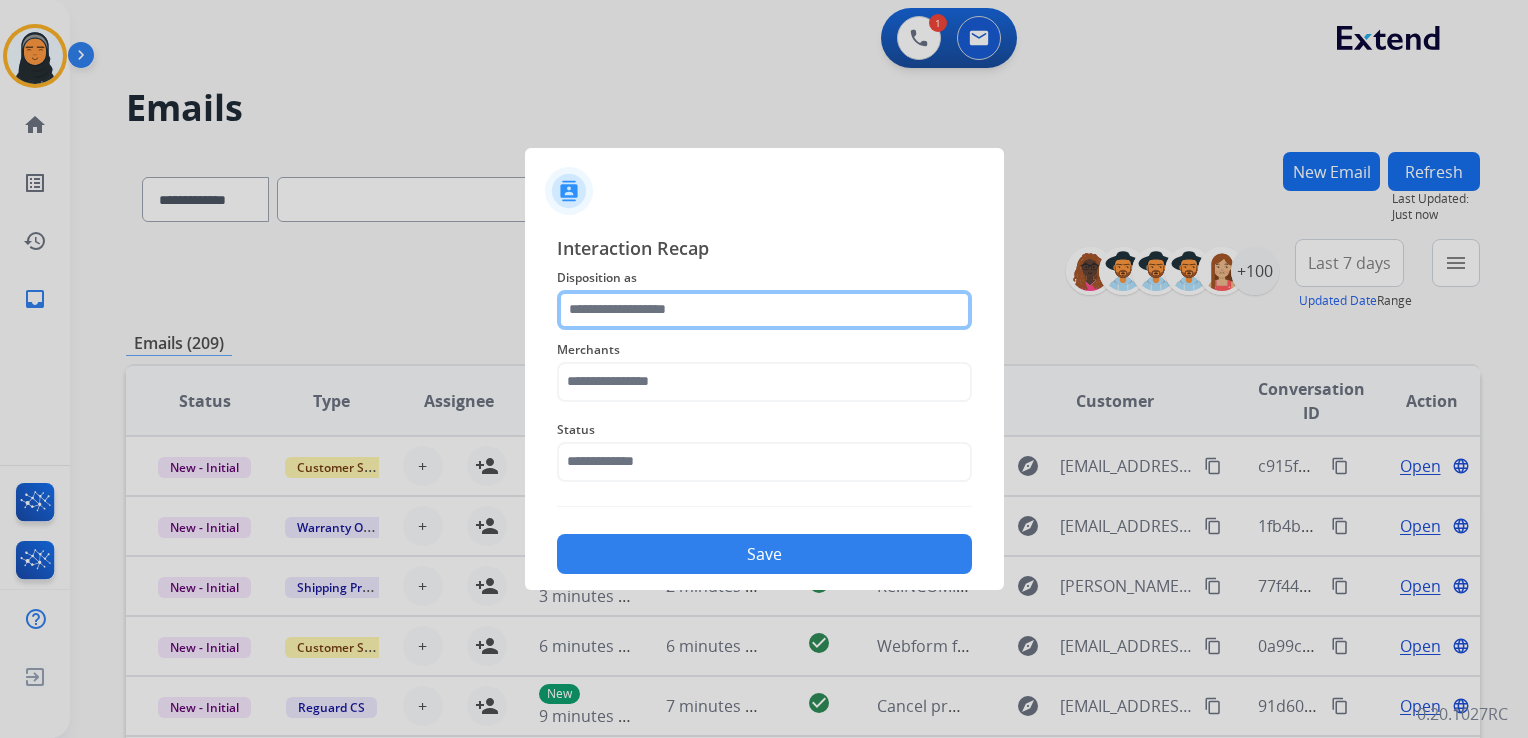 click 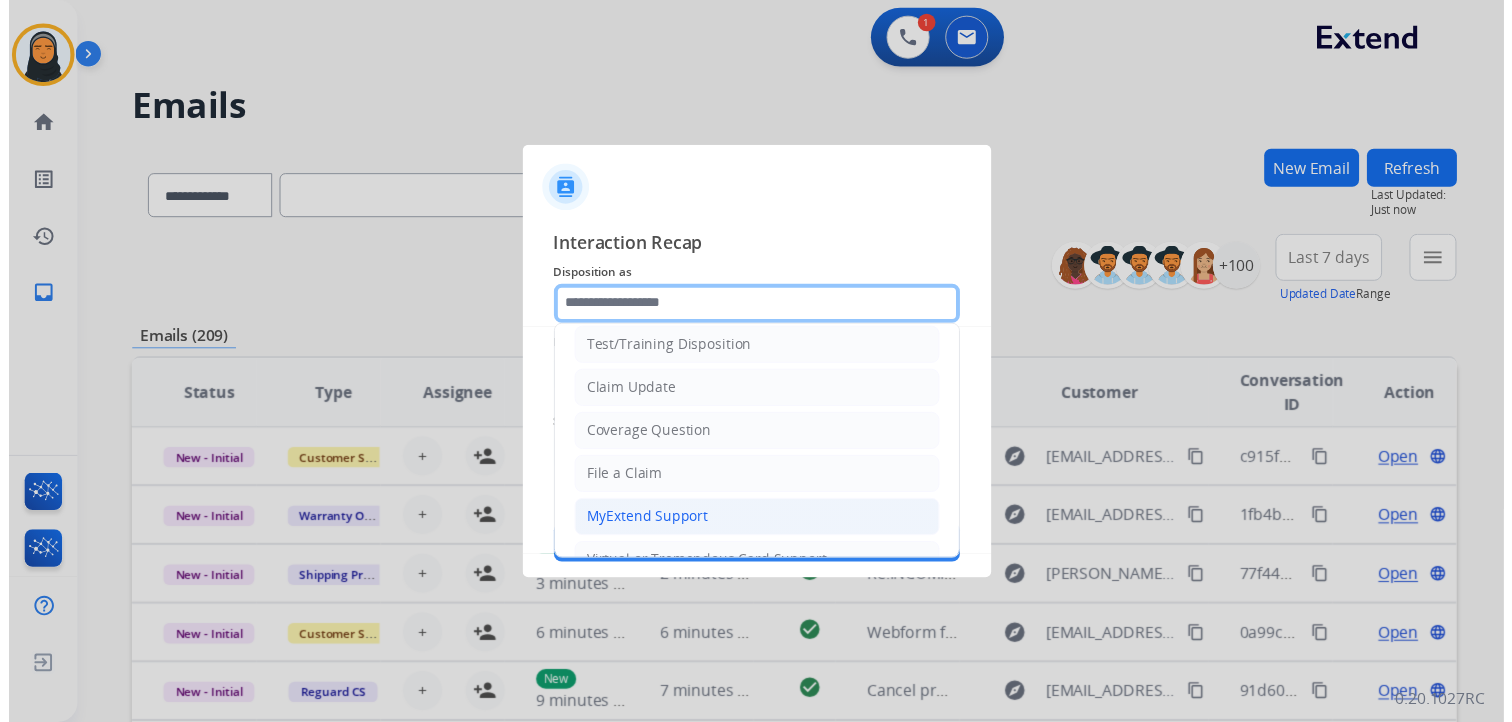 scroll, scrollTop: 100, scrollLeft: 0, axis: vertical 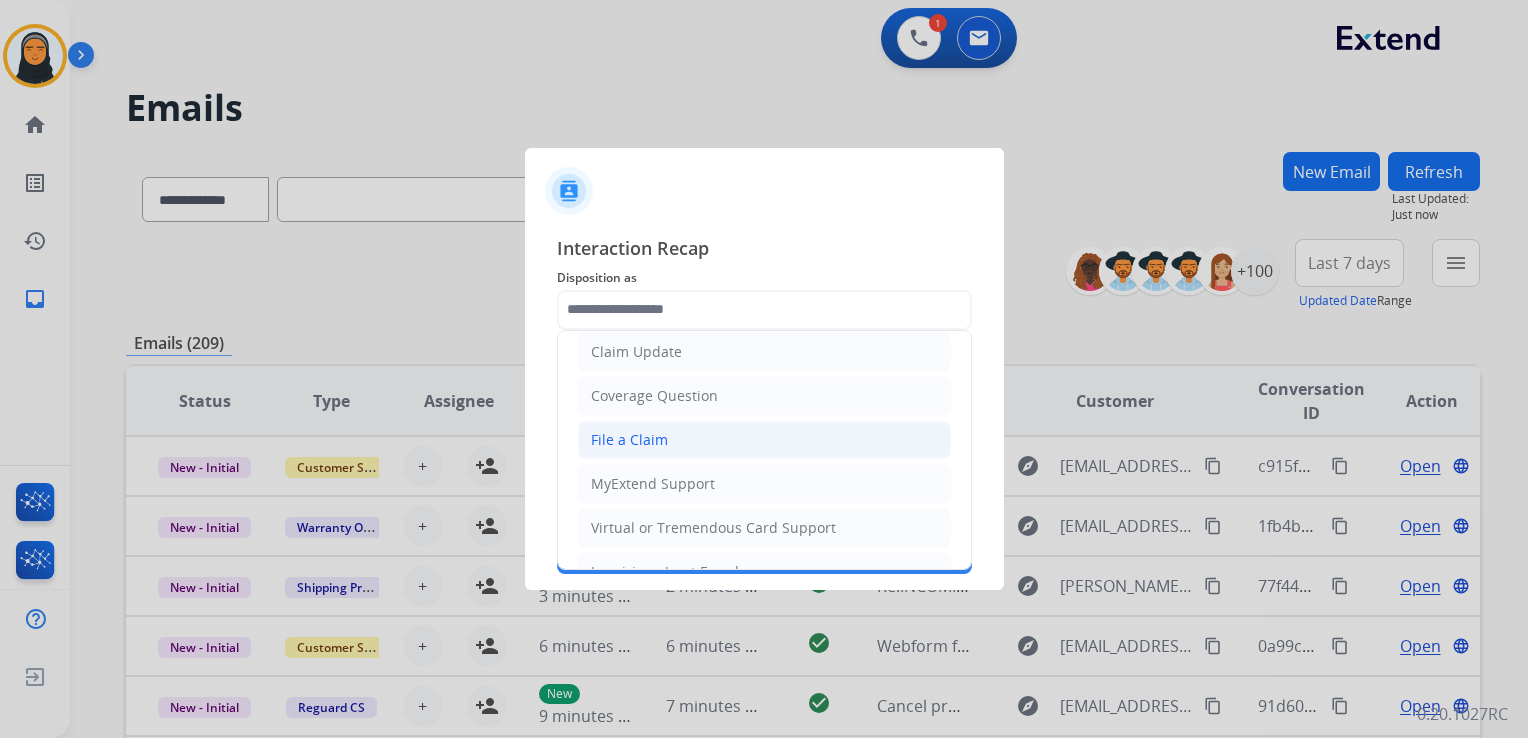 click on "File a Claim" 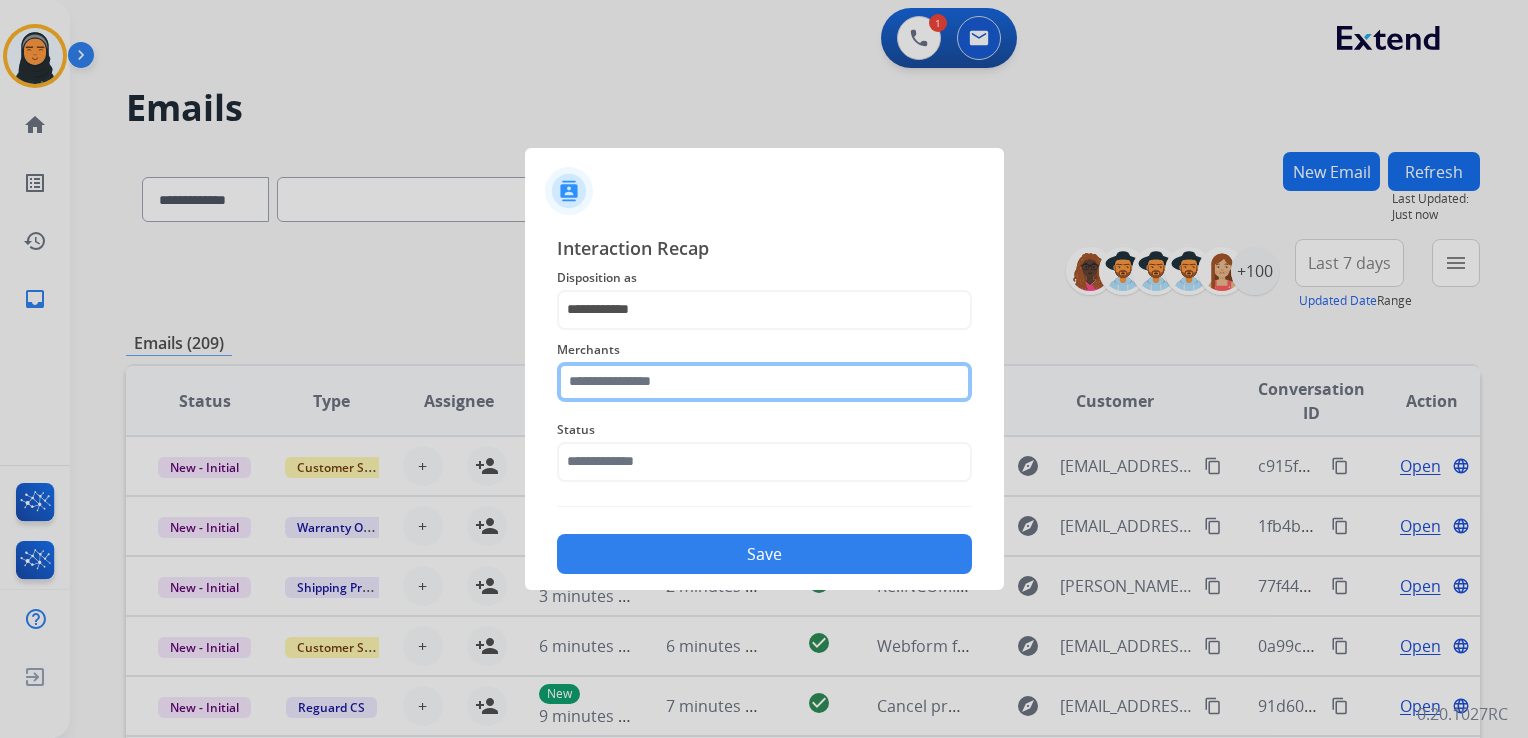 click 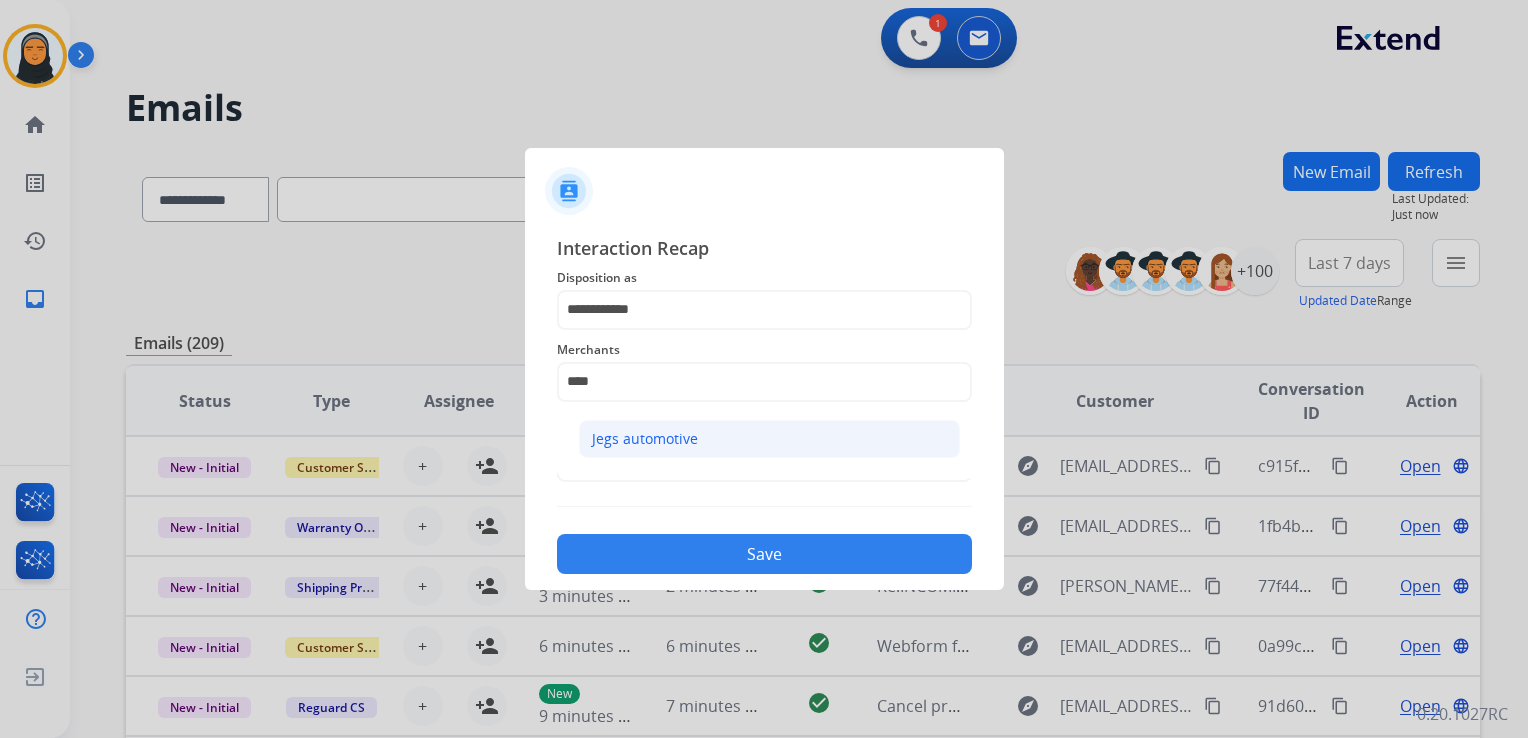 click on "Jegs automotive" 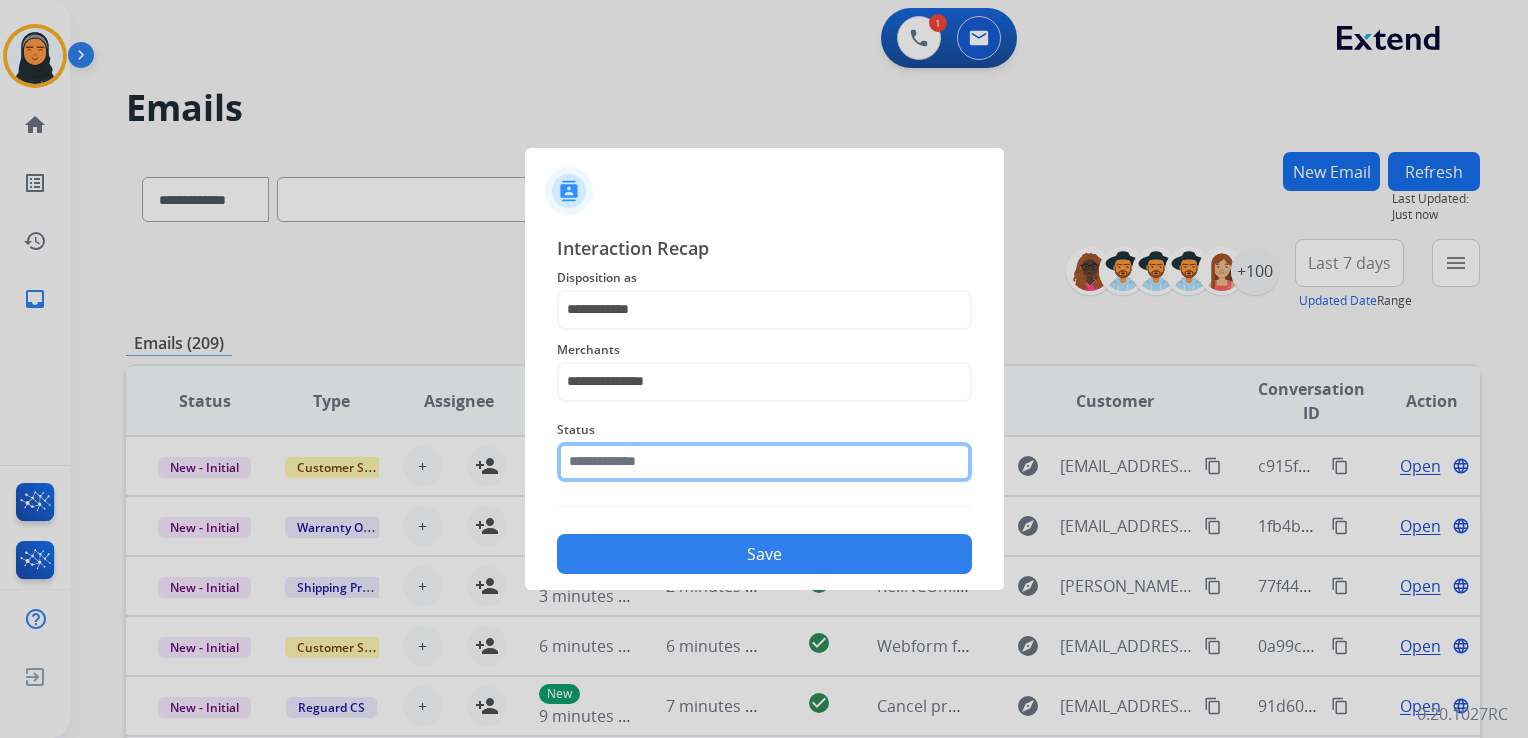 click 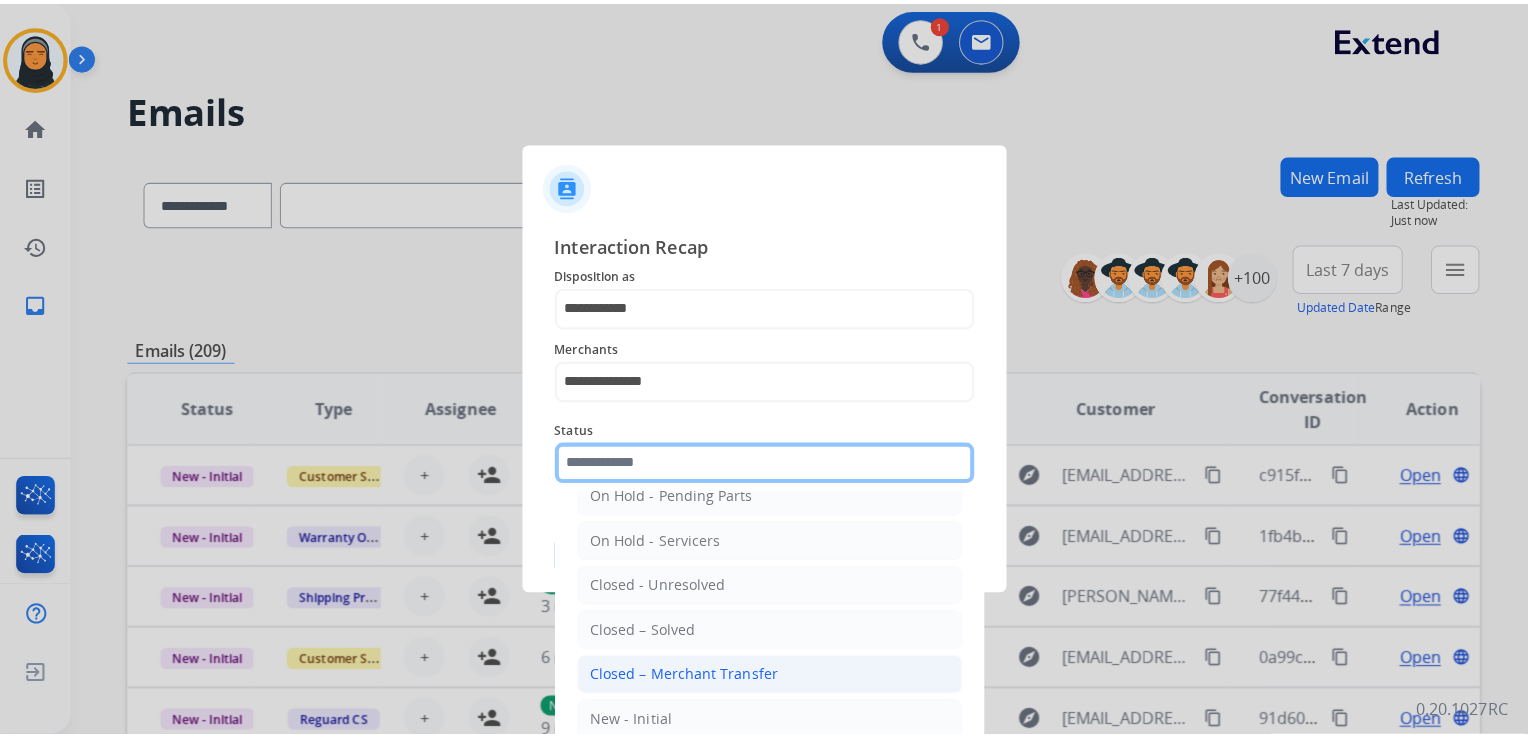scroll, scrollTop: 116, scrollLeft: 0, axis: vertical 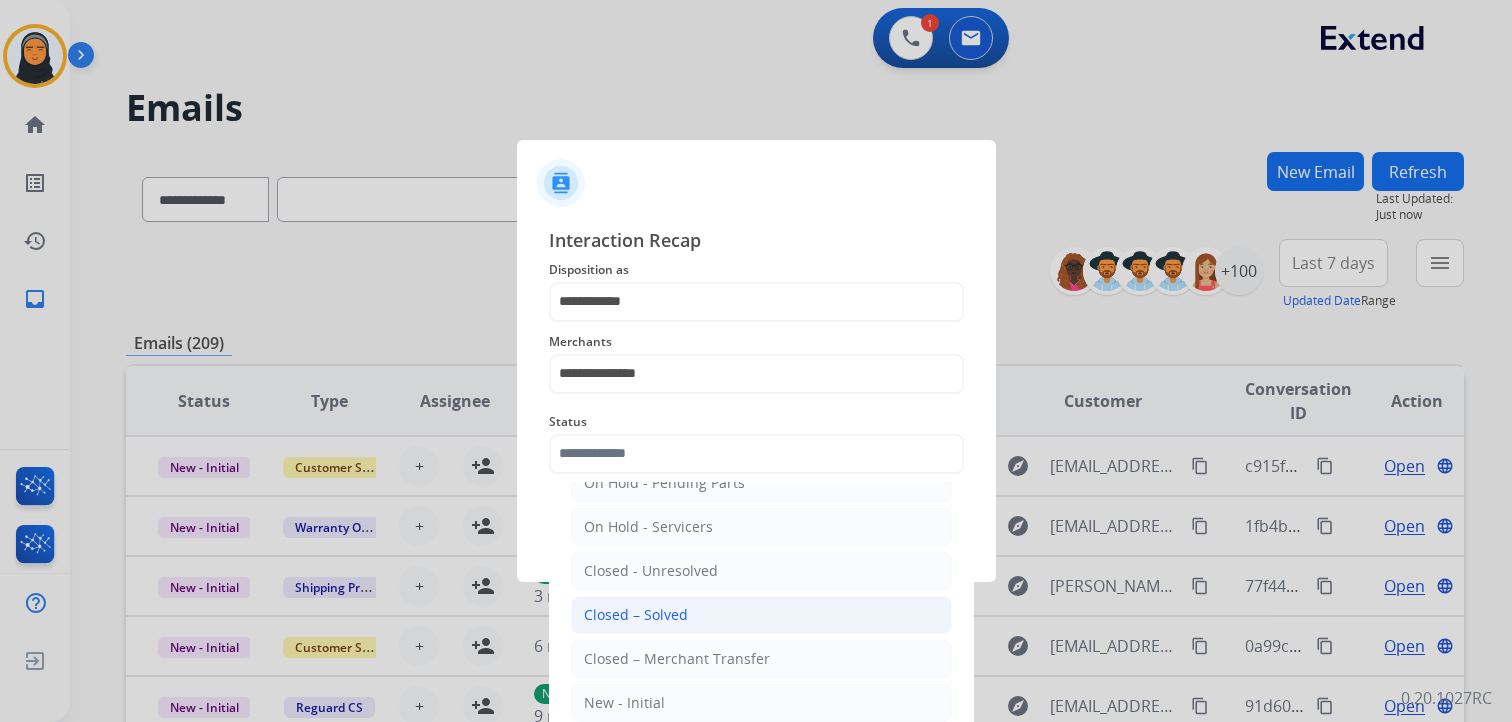 click on "Closed – Solved" 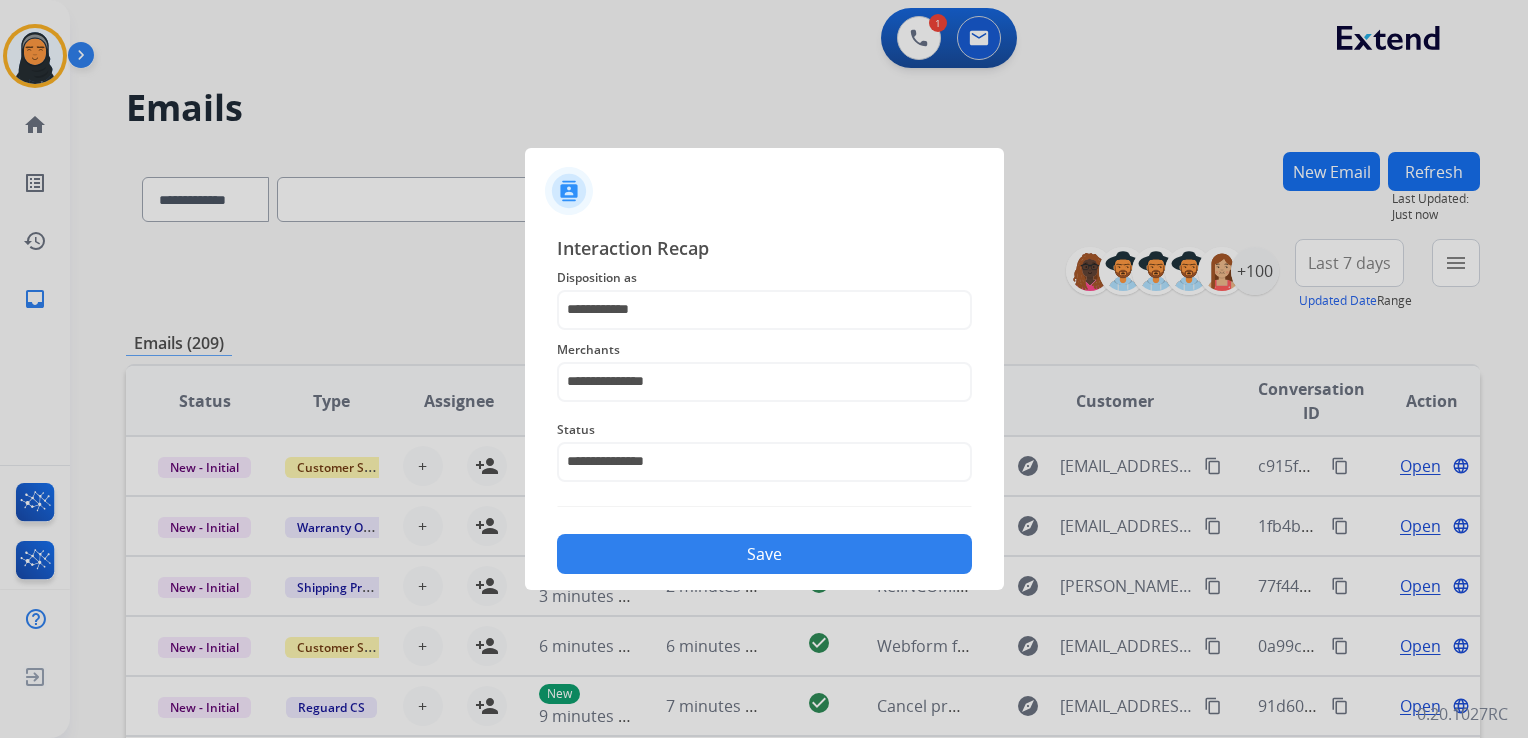 click on "Save" 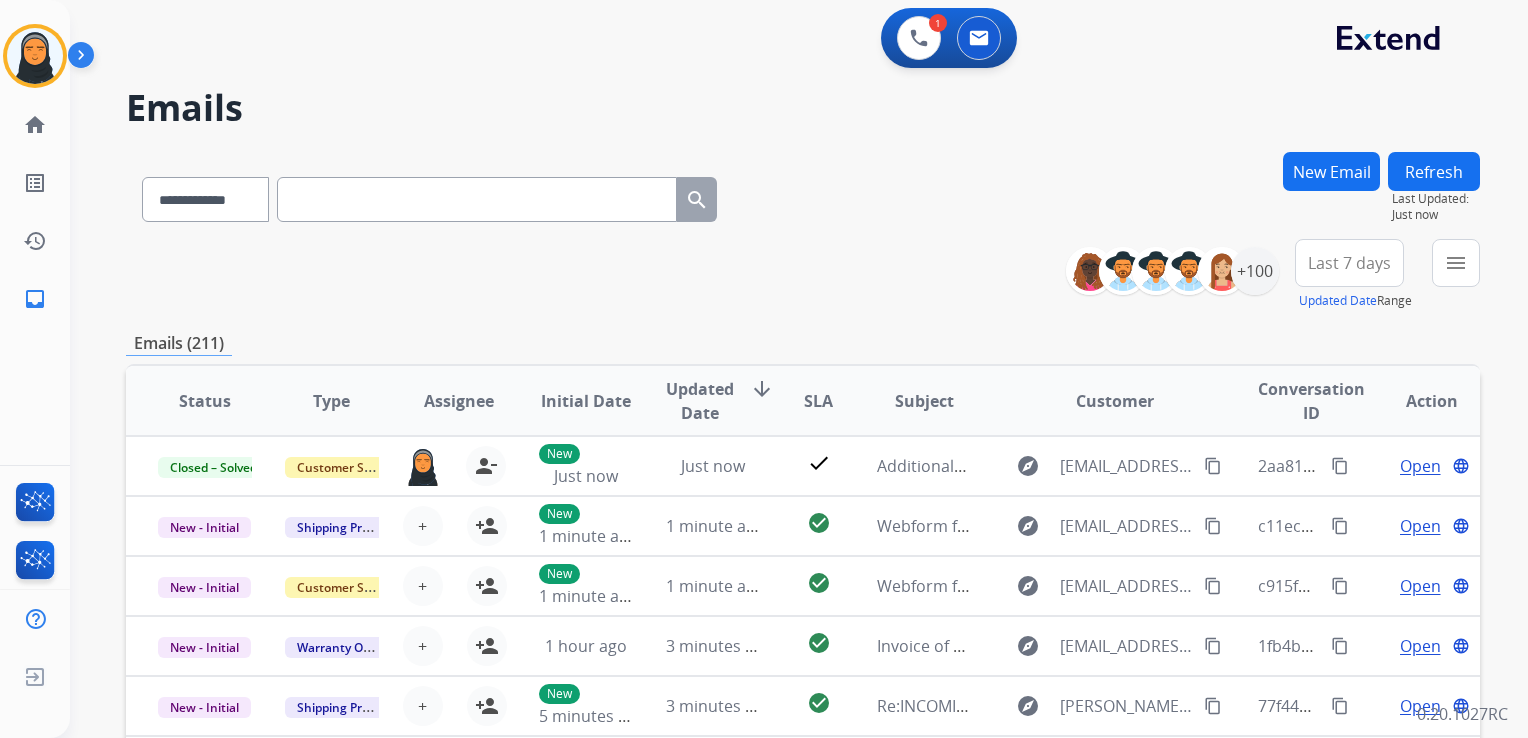 click at bounding box center [477, 199] 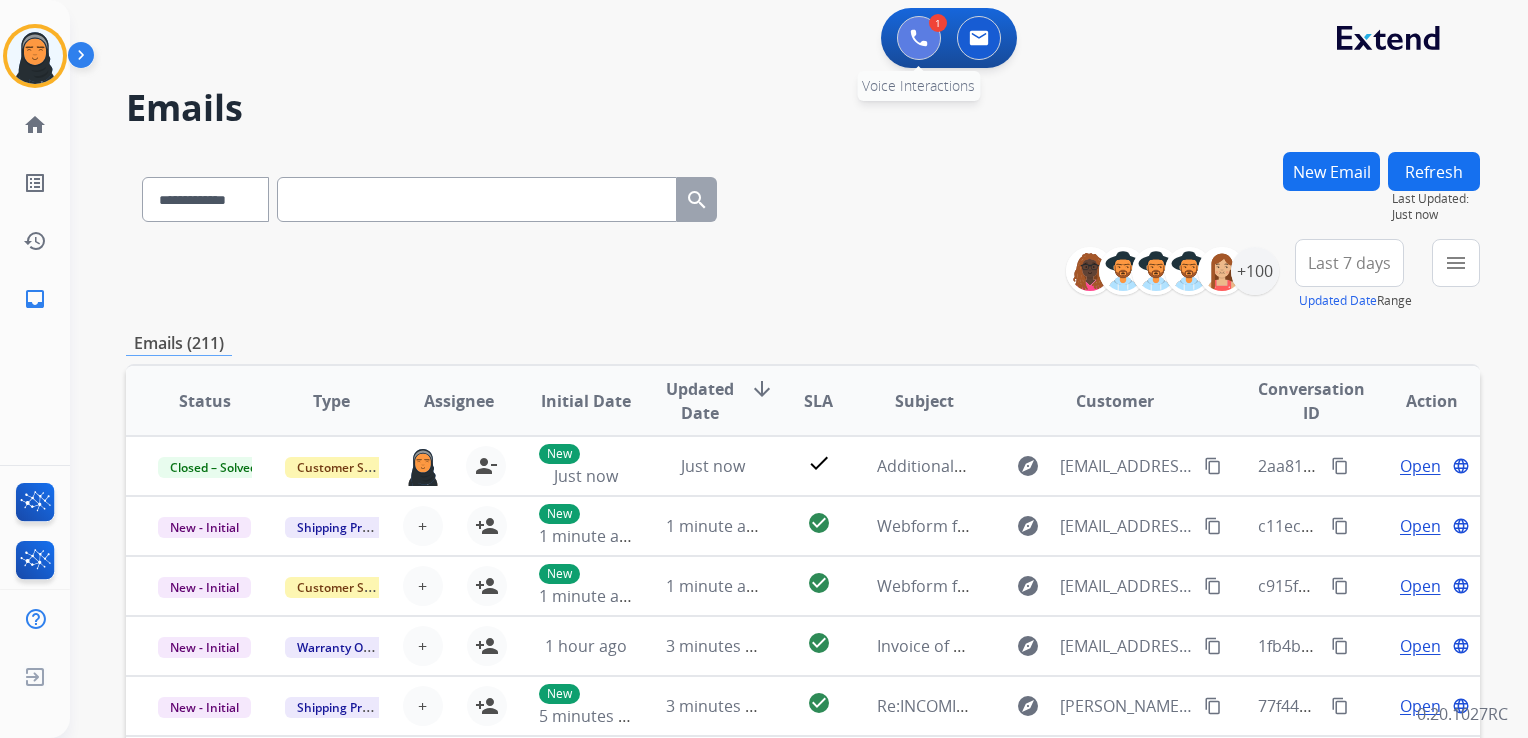 click at bounding box center (919, 38) 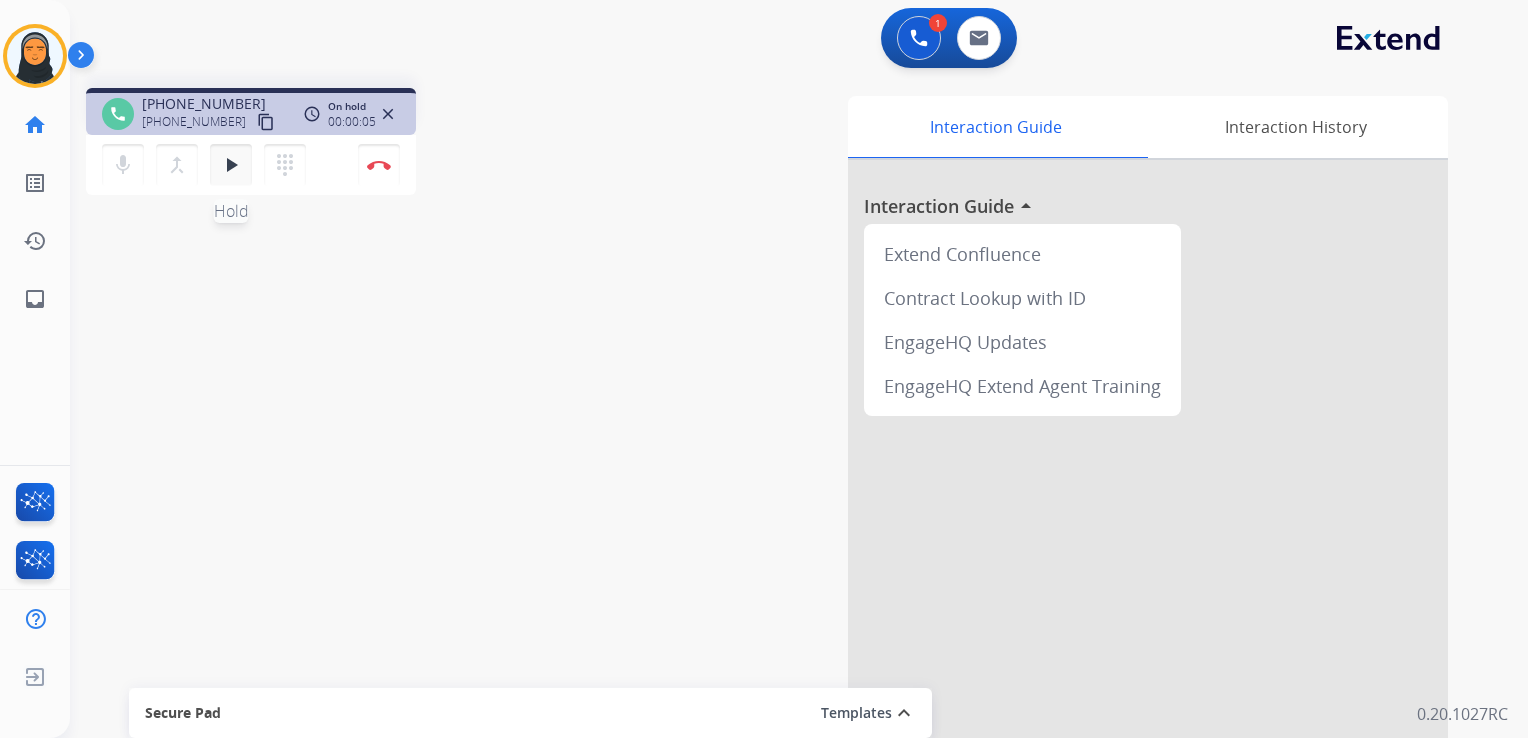 click on "play_arrow" at bounding box center [231, 165] 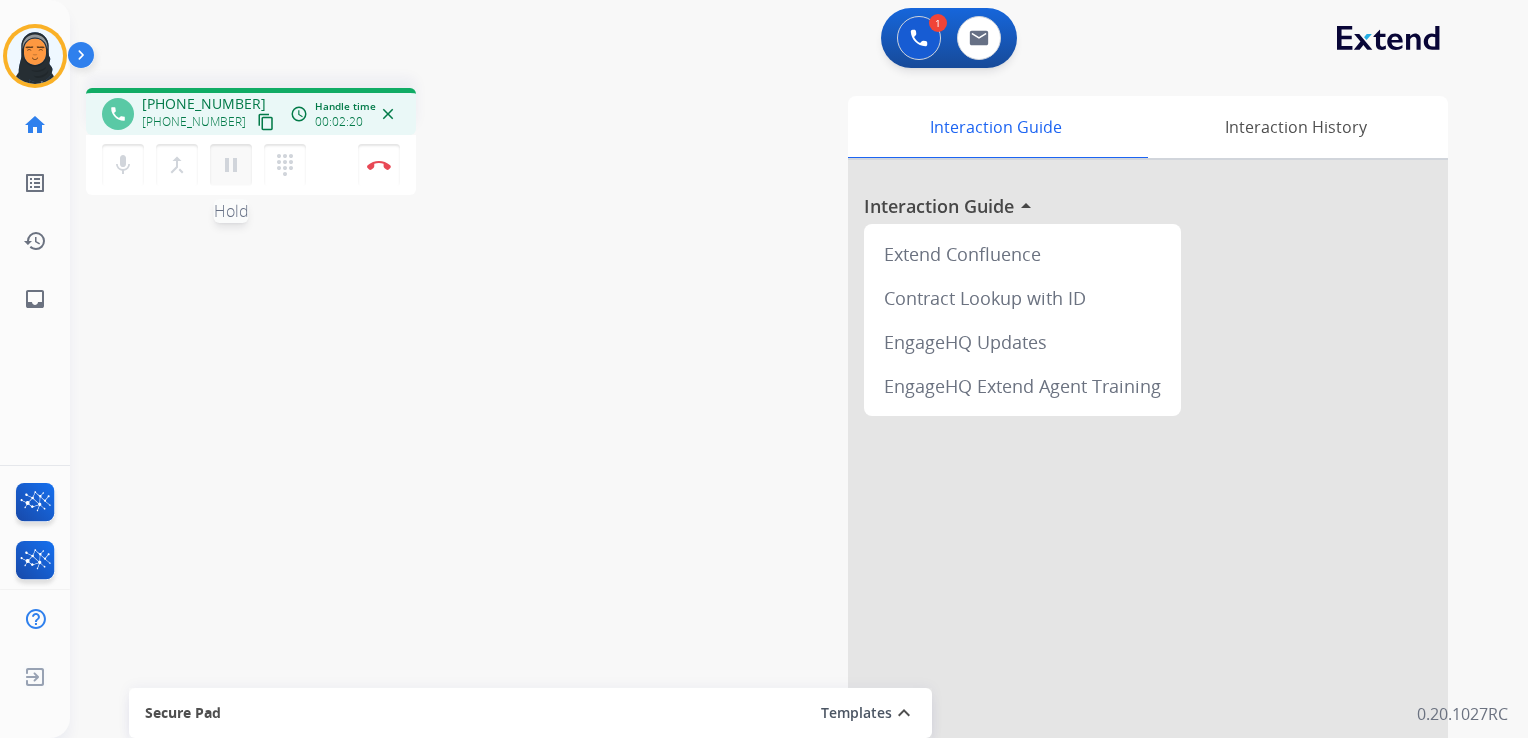 click on "pause" at bounding box center [231, 165] 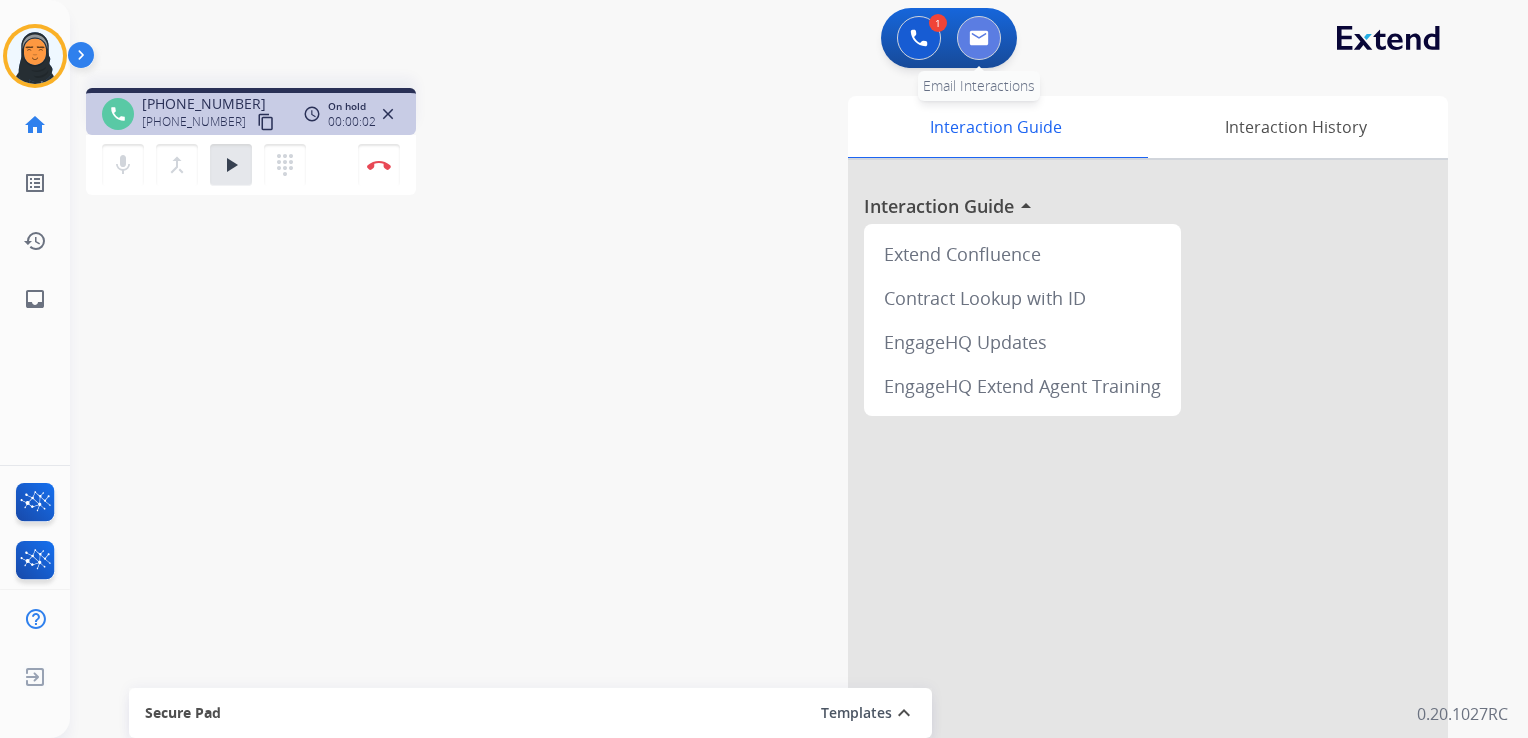 click at bounding box center (979, 38) 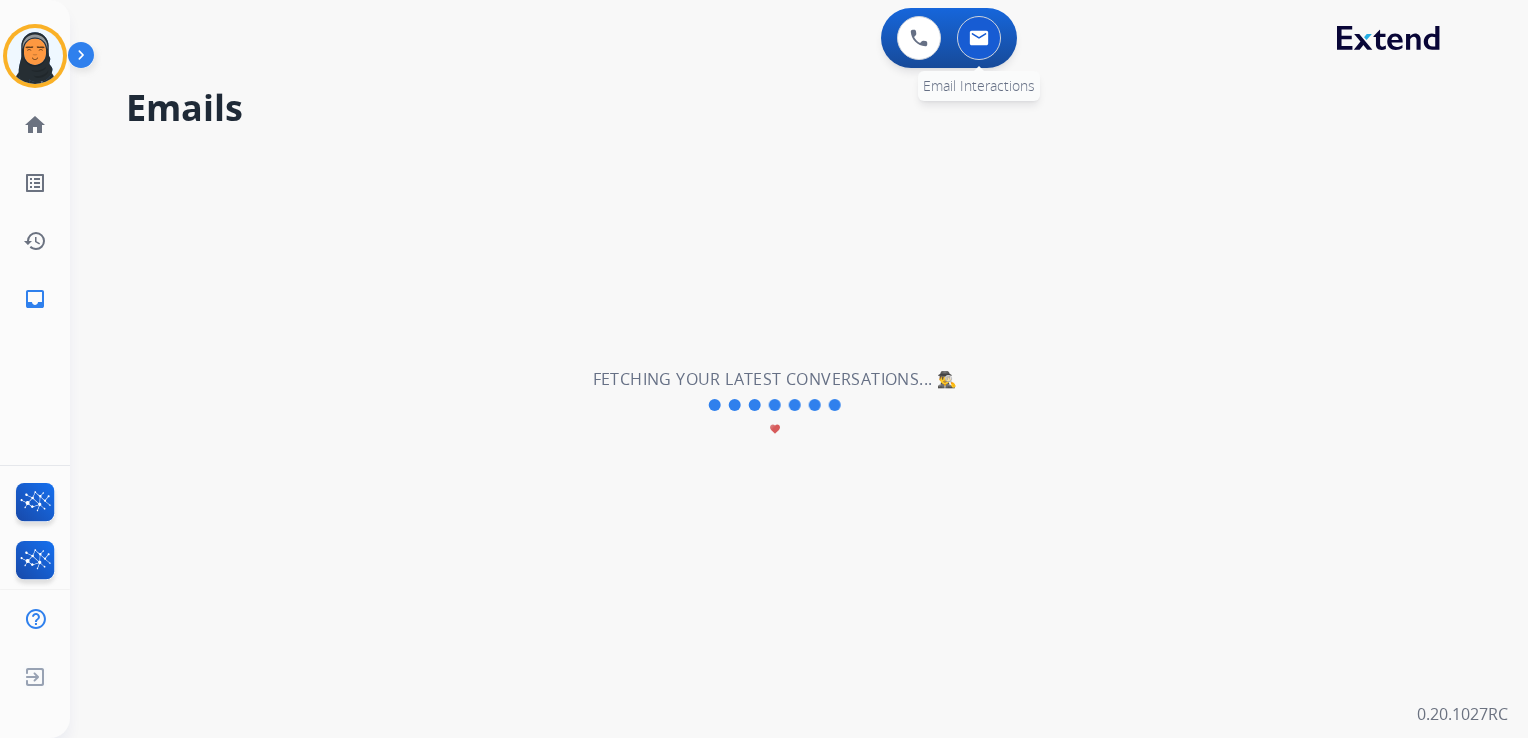 click at bounding box center (979, 38) 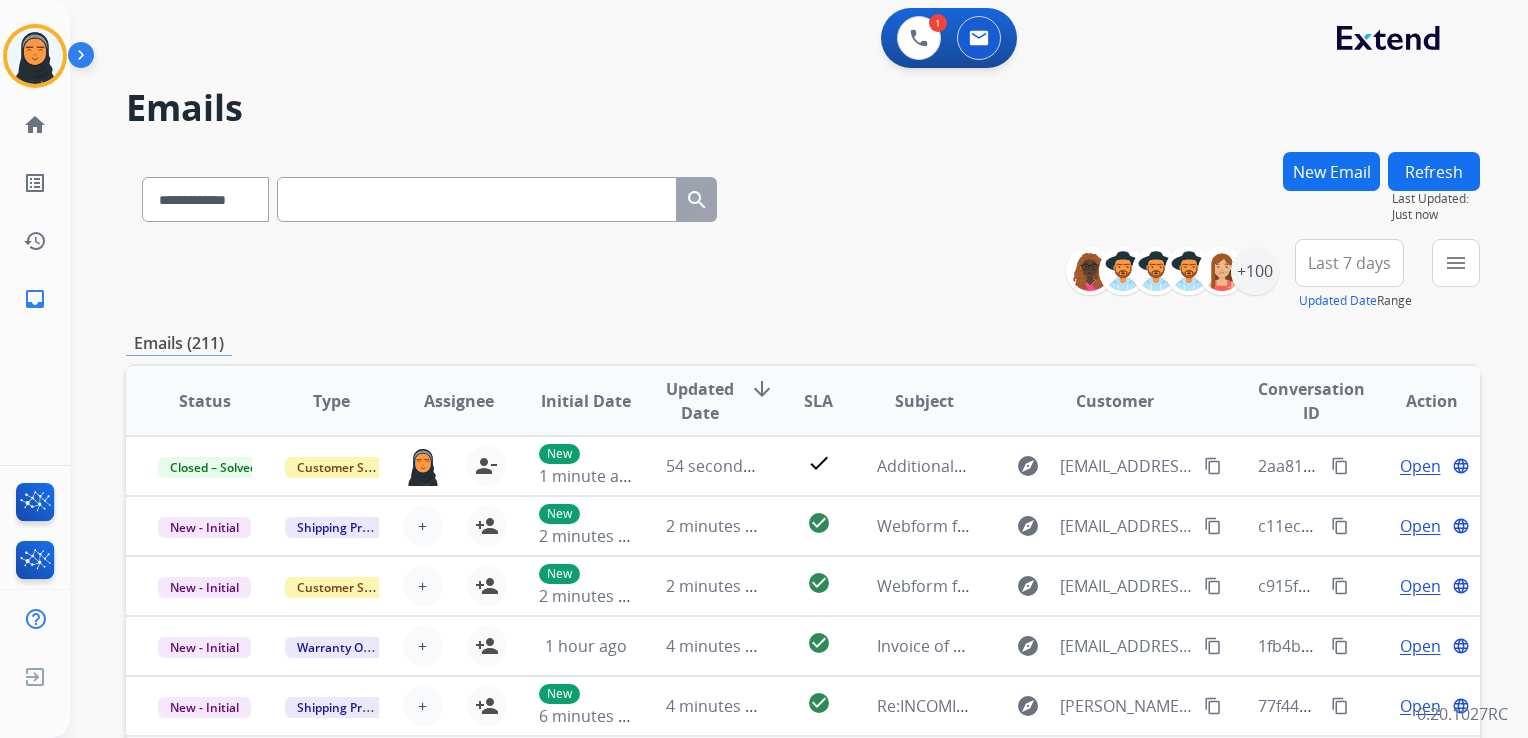 click at bounding box center [477, 199] 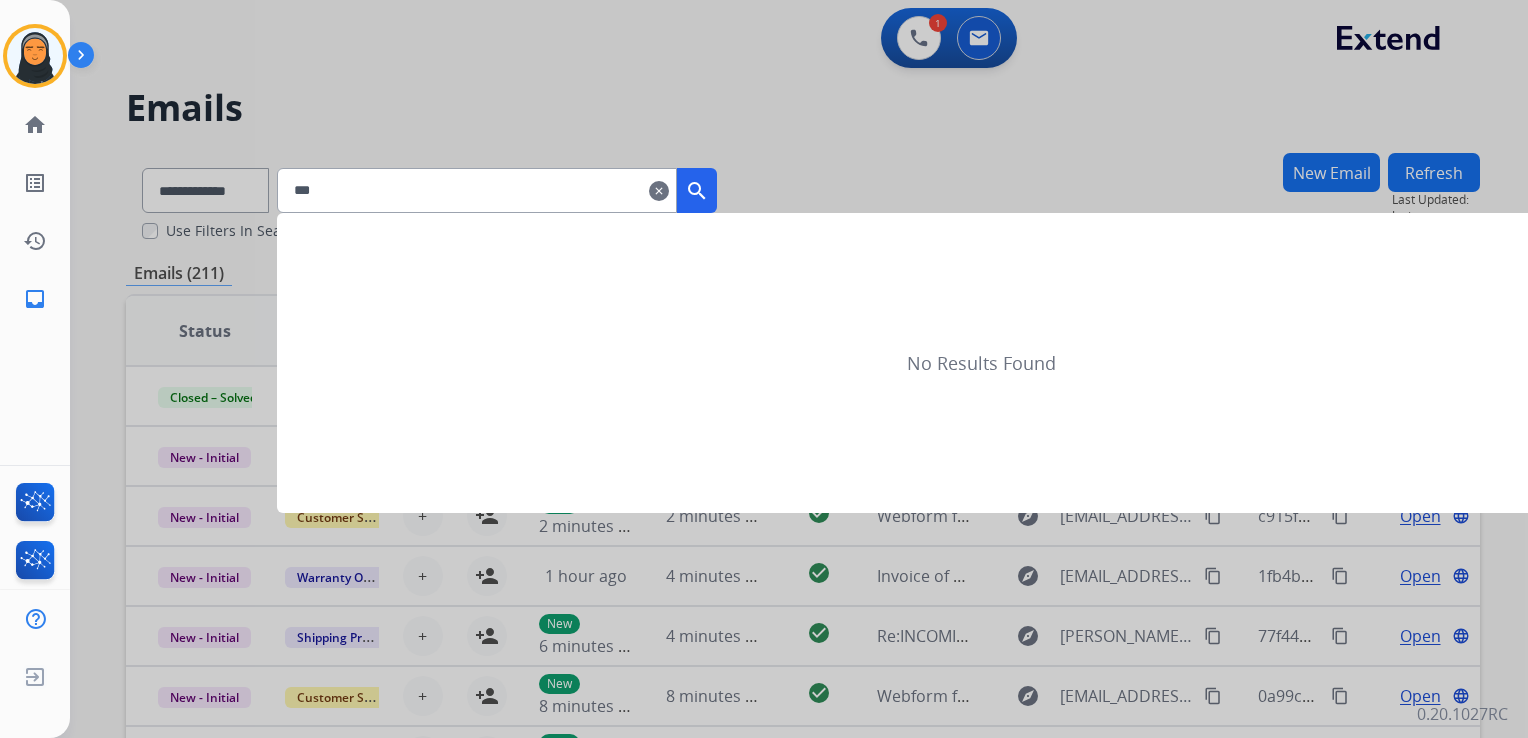 type on "****" 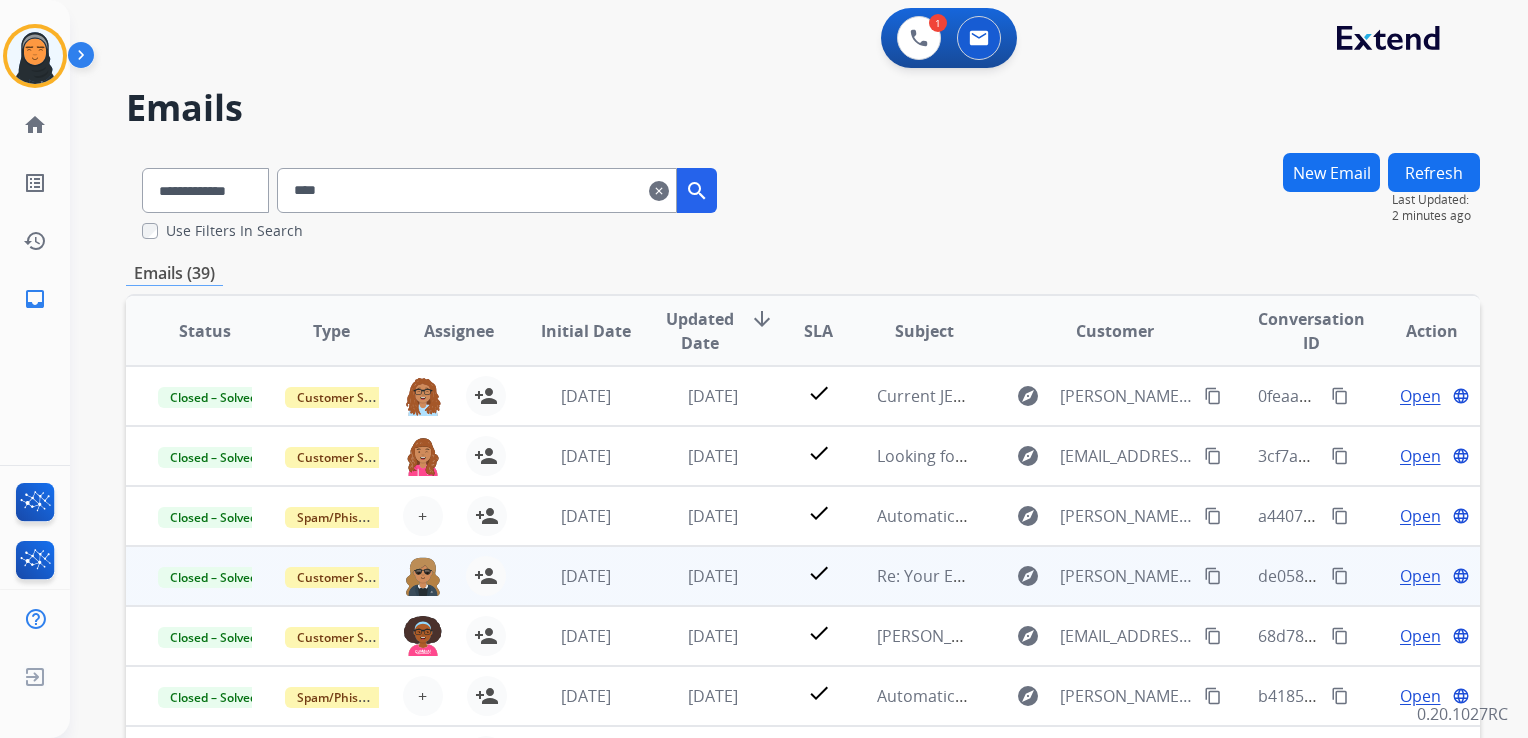 scroll, scrollTop: 1, scrollLeft: 0, axis: vertical 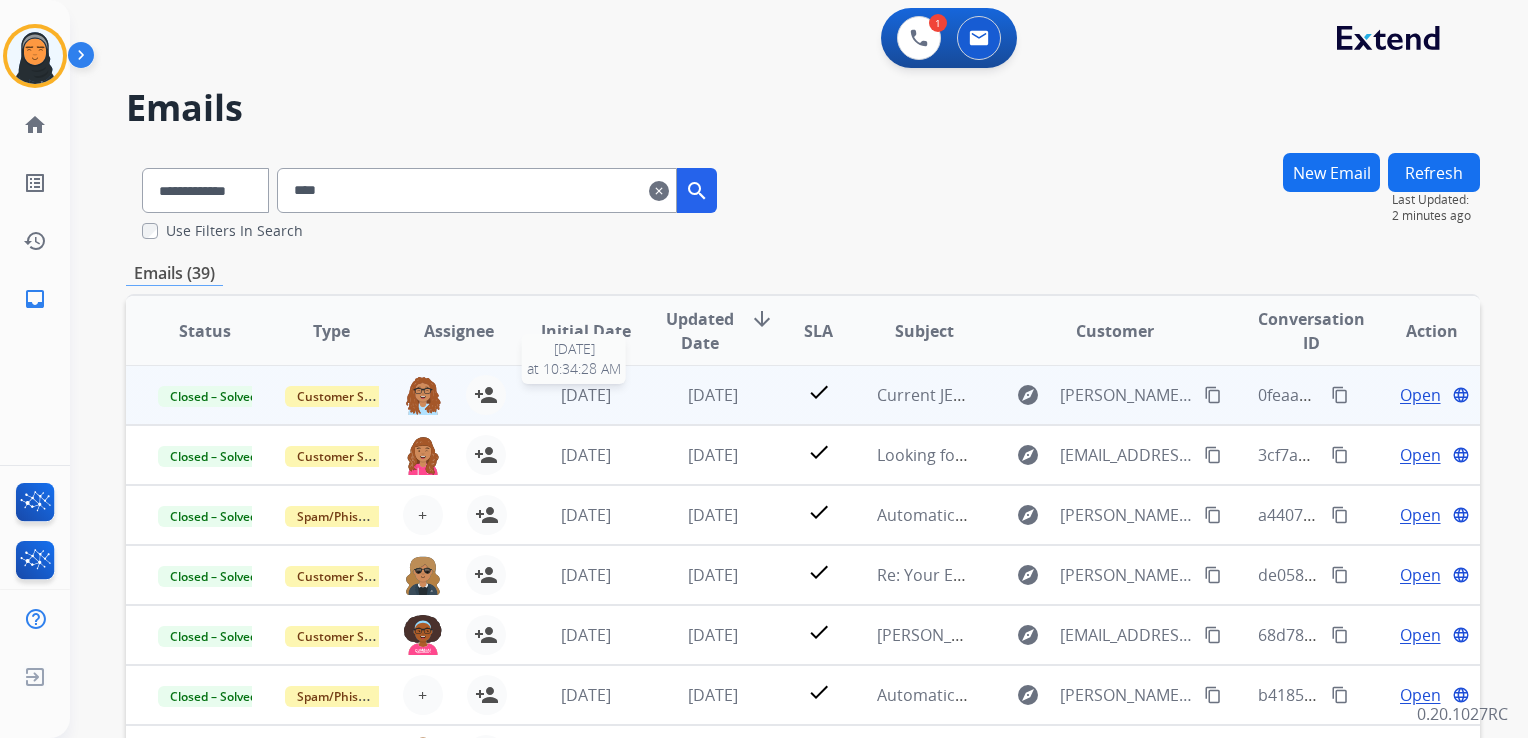 click on "[DATE]" at bounding box center [586, 395] 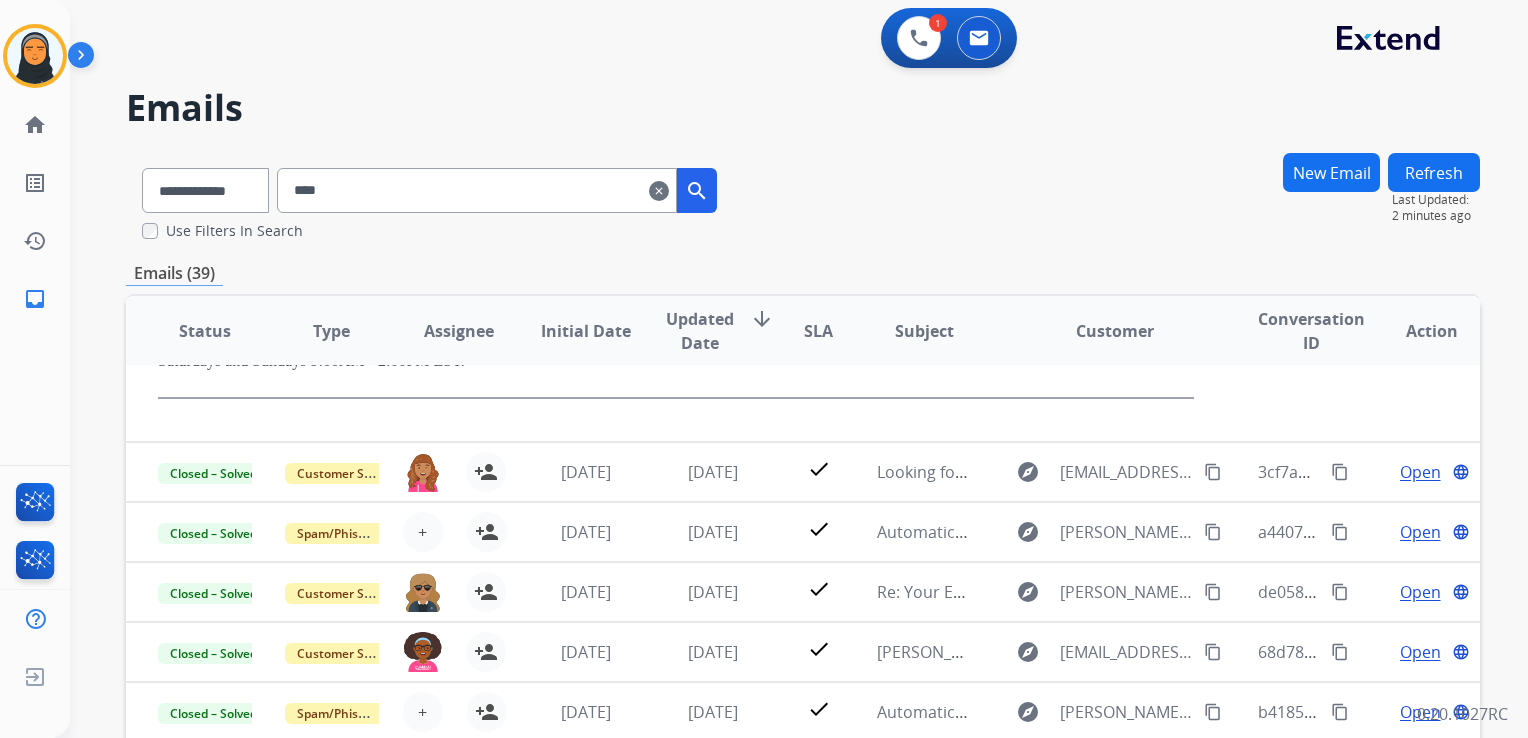 scroll, scrollTop: 788, scrollLeft: 0, axis: vertical 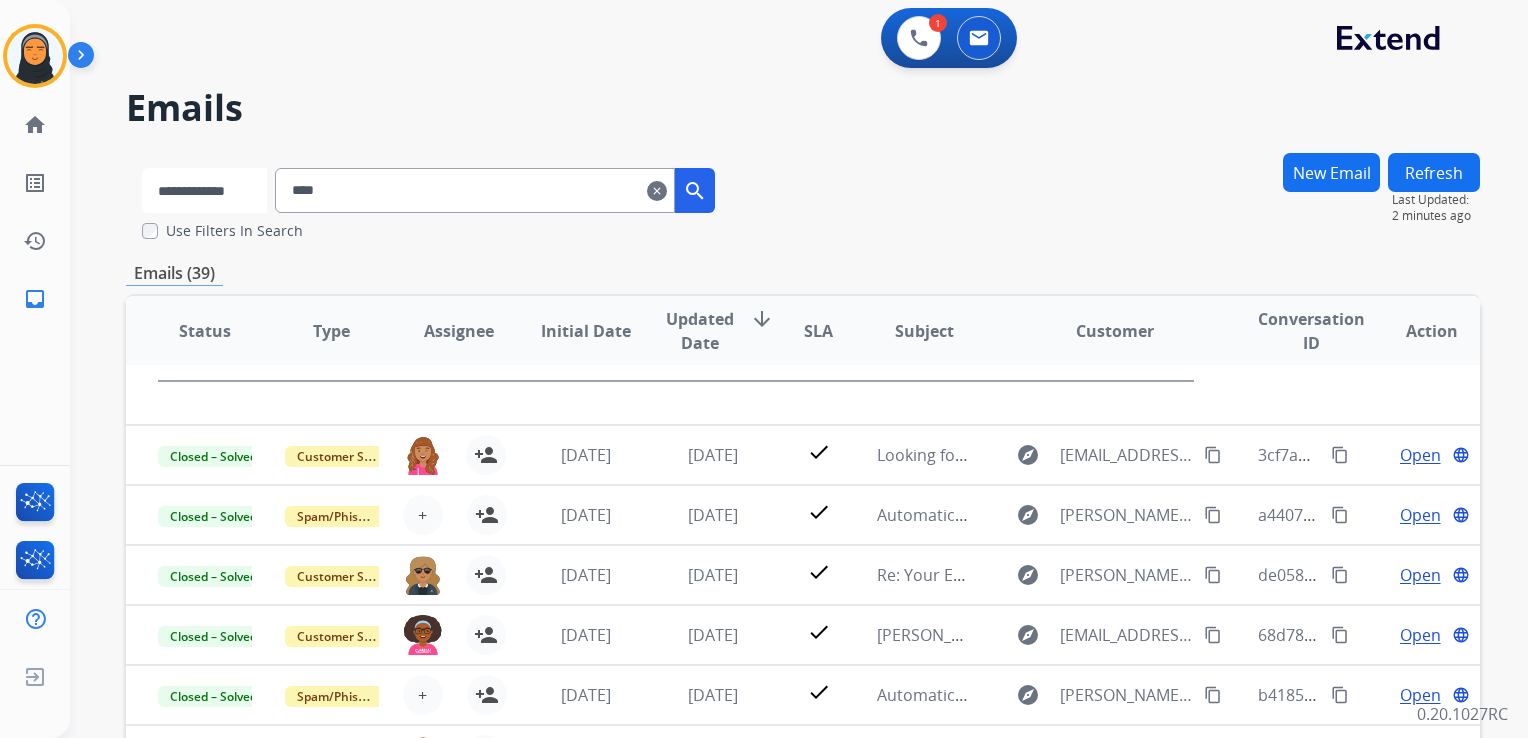 click on "**********" at bounding box center [204, 190] 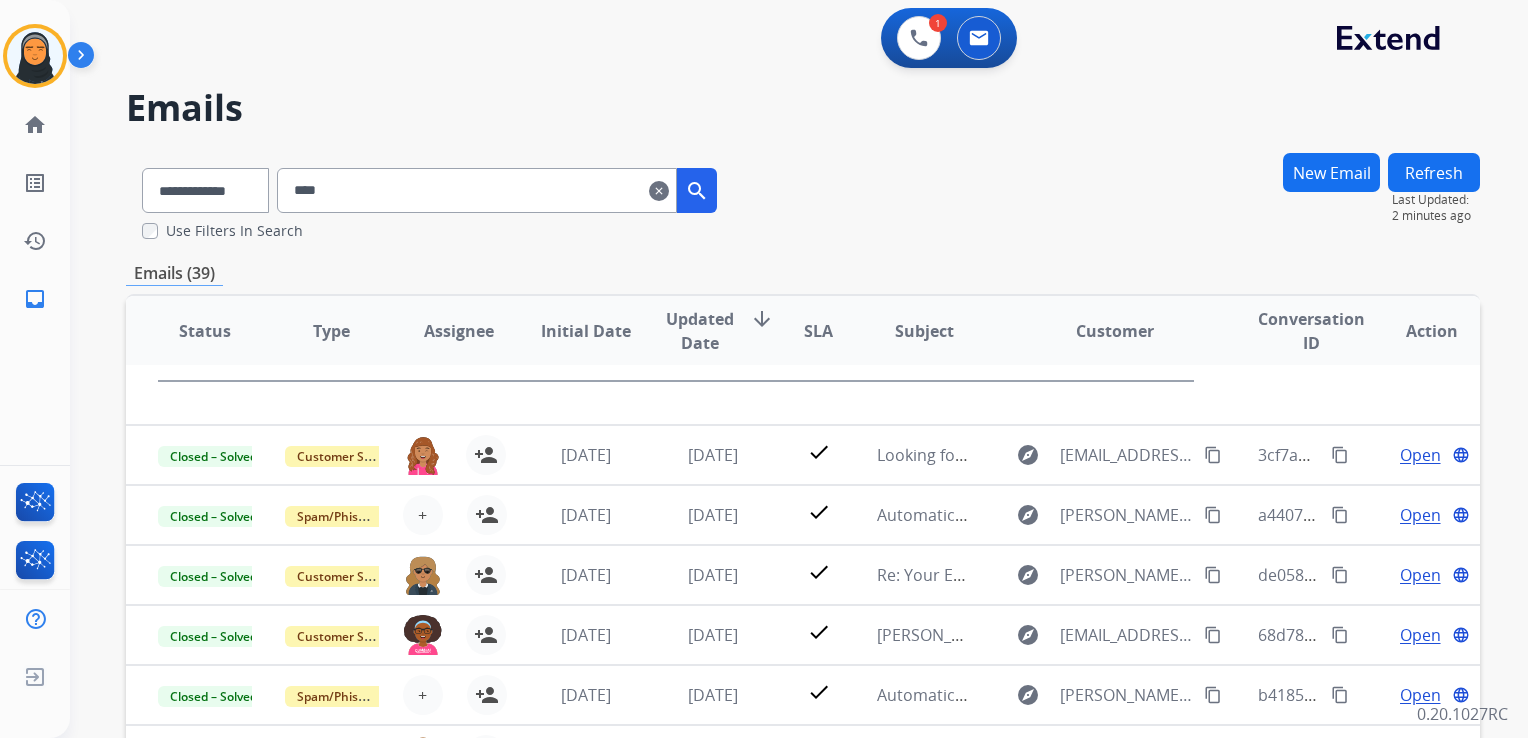 click on "clear" at bounding box center [659, 191] 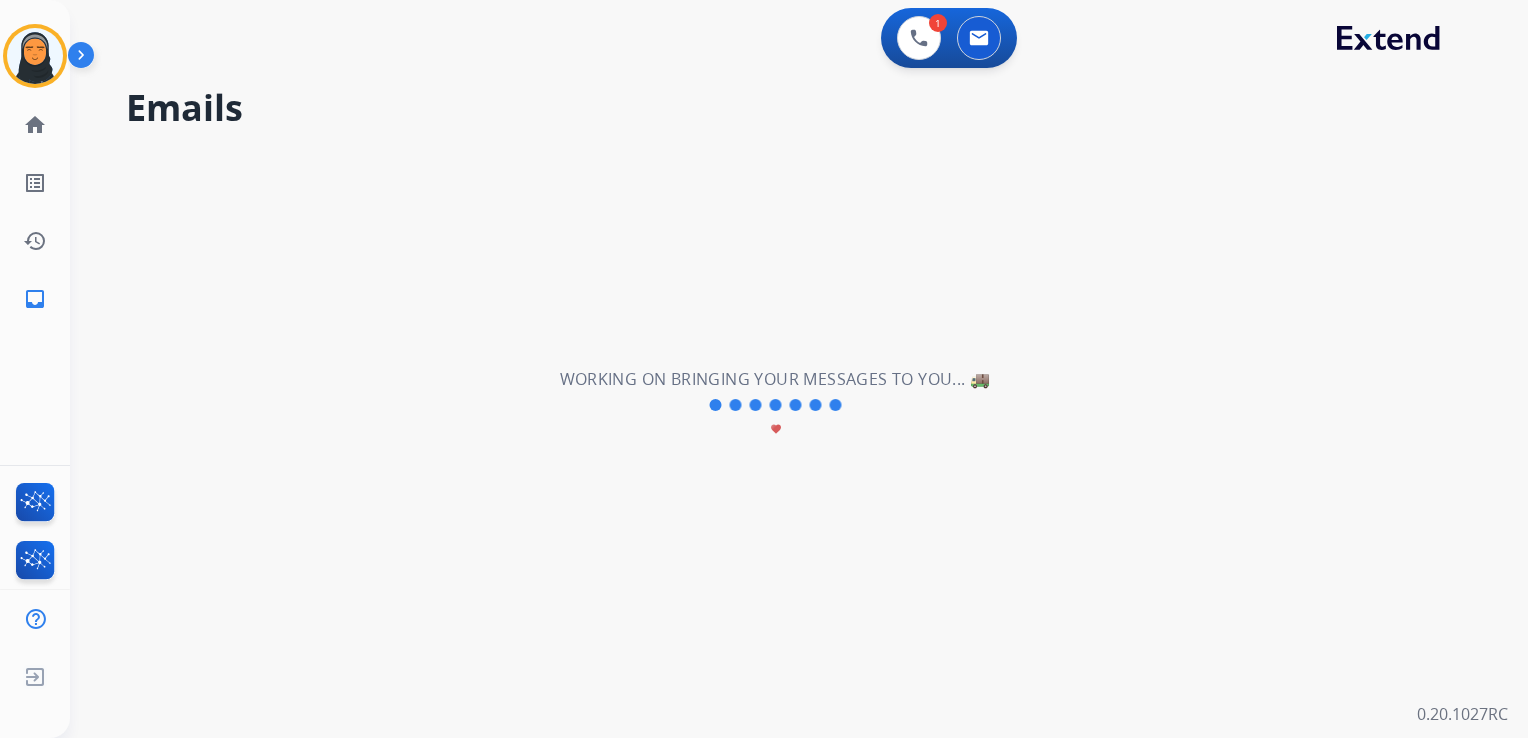 type 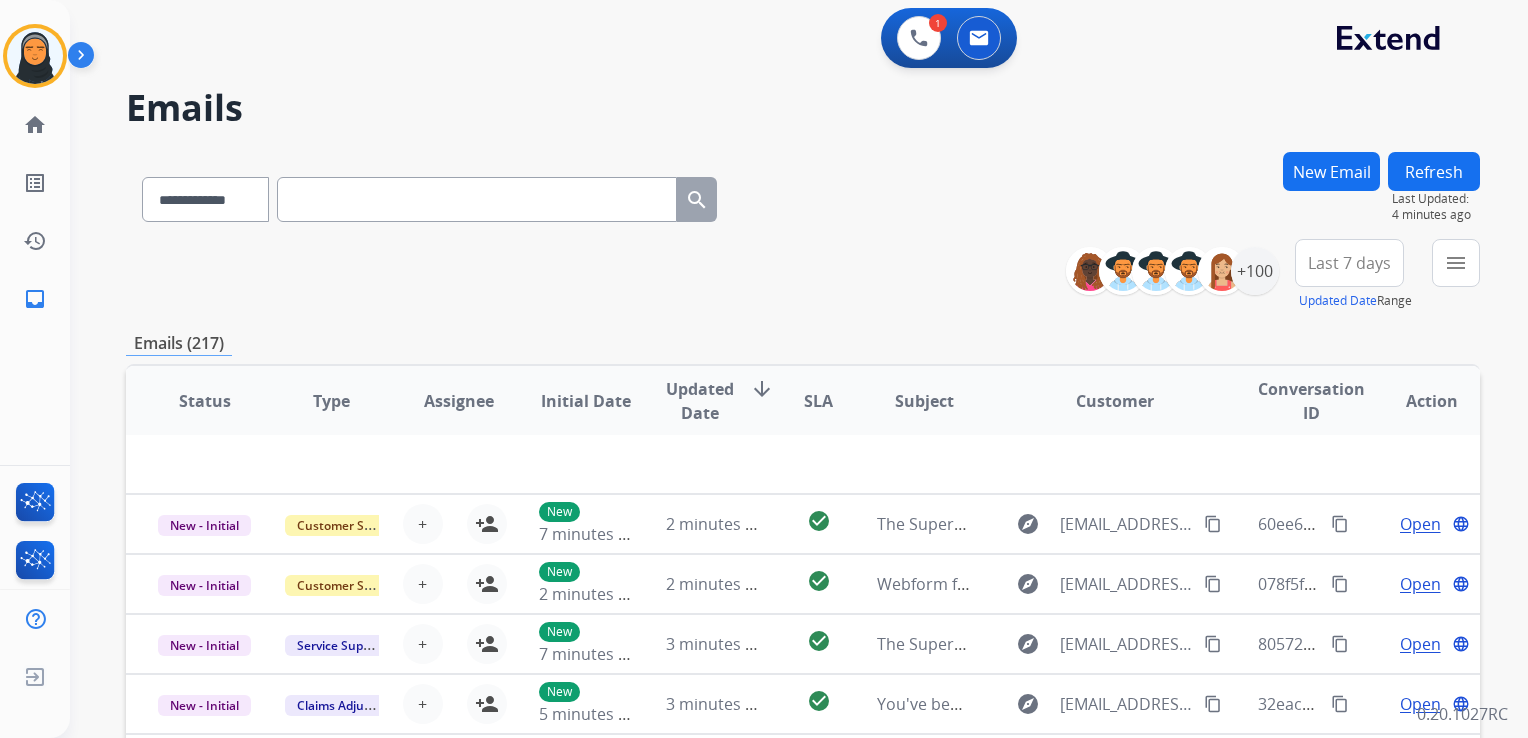 scroll, scrollTop: 67, scrollLeft: 0, axis: vertical 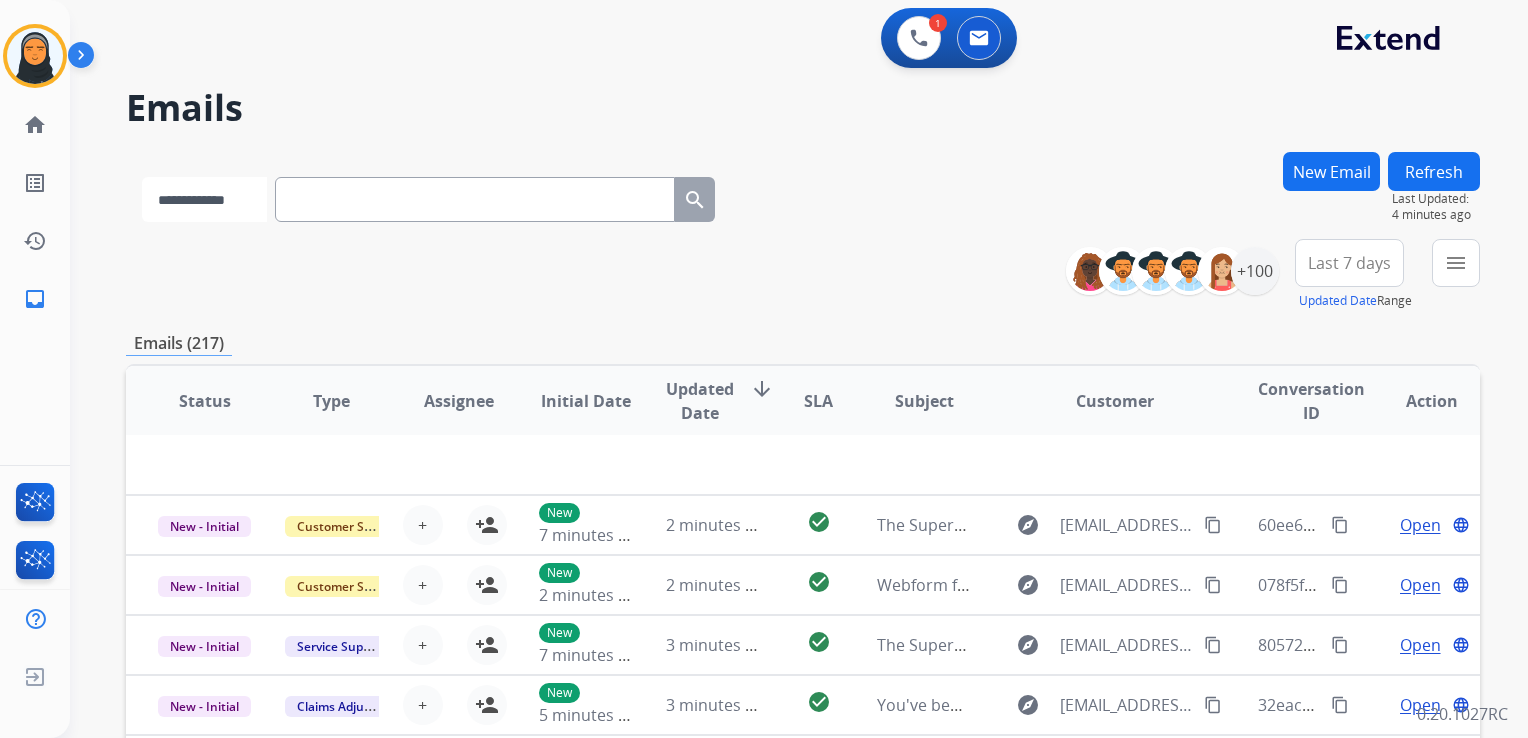 click on "**********" at bounding box center (204, 199) 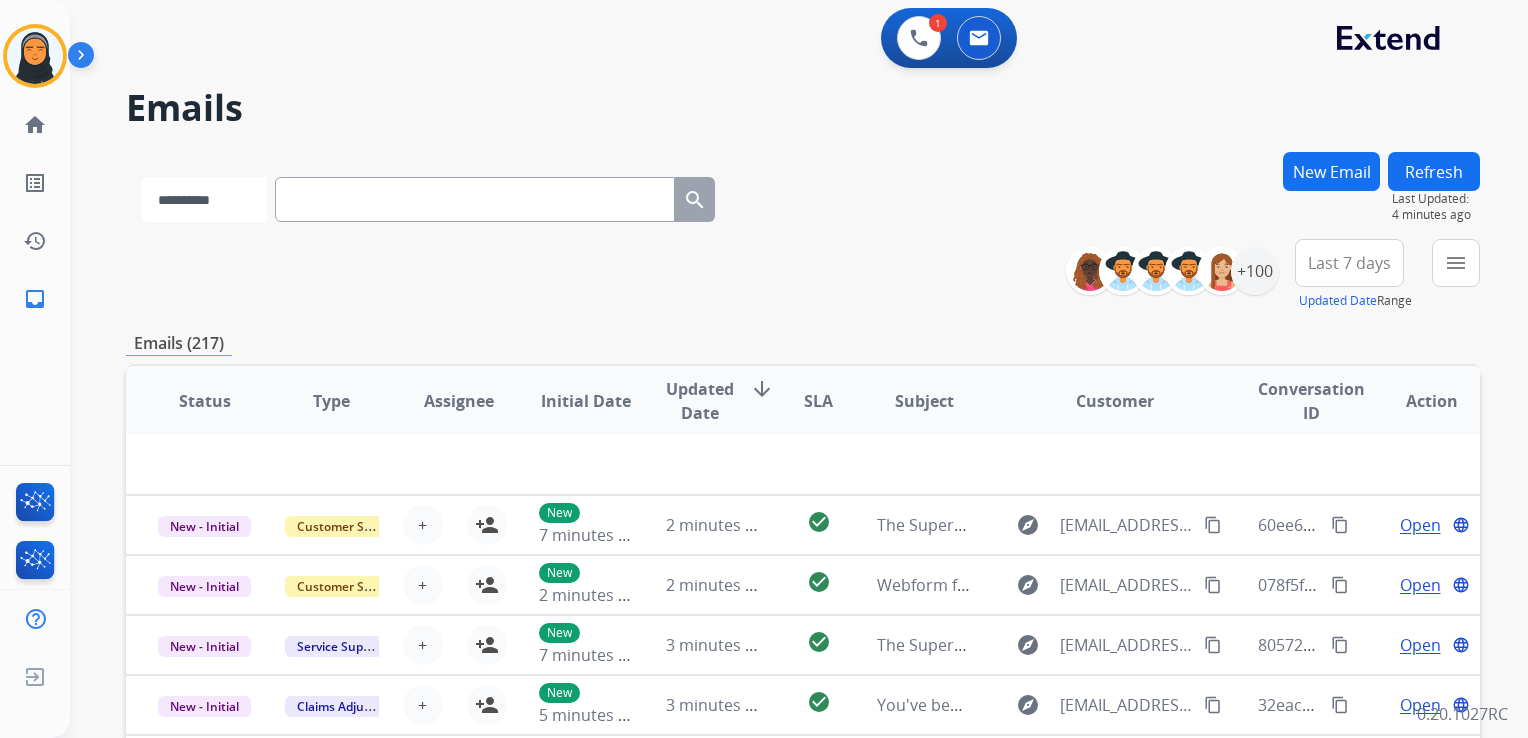 click on "**********" at bounding box center (204, 199) 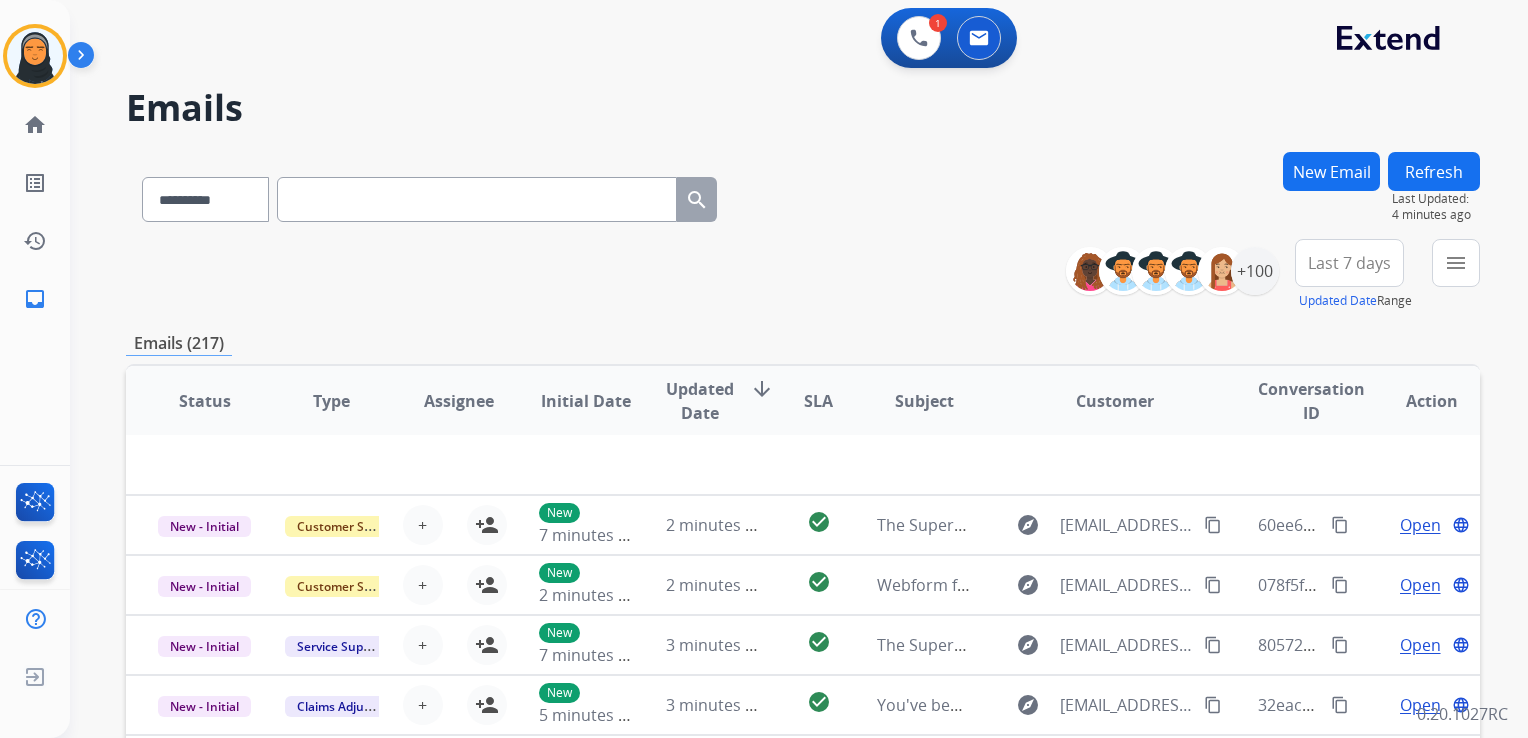 click at bounding box center [477, 199] 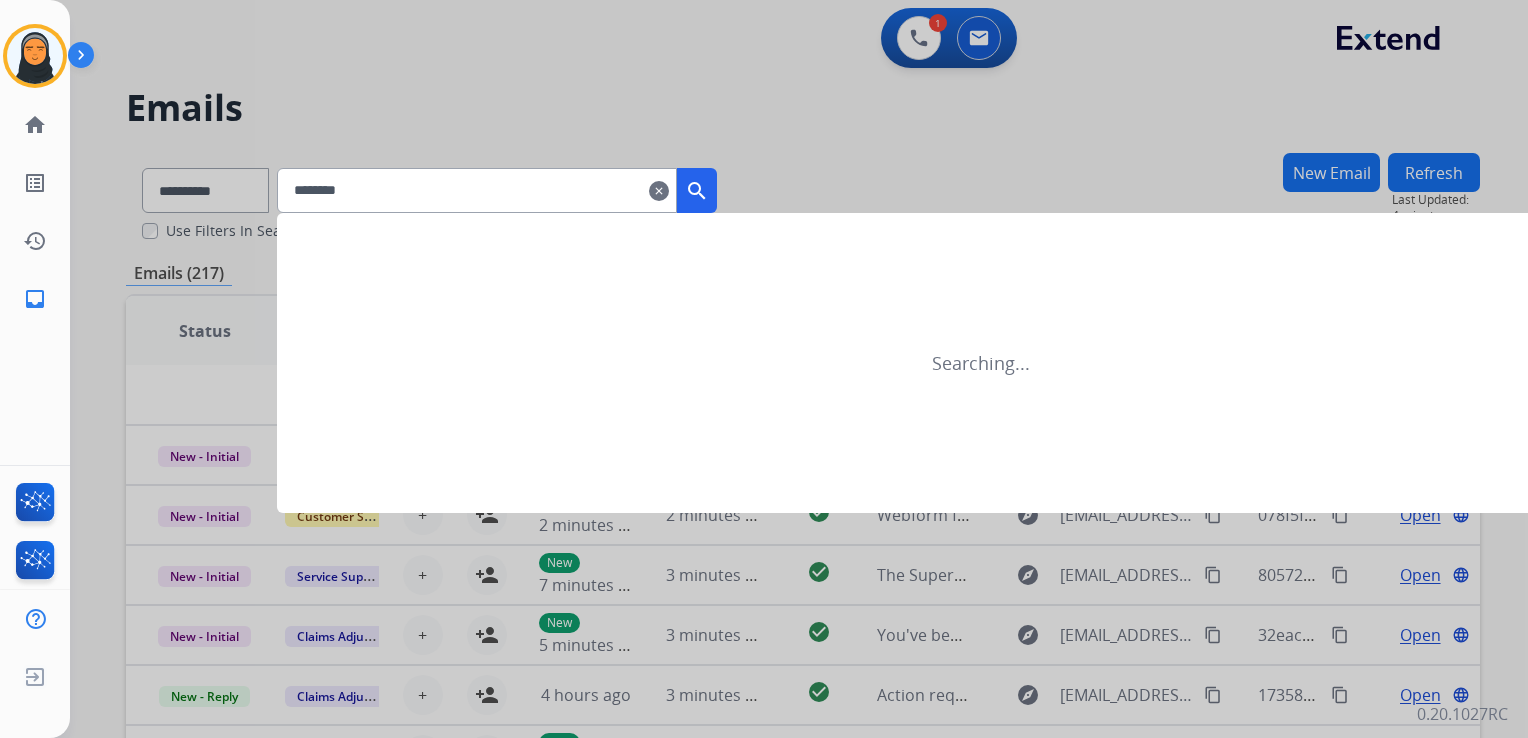 type on "********" 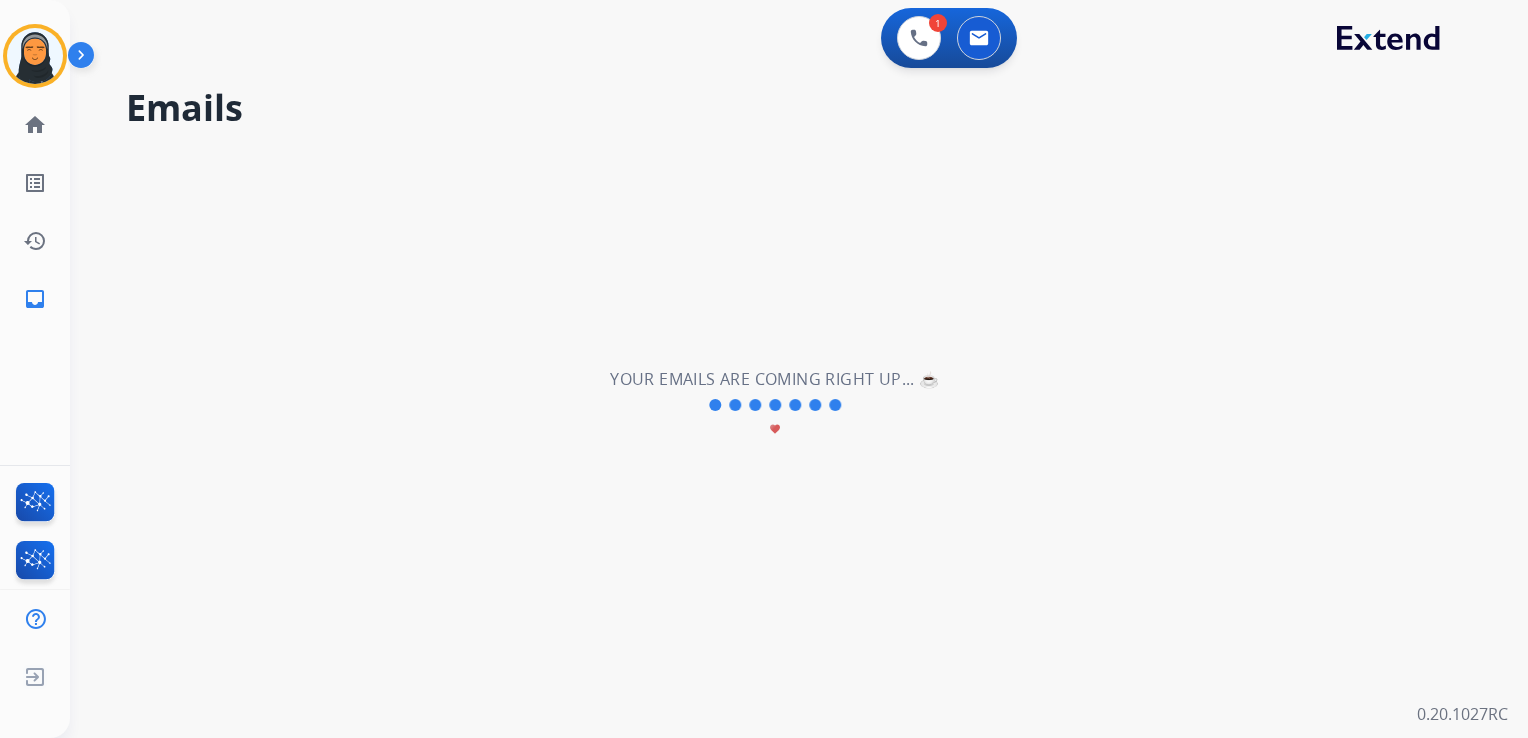 scroll, scrollTop: 4, scrollLeft: 0, axis: vertical 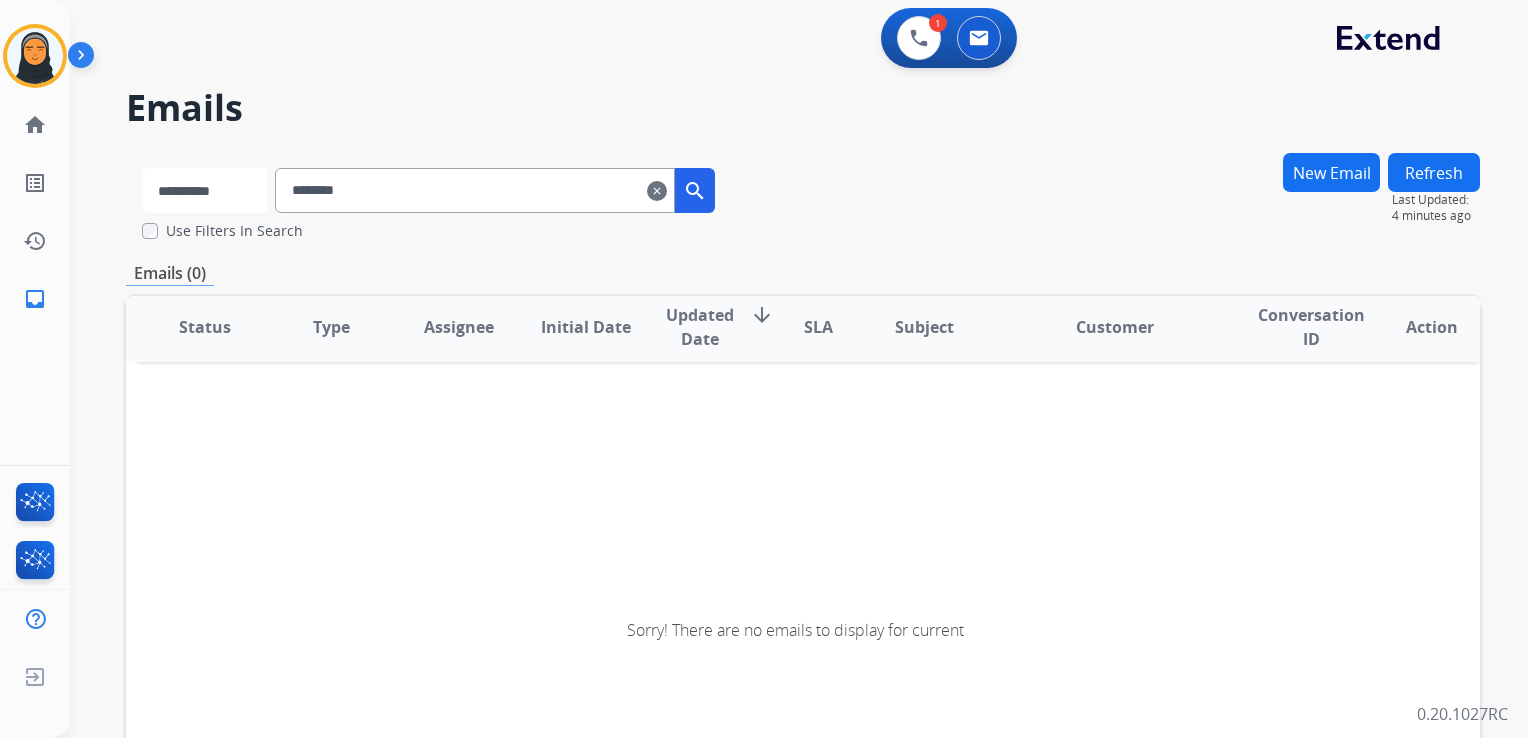 click on "**********" at bounding box center (204, 190) 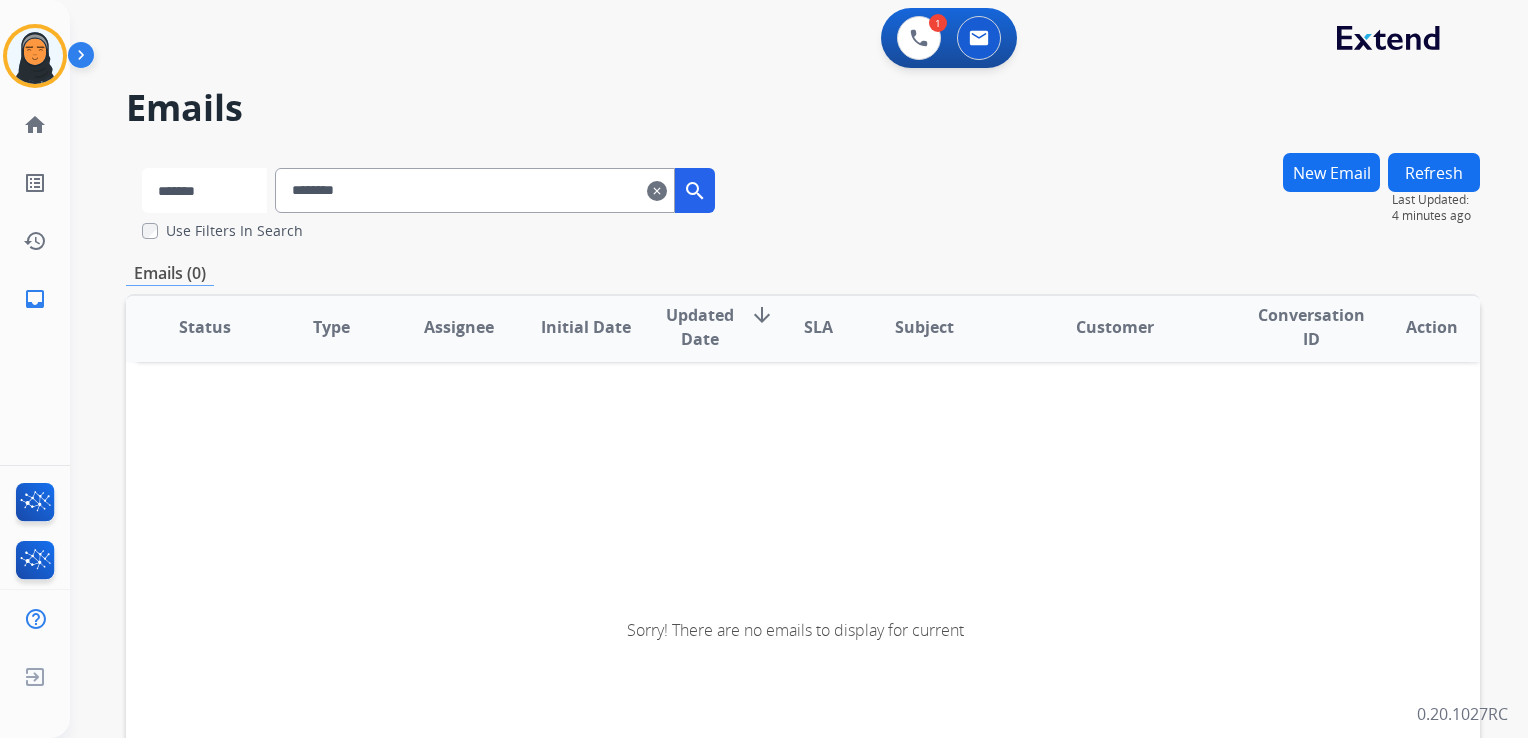click on "**********" at bounding box center [204, 190] 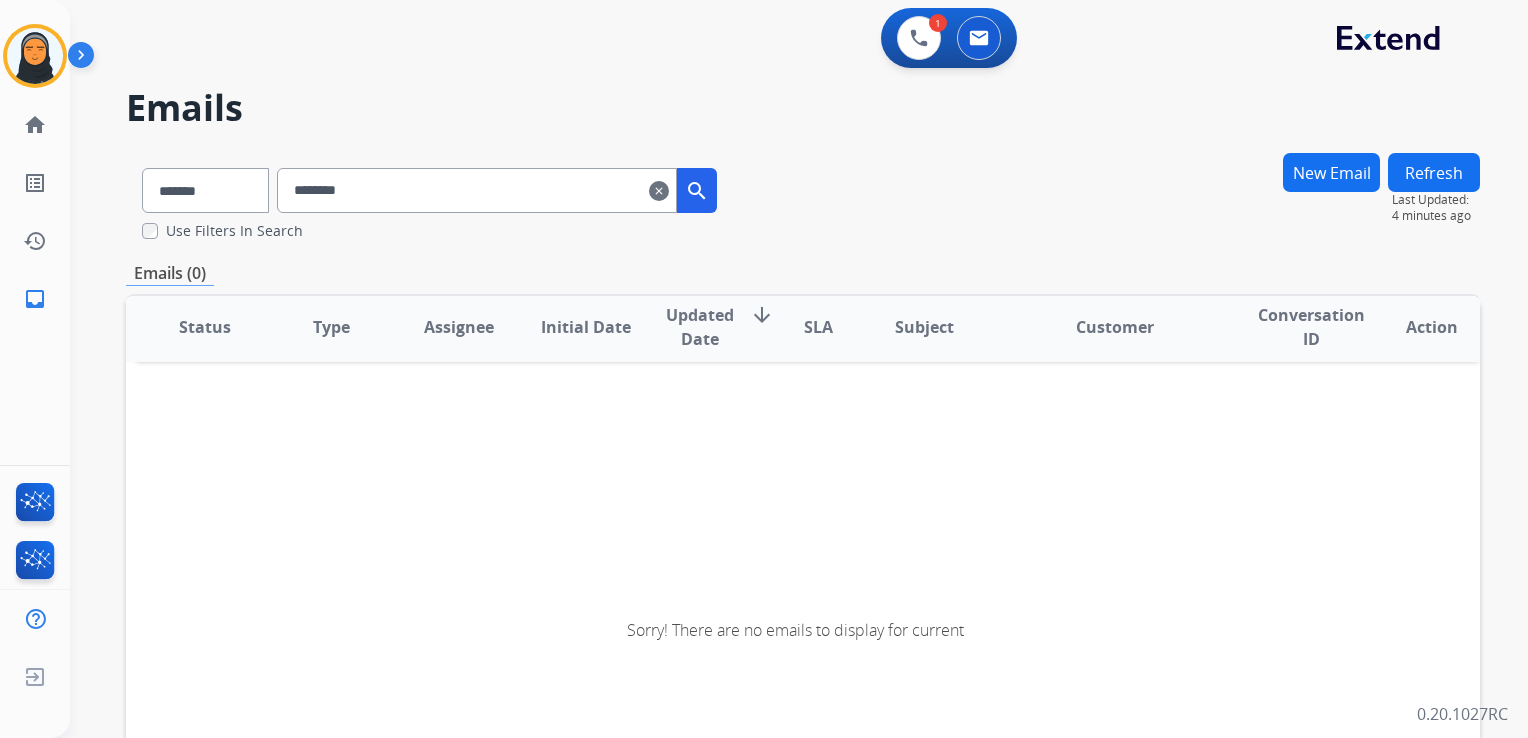 click on "search" at bounding box center (697, 191) 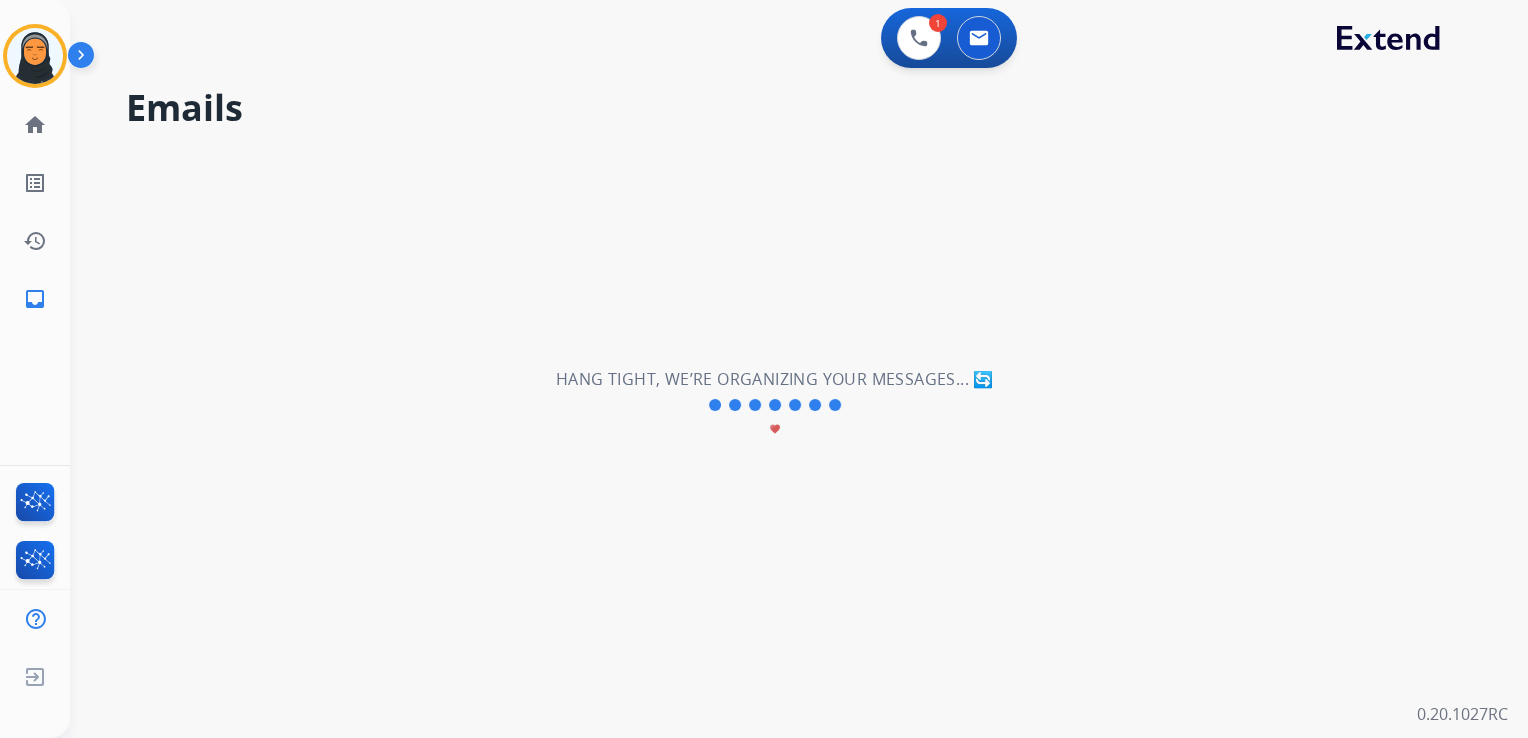 scroll, scrollTop: 0, scrollLeft: 0, axis: both 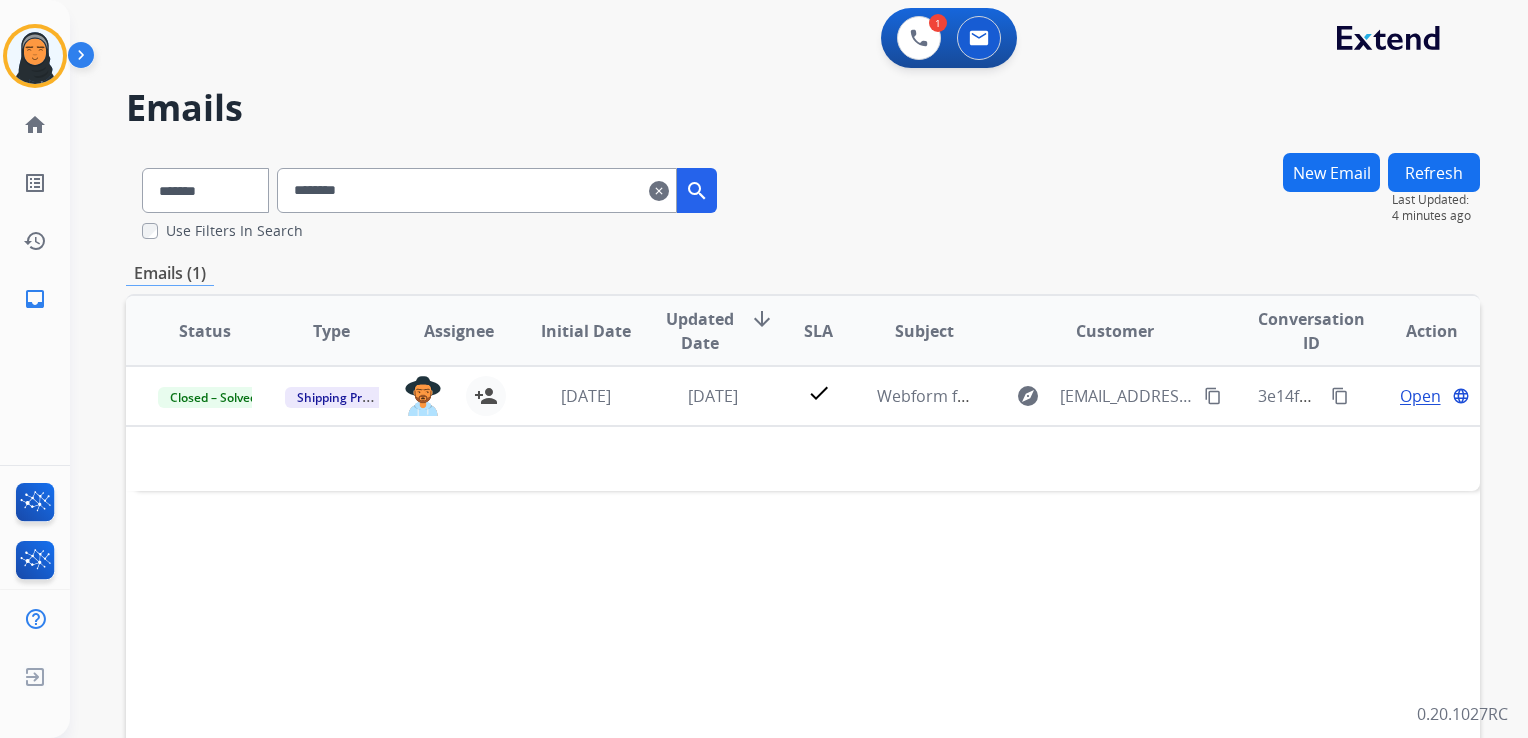 click on "clear" at bounding box center [659, 191] 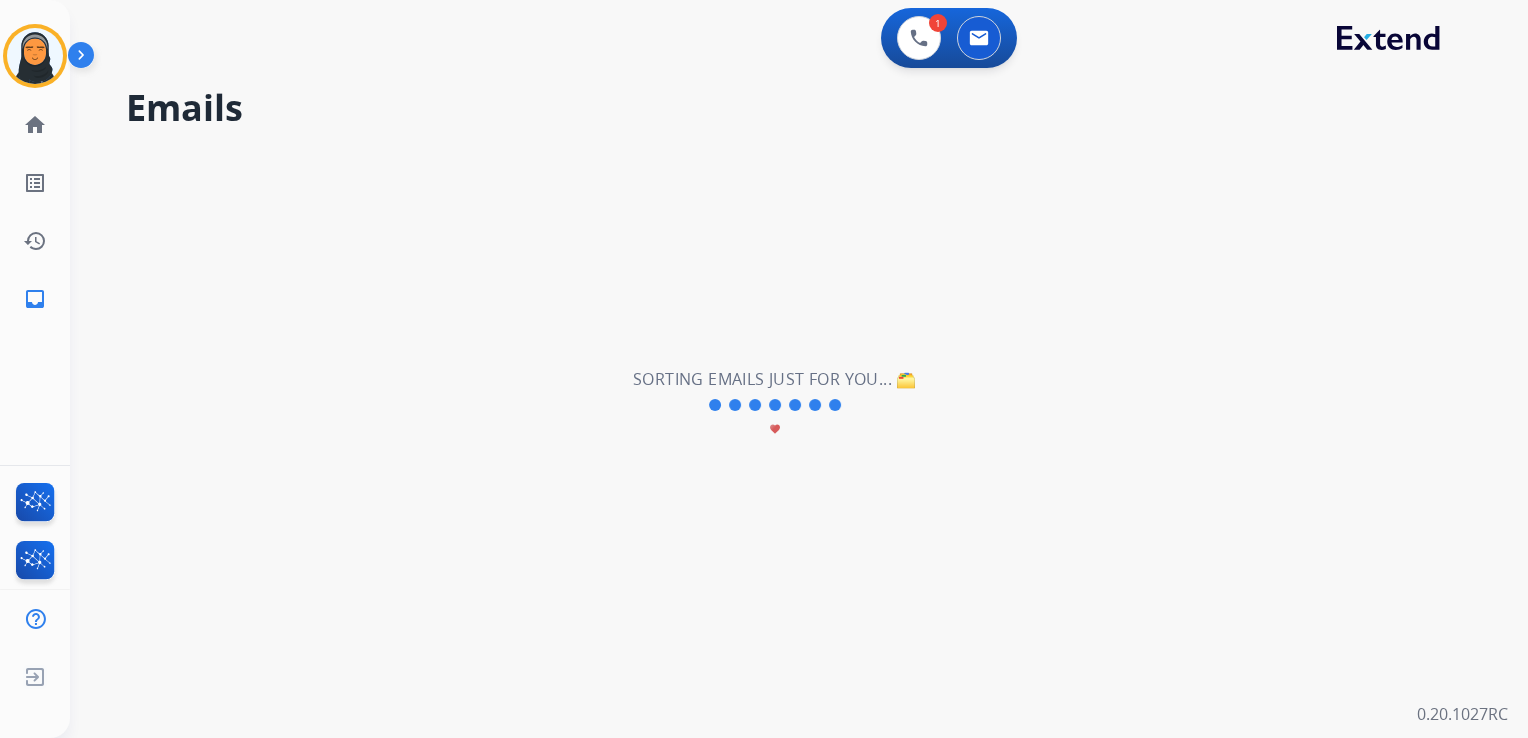 select on "**********" 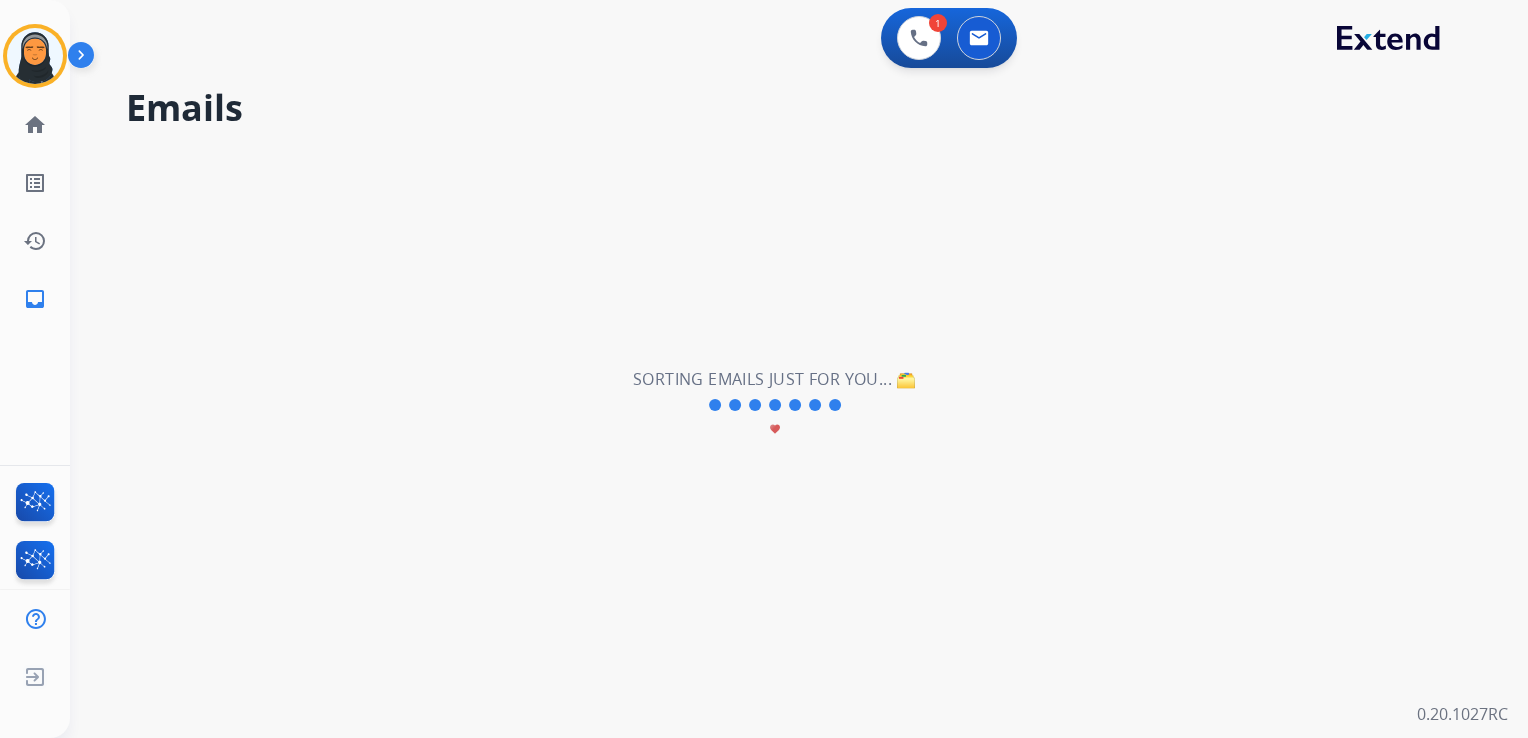 type 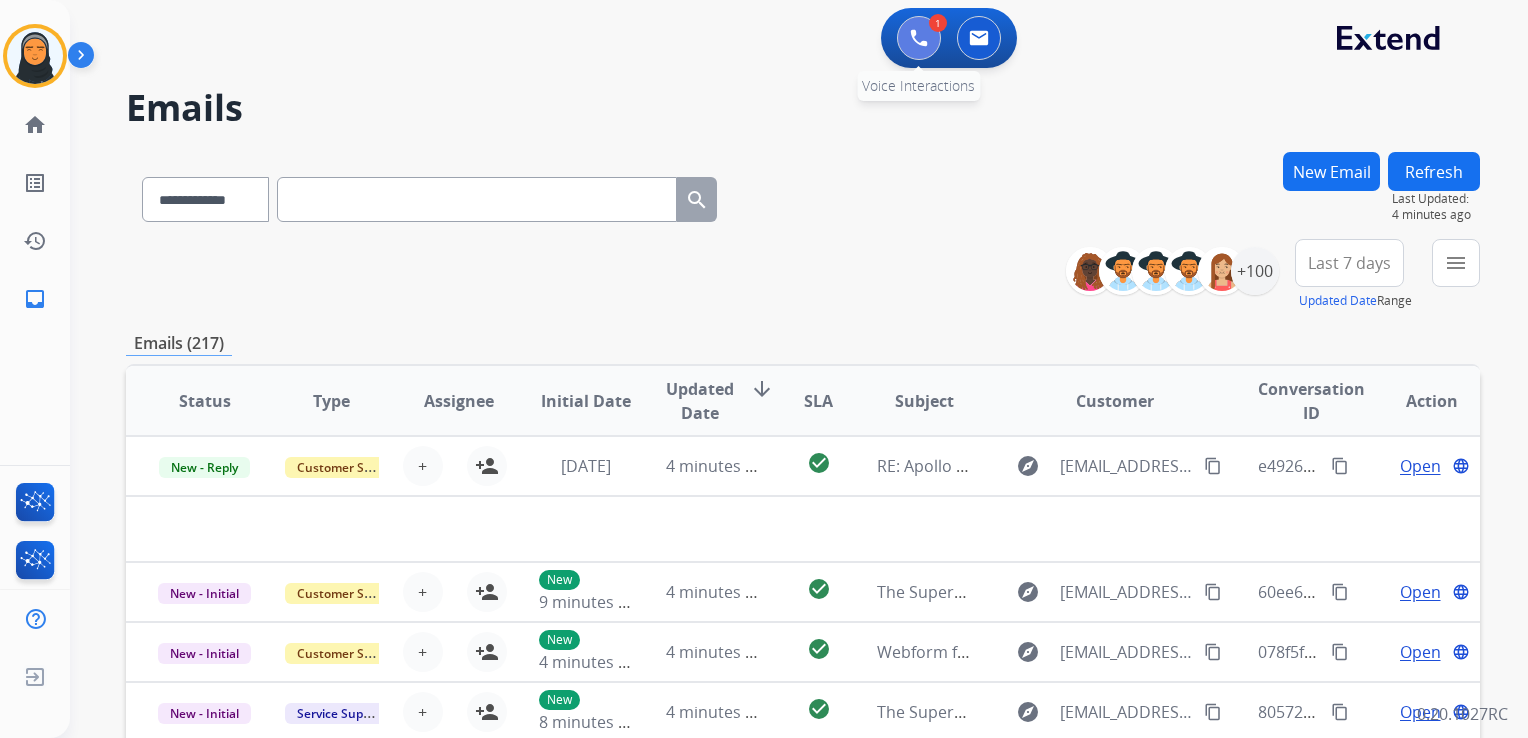 click at bounding box center (919, 38) 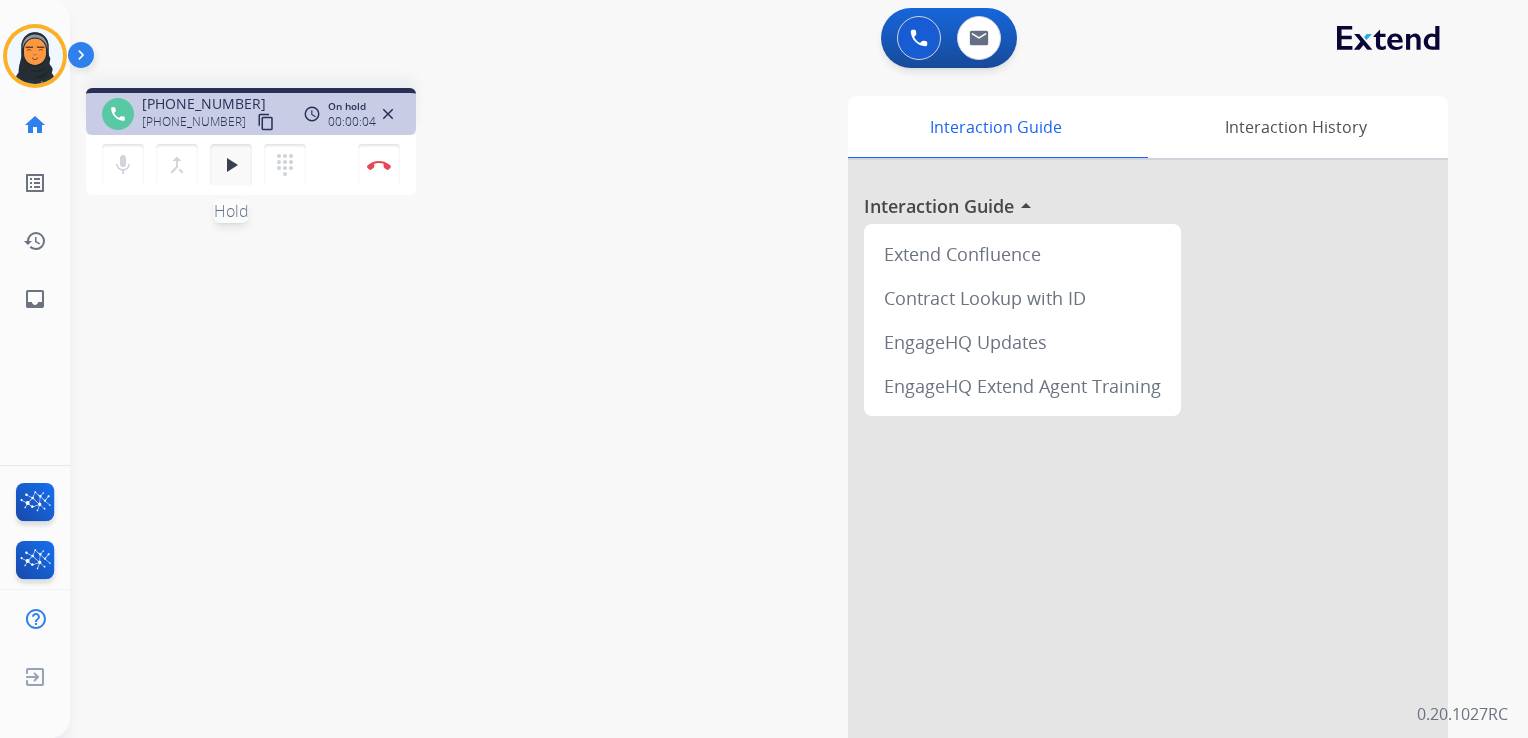 click on "play_arrow" at bounding box center [231, 165] 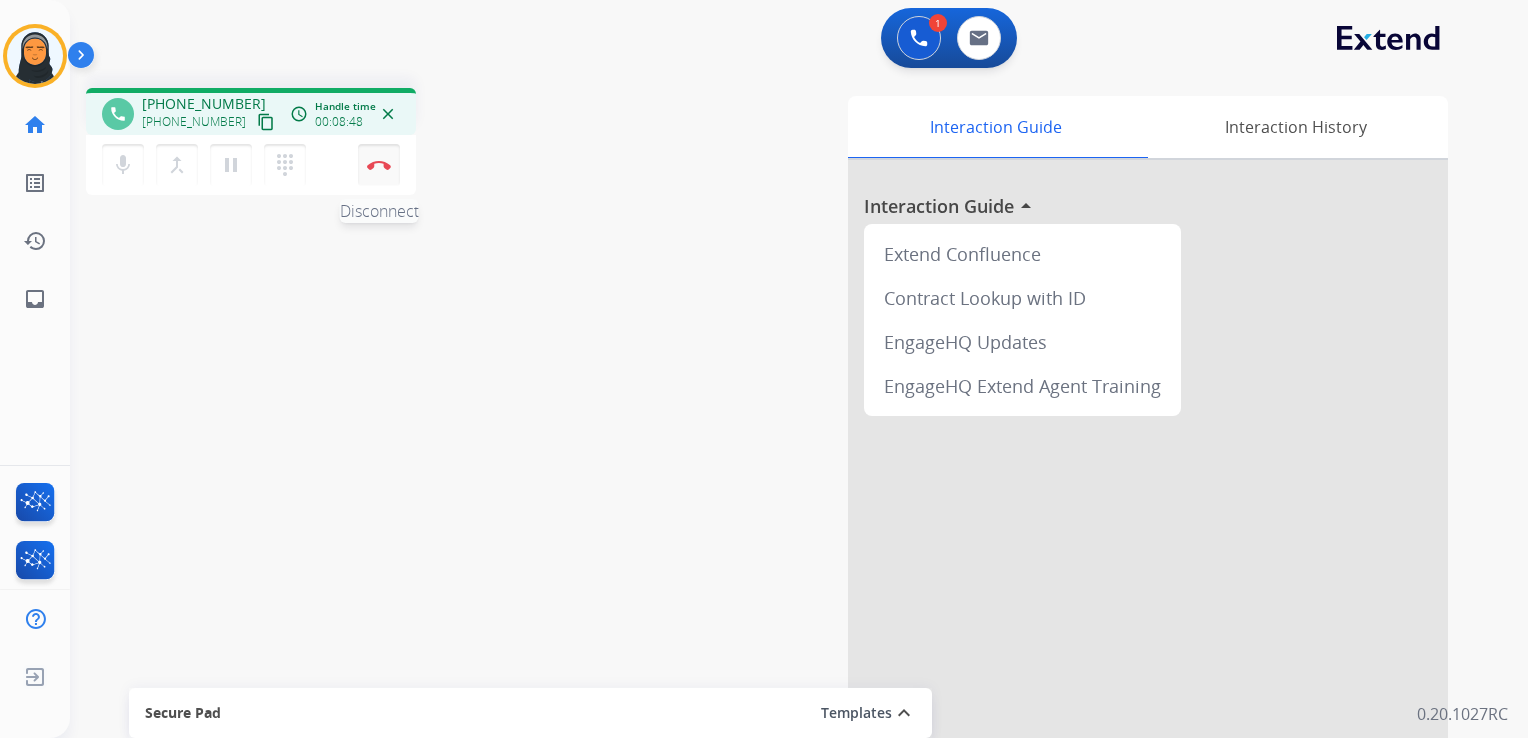 click at bounding box center [379, 165] 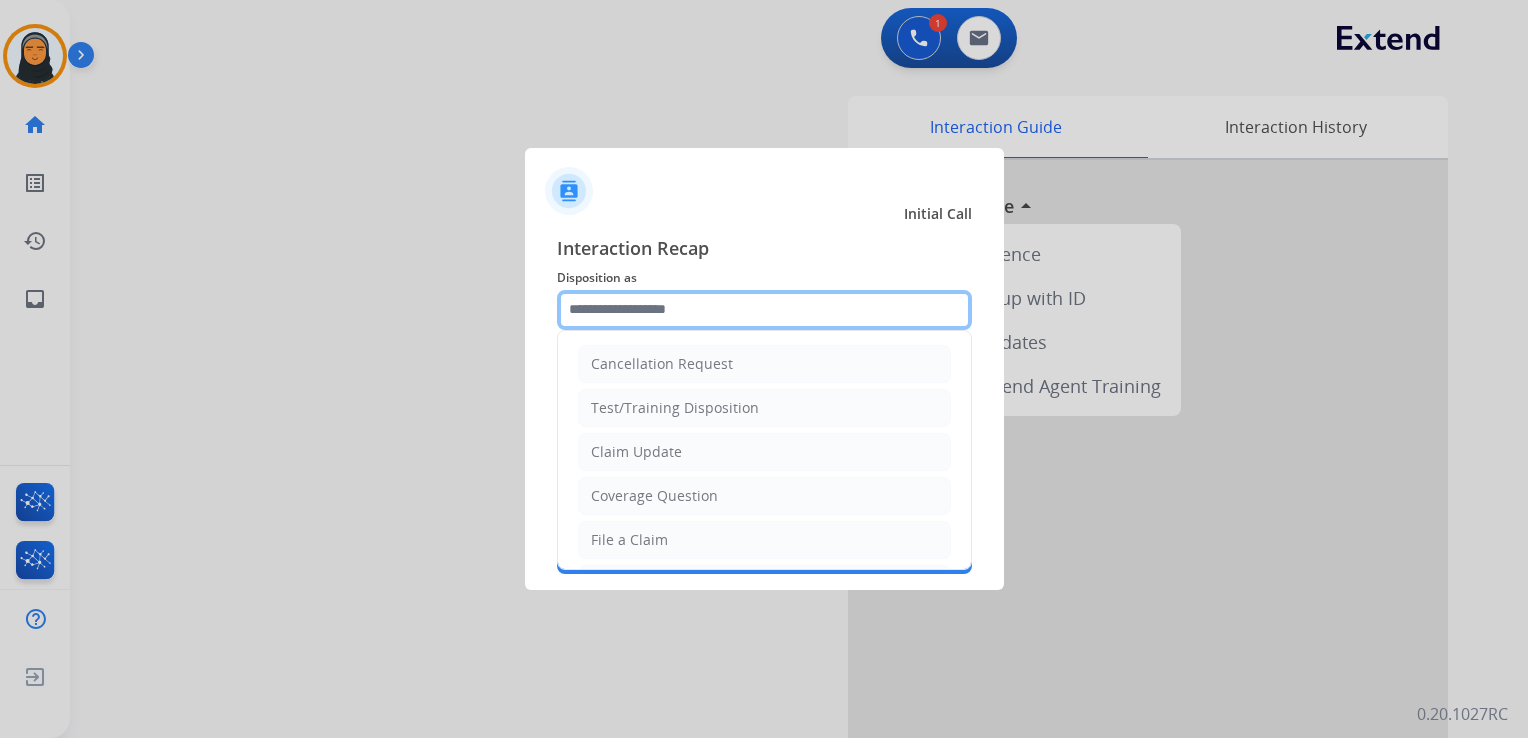 click 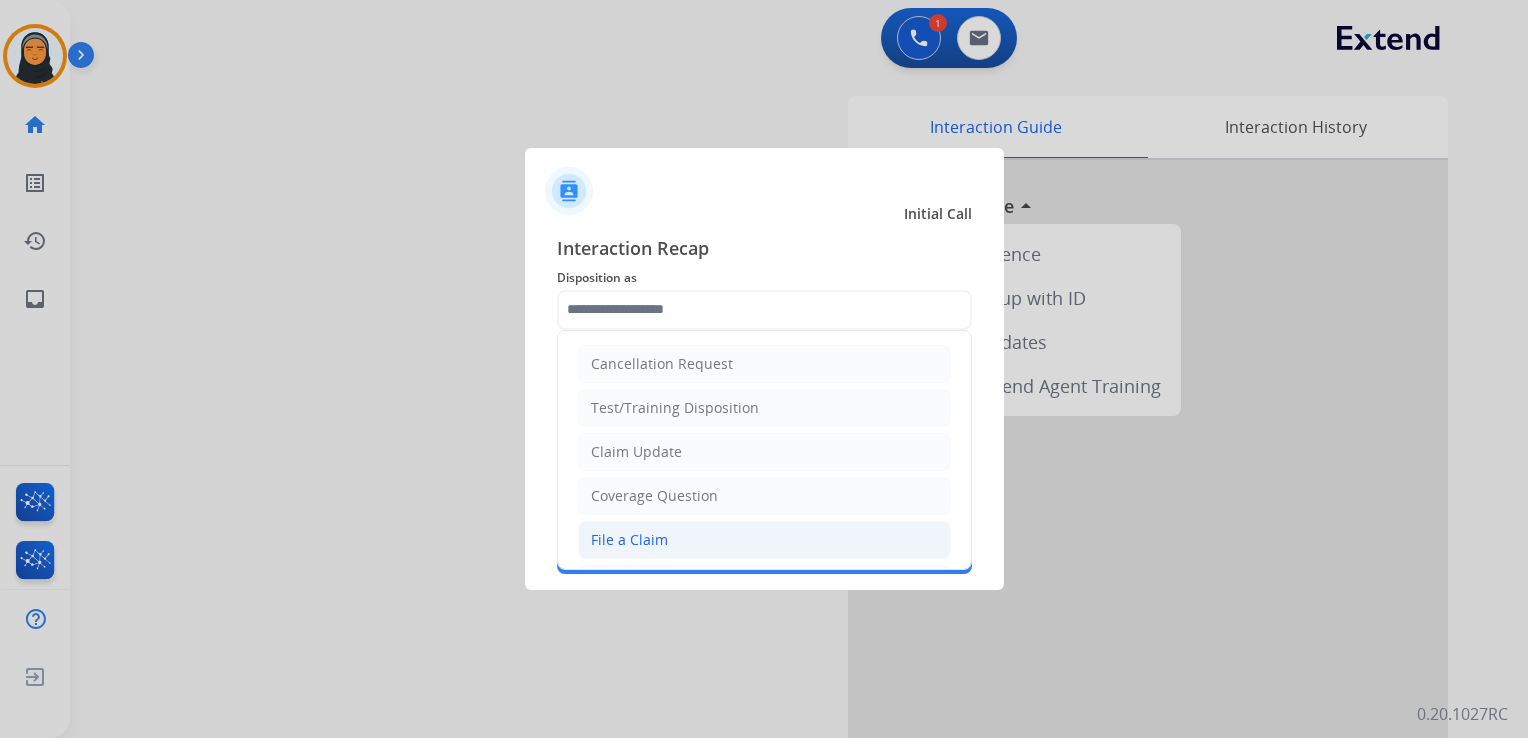 click on "File a Claim" 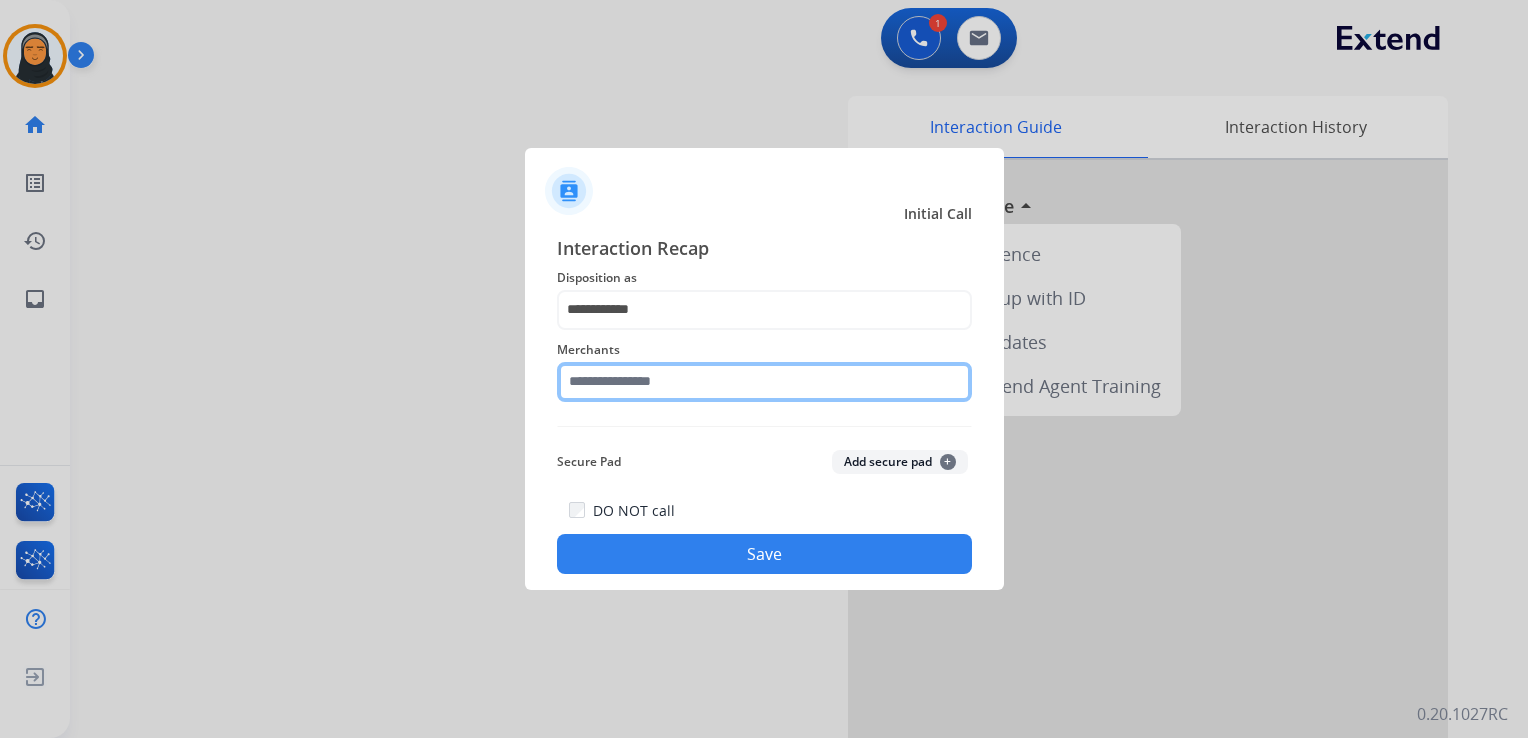 click 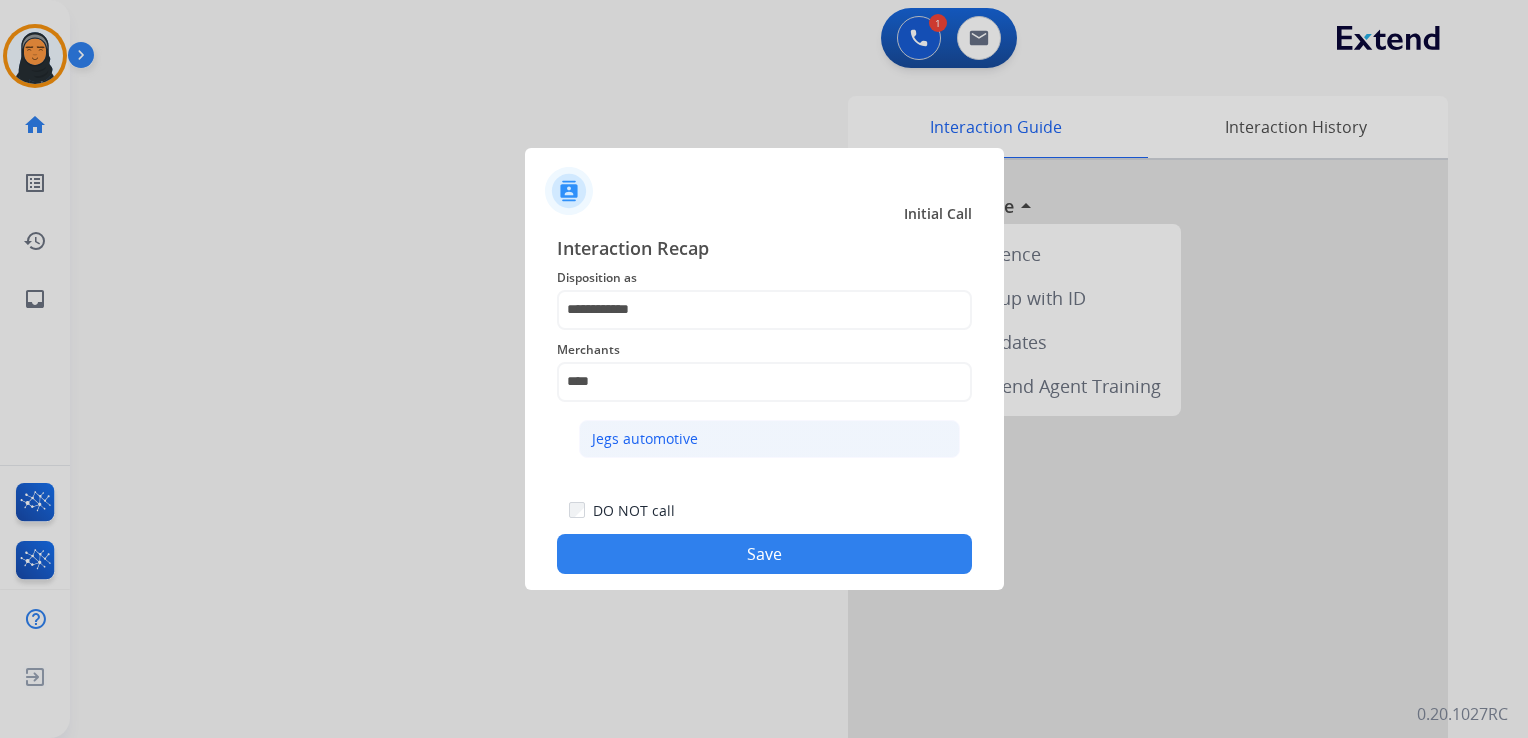click on "Jegs automotive" 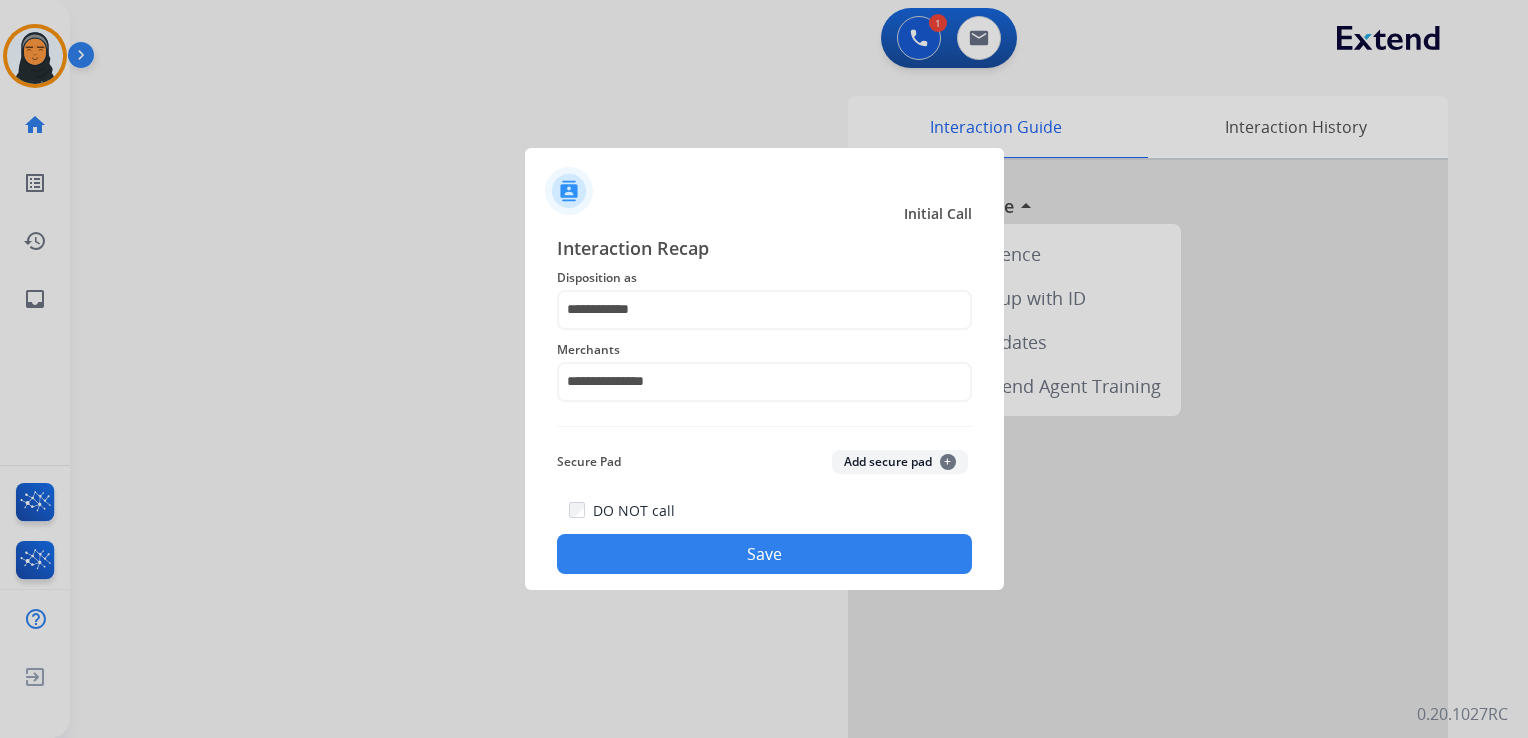 drag, startPoint x: 716, startPoint y: 550, endPoint x: 716, endPoint y: 562, distance: 12 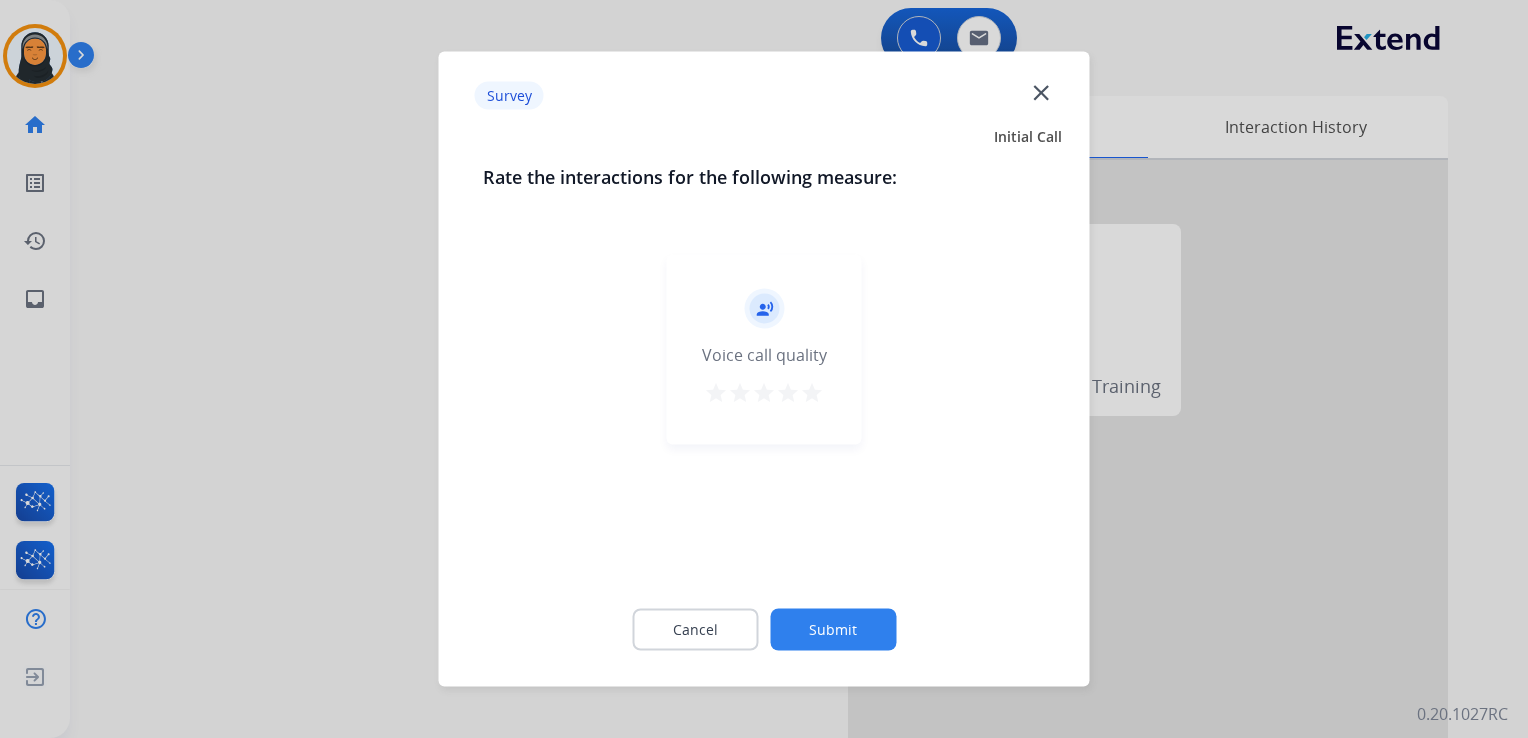click on "star" at bounding box center [812, 393] 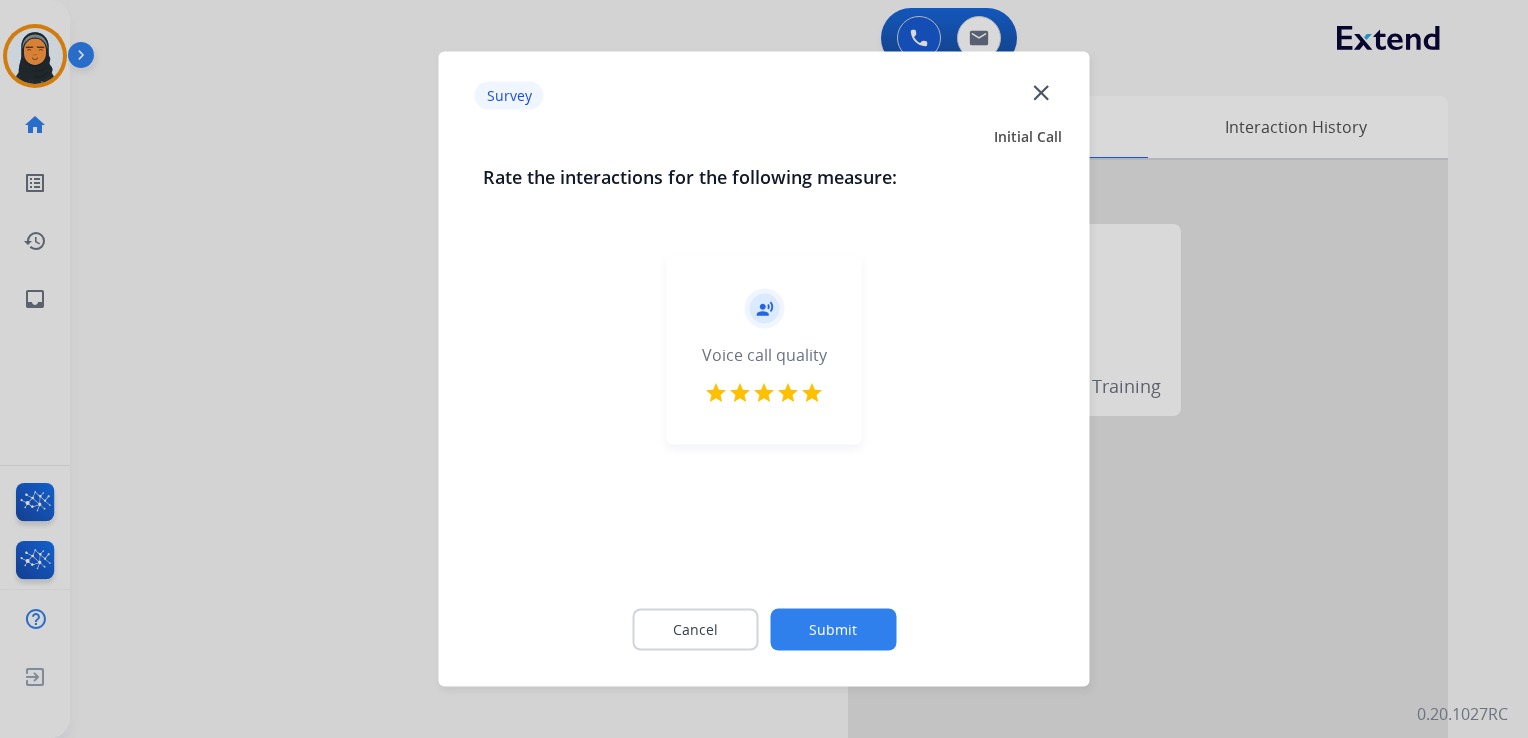 click on "Submit" 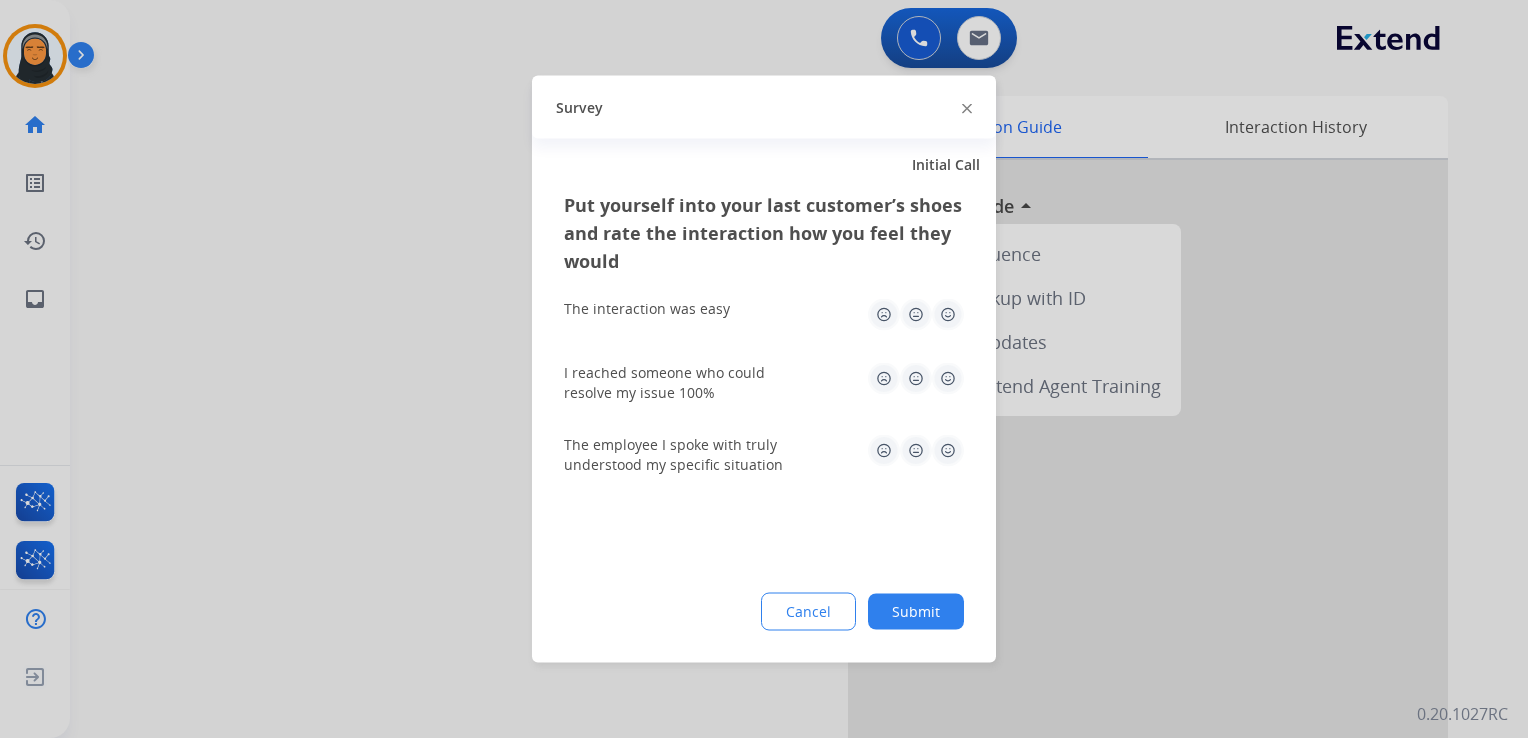 click 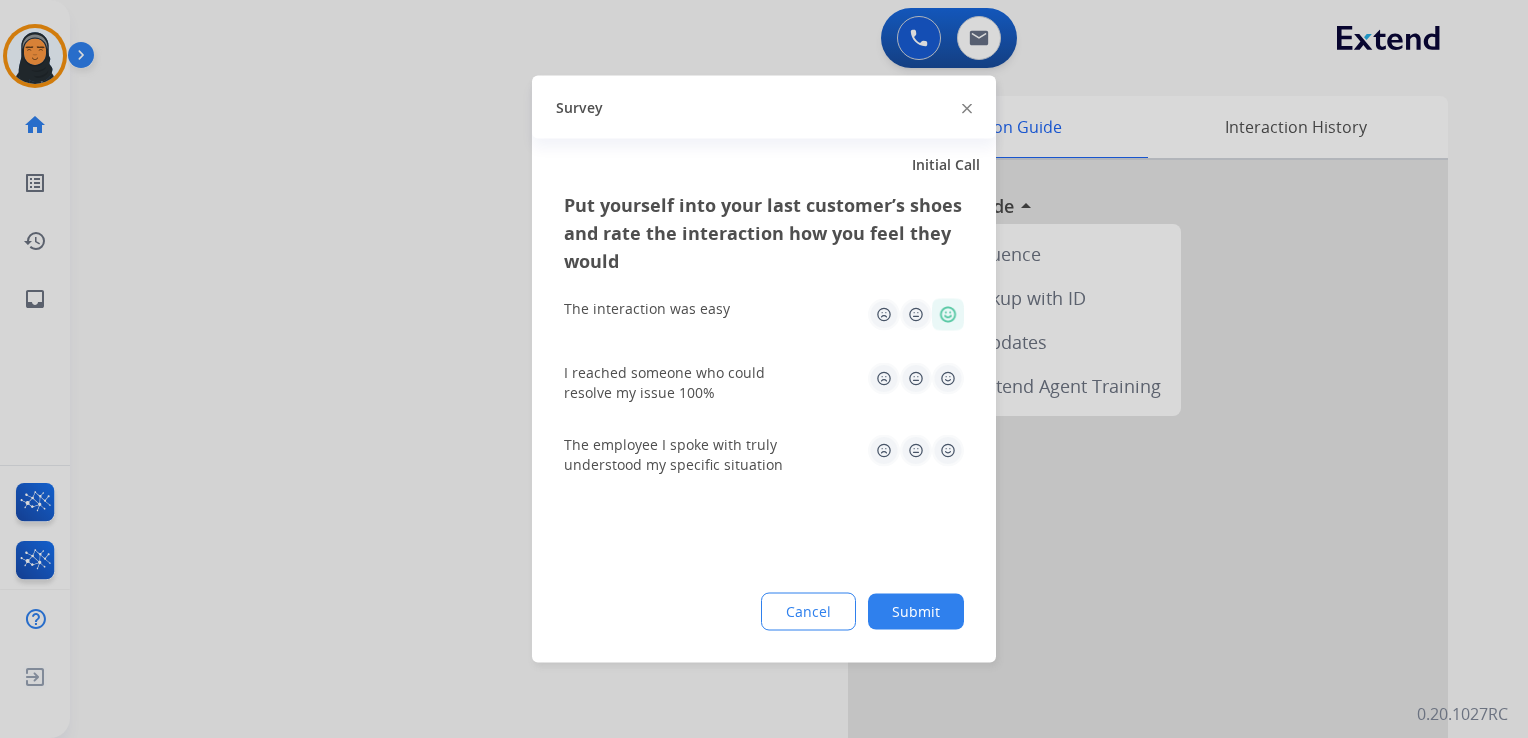 click 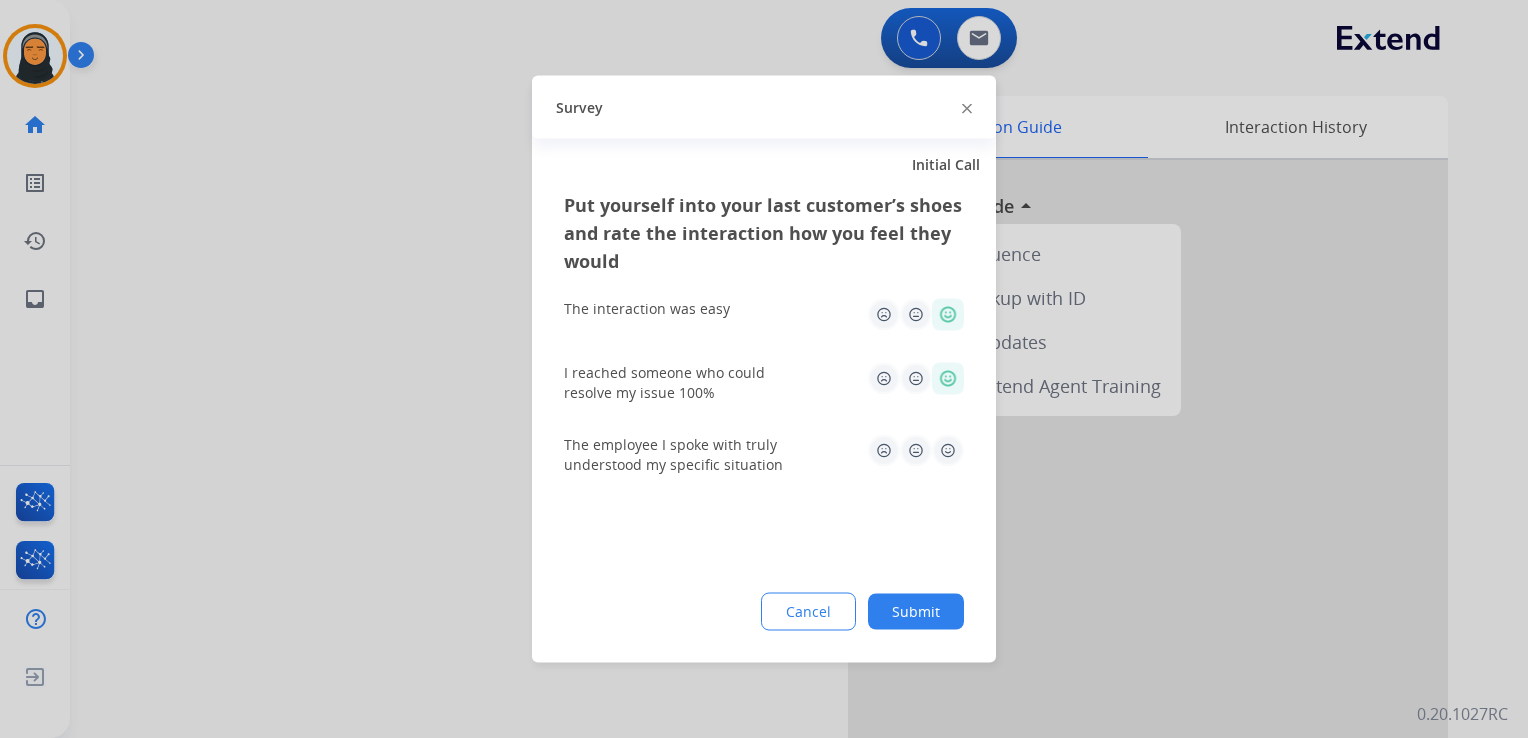 click 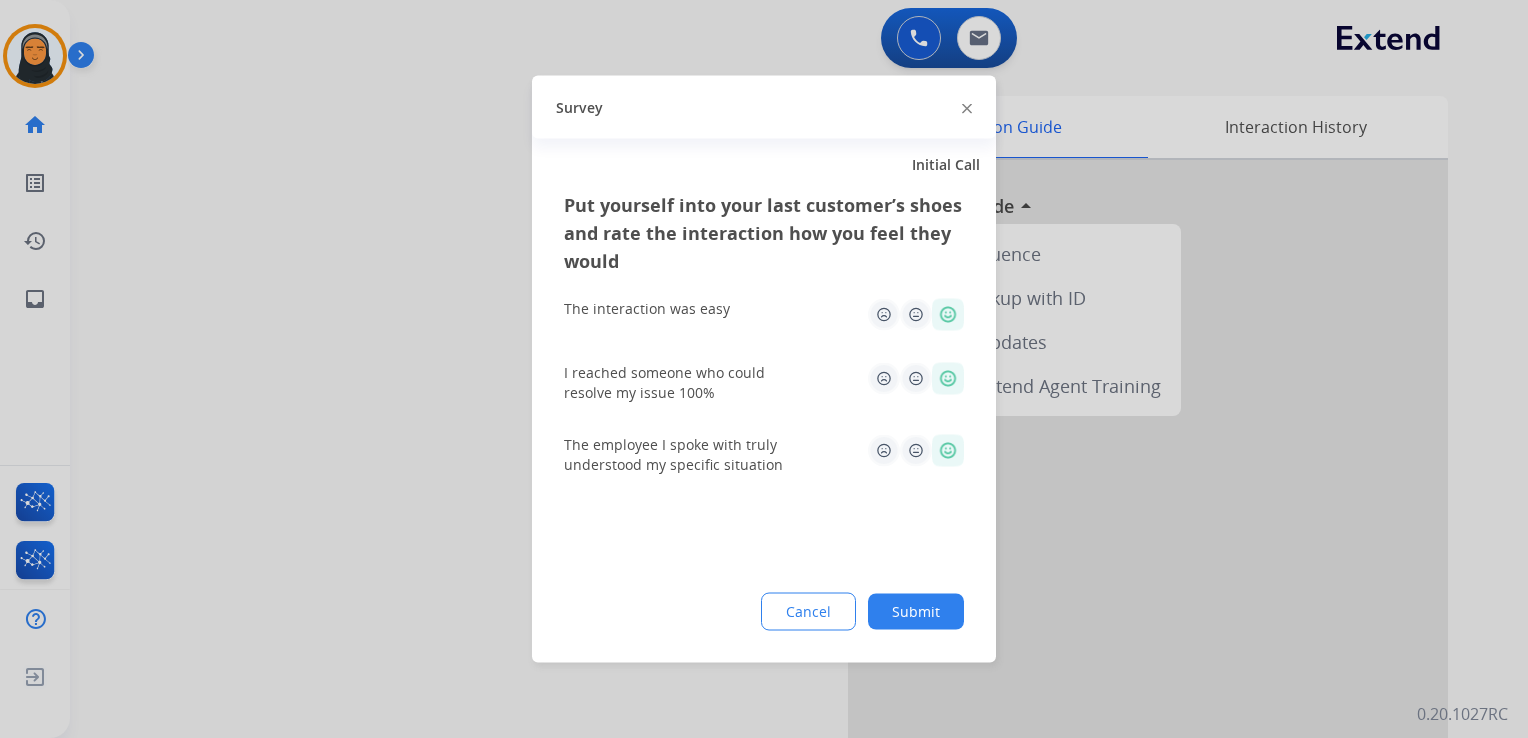 click on "Submit" 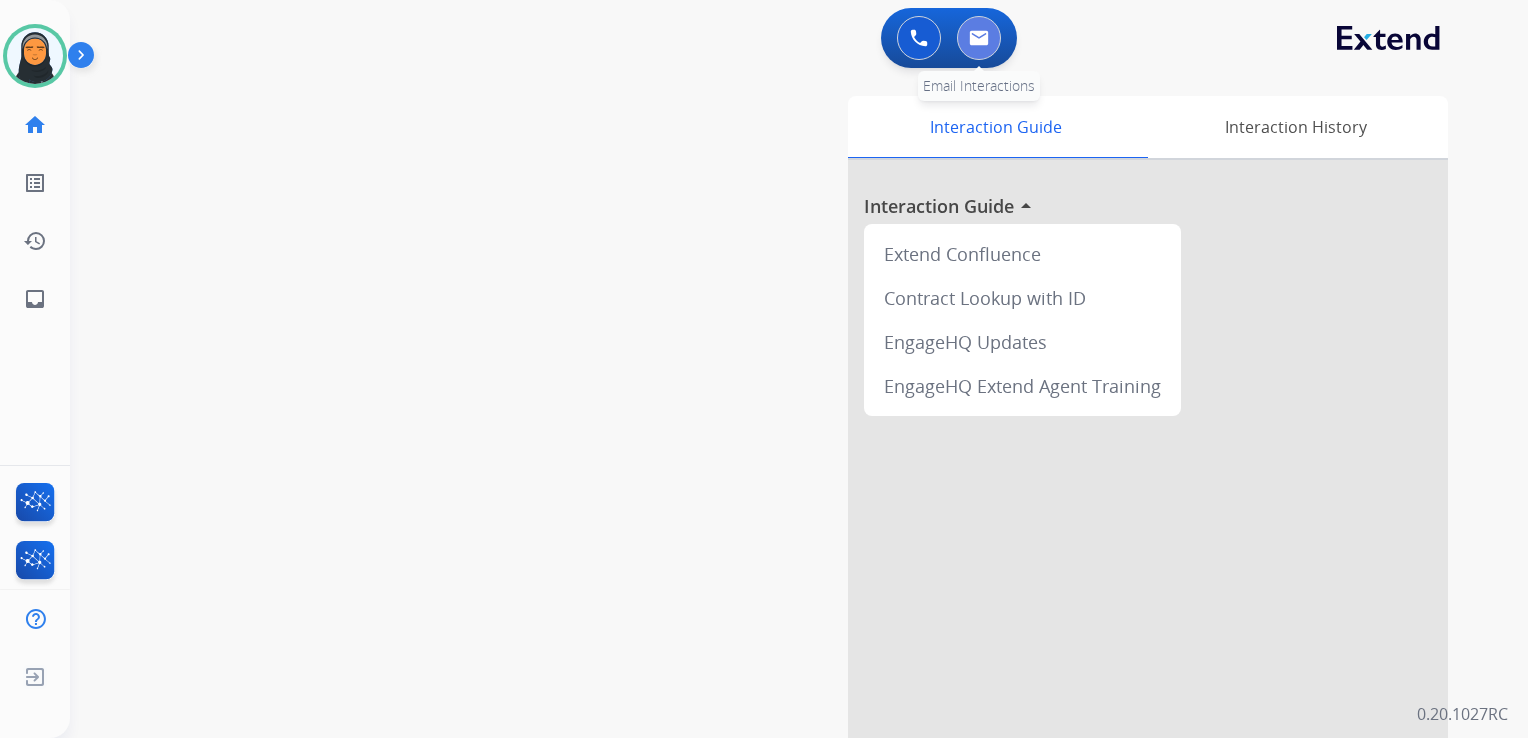 click at bounding box center (979, 38) 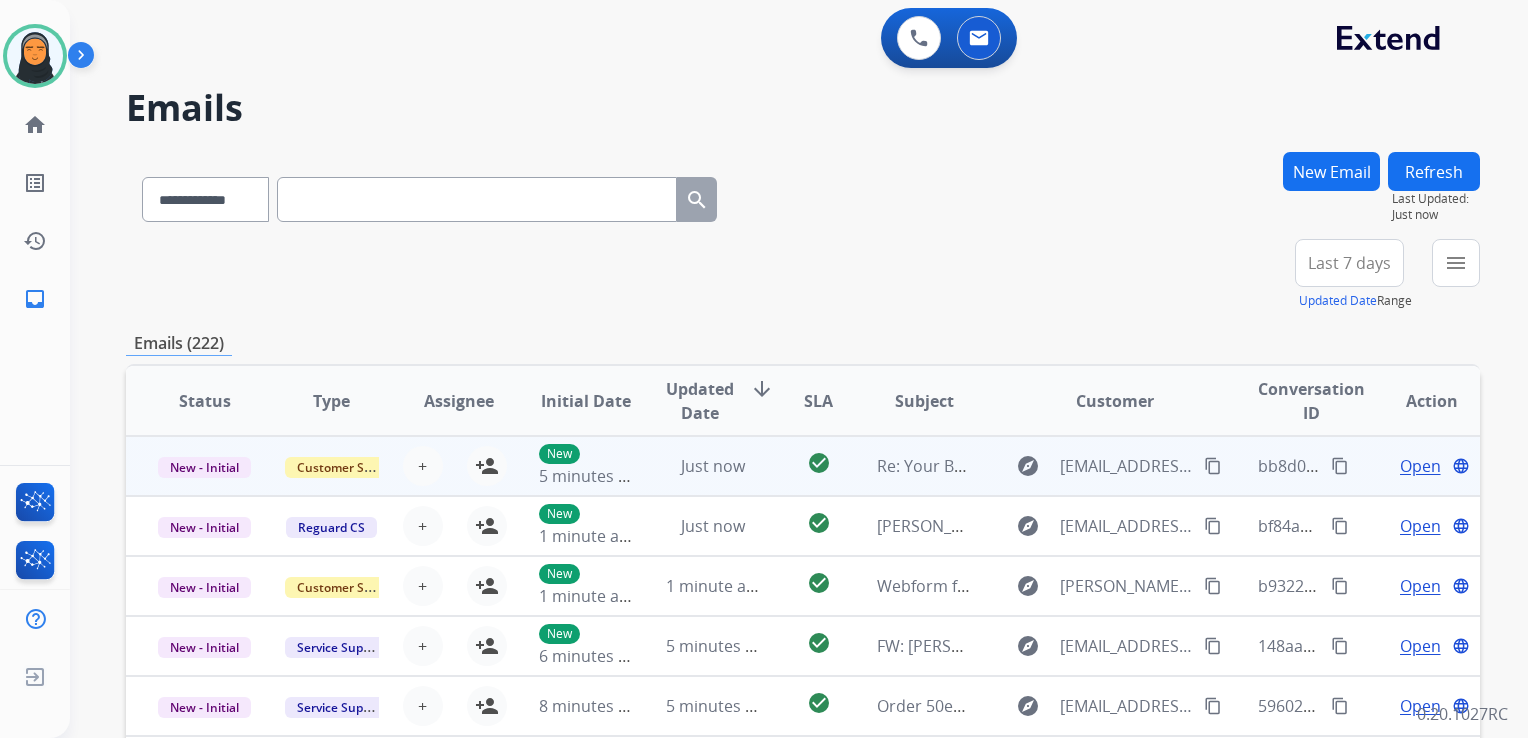 scroll, scrollTop: 1, scrollLeft: 0, axis: vertical 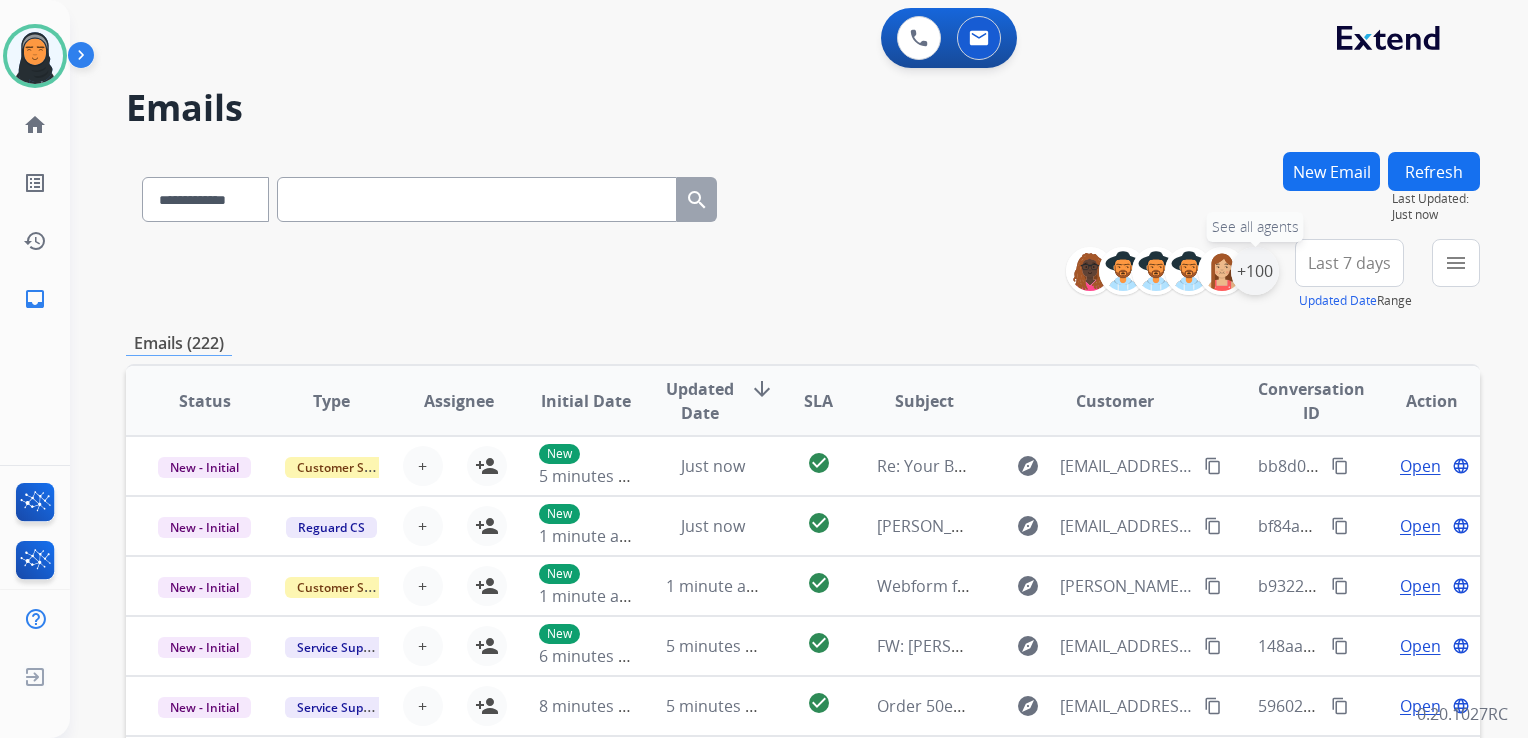 click on "+100" at bounding box center (1255, 271) 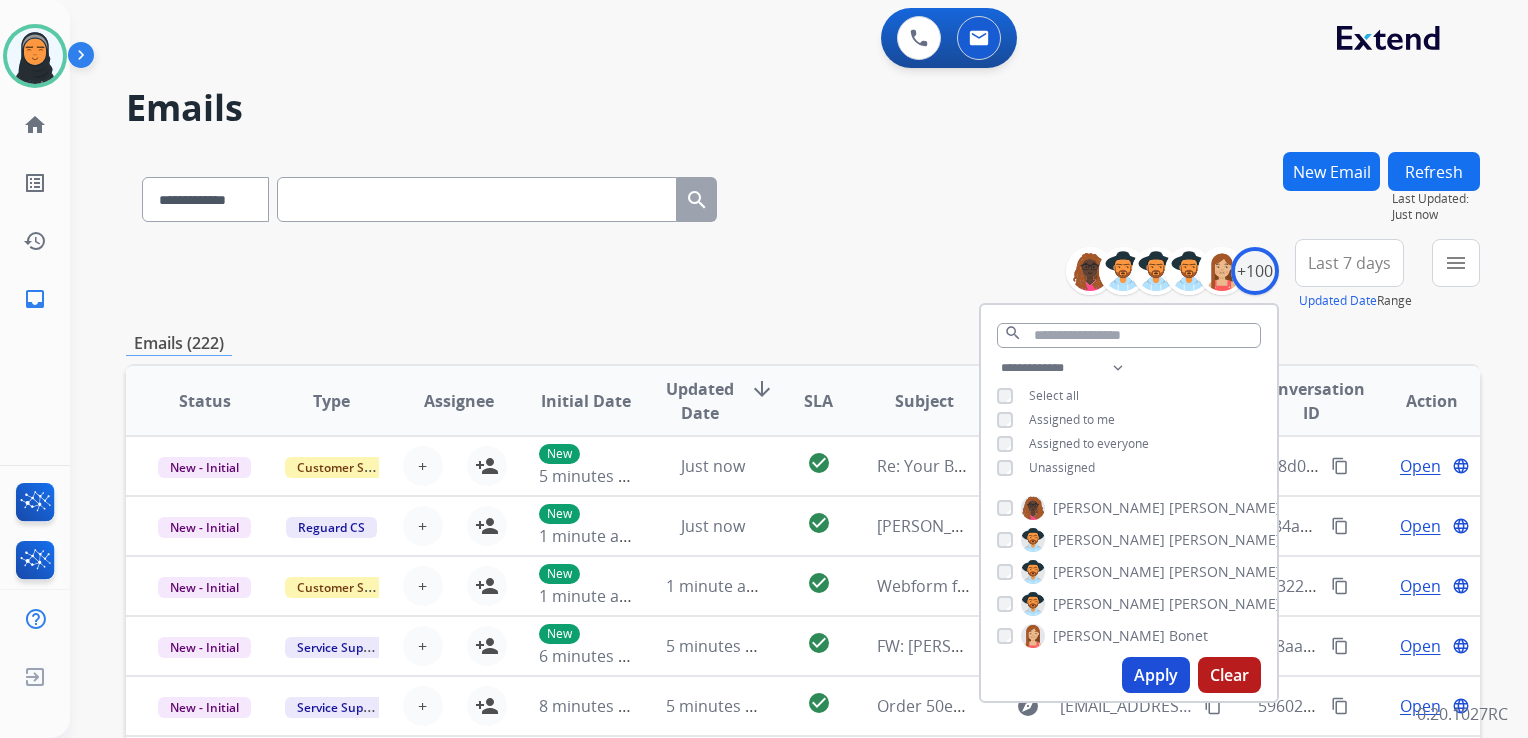 click on "Apply" at bounding box center (1156, 675) 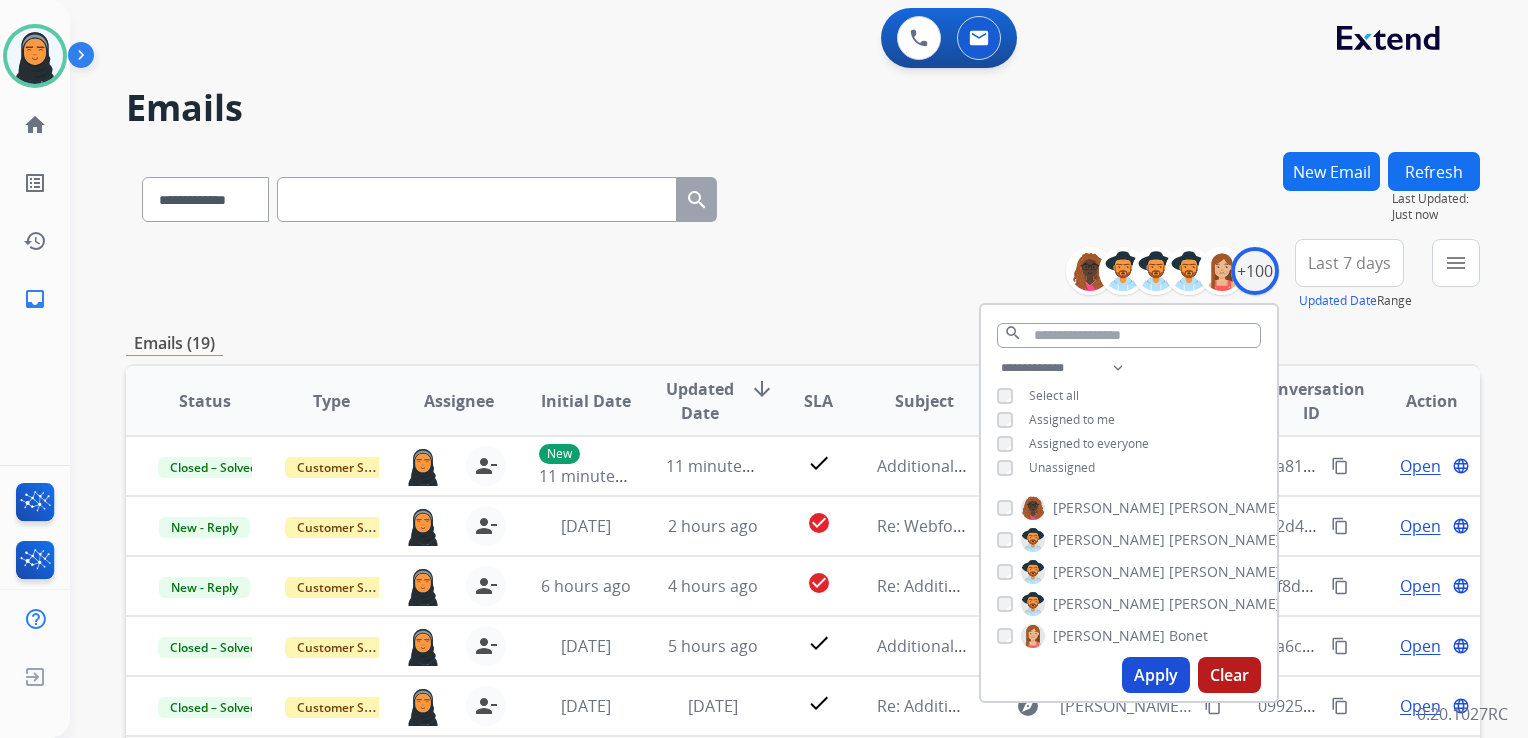 scroll, scrollTop: 1, scrollLeft: 0, axis: vertical 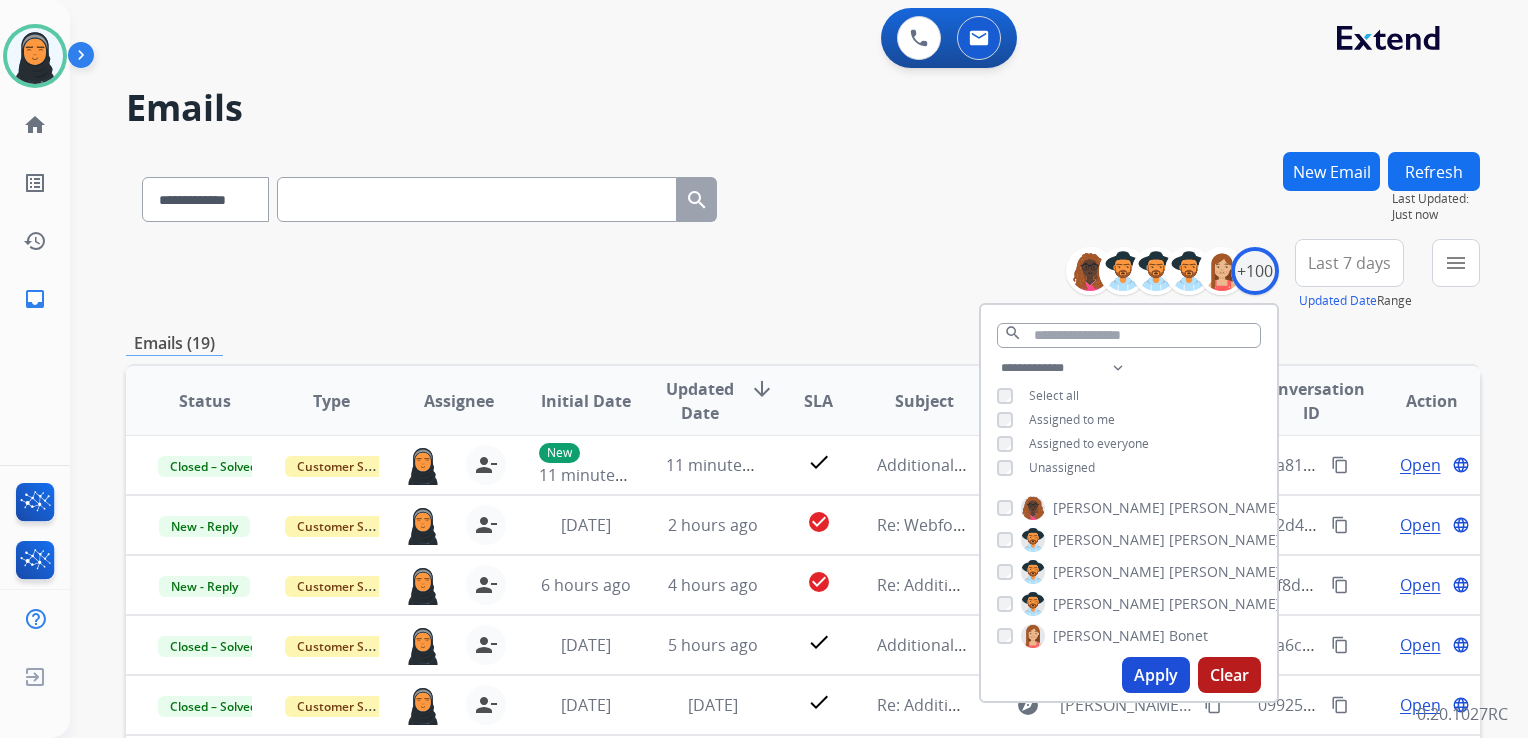 click on "**********" at bounding box center (803, 275) 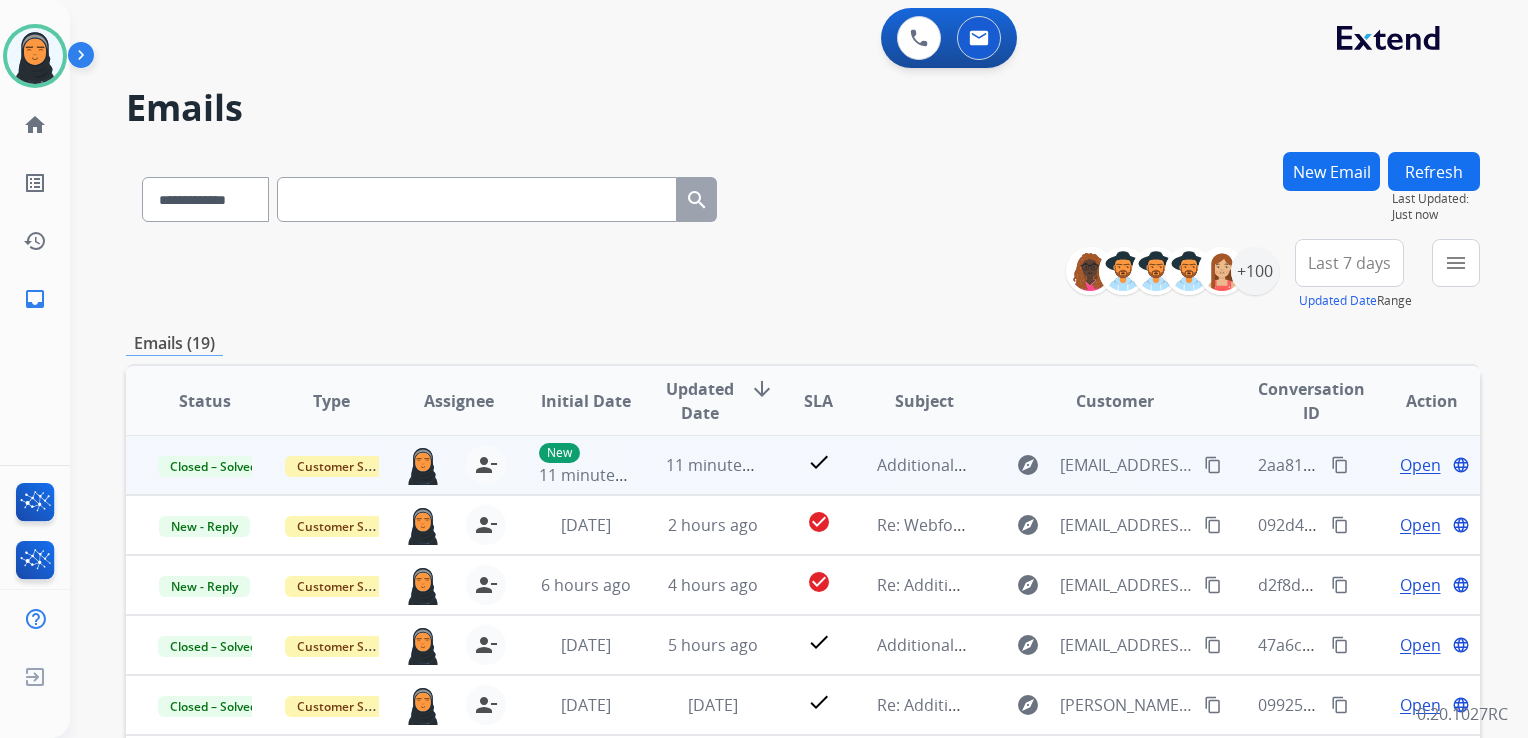 click on "content_copy" at bounding box center [1340, 465] 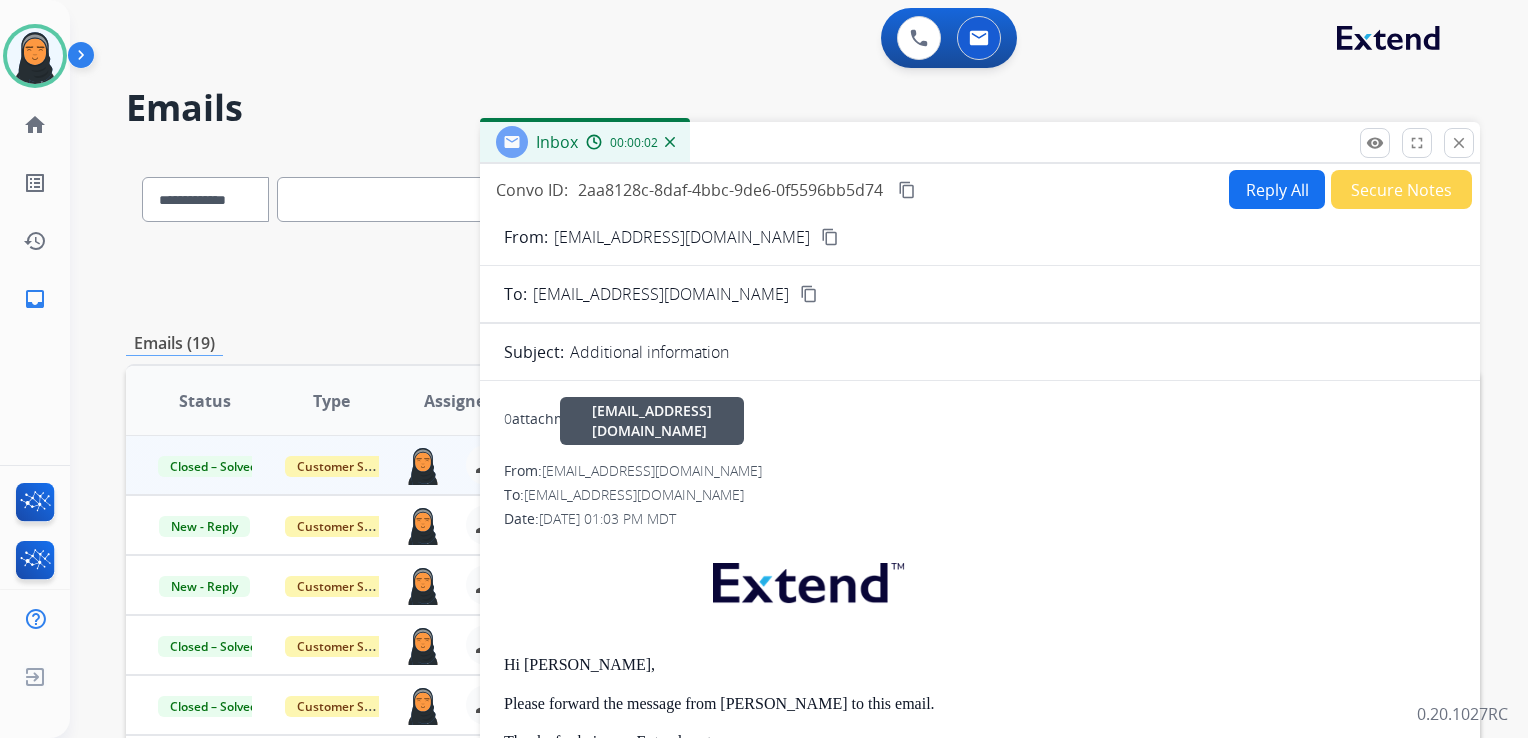 click on "From:  [EMAIL_ADDRESS][DOMAIN_NAME]  [DOMAIN_NAME][EMAIL_ADDRESS][DOMAIN_NAME]" at bounding box center (980, 471) 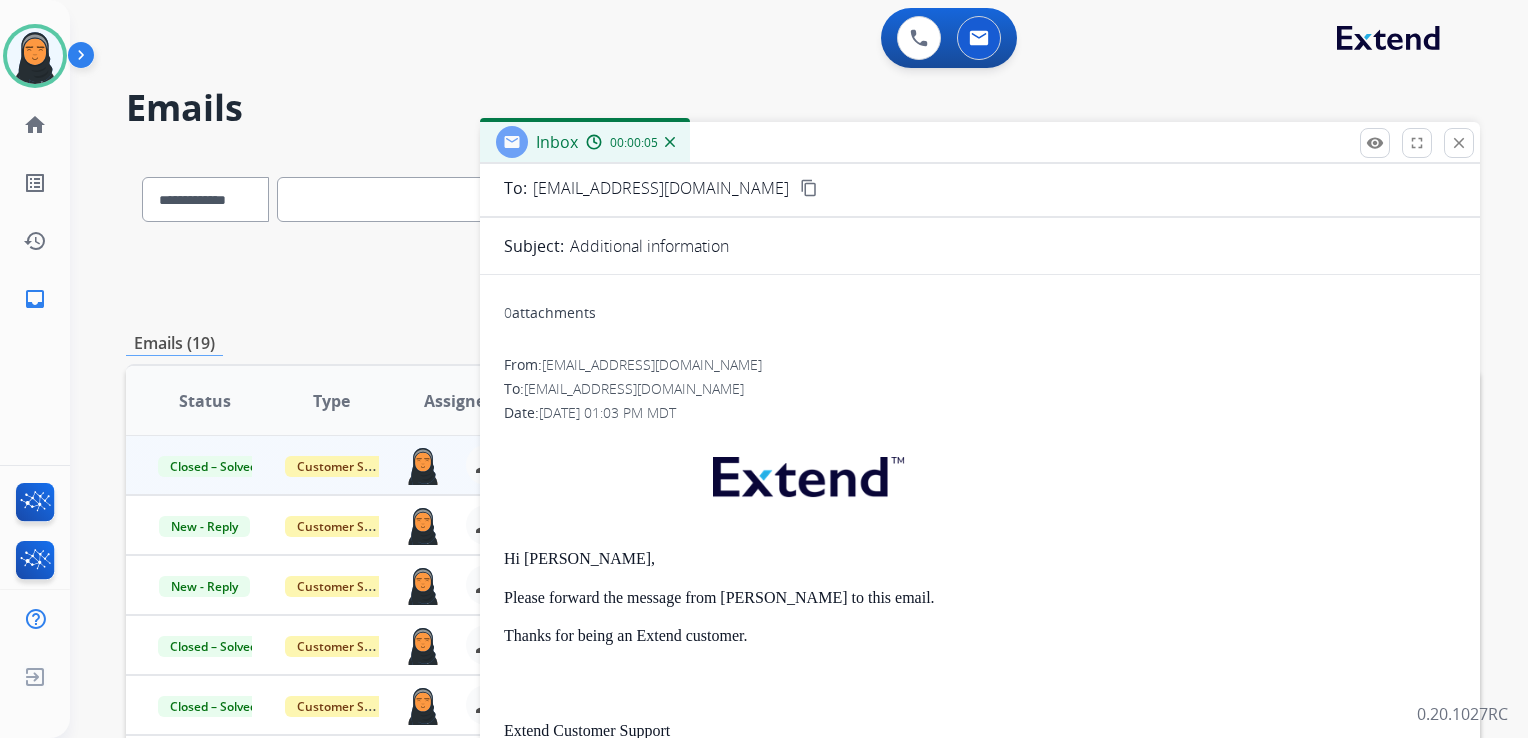 scroll, scrollTop: 0, scrollLeft: 0, axis: both 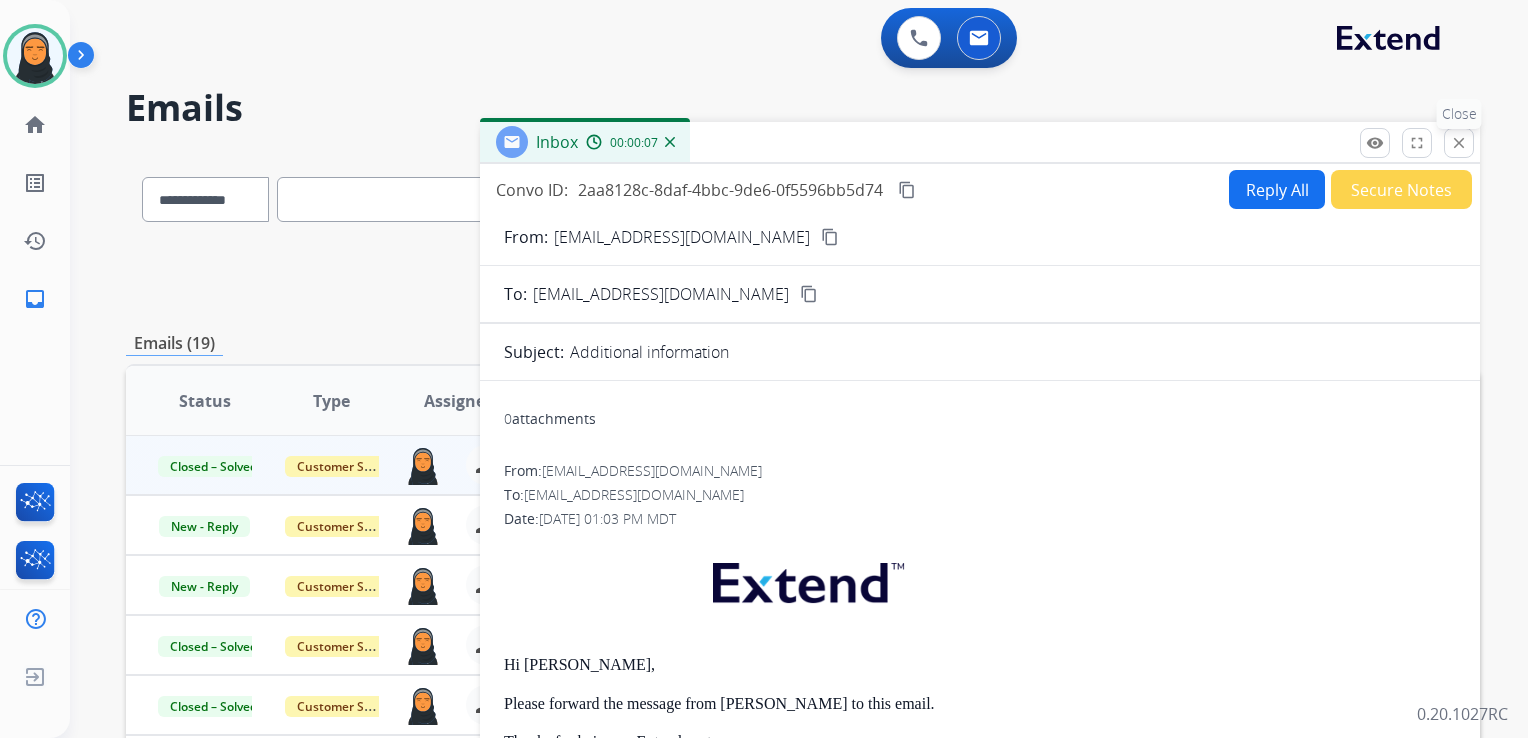 click on "close" at bounding box center (1459, 143) 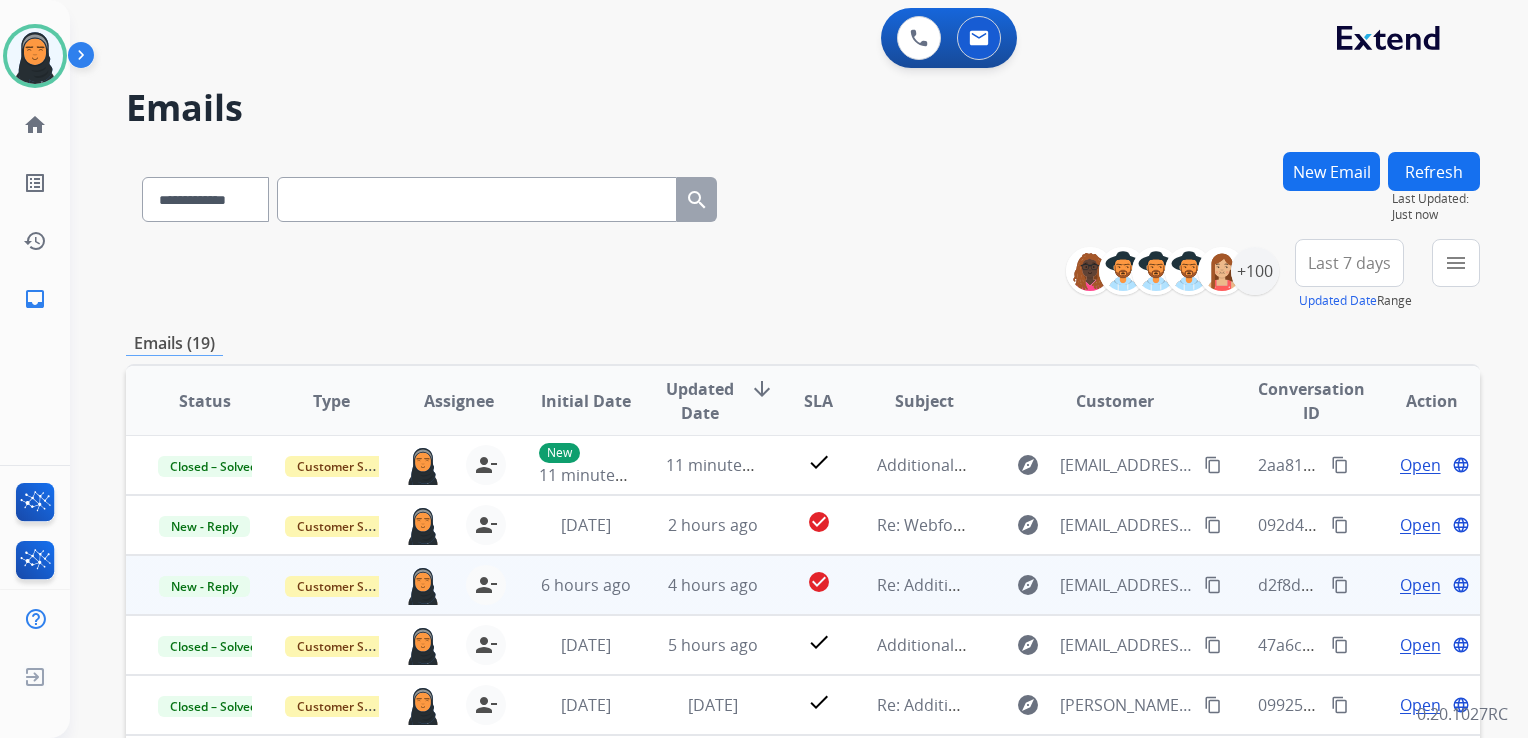 click on "4 hours ago" at bounding box center (697, 585) 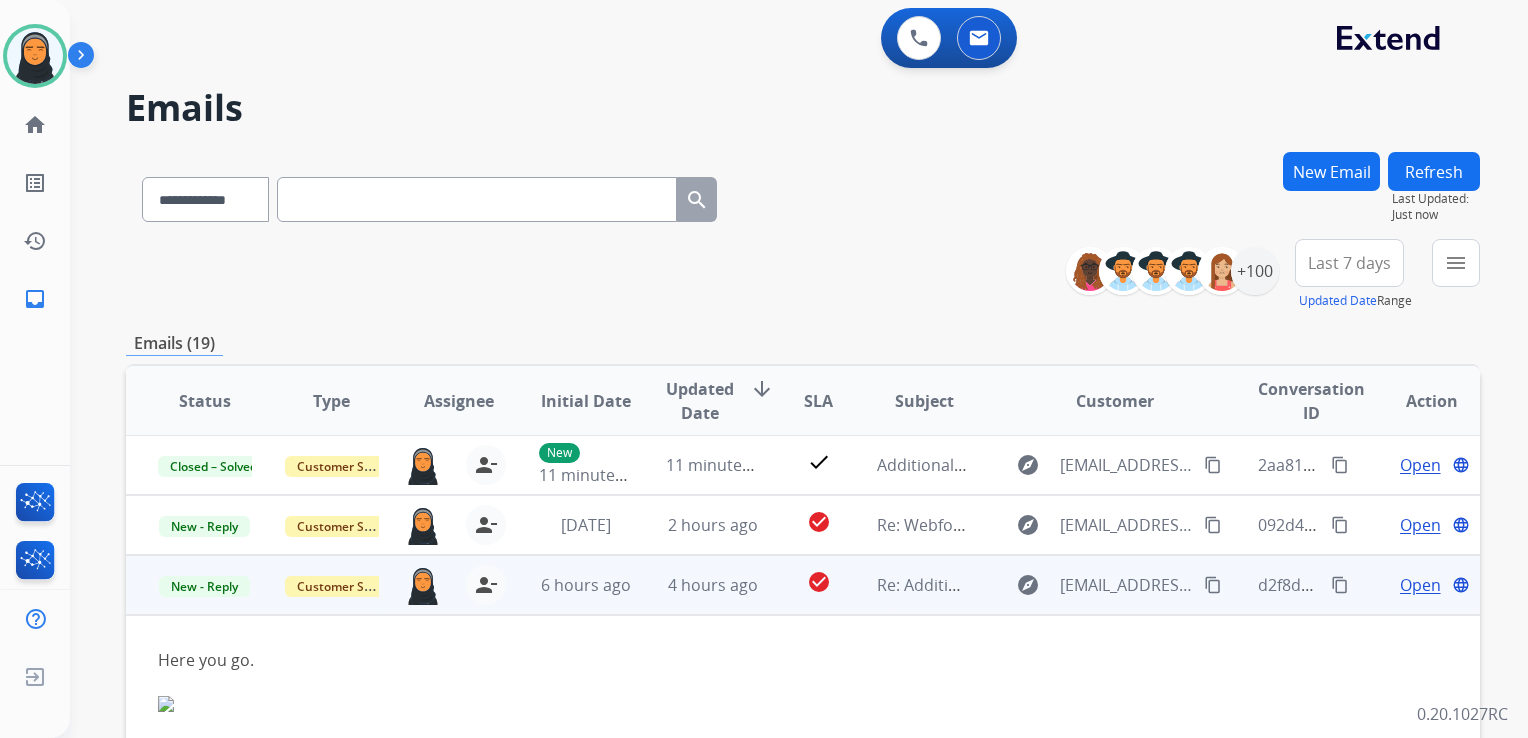 scroll, scrollTop: 120, scrollLeft: 0, axis: vertical 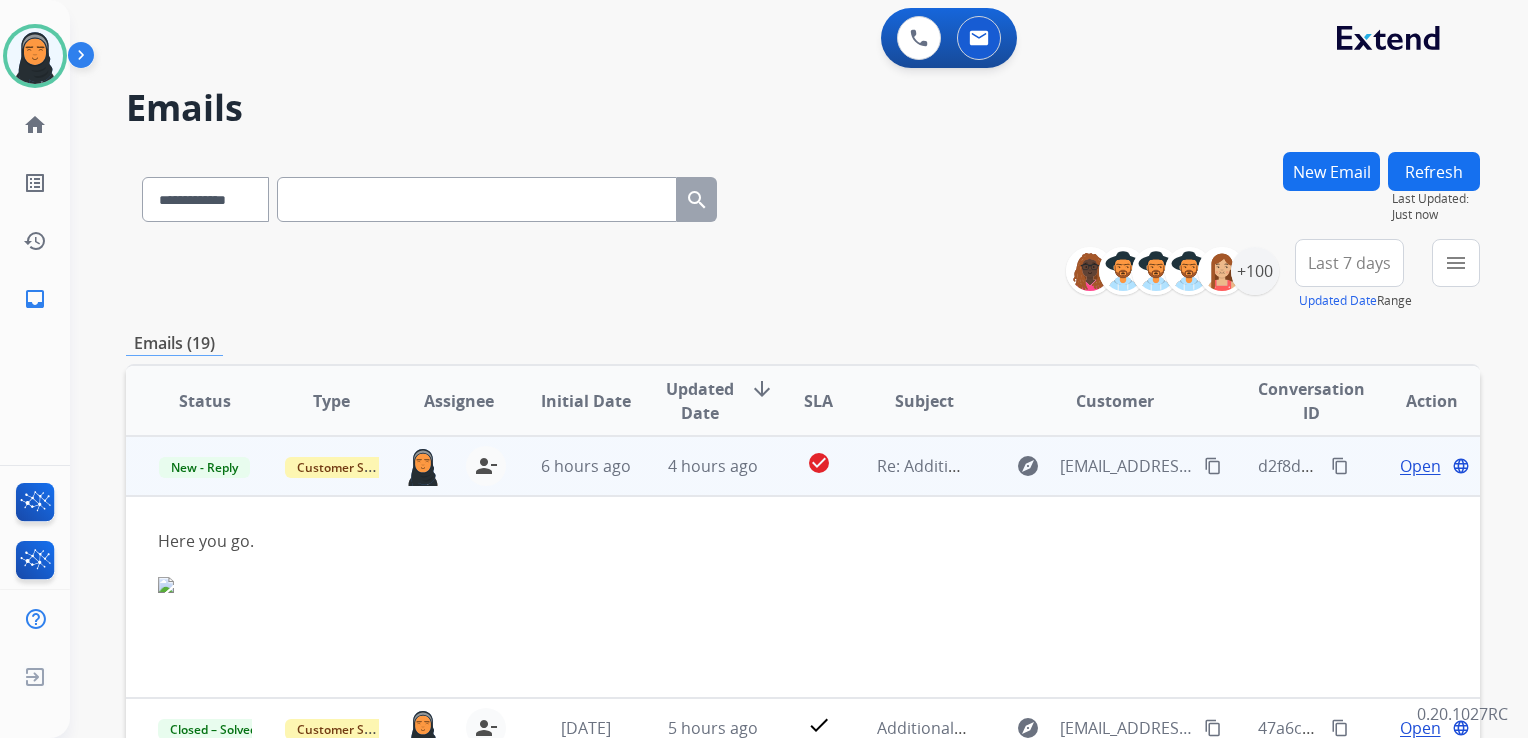 click on "Open" at bounding box center (1420, 466) 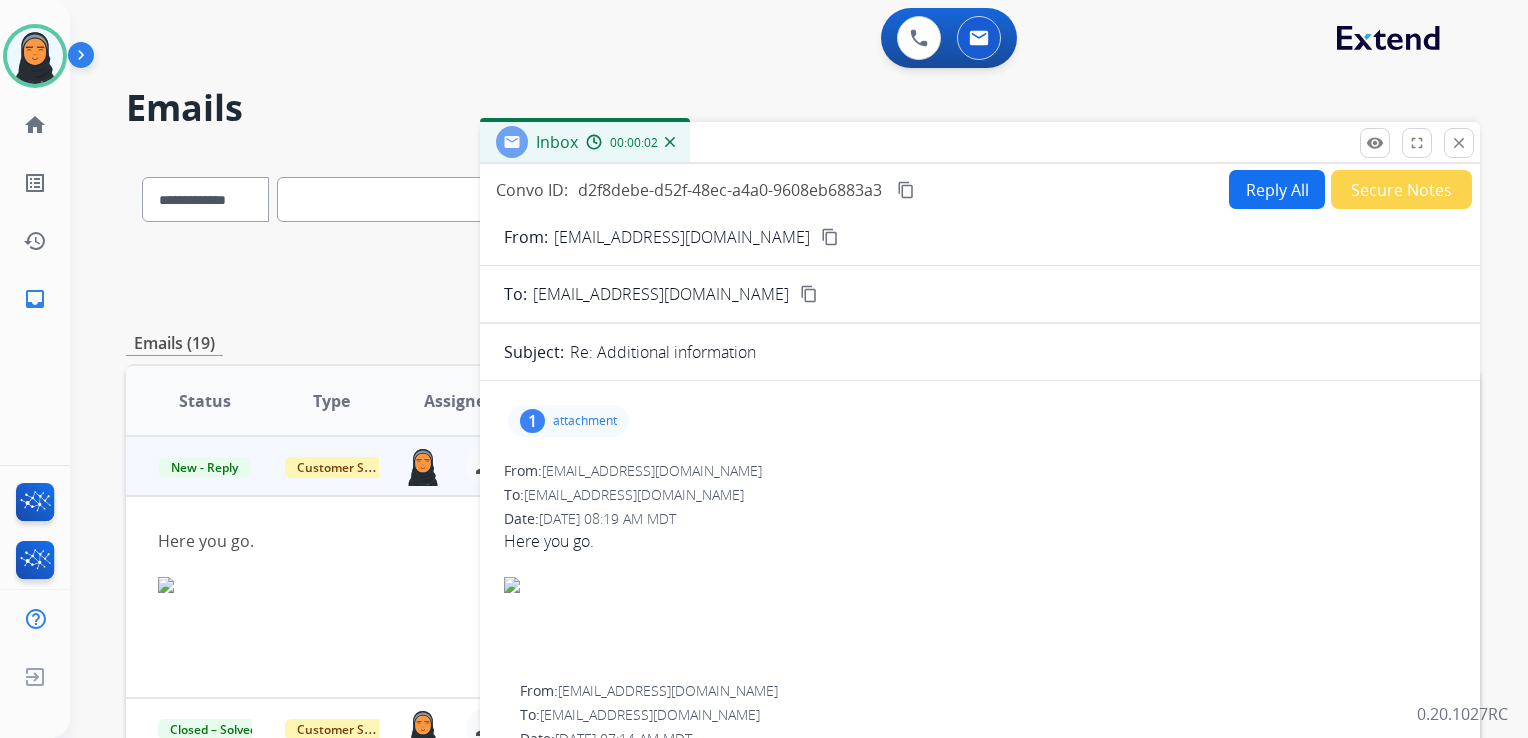 click on "content_copy" at bounding box center (830, 237) 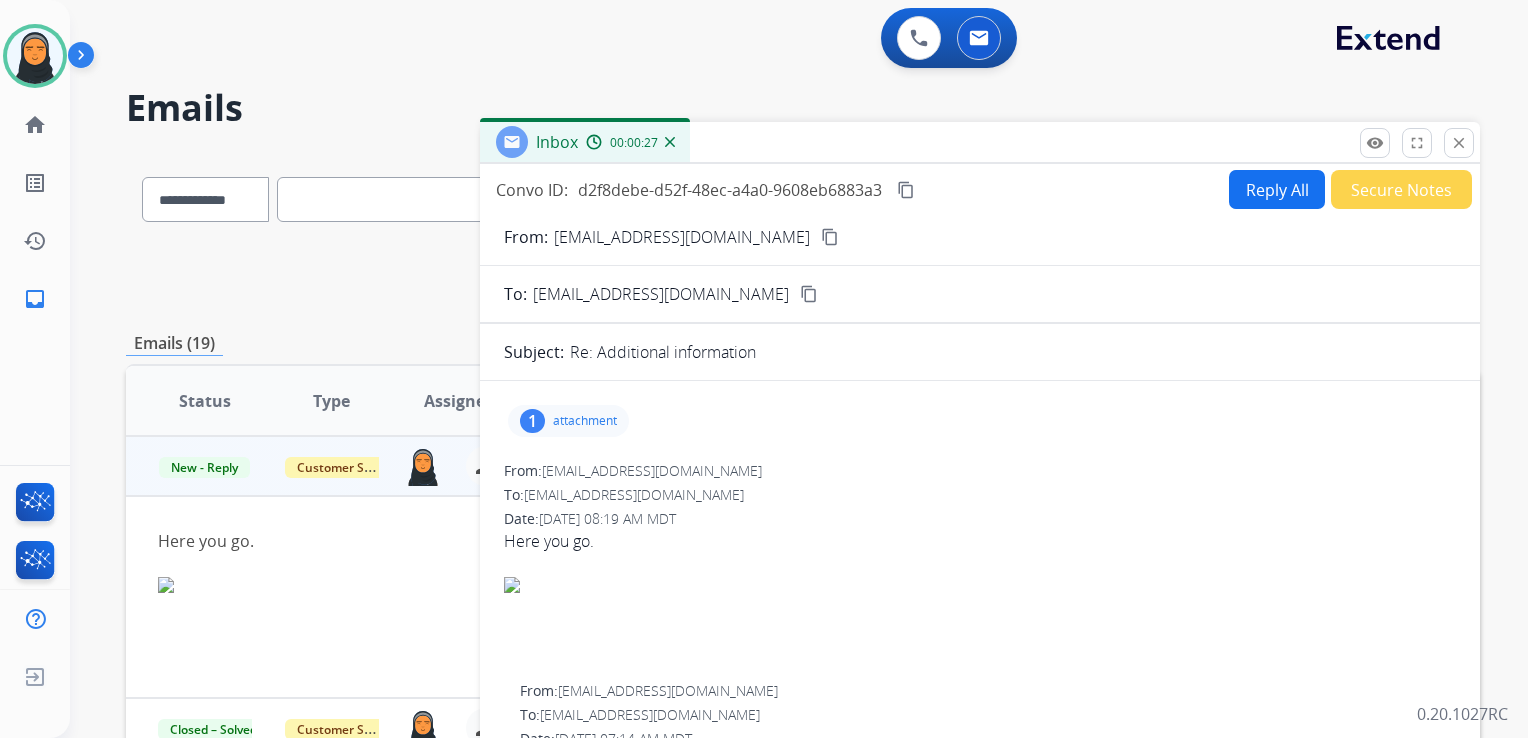 click on "attachment" at bounding box center [585, 421] 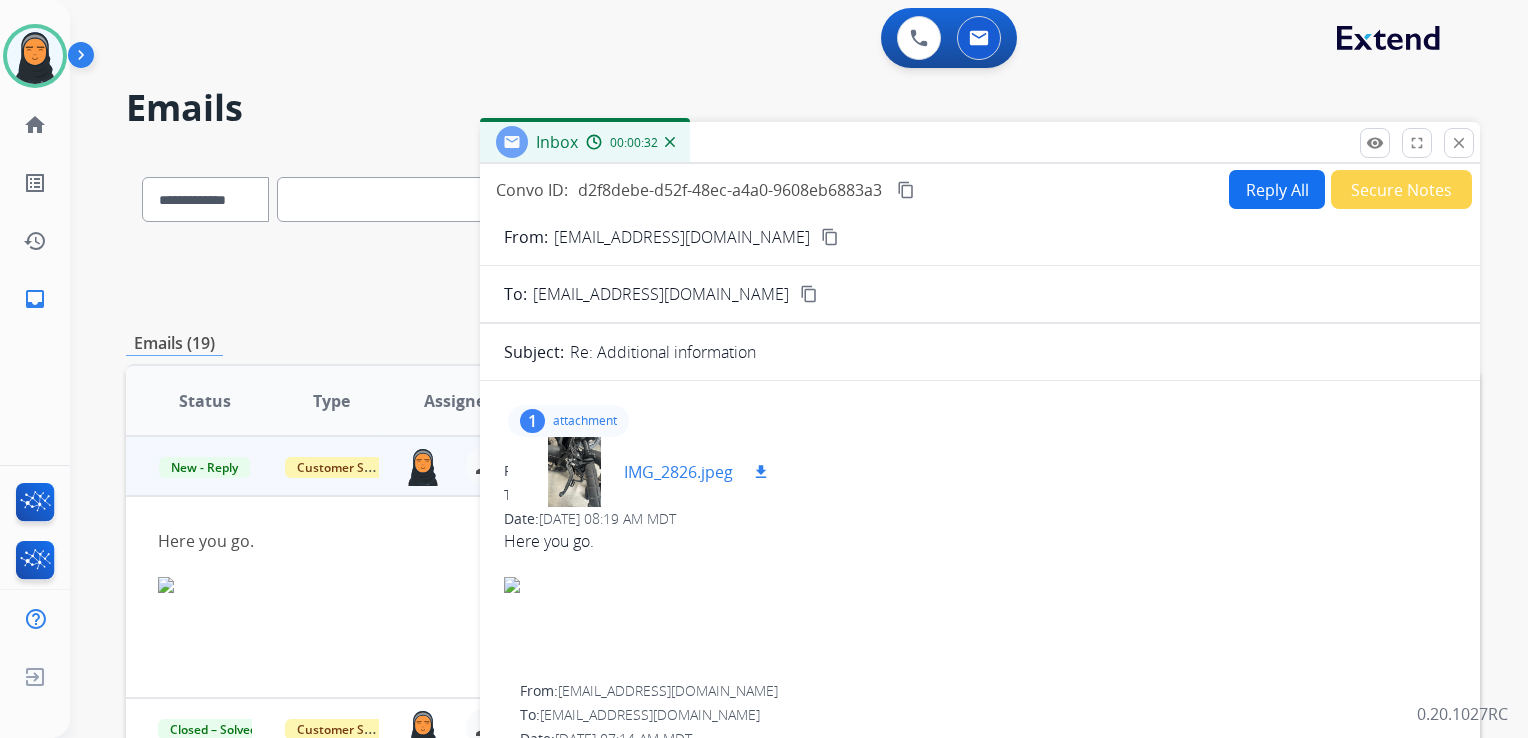 click at bounding box center [574, 472] 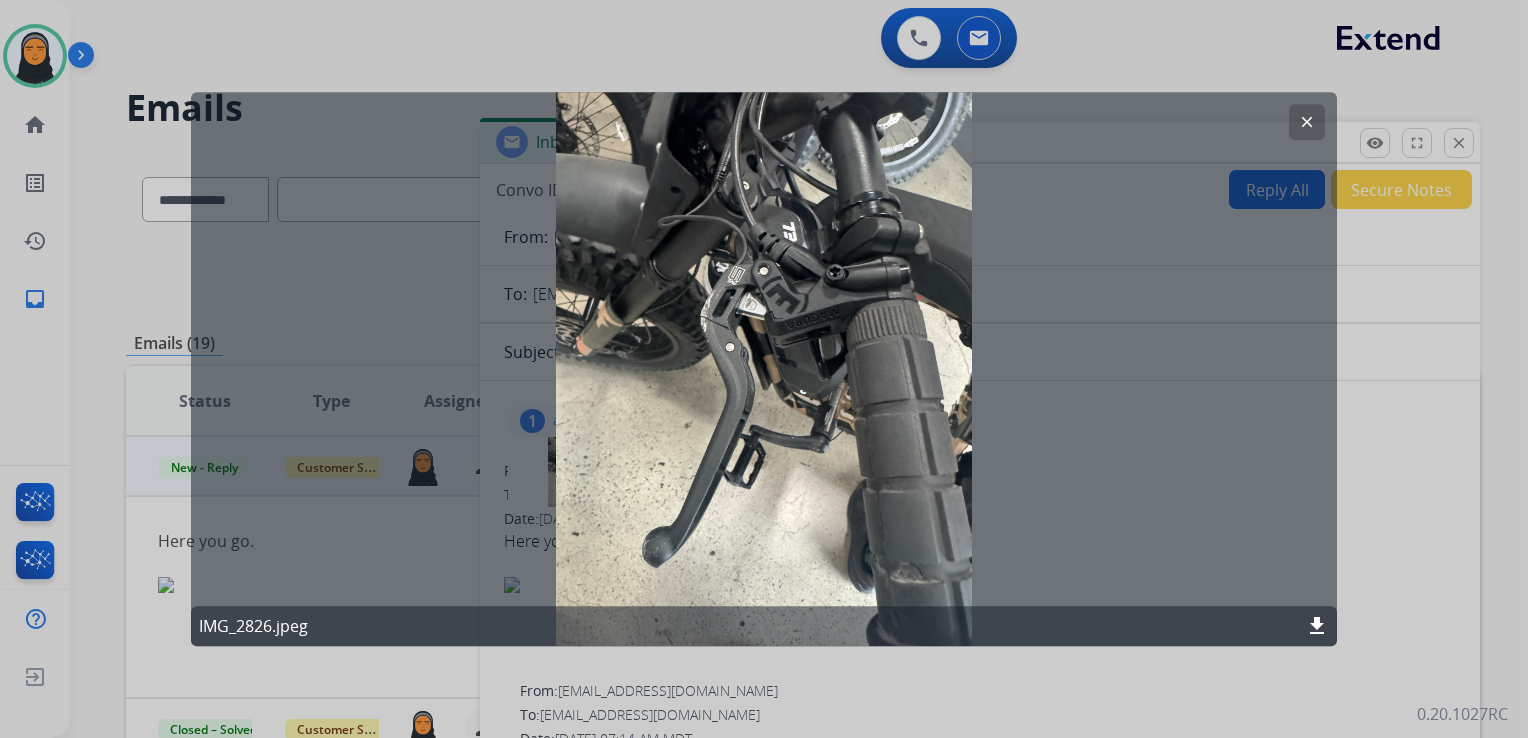 click on "clear" 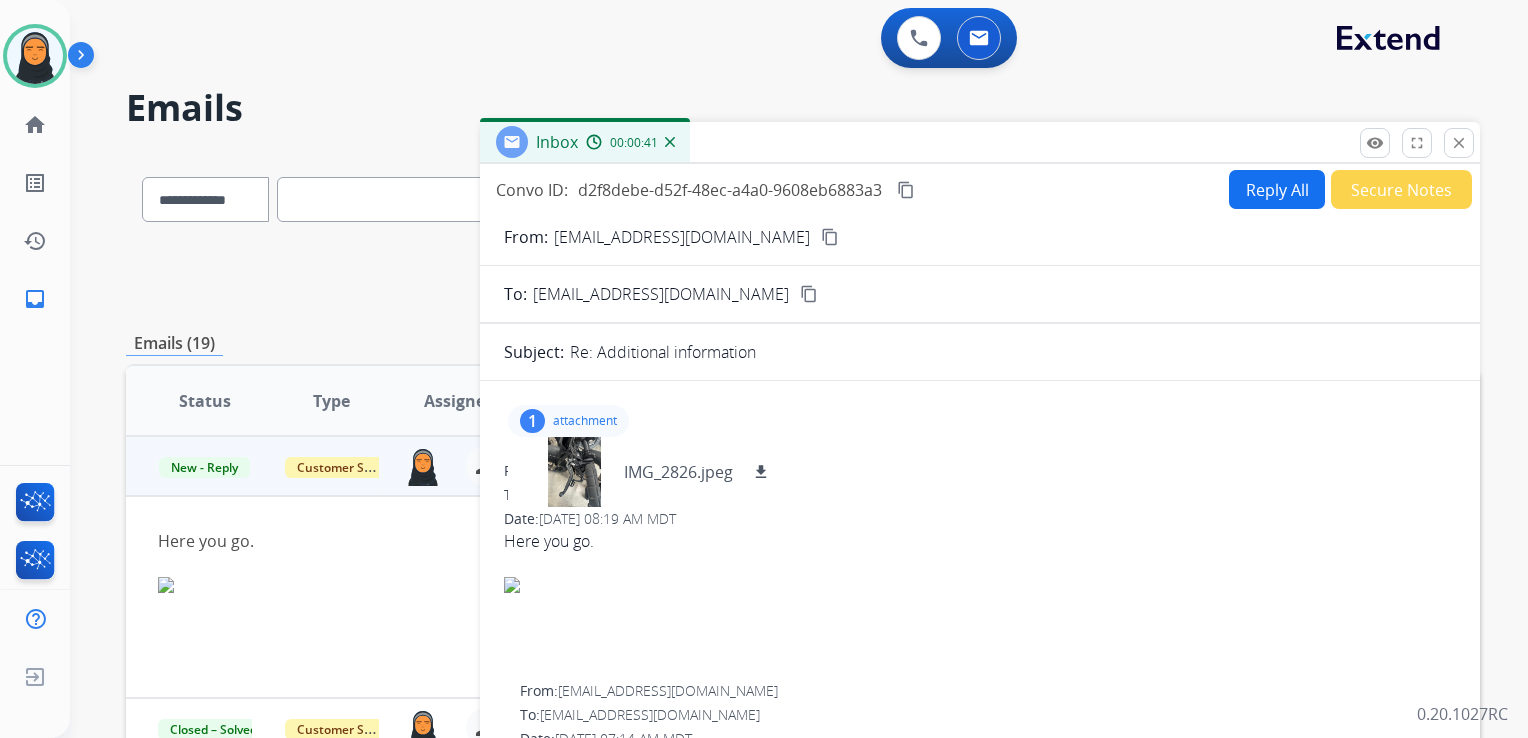 click on "Reply All" at bounding box center (1277, 189) 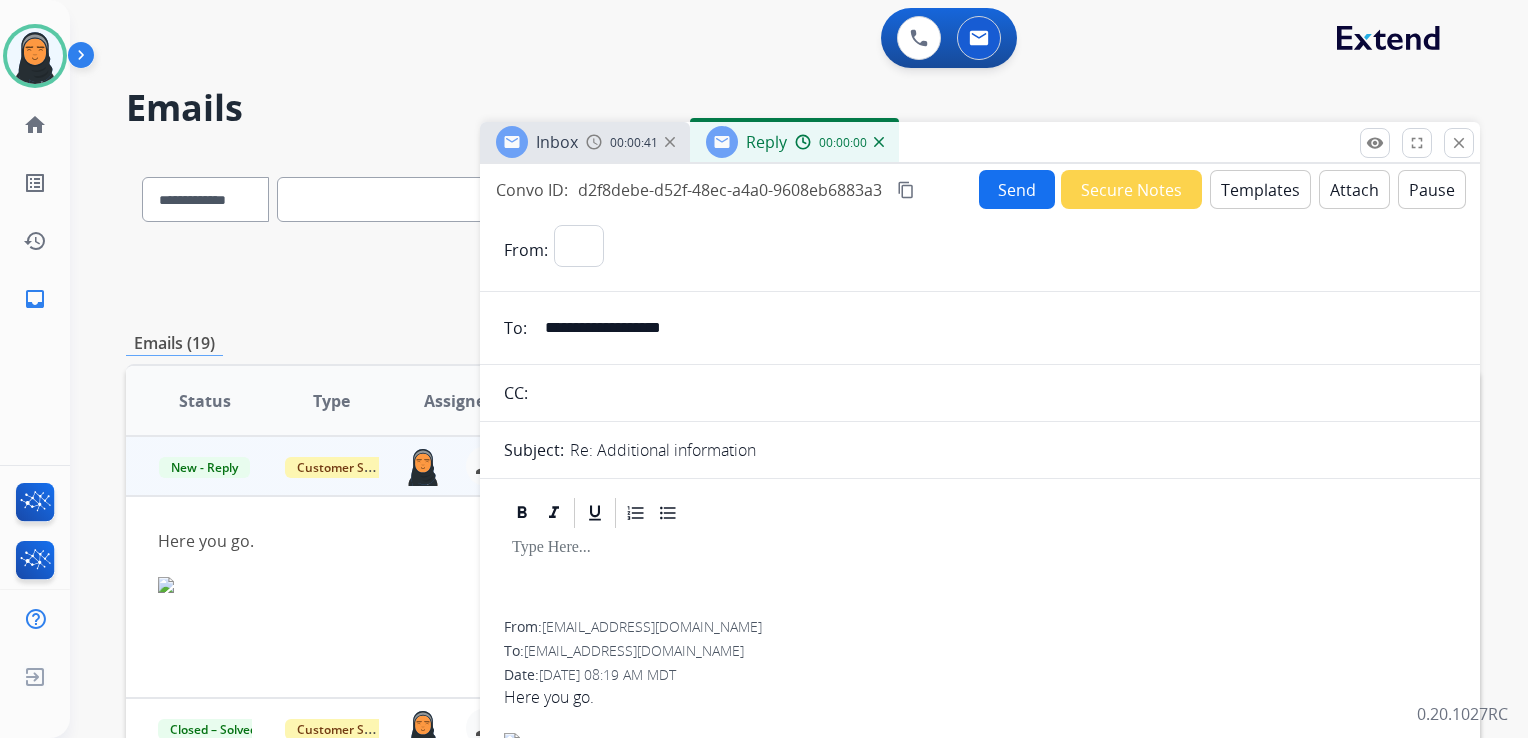 select on "**********" 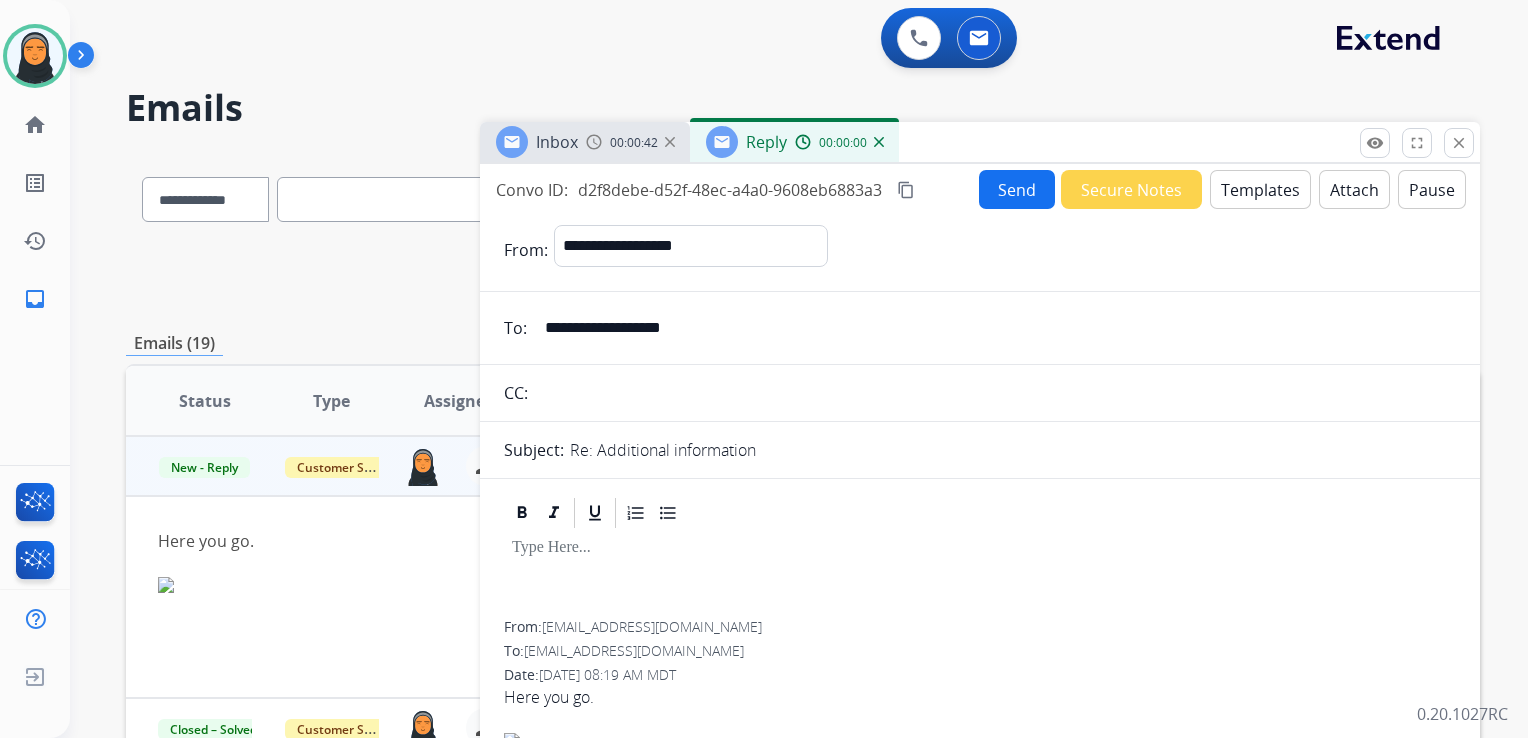 click on "Templates" at bounding box center (1260, 189) 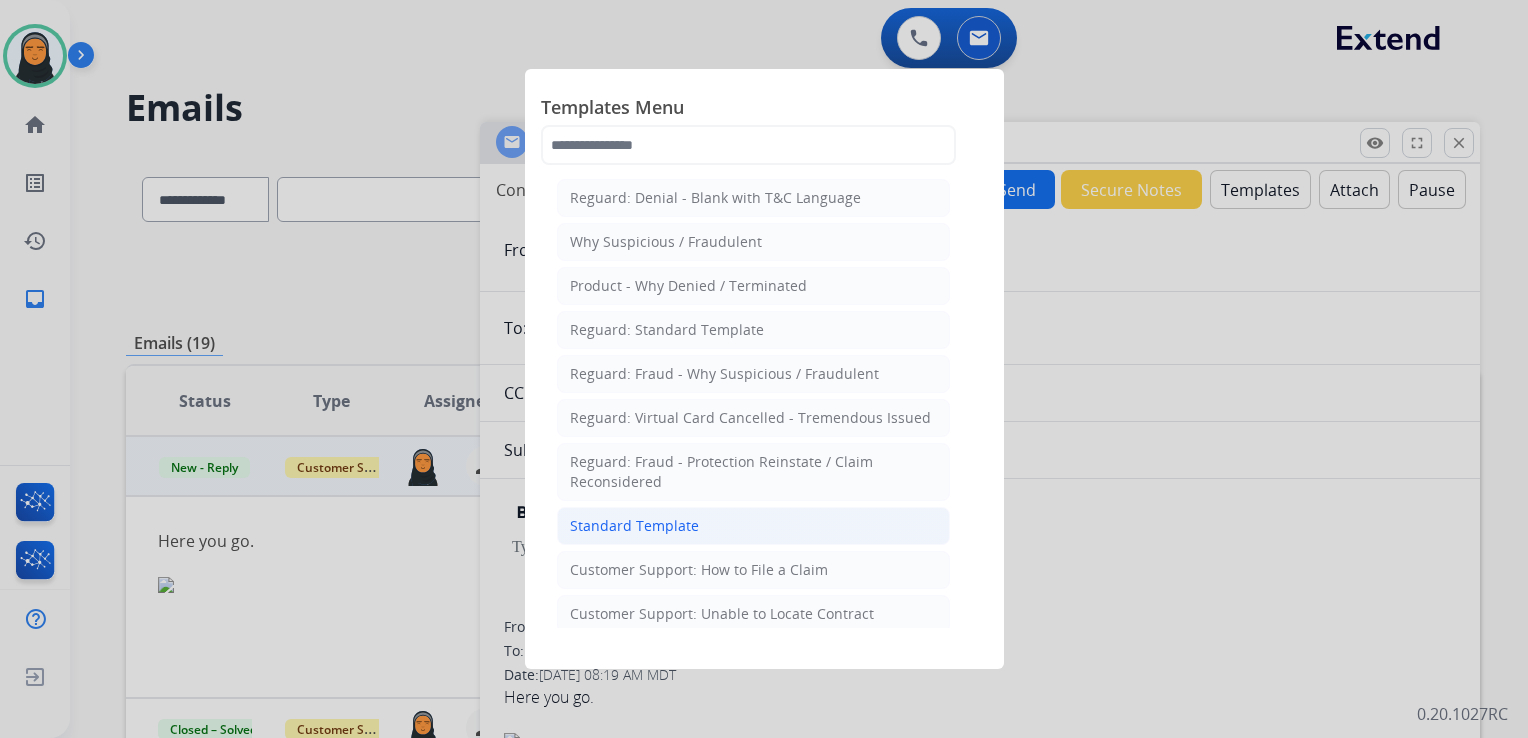 click on "Standard Template" 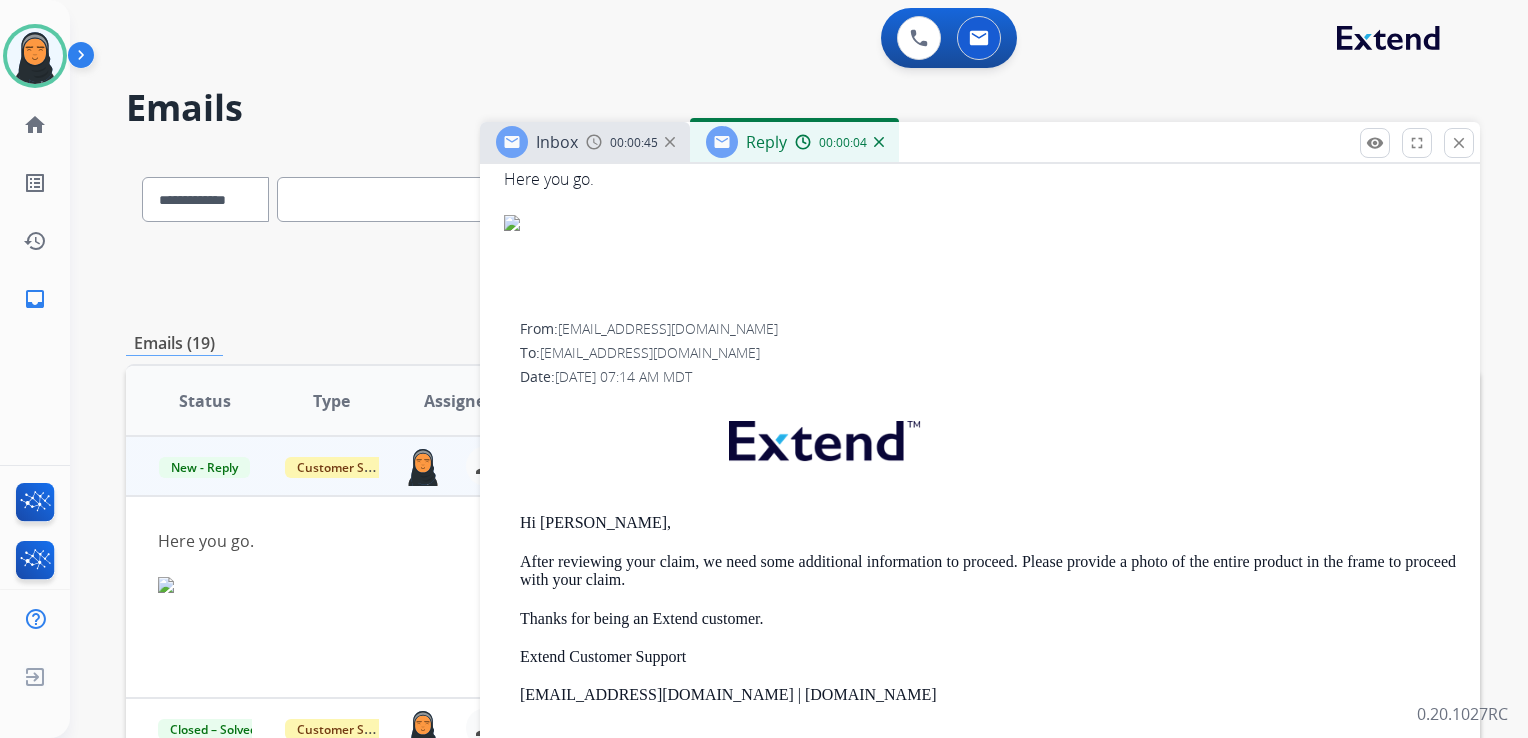scroll, scrollTop: 1272, scrollLeft: 0, axis: vertical 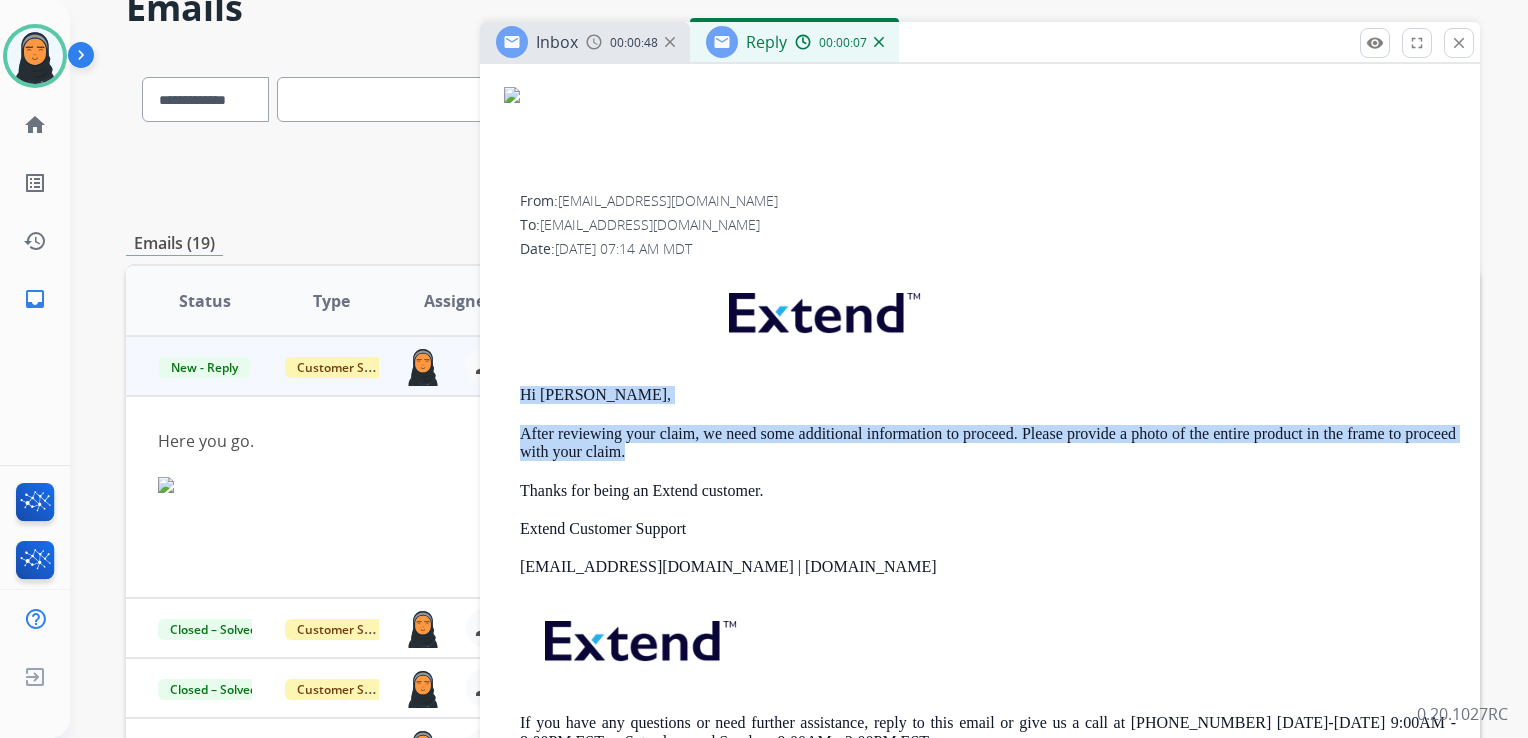 drag, startPoint x: 517, startPoint y: 385, endPoint x: 824, endPoint y: 446, distance: 313.0016 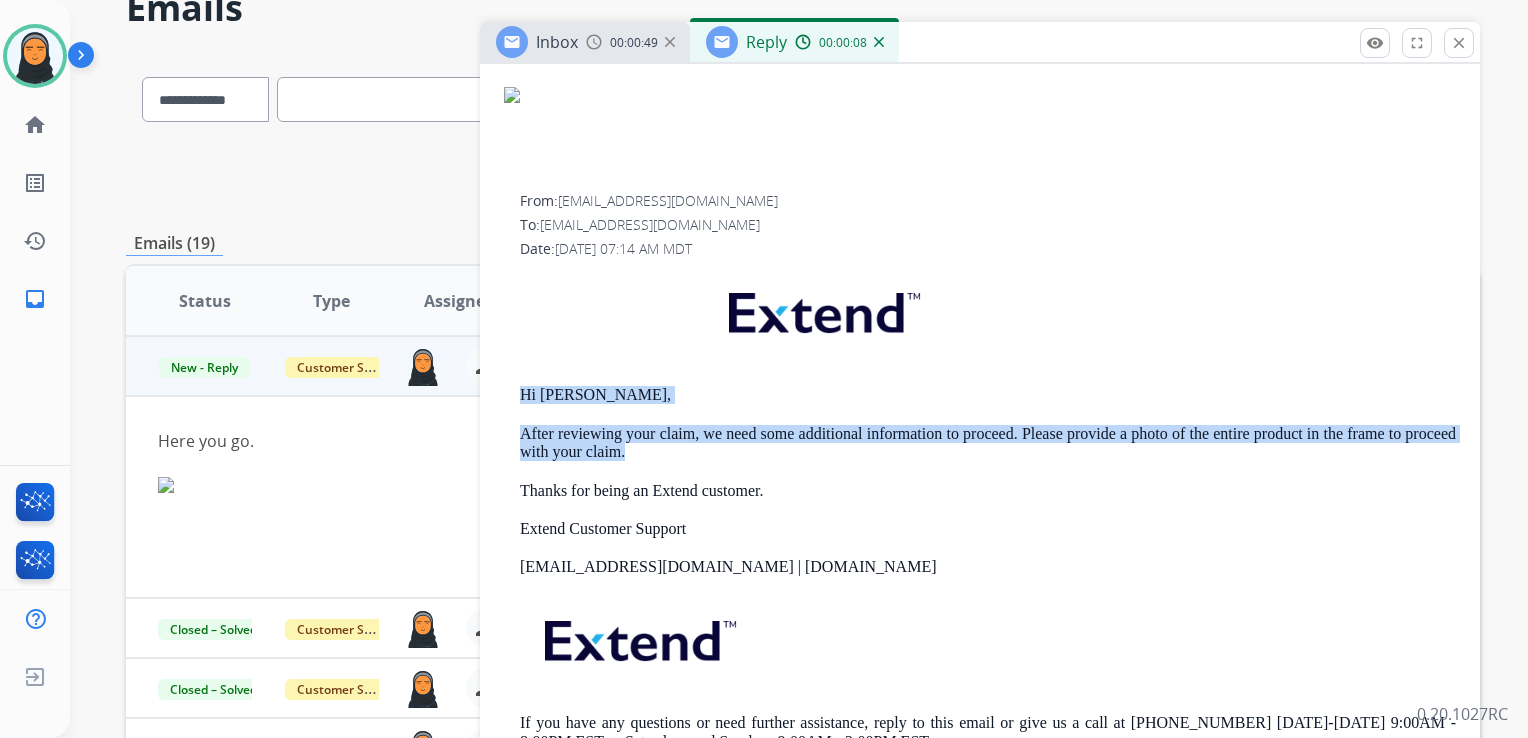drag, startPoint x: 824, startPoint y: 446, endPoint x: 828, endPoint y: 431, distance: 15.524175 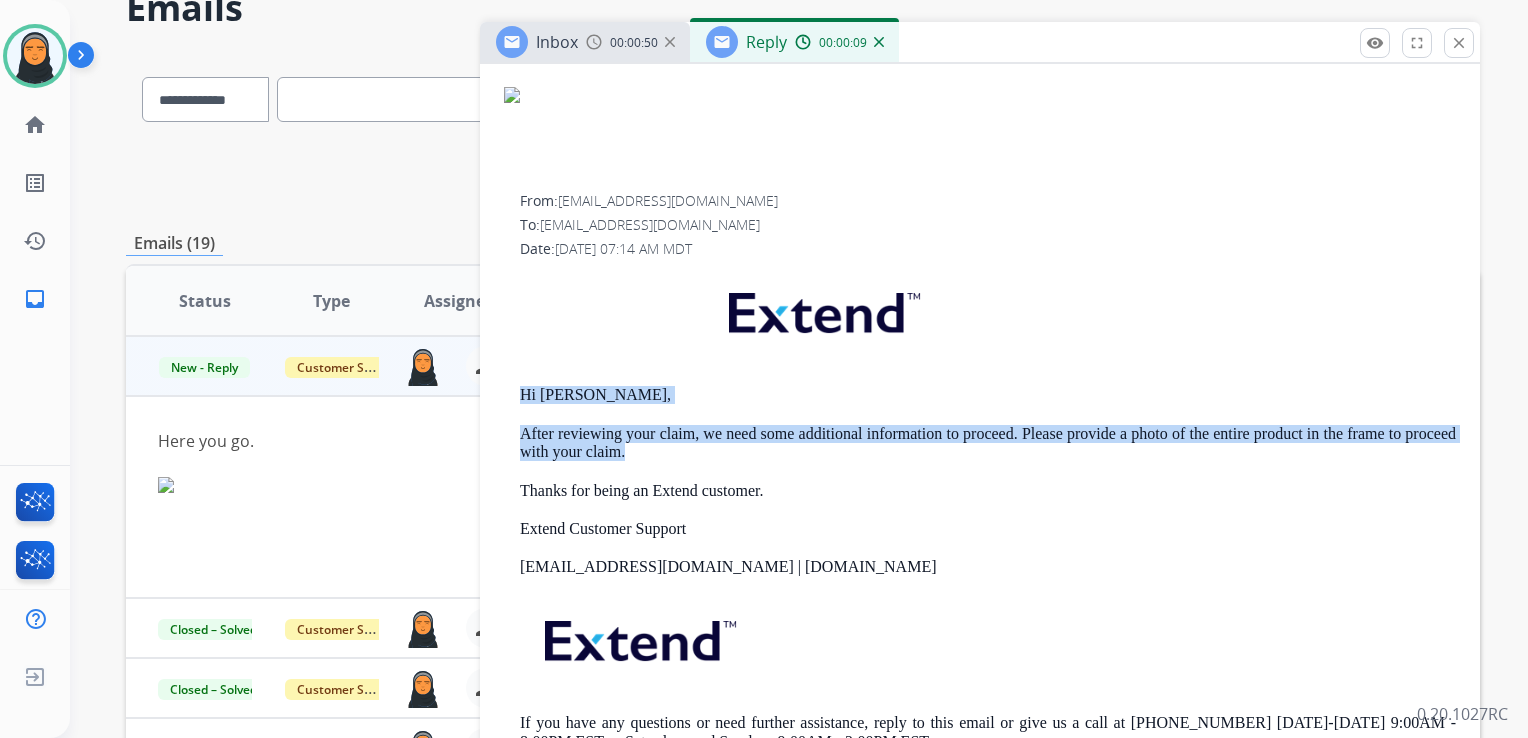 copy on "Hi [PERSON_NAME], After reviewing your claim, we need some additional information to proceed. Please provide a photo of the entire product in the frame to proceed with your claim." 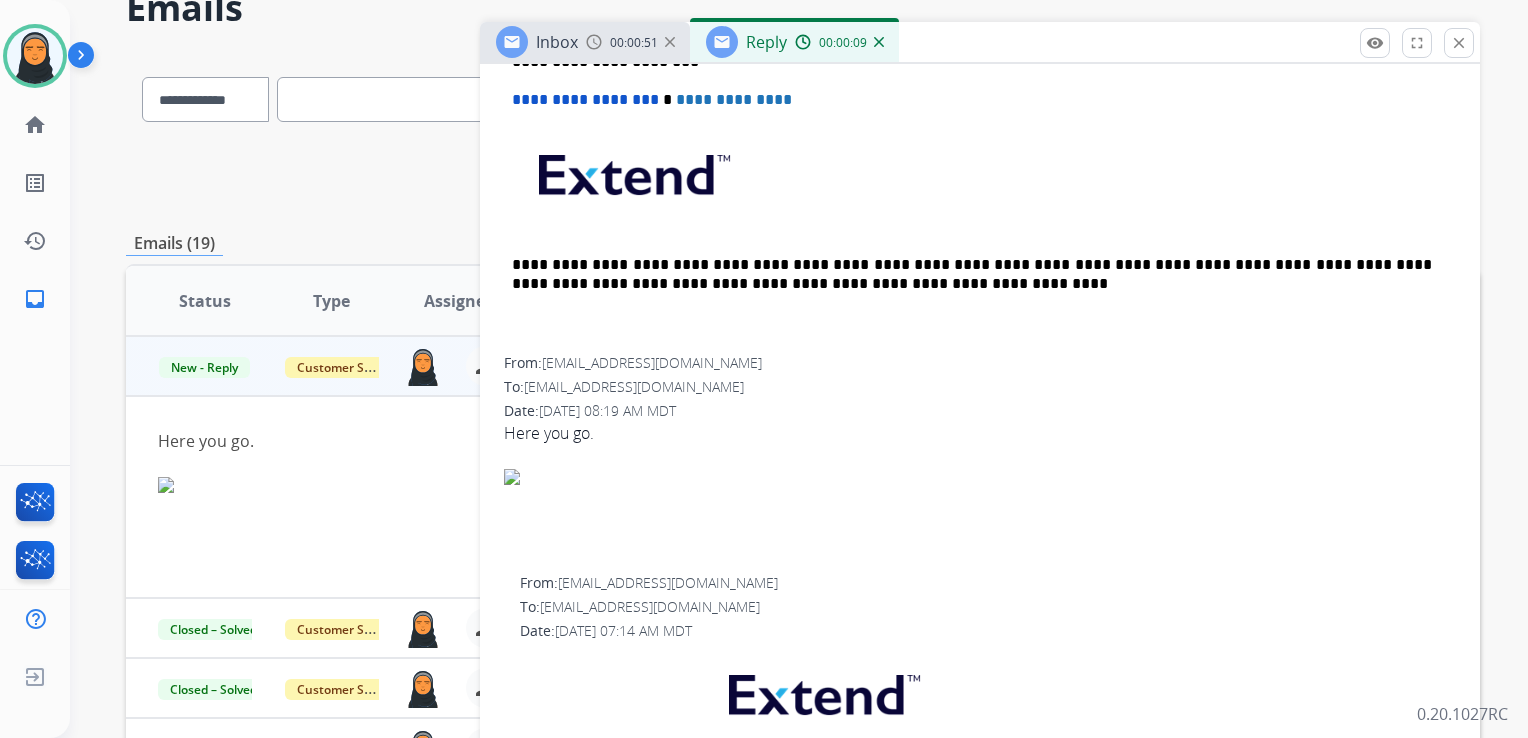 scroll, scrollTop: 572, scrollLeft: 0, axis: vertical 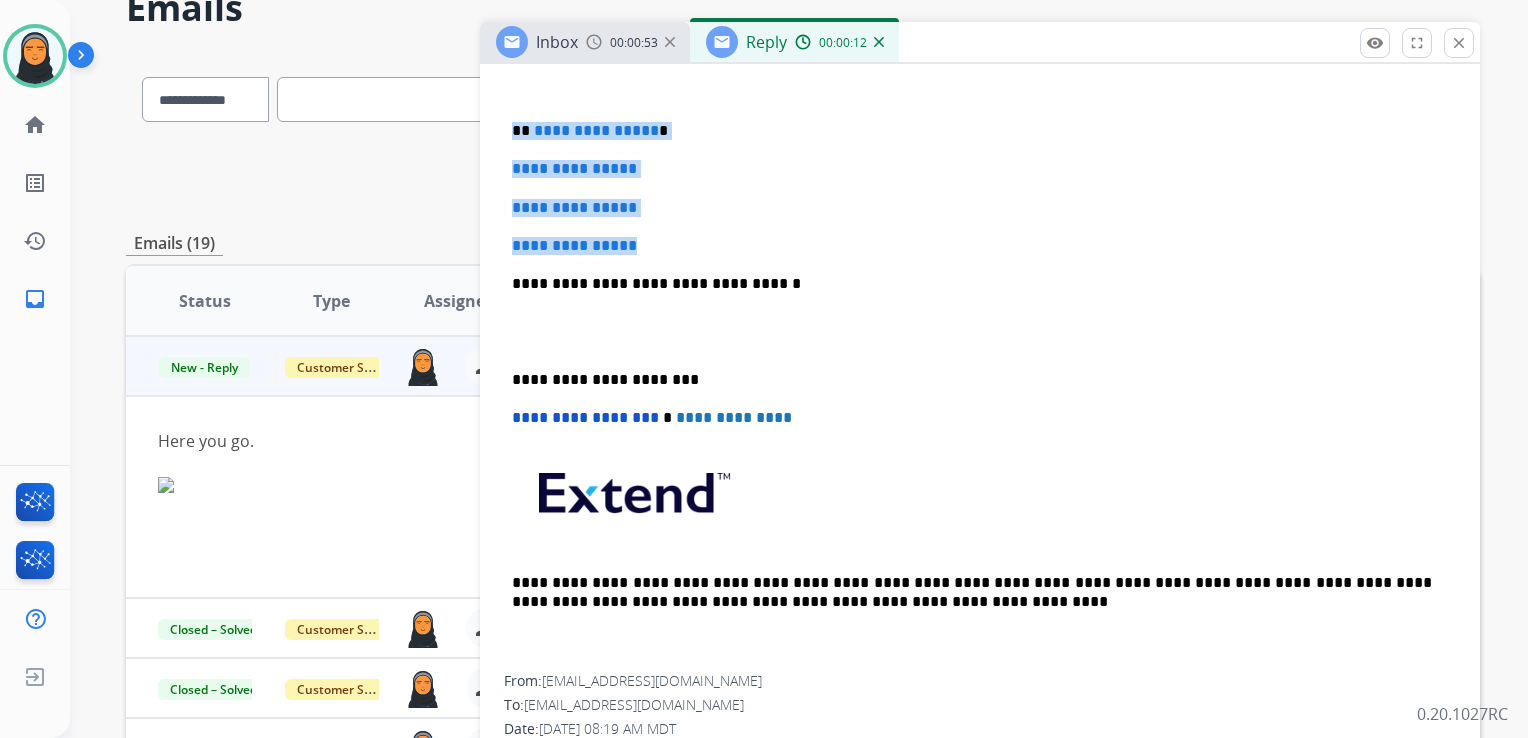 drag, startPoint x: 517, startPoint y: 126, endPoint x: 799, endPoint y: 218, distance: 296.62772 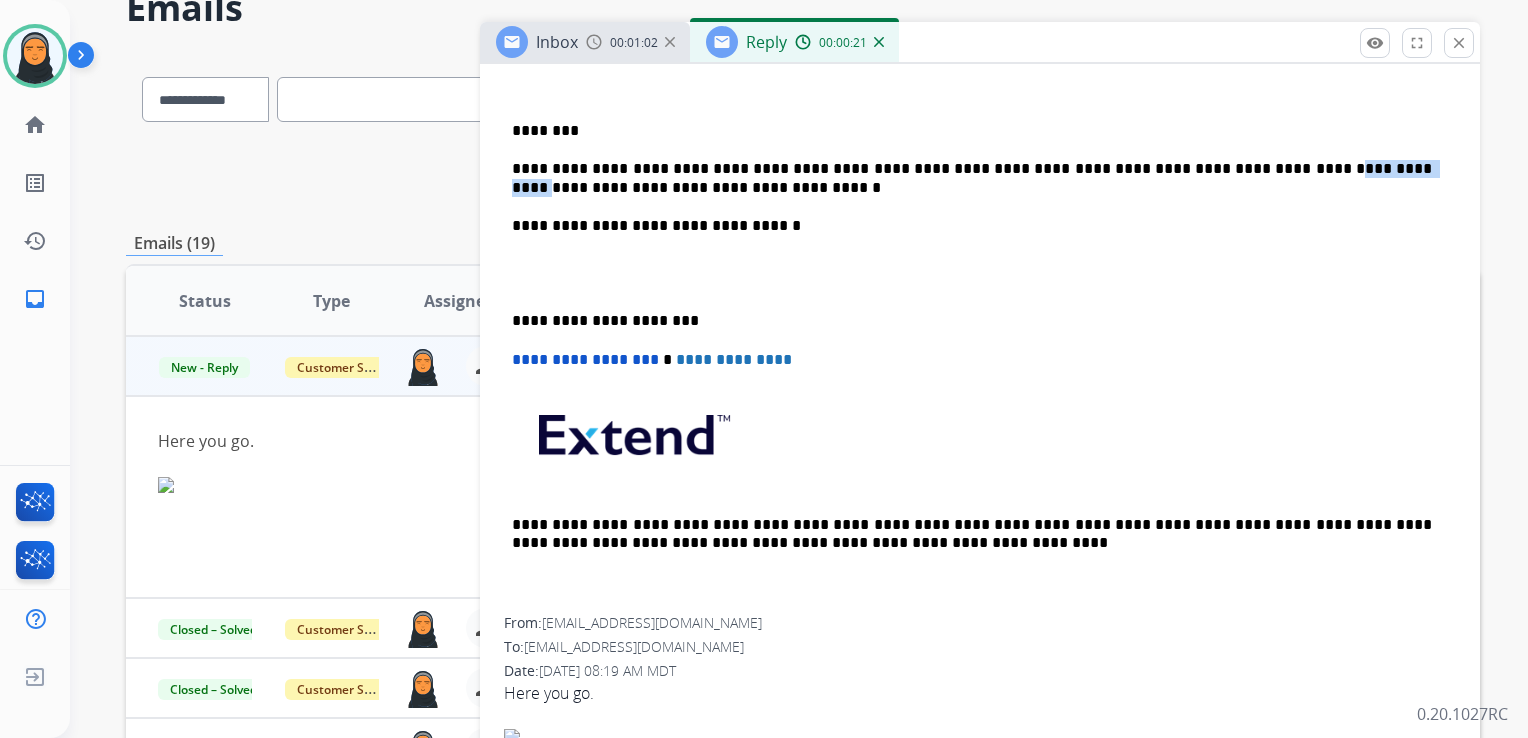 drag, startPoint x: 1234, startPoint y: 166, endPoint x: 1325, endPoint y: 166, distance: 91 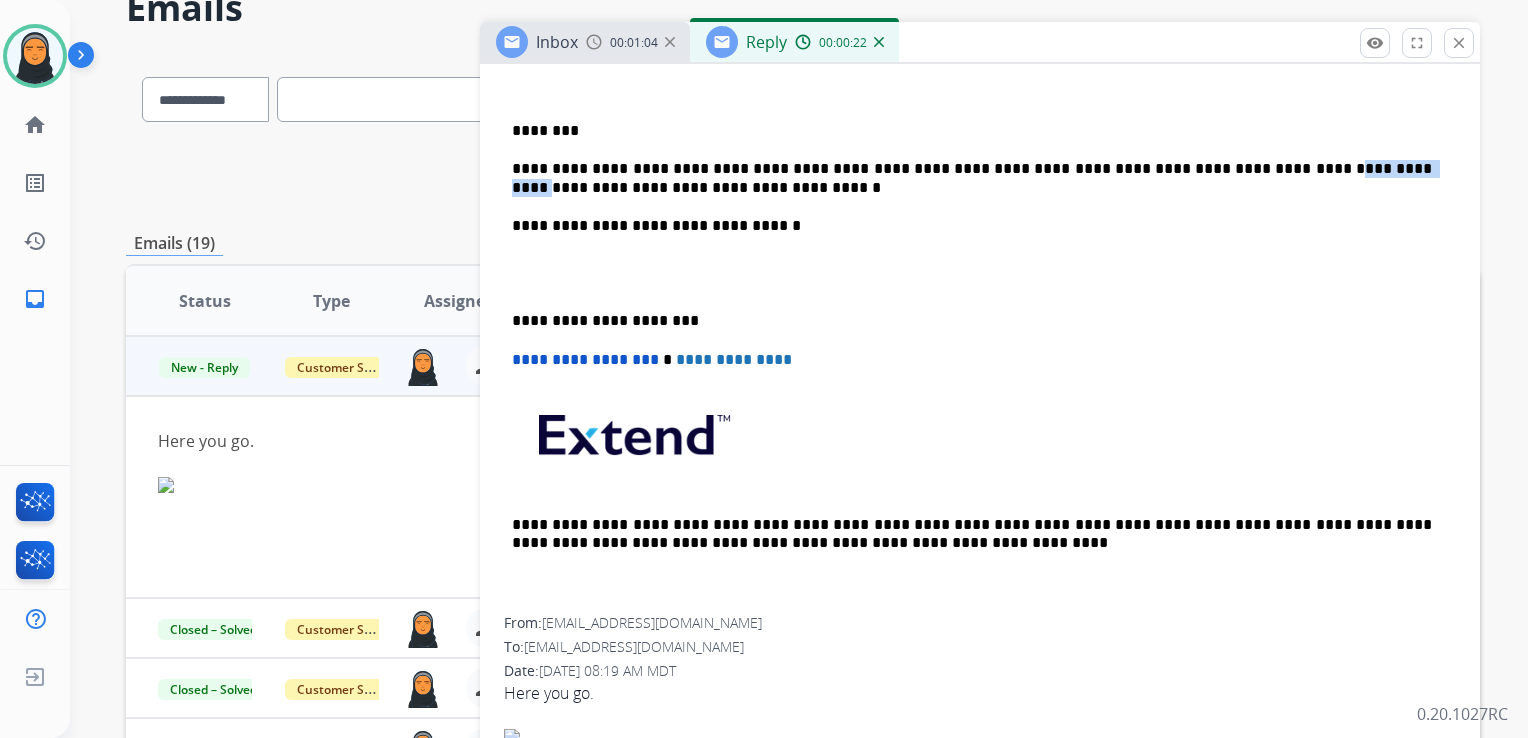 type 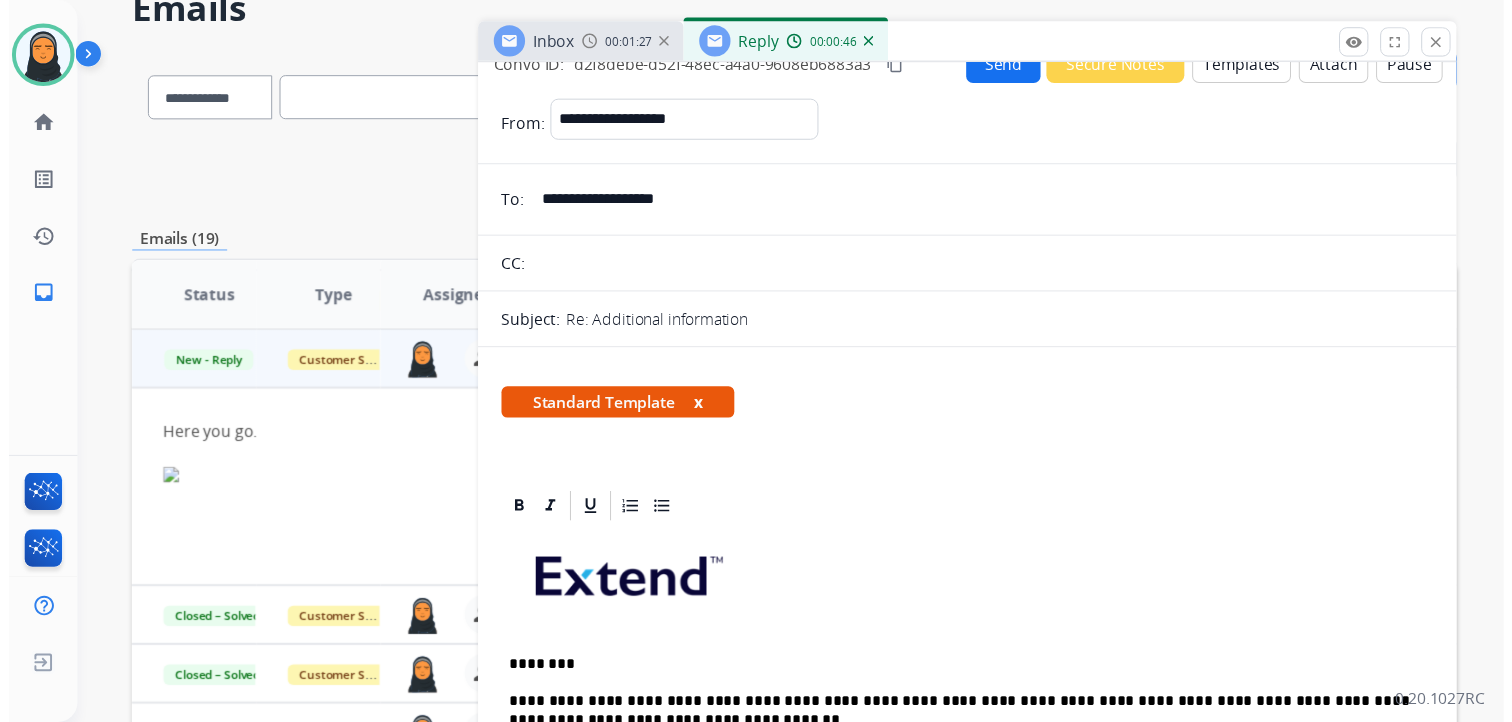 scroll, scrollTop: 0, scrollLeft: 0, axis: both 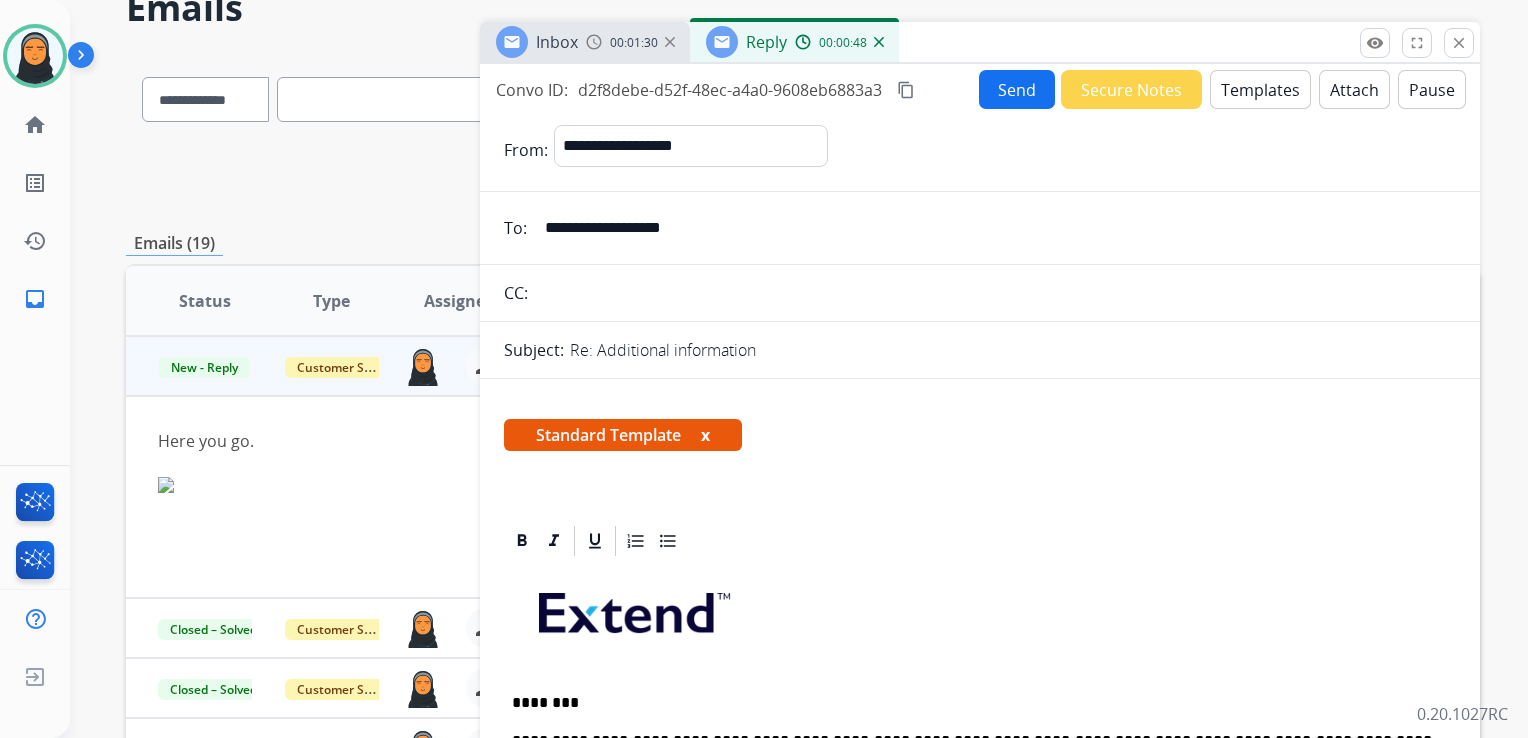 click on "Send" at bounding box center (1017, 89) 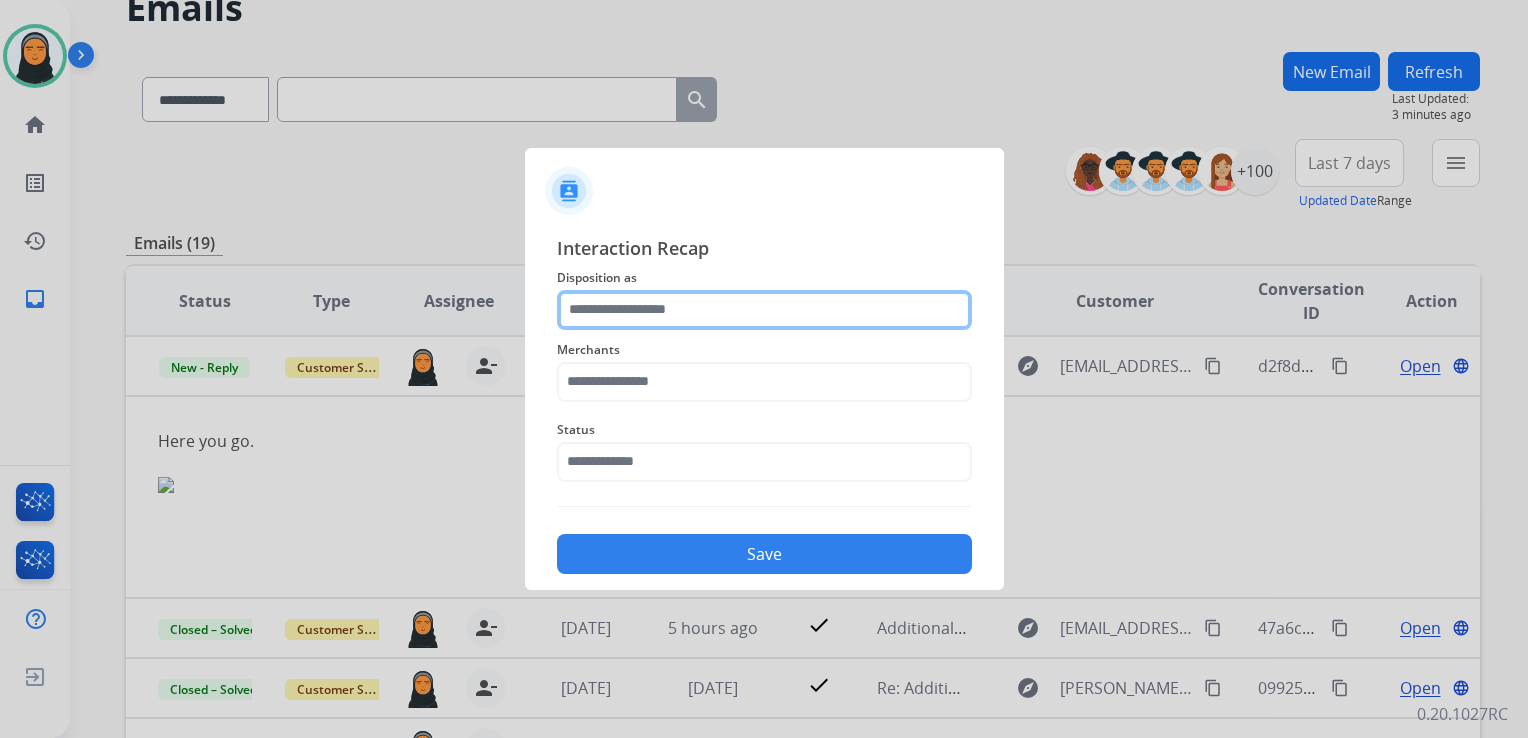 click 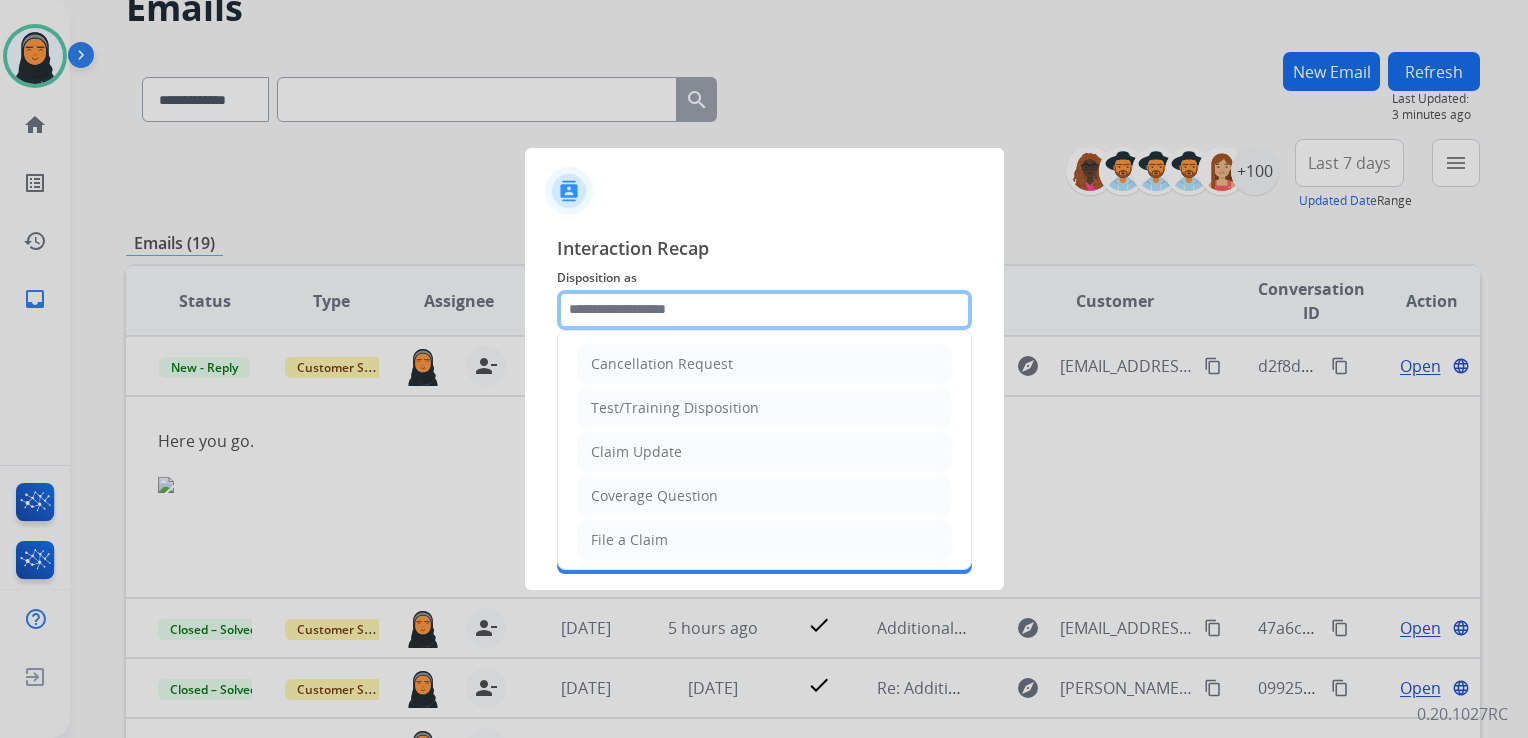 type on "**********" 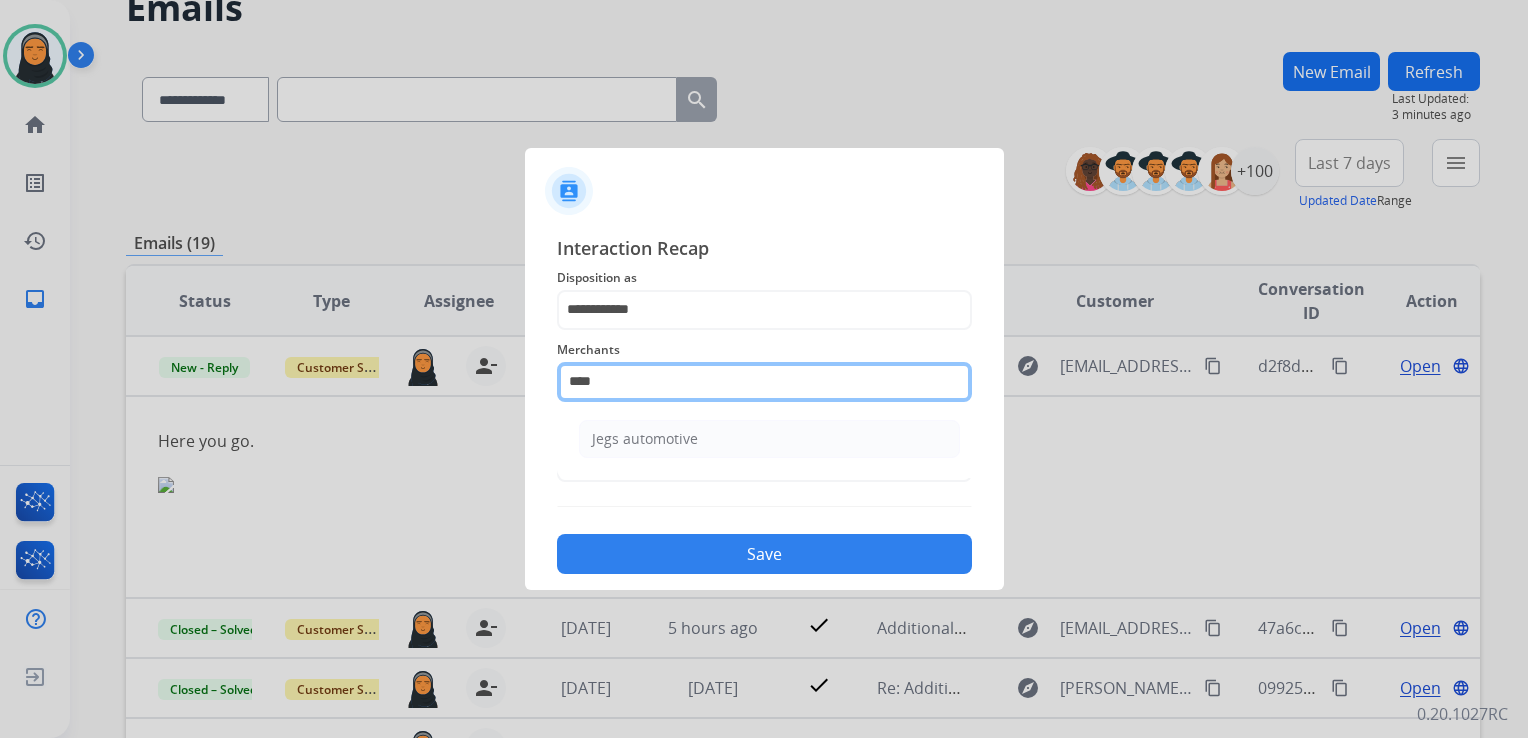 drag, startPoint x: 706, startPoint y: 389, endPoint x: 540, endPoint y: 388, distance: 166.003 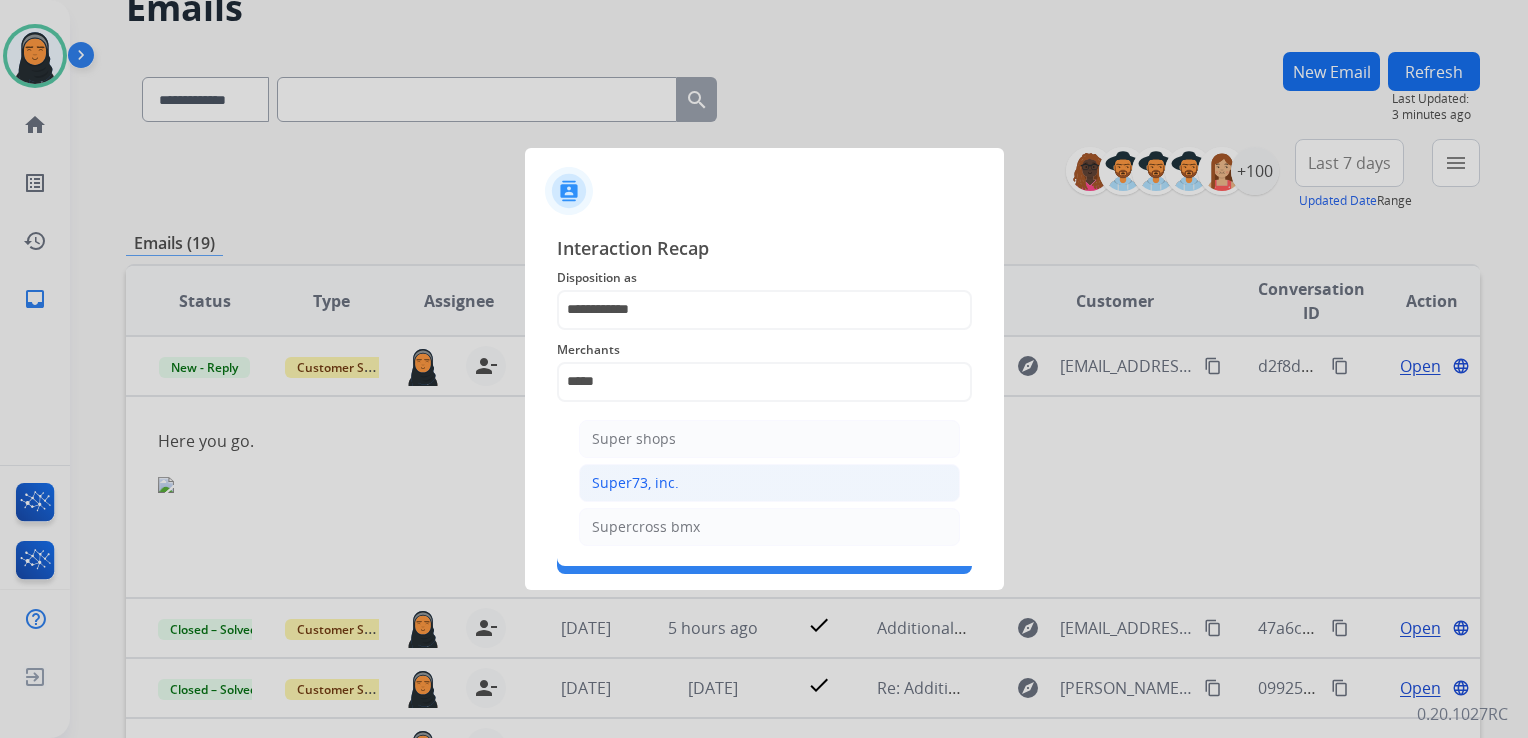 click on "Super73, inc." 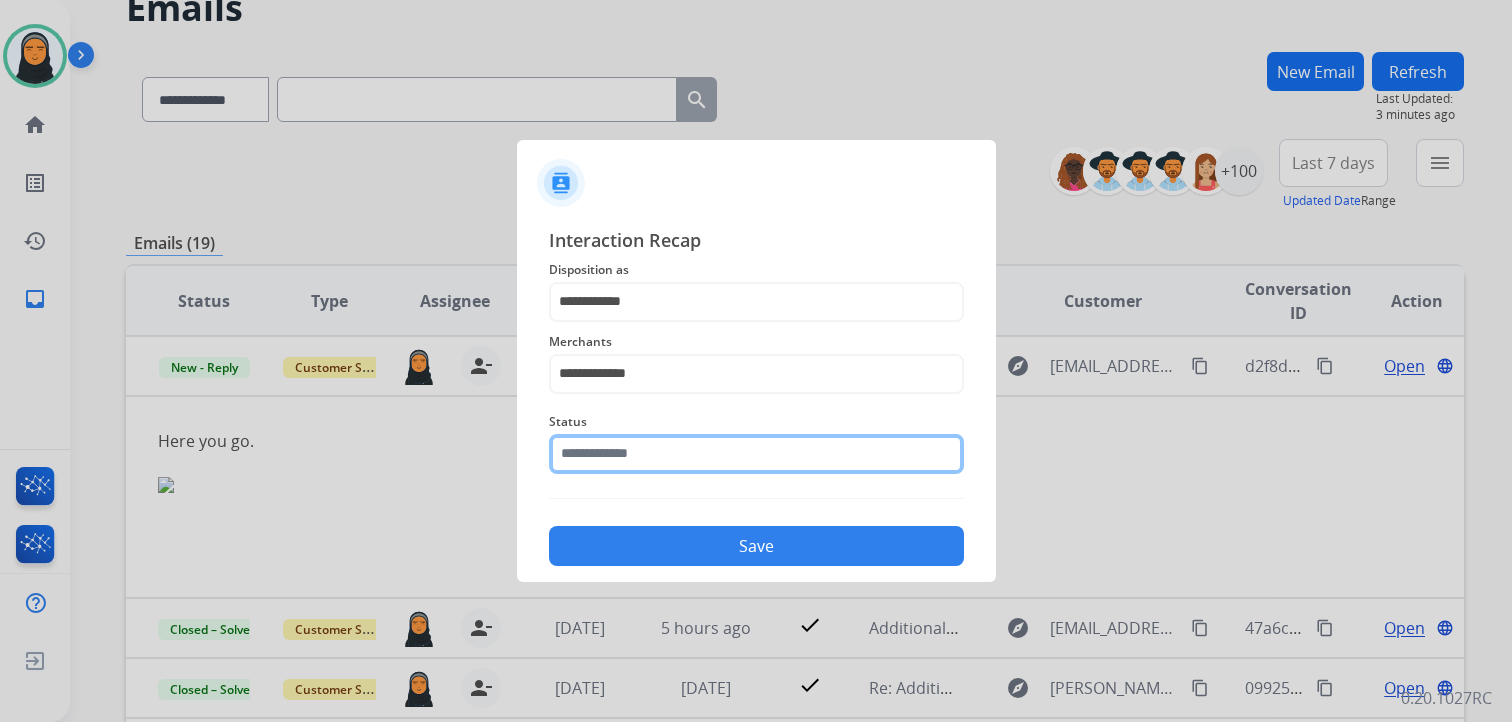 click 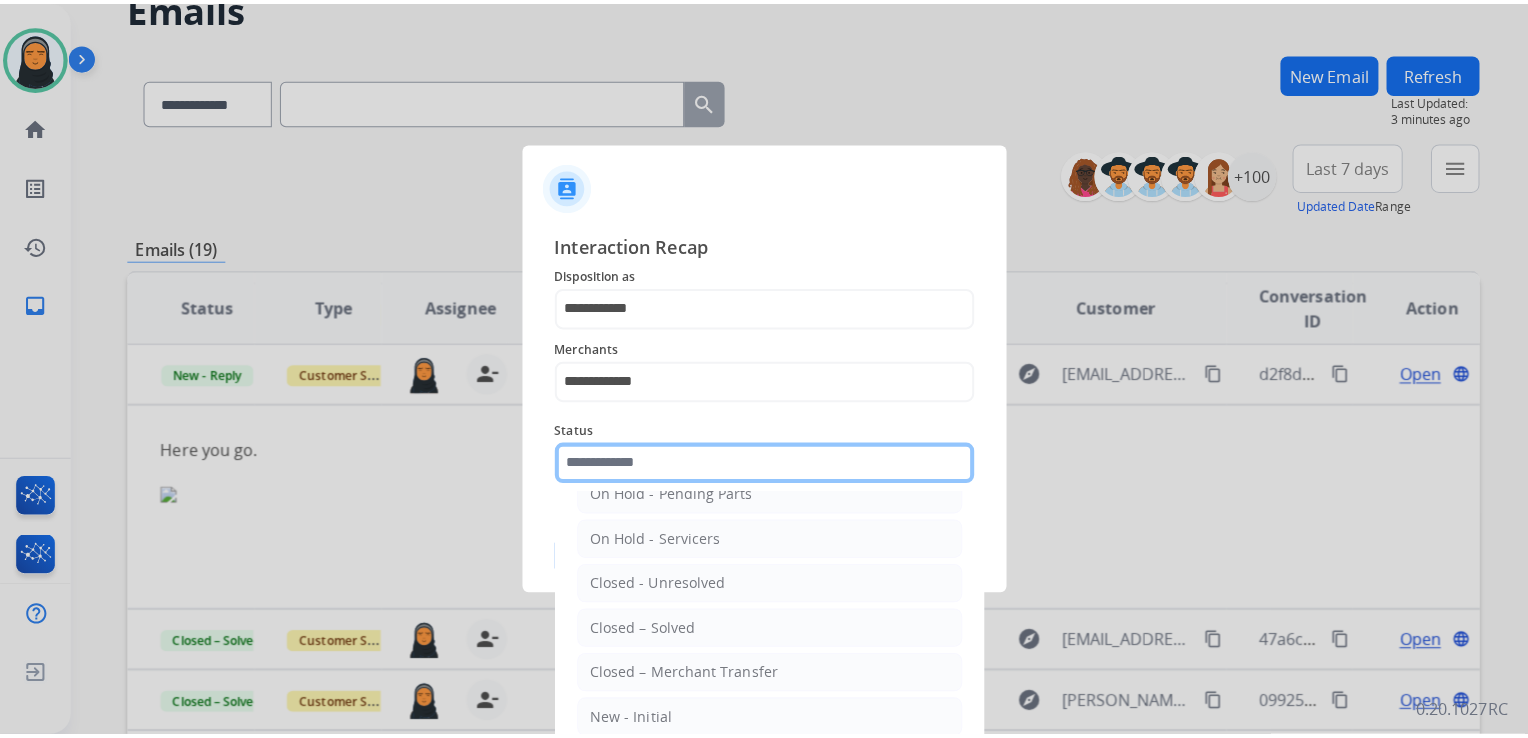 scroll, scrollTop: 116, scrollLeft: 0, axis: vertical 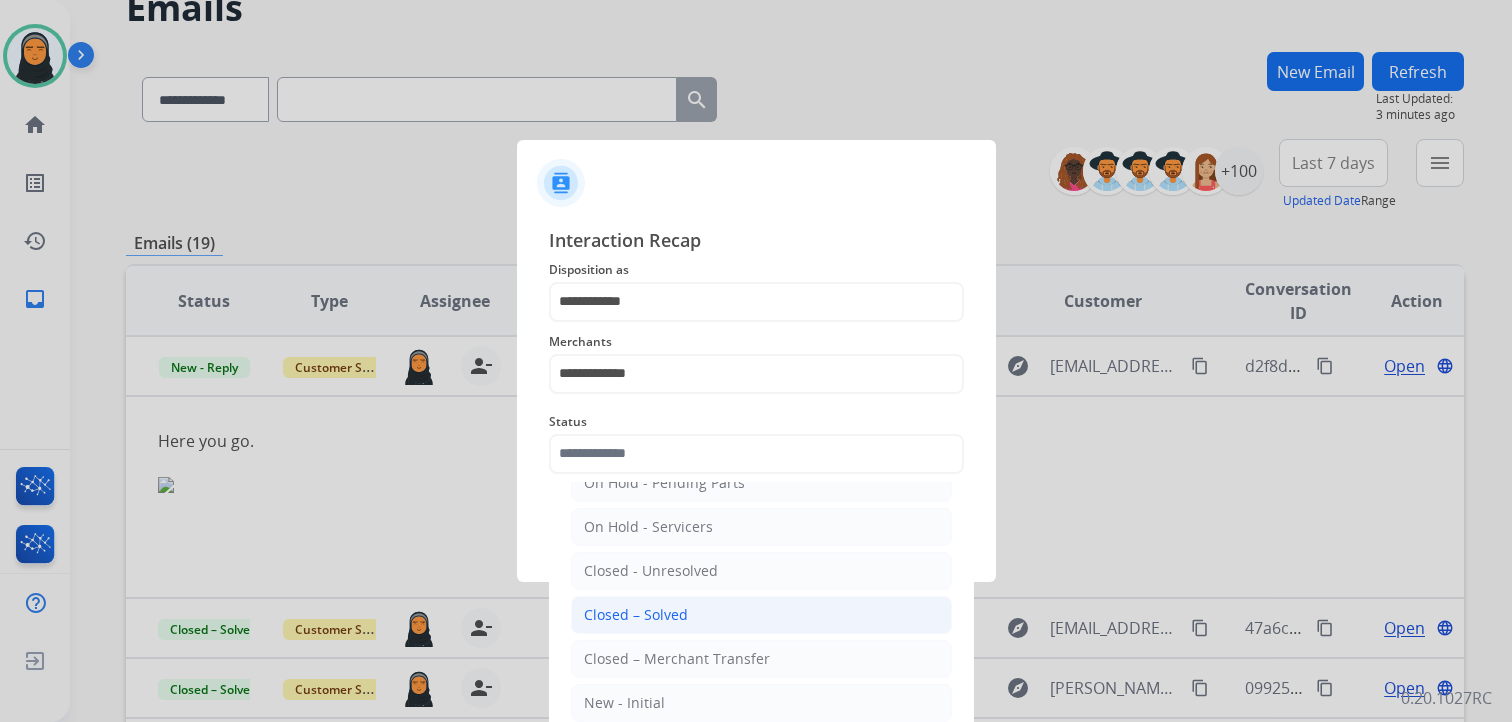 click on "Closed – Solved" 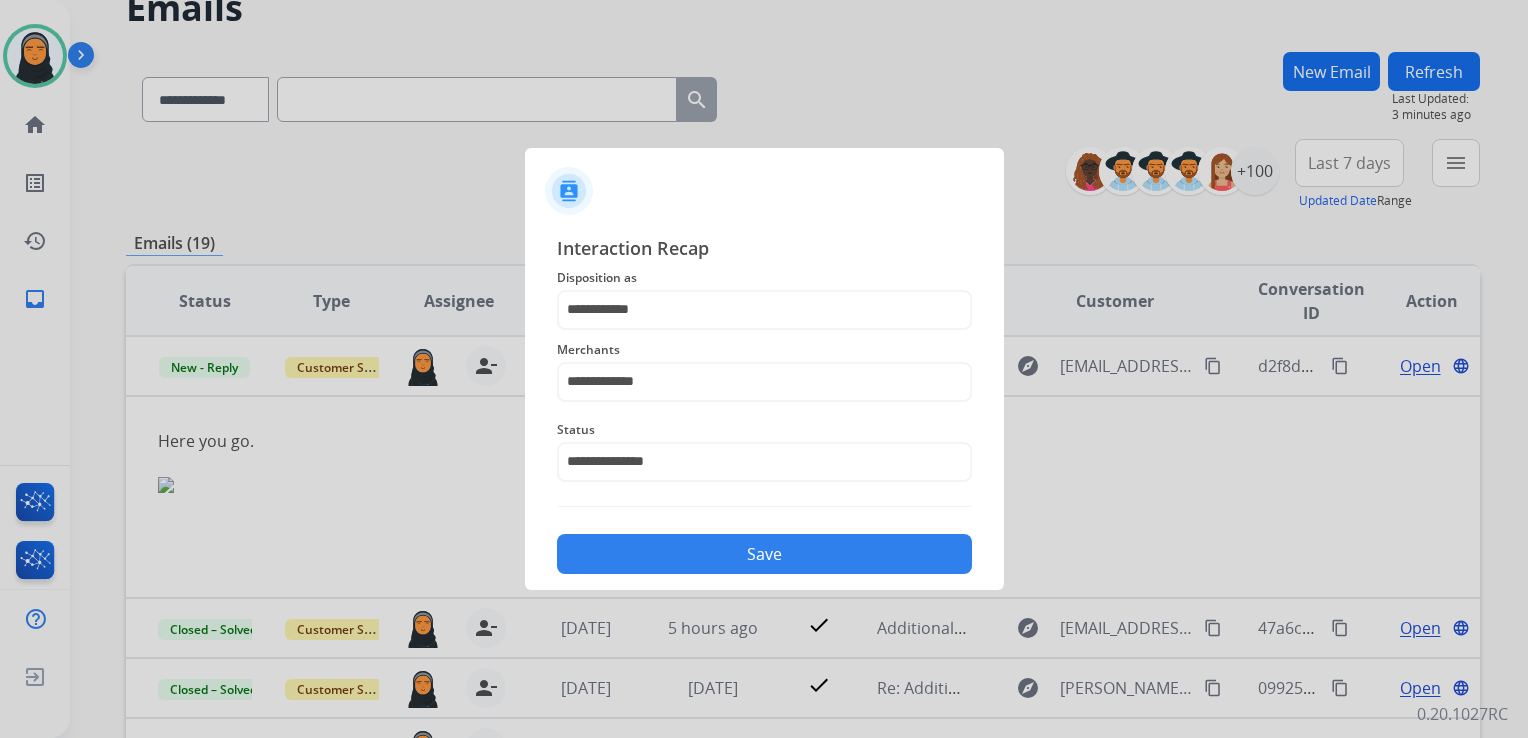 click on "Save" 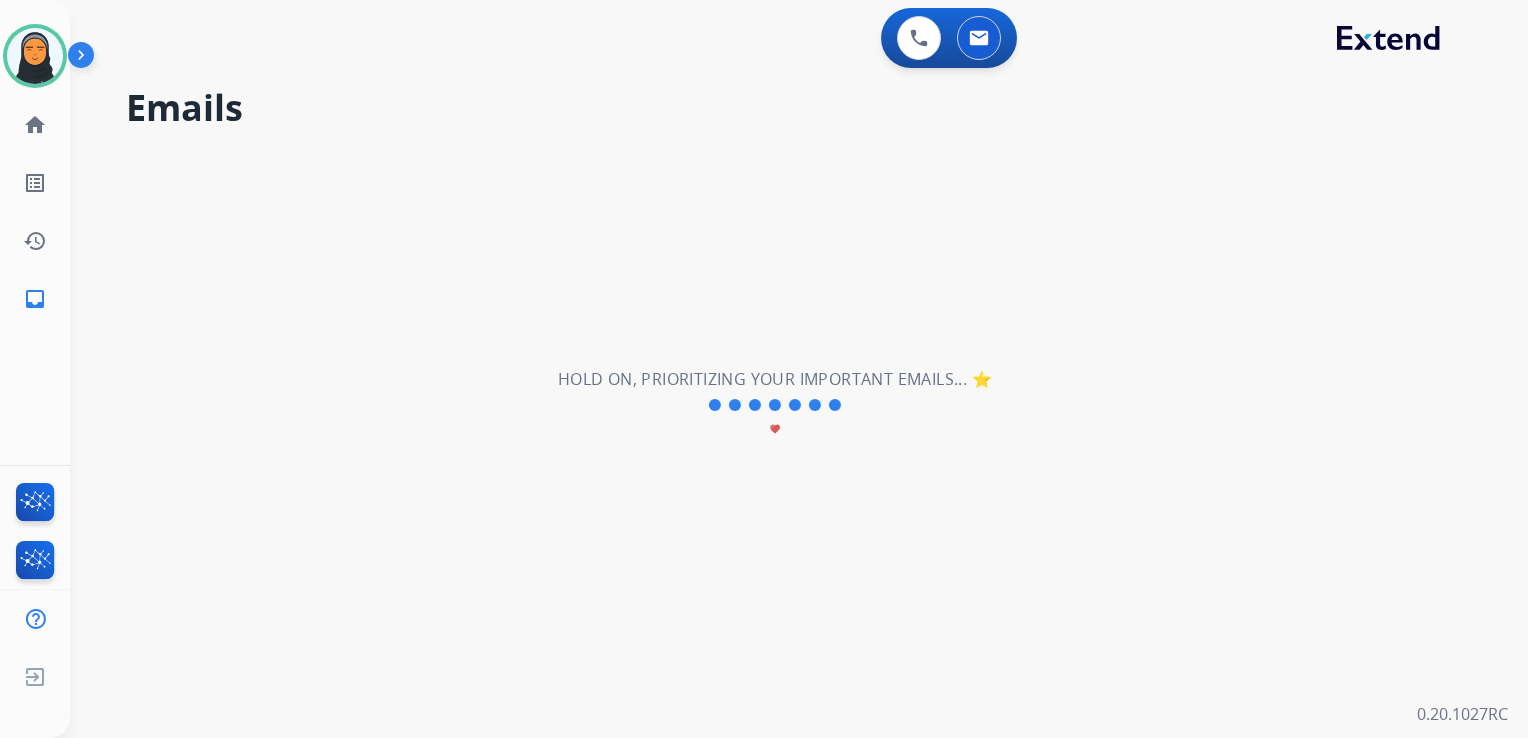 scroll, scrollTop: 0, scrollLeft: 0, axis: both 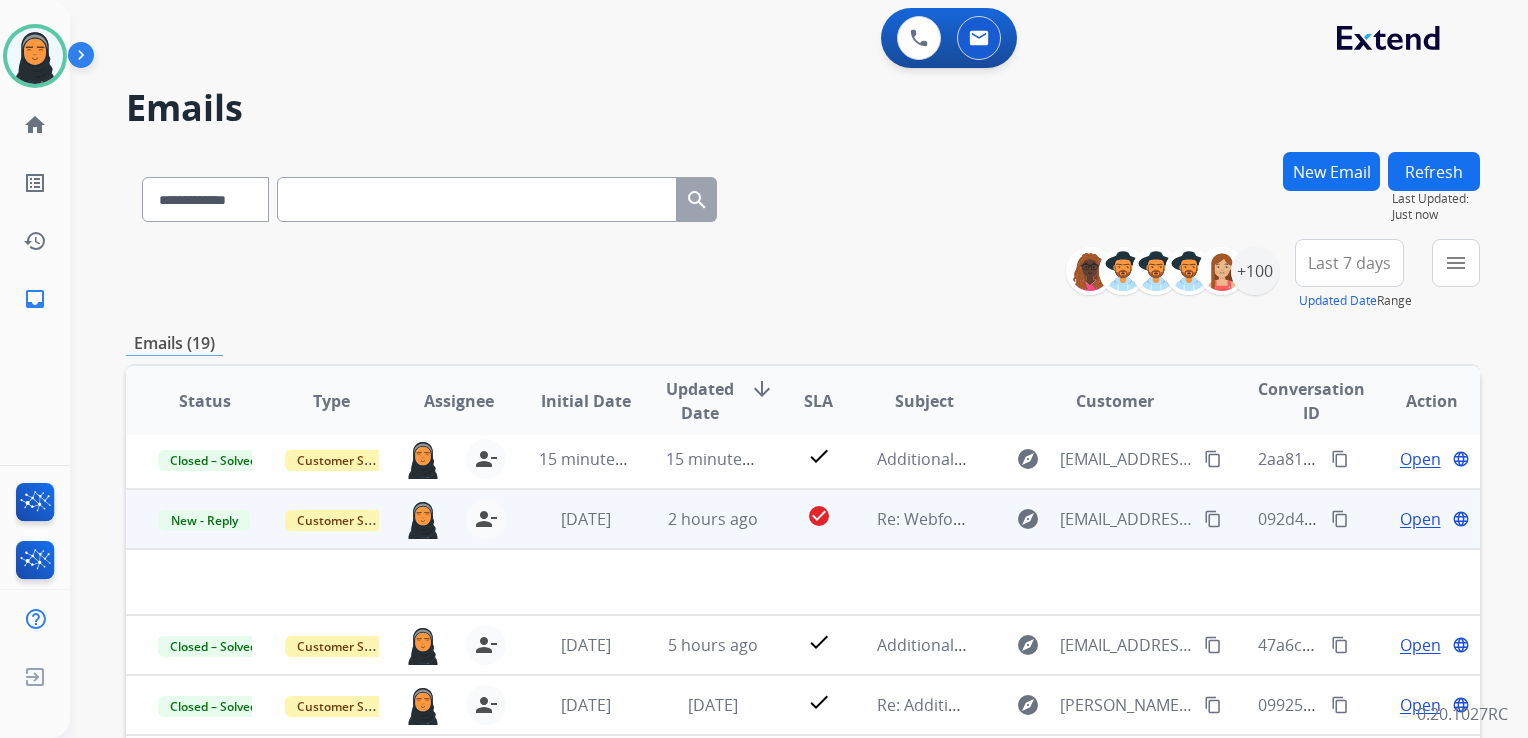 click on "Open" at bounding box center [1420, 519] 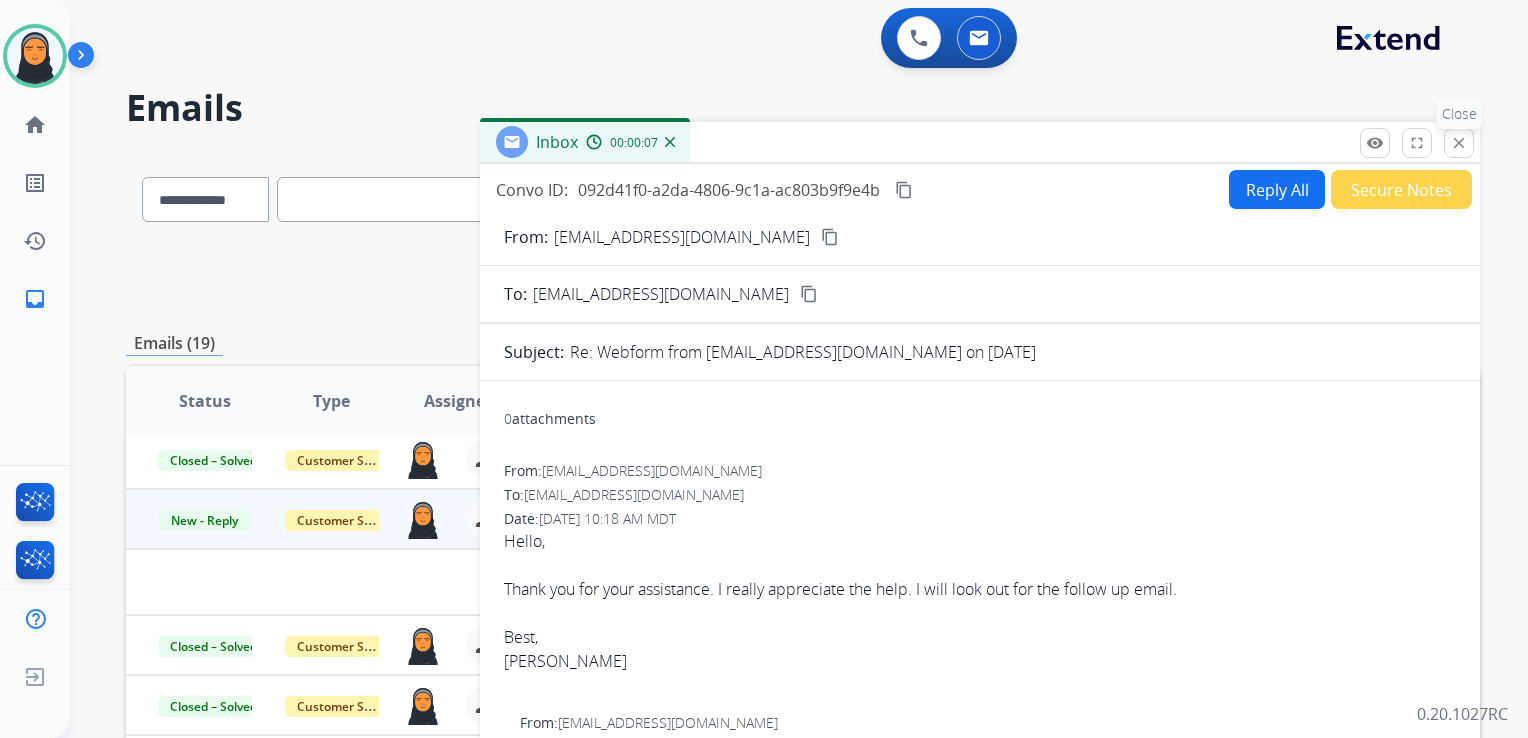 click on "close" at bounding box center [1459, 143] 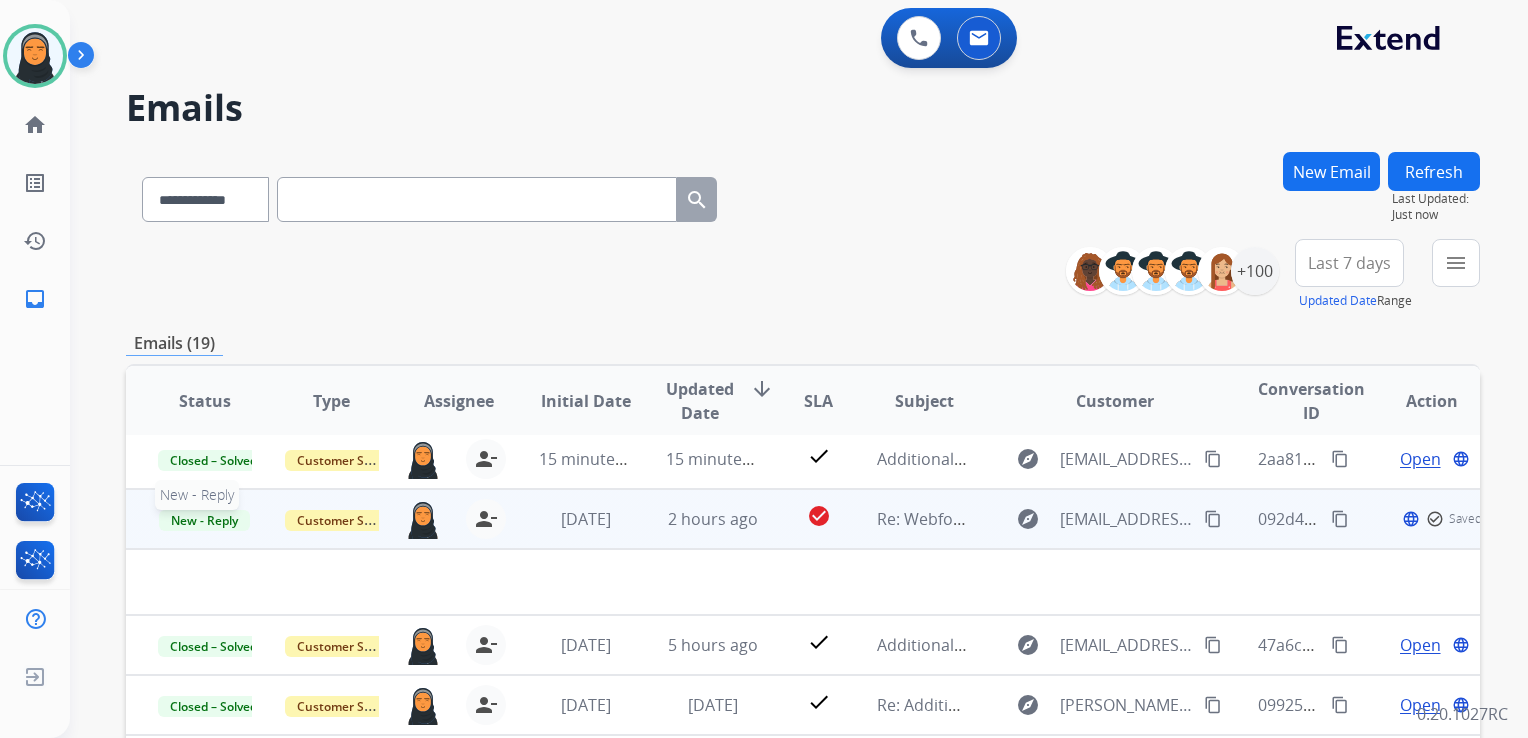 click on "New - Reply" at bounding box center (204, 520) 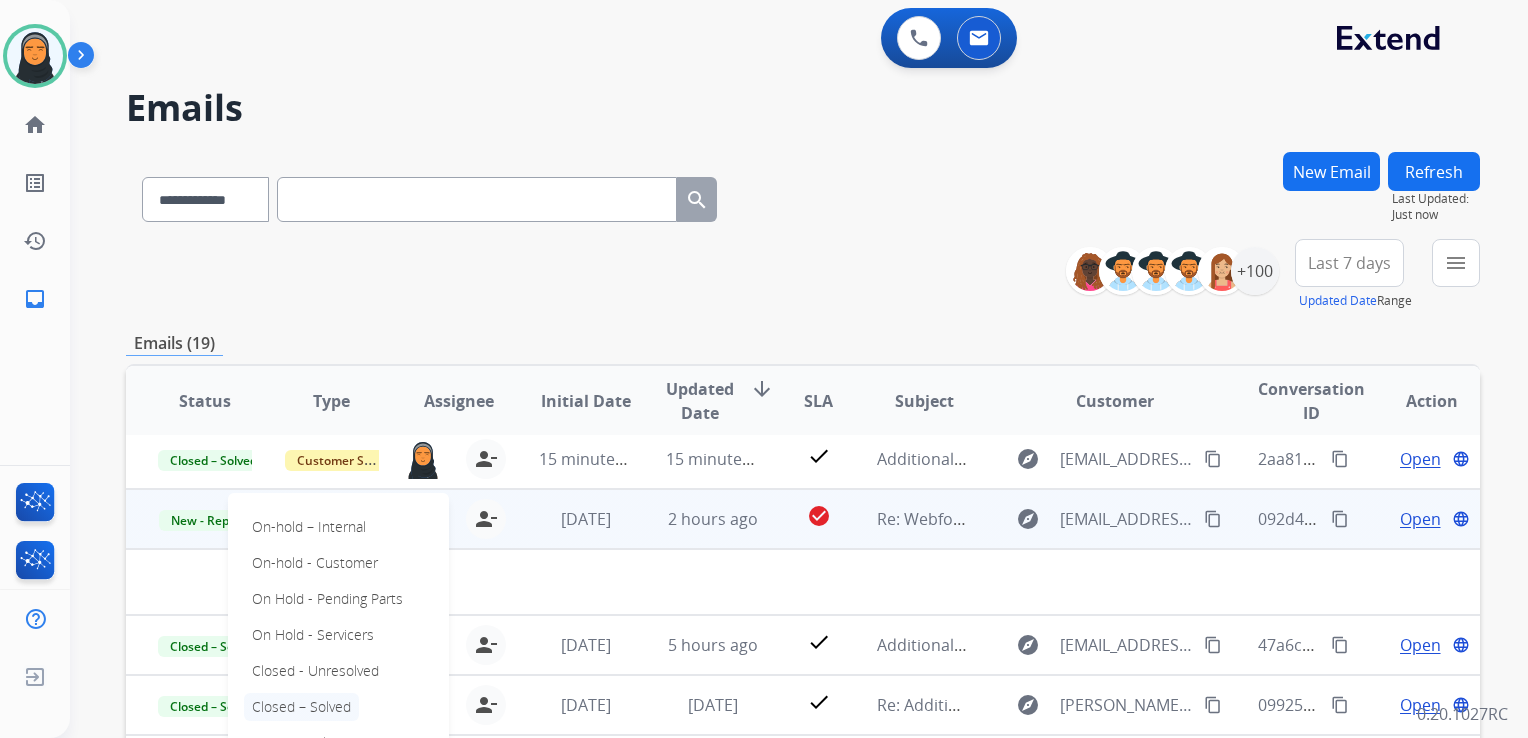 click on "Closed – Solved" at bounding box center [301, 707] 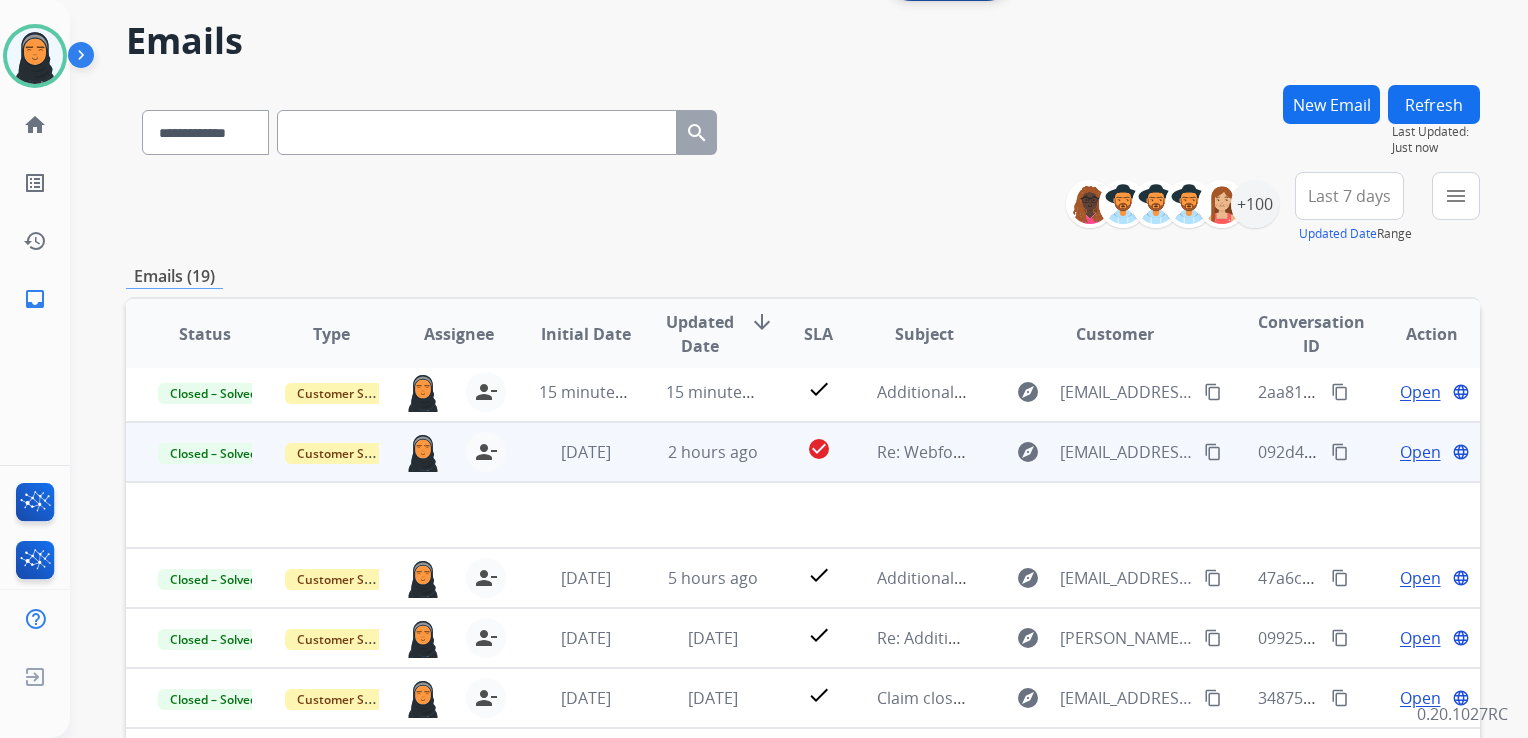 scroll, scrollTop: 0, scrollLeft: 0, axis: both 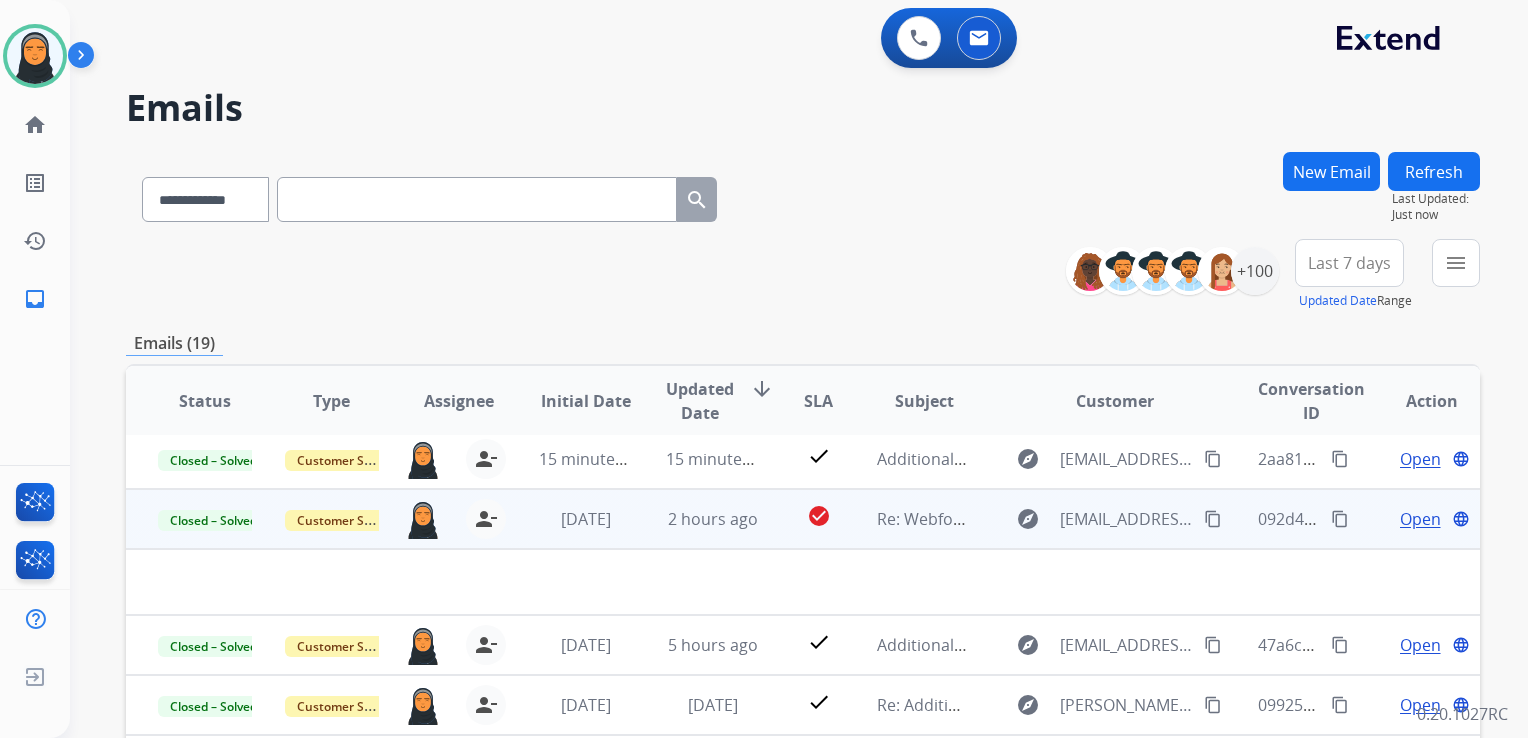 click on "Refresh" at bounding box center [1434, 171] 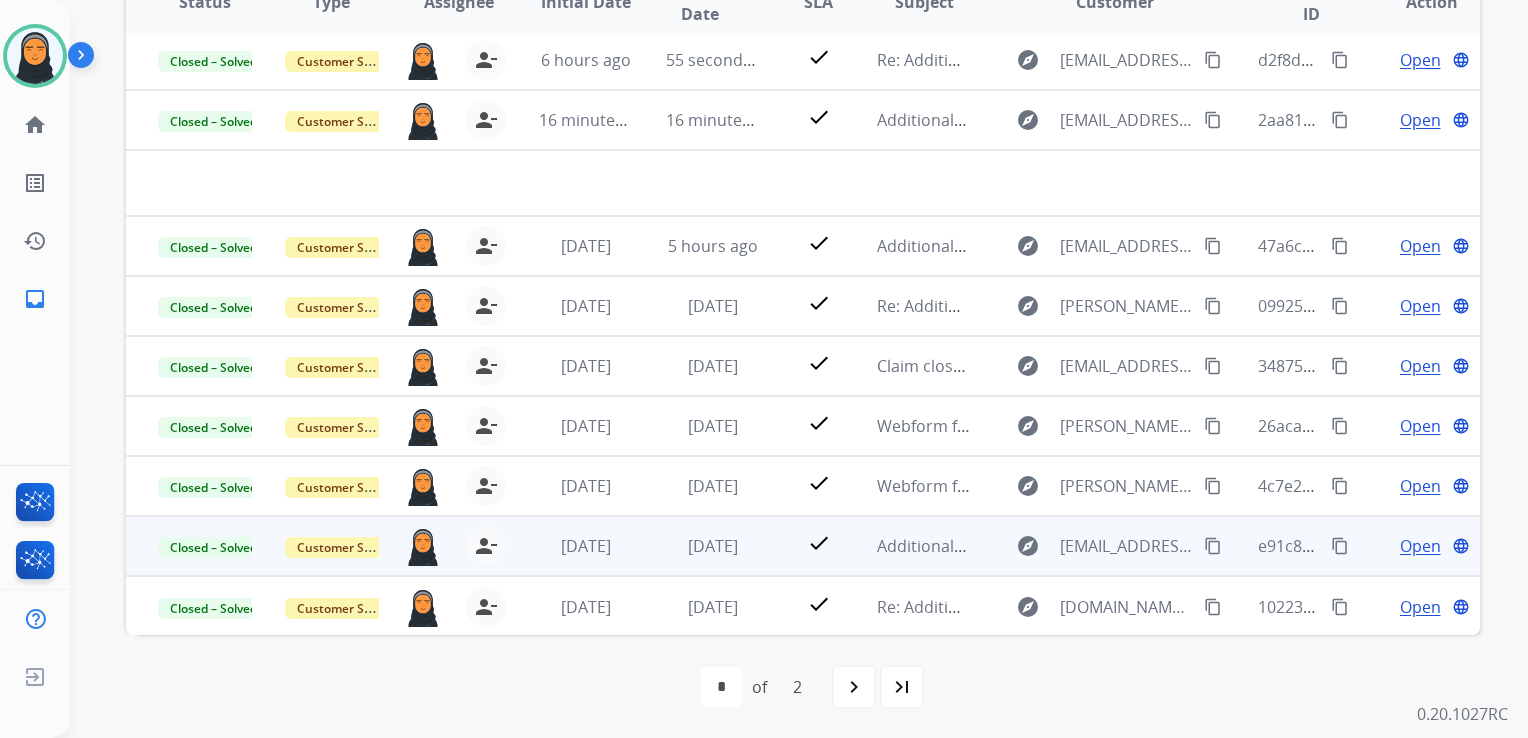 scroll, scrollTop: 0, scrollLeft: 0, axis: both 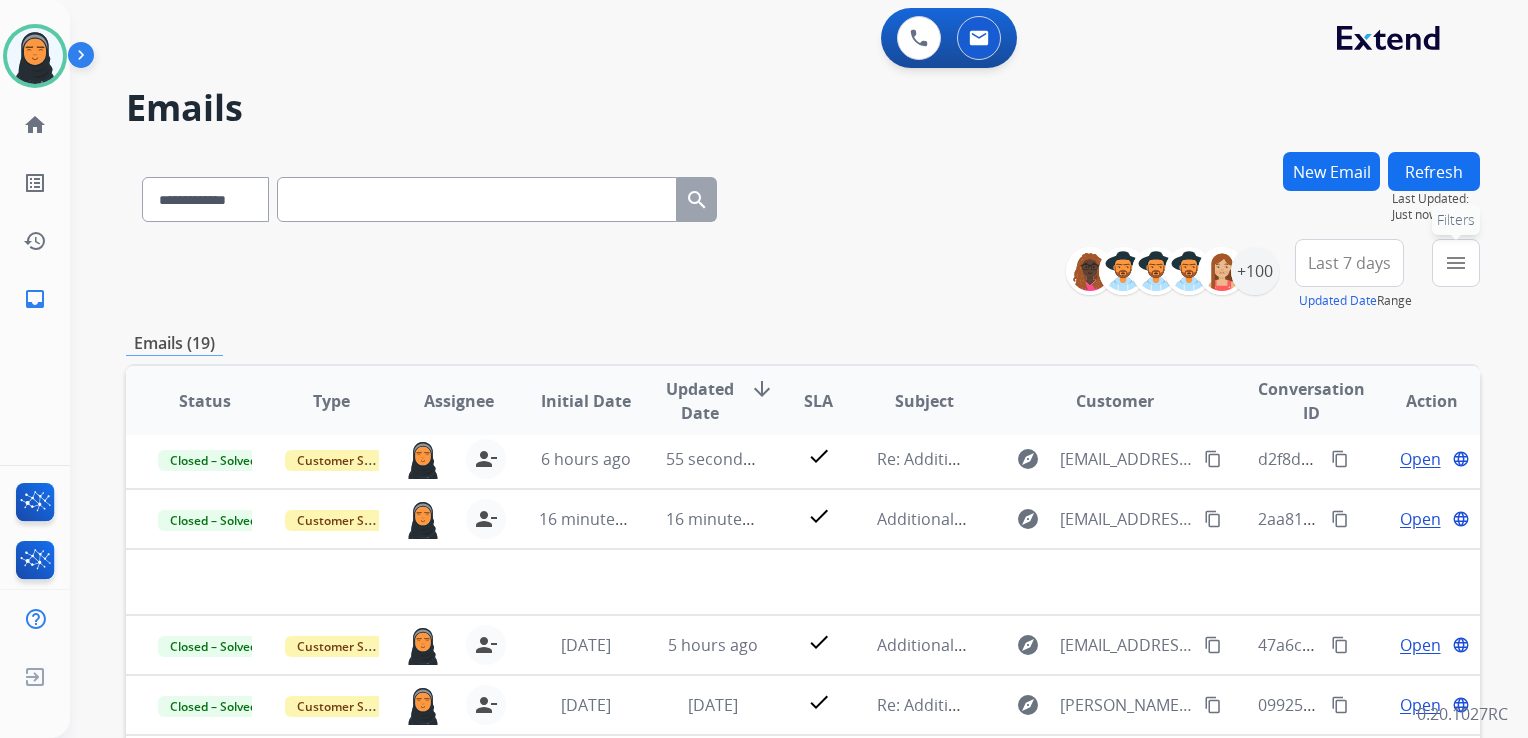 click on "menu  Filters" at bounding box center [1456, 263] 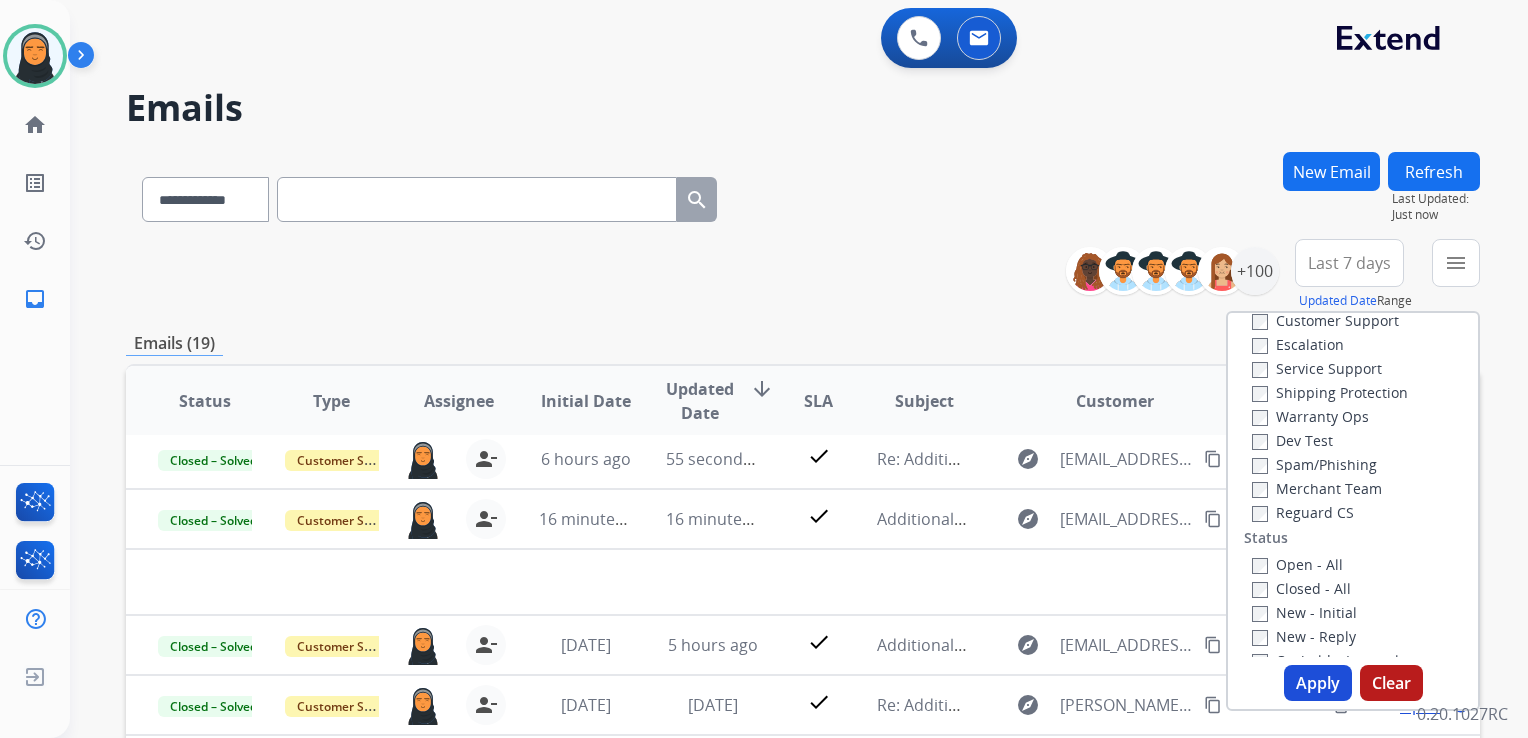 scroll, scrollTop: 100, scrollLeft: 0, axis: vertical 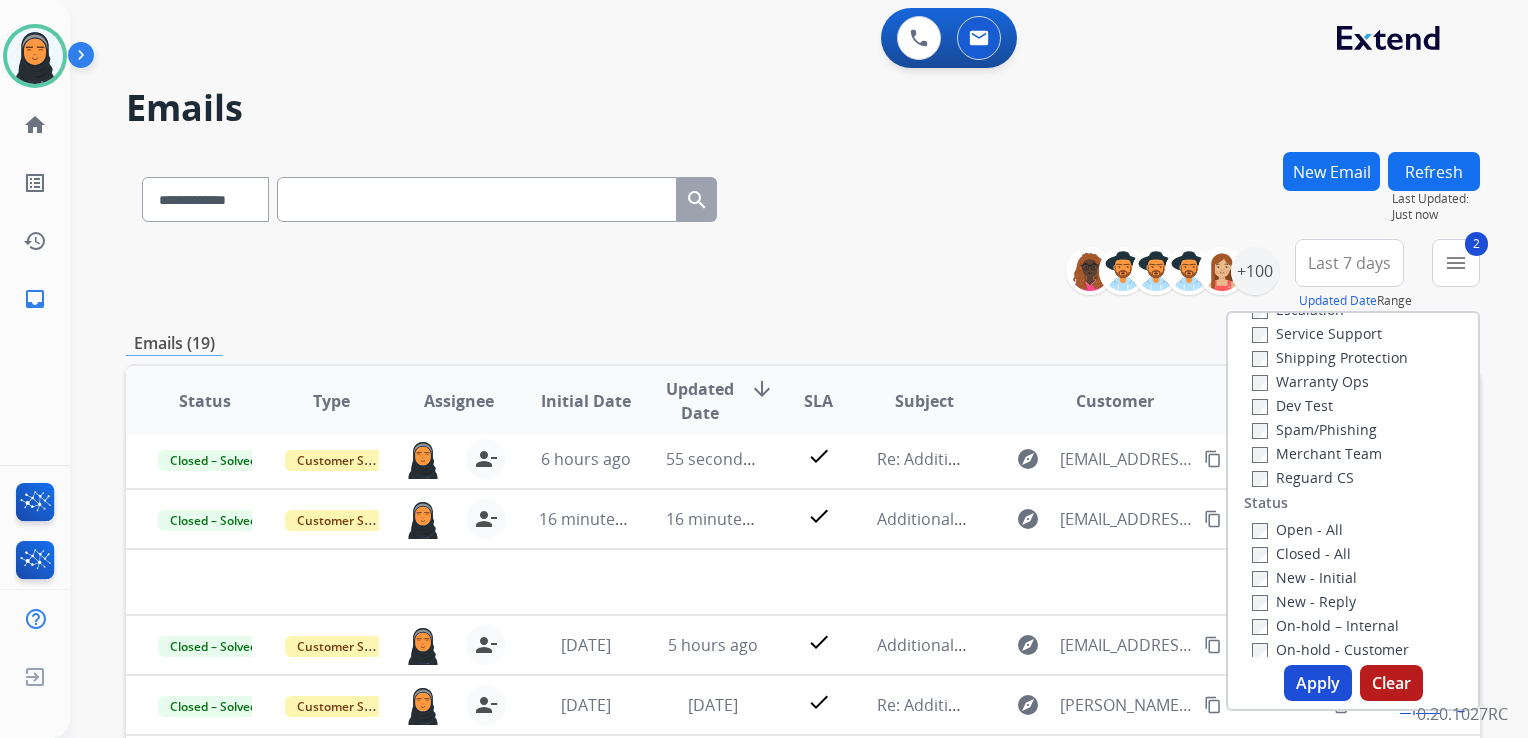 click on "Apply" at bounding box center [1318, 683] 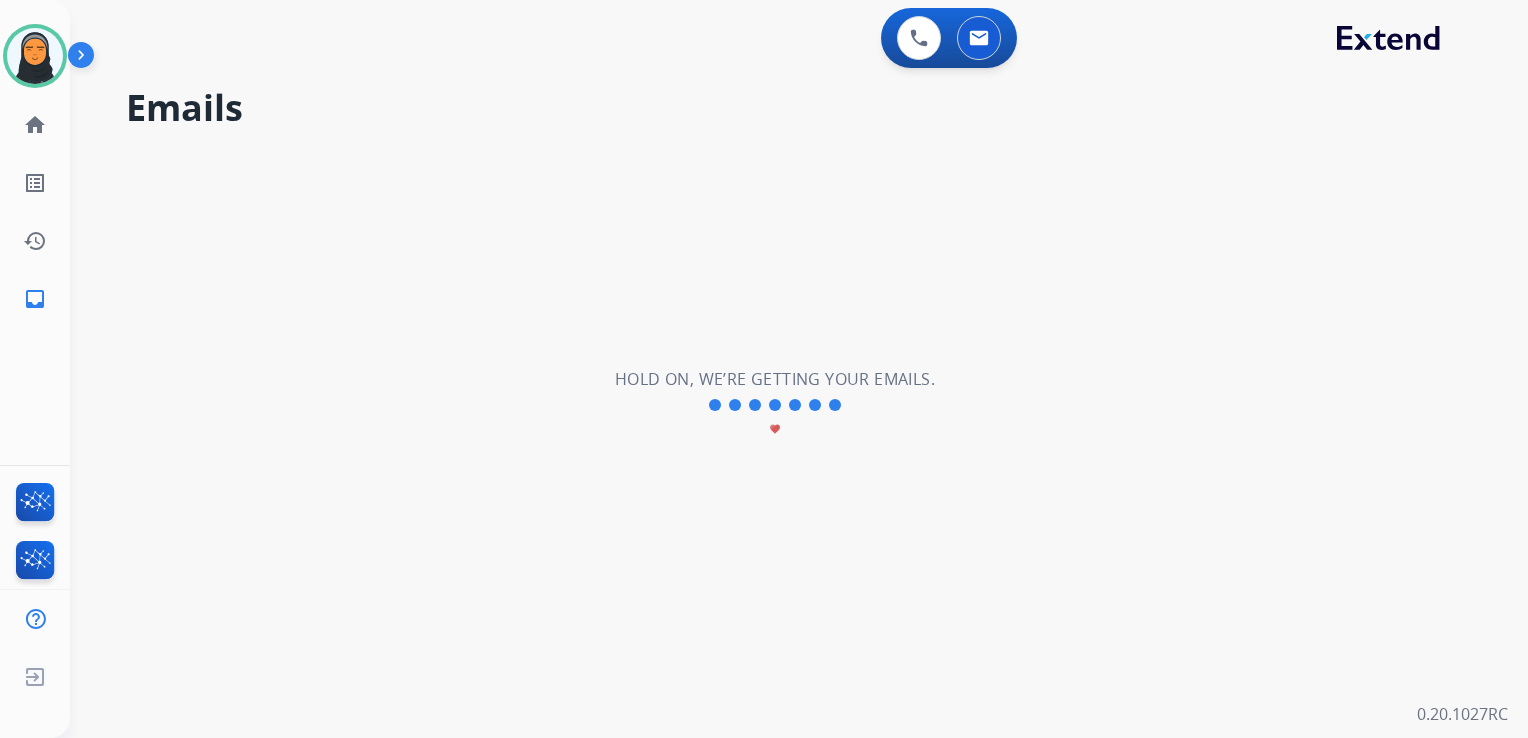 scroll, scrollTop: 0, scrollLeft: 0, axis: both 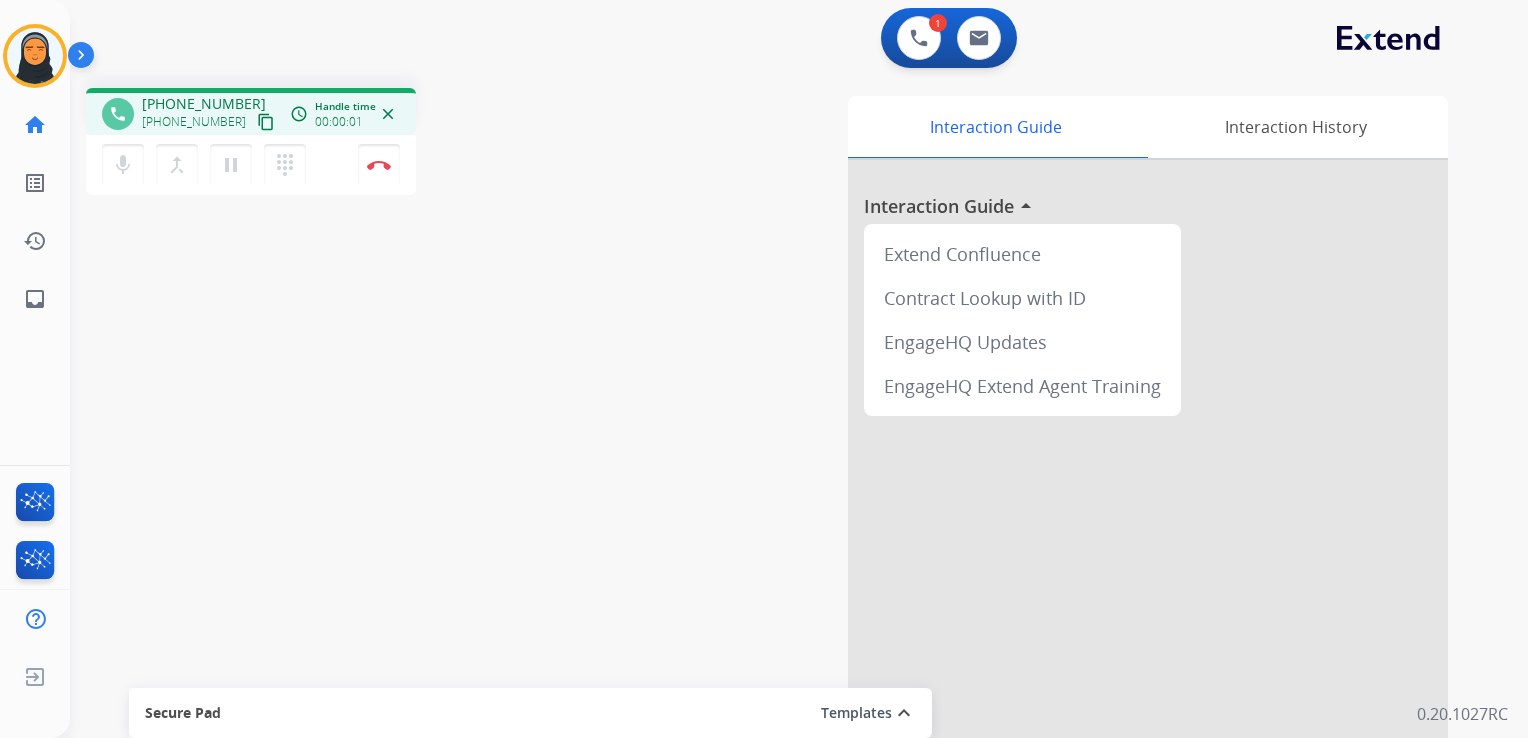 click on "content_copy" at bounding box center [266, 122] 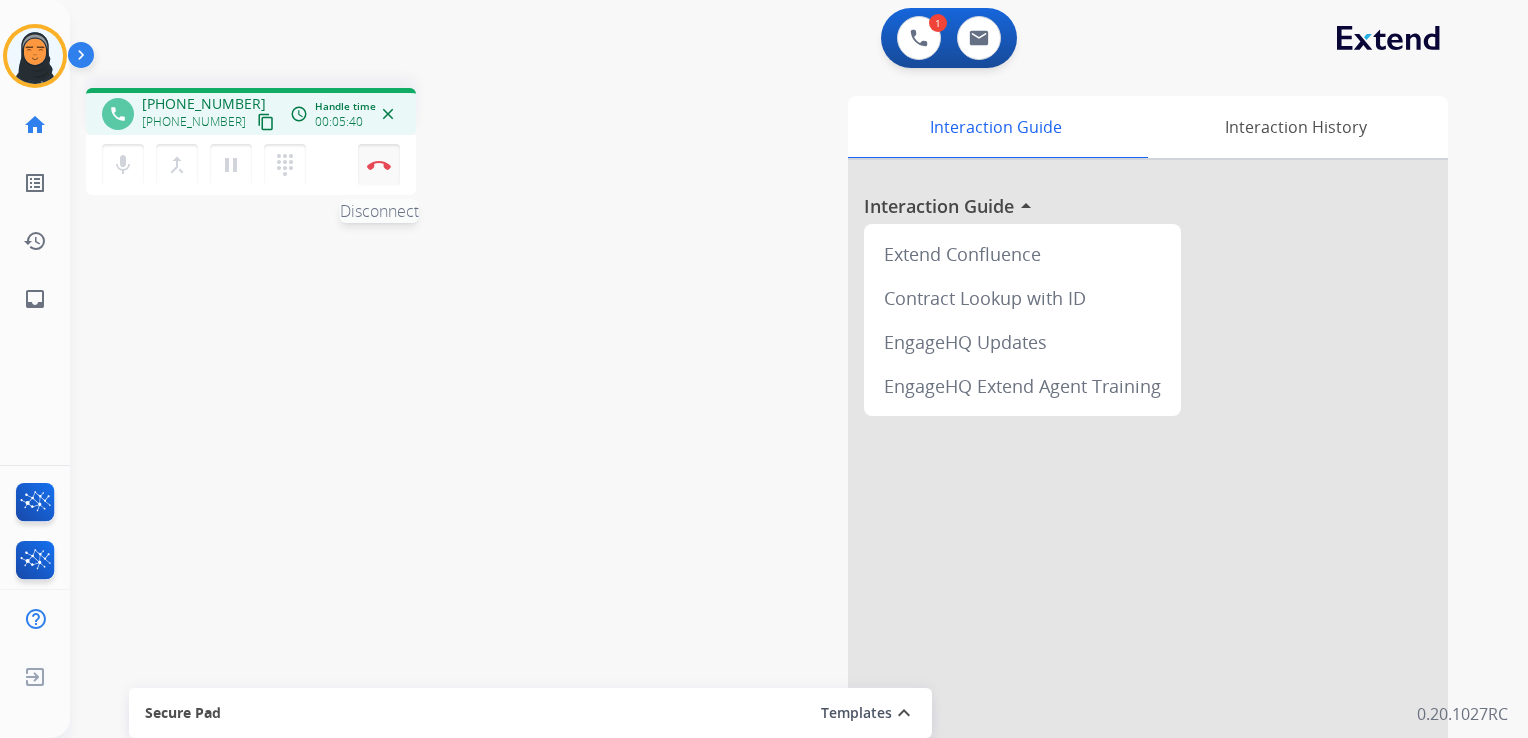 click at bounding box center [379, 165] 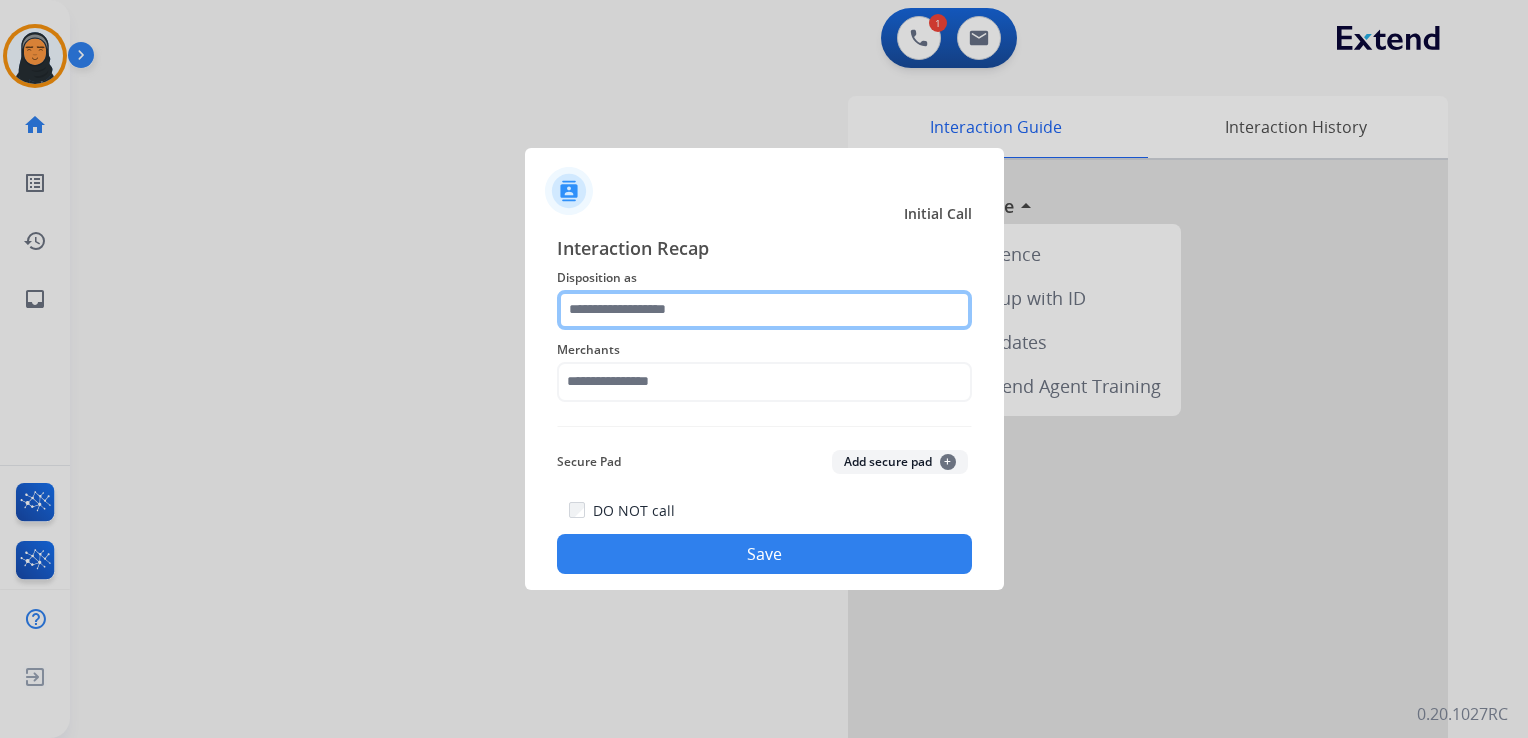click 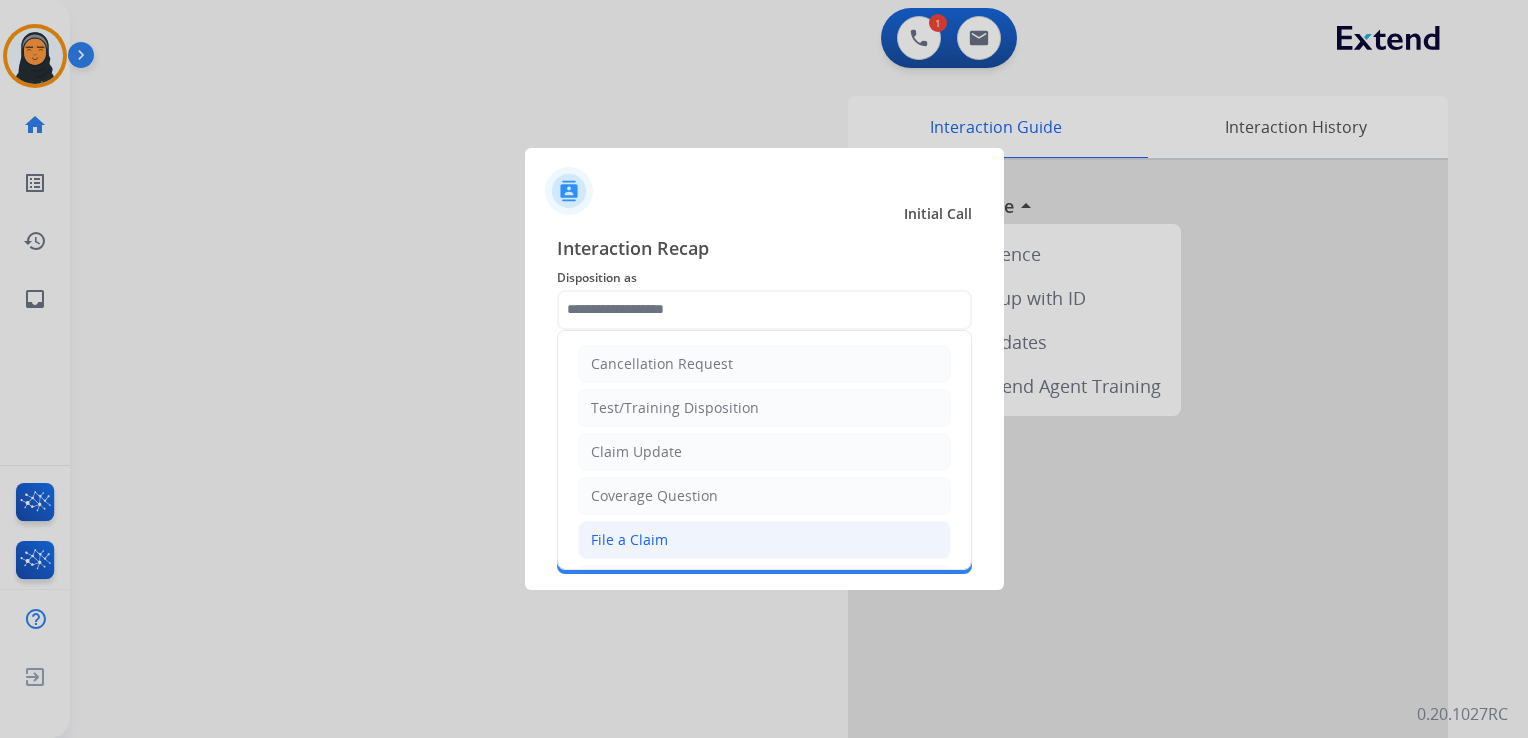 click on "File a Claim" 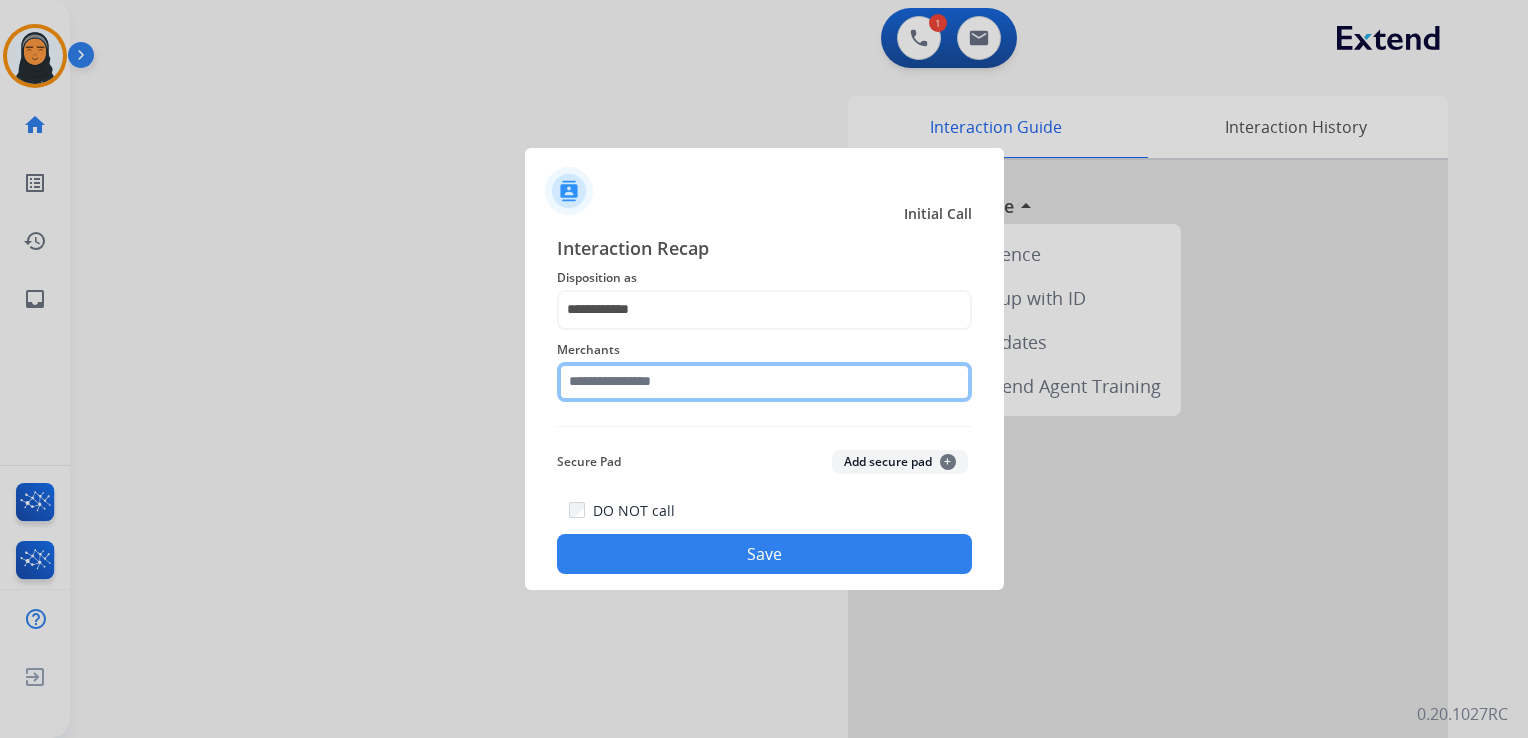 click 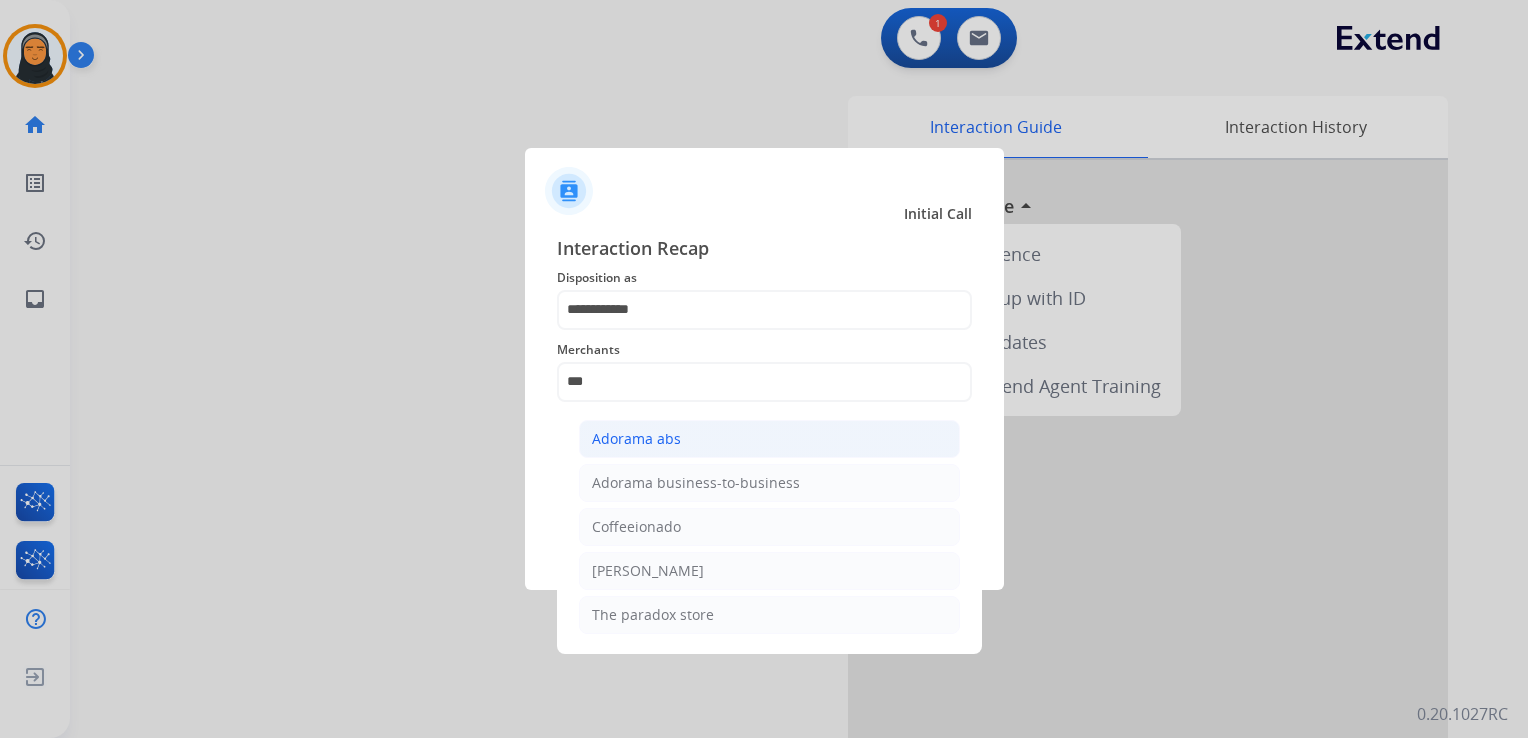 click on "Adorama abs" 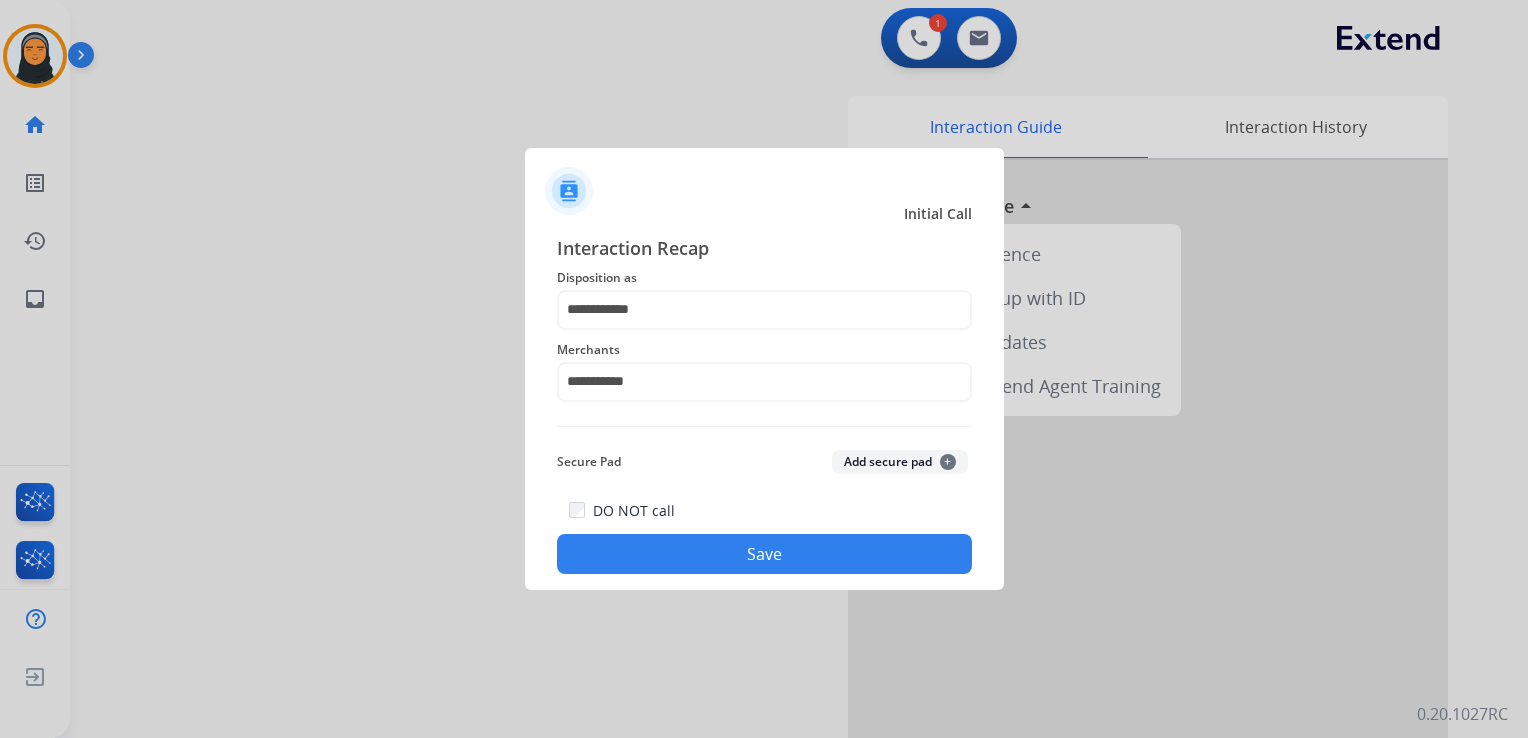 click on "Save" 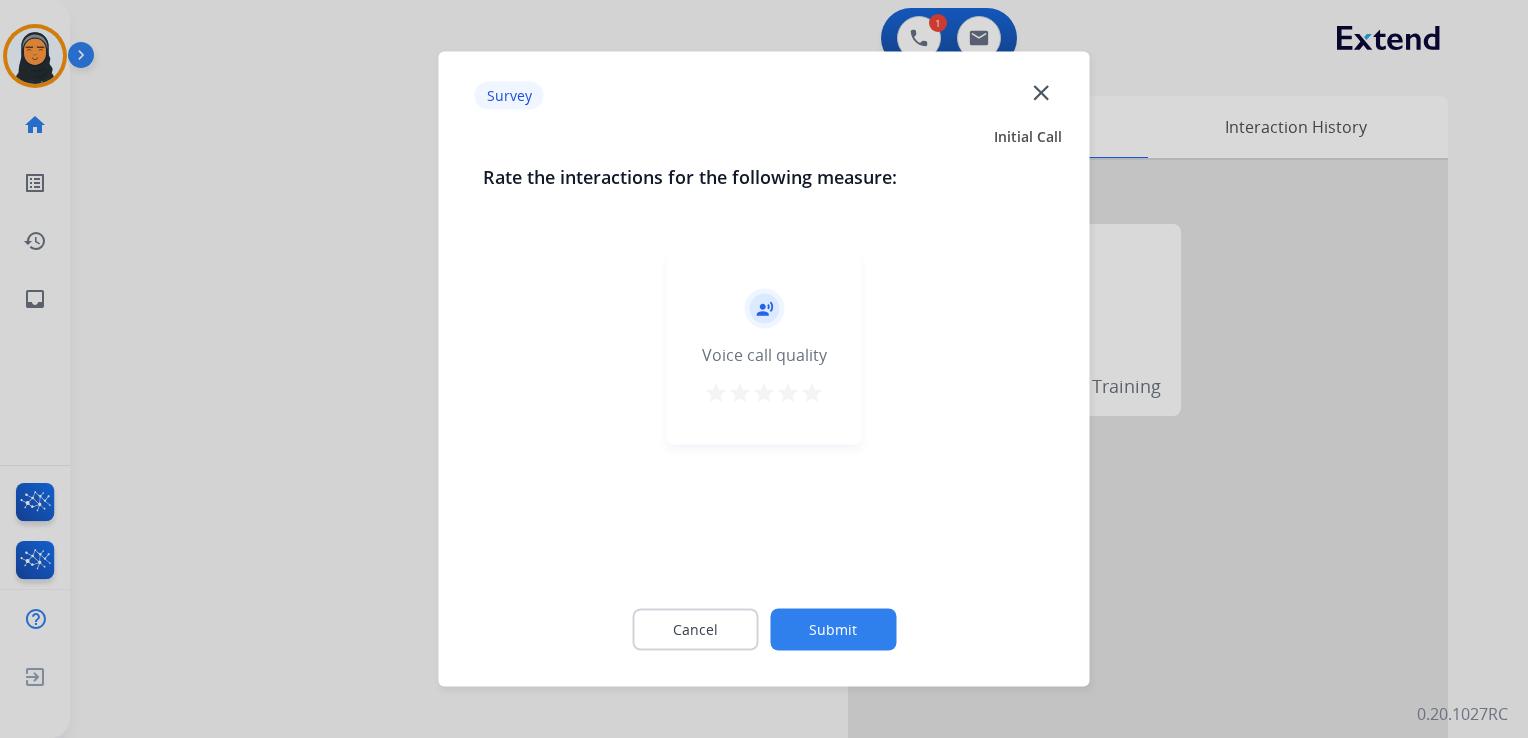 click on "star" at bounding box center [812, 393] 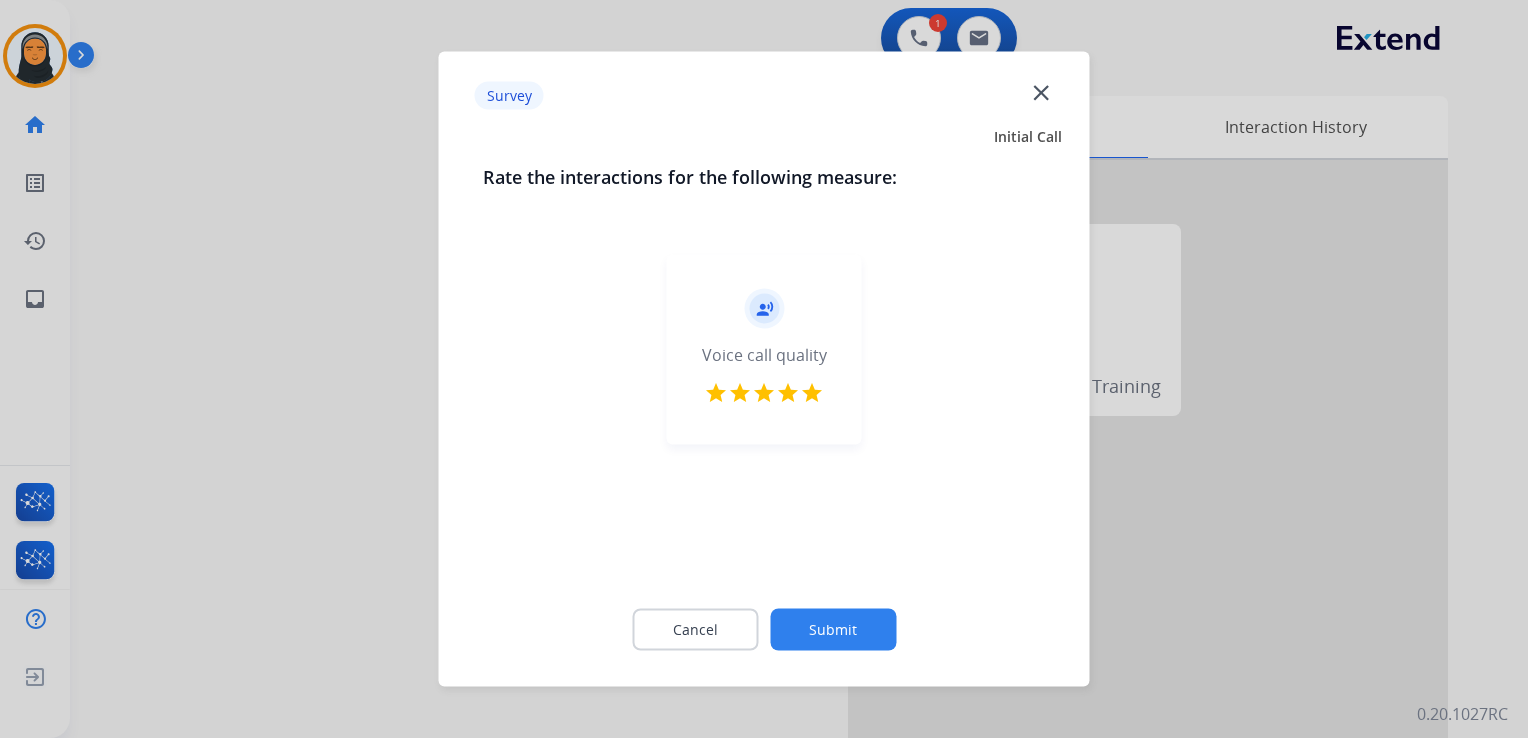 click on "Submit" 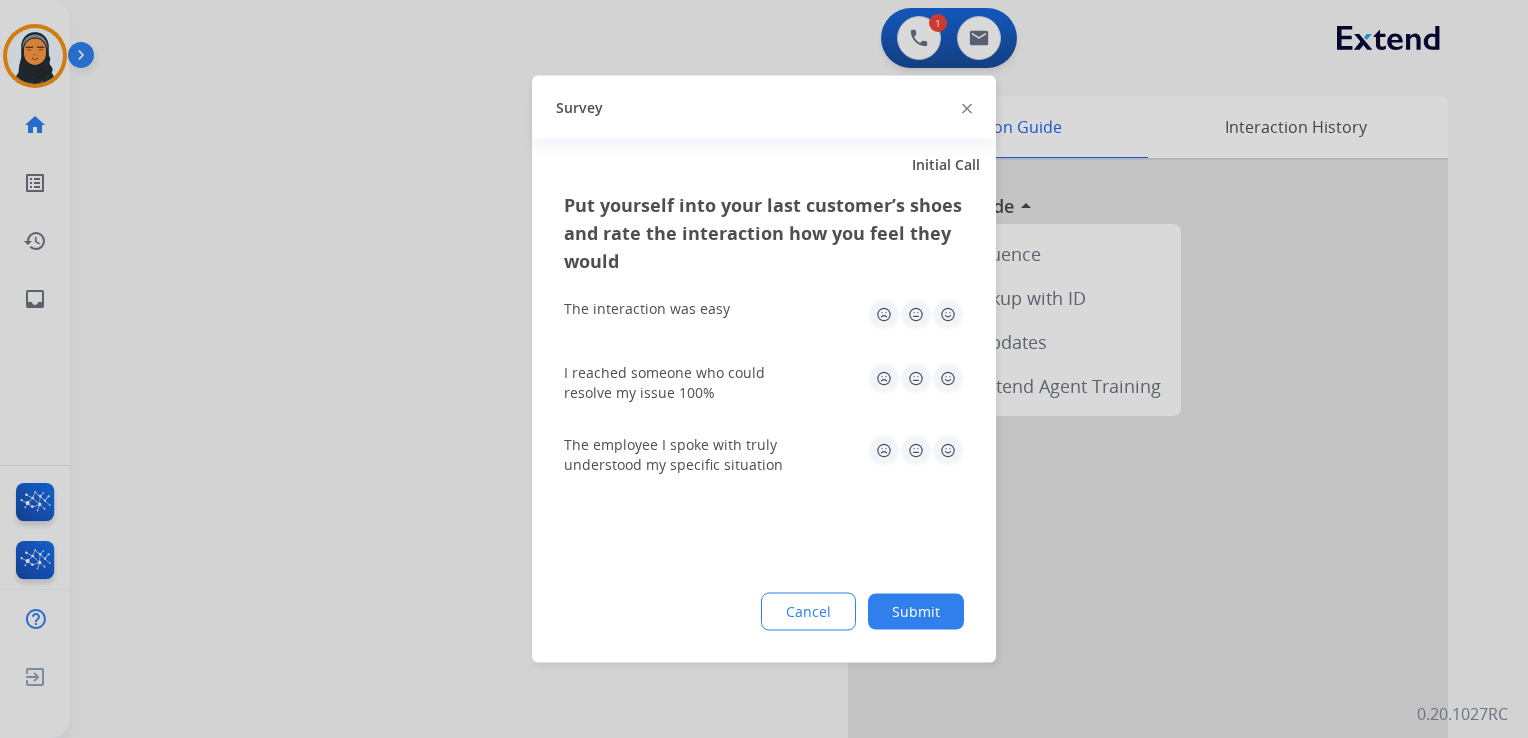 click 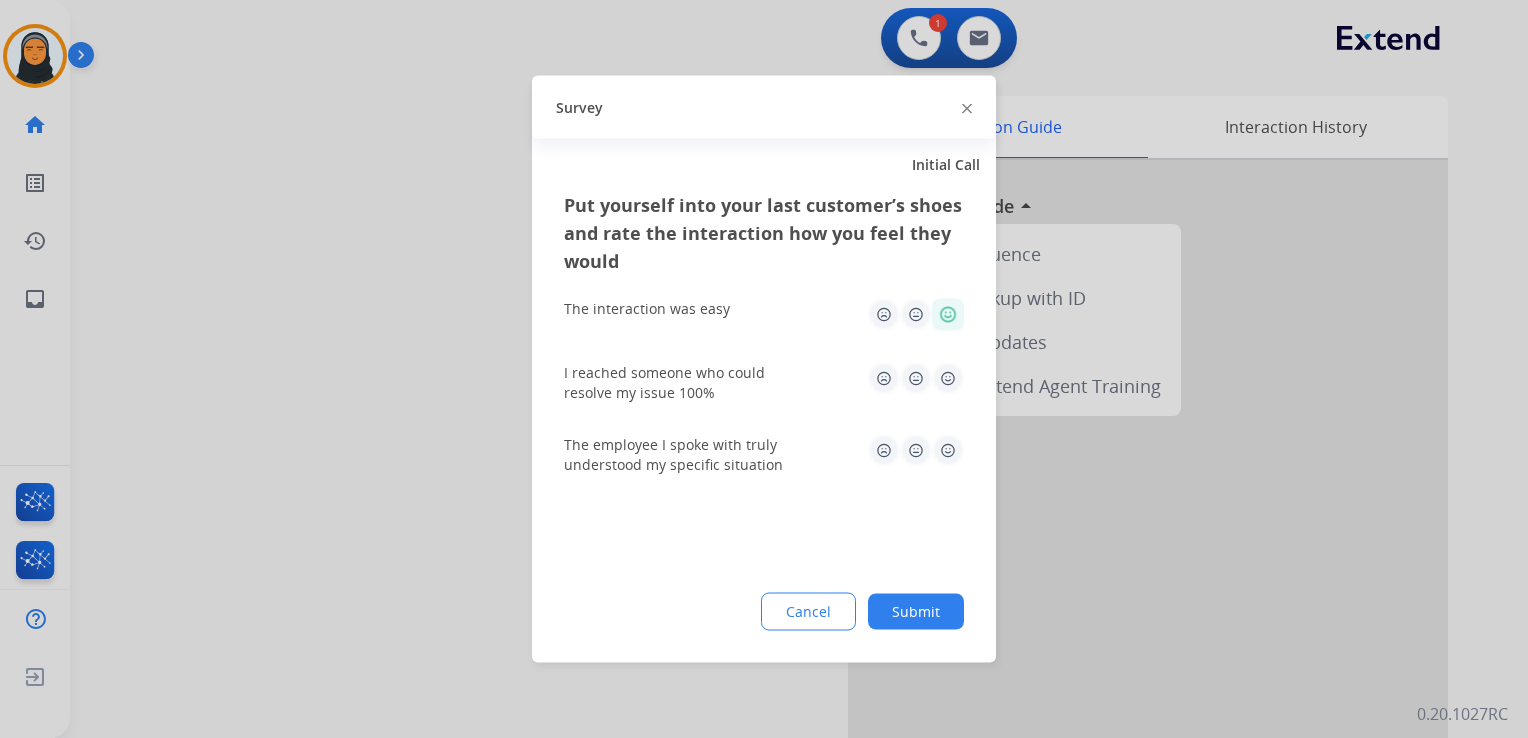 click 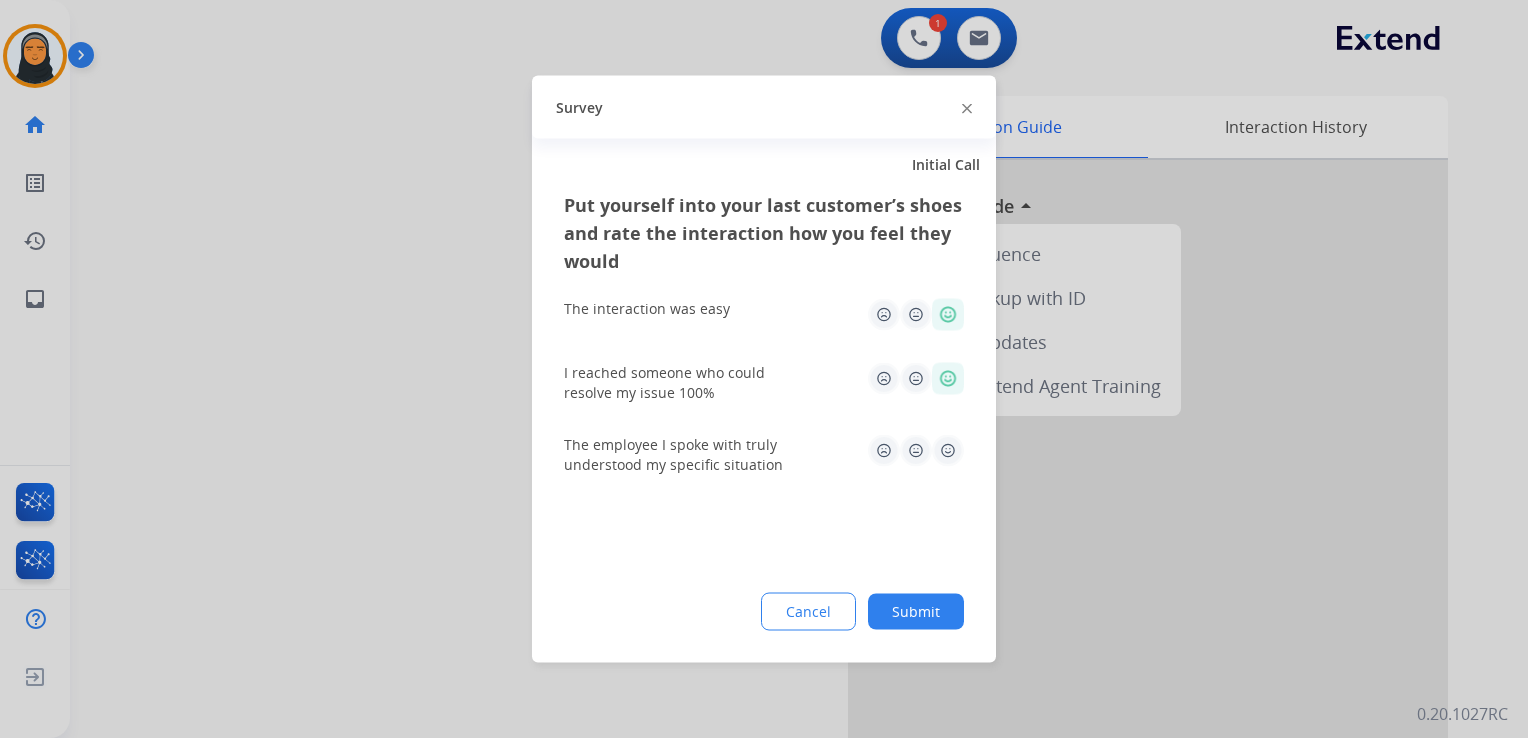 click 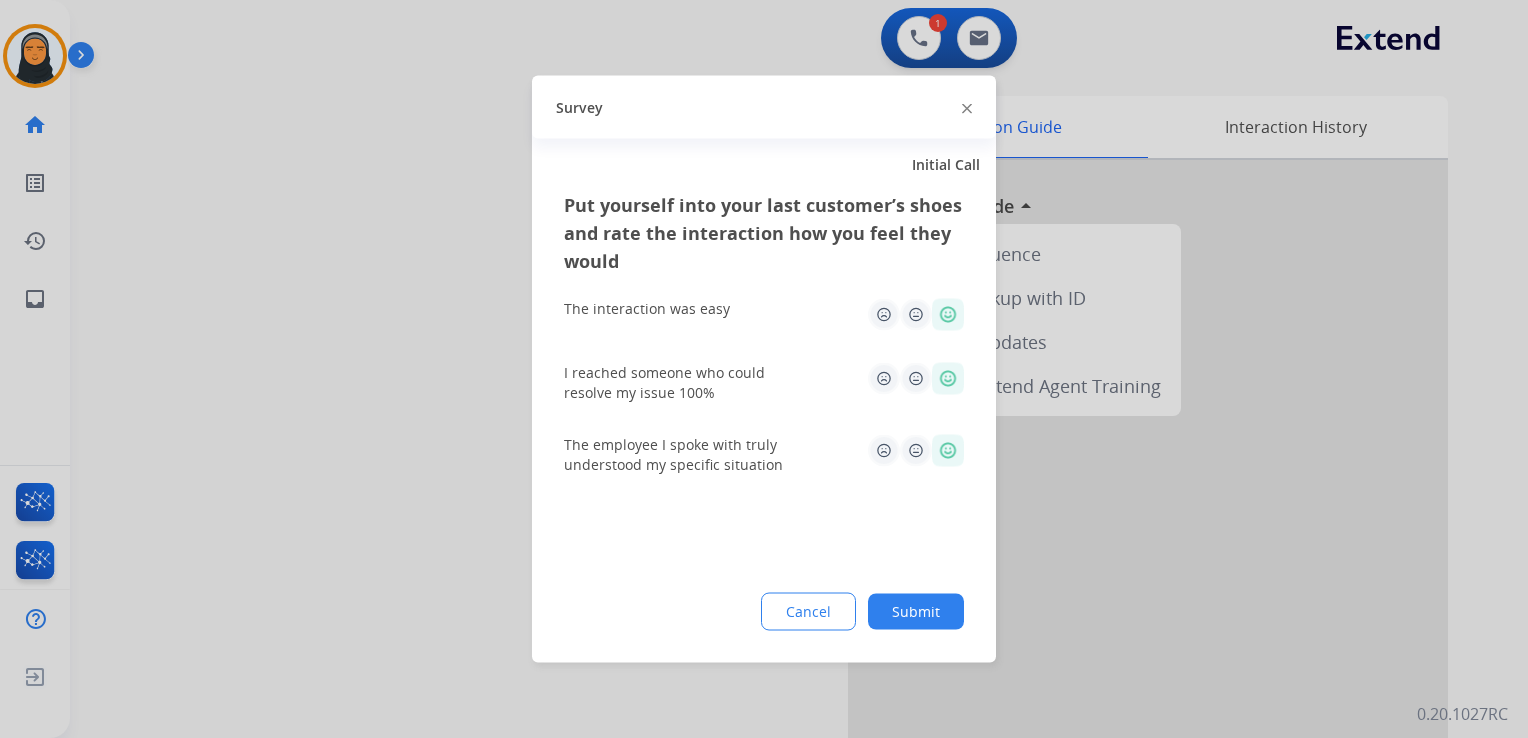 drag, startPoint x: 940, startPoint y: 604, endPoint x: 932, endPoint y: 558, distance: 46.69047 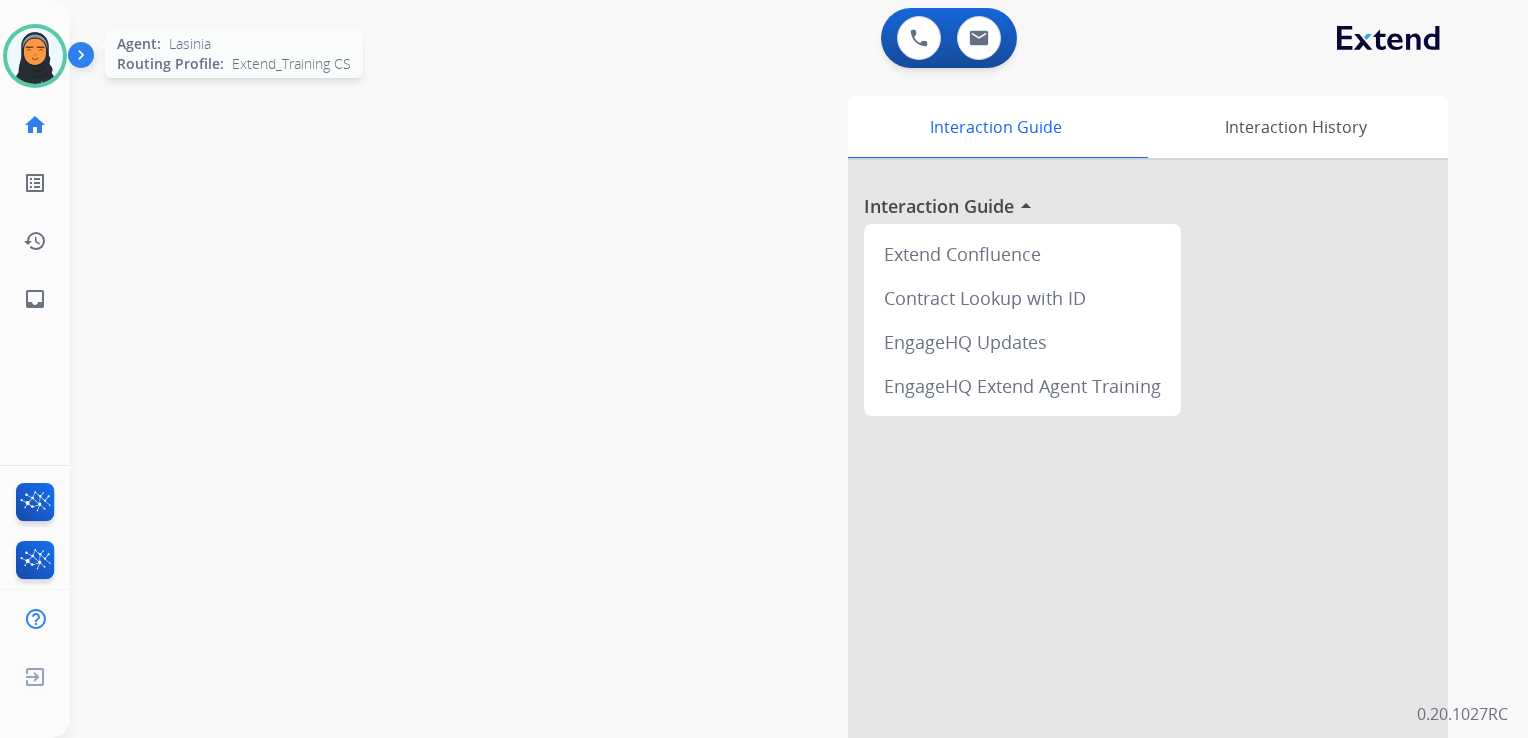 click at bounding box center (35, 56) 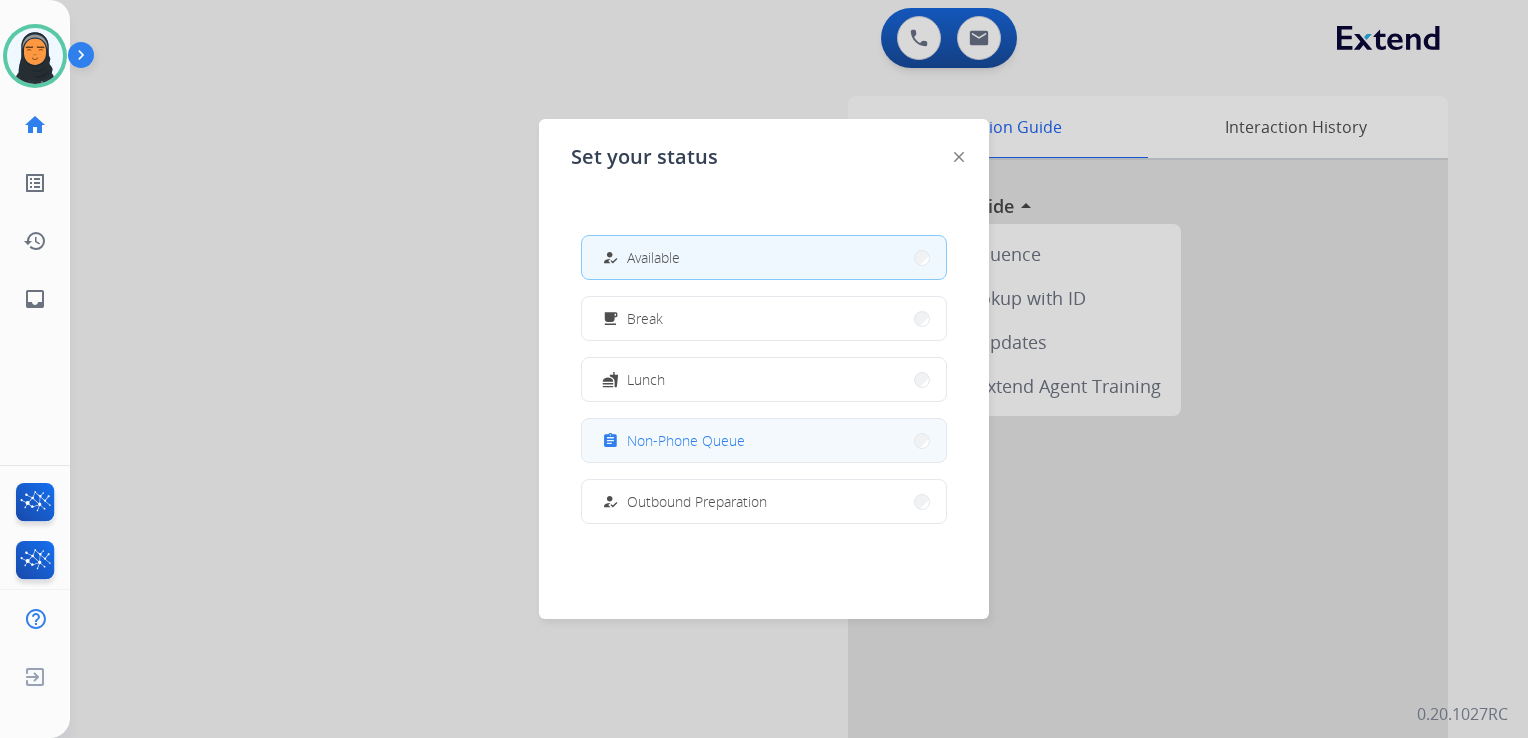 click on "Non-Phone Queue" at bounding box center (686, 440) 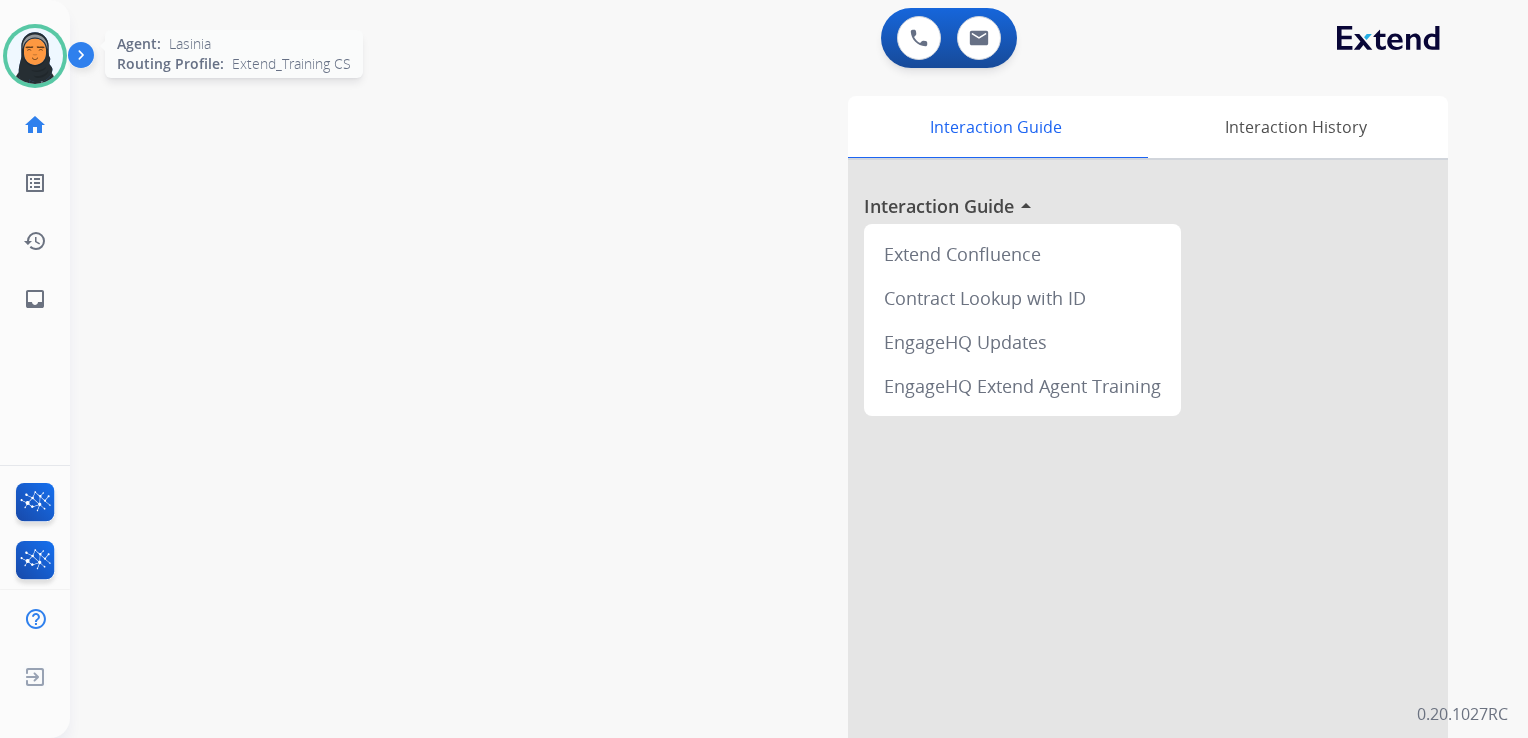 click at bounding box center (35, 56) 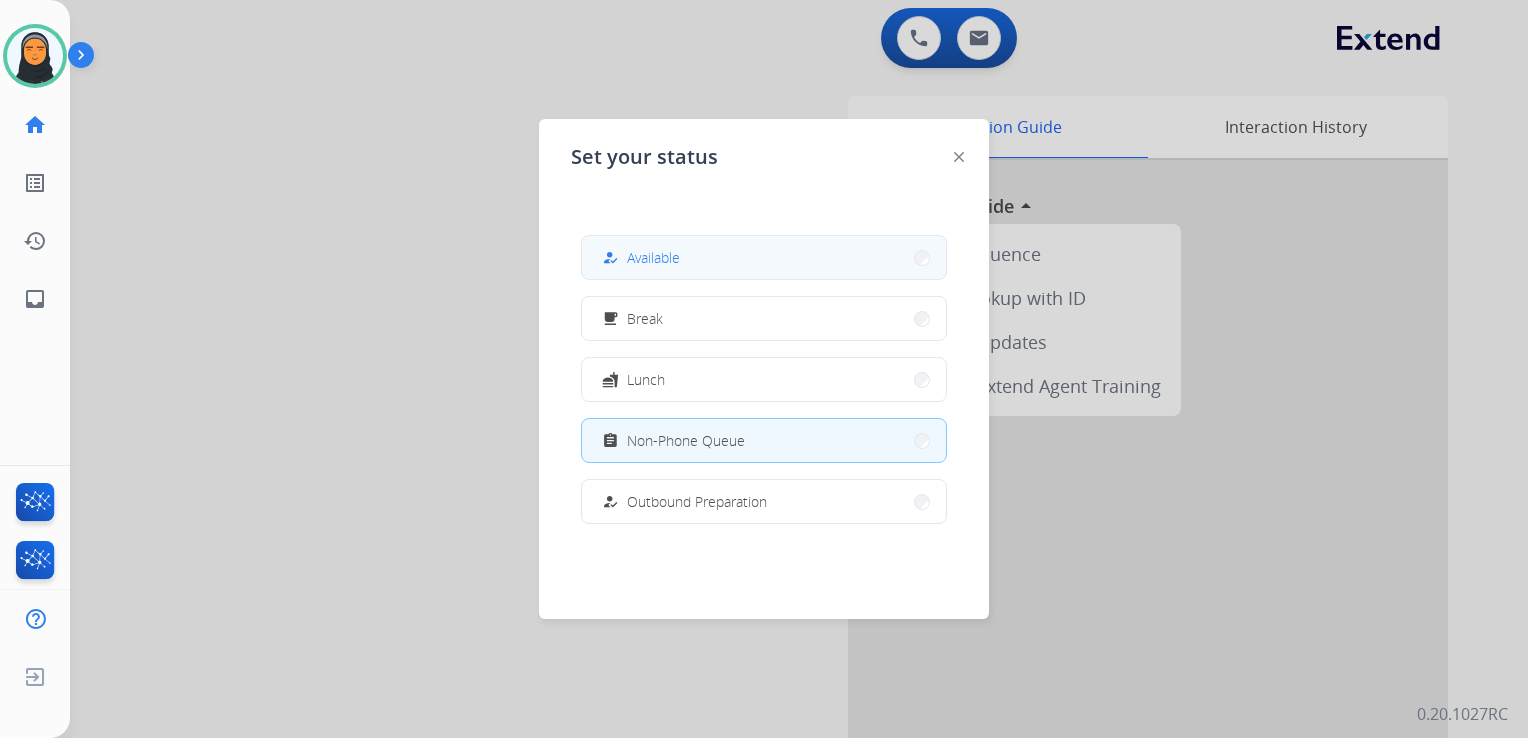 click on "Available" at bounding box center (653, 257) 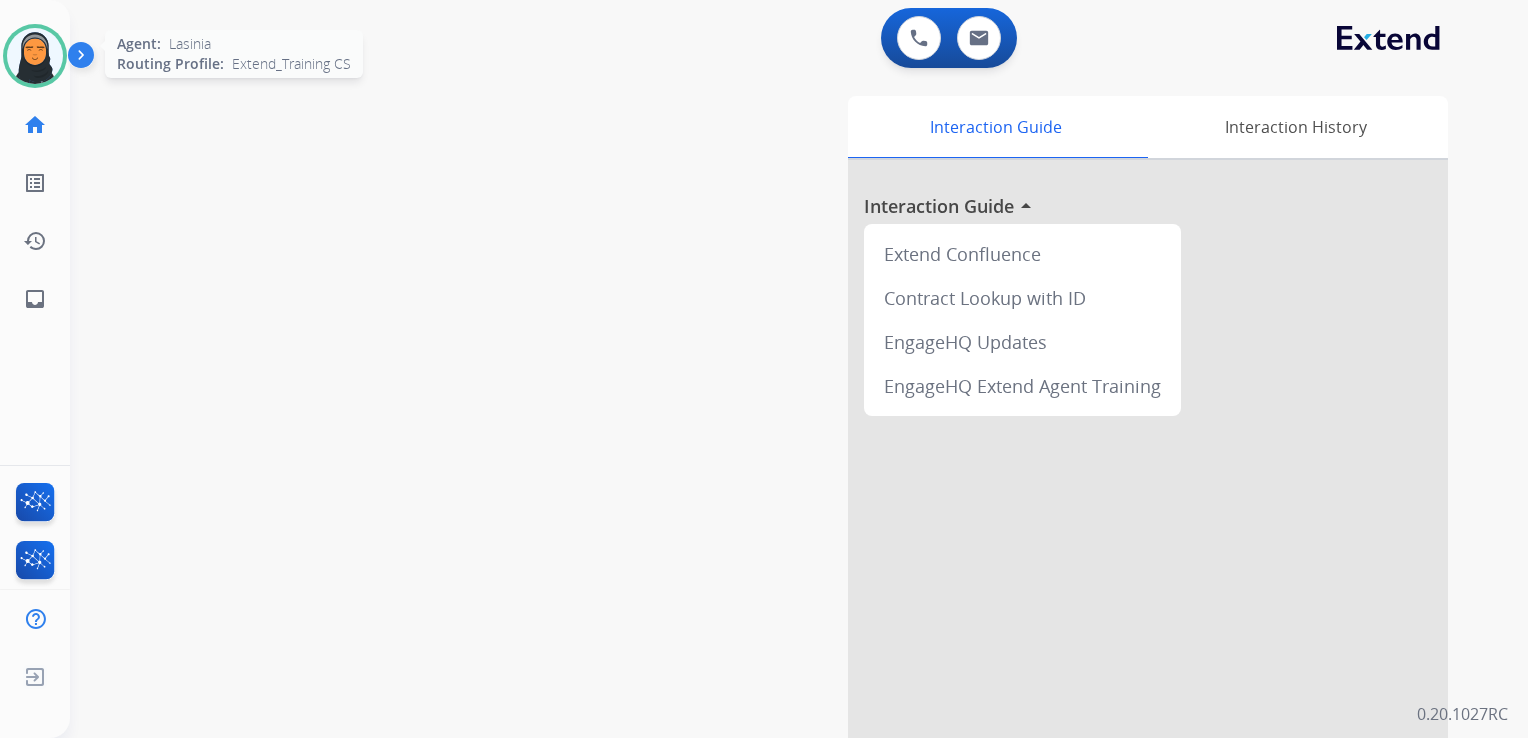 click at bounding box center (35, 56) 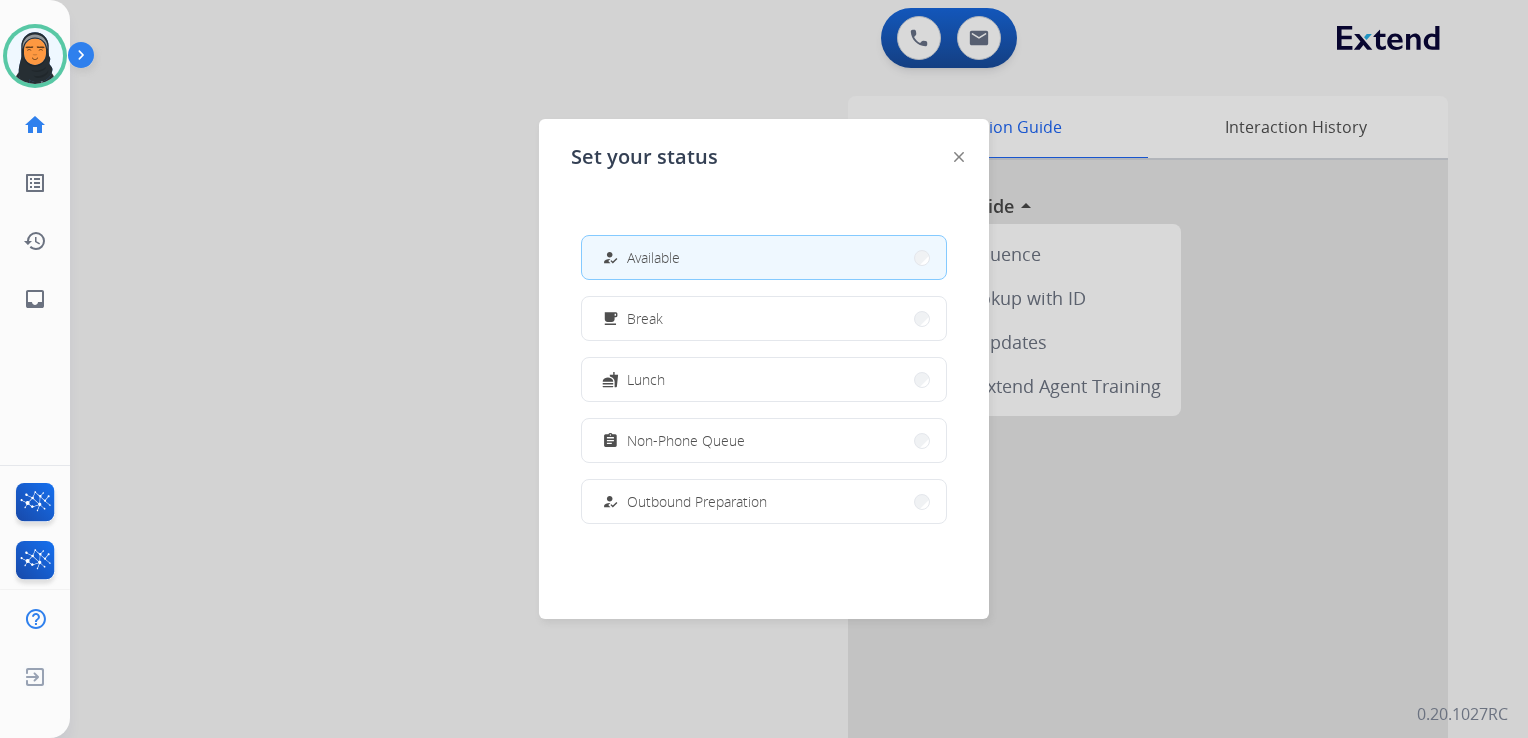drag, startPoint x: 352, startPoint y: 121, endPoint x: 372, endPoint y: 121, distance: 20 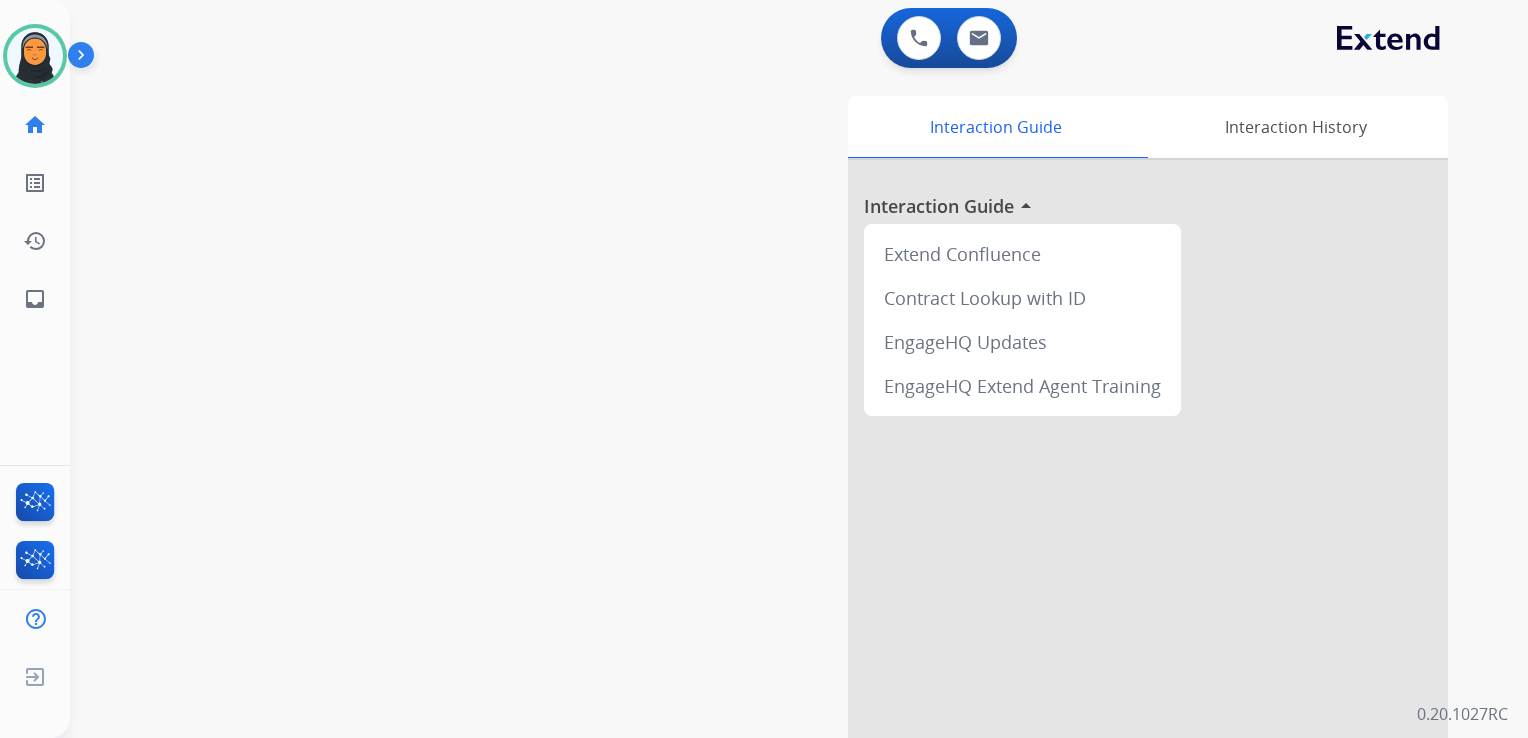 drag, startPoint x: 24, startPoint y: 61, endPoint x: 66, endPoint y: 93, distance: 52.801514 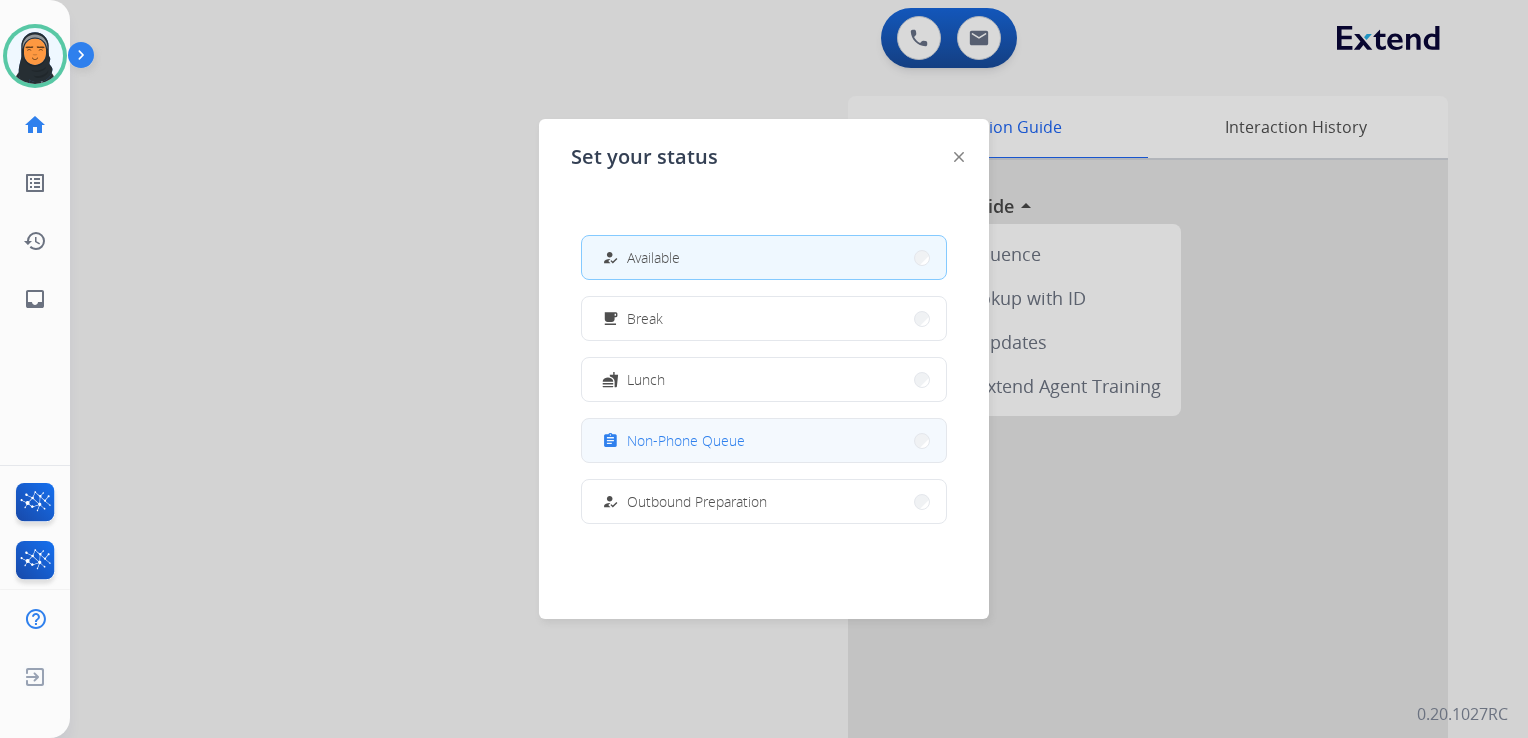 click on "assignment Non-Phone Queue" at bounding box center [764, 440] 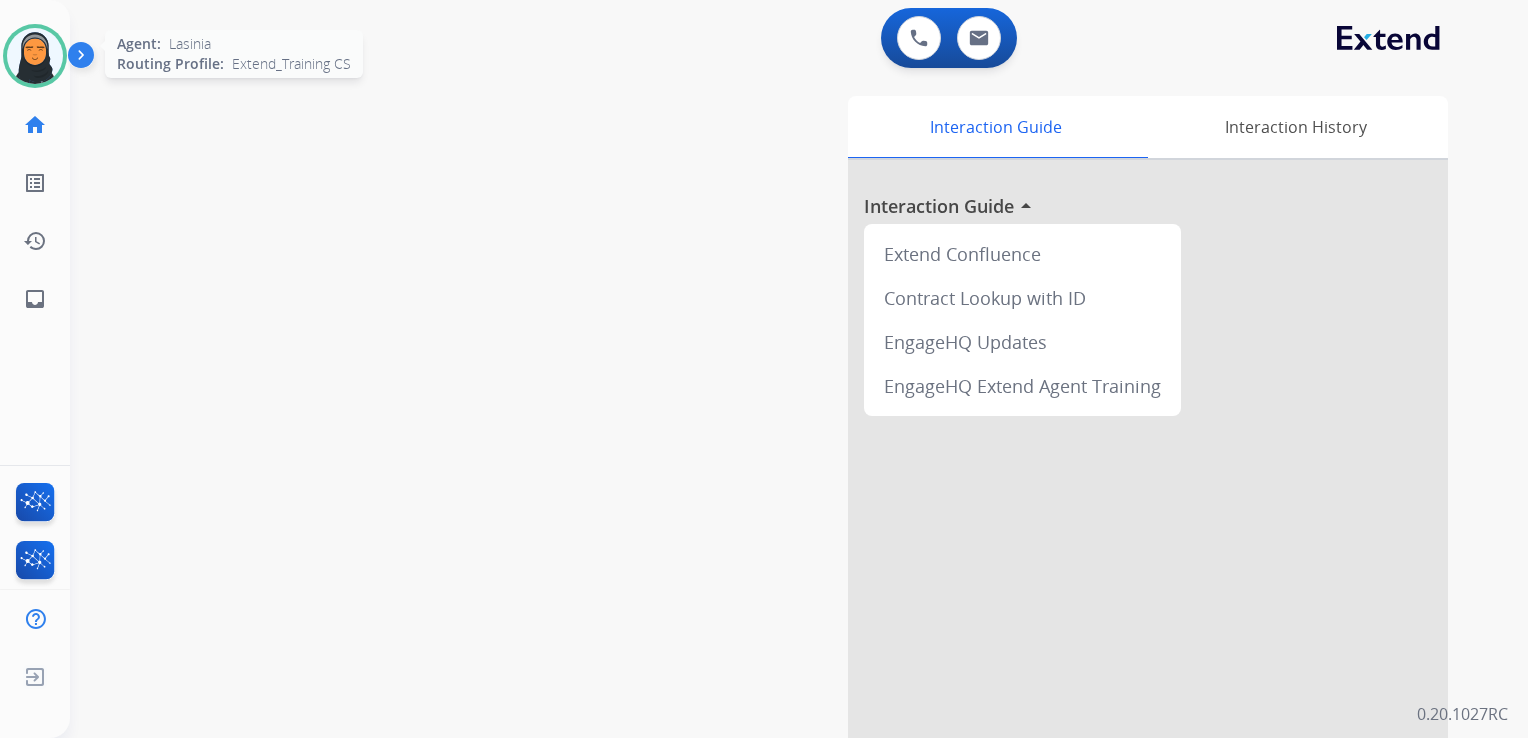 drag, startPoint x: 21, startPoint y: 50, endPoint x: 41, endPoint y: 57, distance: 21.189621 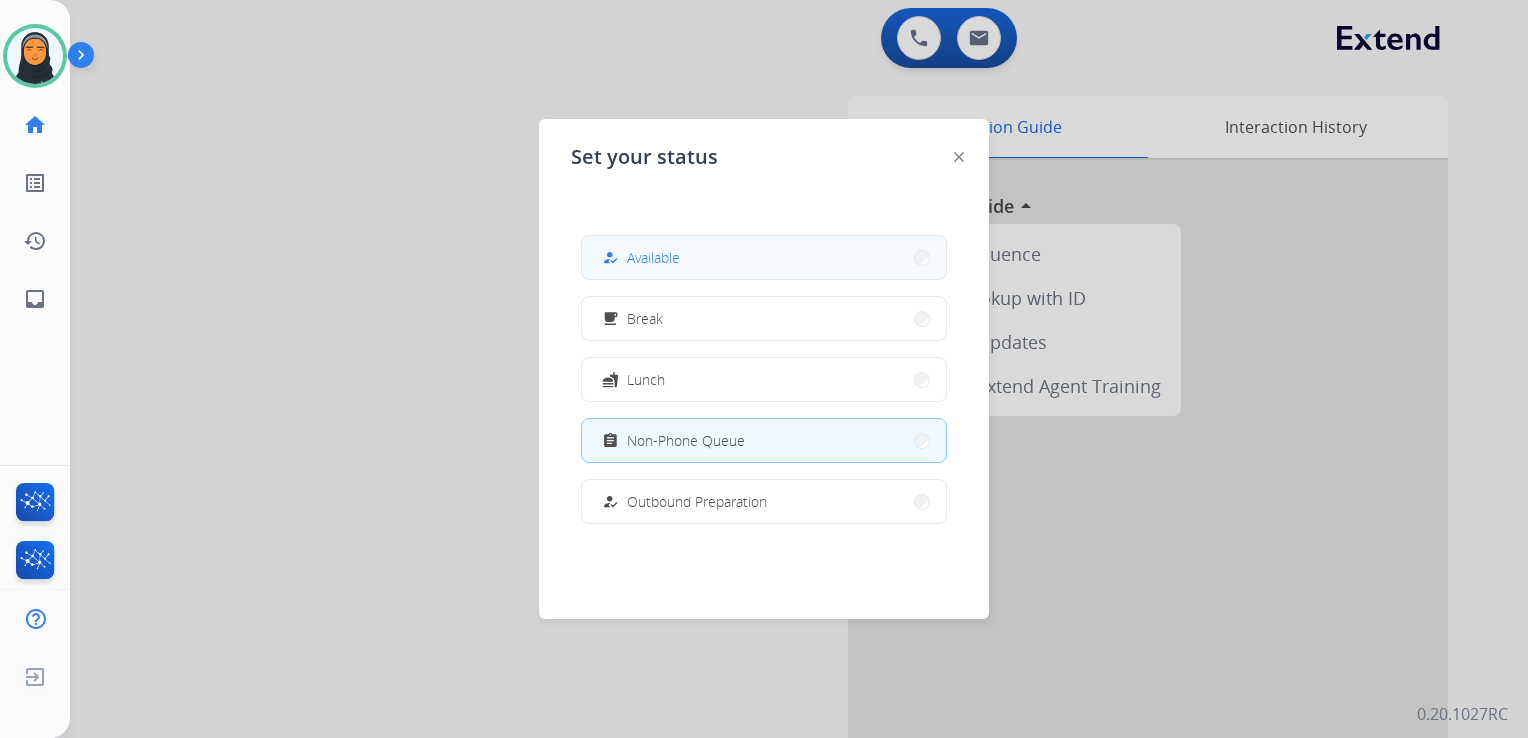 click on "how_to_reg Available" at bounding box center [764, 257] 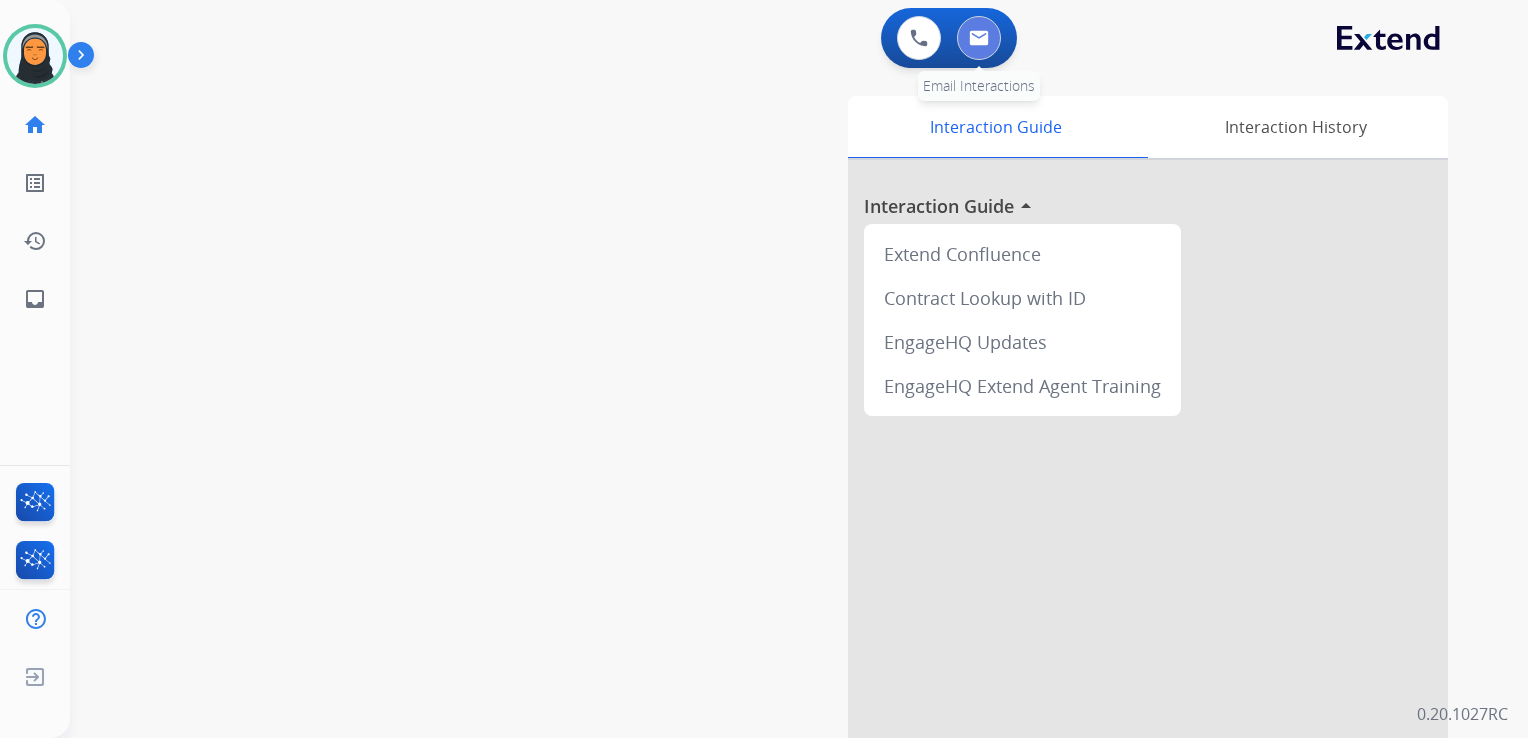 click at bounding box center [979, 38] 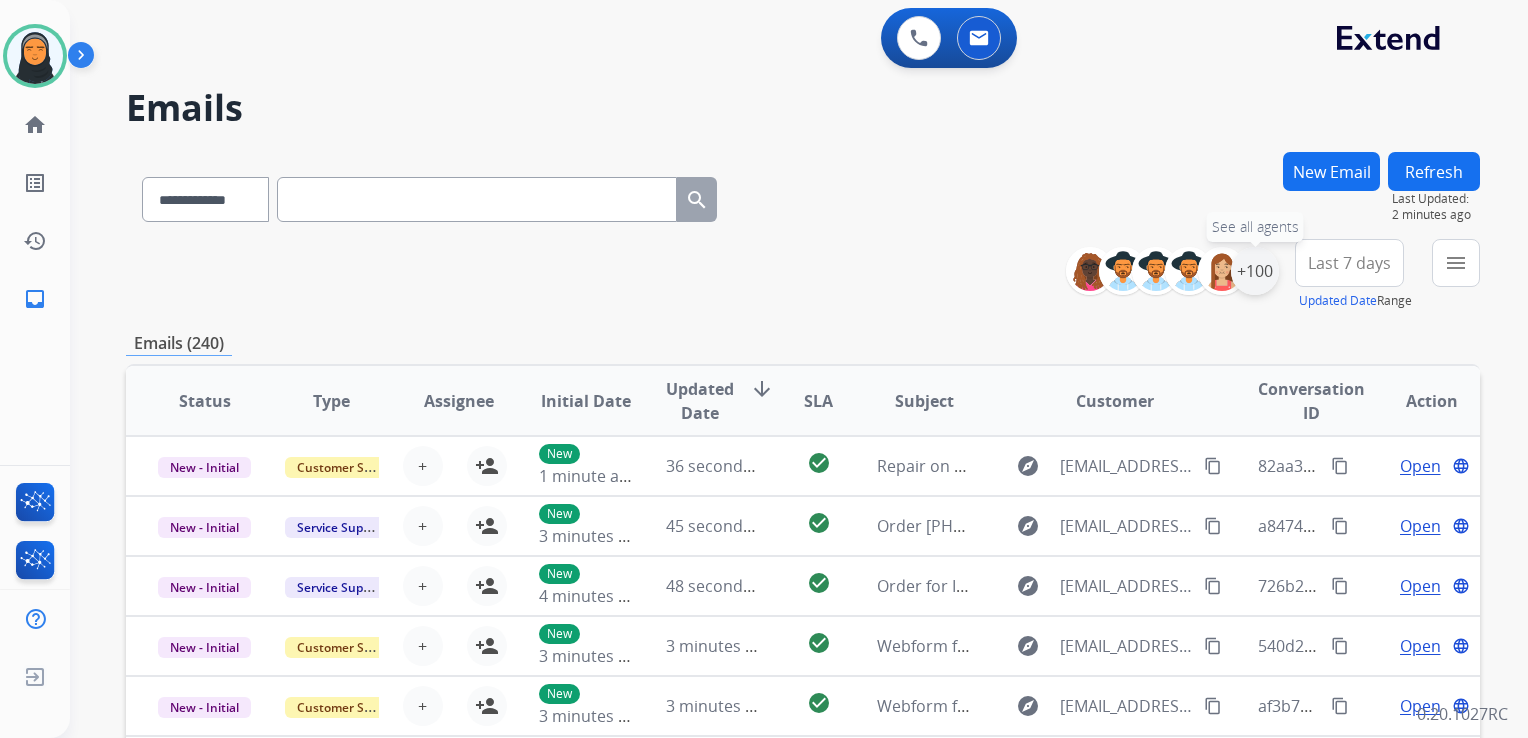 click on "+100" at bounding box center (1255, 271) 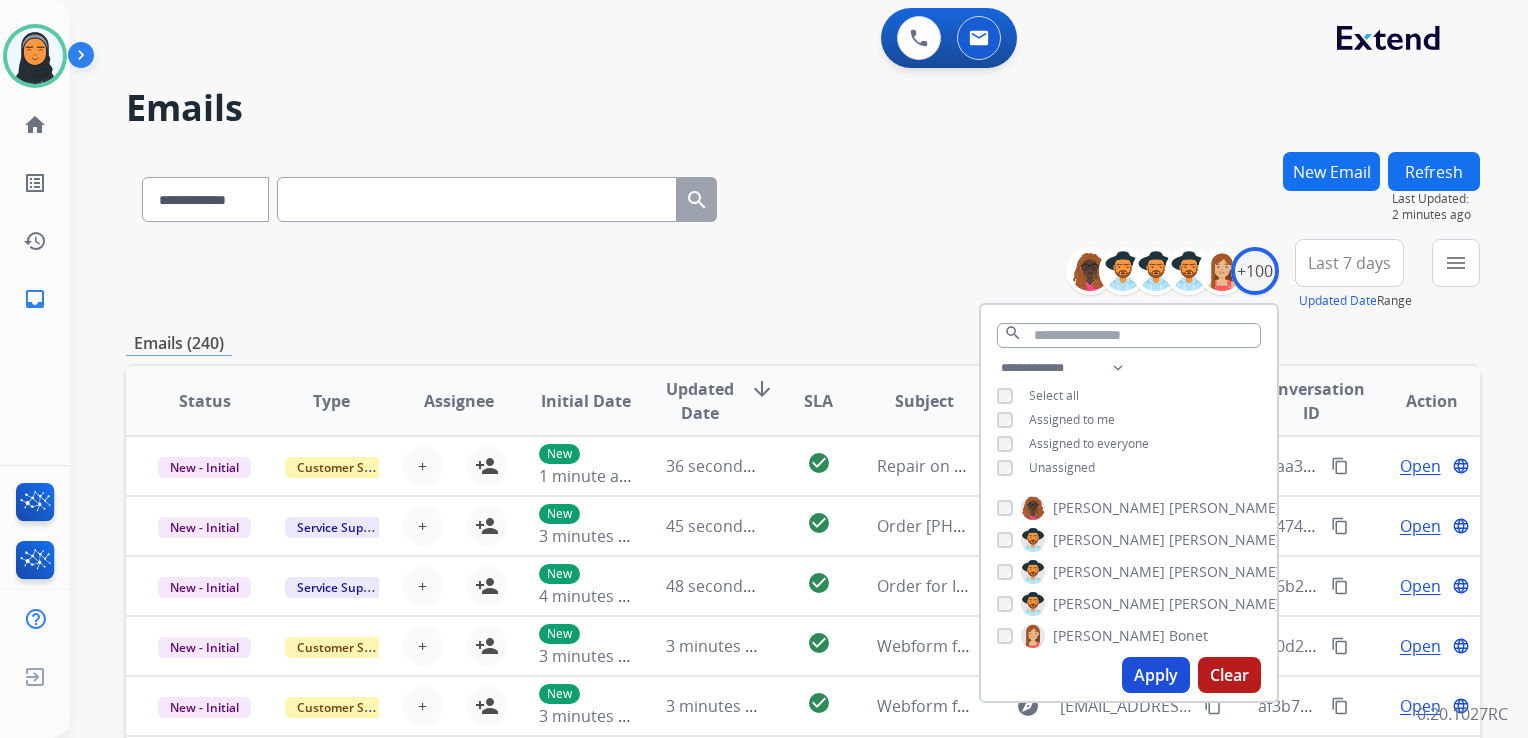 click on "Apply" at bounding box center (1156, 675) 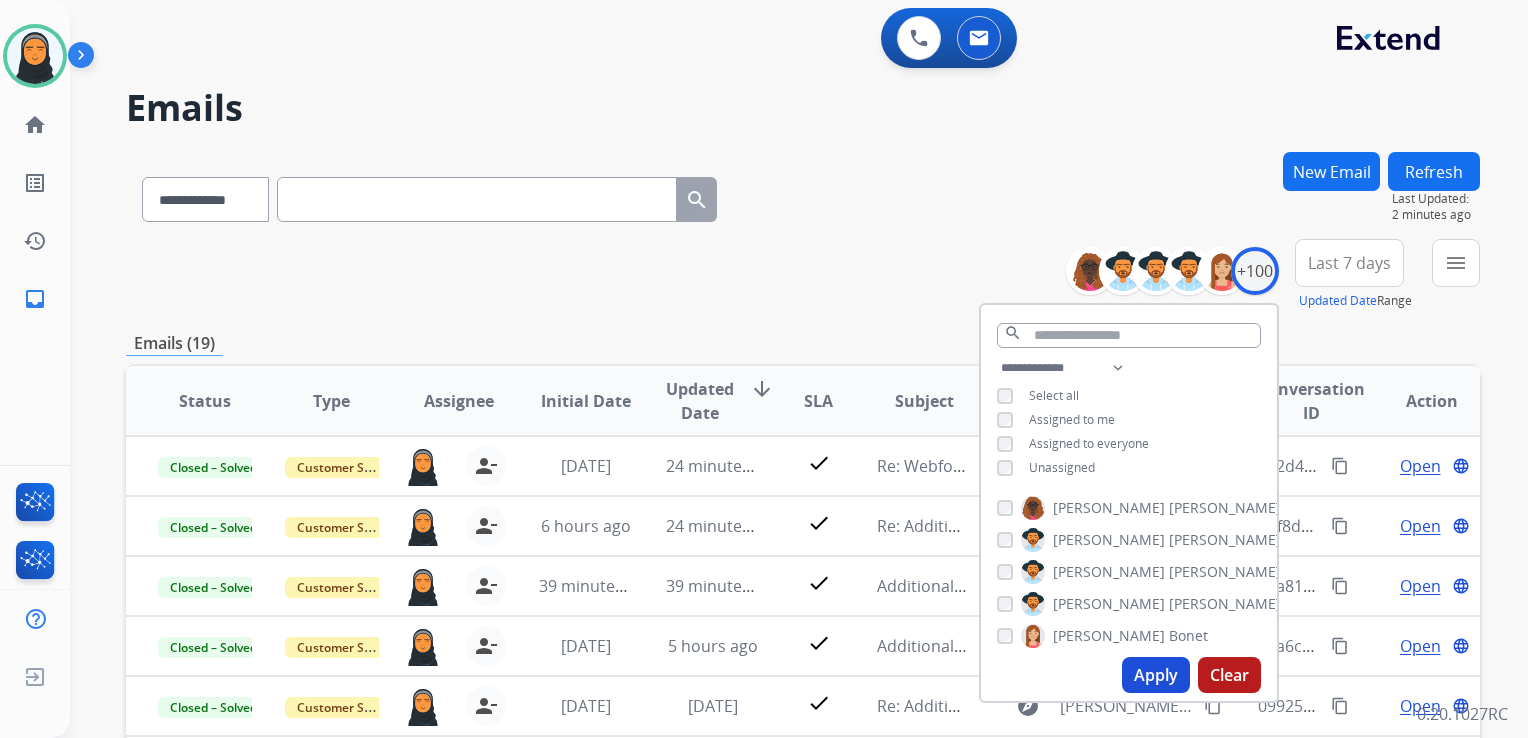 scroll, scrollTop: 399, scrollLeft: 0, axis: vertical 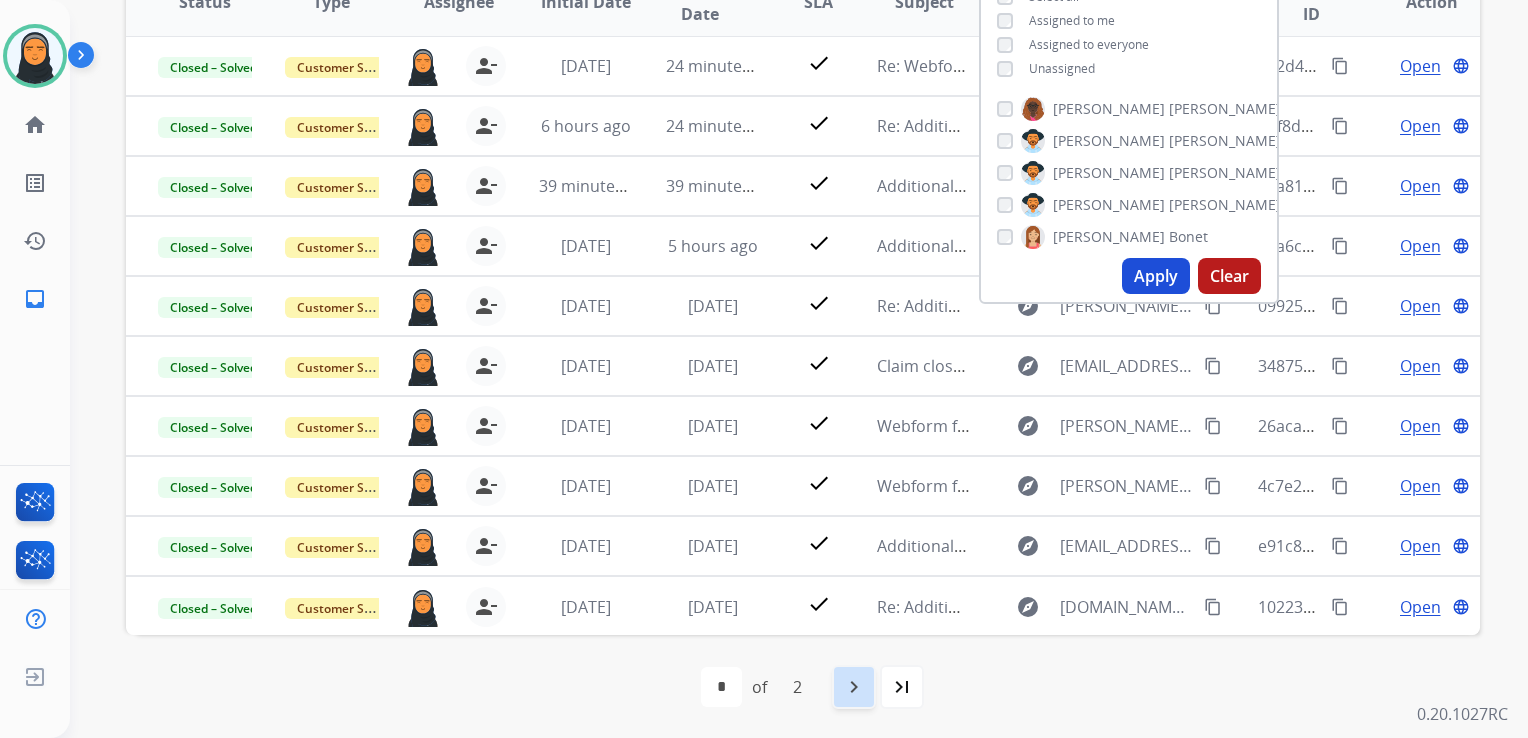 click on "navigate_next" at bounding box center (854, 687) 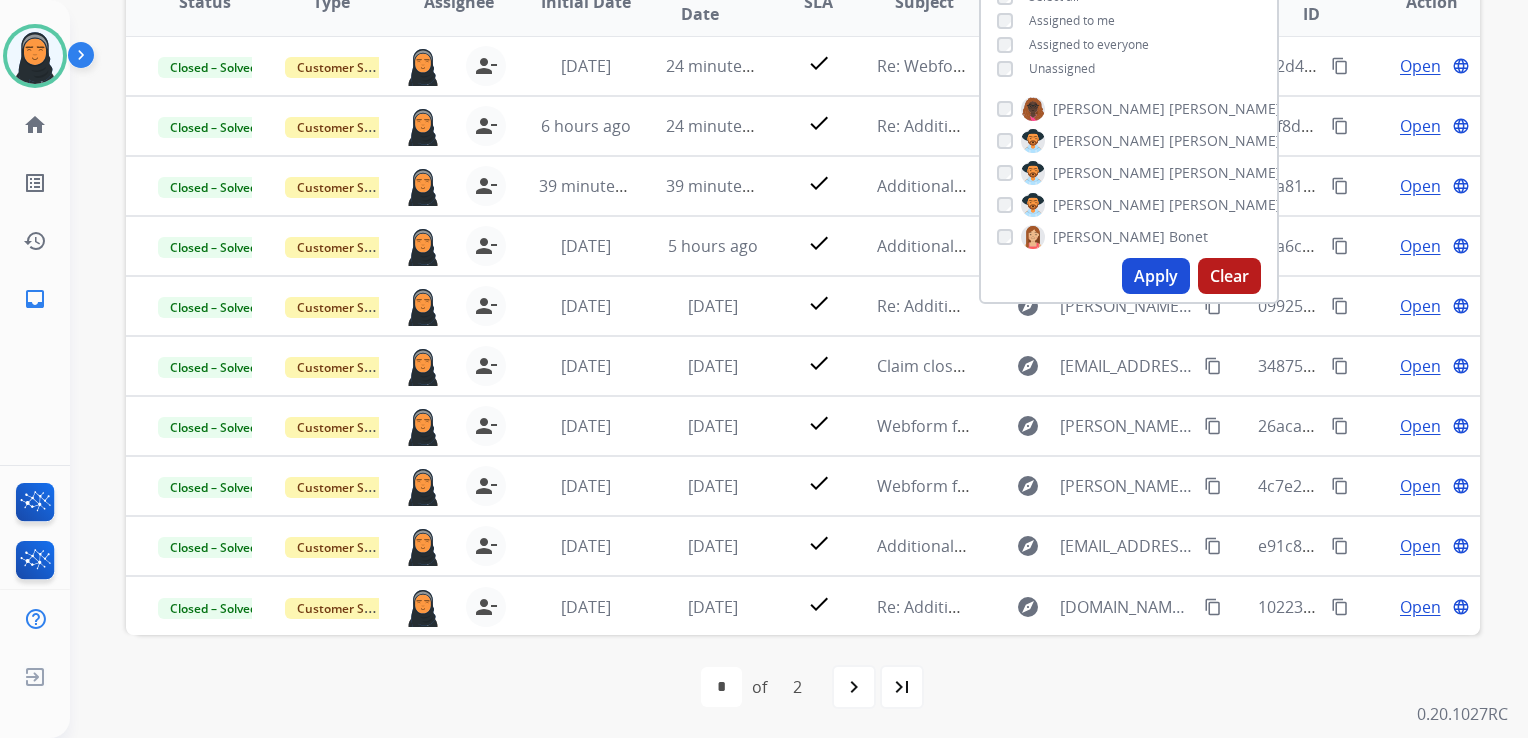 select on "*" 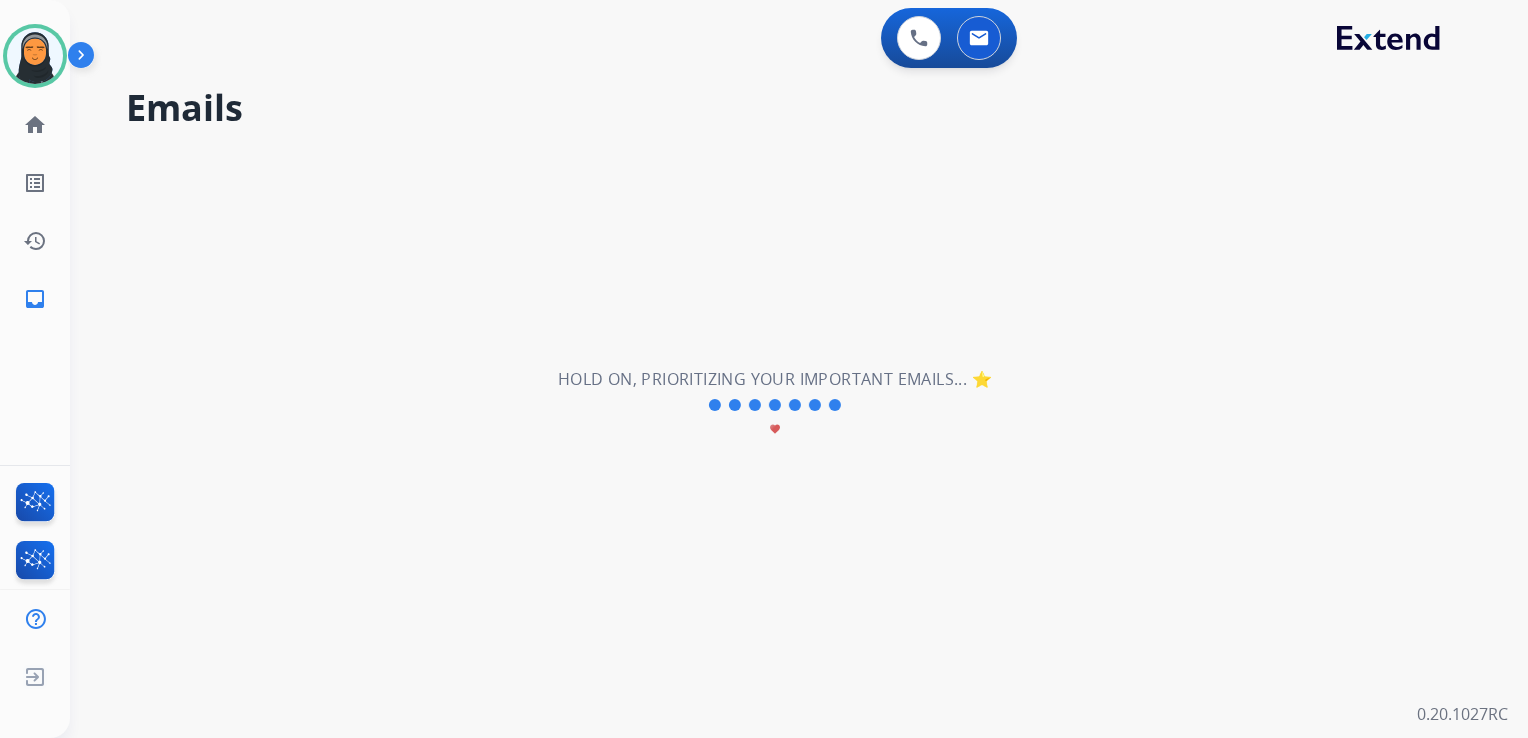 scroll, scrollTop: 0, scrollLeft: 0, axis: both 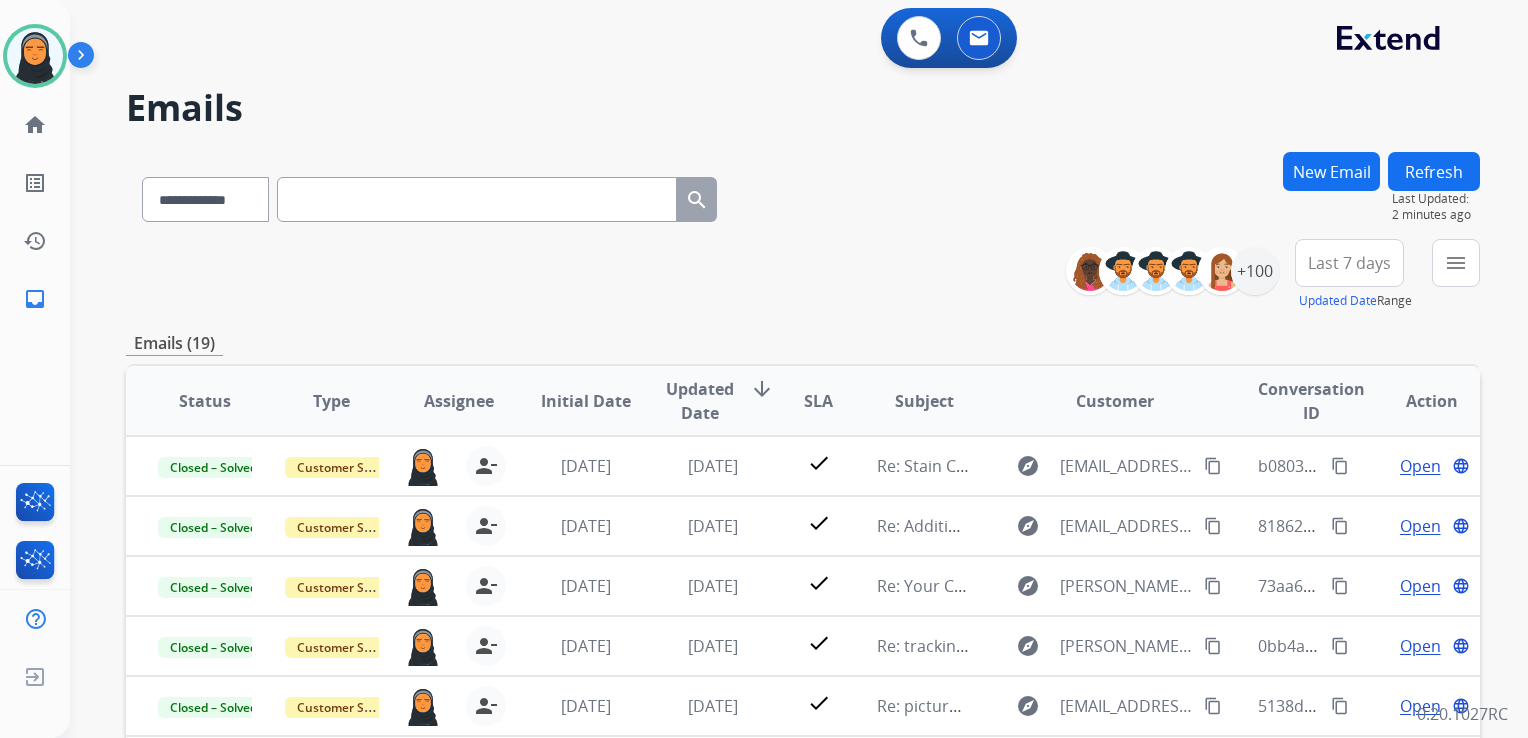 click on "Last 7 days" at bounding box center (1349, 263) 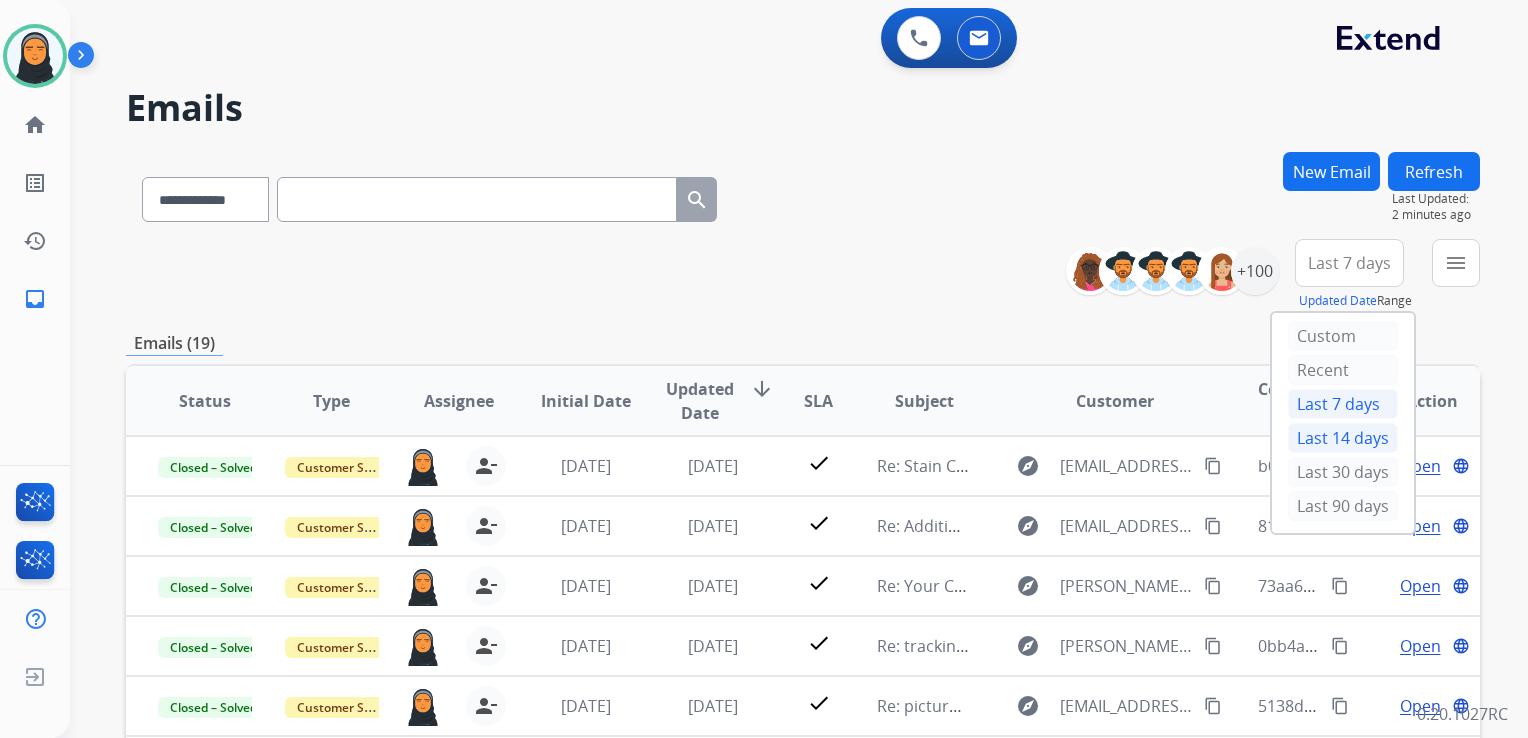 click on "Last 14 days" at bounding box center (1343, 438) 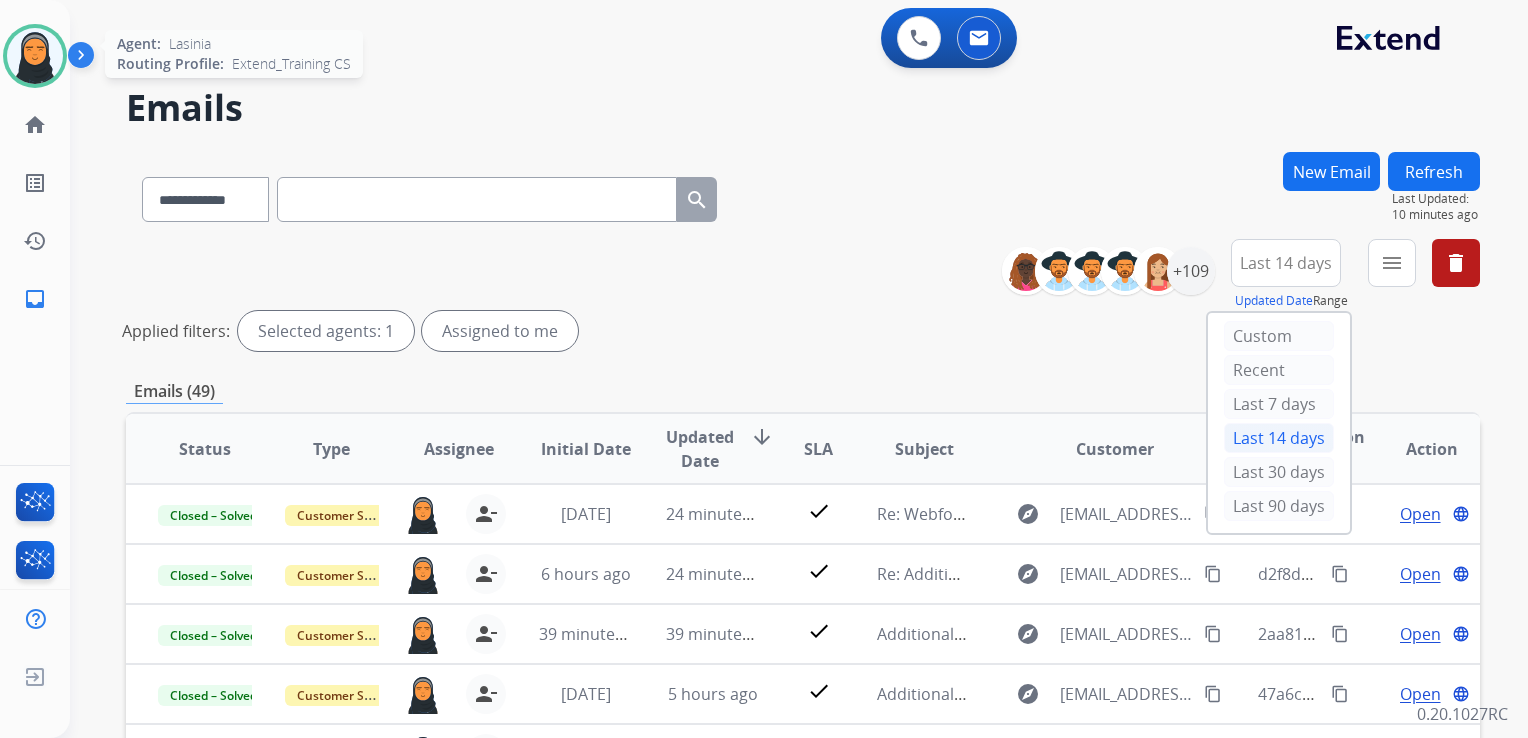 click at bounding box center (35, 56) 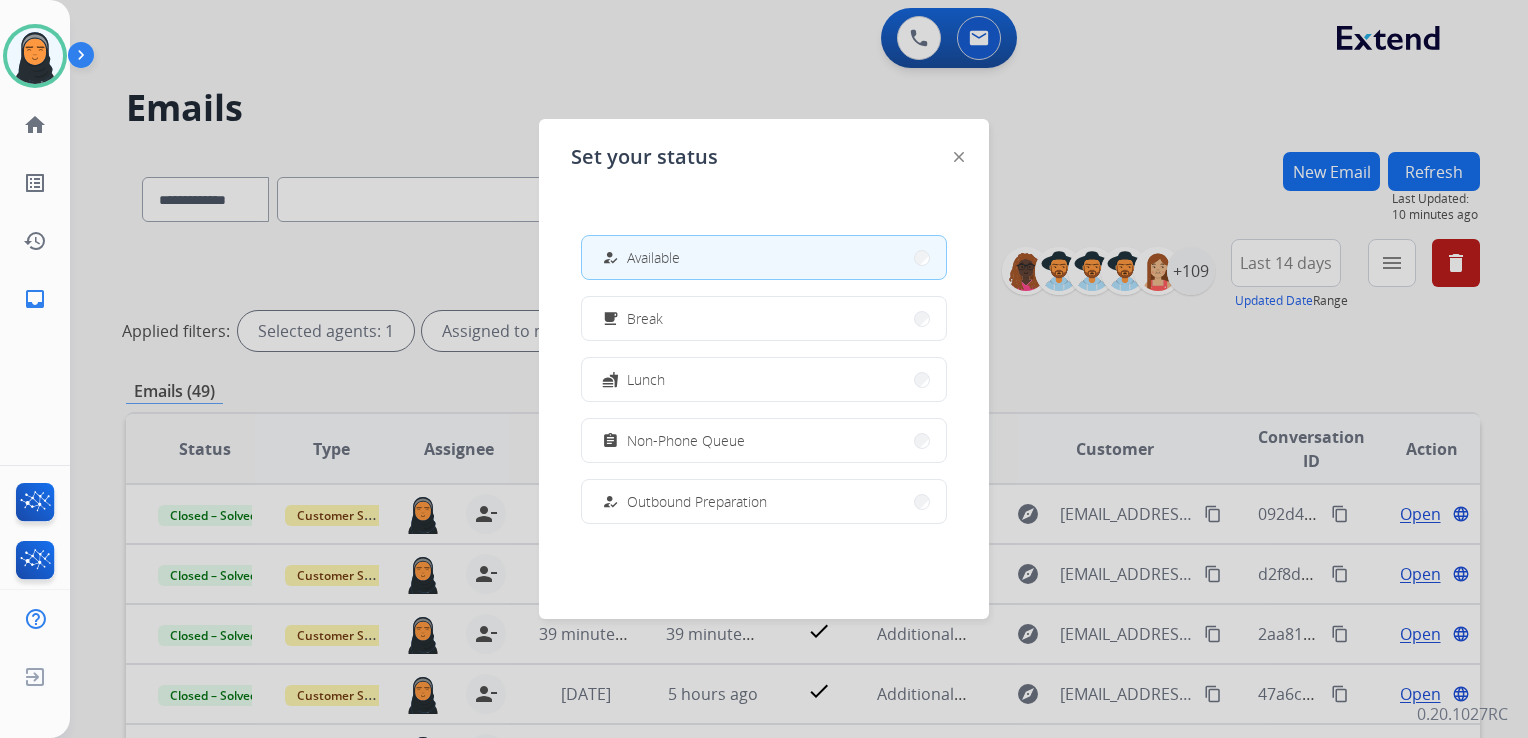 click at bounding box center [764, 369] 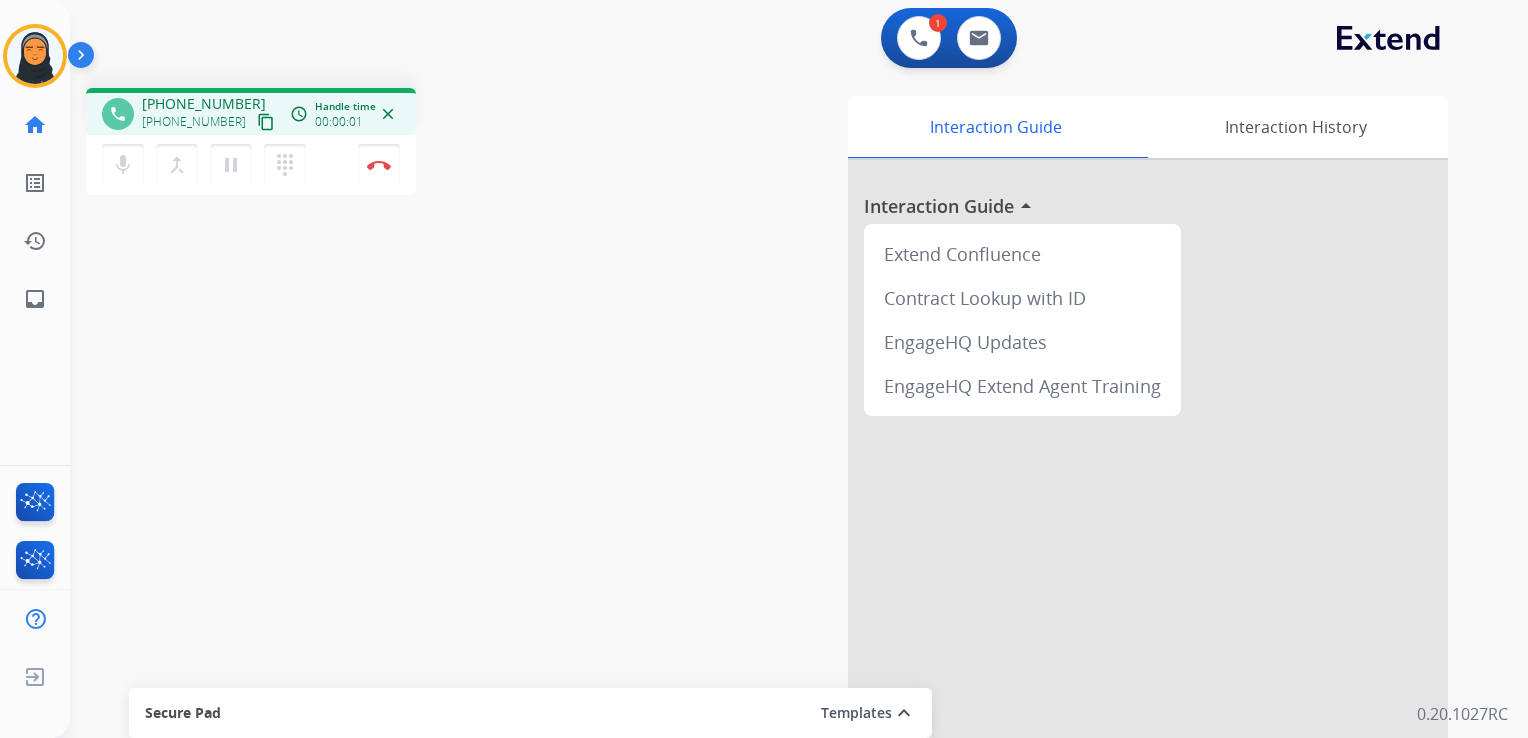click on "content_copy" at bounding box center (266, 122) 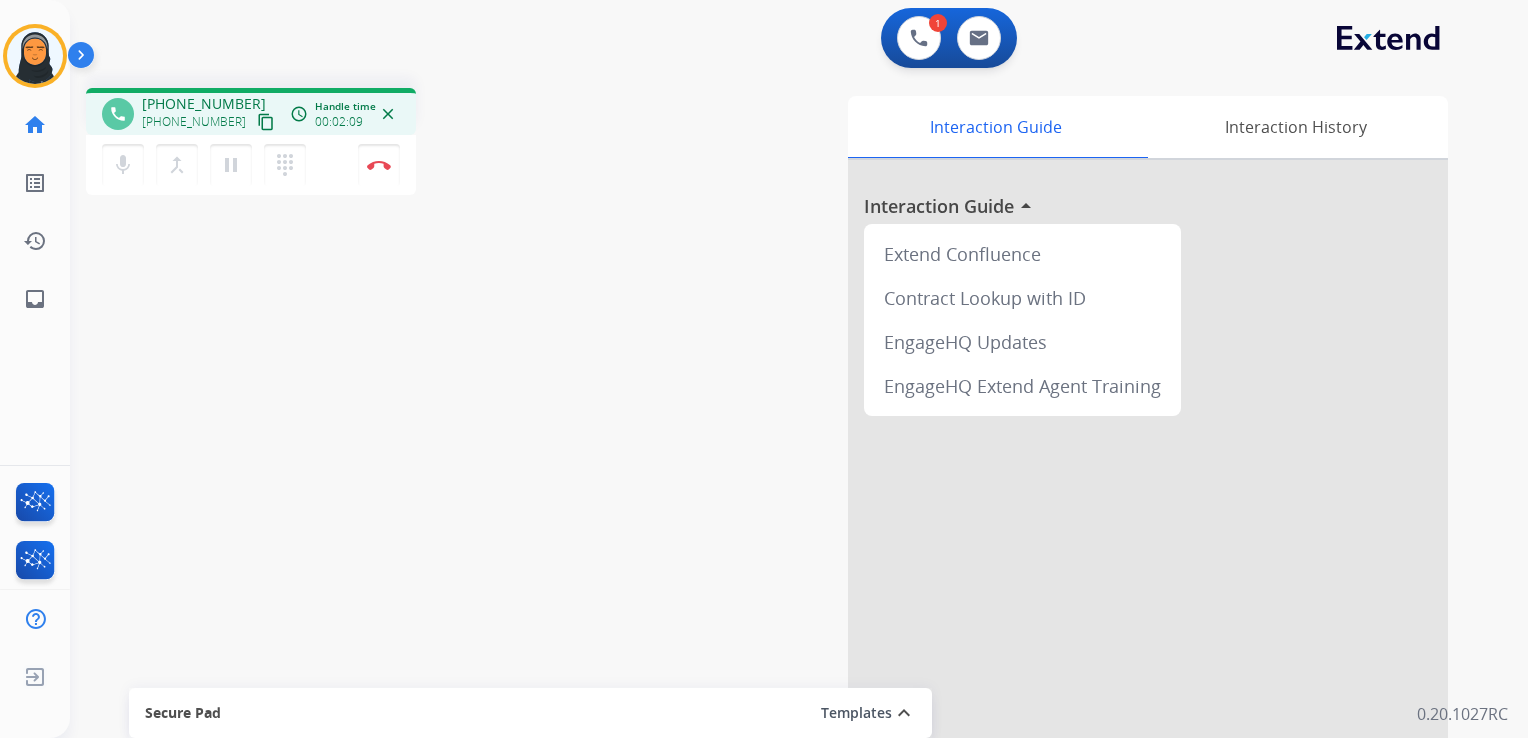click on "content_copy" at bounding box center [266, 122] 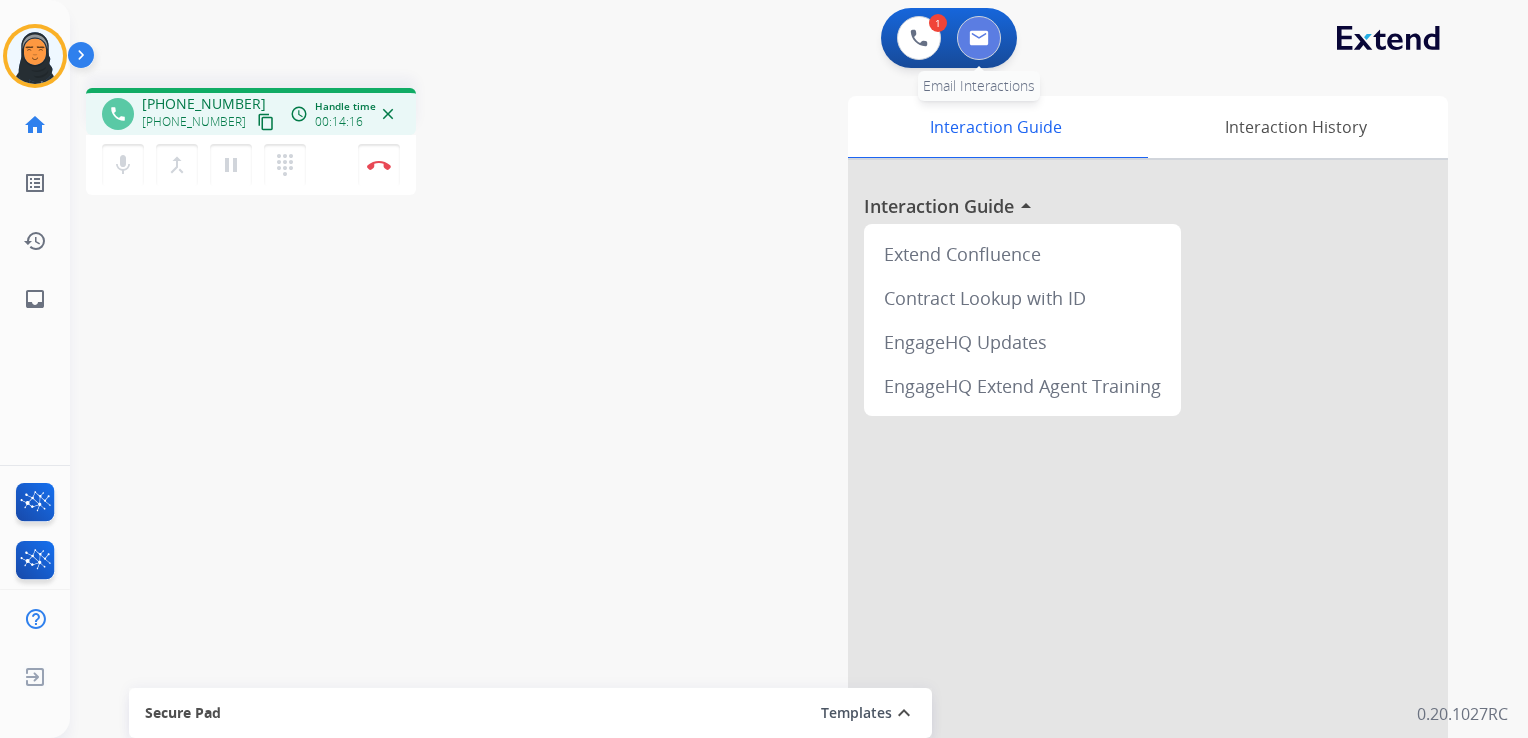 click at bounding box center [979, 38] 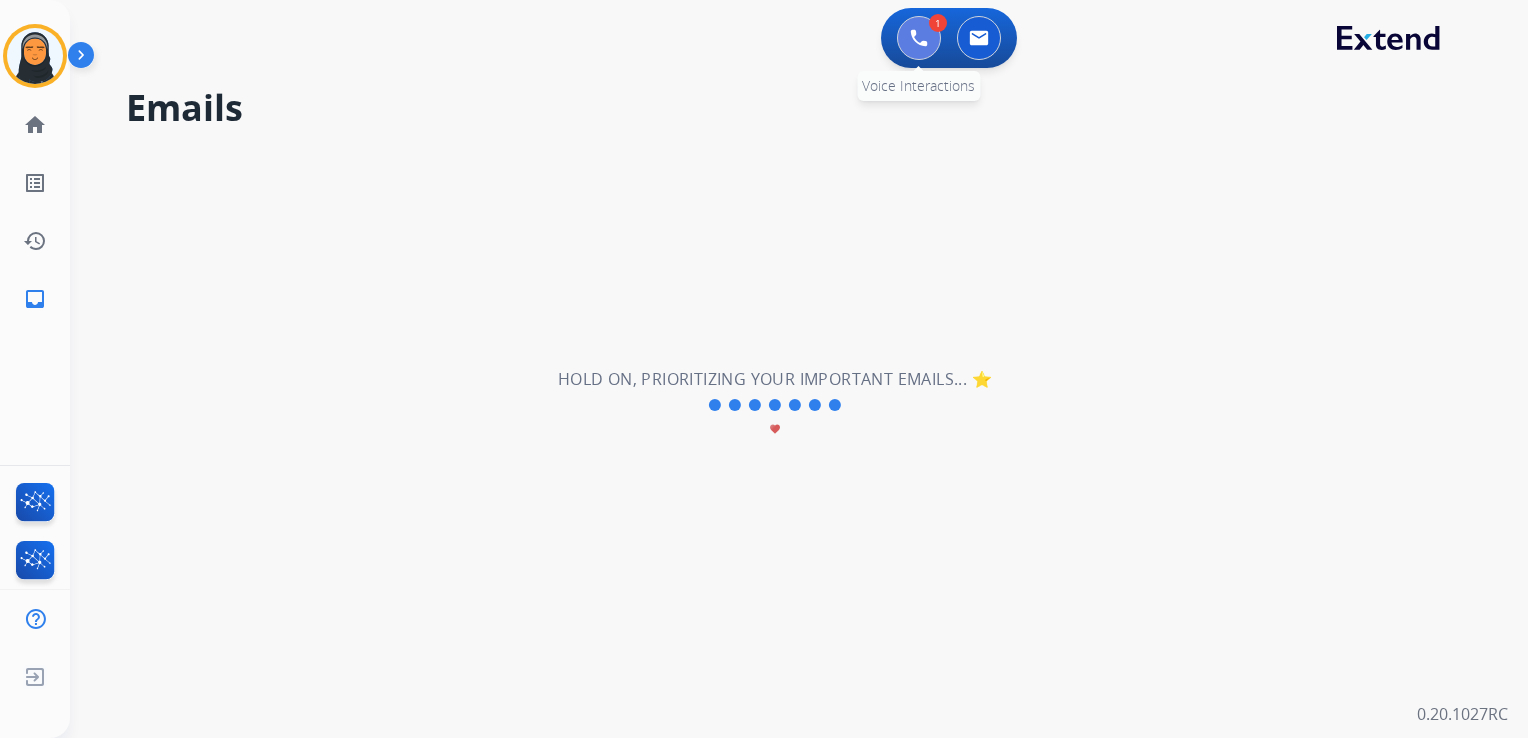 click at bounding box center [919, 38] 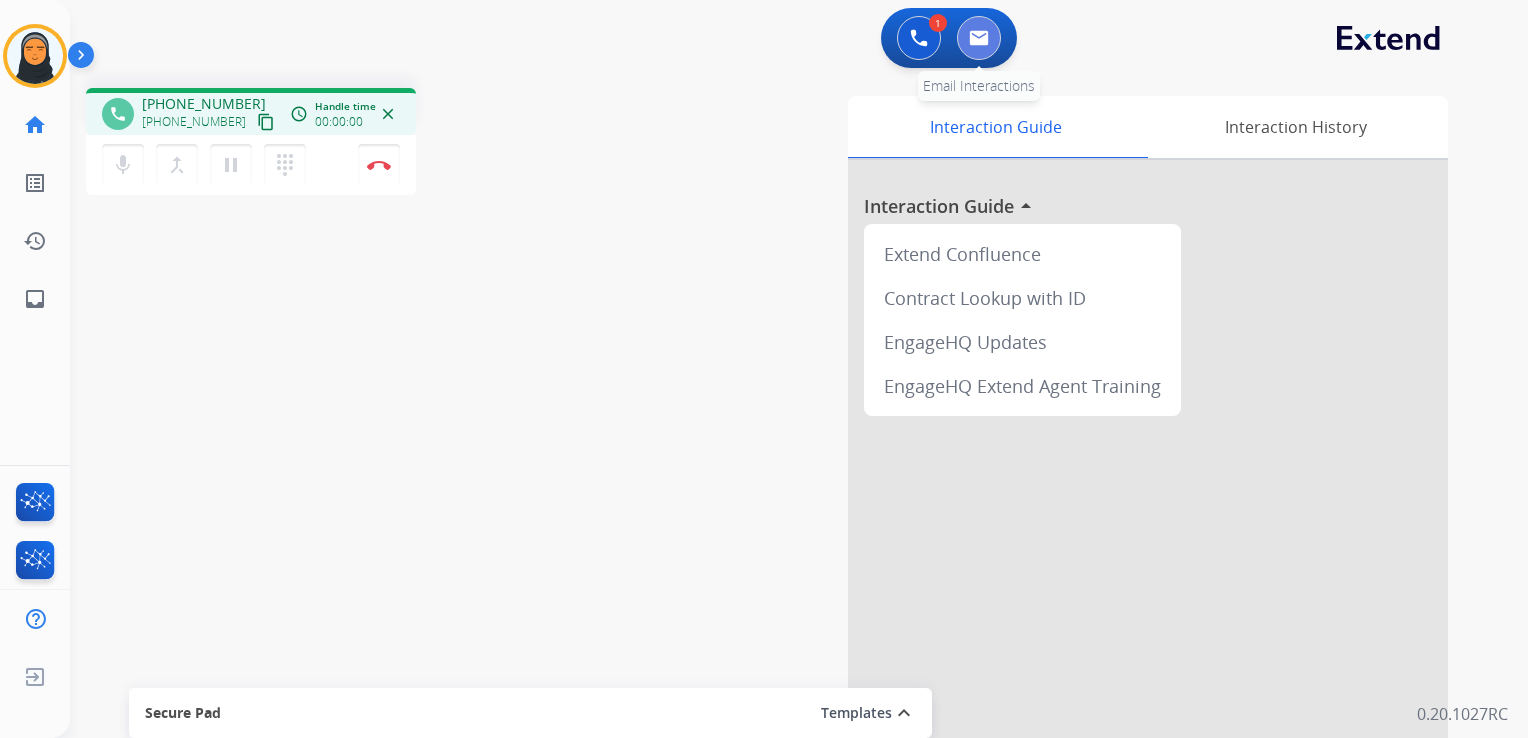click at bounding box center [979, 38] 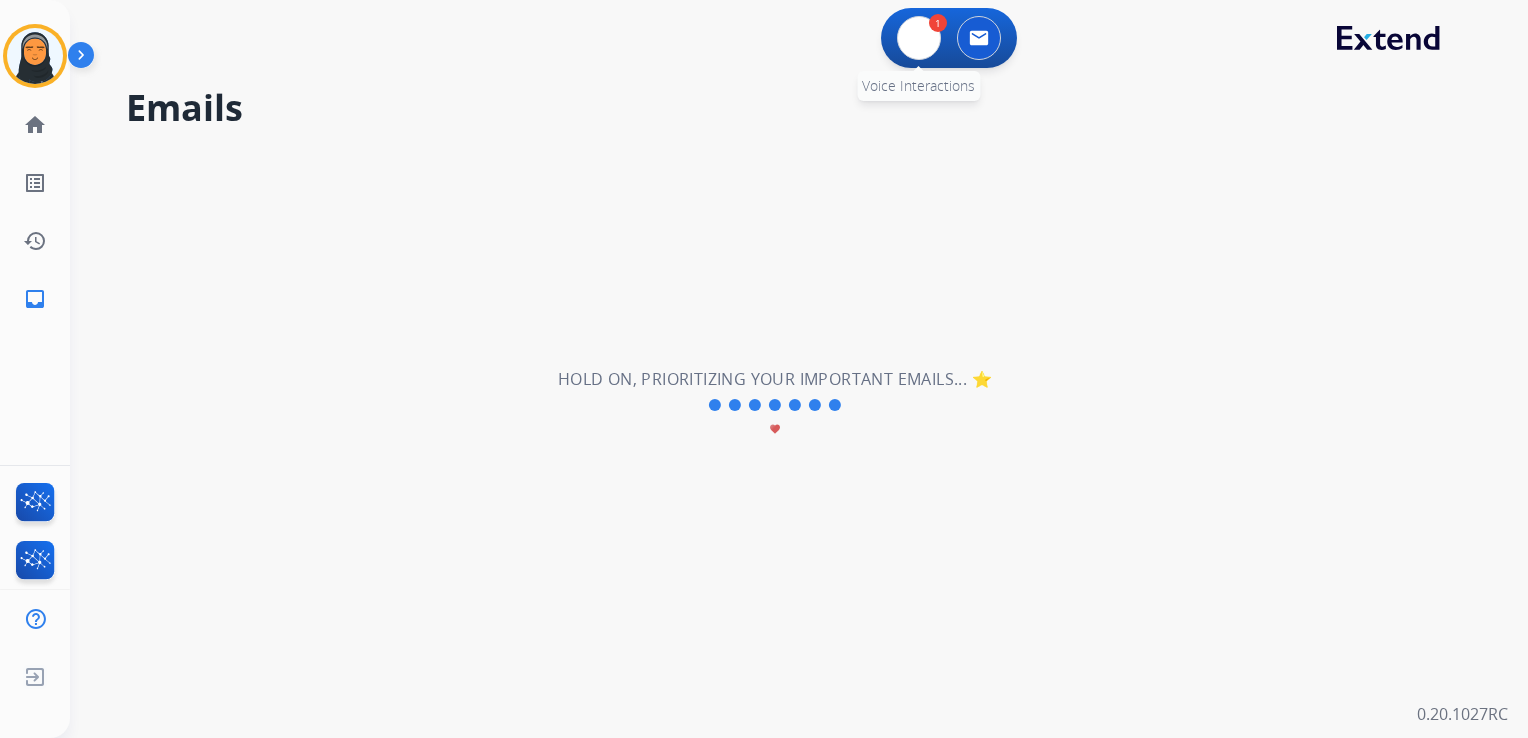 click on "1 Voice Interactions" at bounding box center [919, 38] 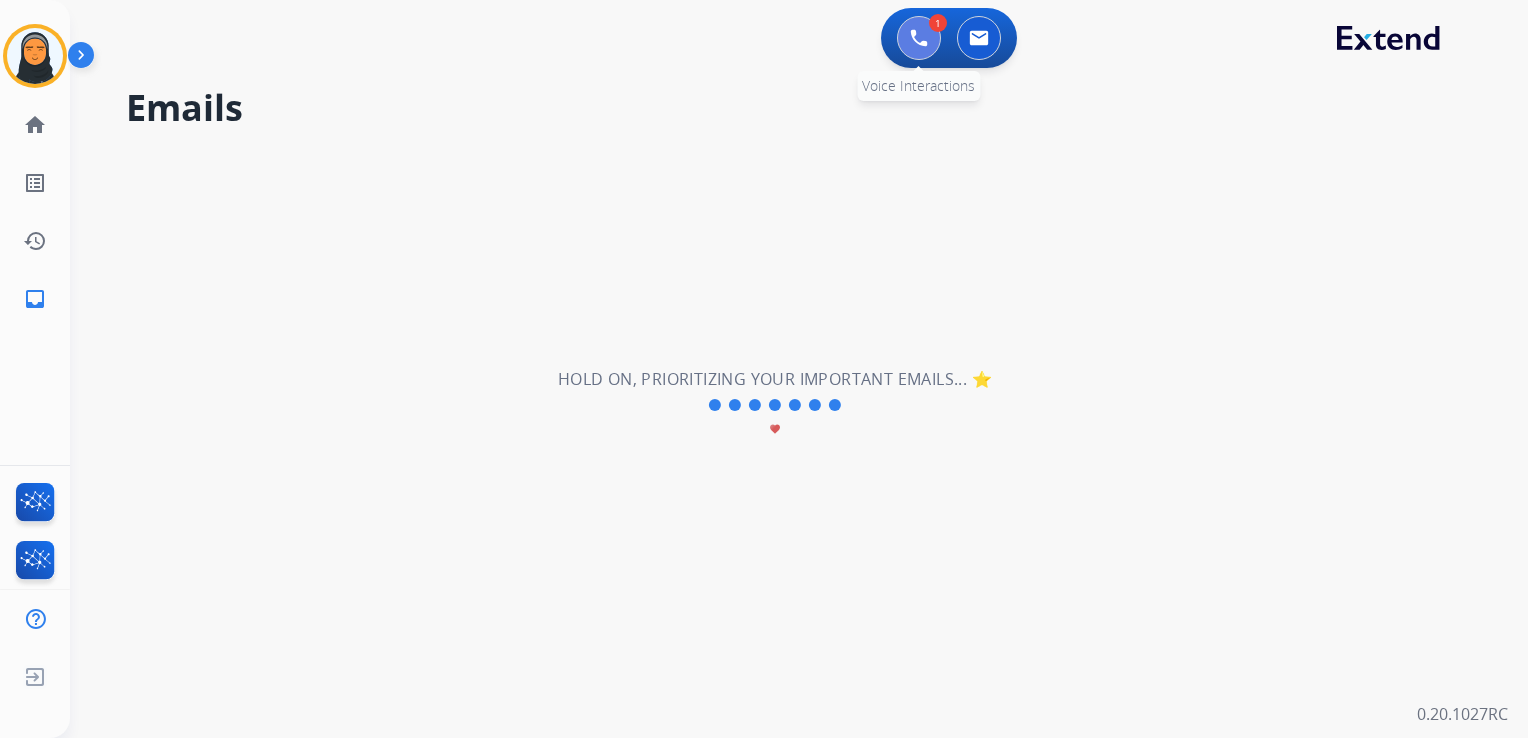 click at bounding box center (919, 38) 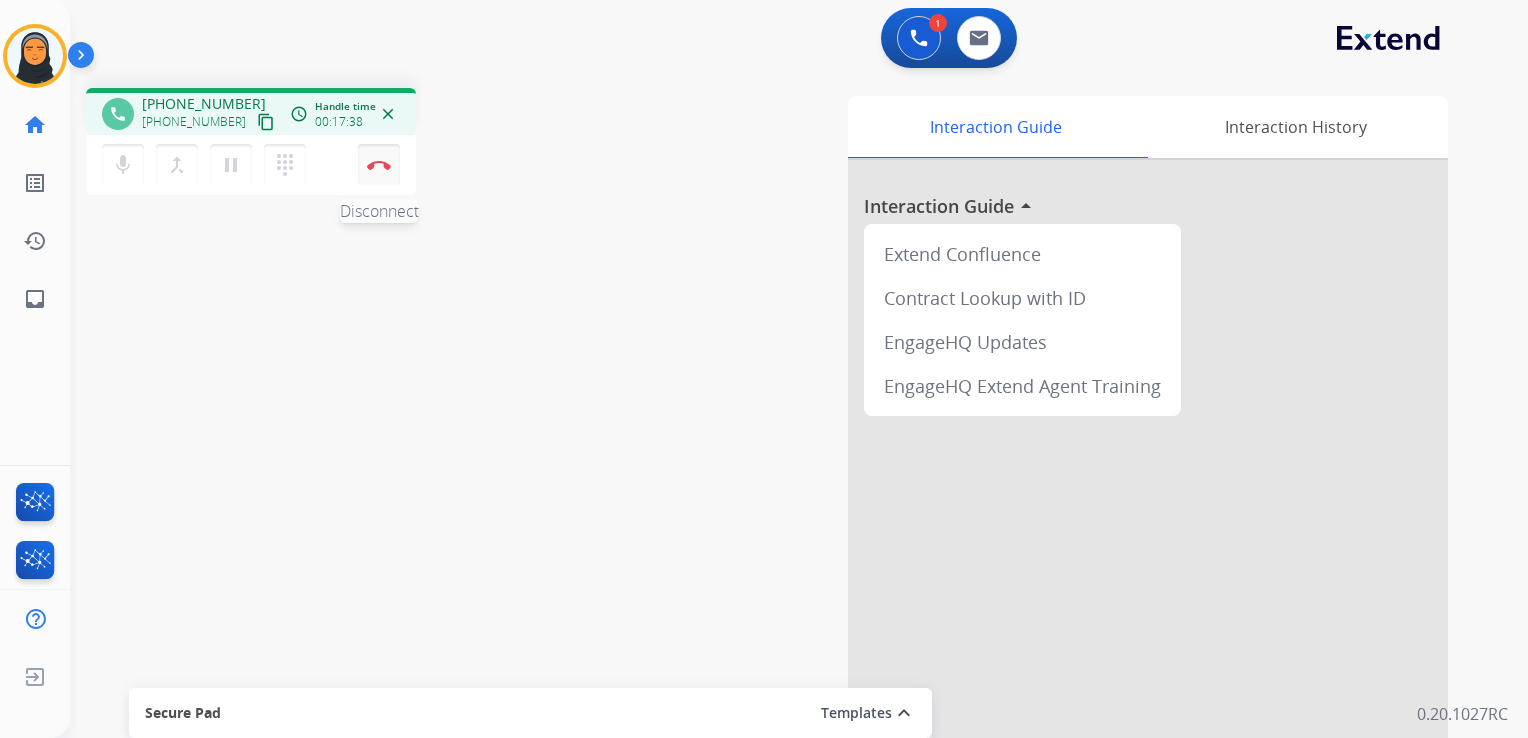 click at bounding box center (379, 165) 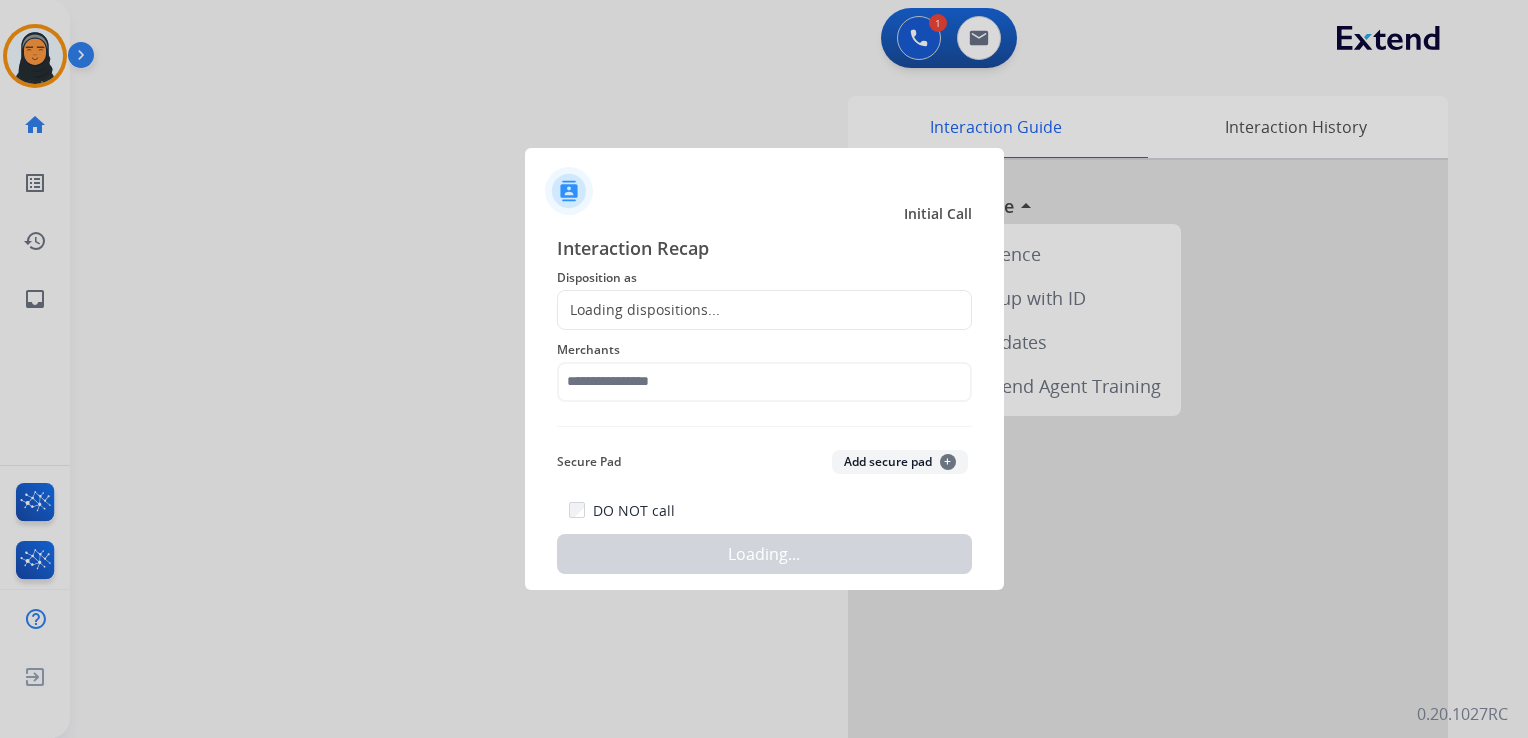 click on "Loading dispositions..." 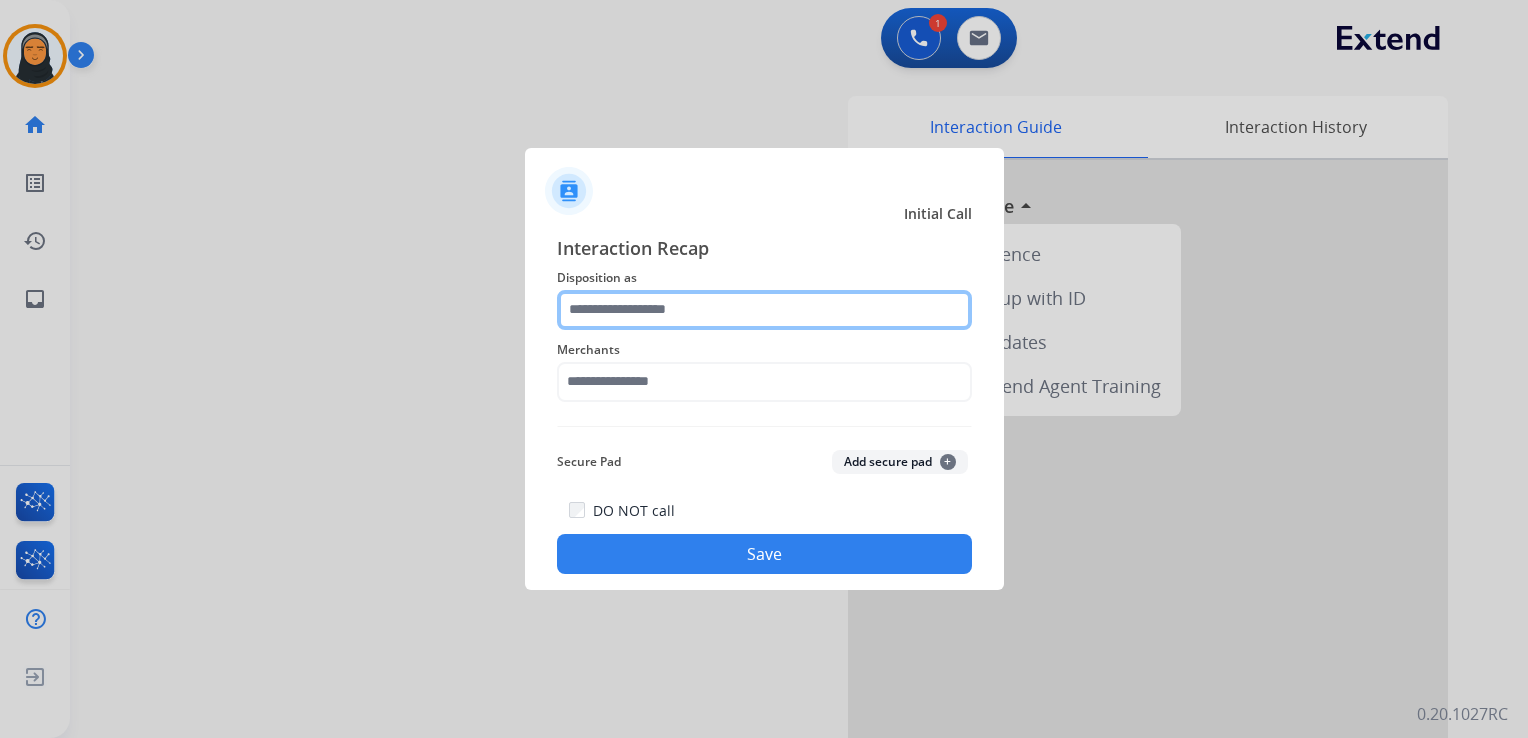 click 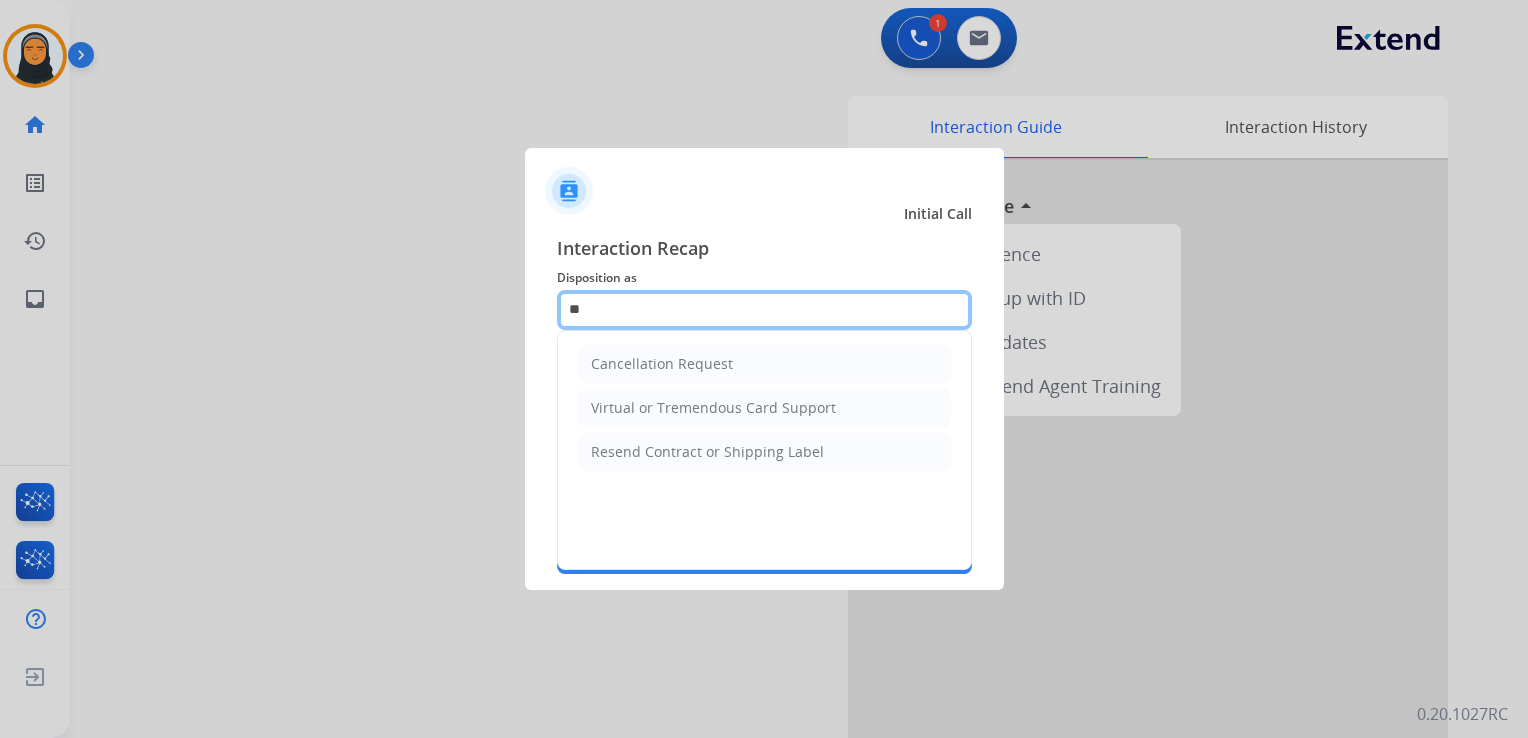 type on "*" 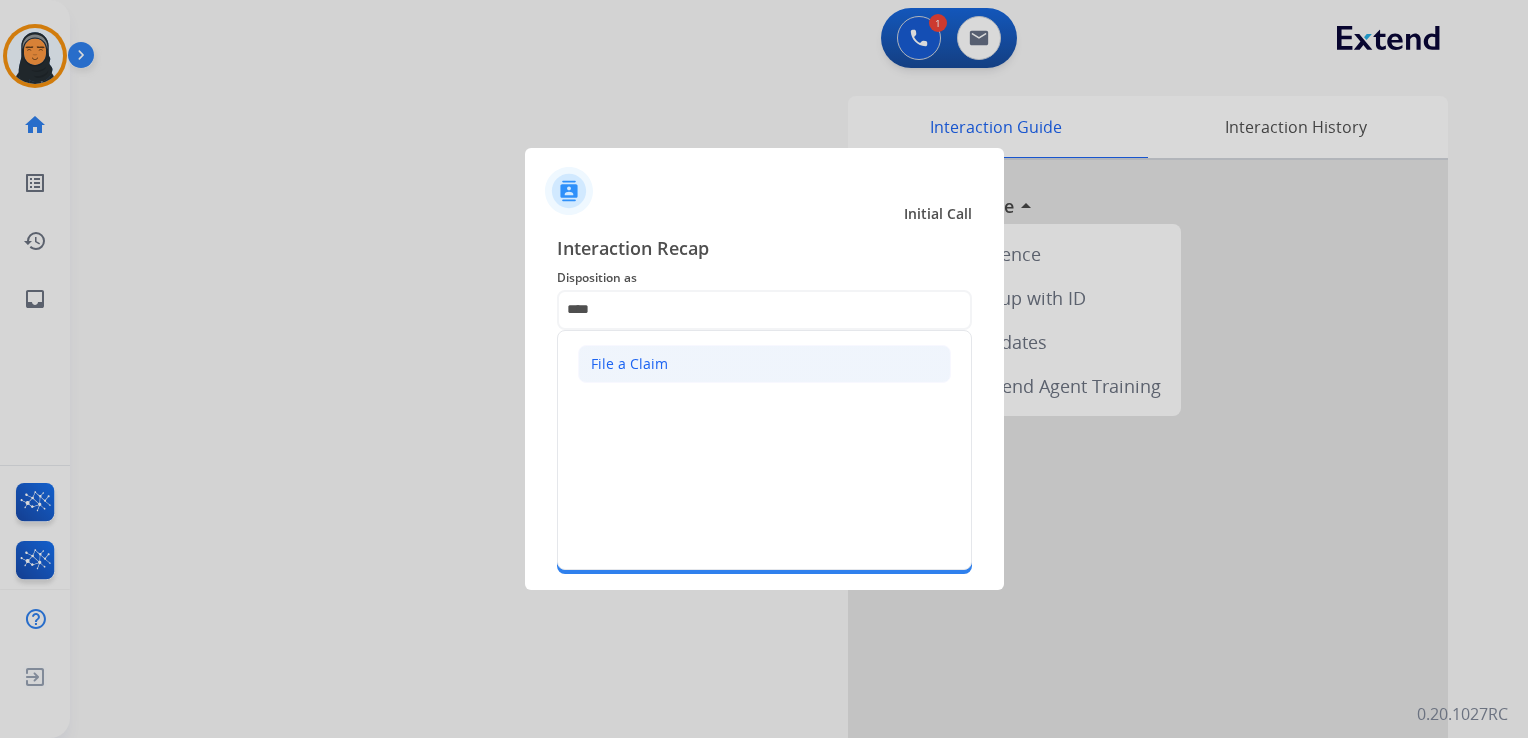 click on "File a Claim" 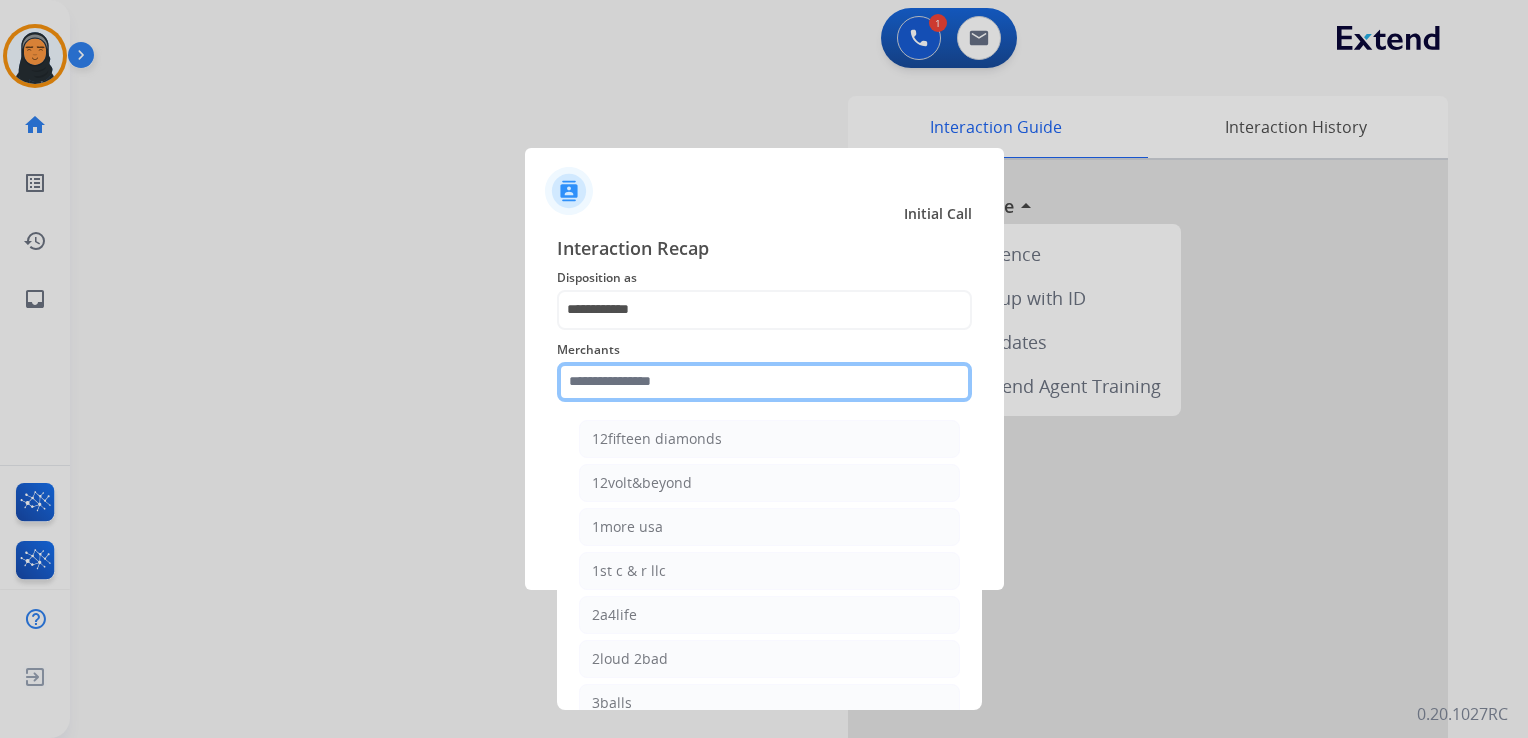 click 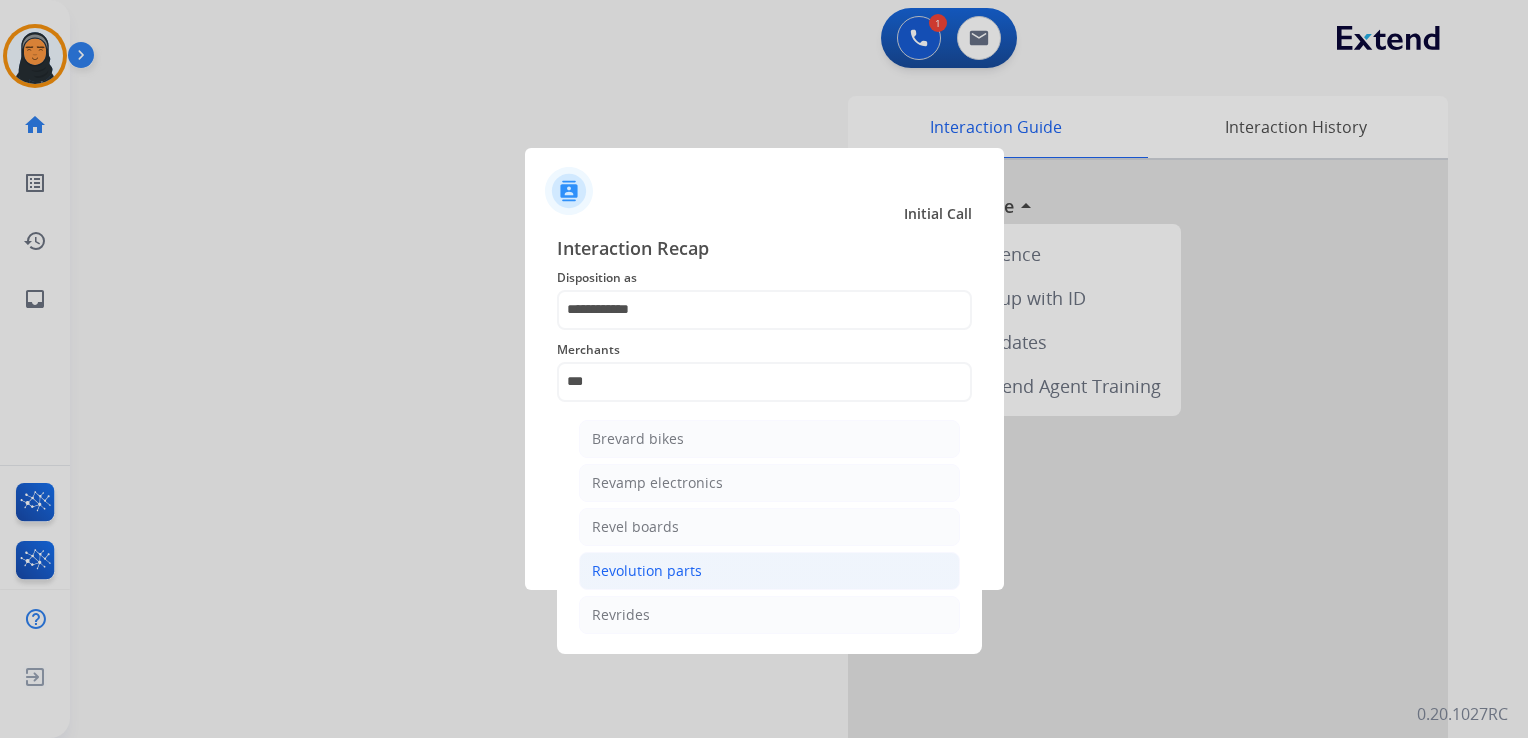 click on "Revolution parts" 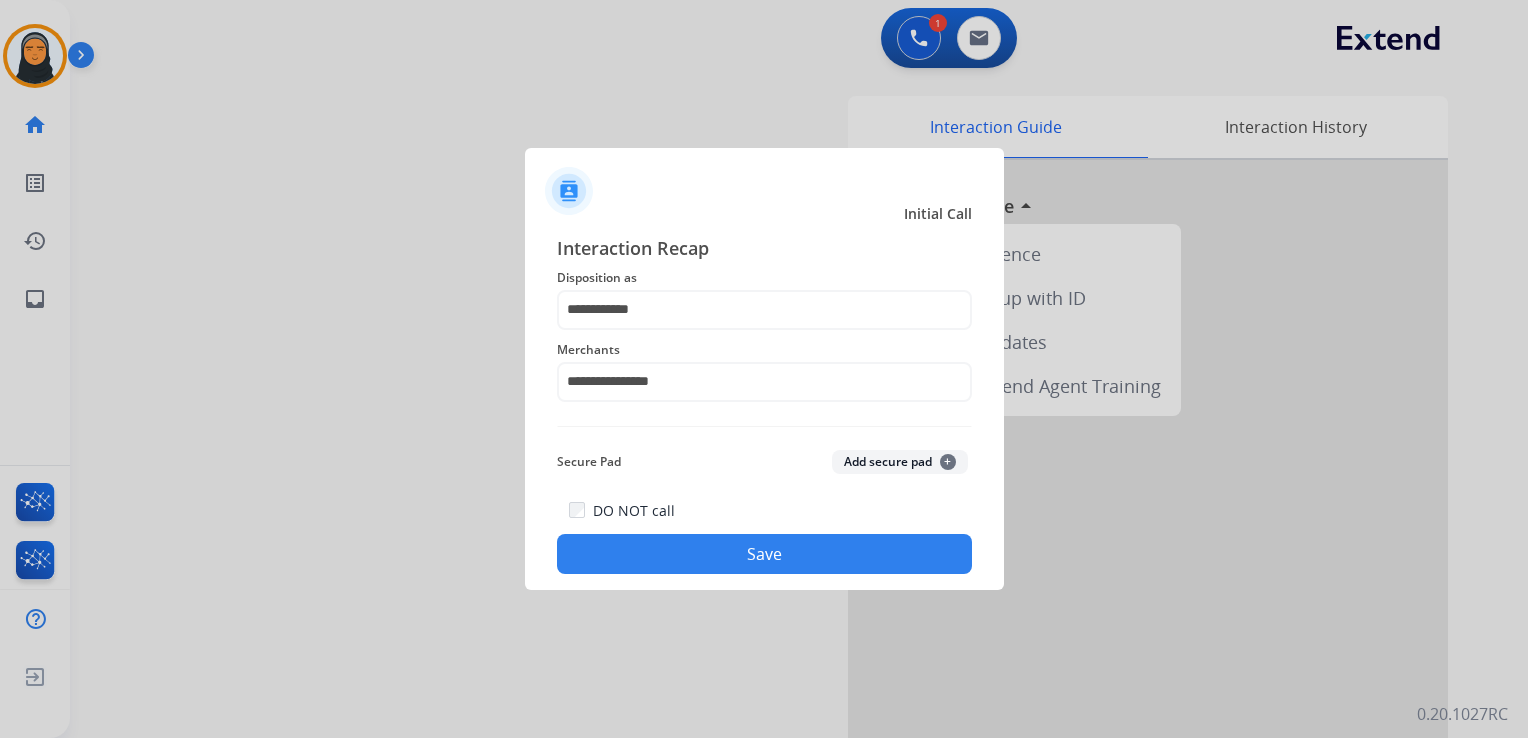 click on "Save" 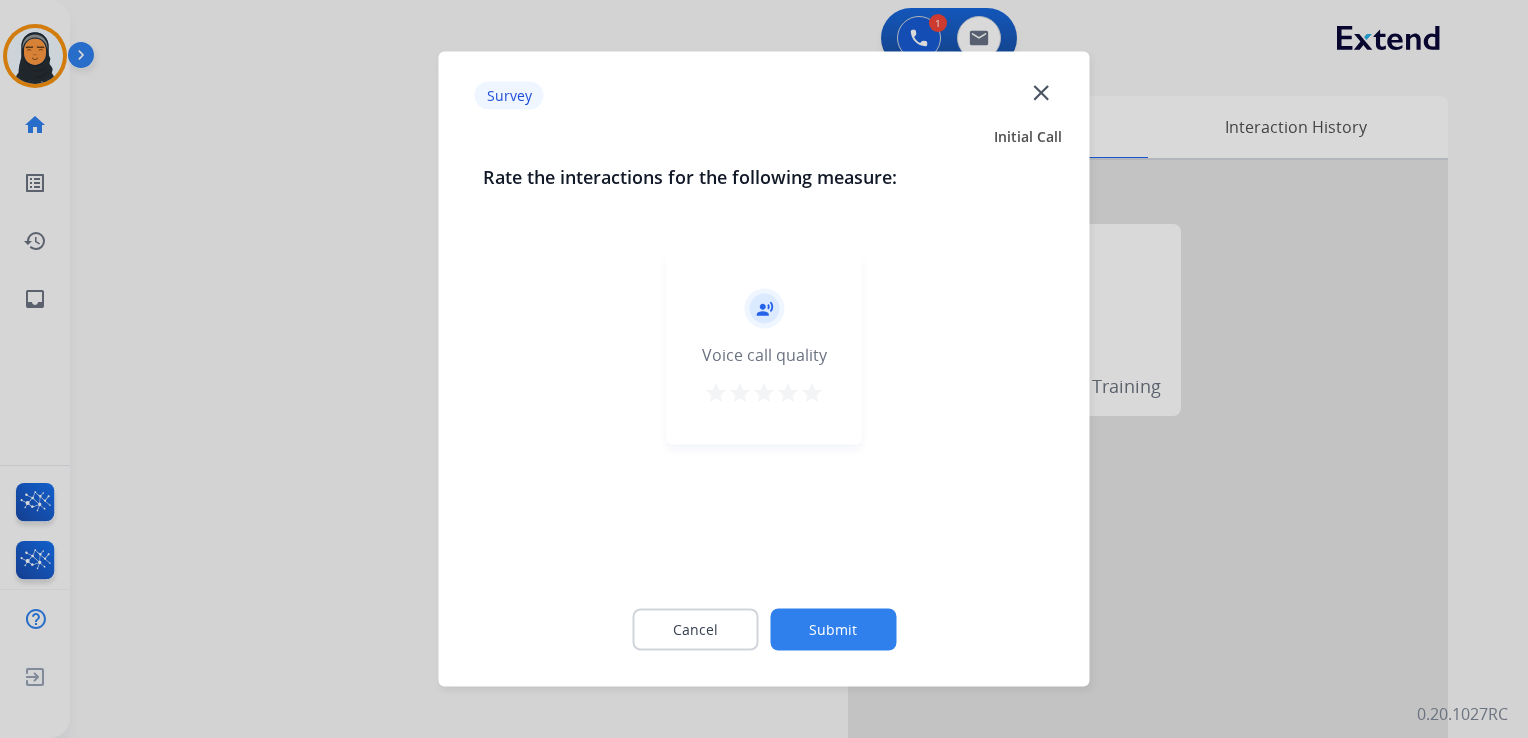click on "star" at bounding box center [812, 393] 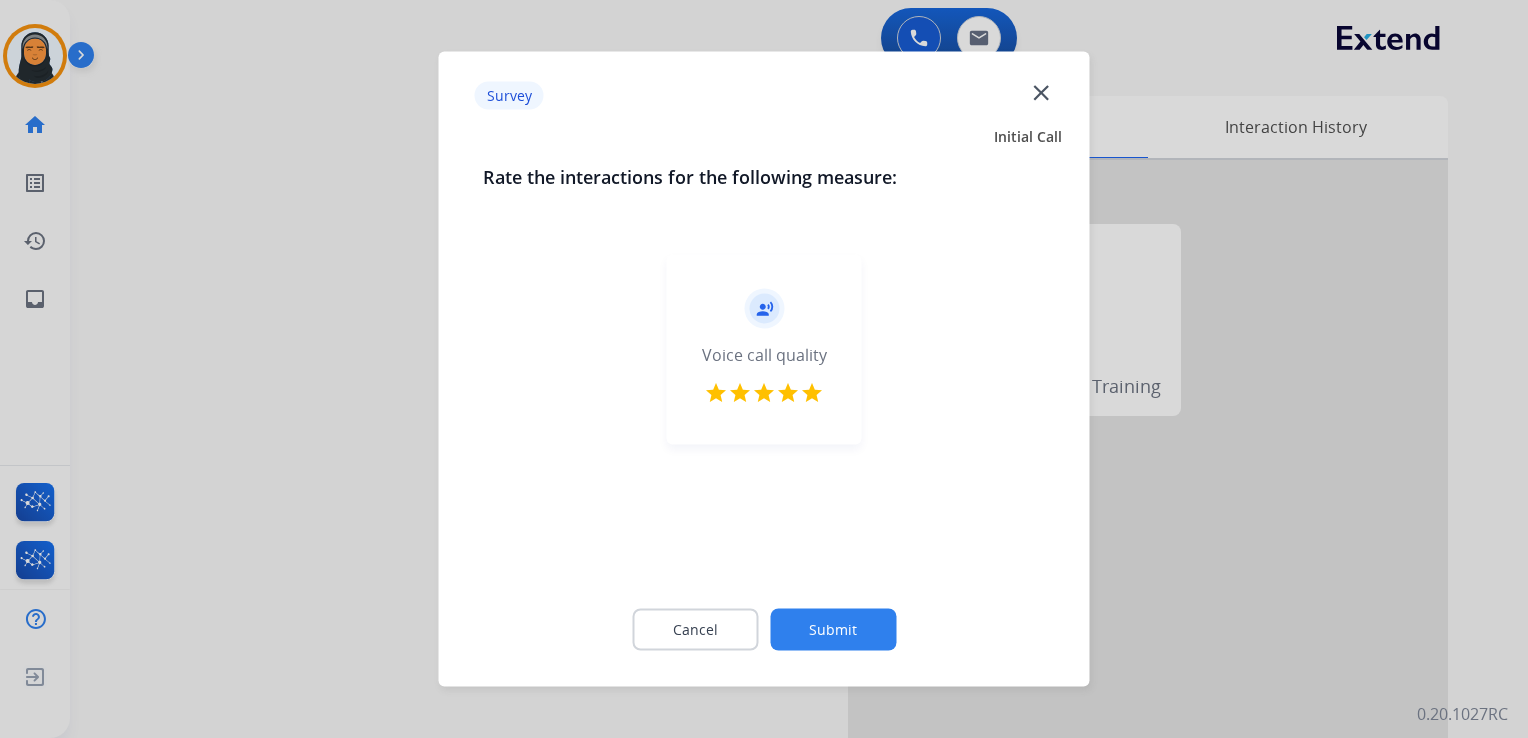 click on "Submit" 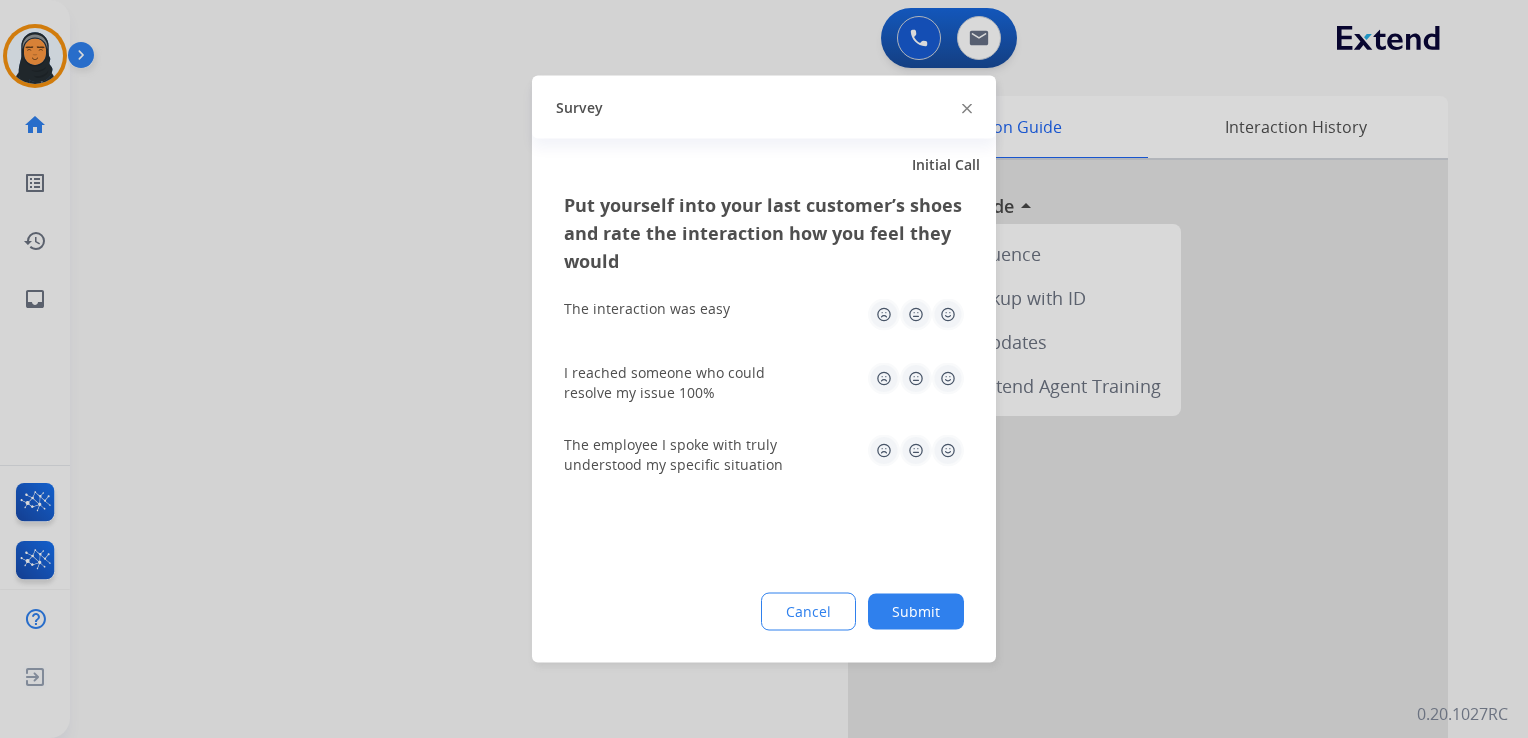 click 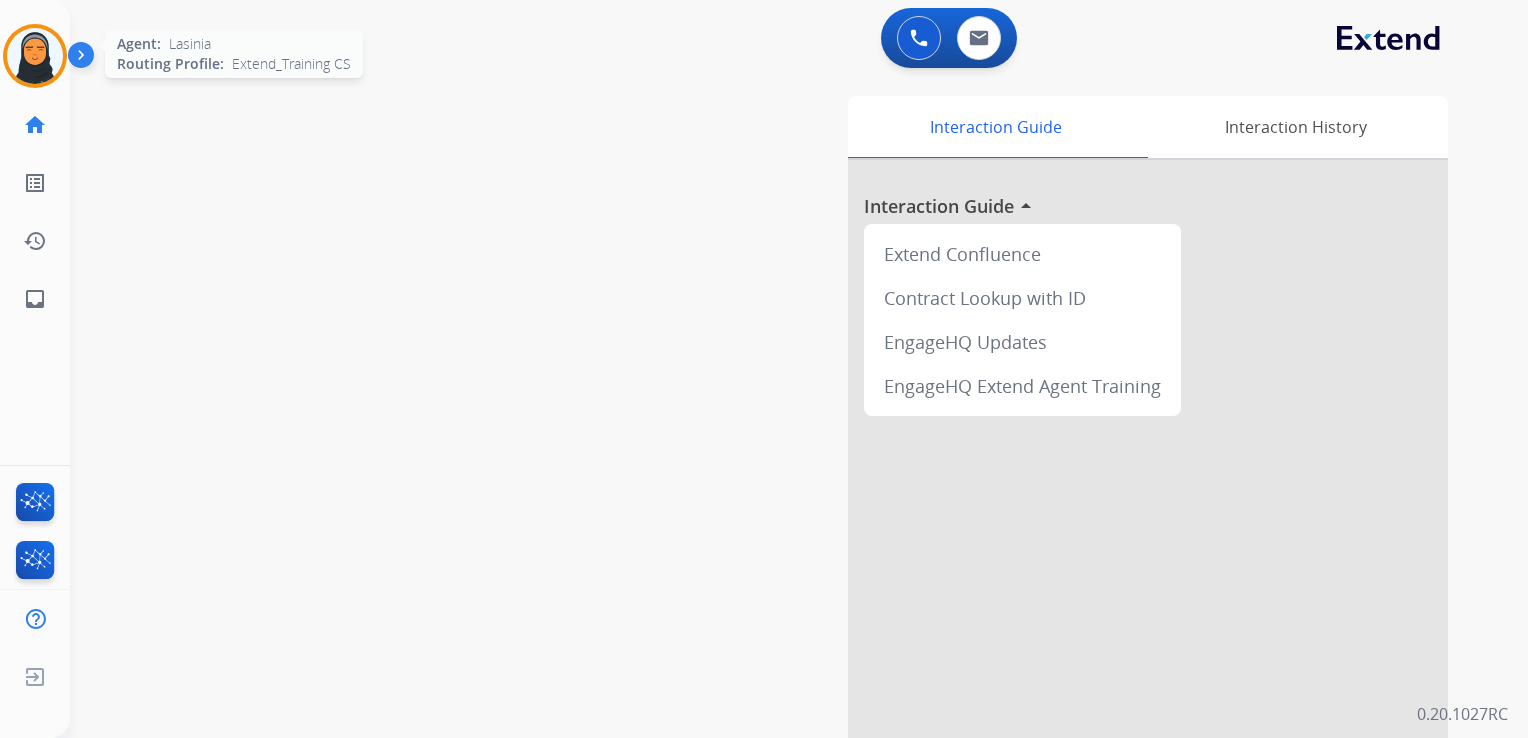 click at bounding box center (35, 56) 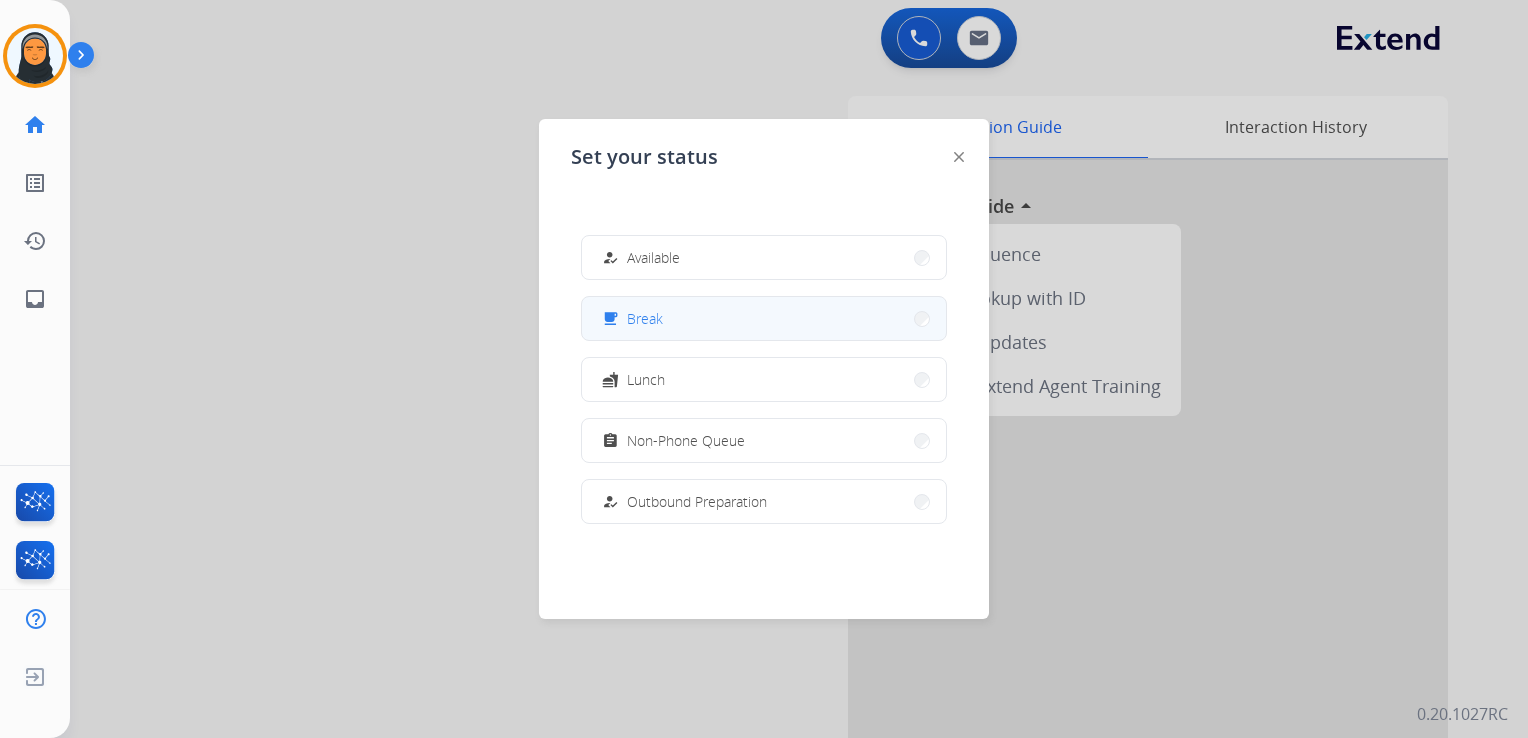 click on "free_breakfast Break" at bounding box center [764, 318] 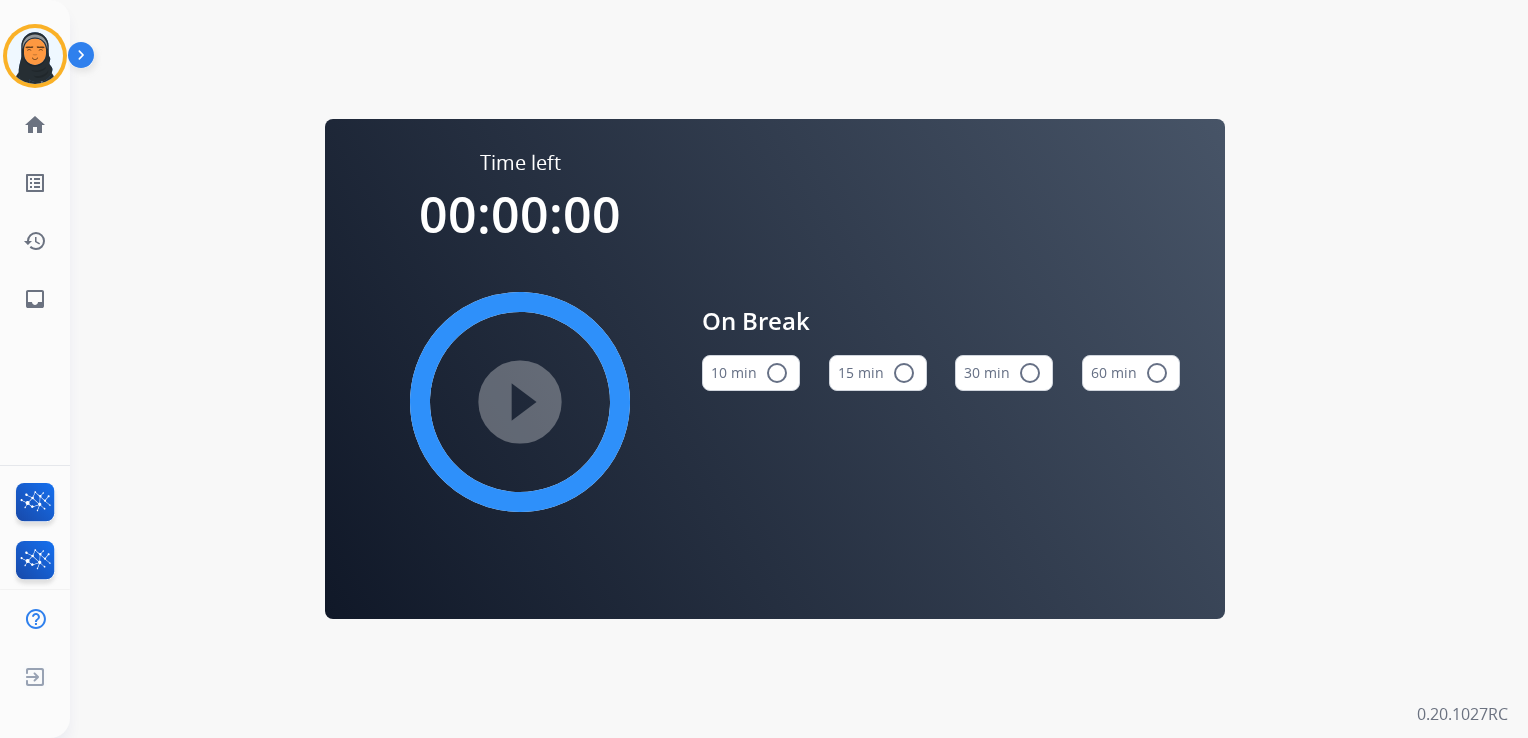 drag, startPoint x: 42, startPoint y: 65, endPoint x: 86, endPoint y: 76, distance: 45.35416 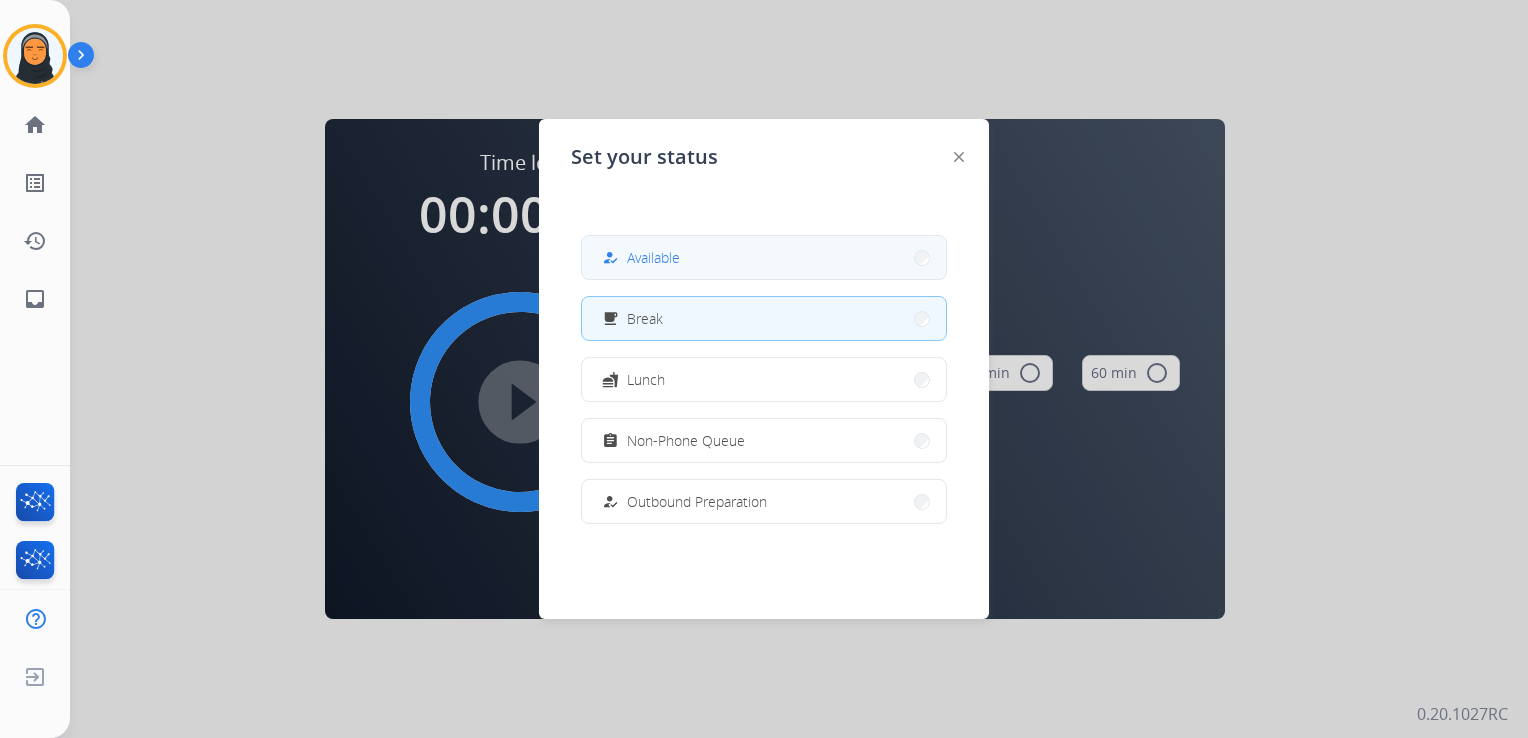 click on "how_to_reg Available" at bounding box center [764, 257] 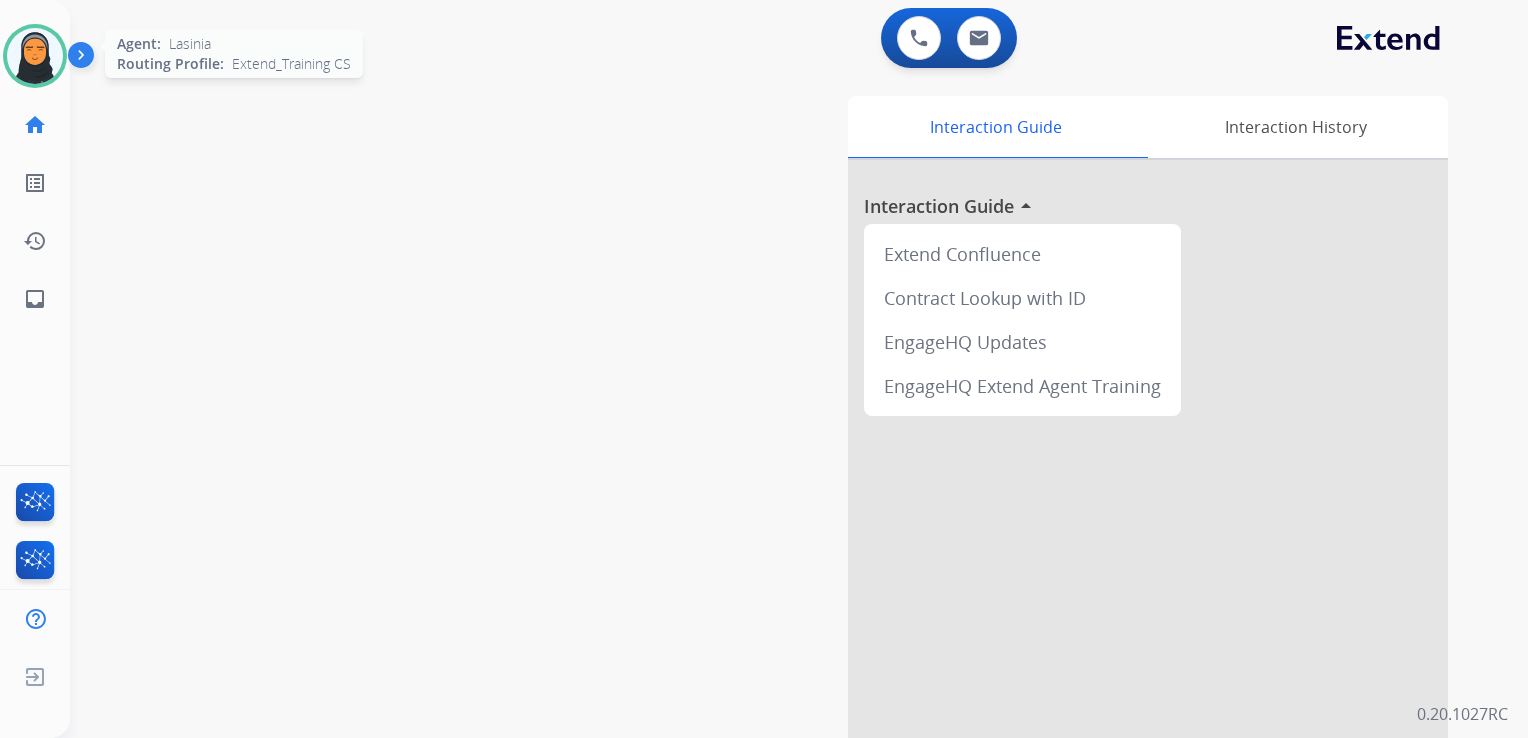 click at bounding box center [35, 56] 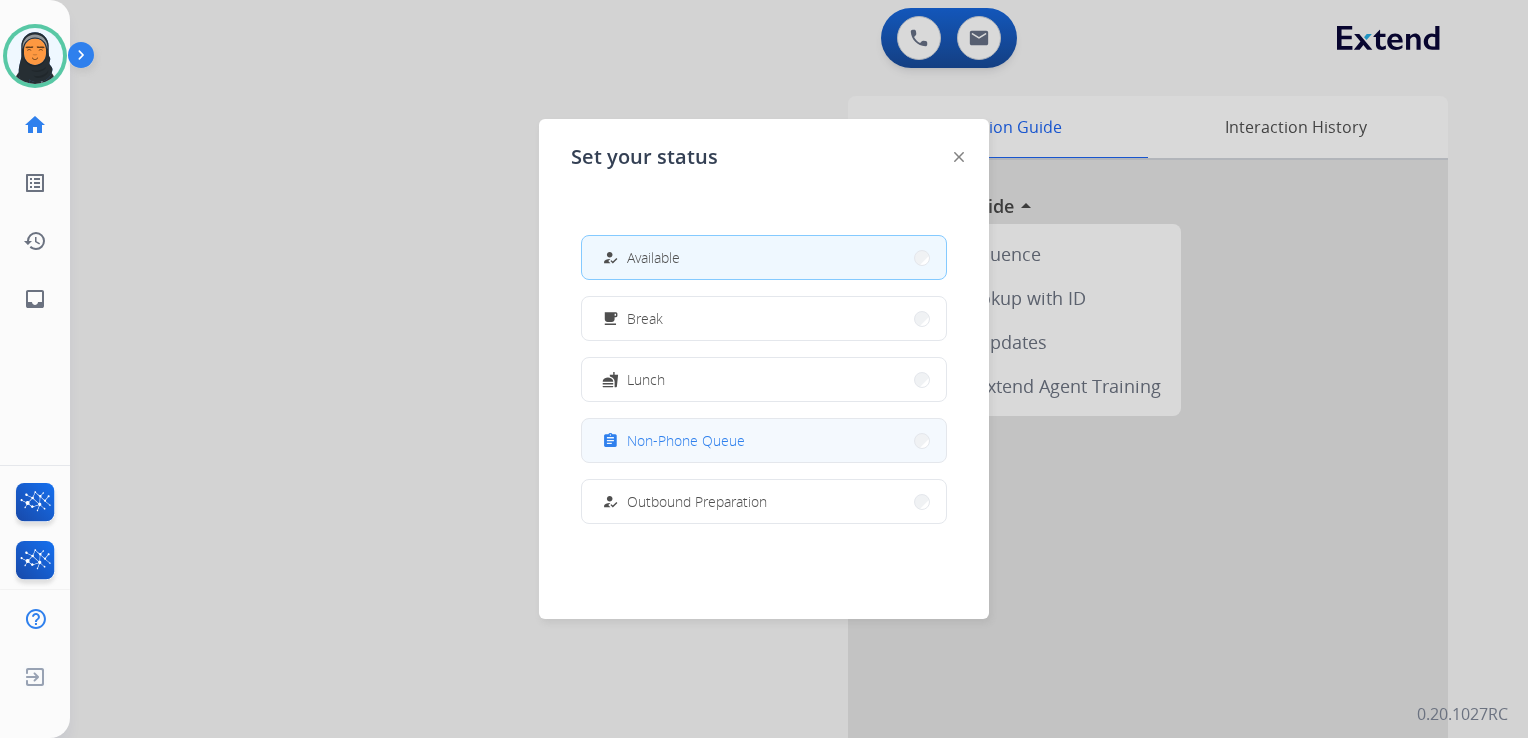 click on "assignment Non-Phone Queue" at bounding box center [671, 441] 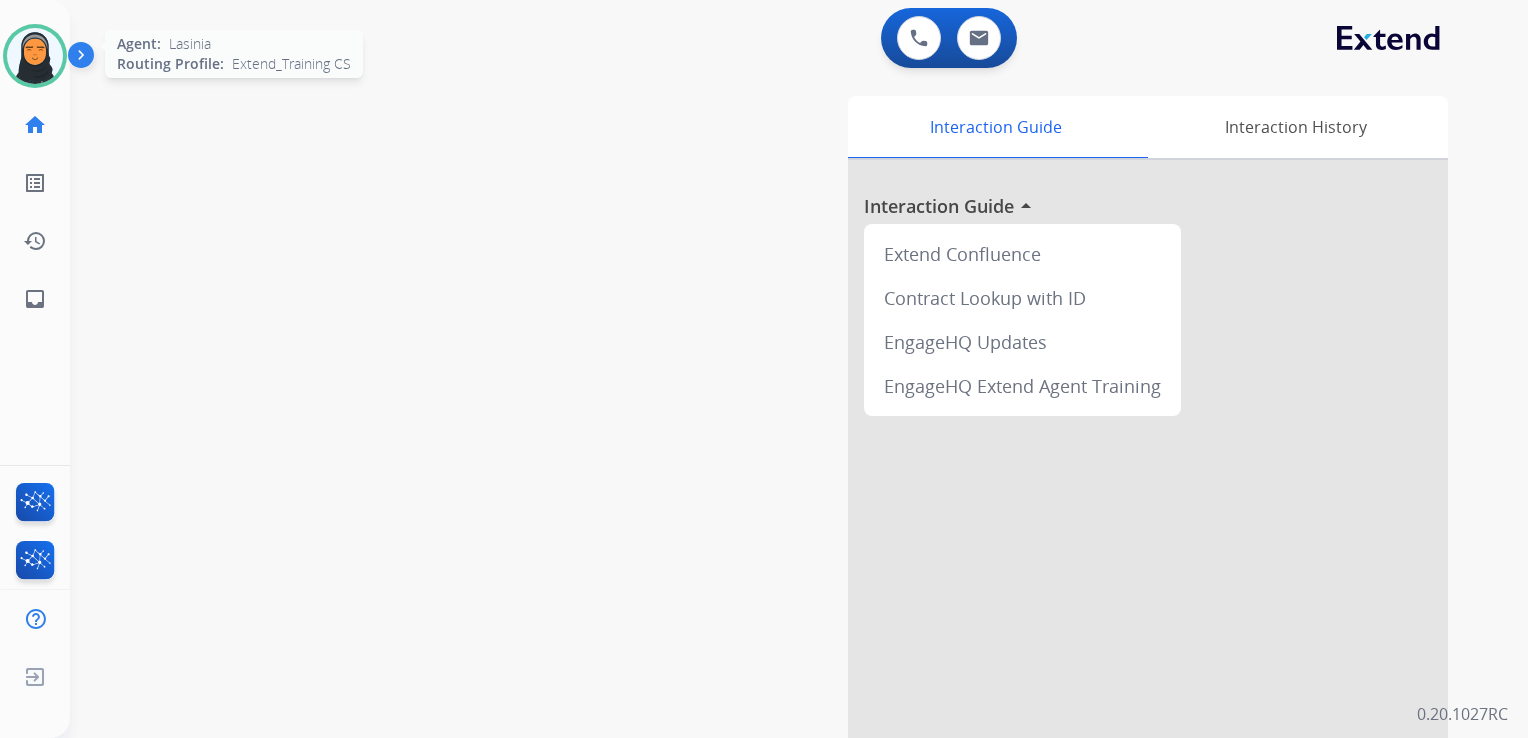 click at bounding box center [35, 56] 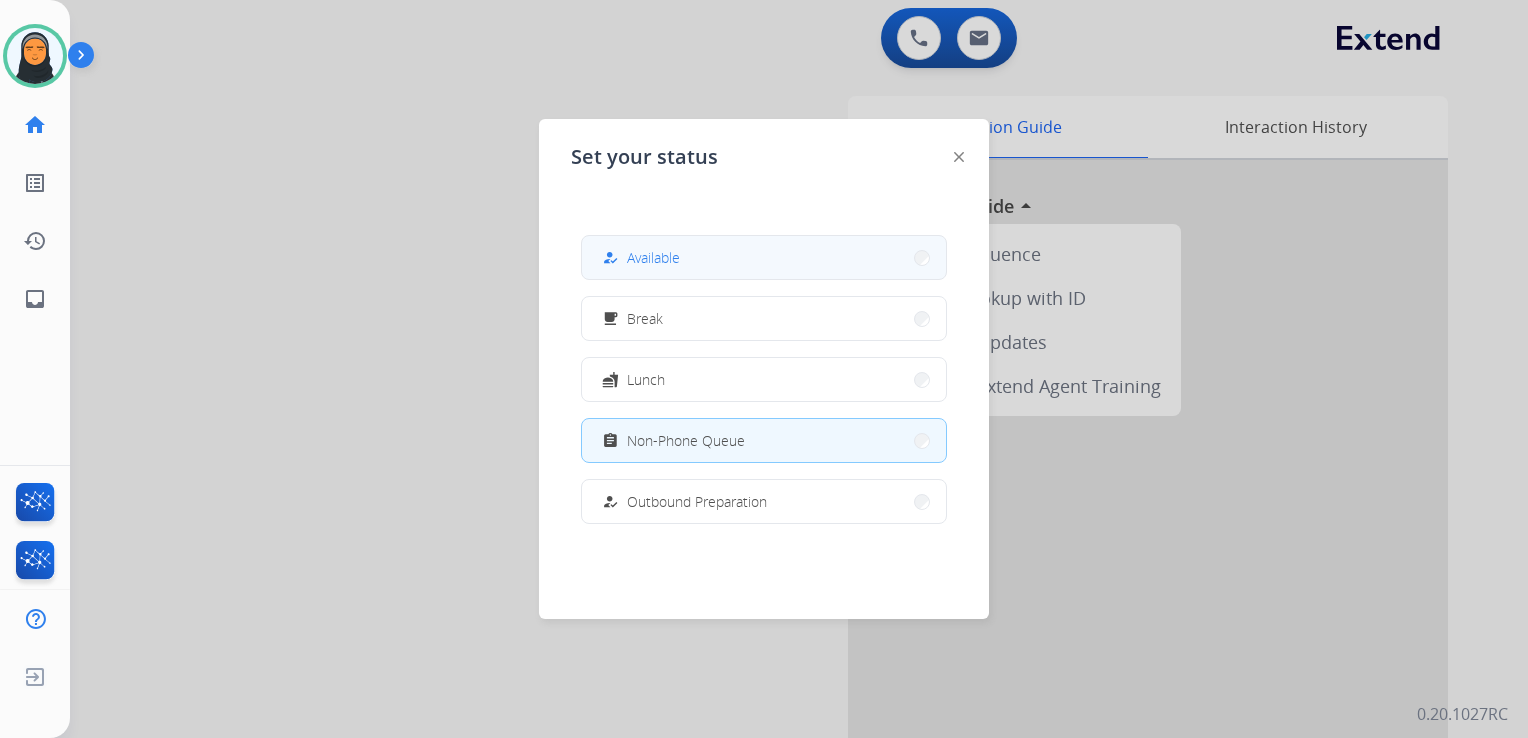 click on "how_to_reg Available" at bounding box center (764, 257) 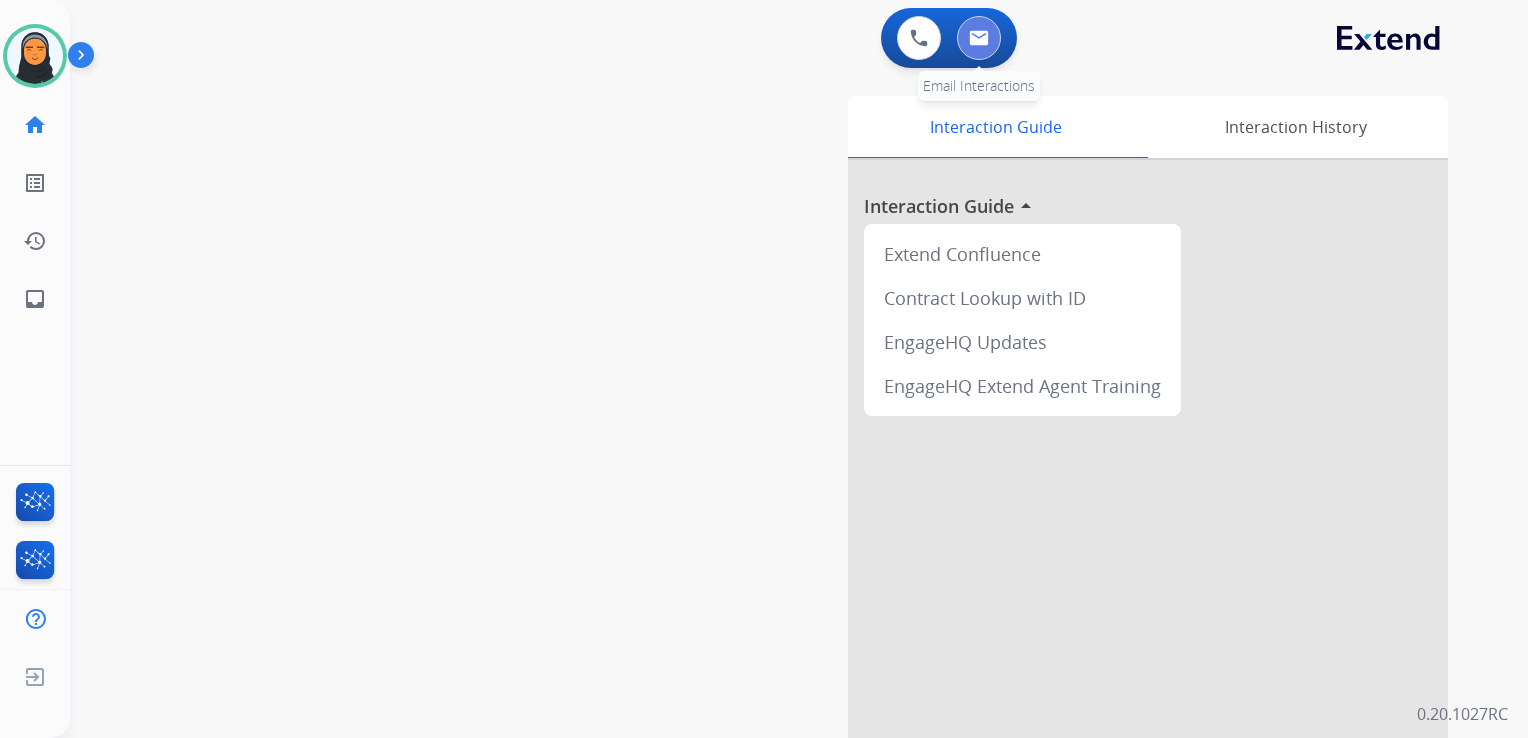 click at bounding box center [979, 38] 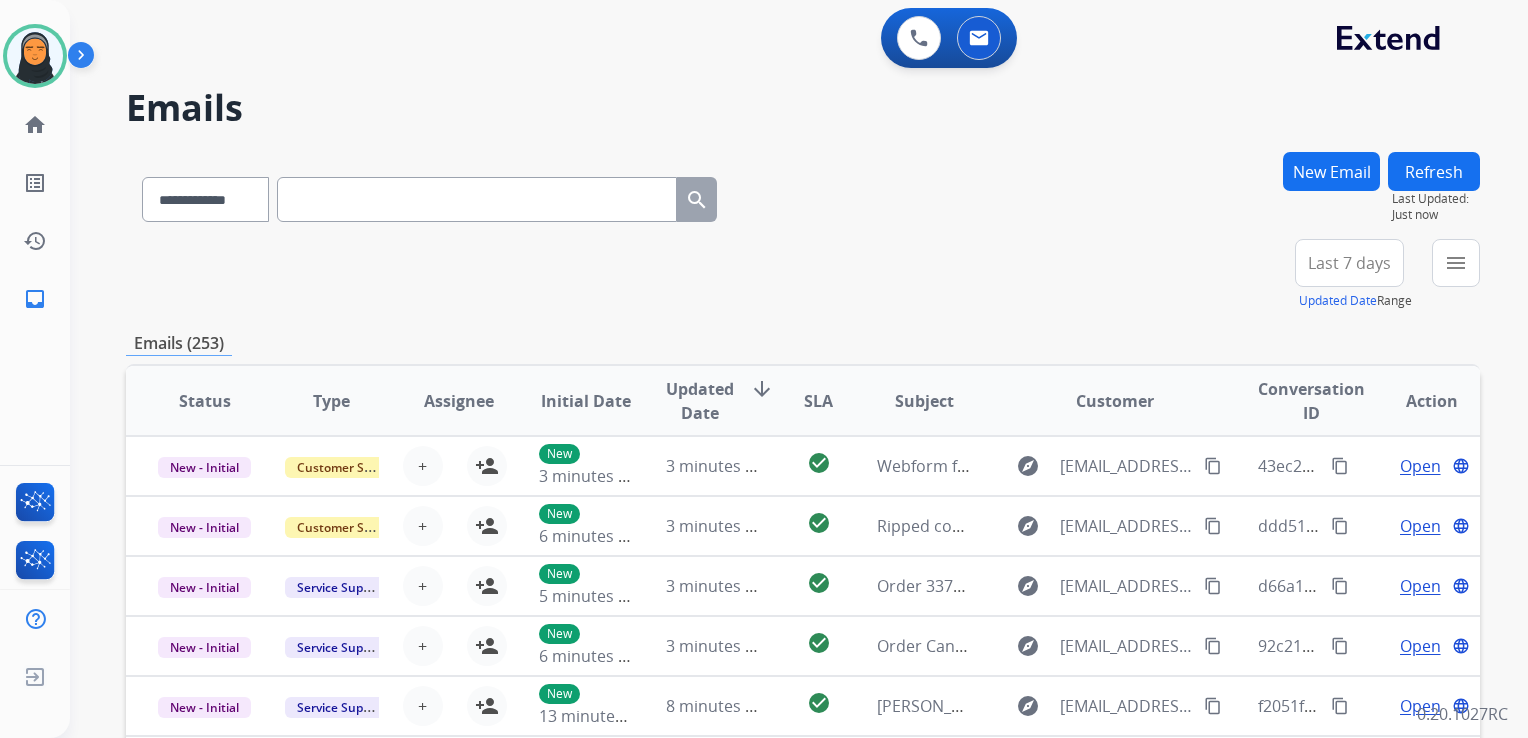 click at bounding box center [477, 199] 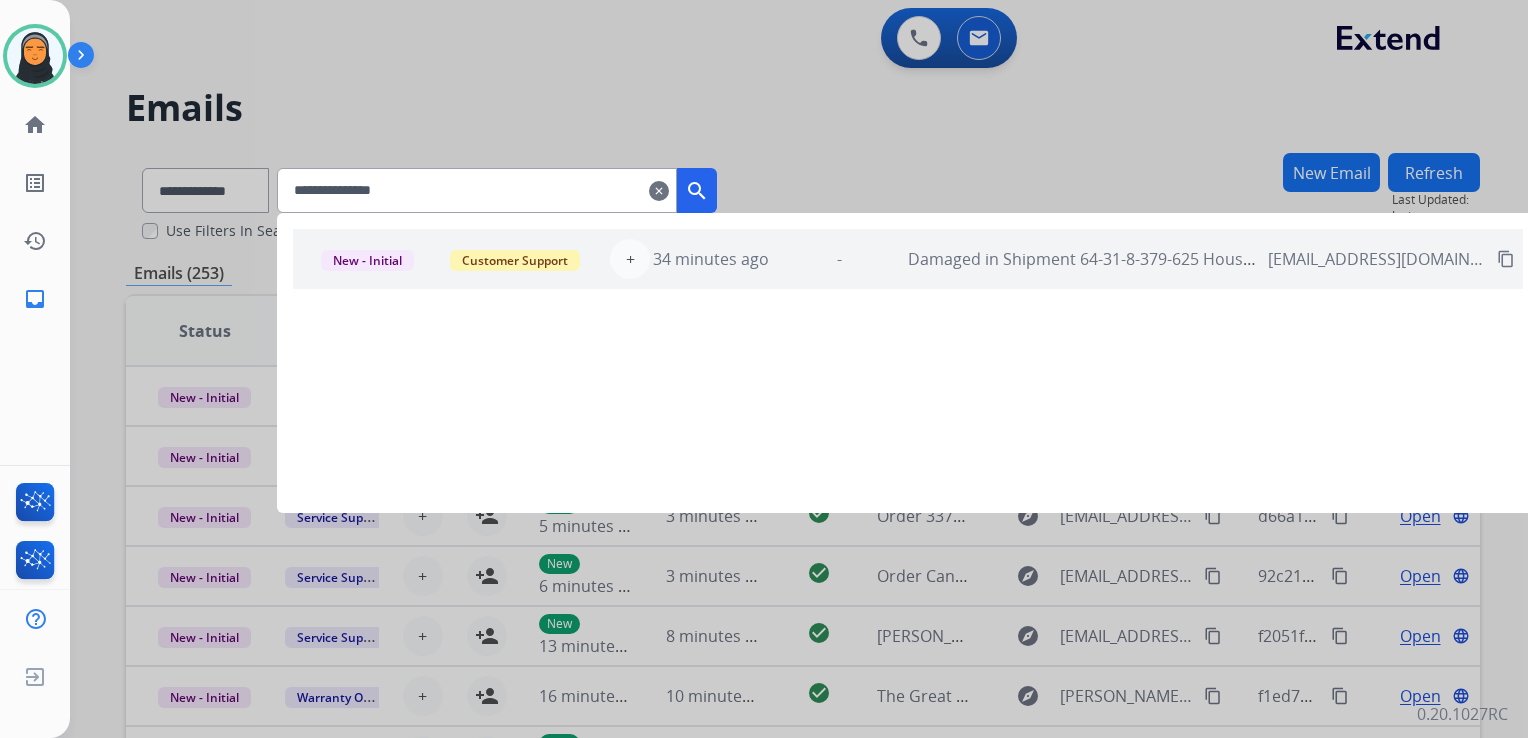 type on "**********" 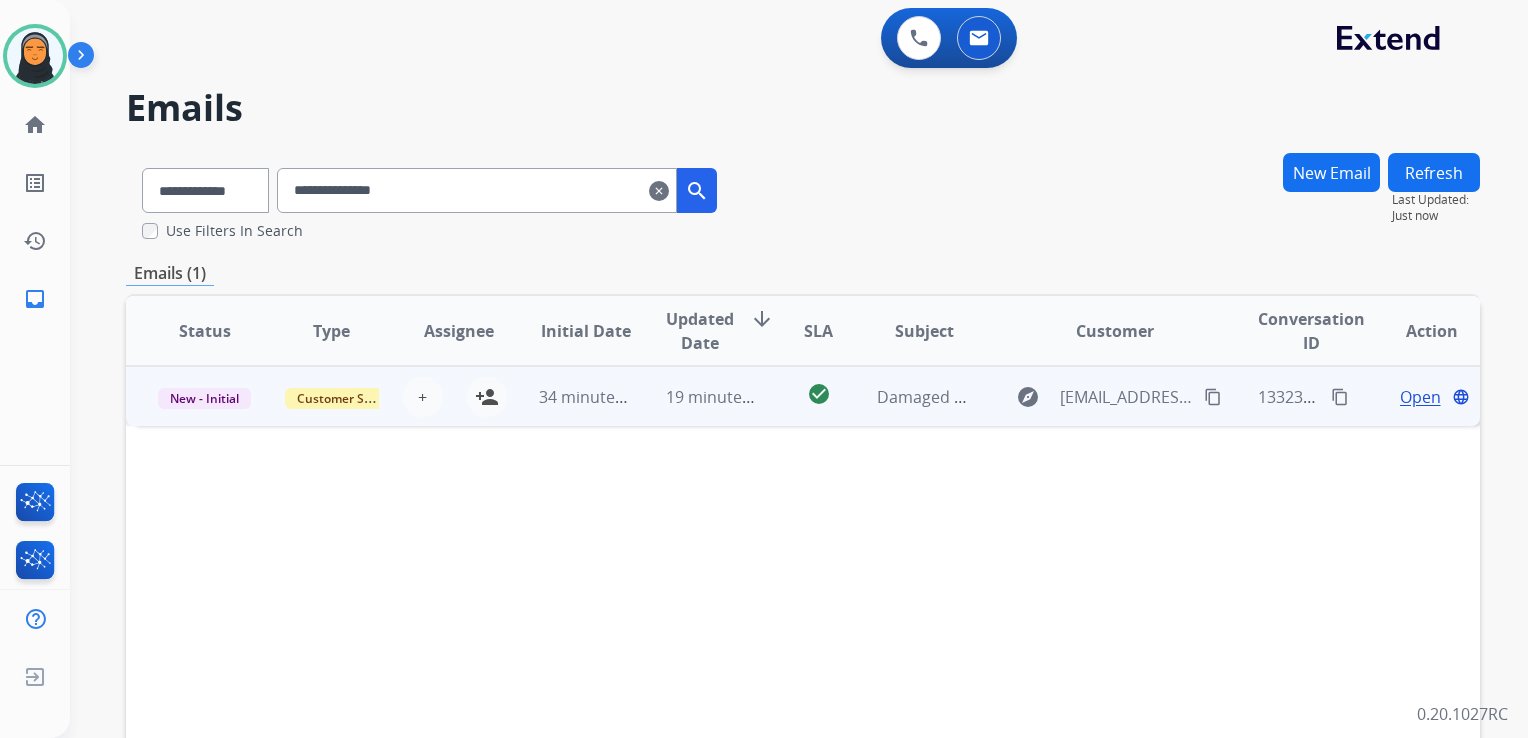 click on "Open" at bounding box center [1420, 397] 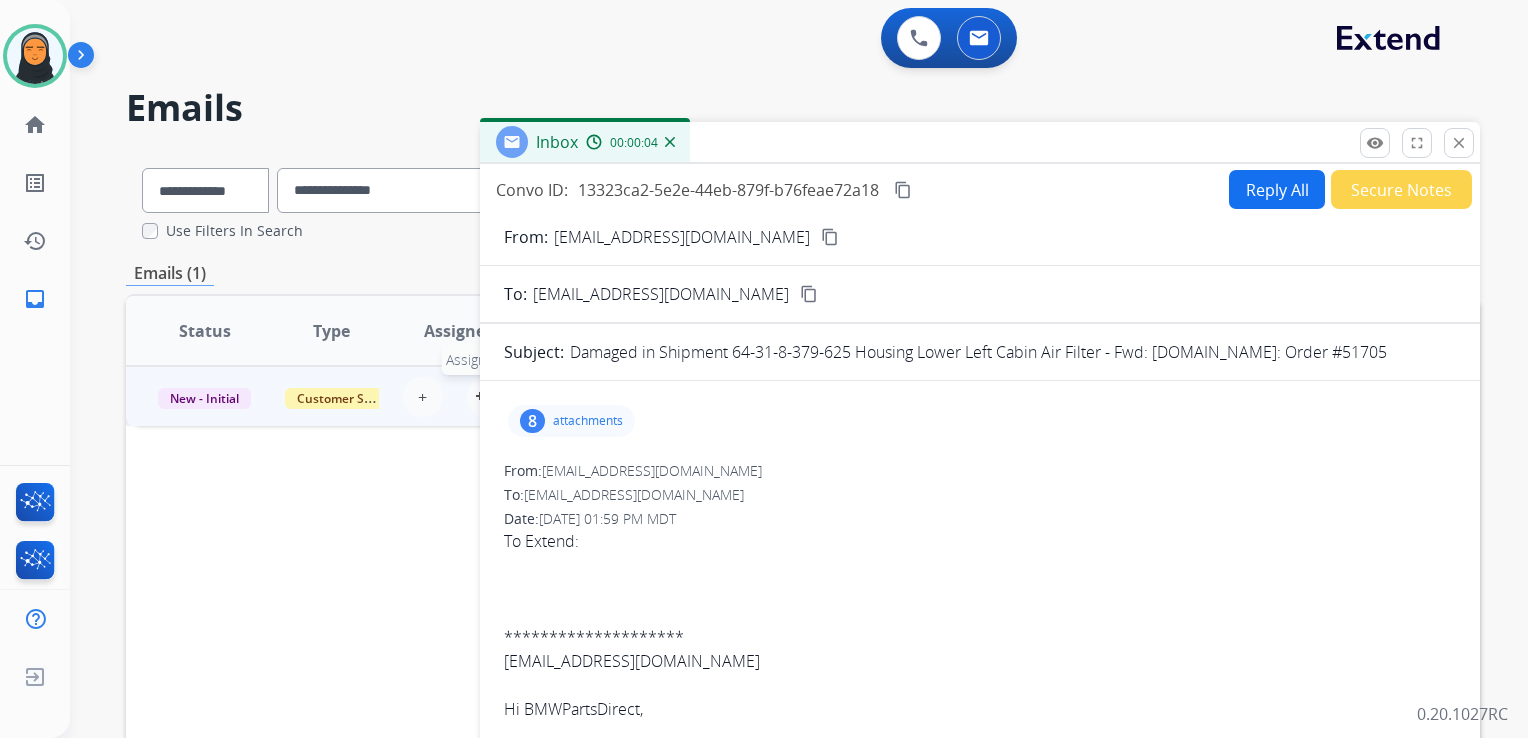 click on "person_add Assign to Me" at bounding box center (487, 397) 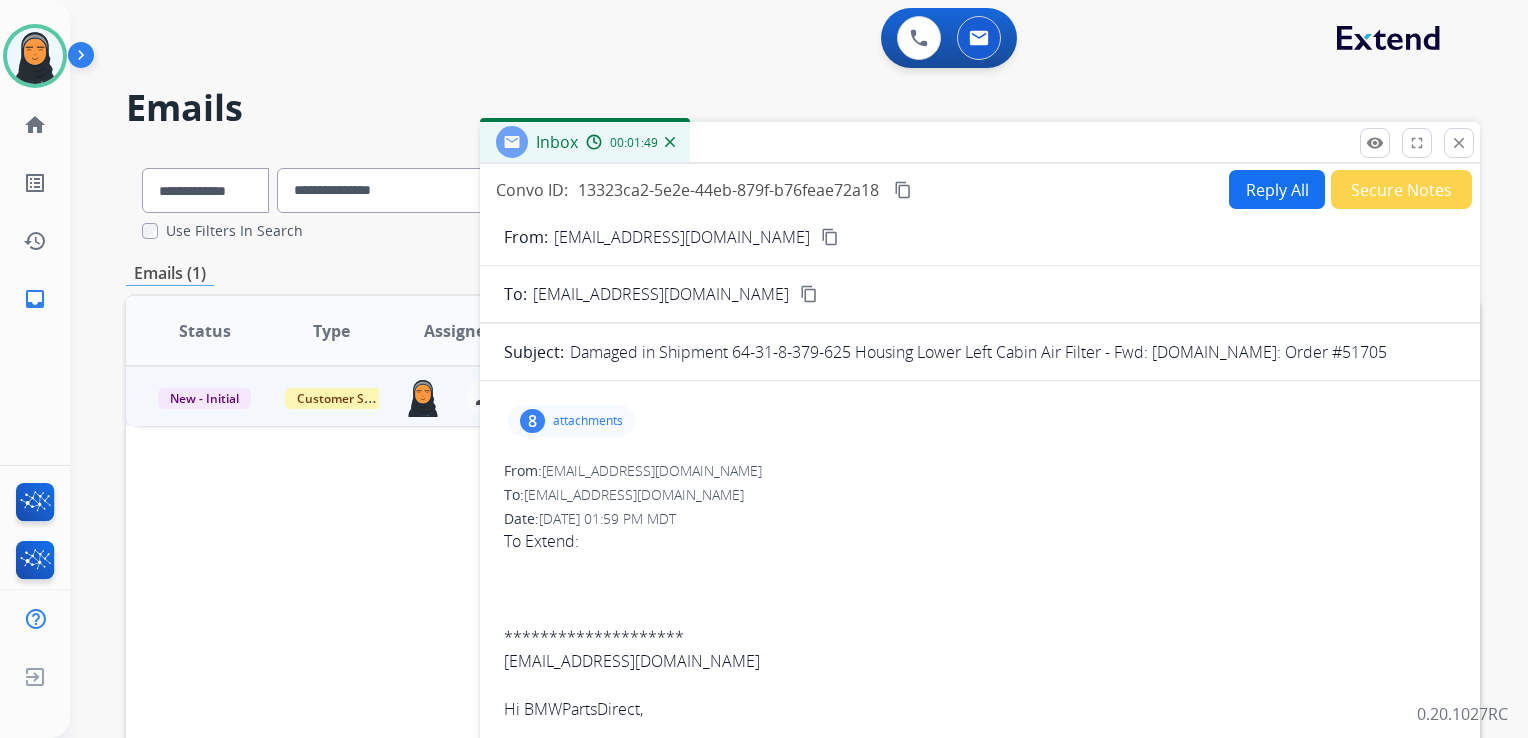 click on "attachments" at bounding box center [588, 421] 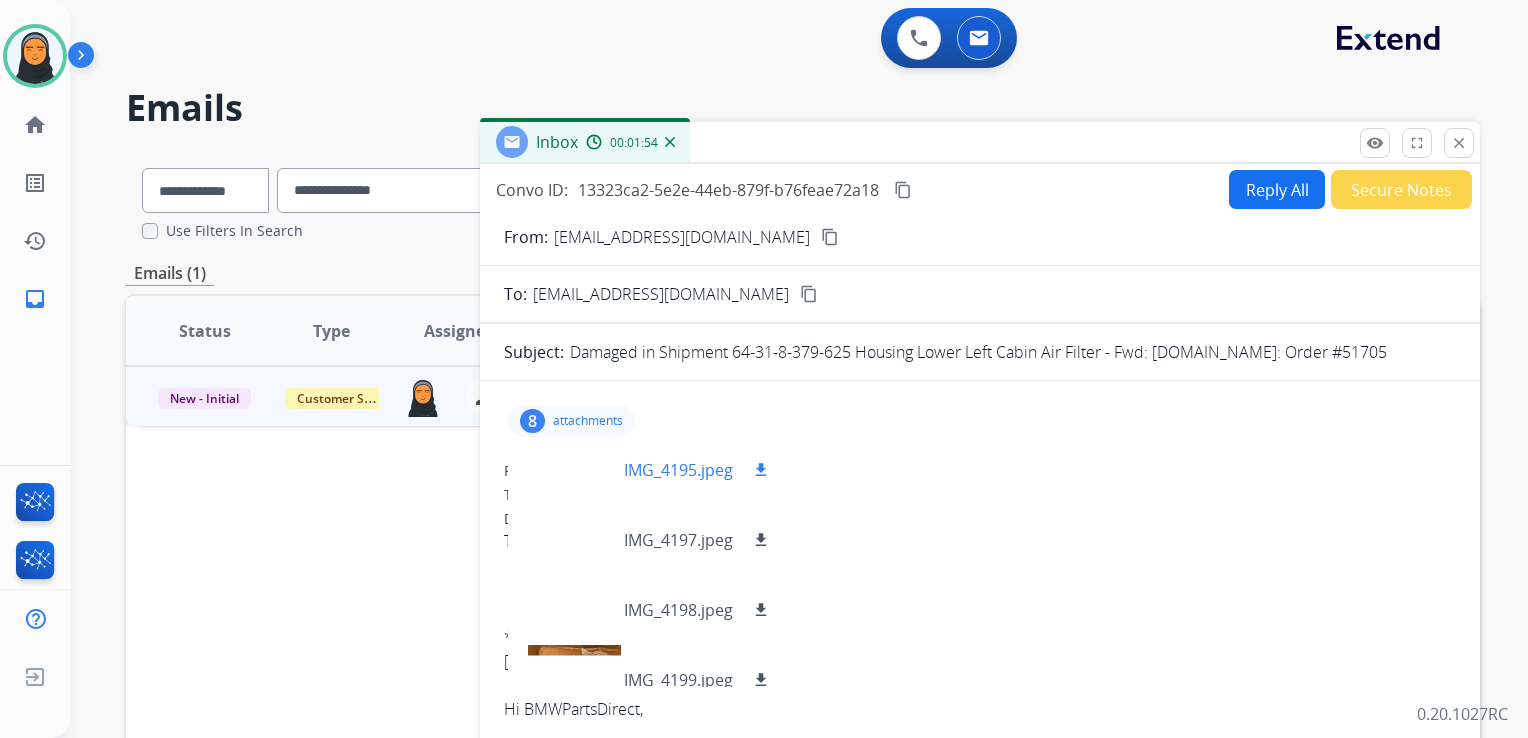 scroll, scrollTop: 309, scrollLeft: 0, axis: vertical 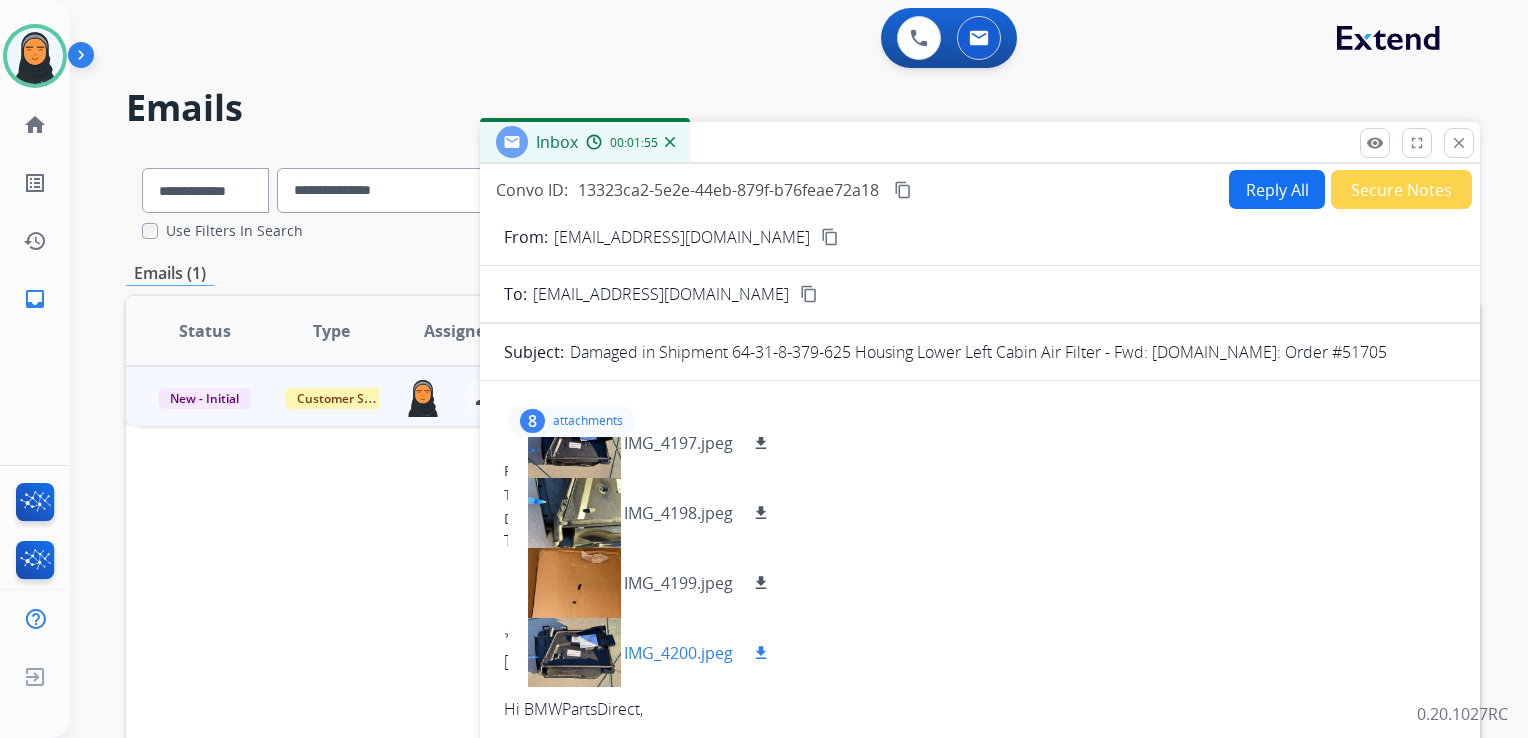click at bounding box center [574, 653] 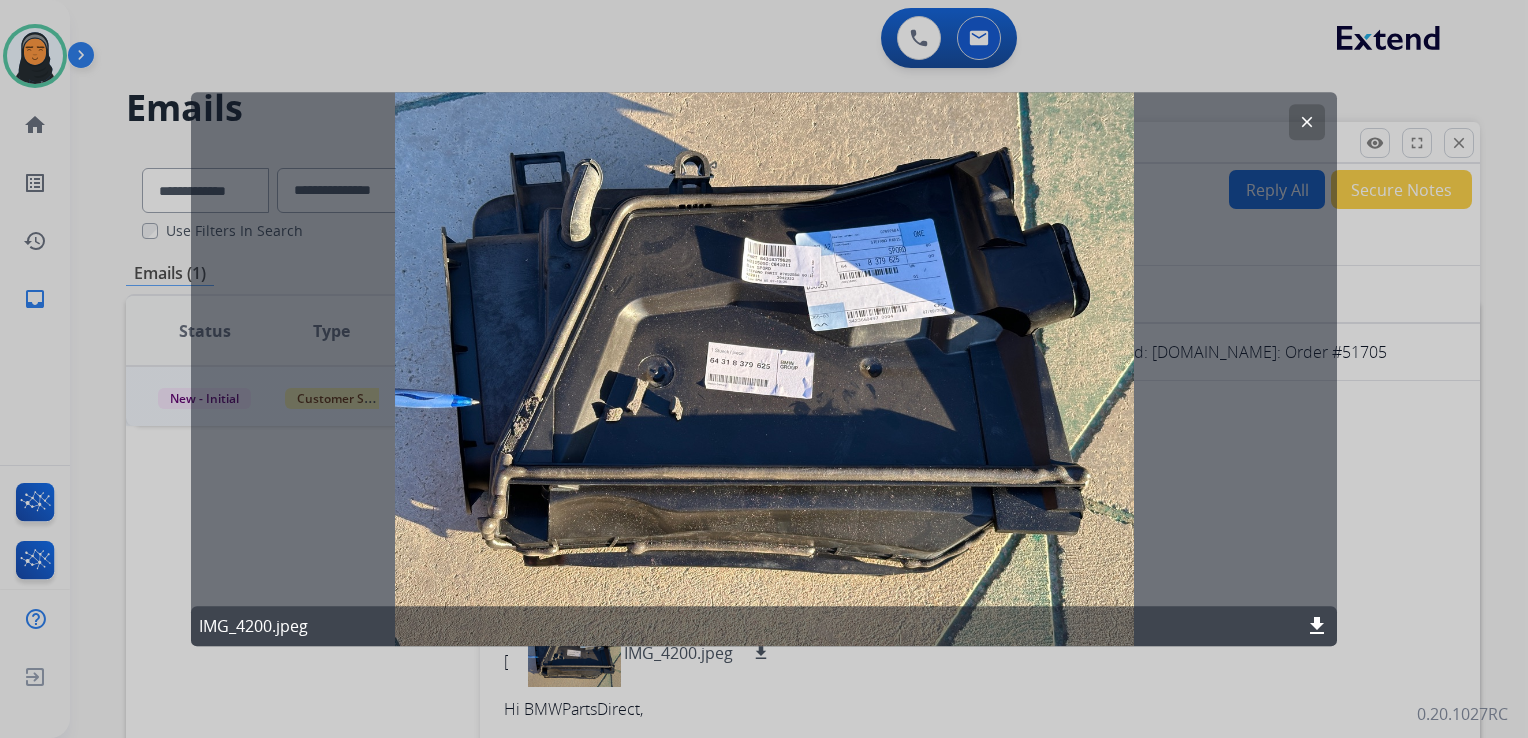 click on "clear" 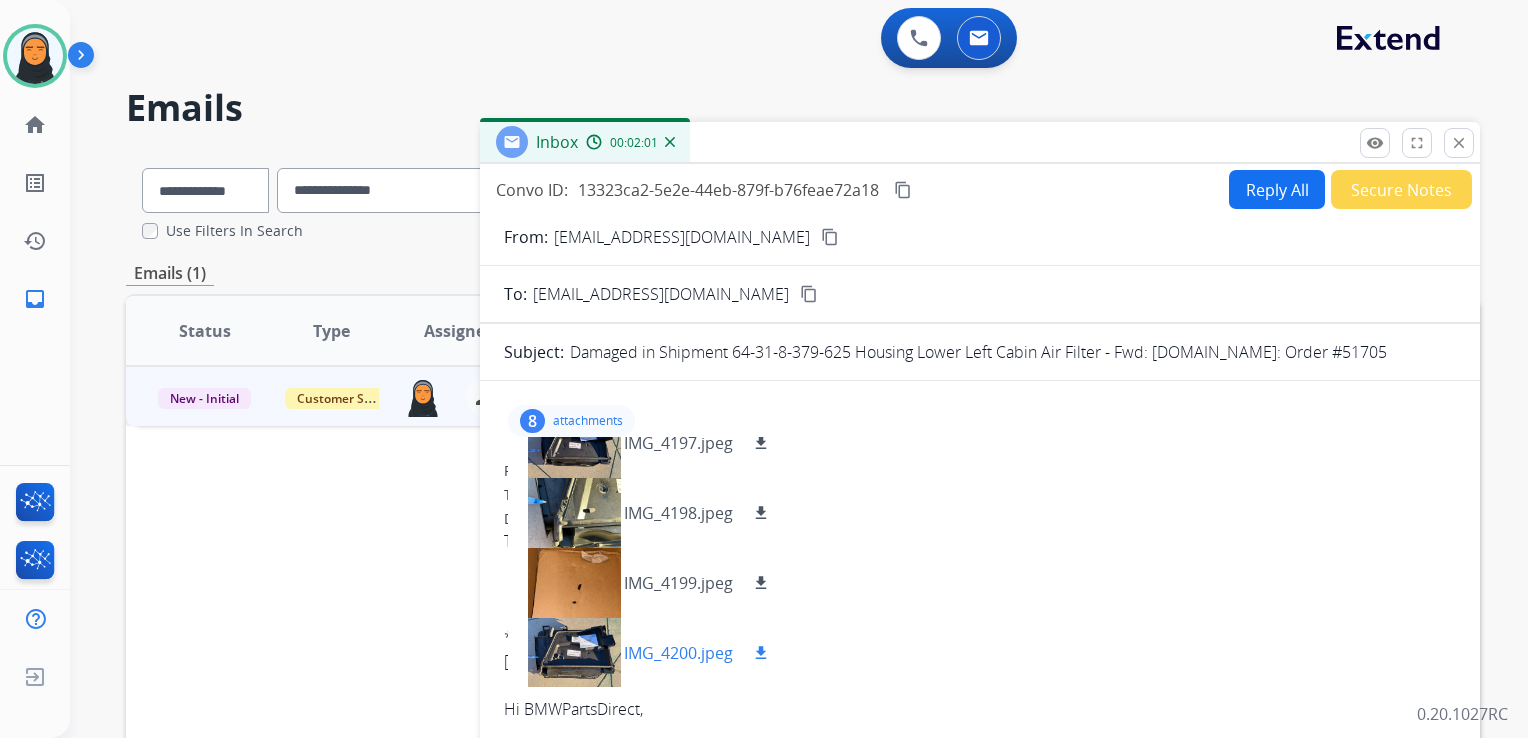 click on "download" at bounding box center (761, 653) 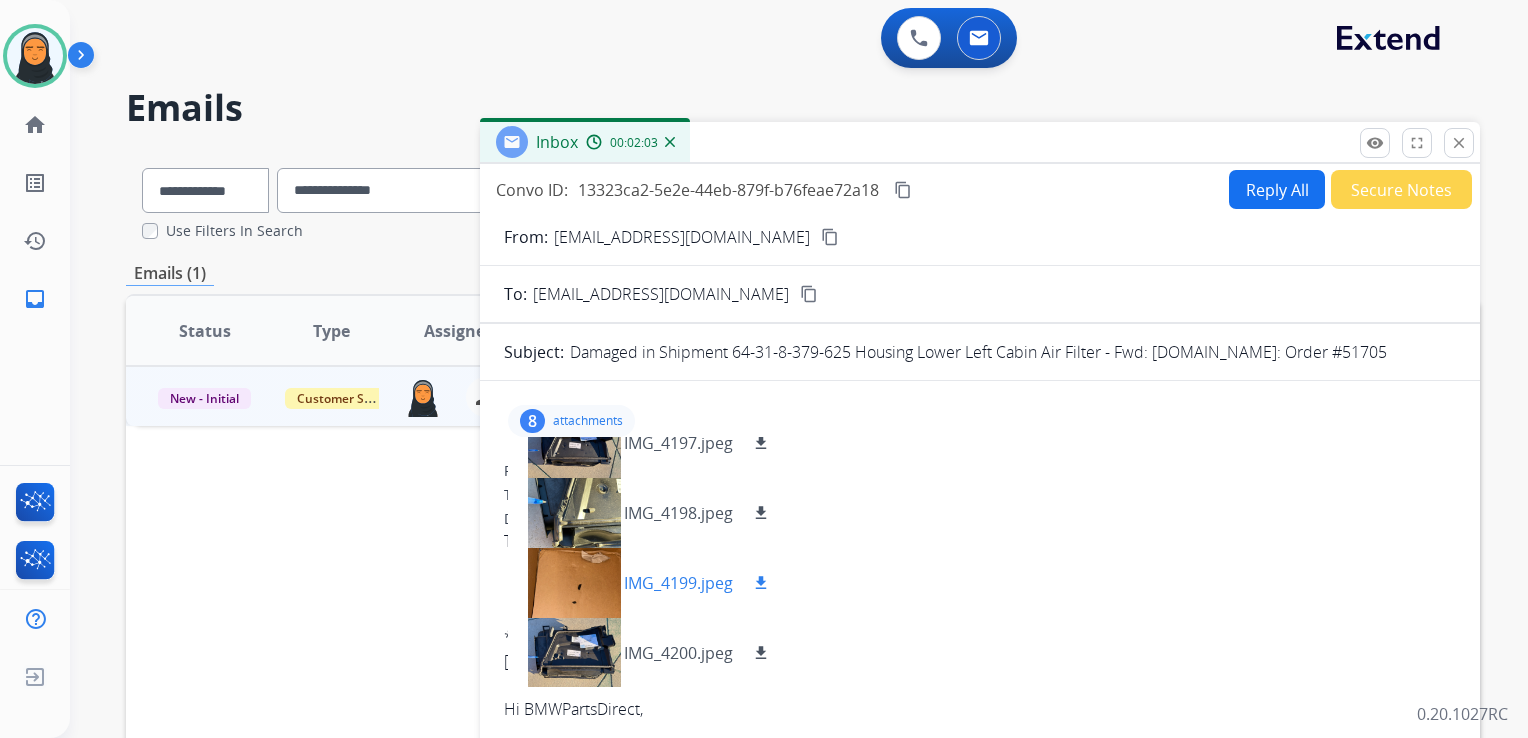 click on "download" at bounding box center [761, 583] 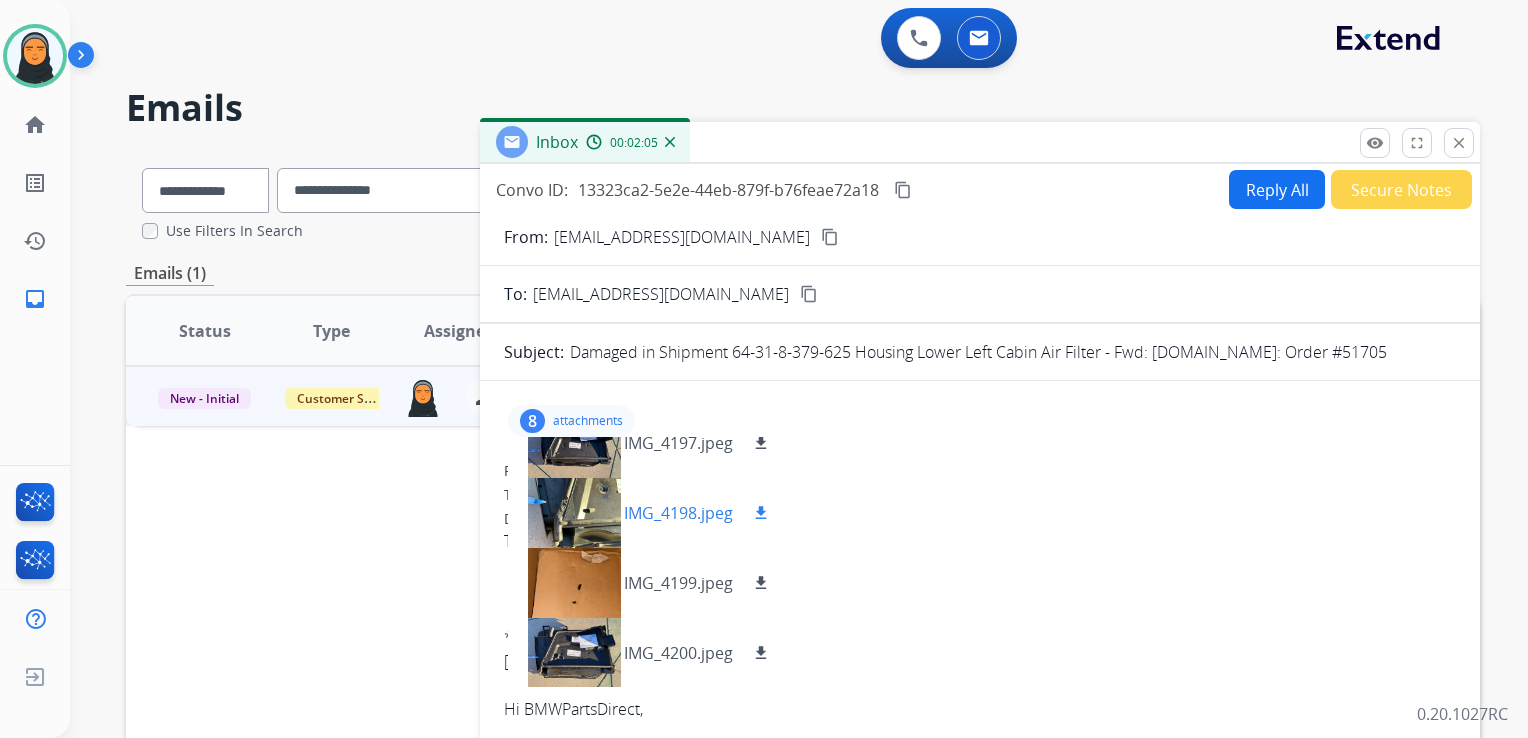 click on "download" at bounding box center (761, 513) 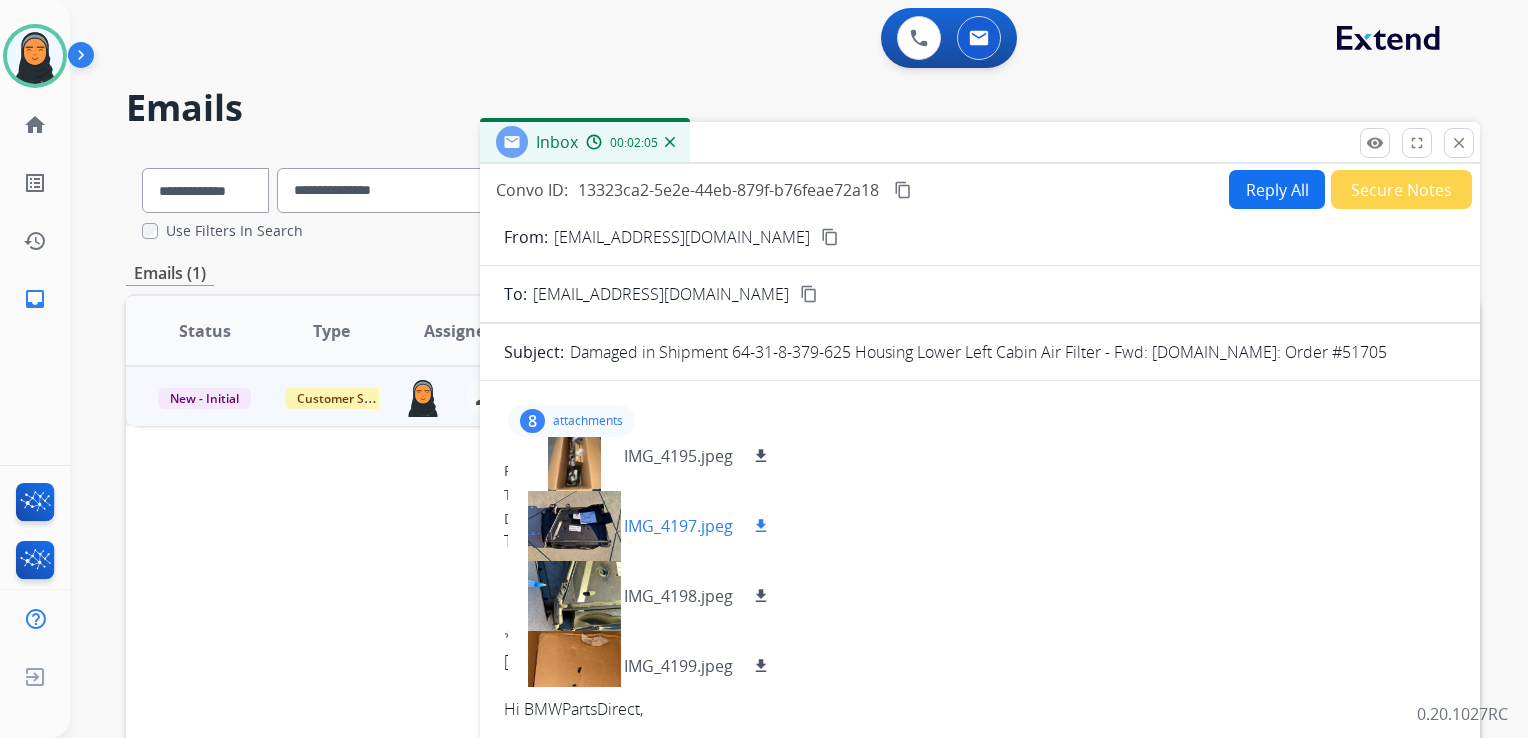 scroll, scrollTop: 9, scrollLeft: 0, axis: vertical 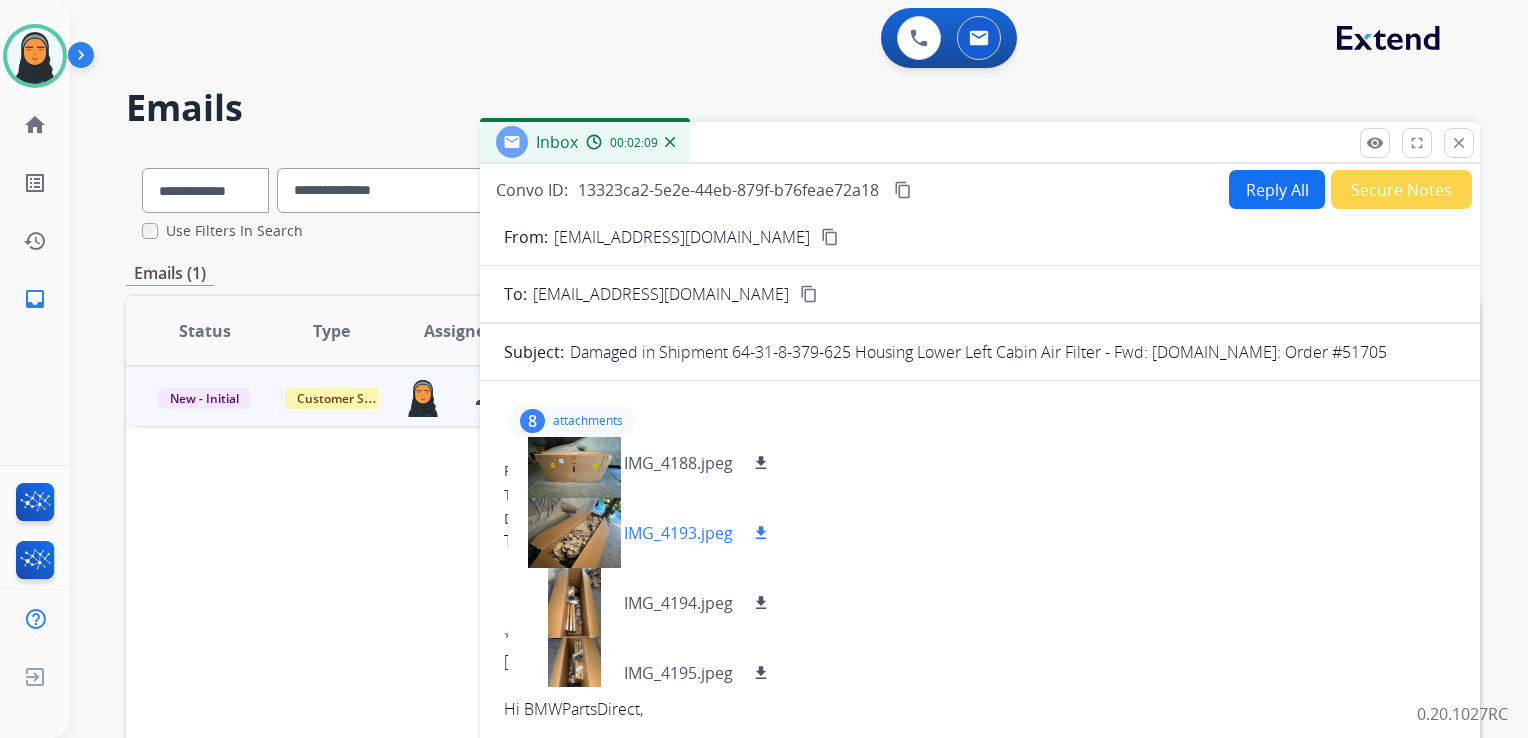 drag, startPoint x: 768, startPoint y: 454, endPoint x: 758, endPoint y: 518, distance: 64.77654 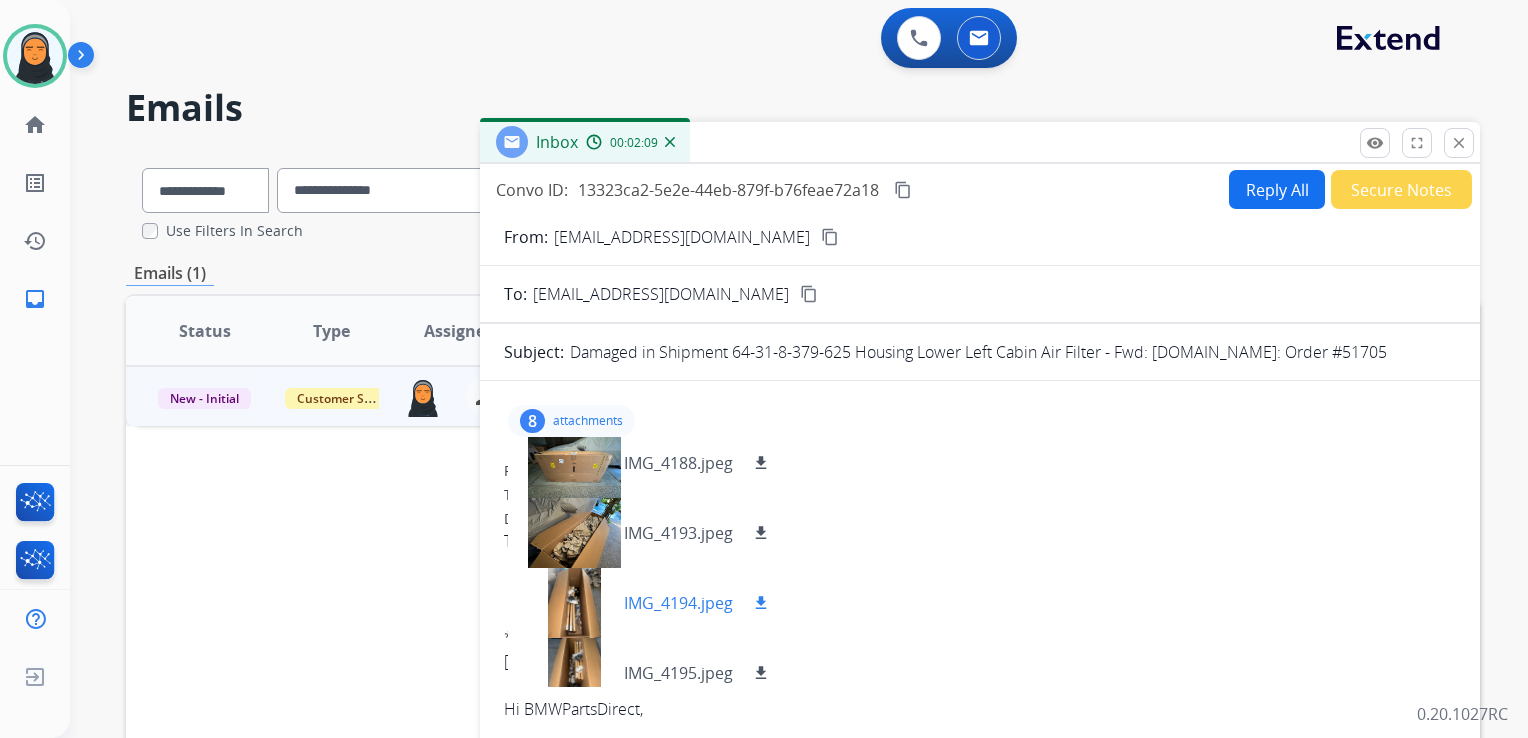 click on "download" at bounding box center [761, 603] 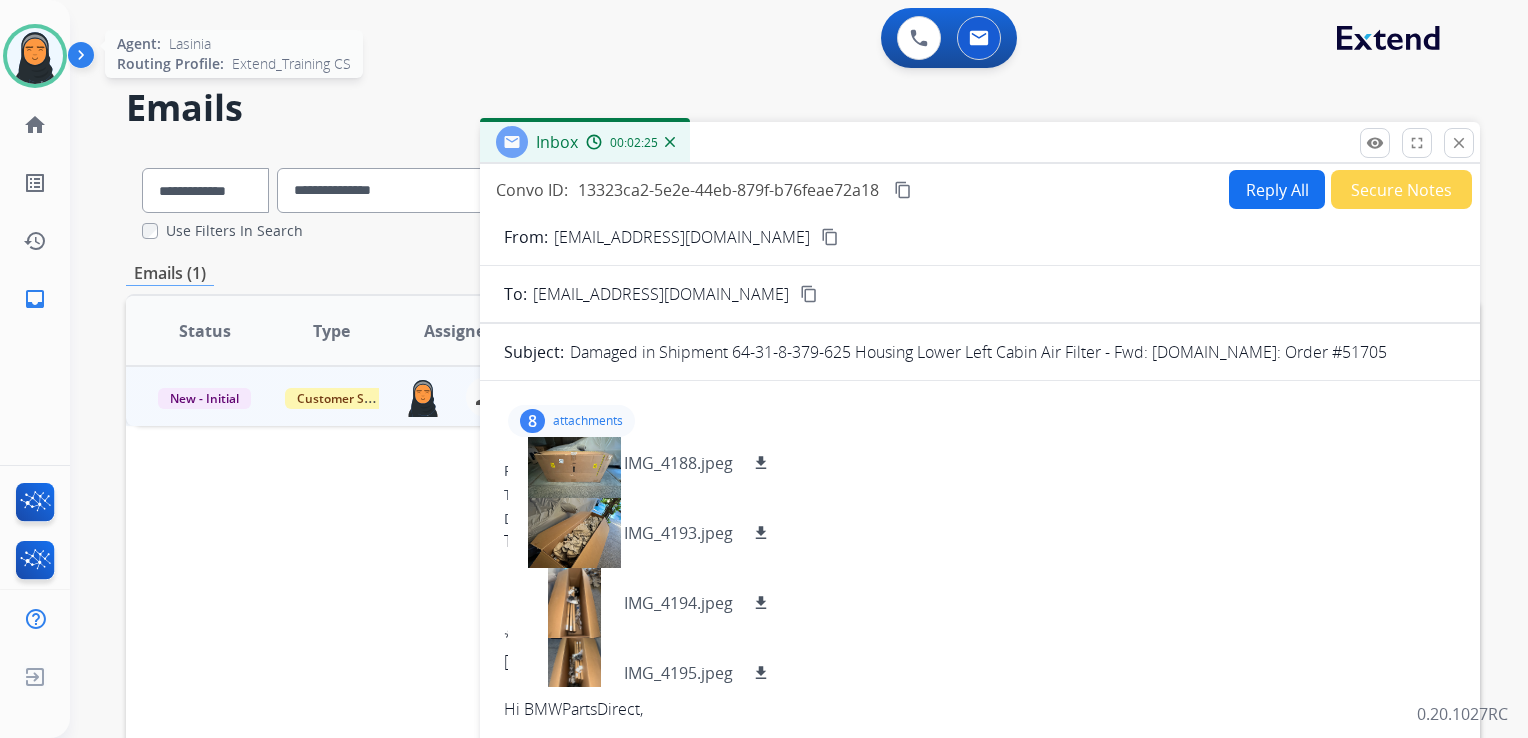 click at bounding box center [35, 56] 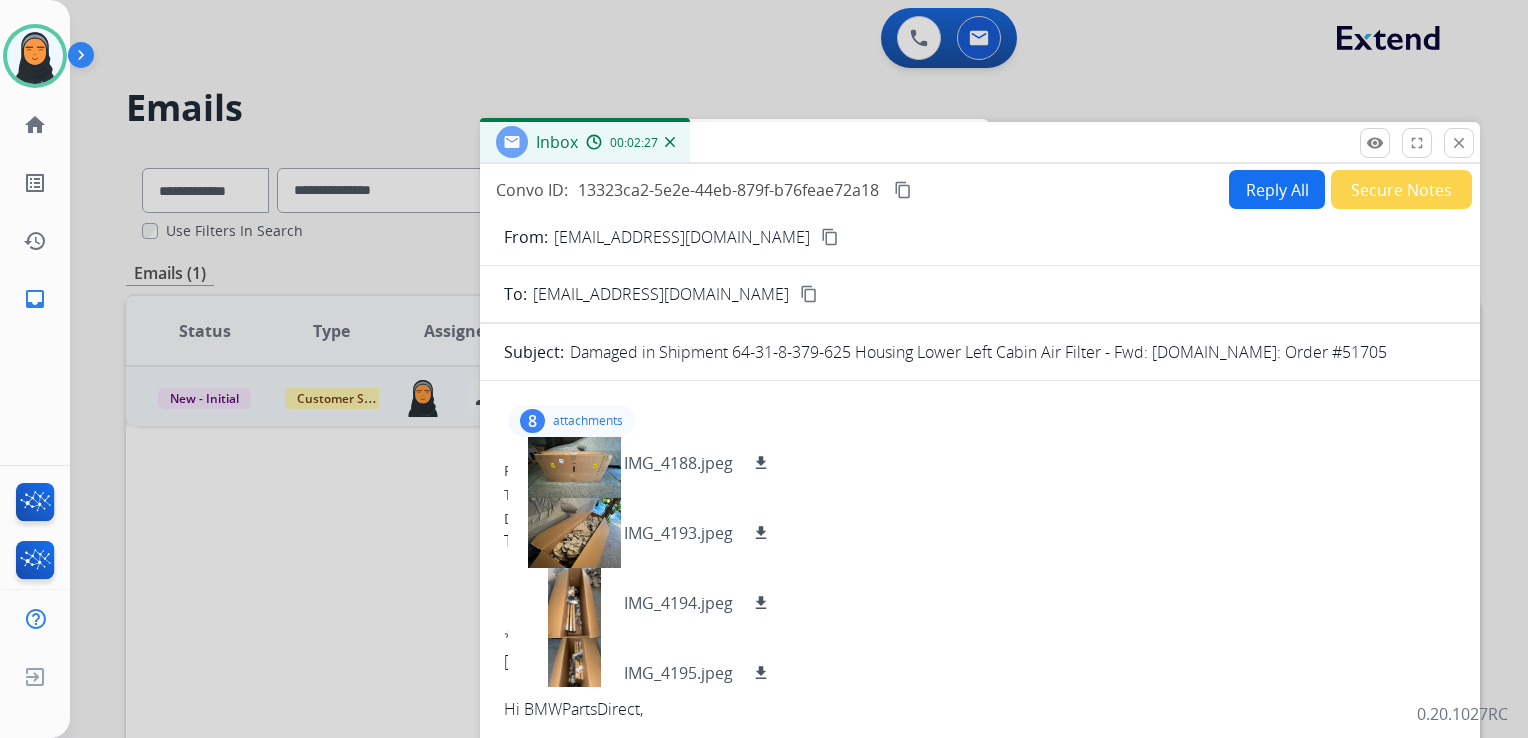 click at bounding box center [764, 369] 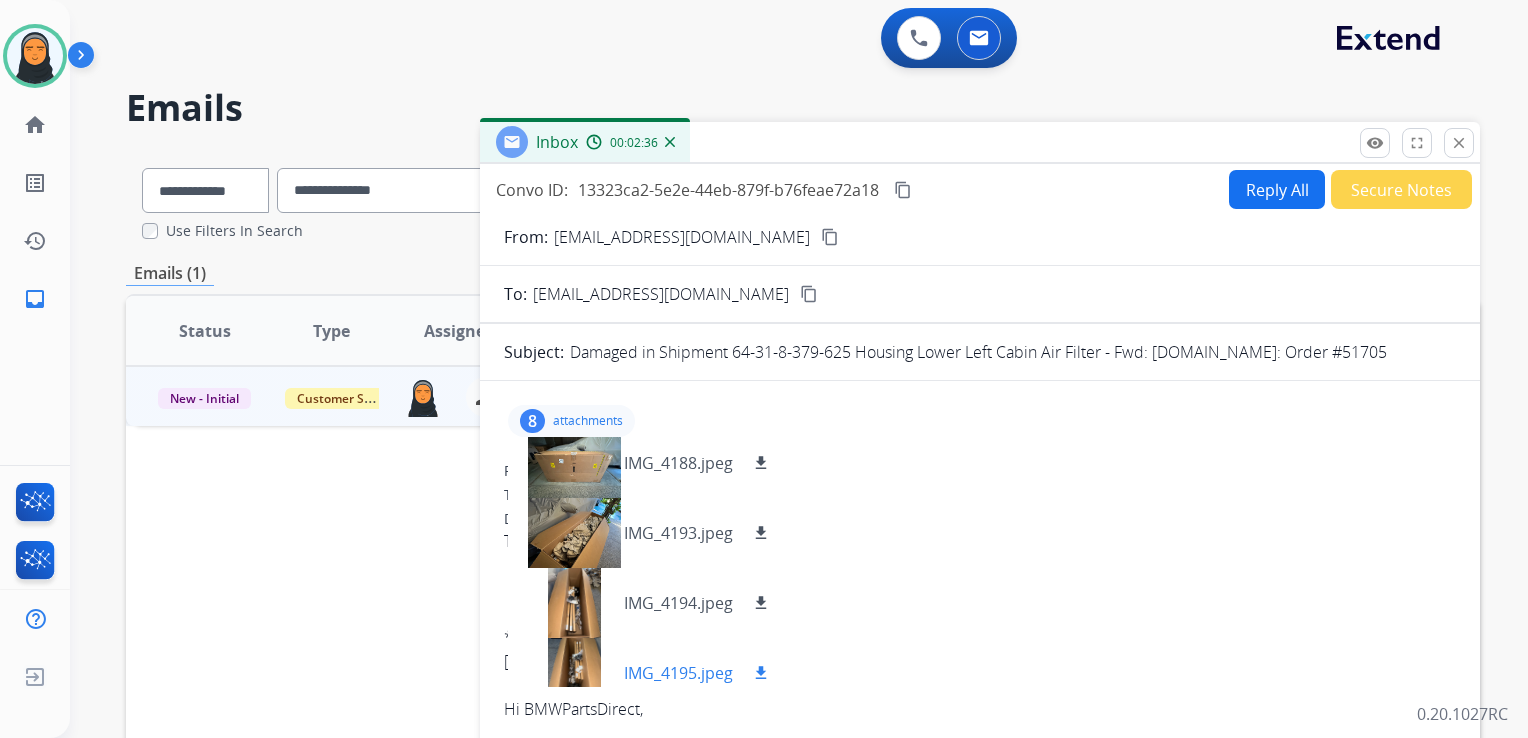 click on "download" at bounding box center (761, 673) 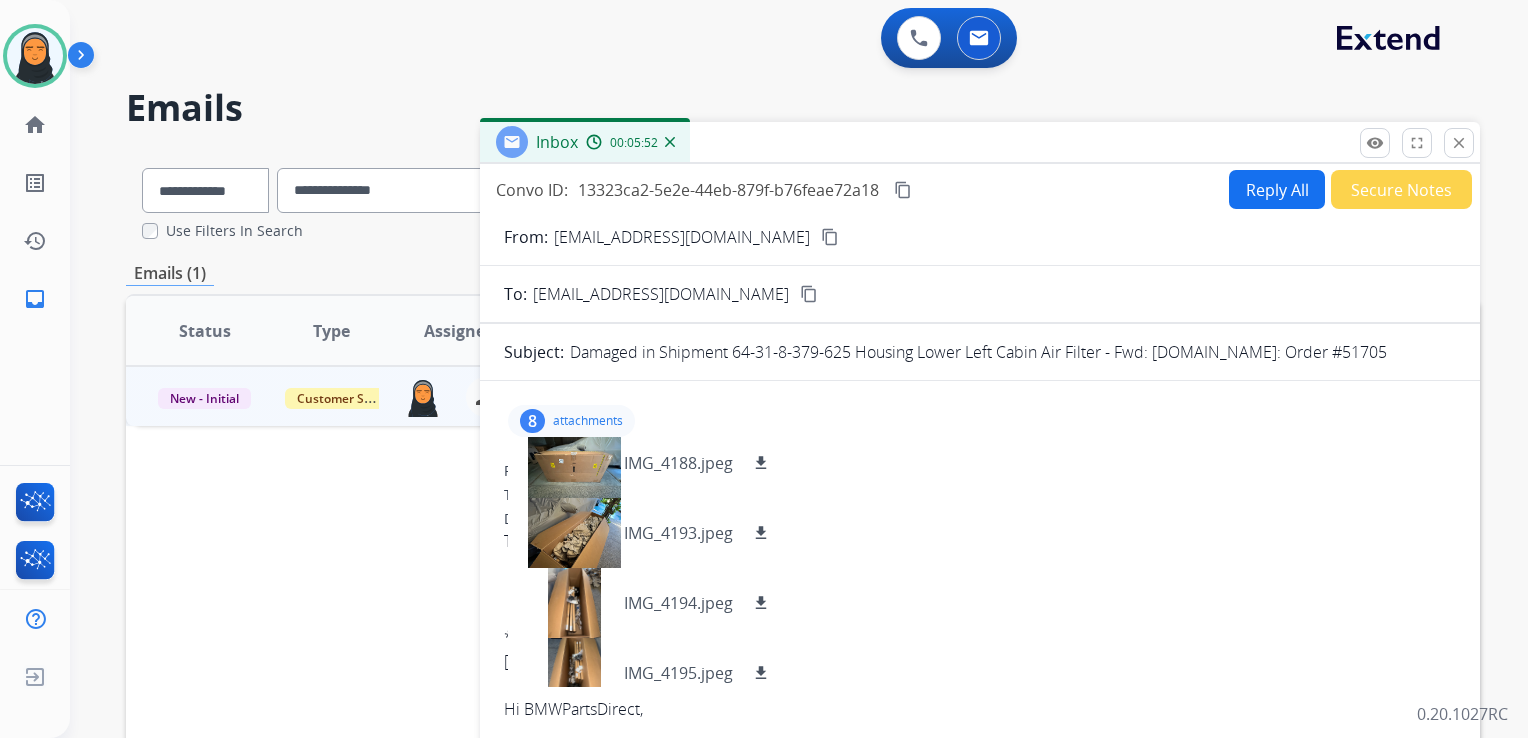 click on "Secure Notes" at bounding box center [1401, 189] 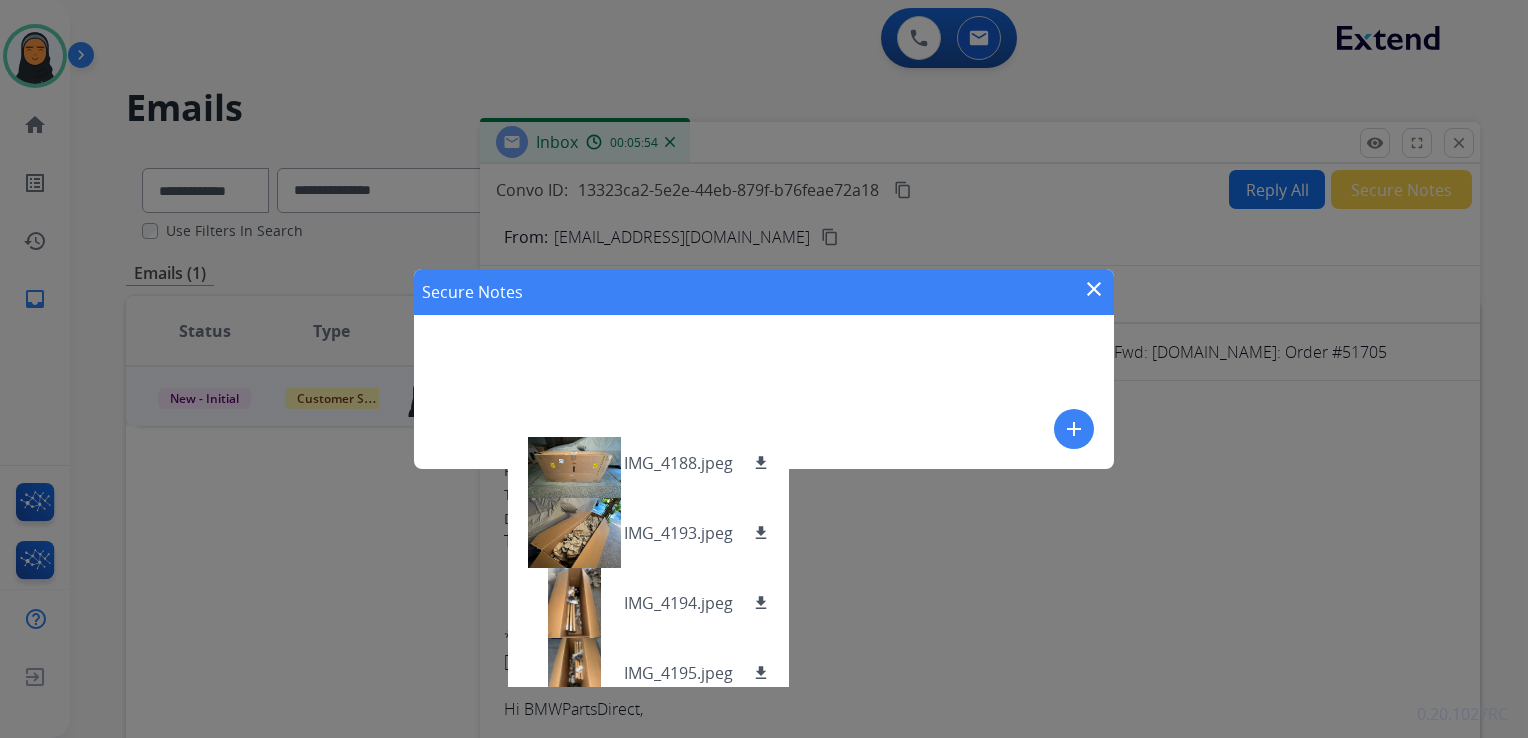 click on "add" at bounding box center [1074, 429] 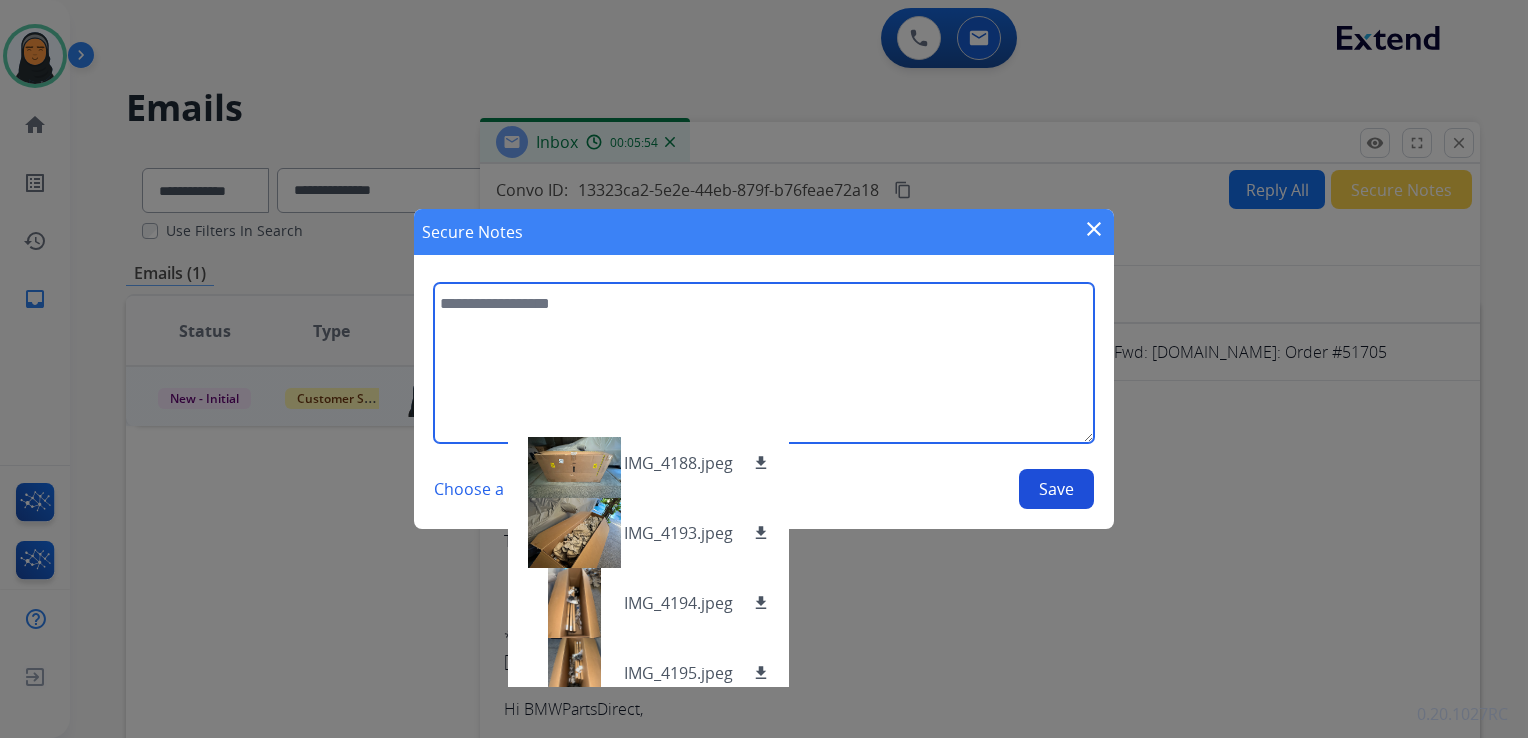 click at bounding box center [764, 363] 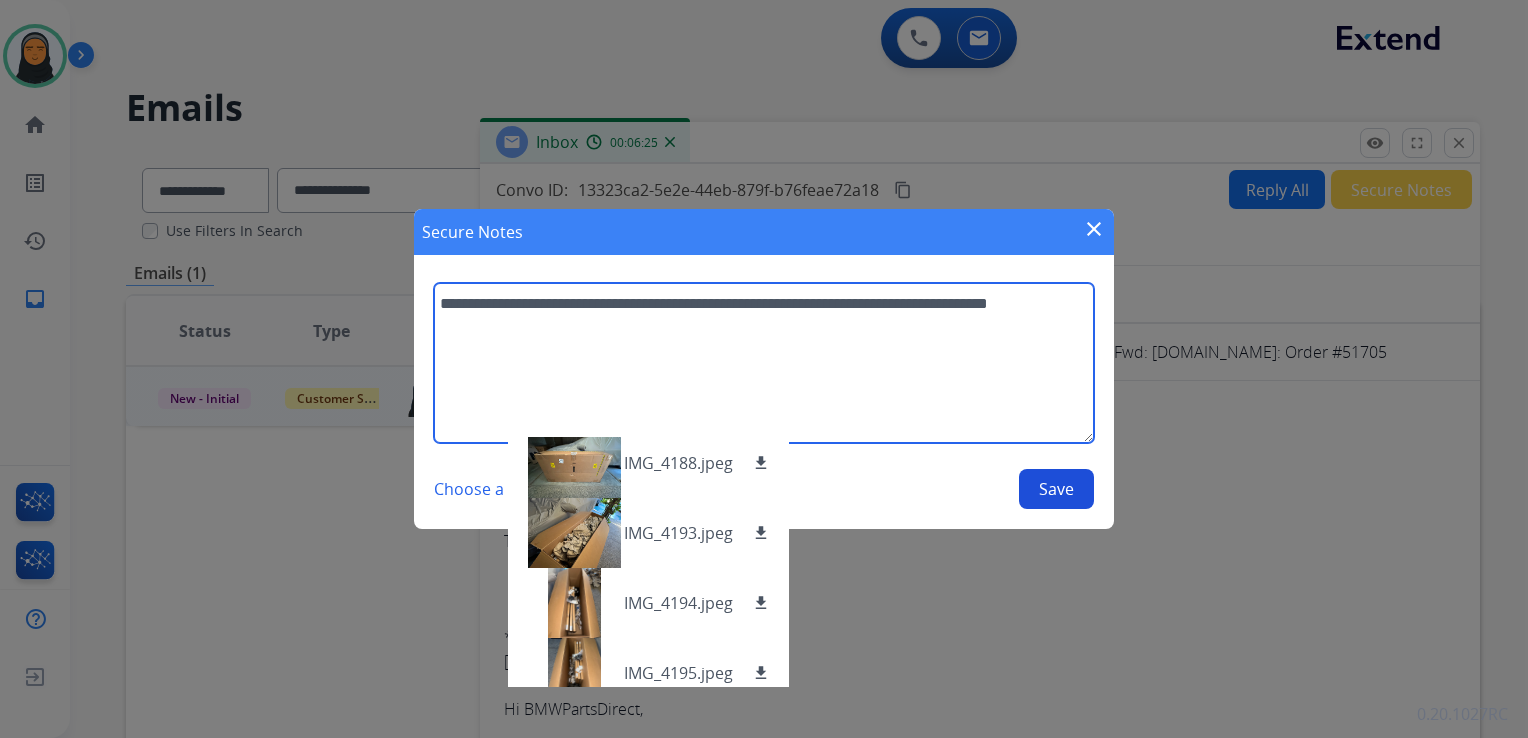 type on "**********" 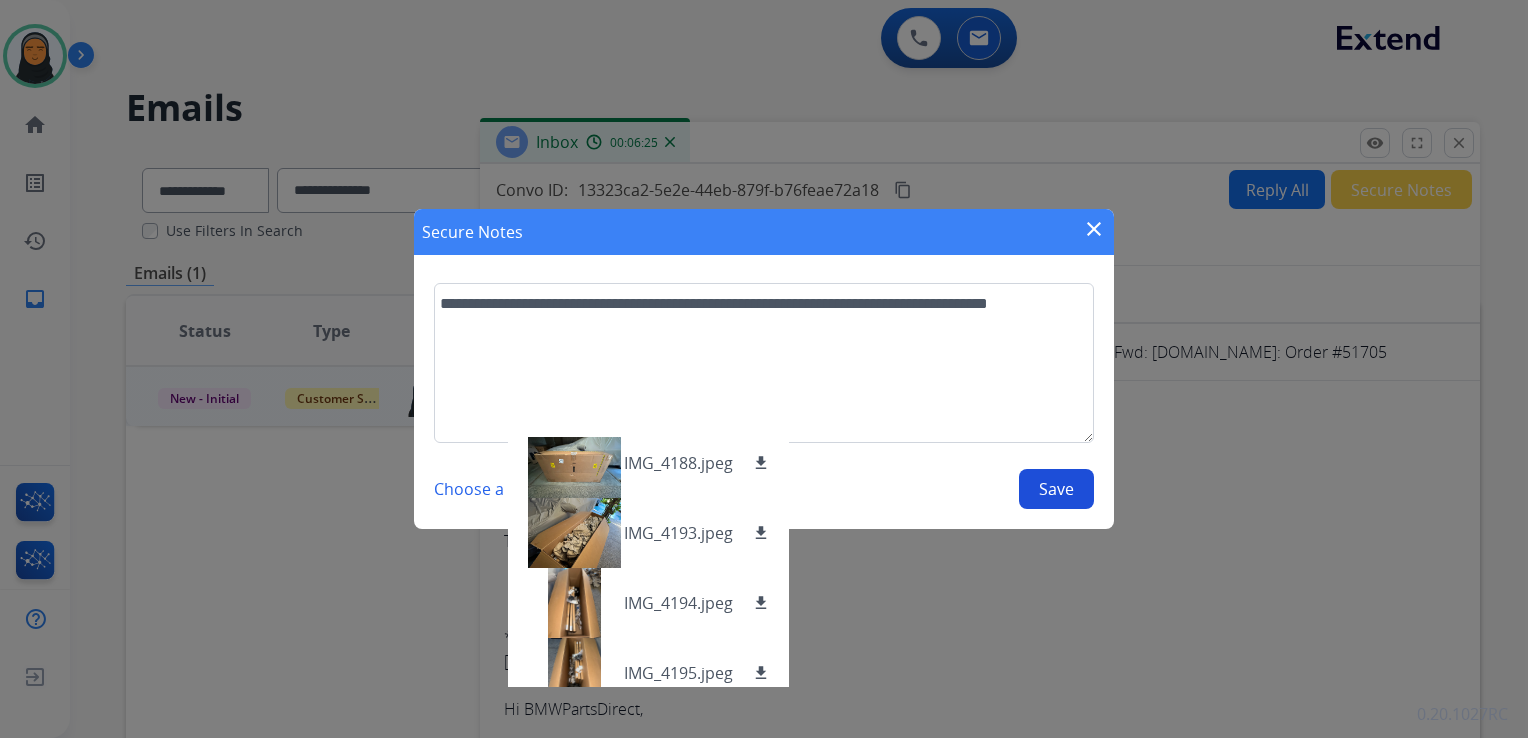 click on "Save" at bounding box center (1056, 489) 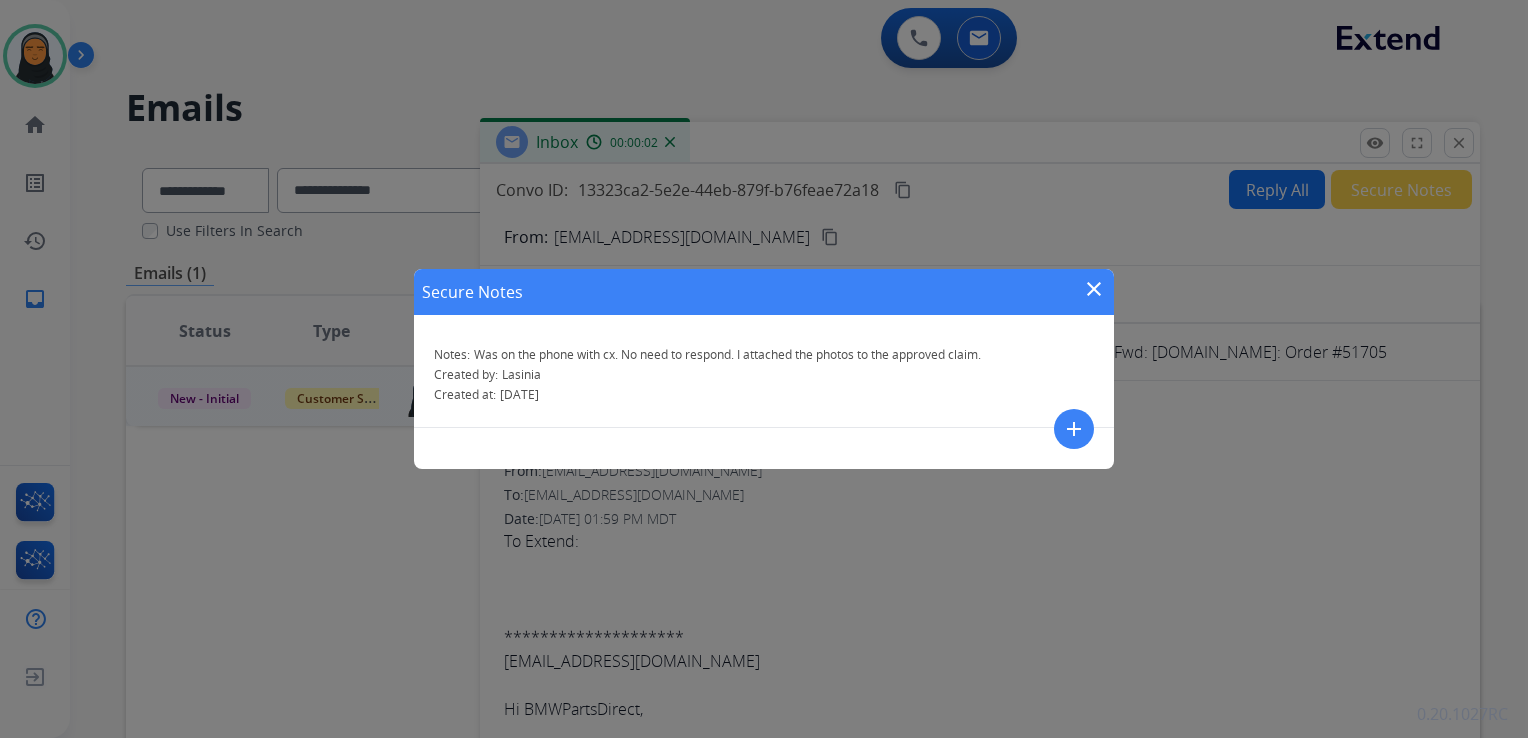 click on "close" at bounding box center [1094, 289] 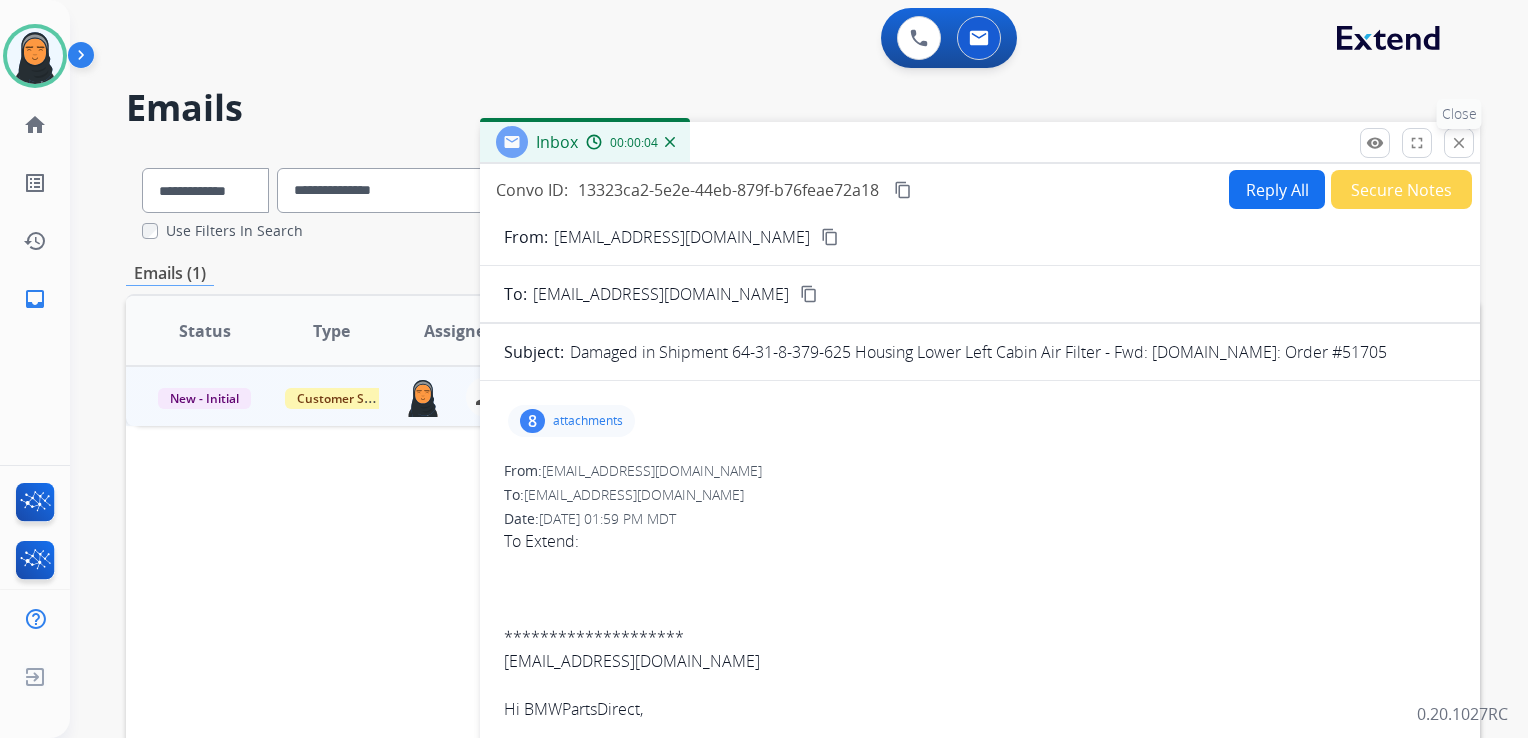 click on "close" at bounding box center [1459, 143] 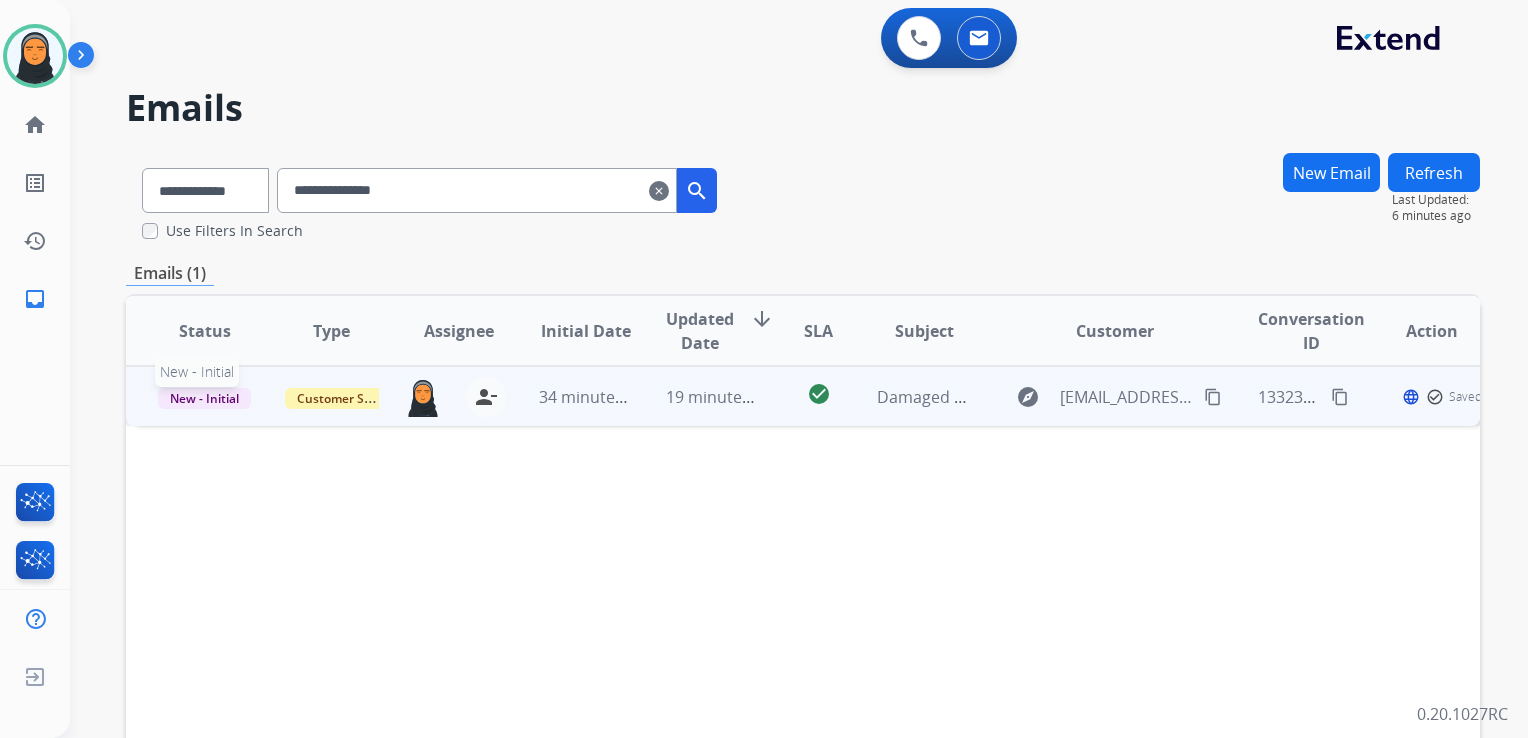 click on "New - Initial" at bounding box center (204, 398) 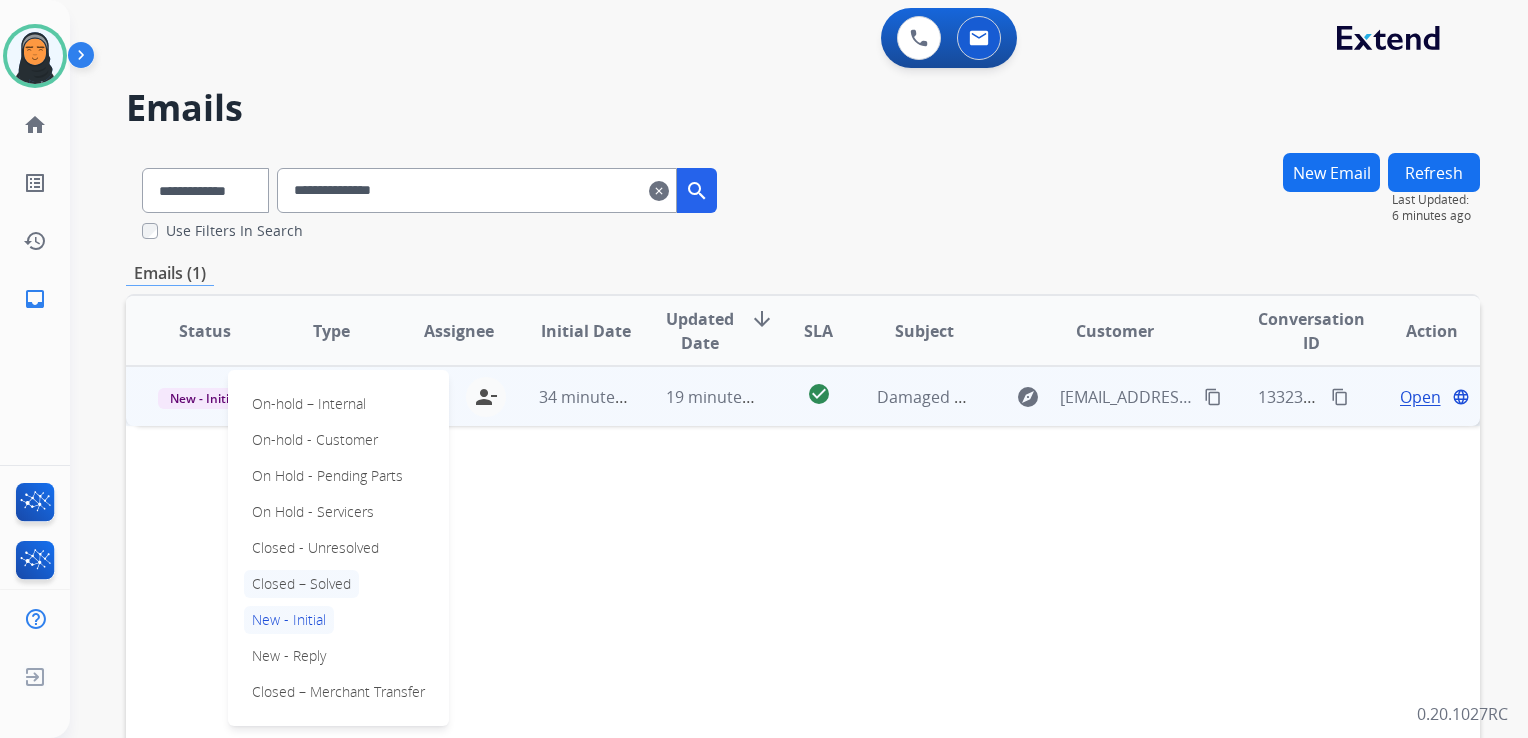 click on "Closed – Solved" at bounding box center [301, 584] 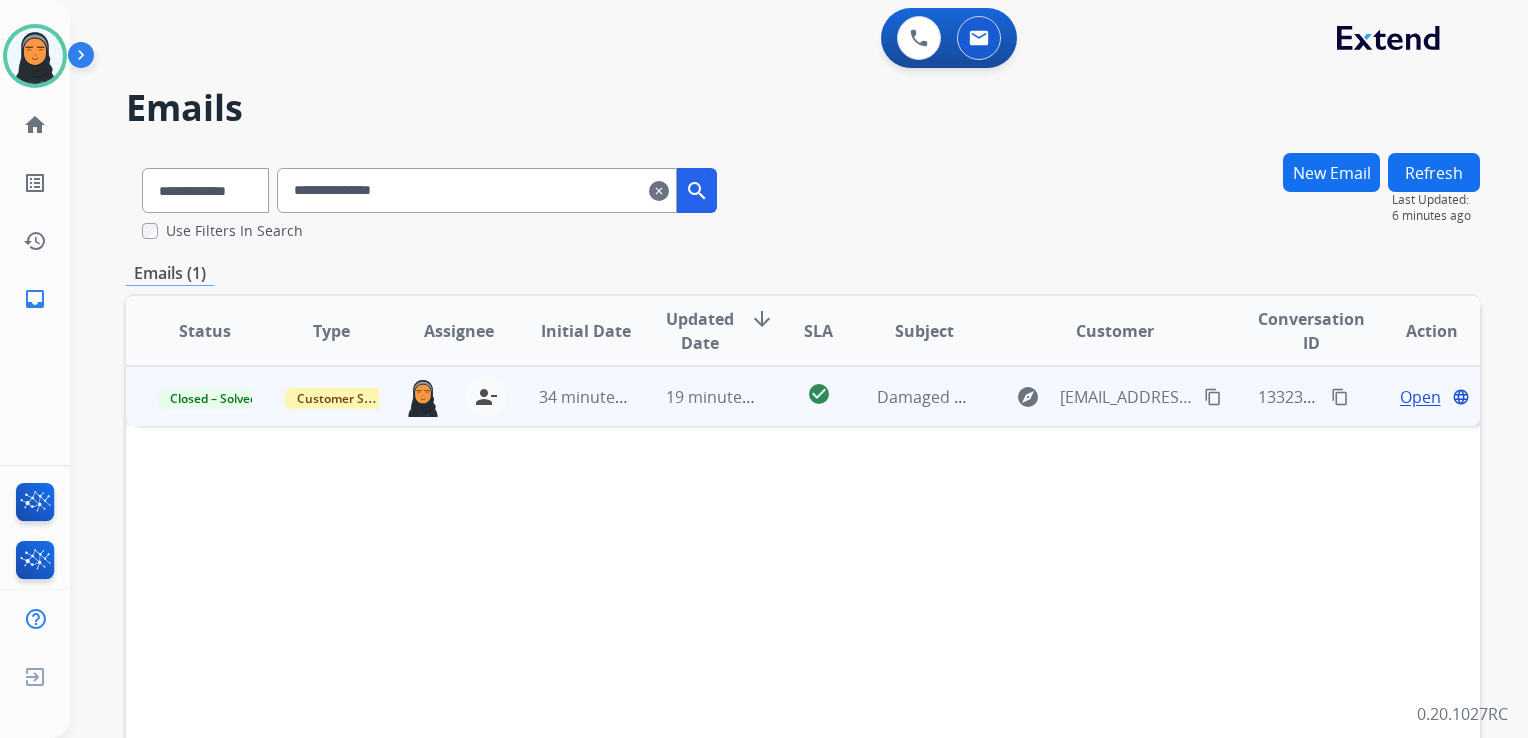 click on "clear" at bounding box center [659, 191] 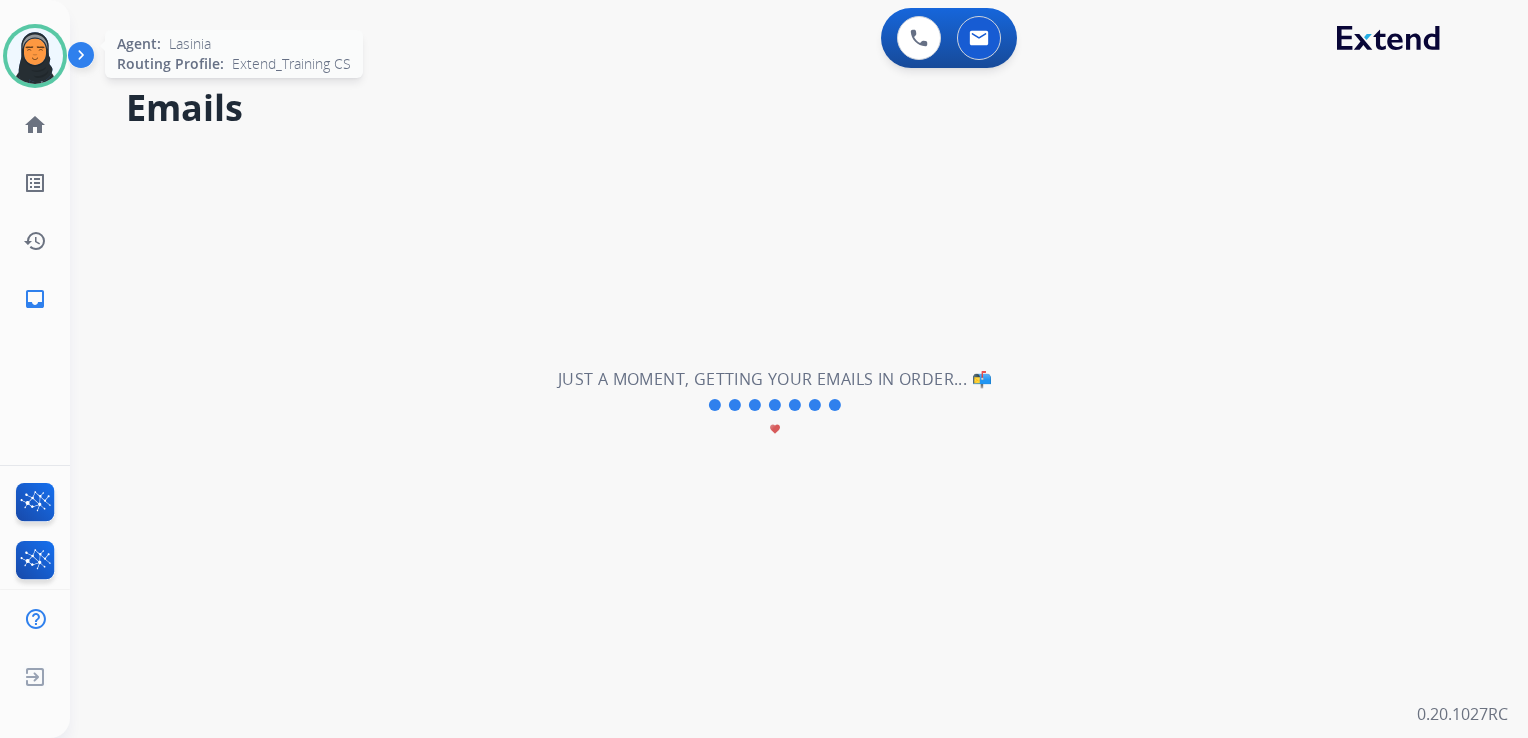 click at bounding box center (35, 56) 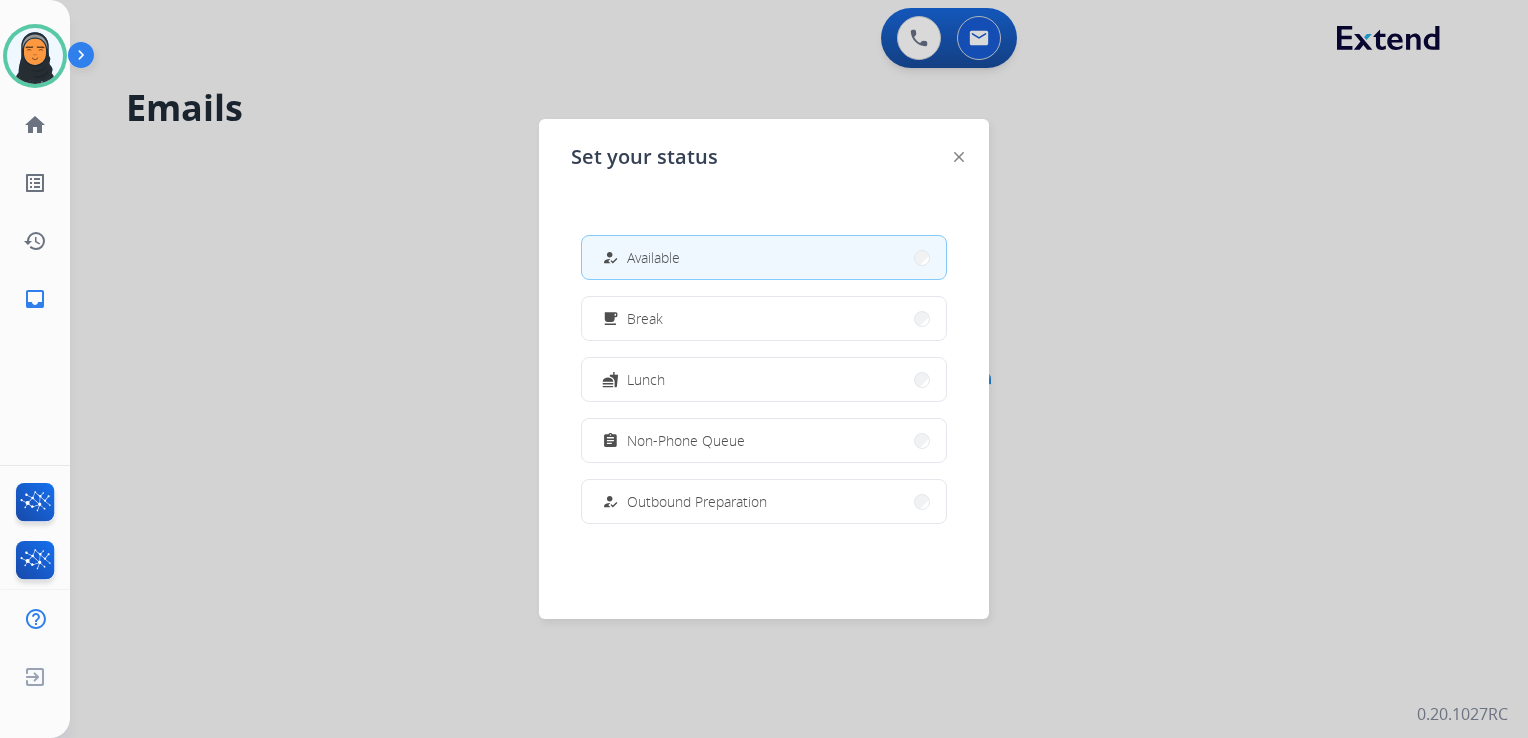 click at bounding box center (764, 369) 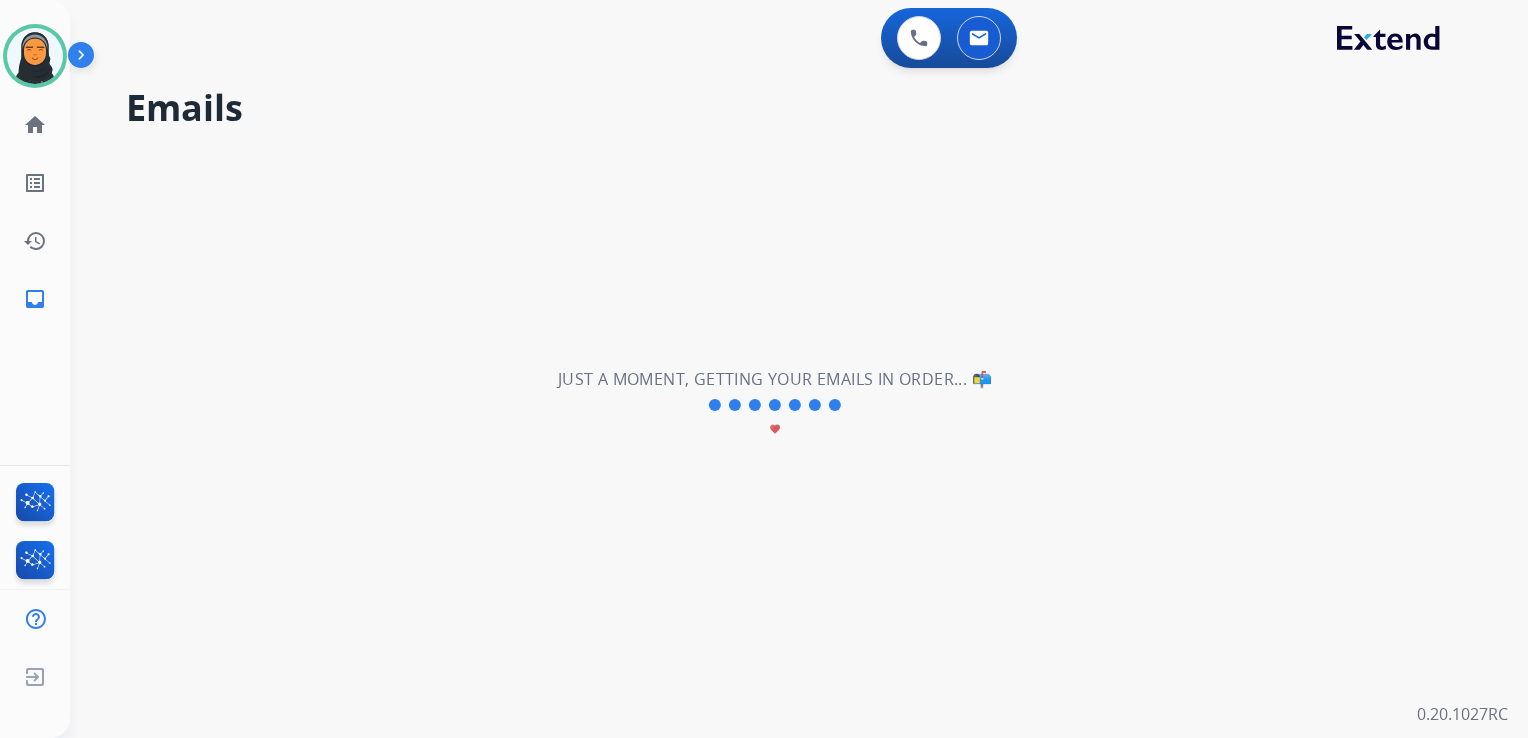 type 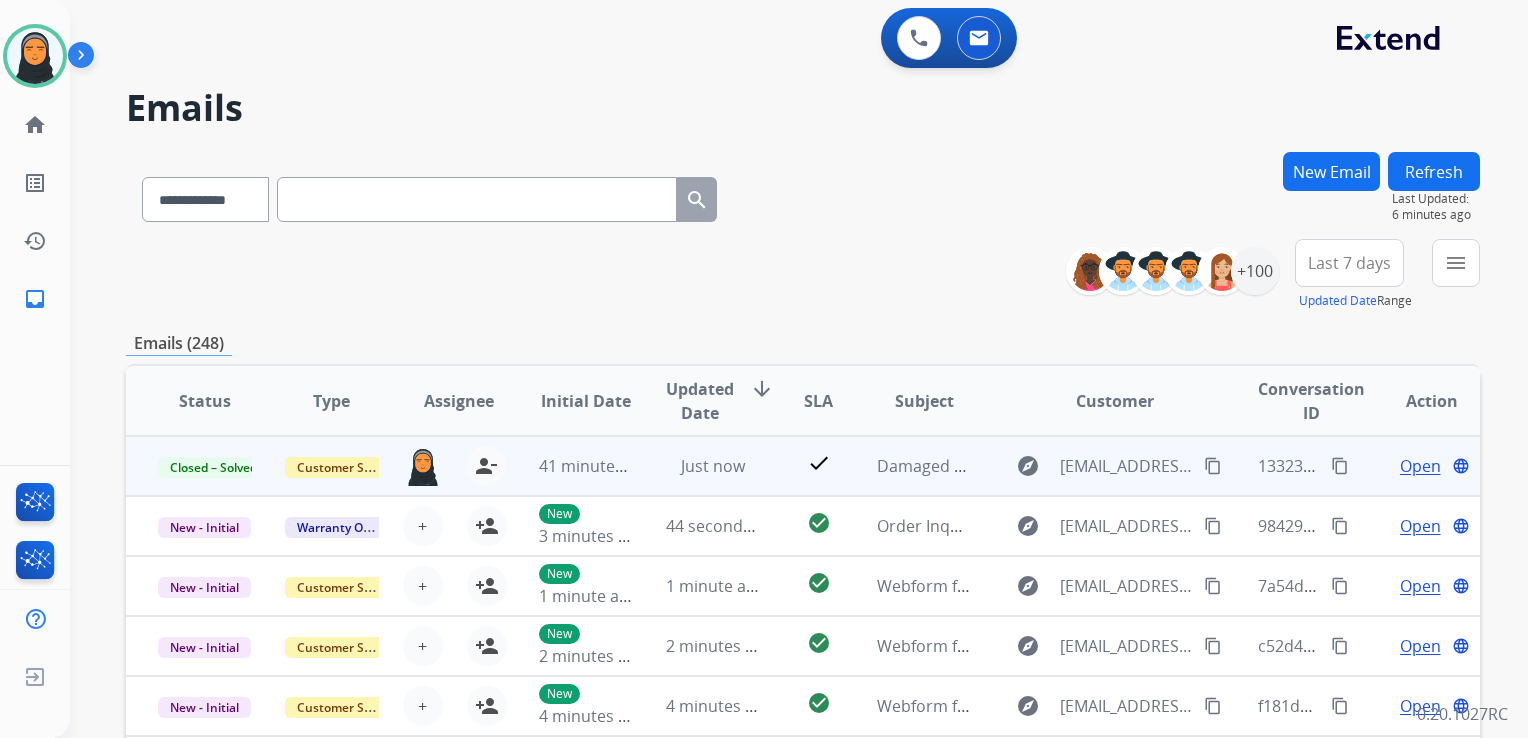 drag, startPoint x: 1323, startPoint y: 466, endPoint x: 1415, endPoint y: 463, distance: 92.0489 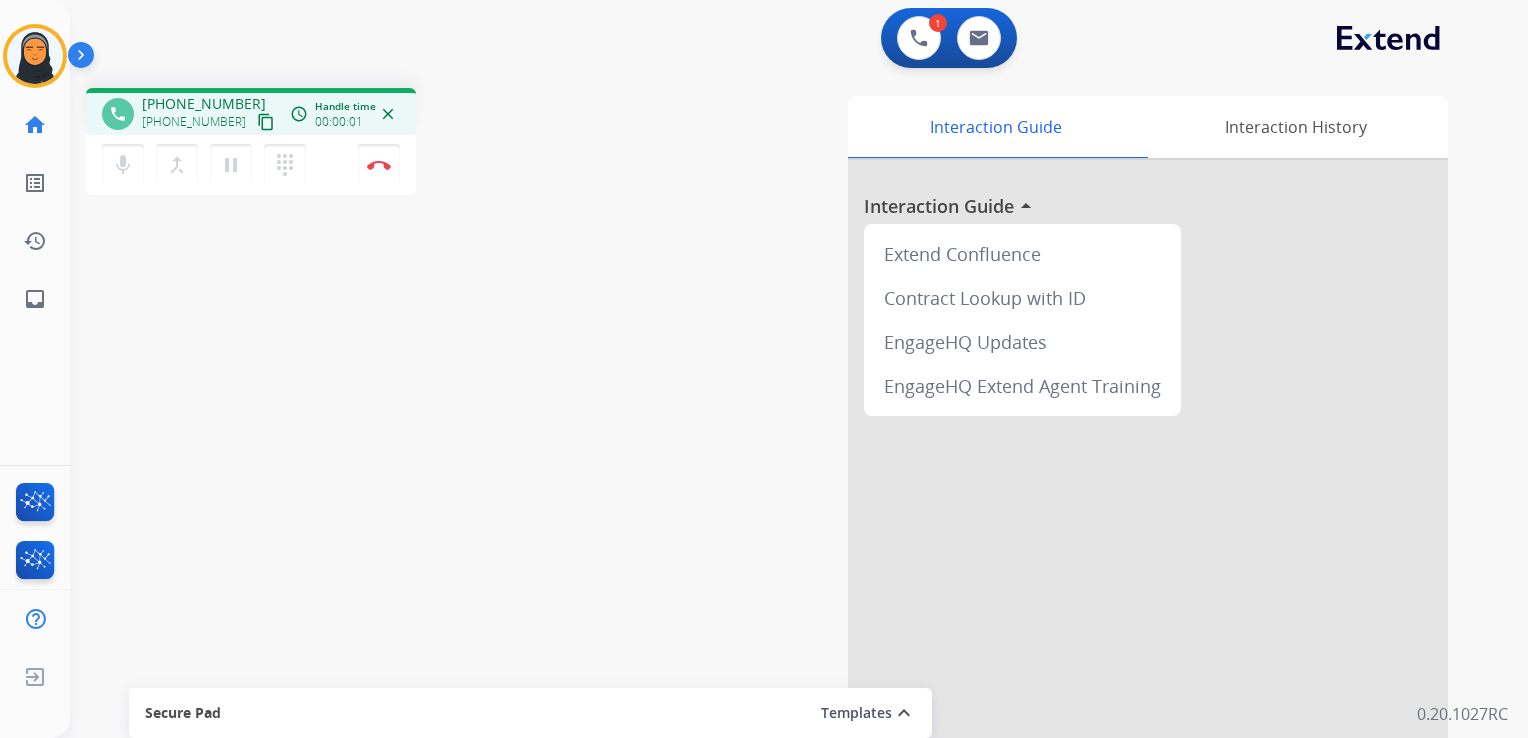click on "content_copy" at bounding box center (266, 122) 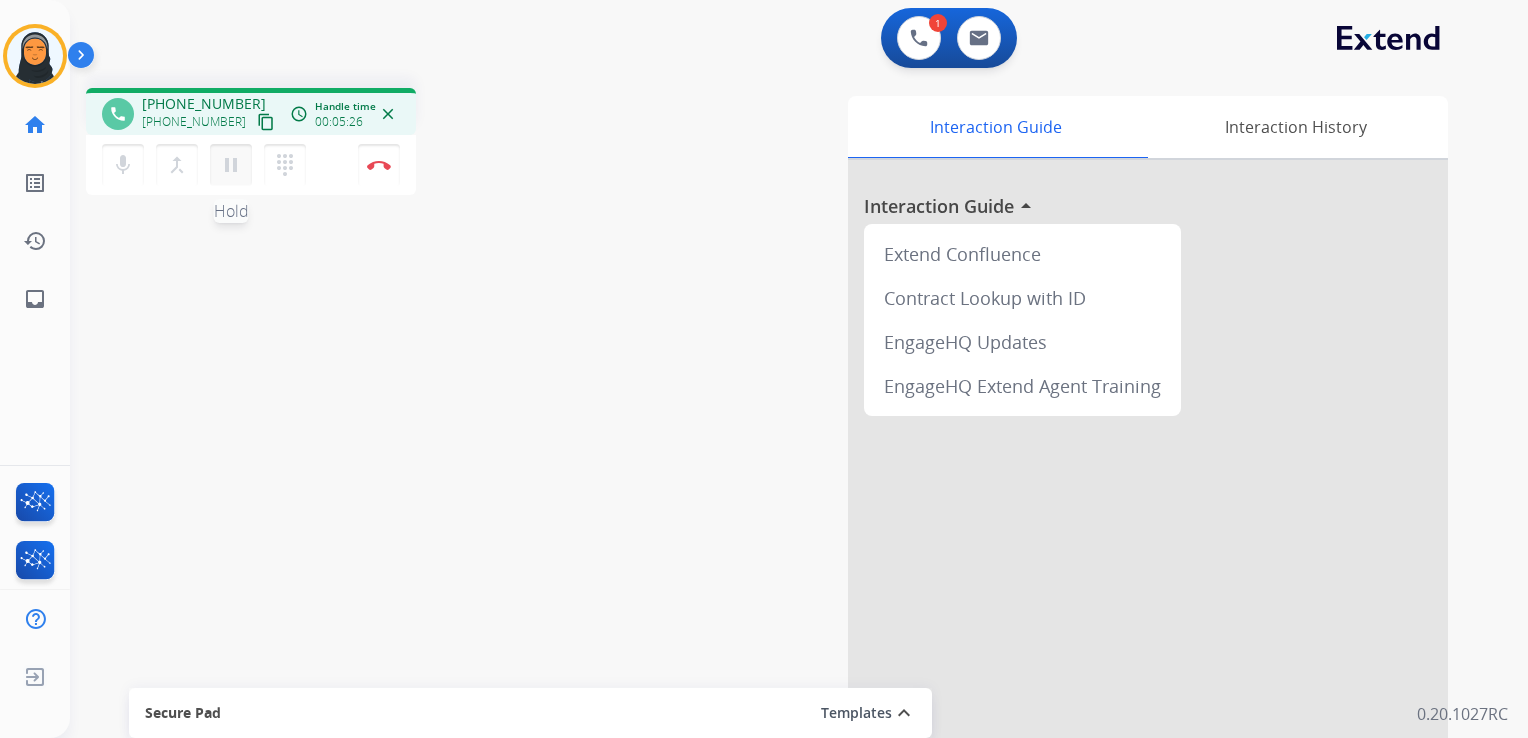 click on "pause" at bounding box center (231, 165) 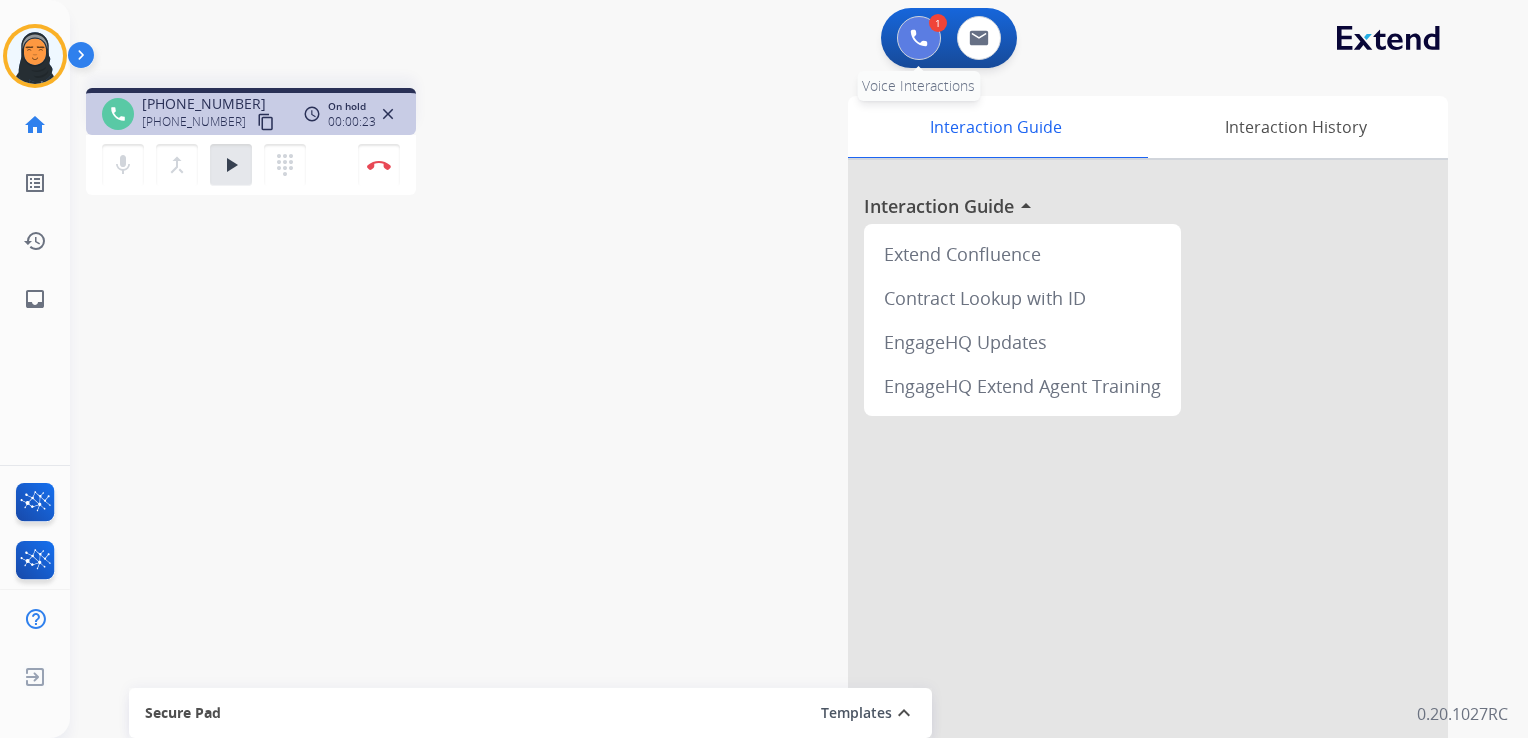 click at bounding box center (919, 38) 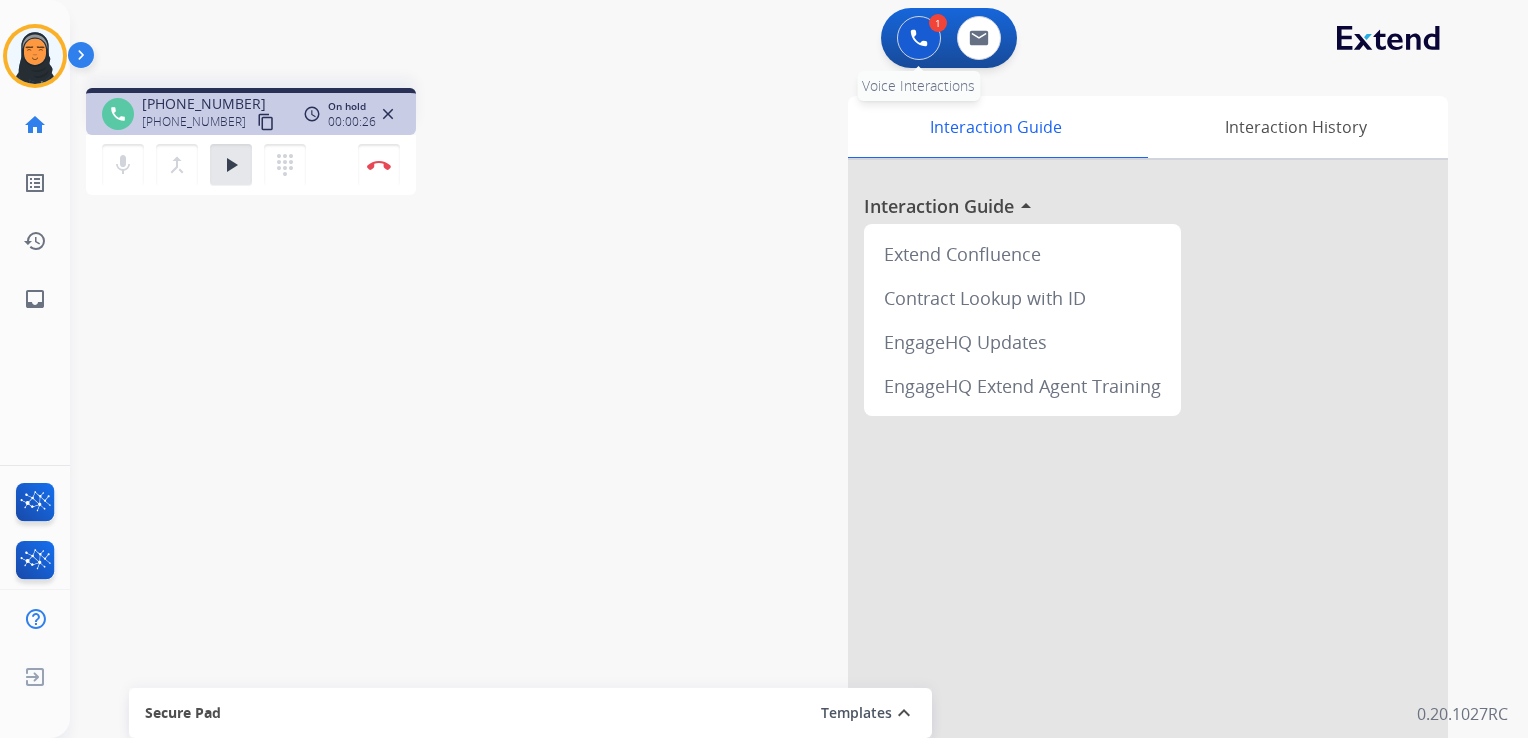 click at bounding box center [919, 38] 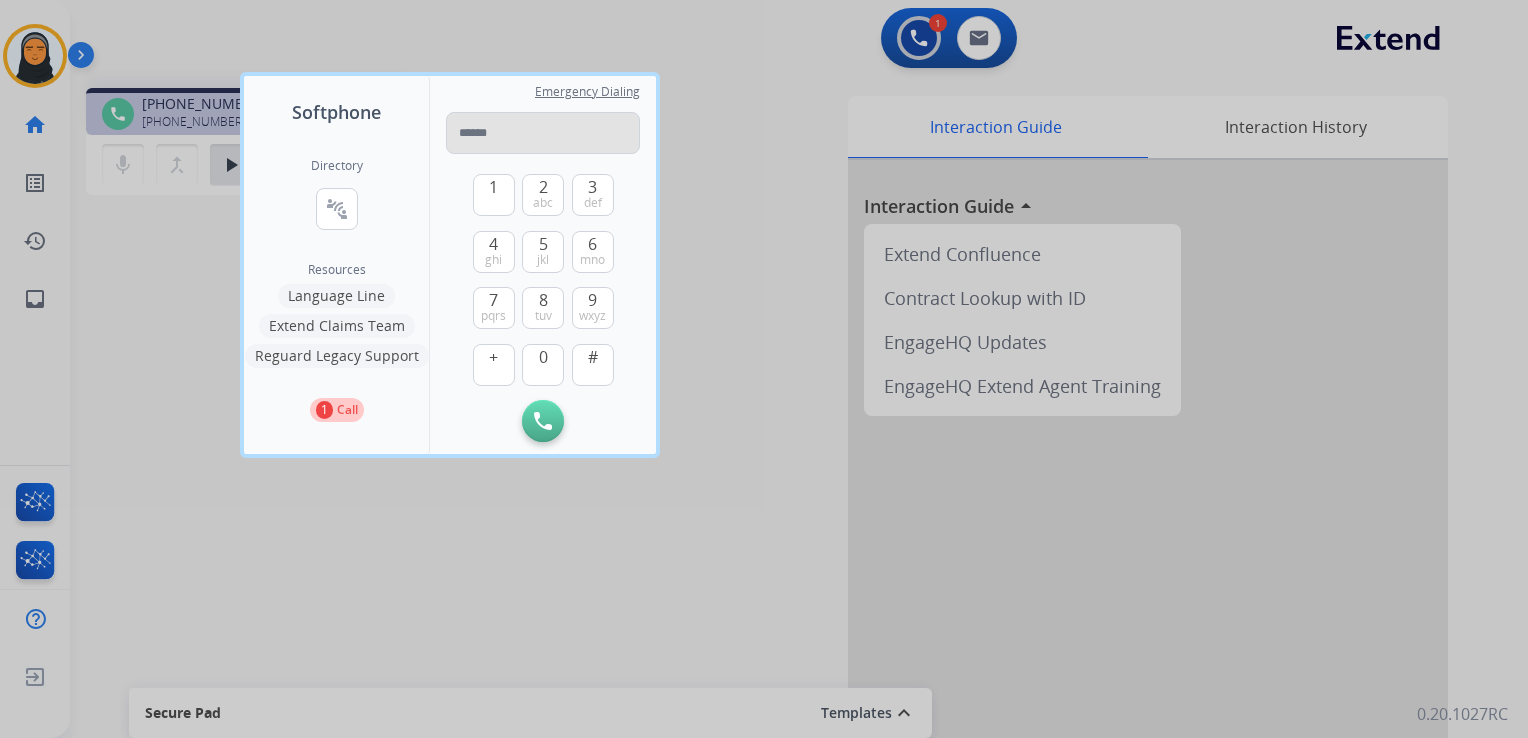 click at bounding box center [543, 133] 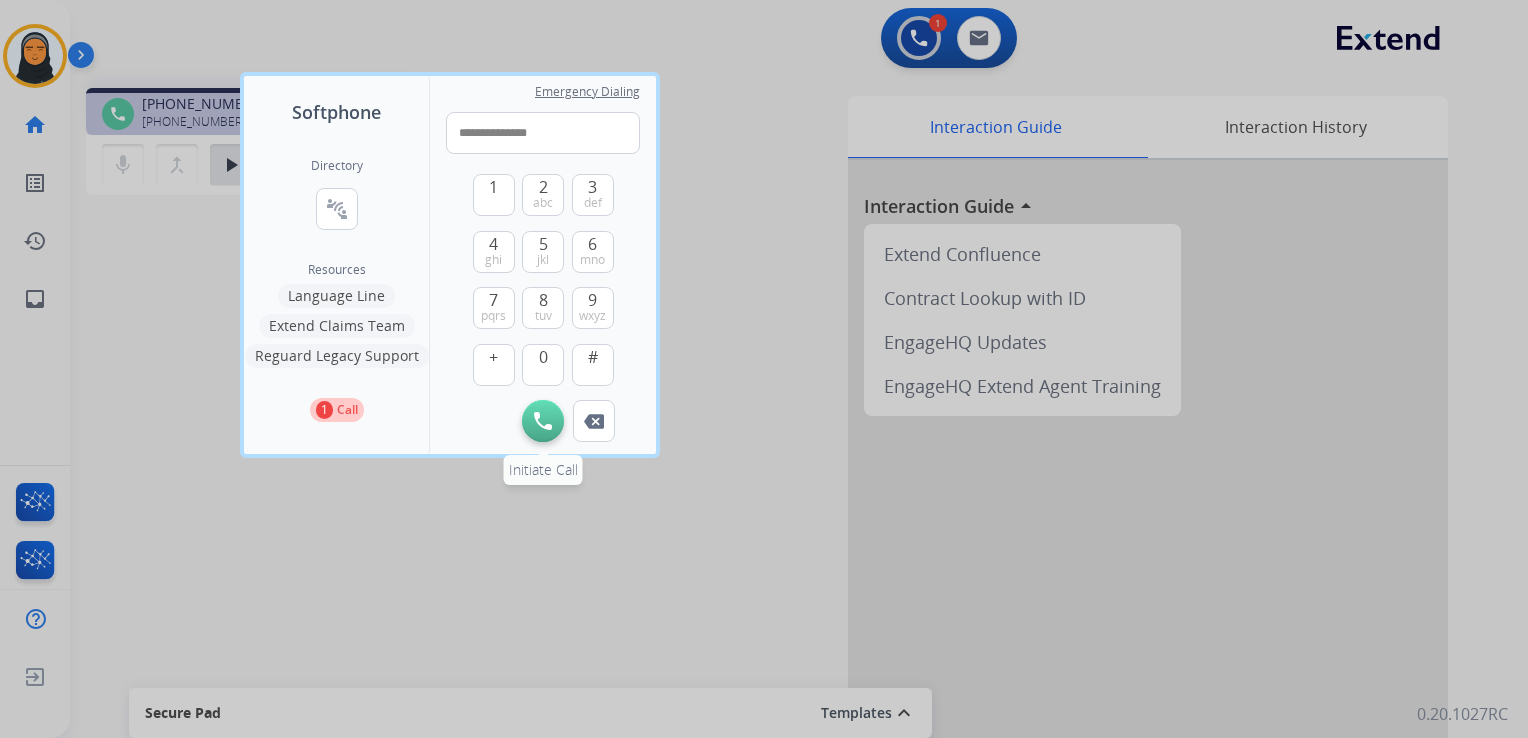 type on "**********" 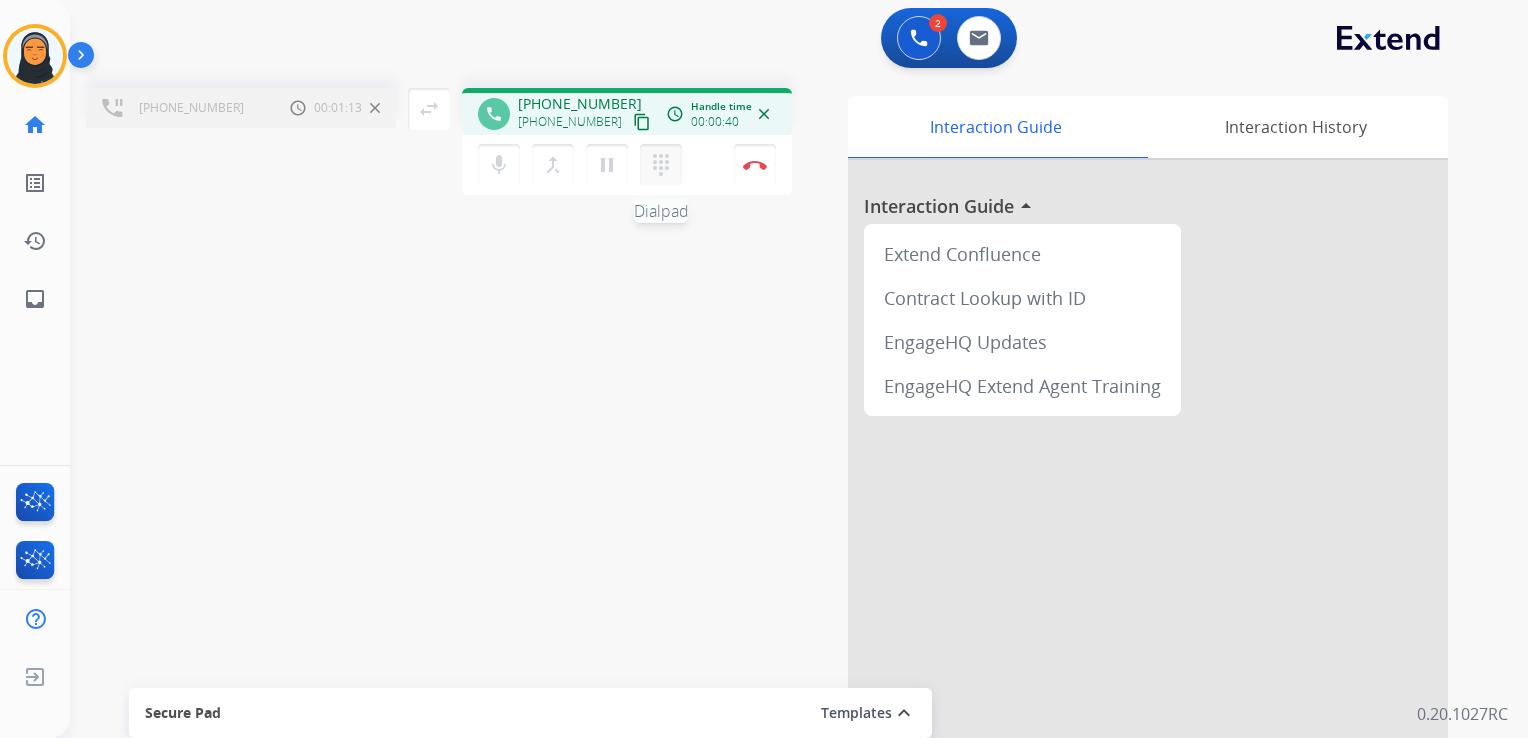 click on "dialpad" at bounding box center [661, 165] 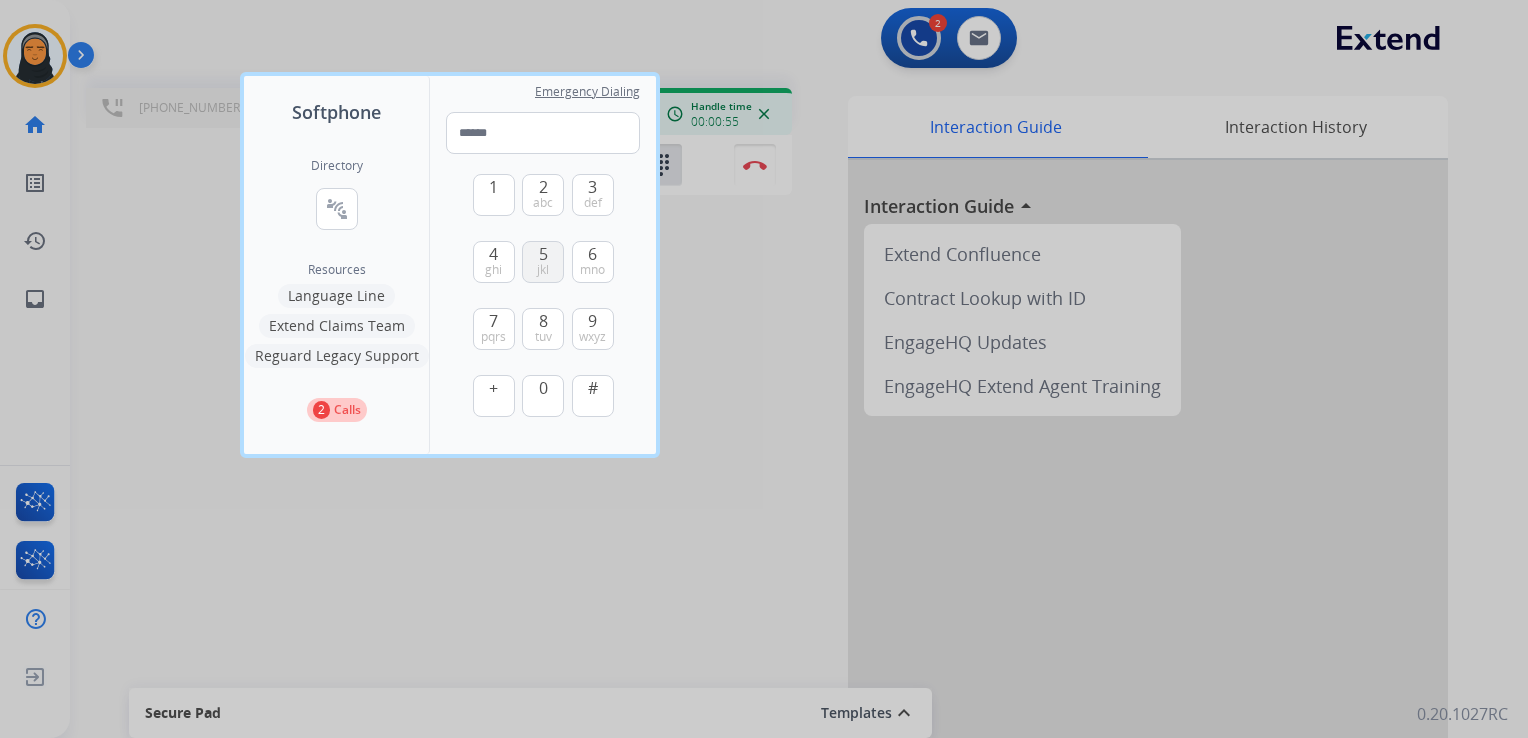click on "5" at bounding box center [543, 254] 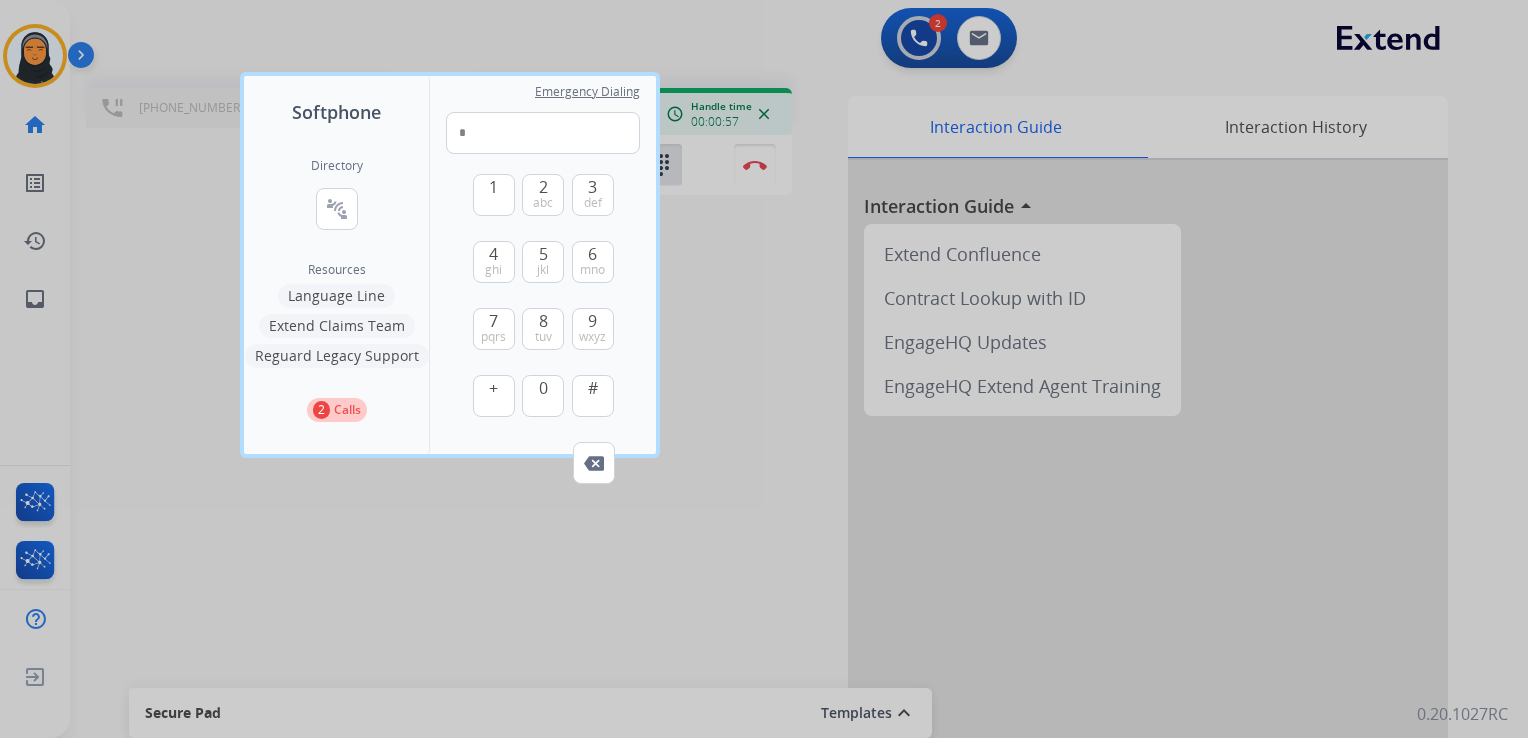 click at bounding box center [764, 369] 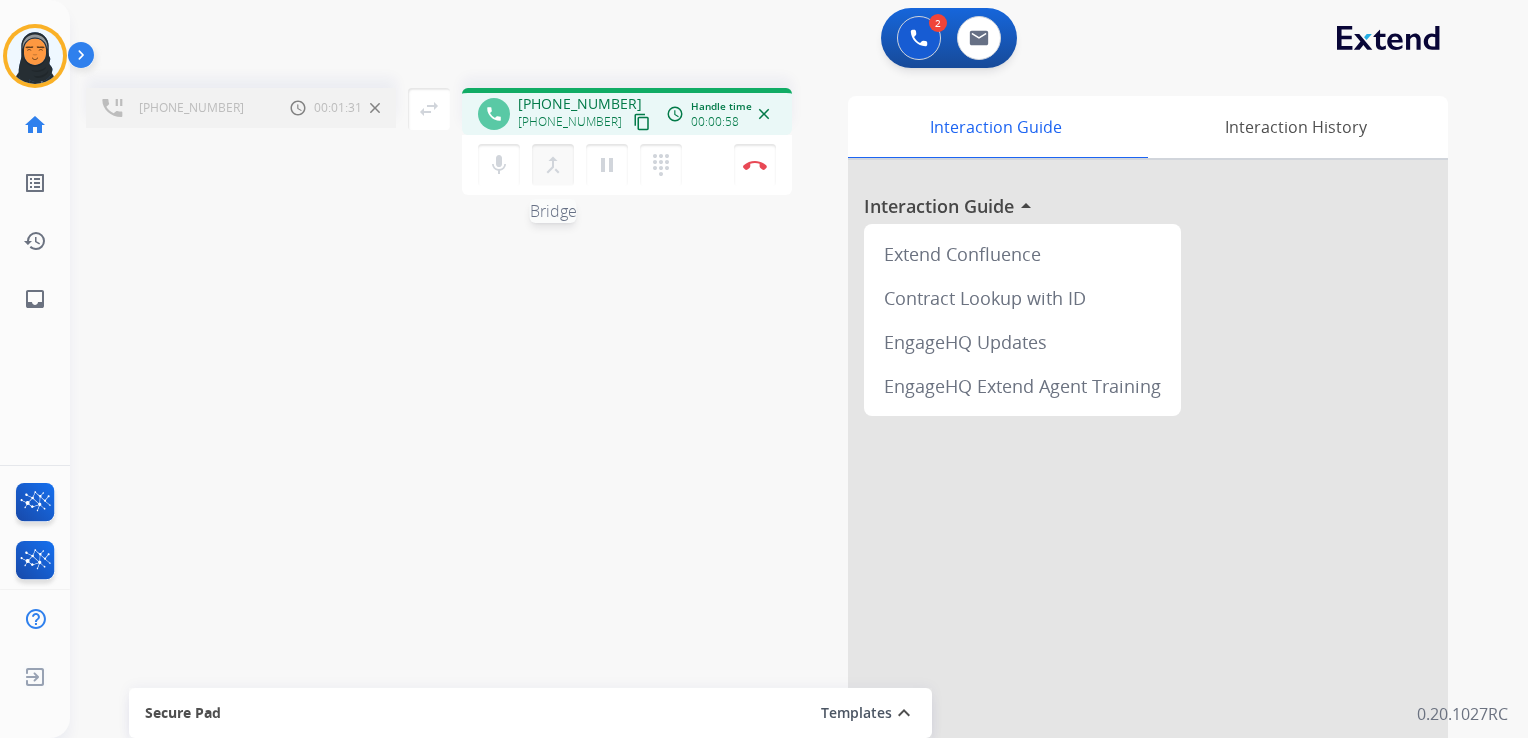 click on "merge_type" at bounding box center [553, 165] 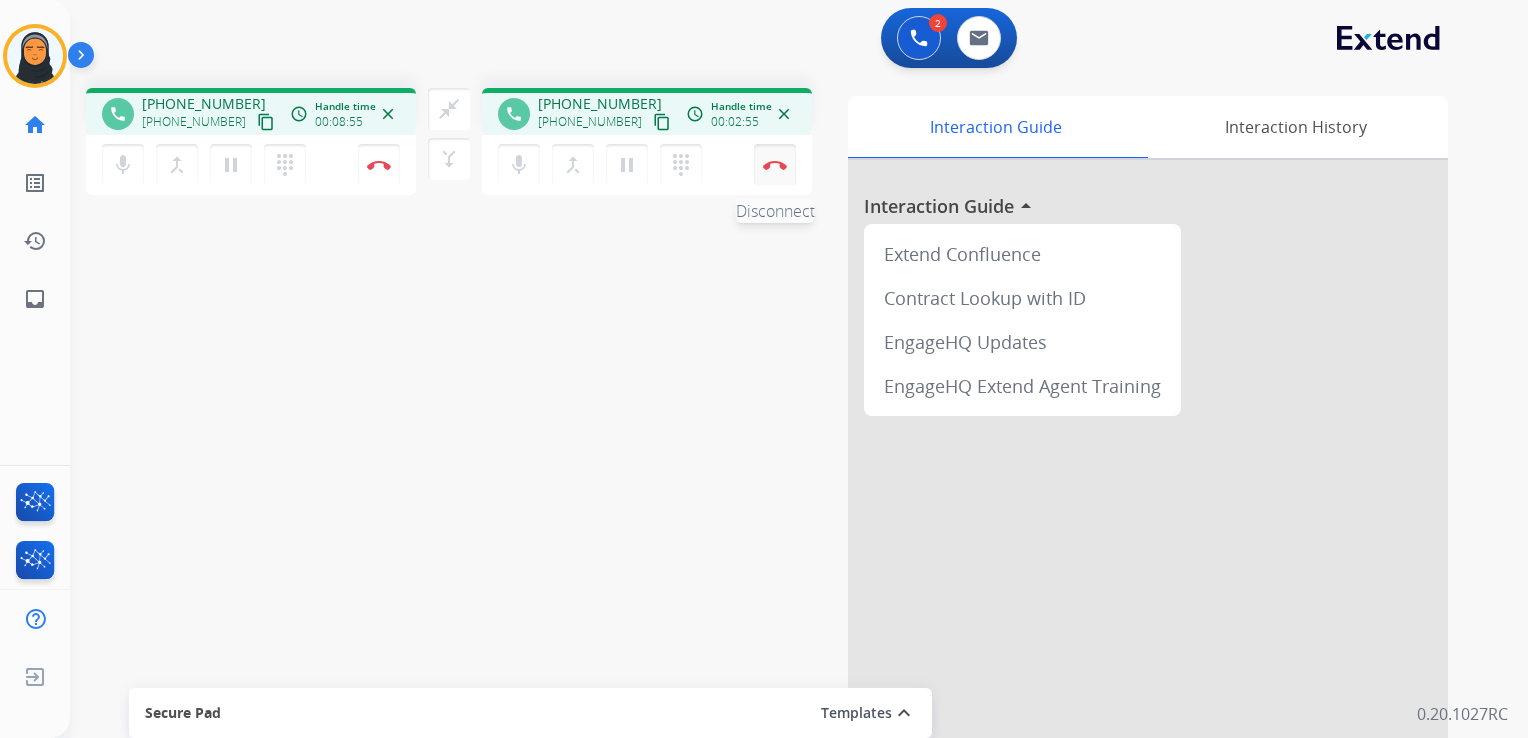 click at bounding box center [379, 165] 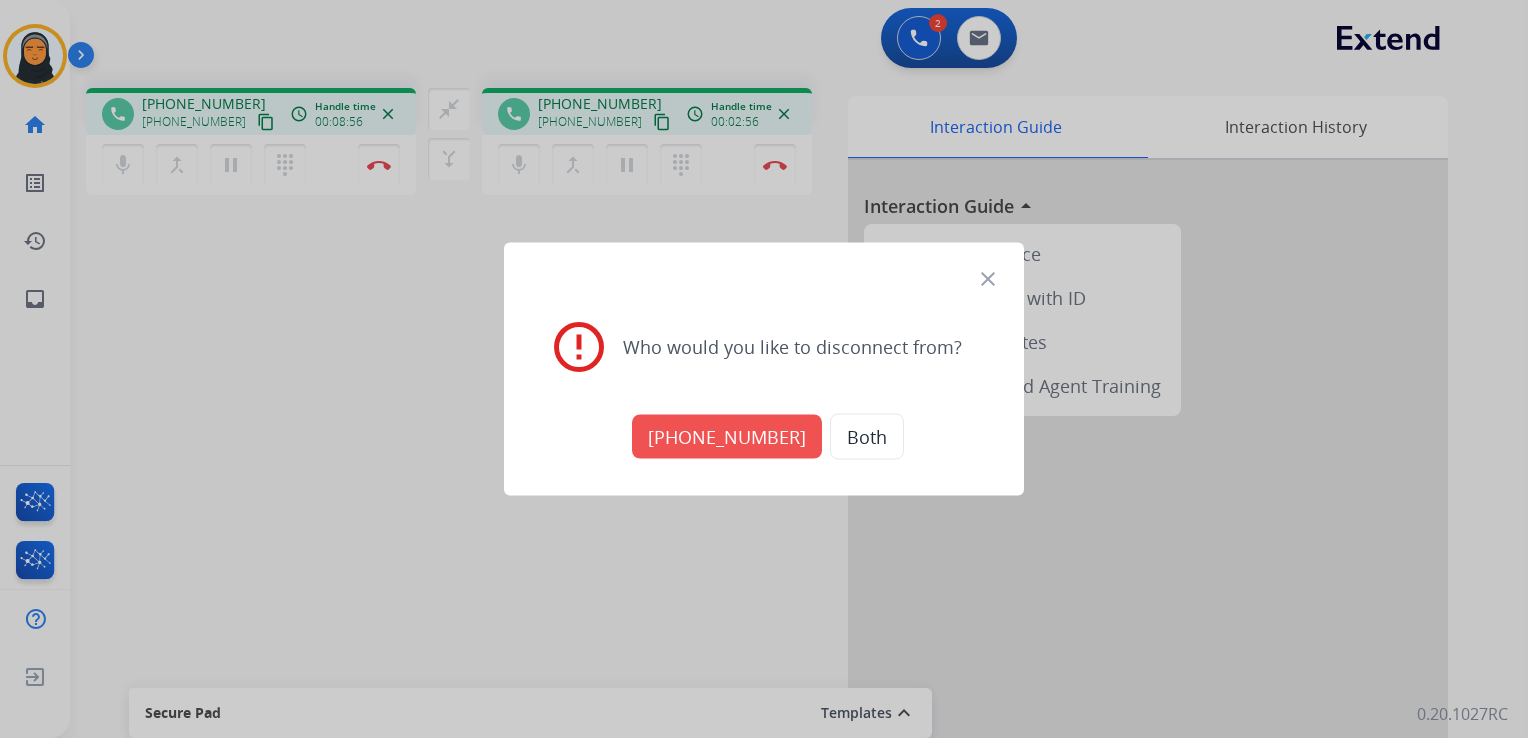 click on "[PHONE_NUMBER]" at bounding box center [727, 437] 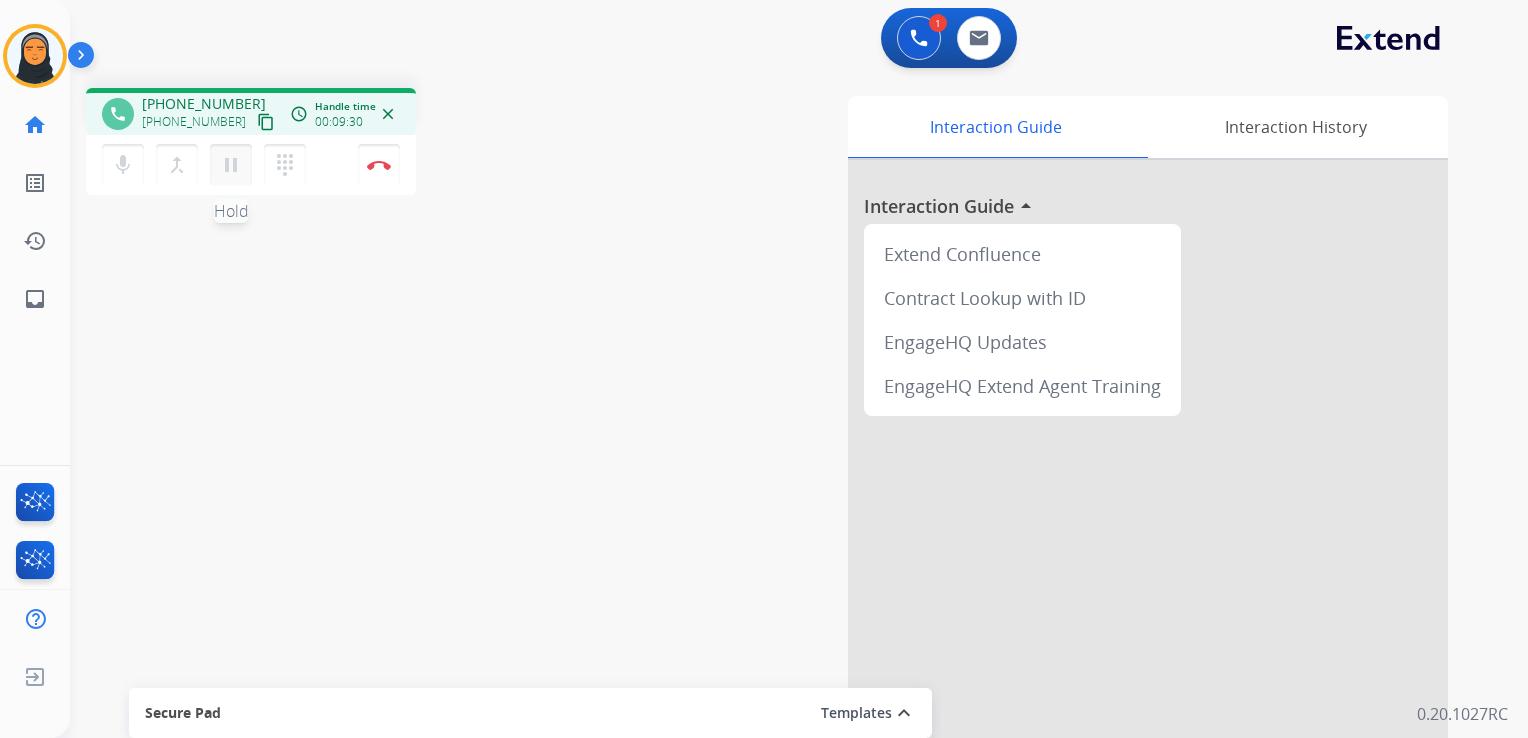 click on "pause" at bounding box center [231, 165] 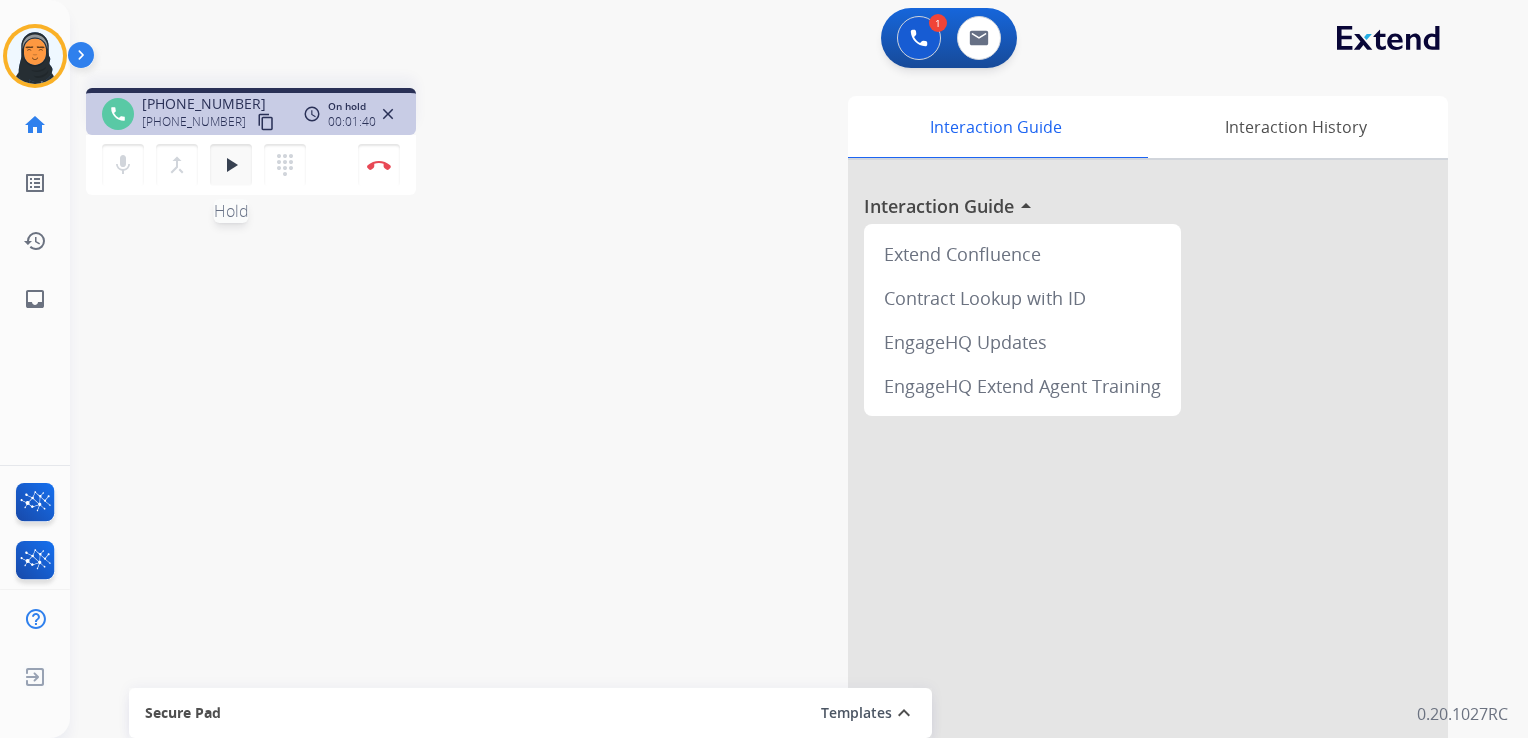 click on "play_arrow" at bounding box center (231, 165) 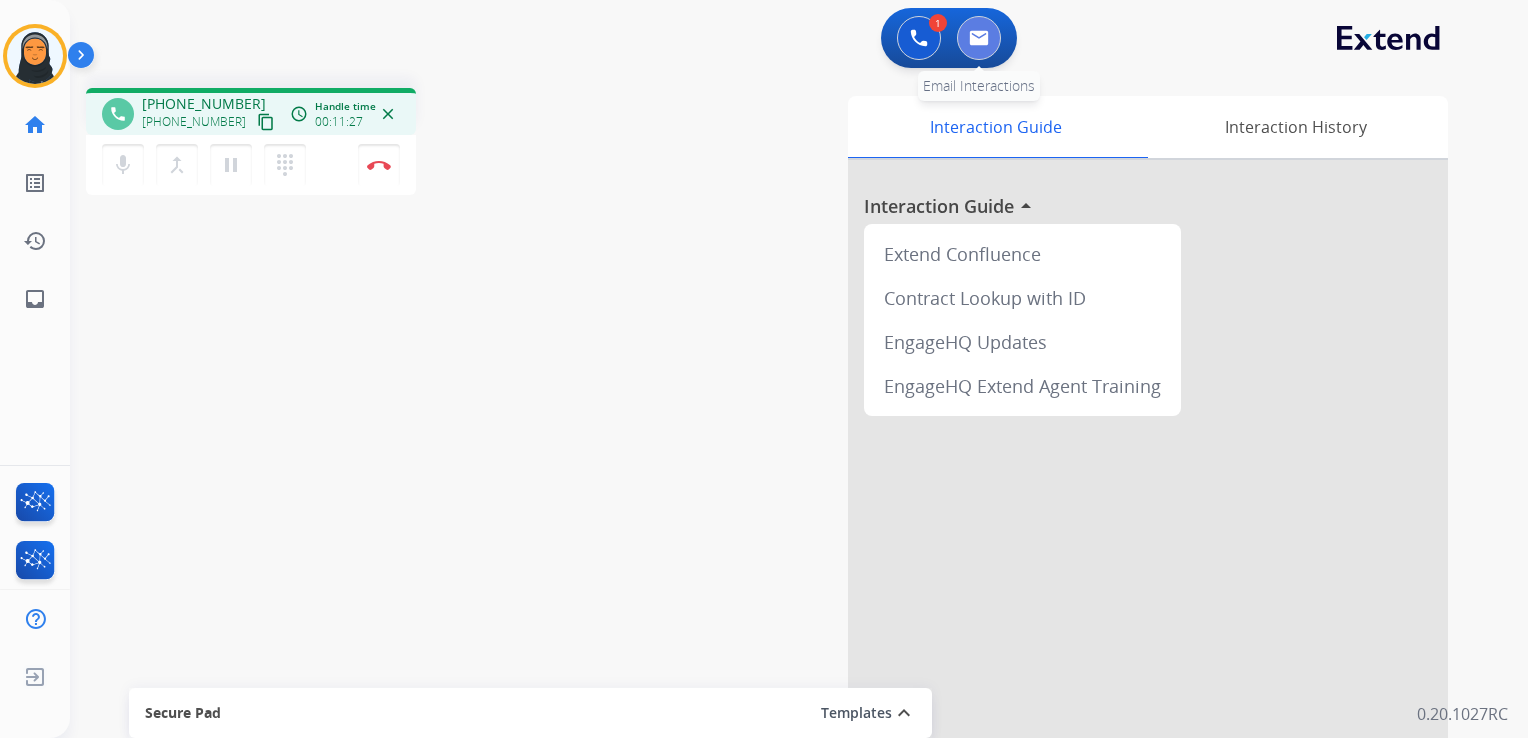 click at bounding box center [979, 38] 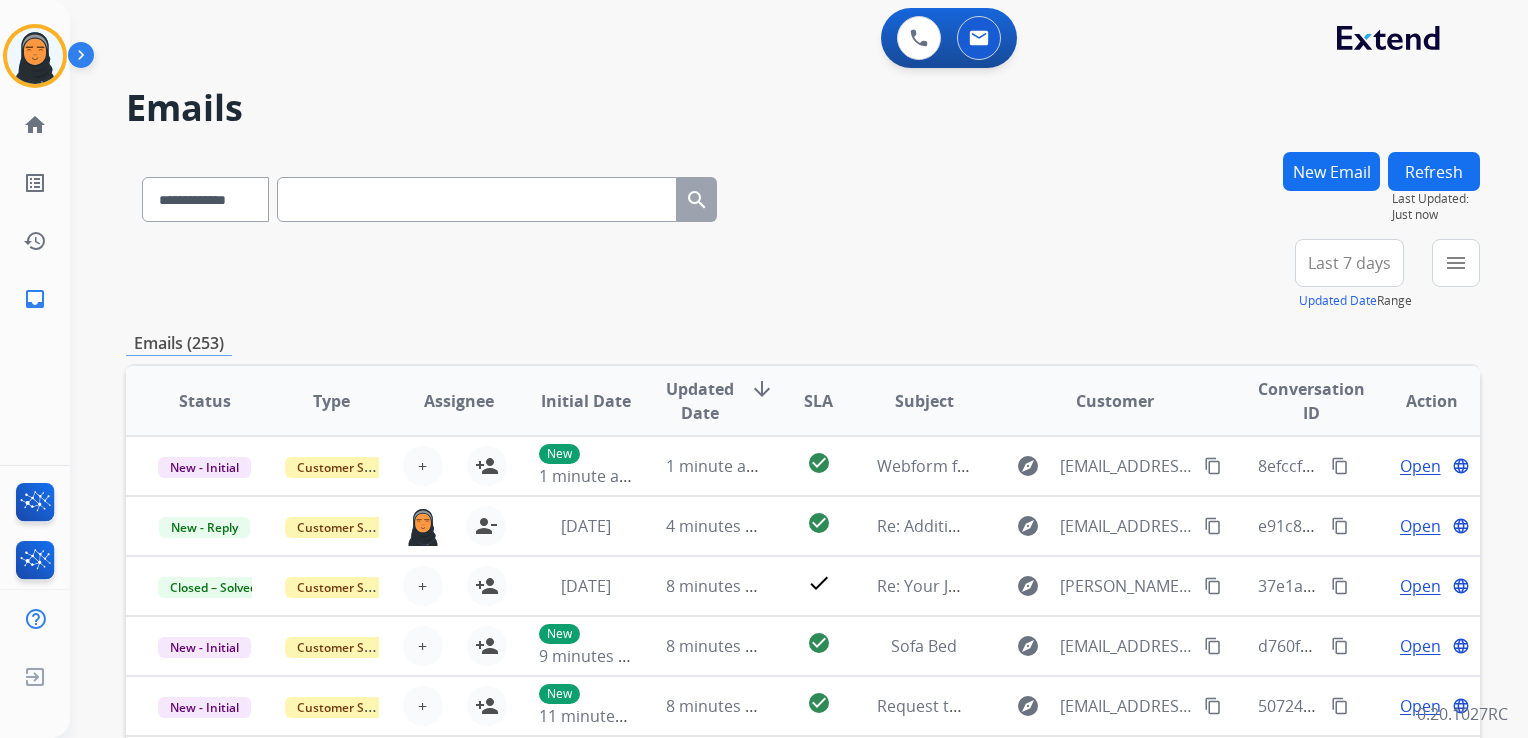 click on "New Email" at bounding box center (1331, 171) 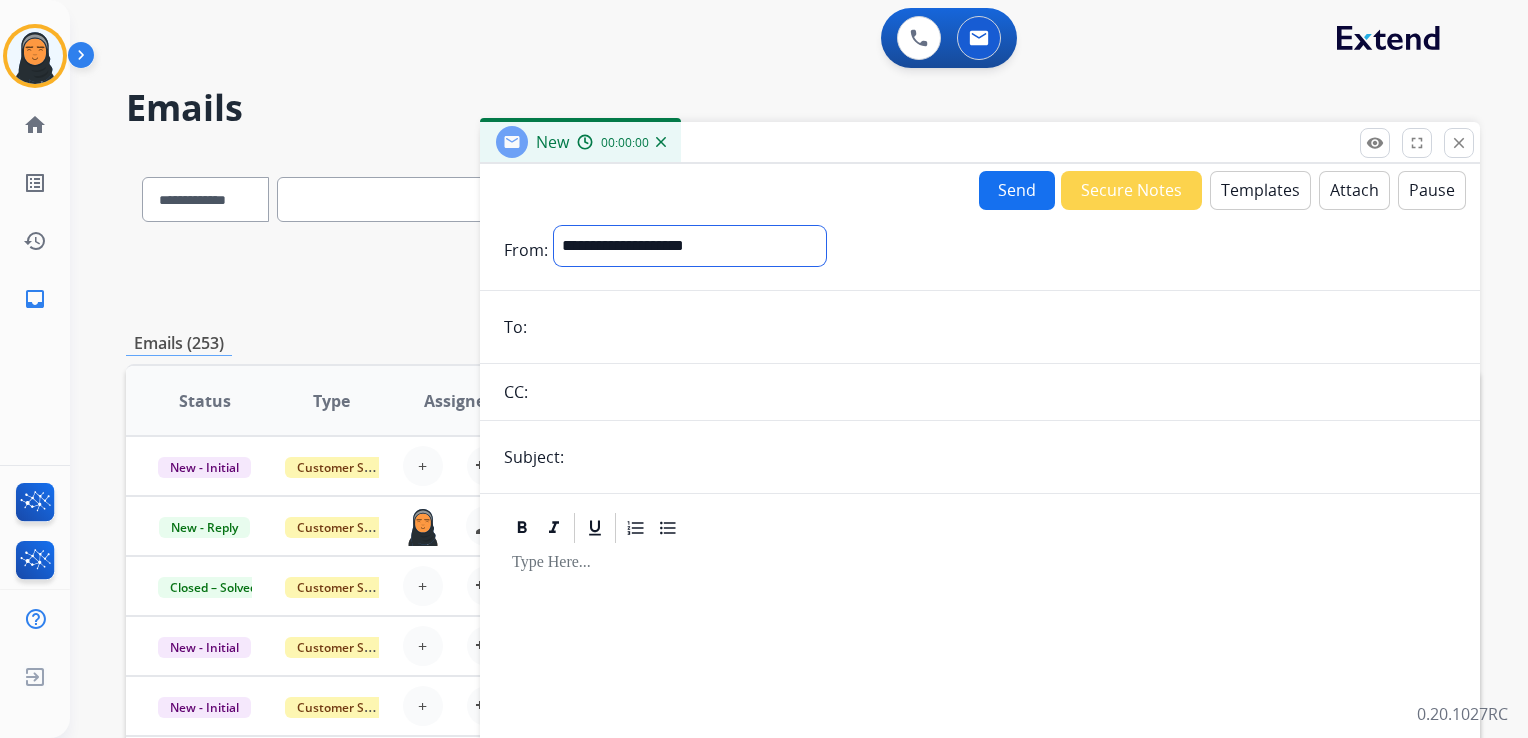 drag, startPoint x: 748, startPoint y: 239, endPoint x: 742, endPoint y: 252, distance: 14.3178215 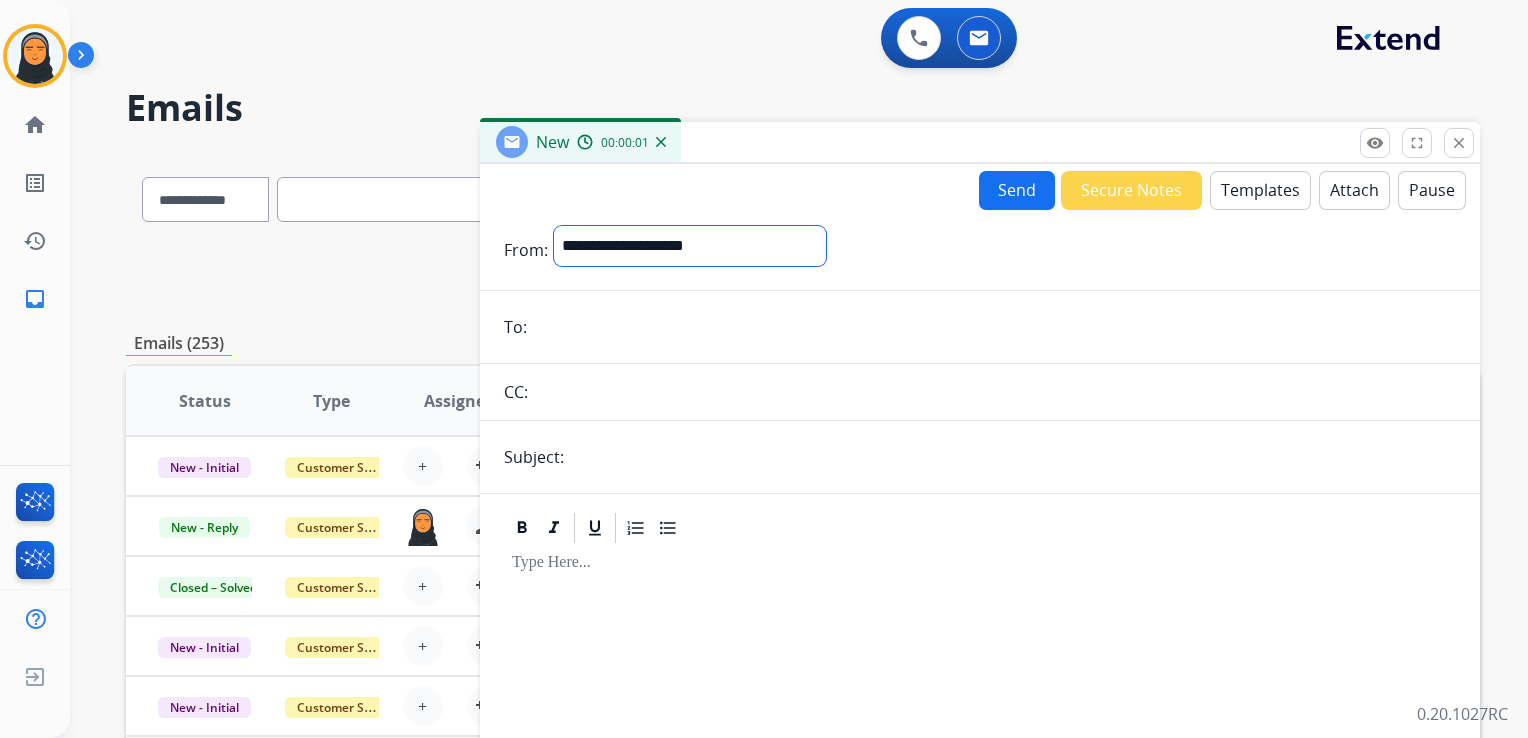 select on "**********" 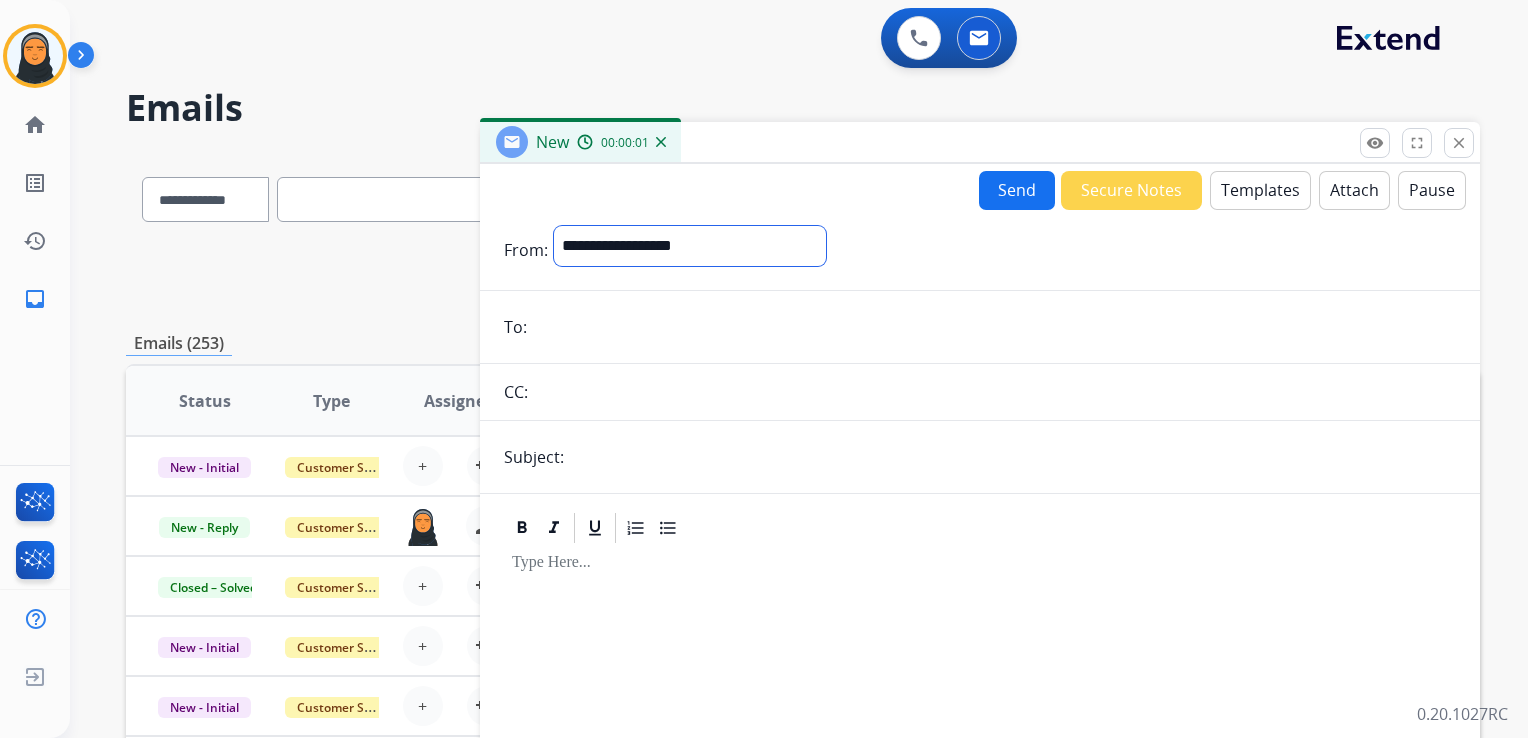 click on "**********" at bounding box center [690, 246] 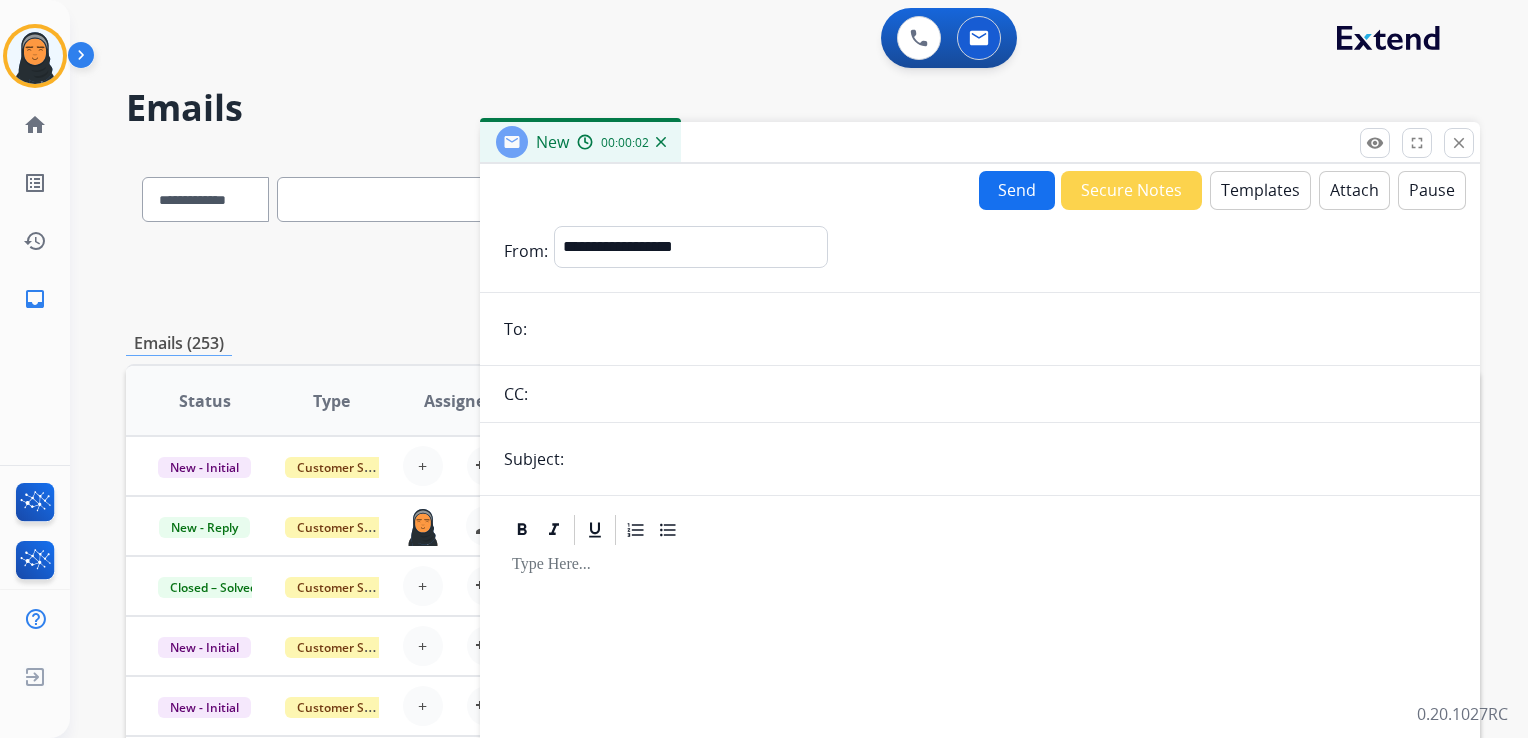 click at bounding box center [994, 329] 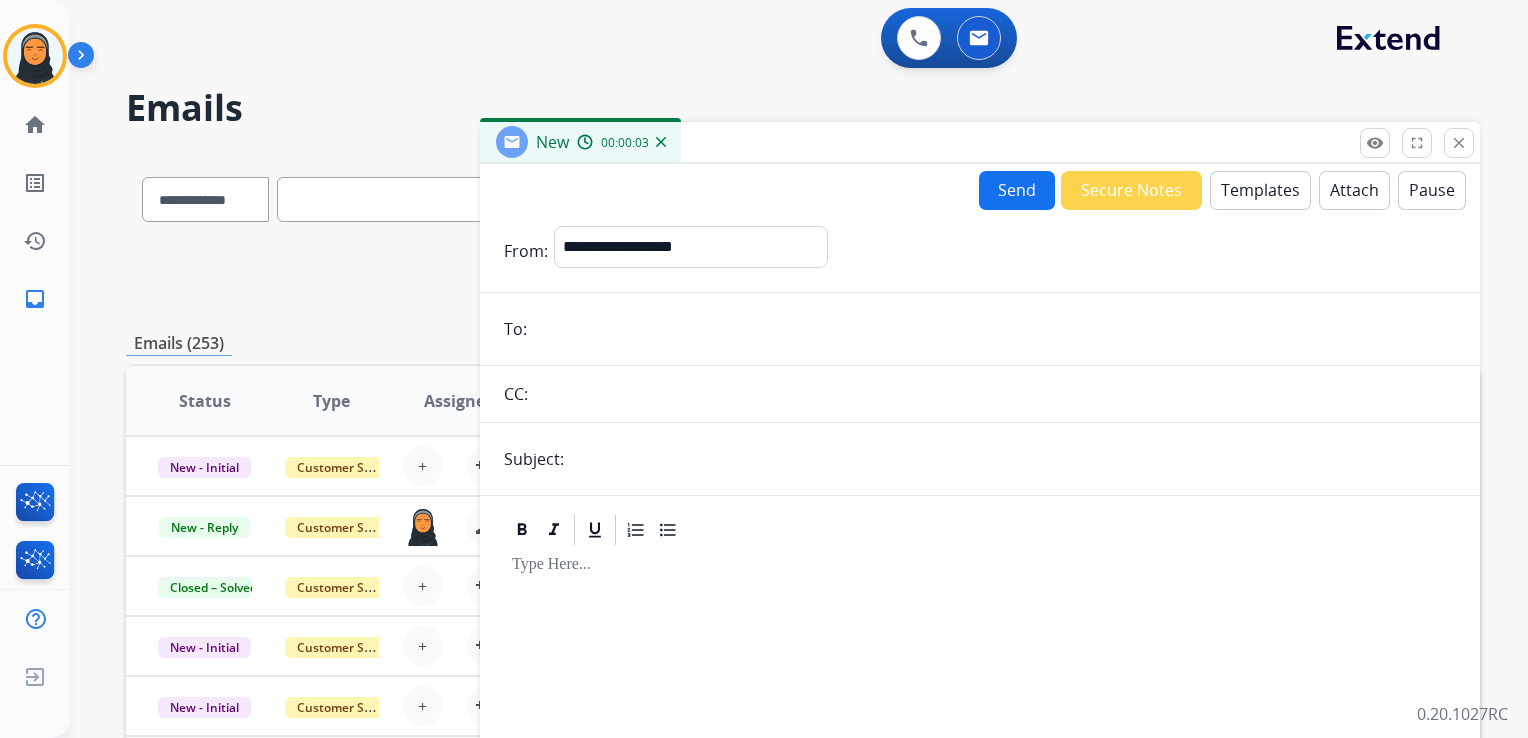 paste on "**********" 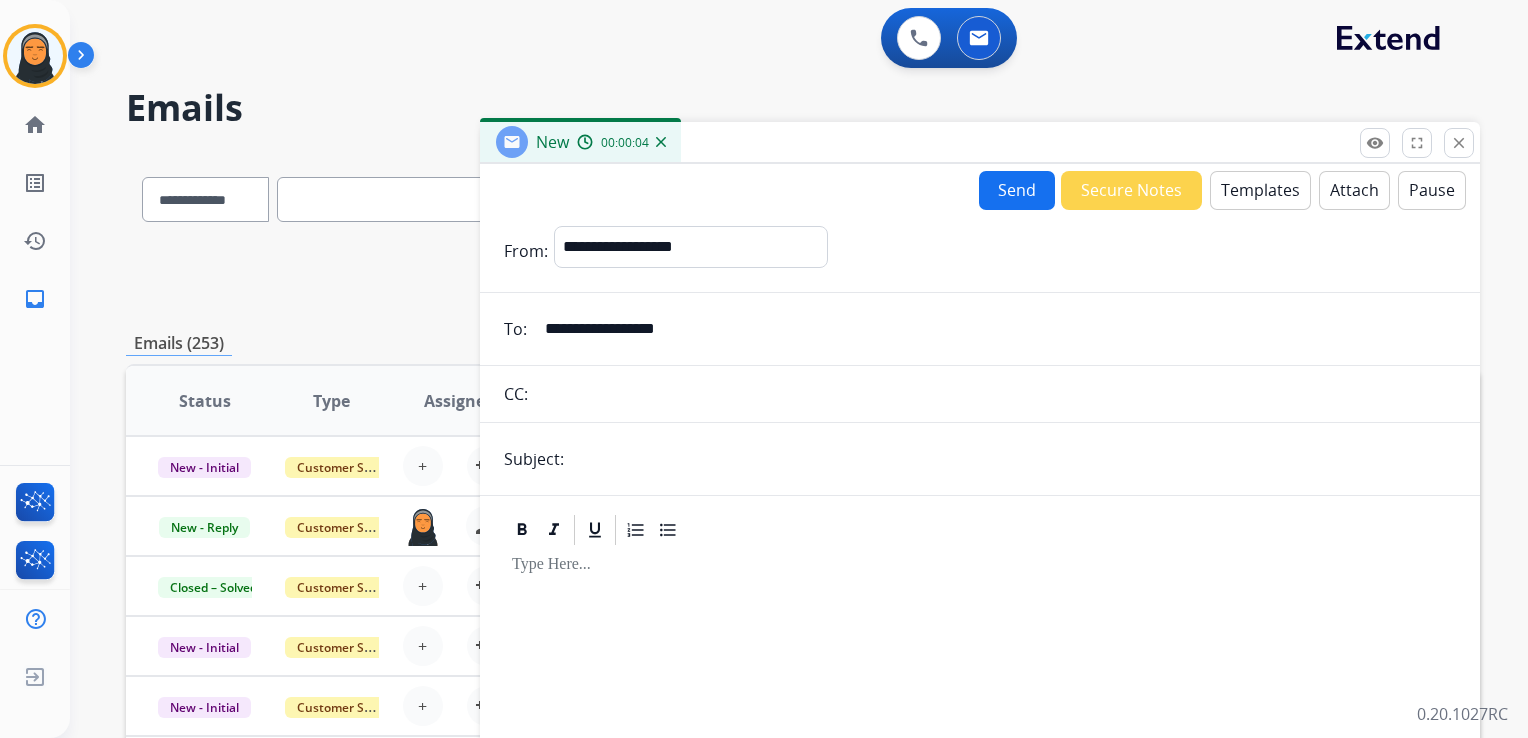 type on "**********" 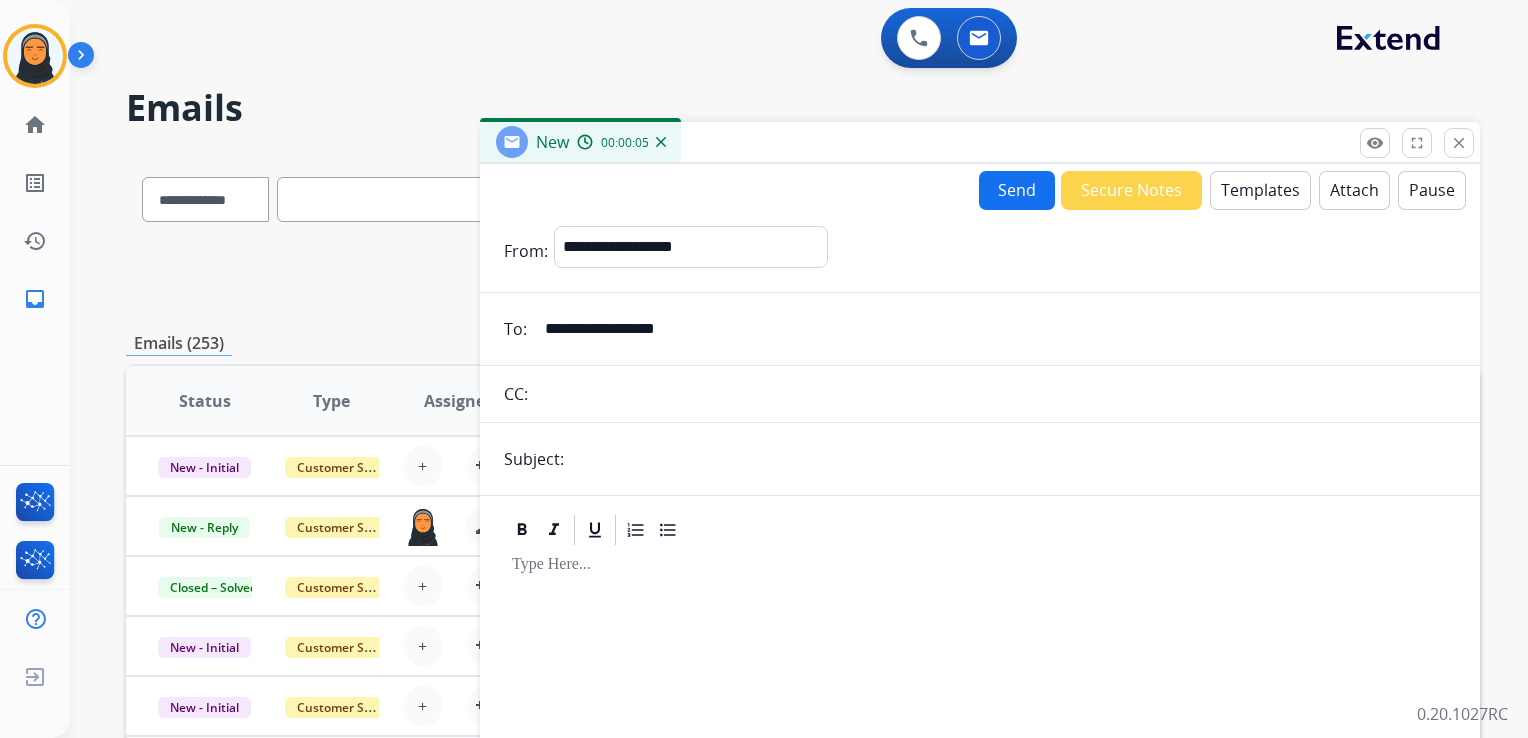 type on "**********" 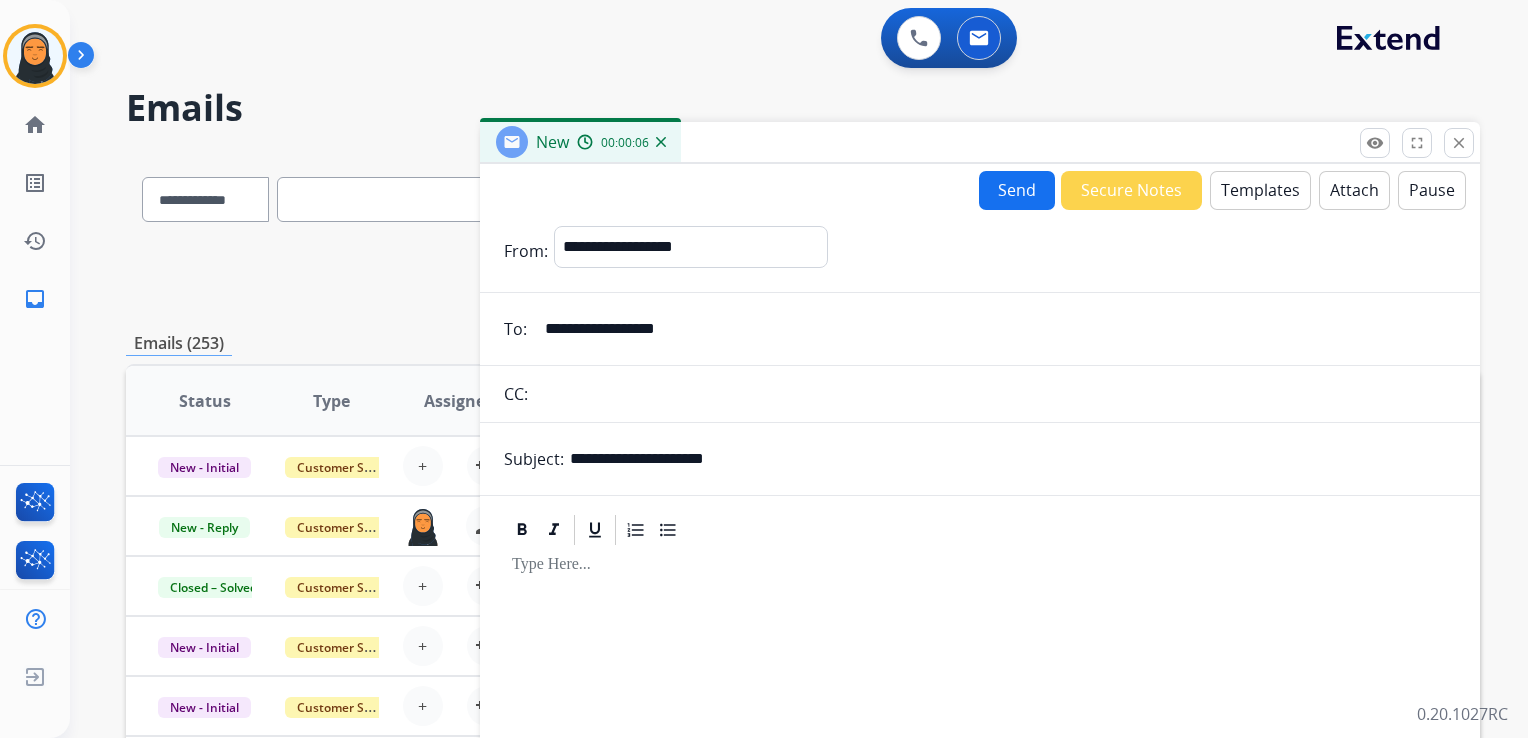 click on "Templates" at bounding box center (1260, 190) 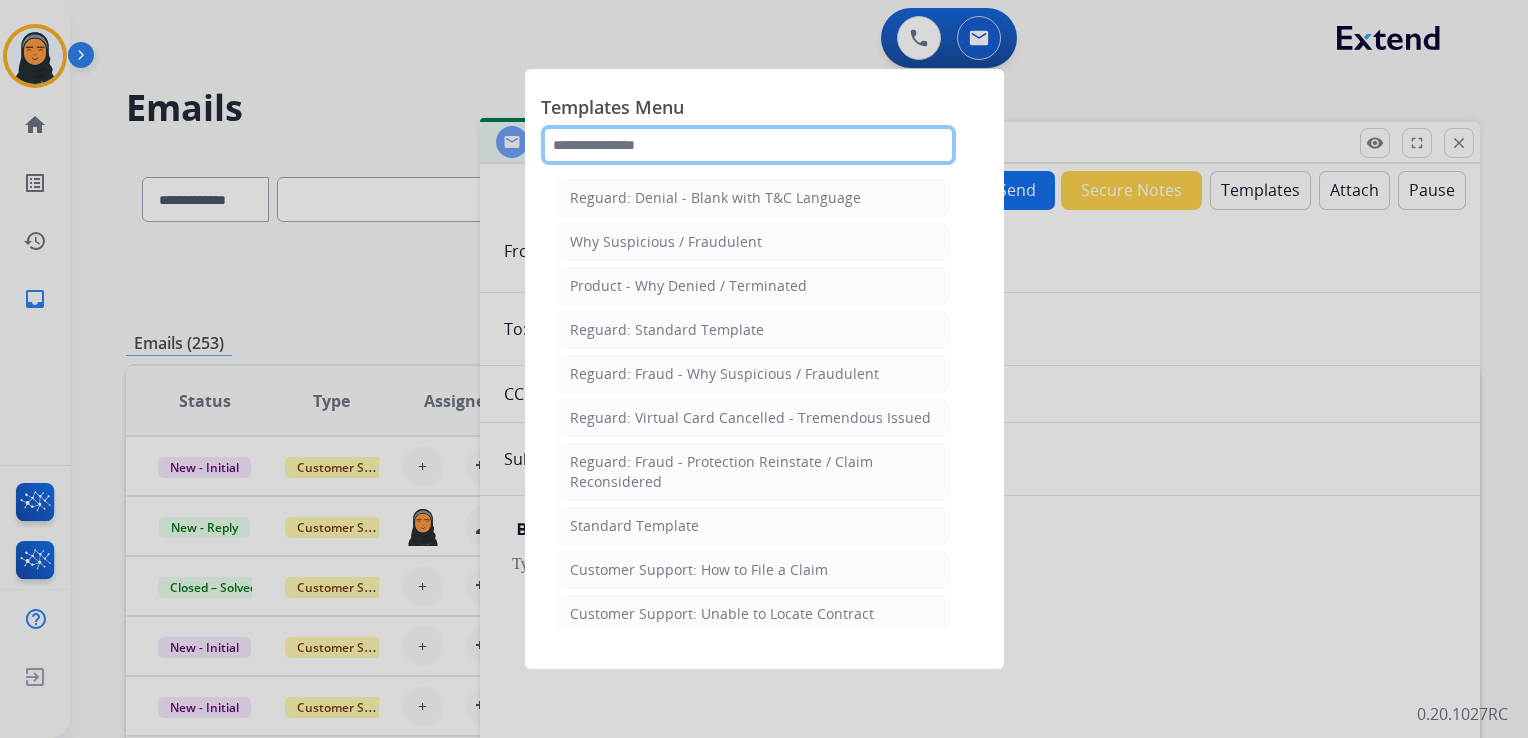 click 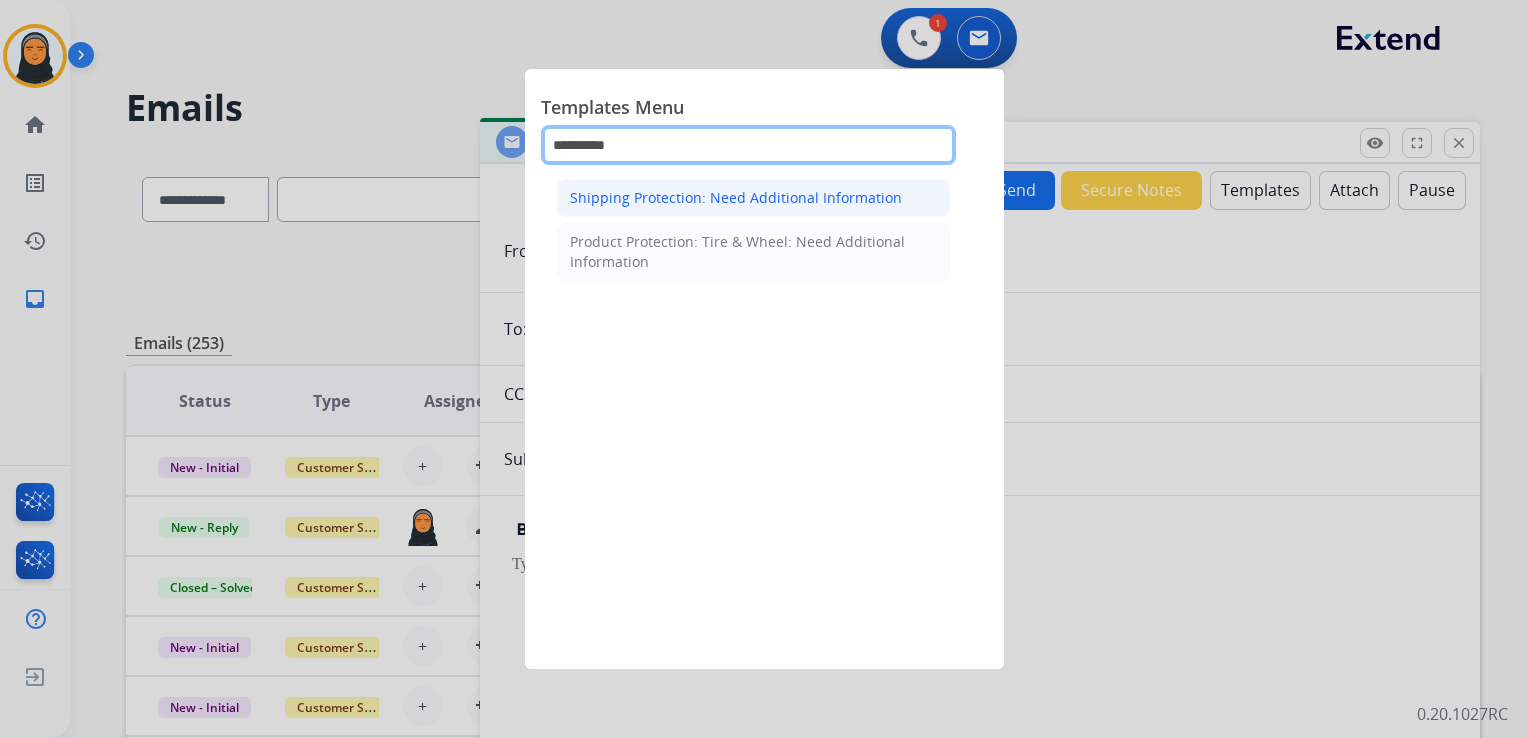 type on "**********" 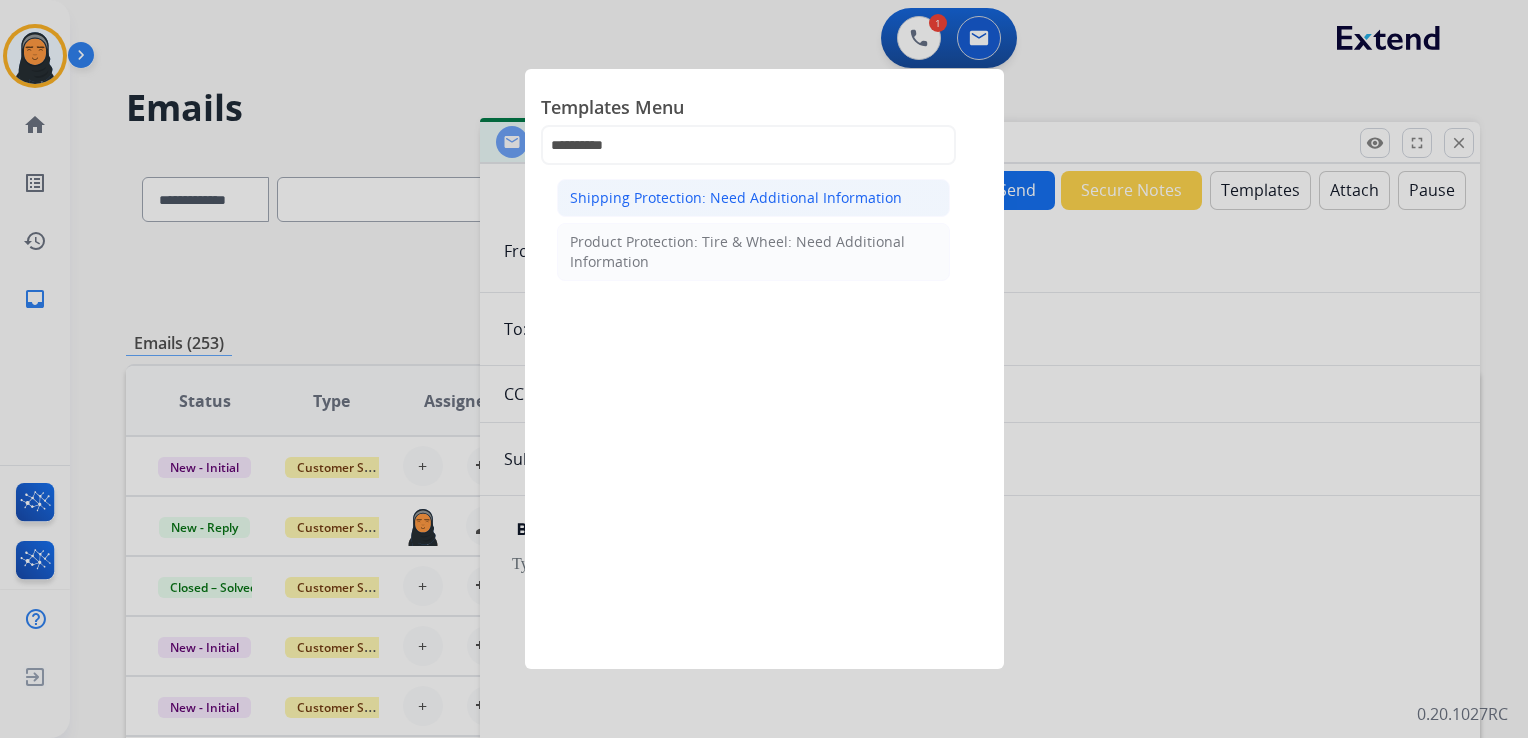 click on "Shipping Protection: Need Additional Information" 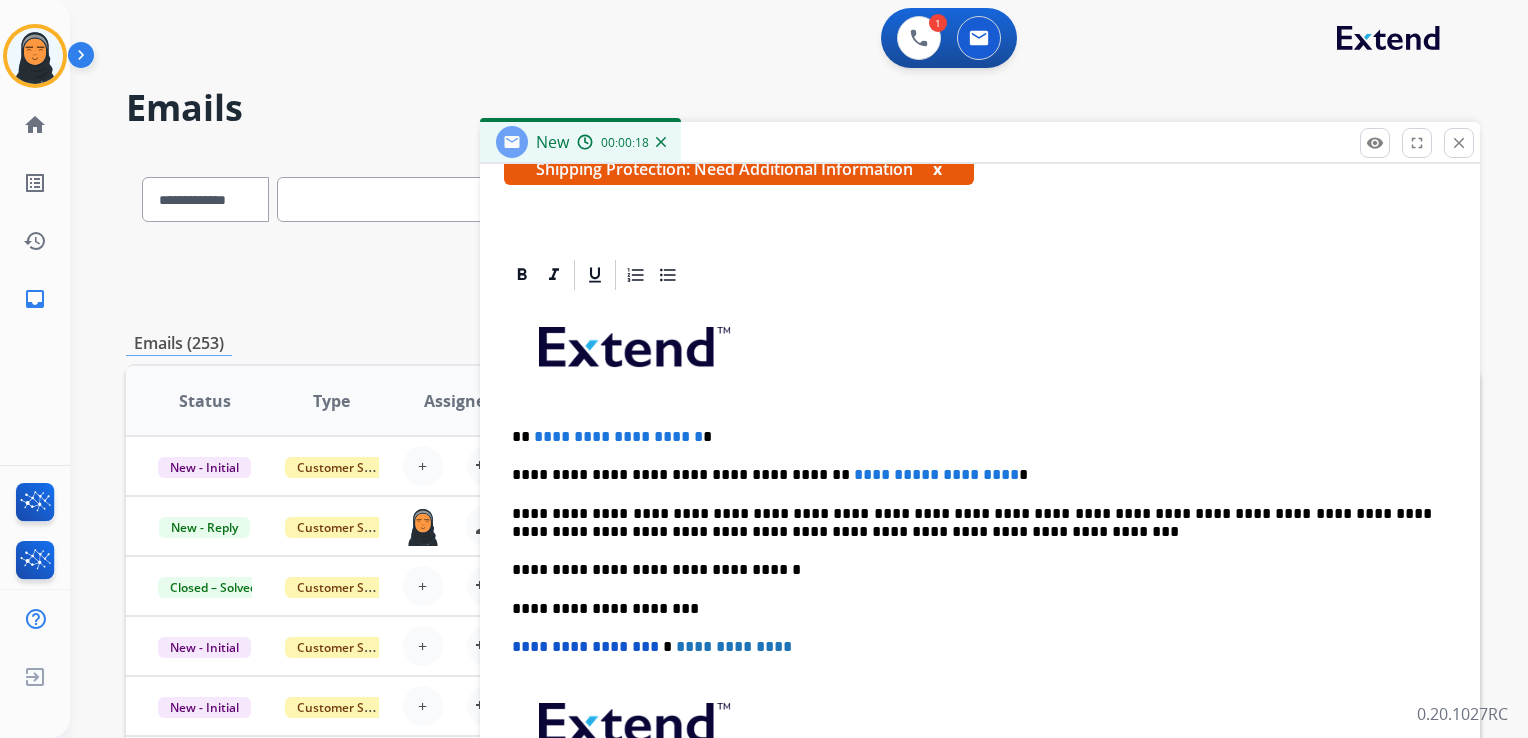 scroll, scrollTop: 383, scrollLeft: 0, axis: vertical 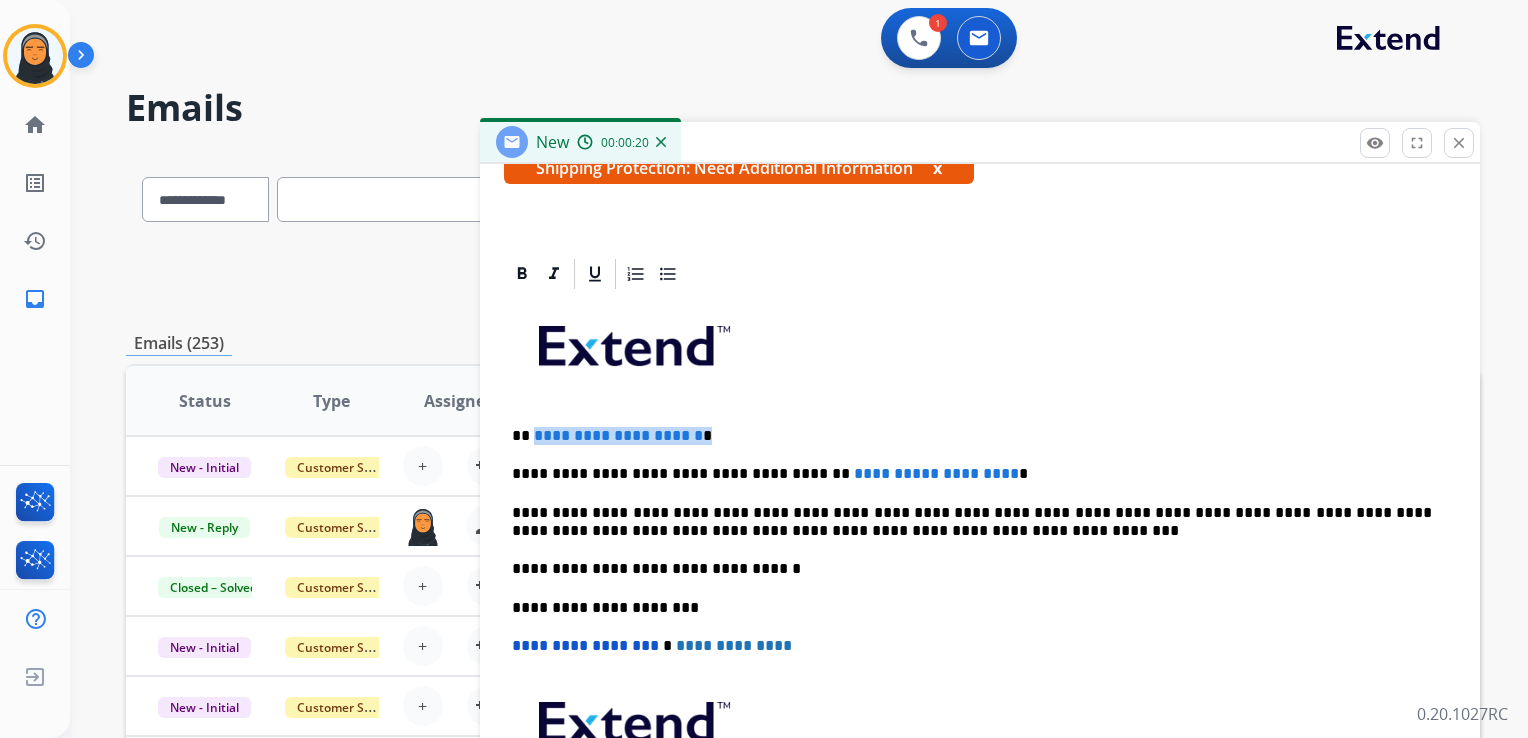 drag, startPoint x: 740, startPoint y: 432, endPoint x: 532, endPoint y: 427, distance: 208.06009 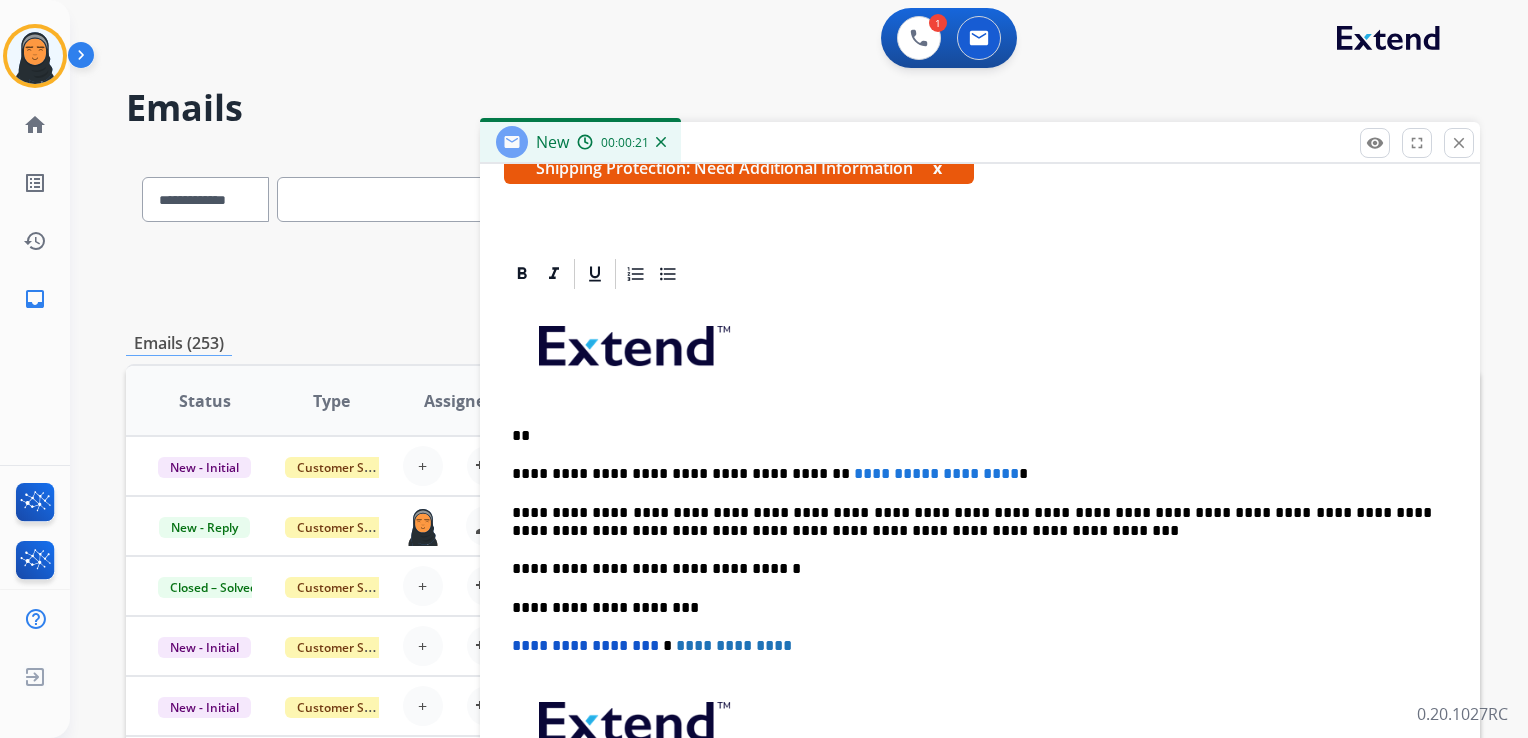 type 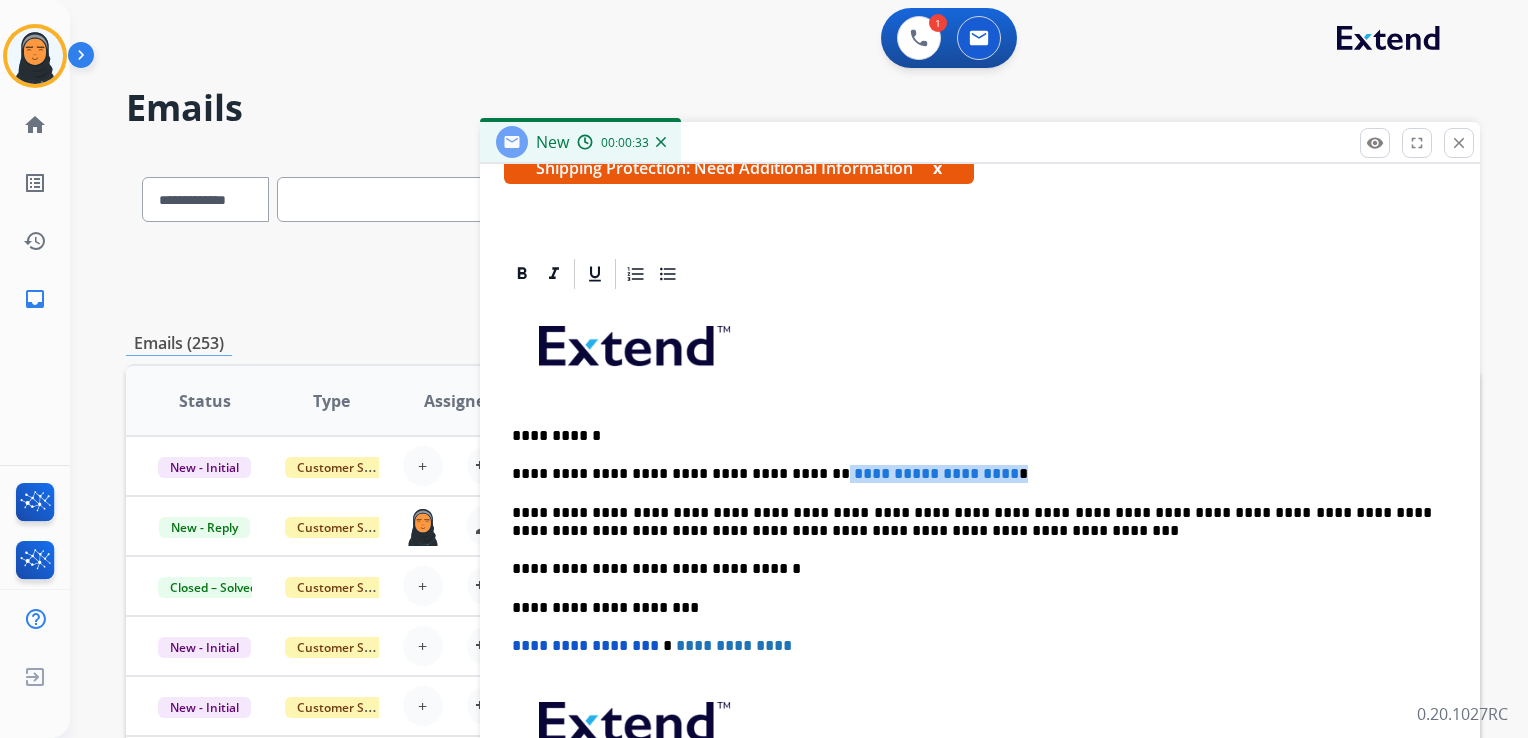 drag, startPoint x: 1004, startPoint y: 472, endPoint x: 1022, endPoint y: 456, distance: 24.083189 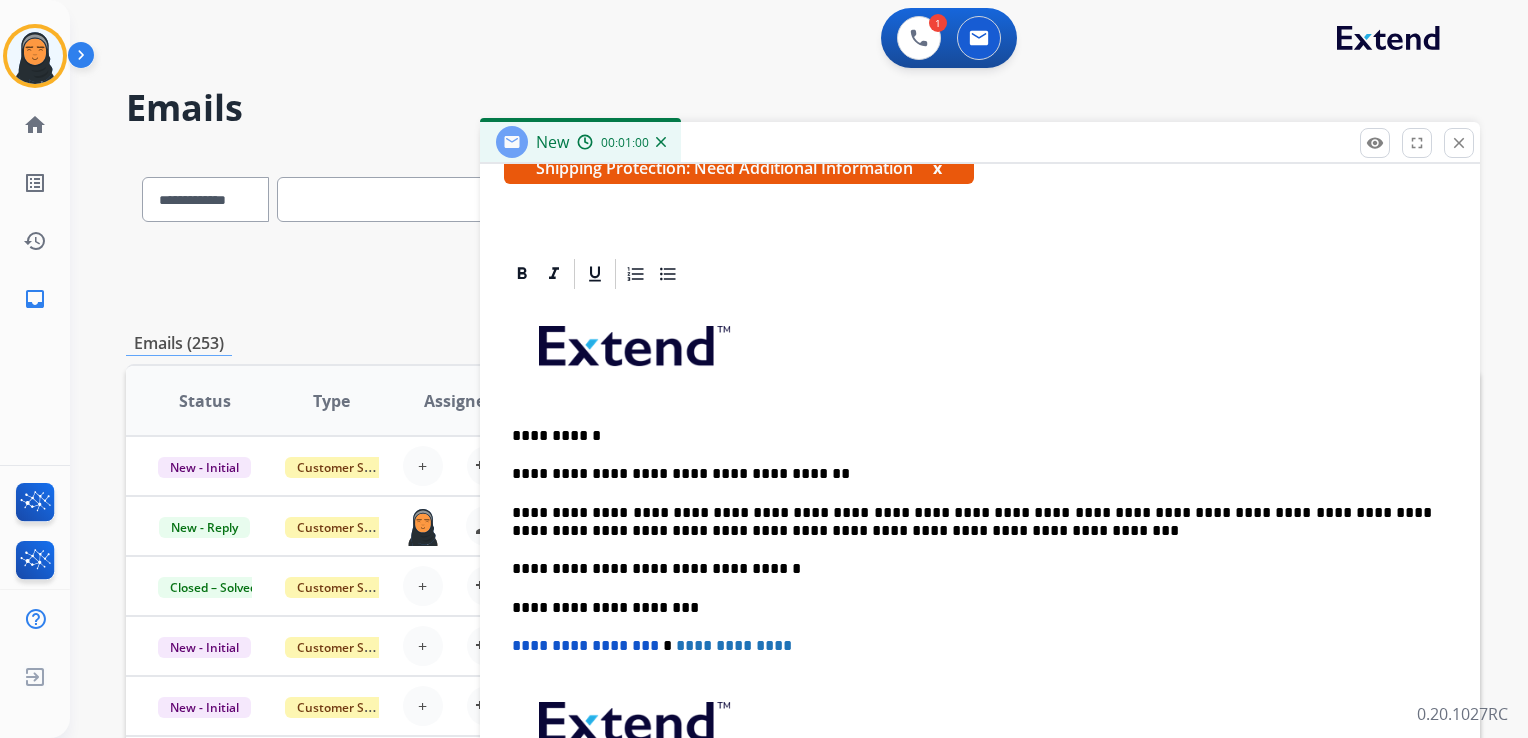 click on "**********" at bounding box center [972, 474] 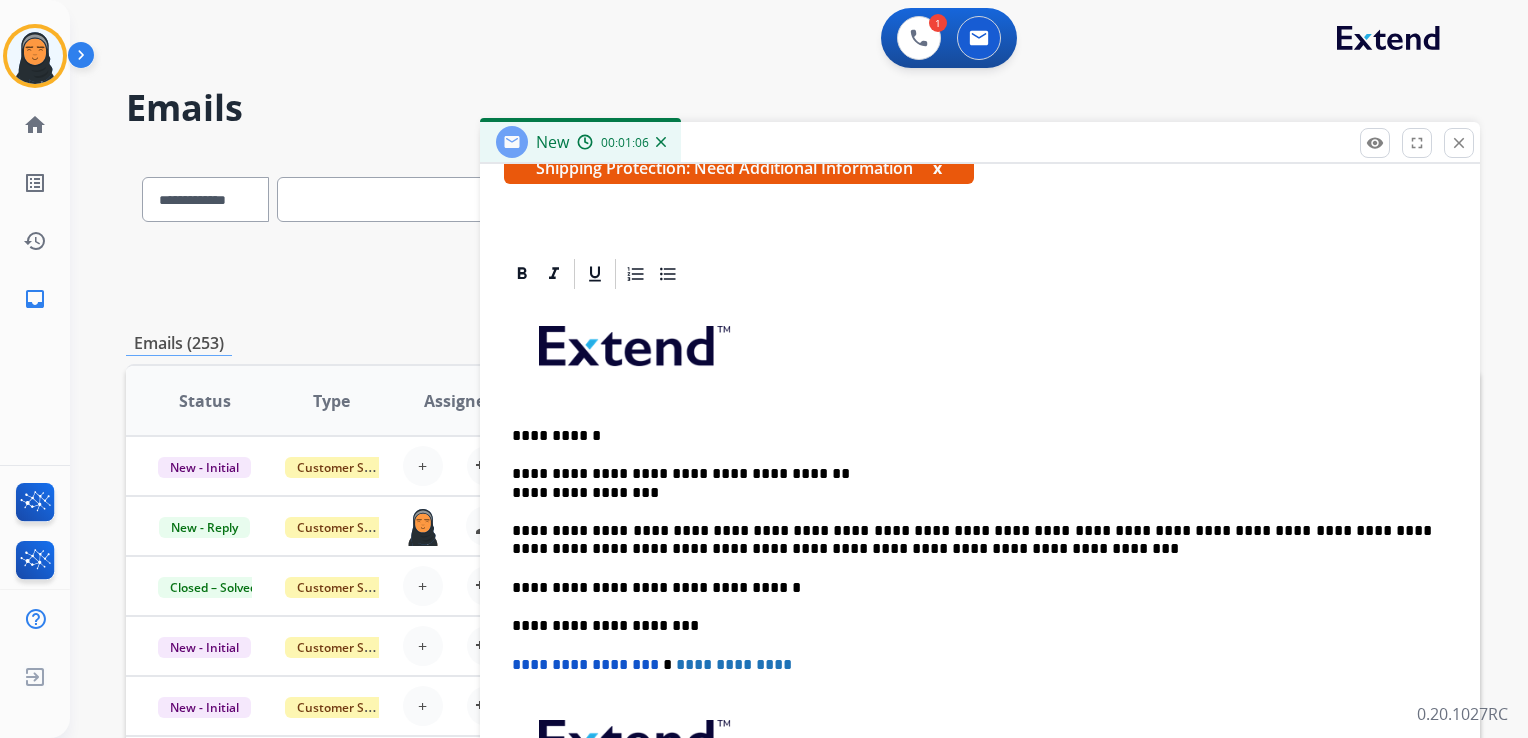 click on "**********" at bounding box center (980, 607) 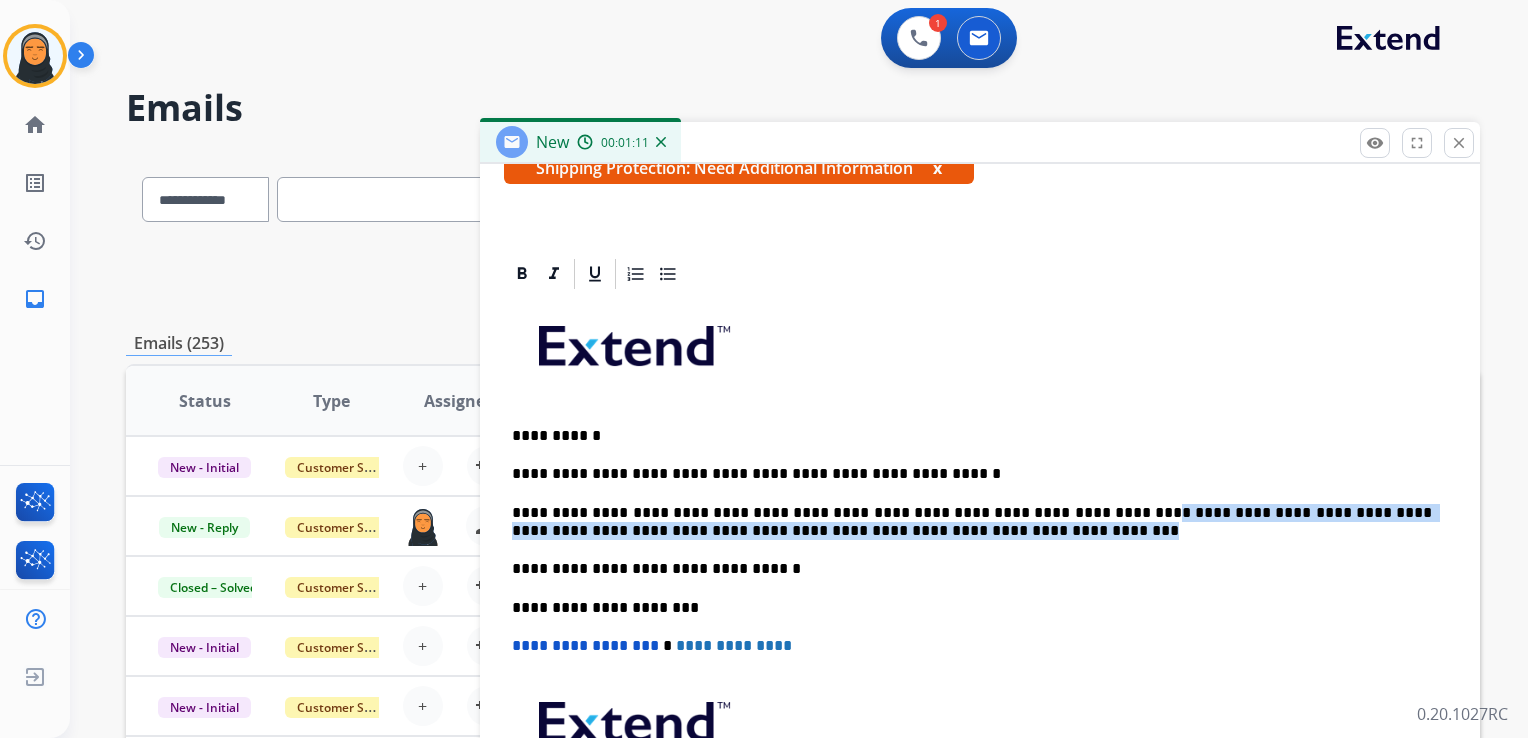 drag, startPoint x: 1072, startPoint y: 508, endPoint x: 1192, endPoint y: 527, distance: 121.49486 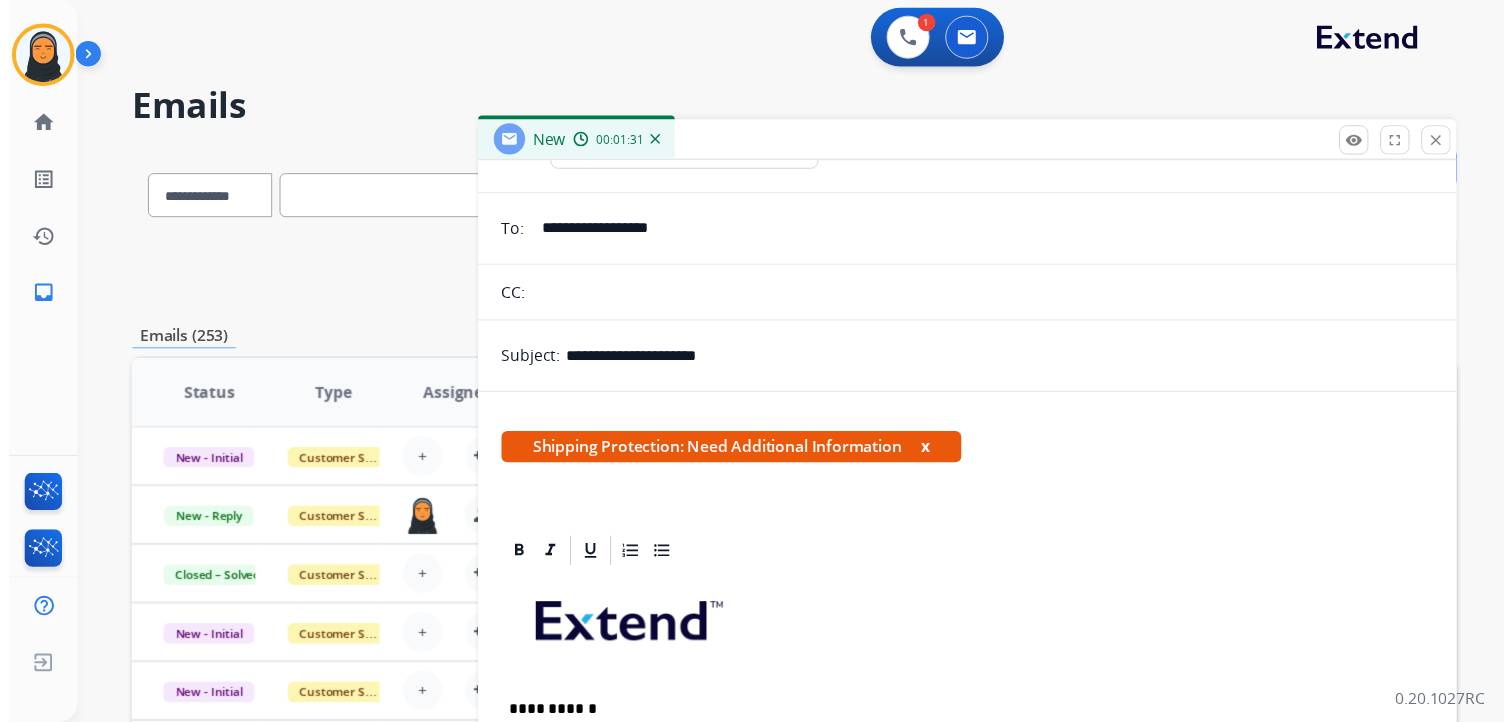 scroll, scrollTop: 0, scrollLeft: 0, axis: both 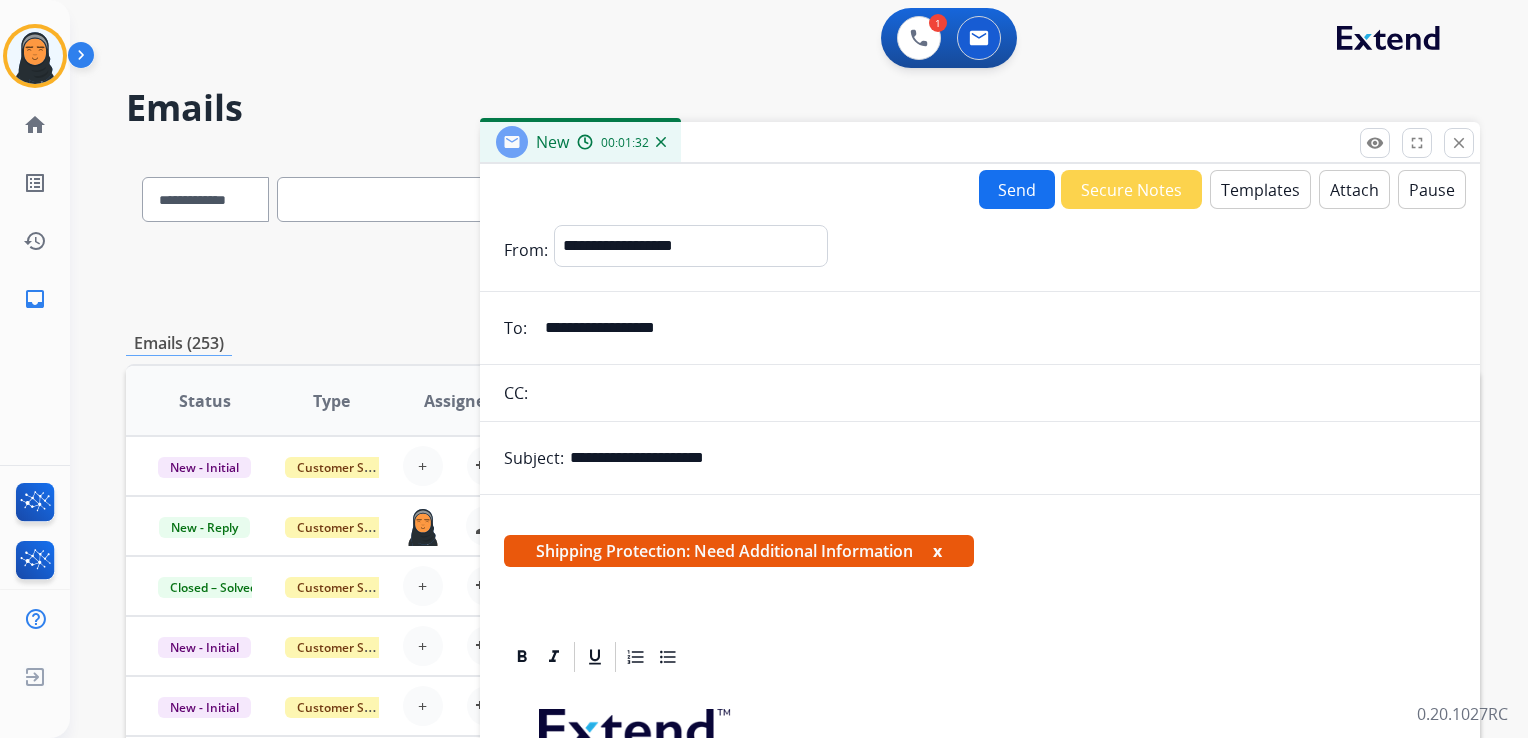 click on "Send" at bounding box center (1017, 189) 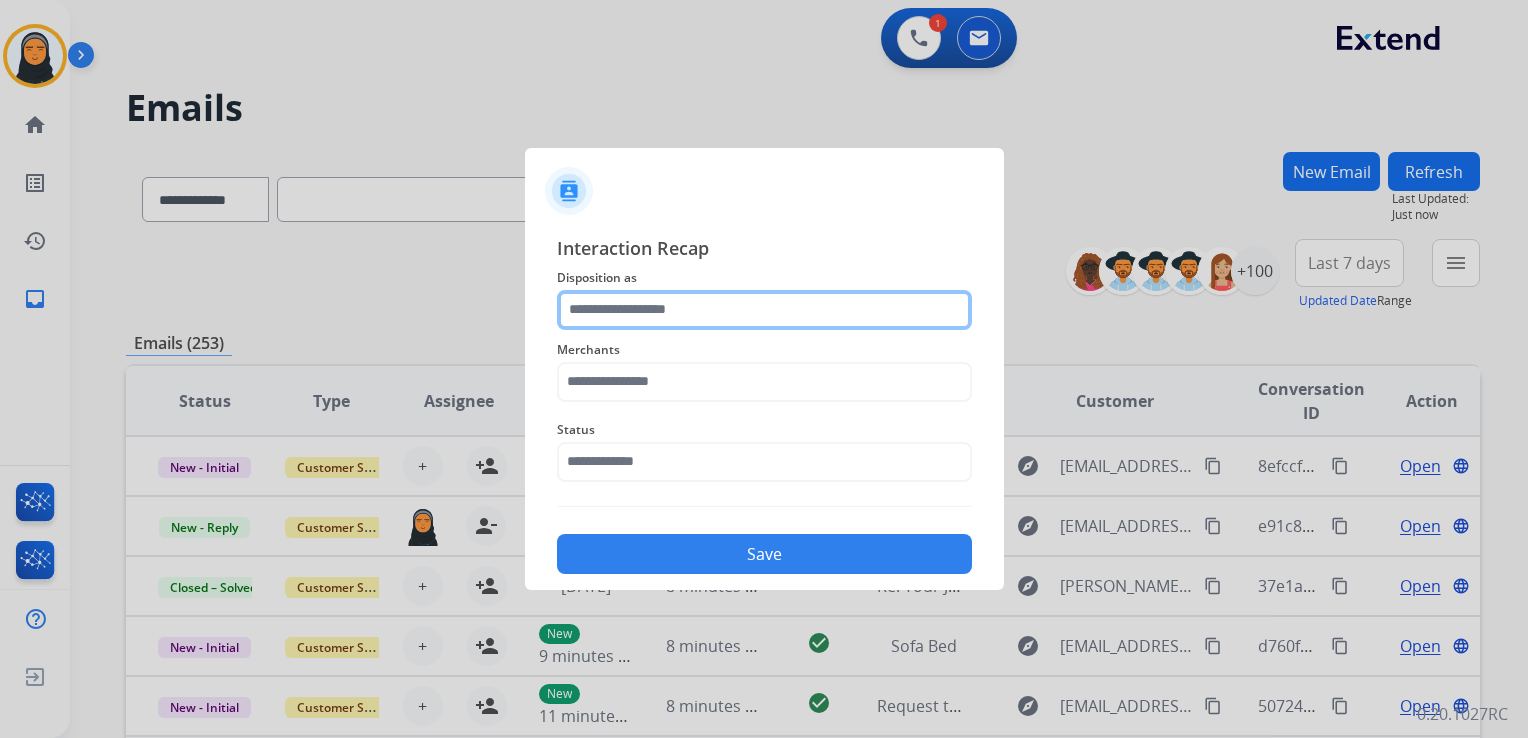 click 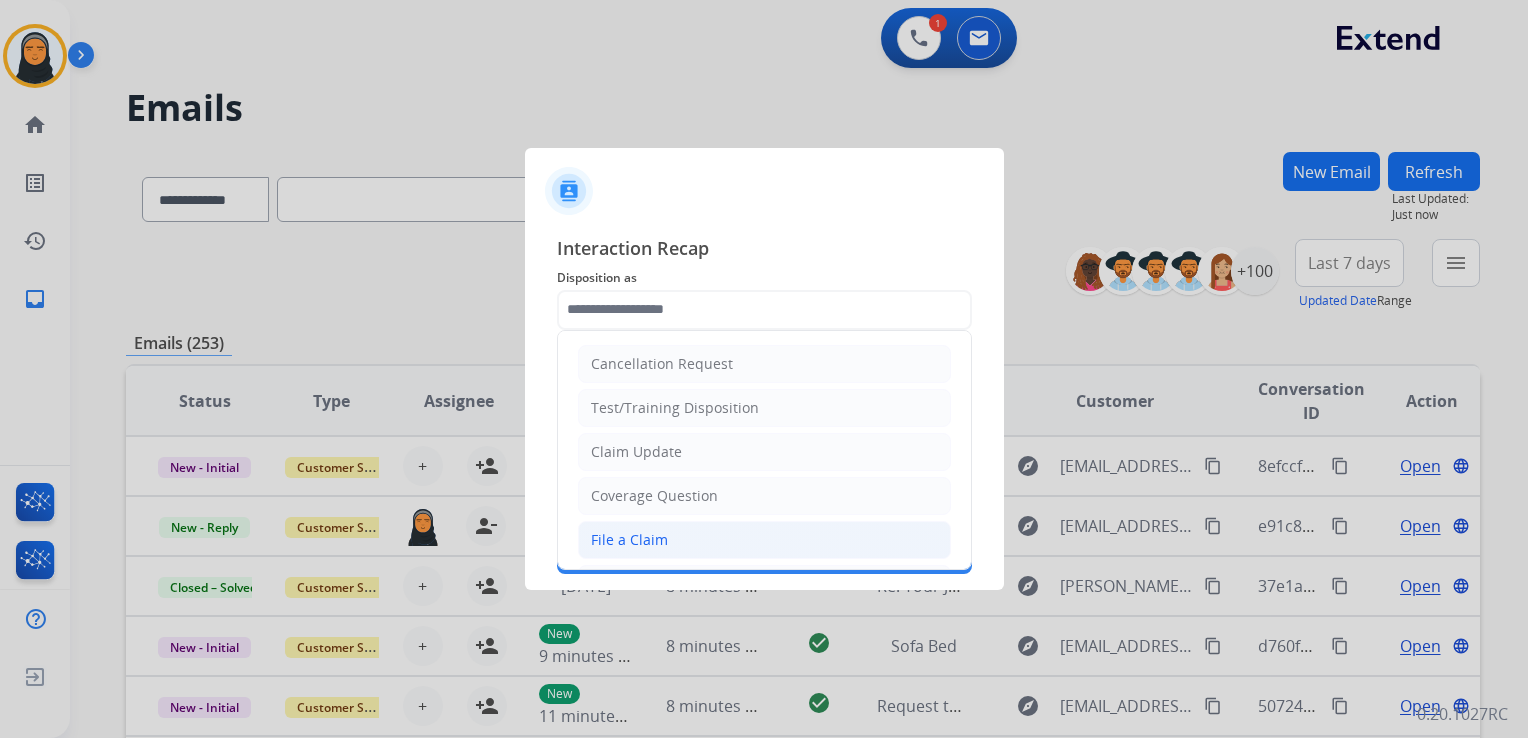 click on "File a Claim" 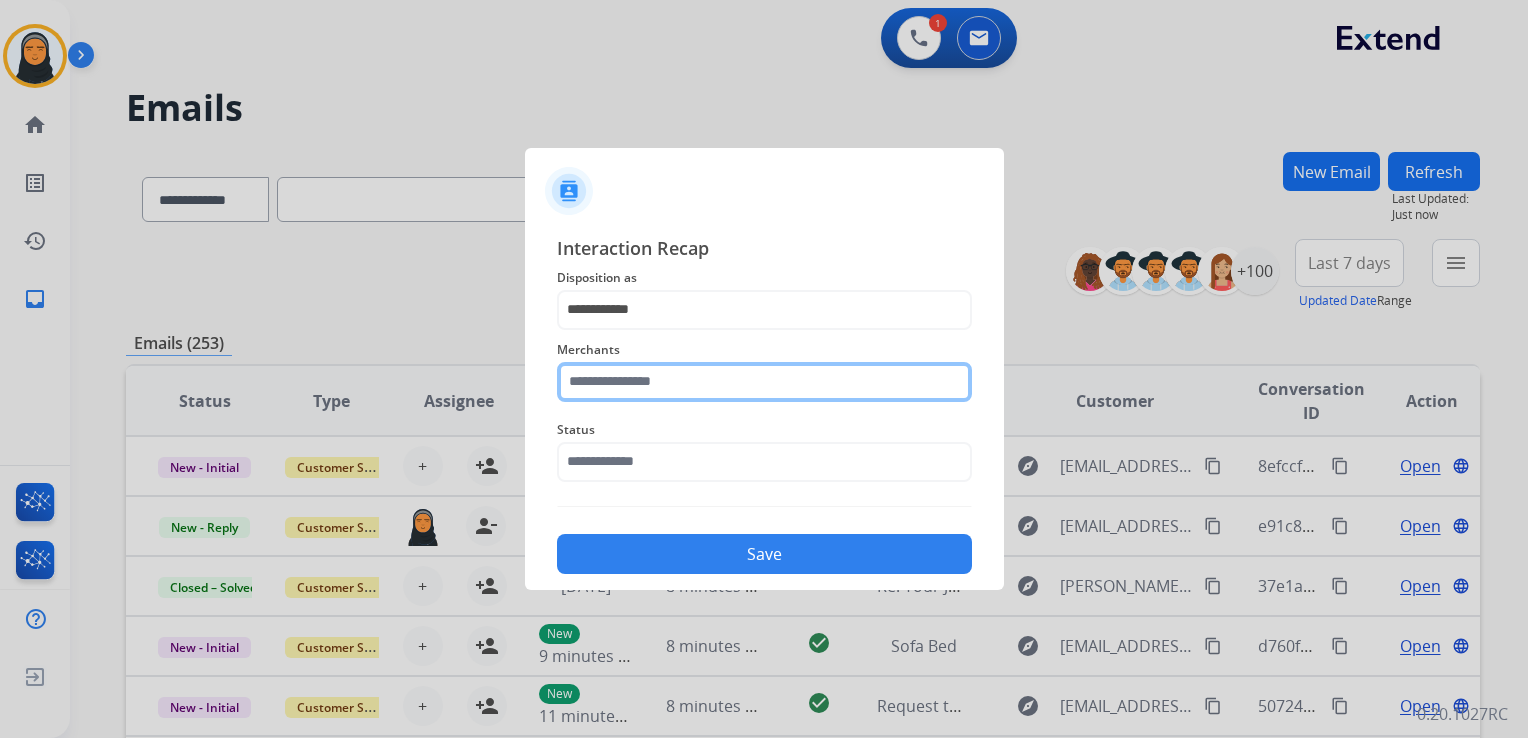 click 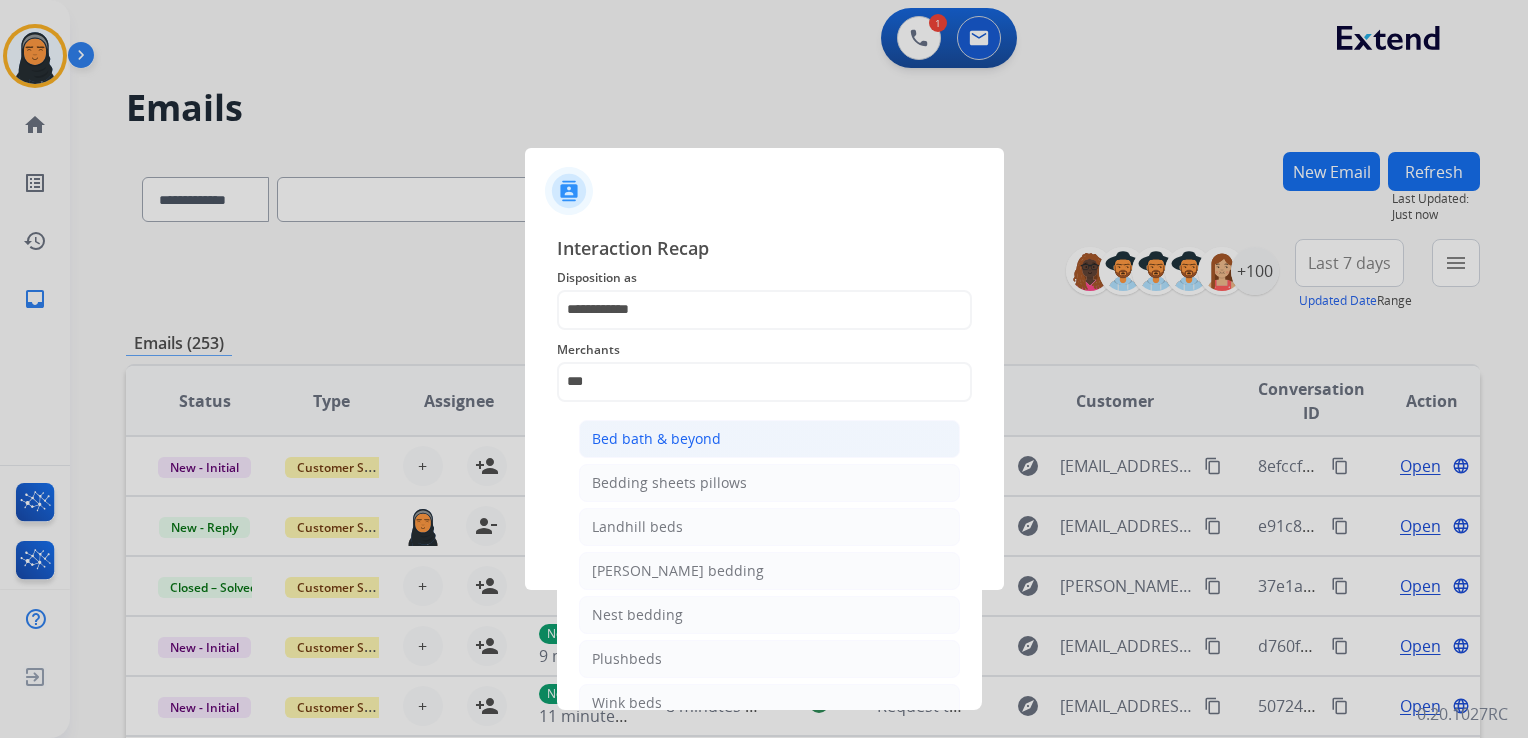 click on "Bed bath & beyond" 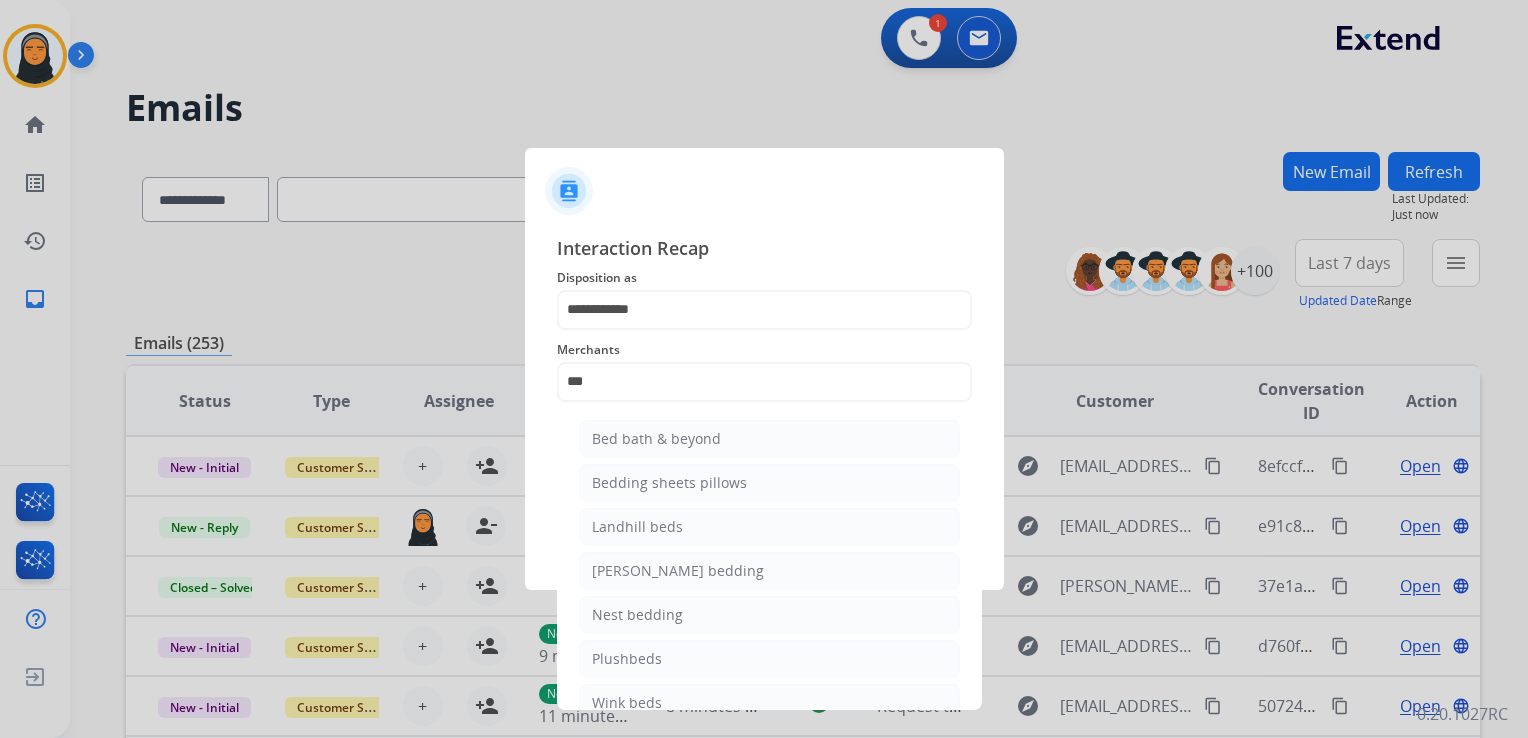 type on "**********" 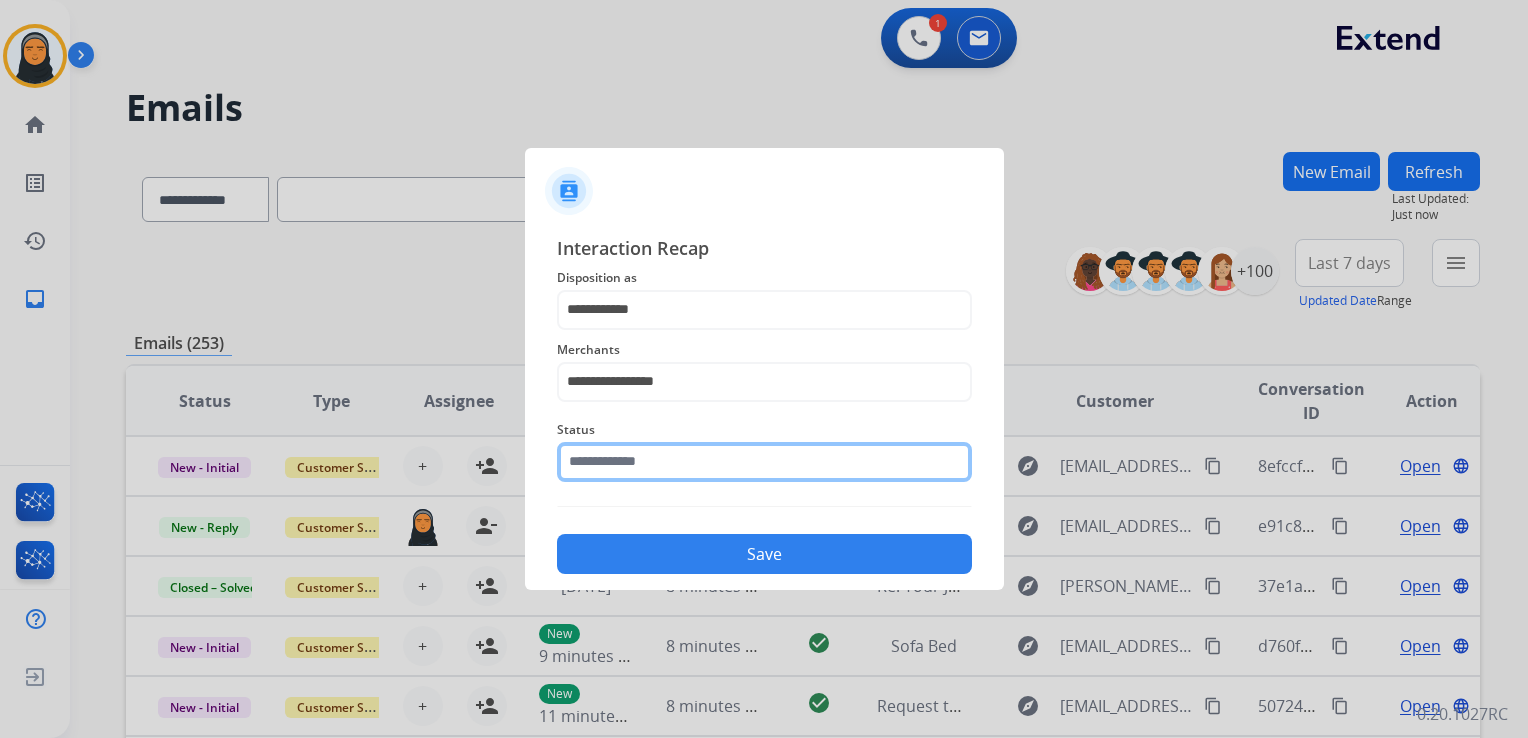 click 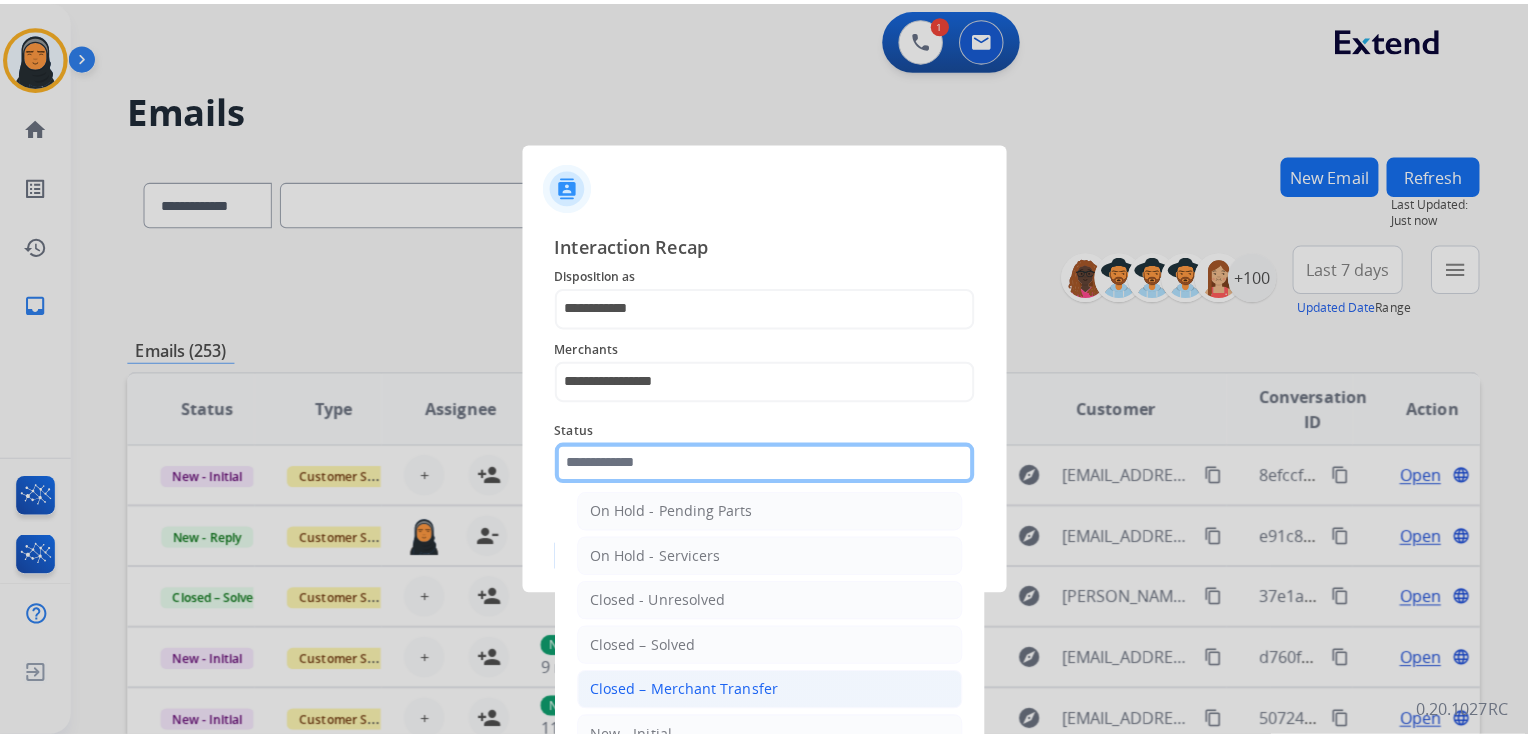 scroll, scrollTop: 116, scrollLeft: 0, axis: vertical 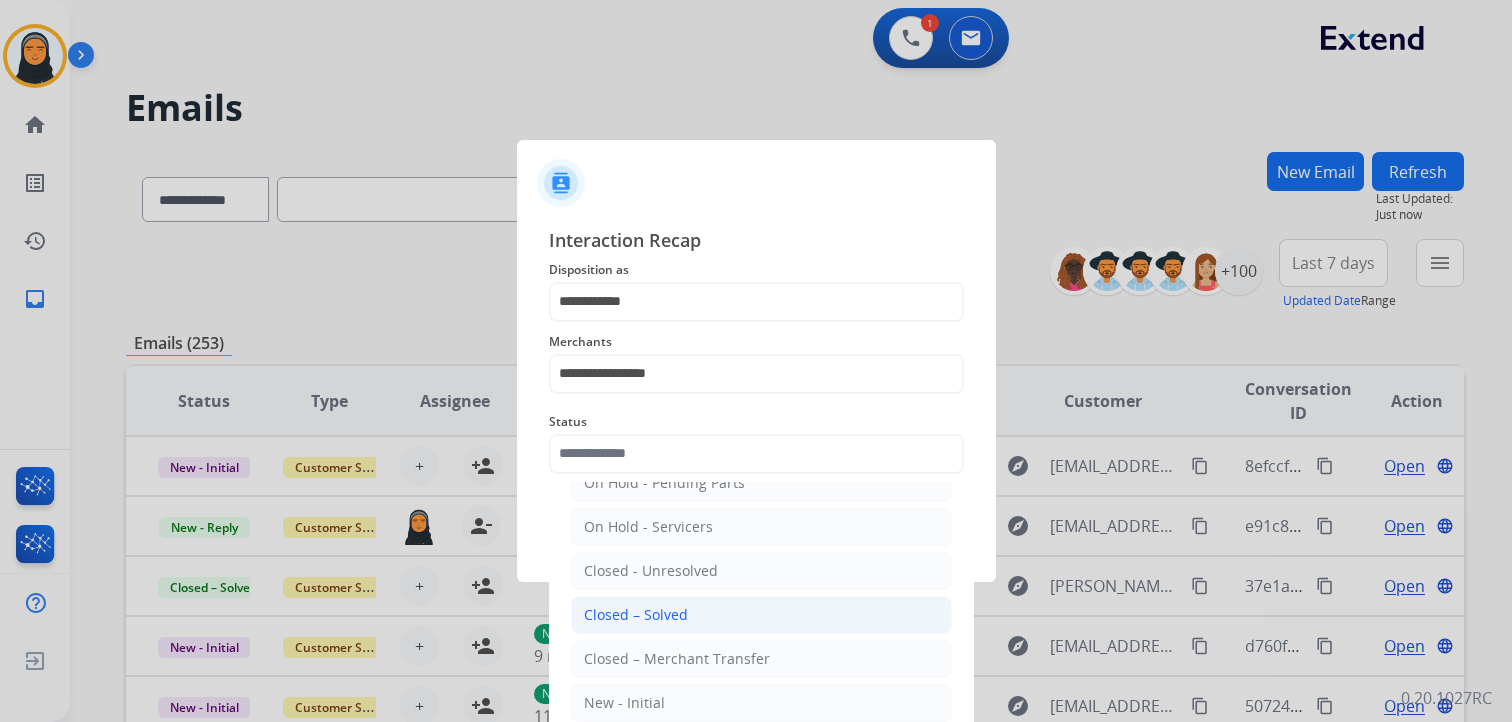 click on "Closed – Solved" 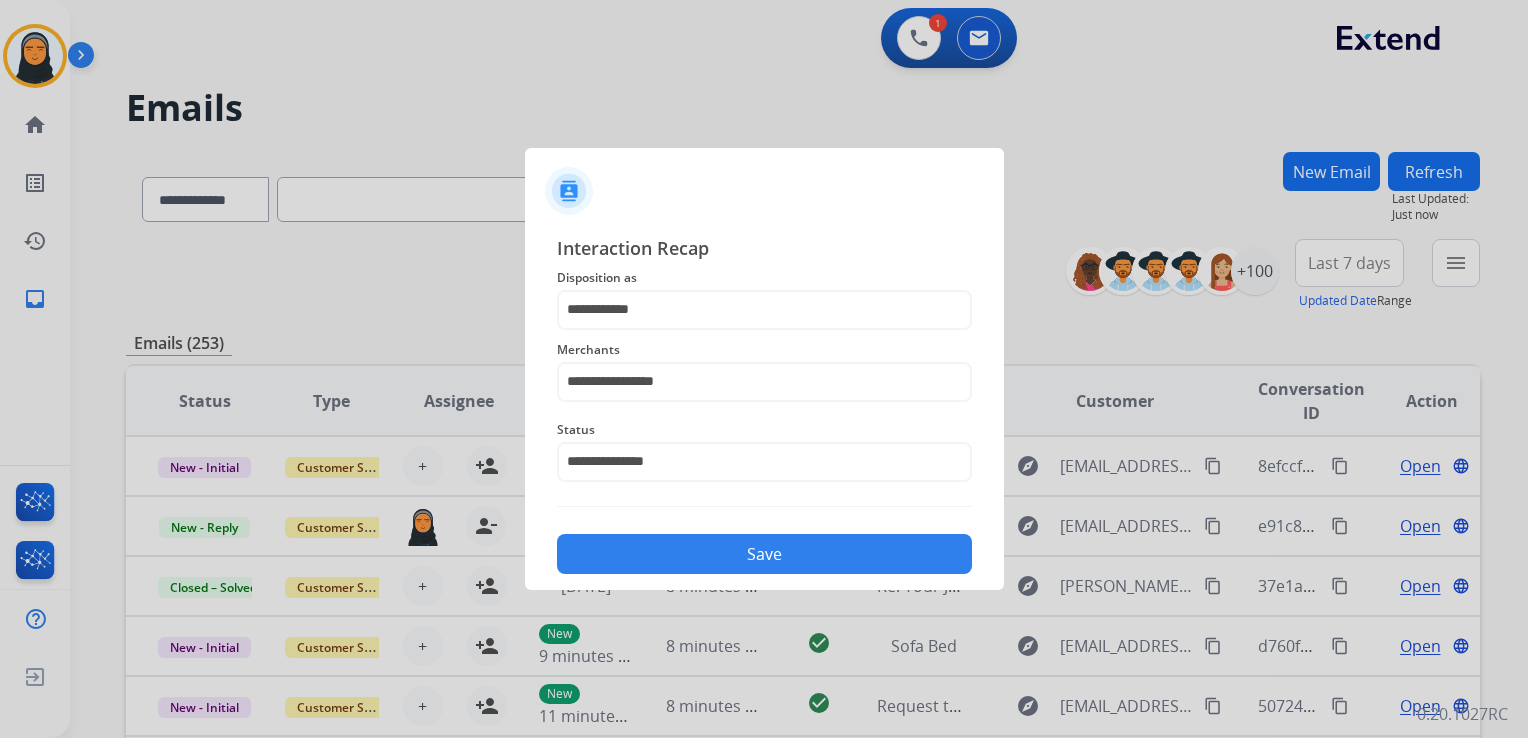 click on "Save" 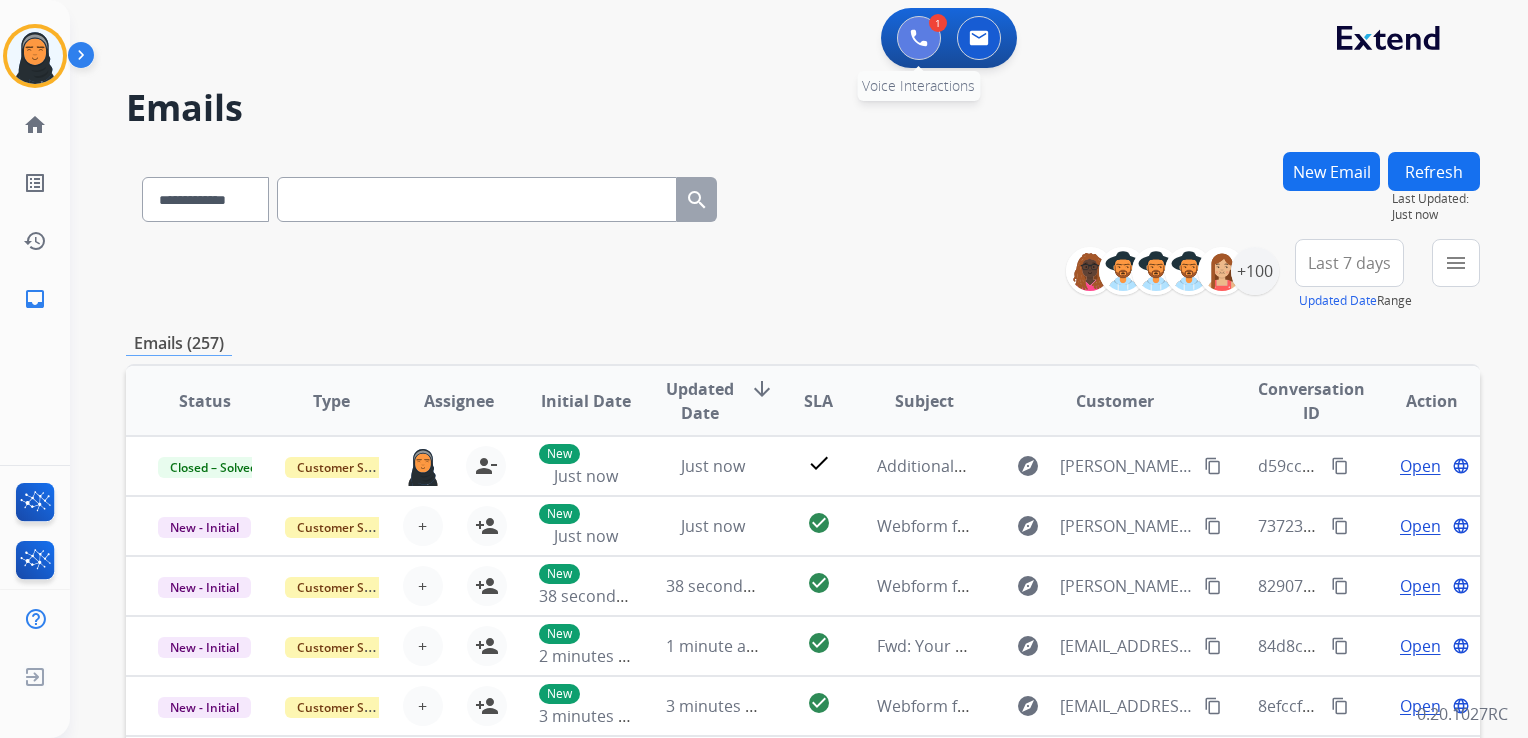 click at bounding box center [919, 38] 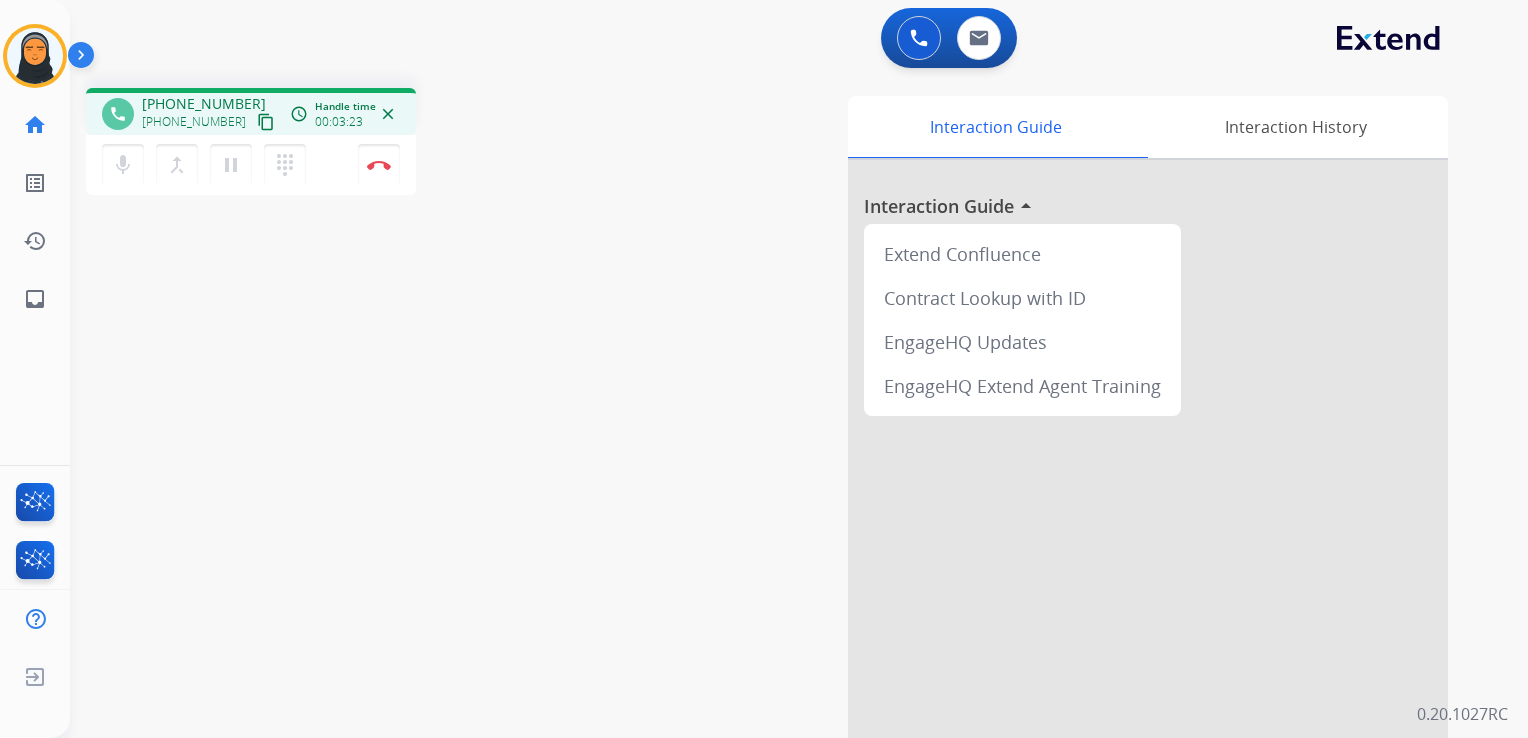 click on "content_copy" at bounding box center [266, 122] 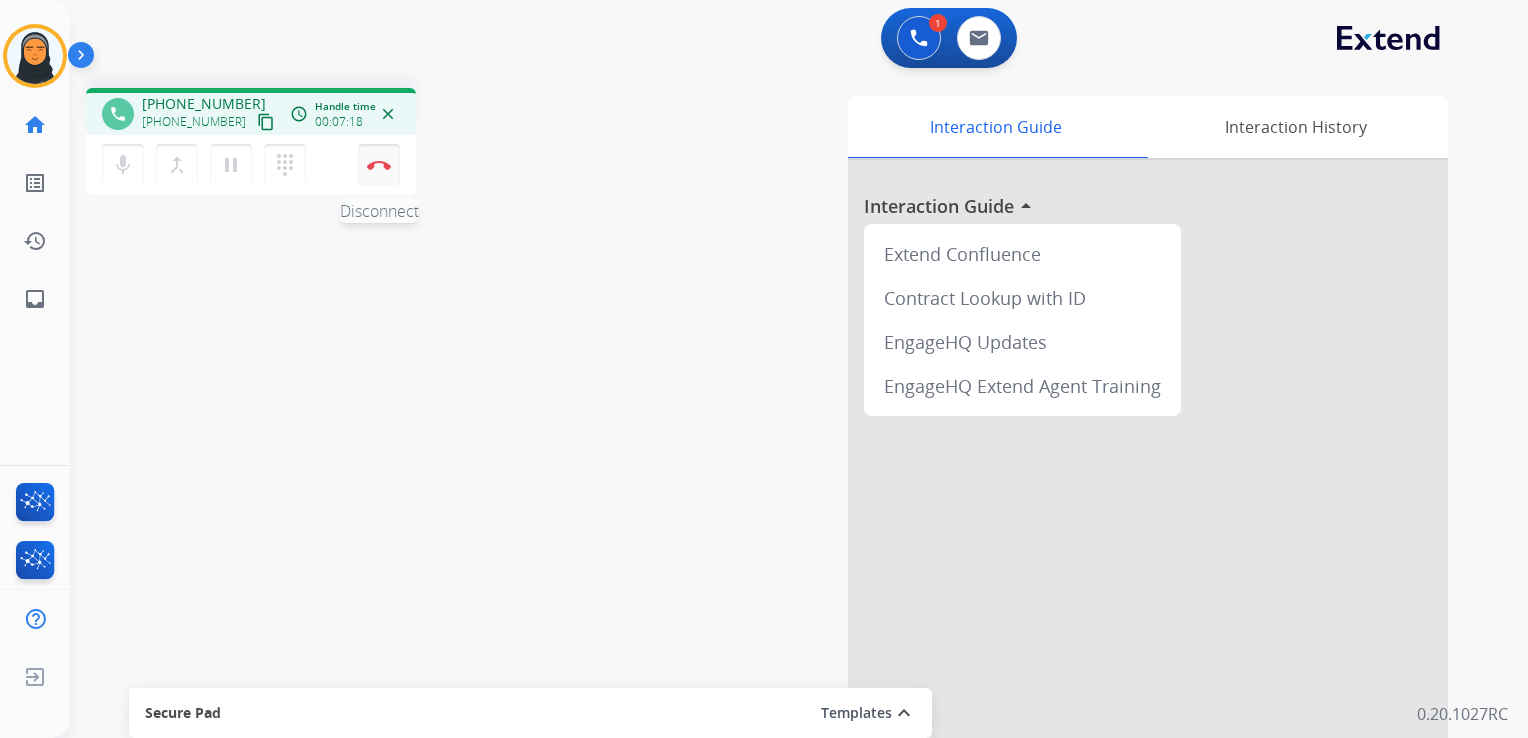 click at bounding box center (379, 165) 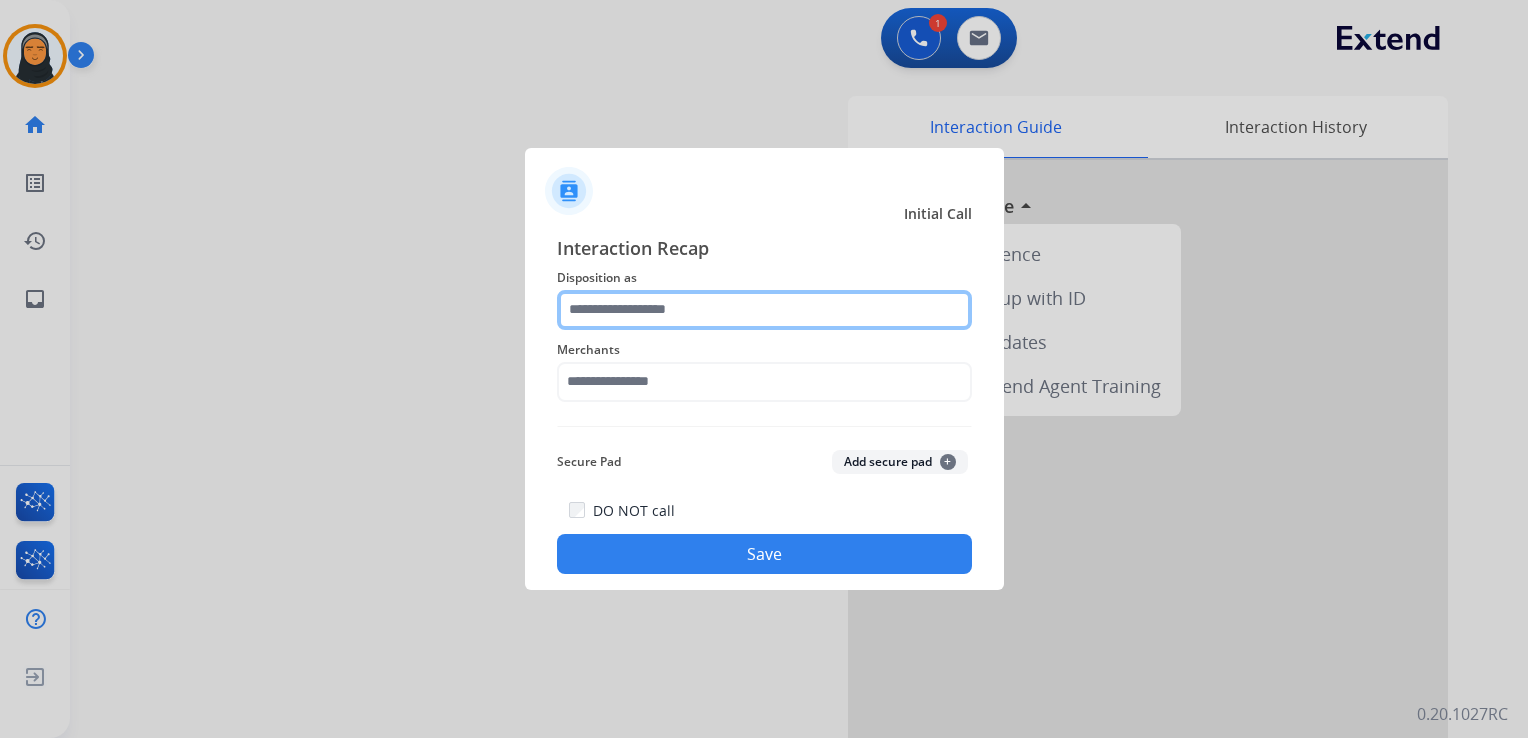 click 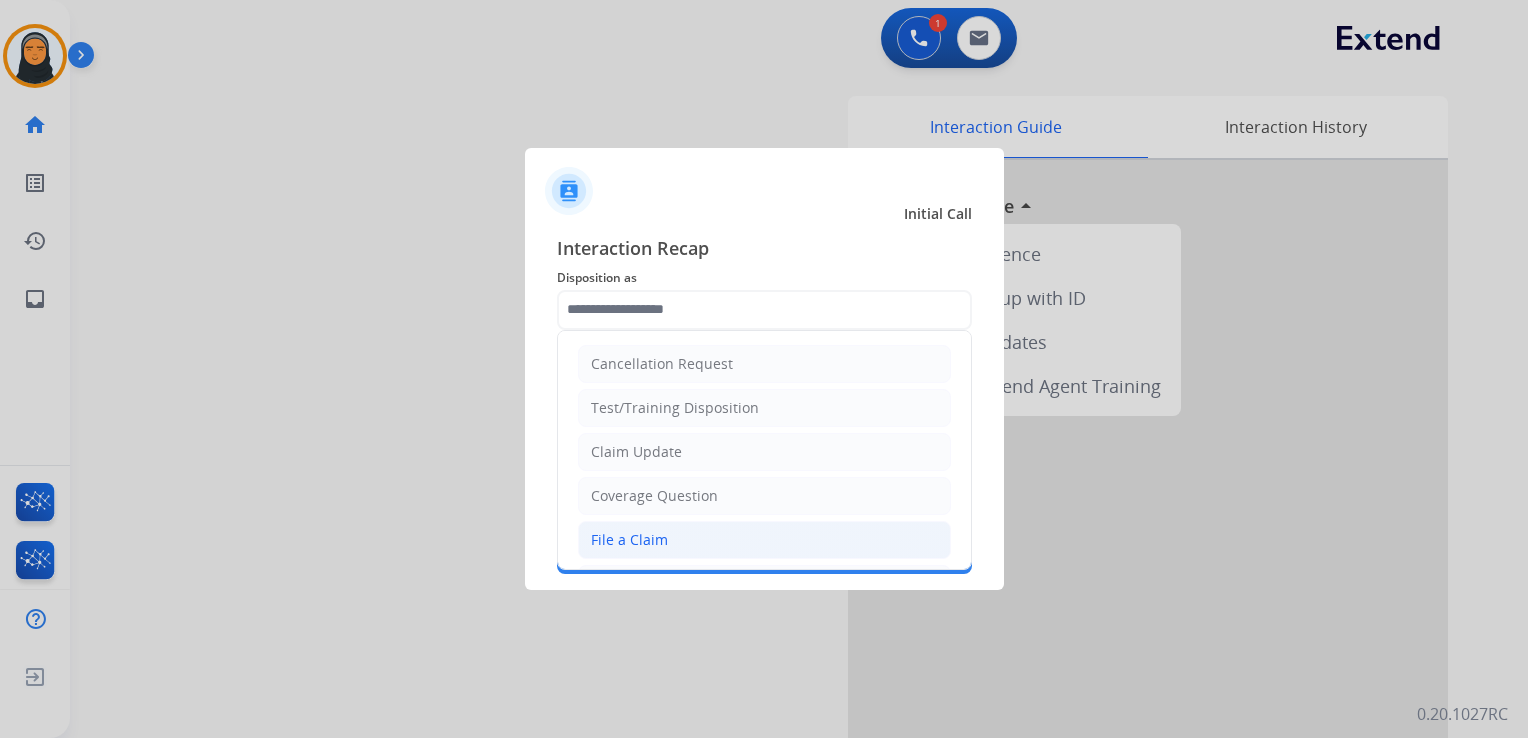 click on "File a Claim" 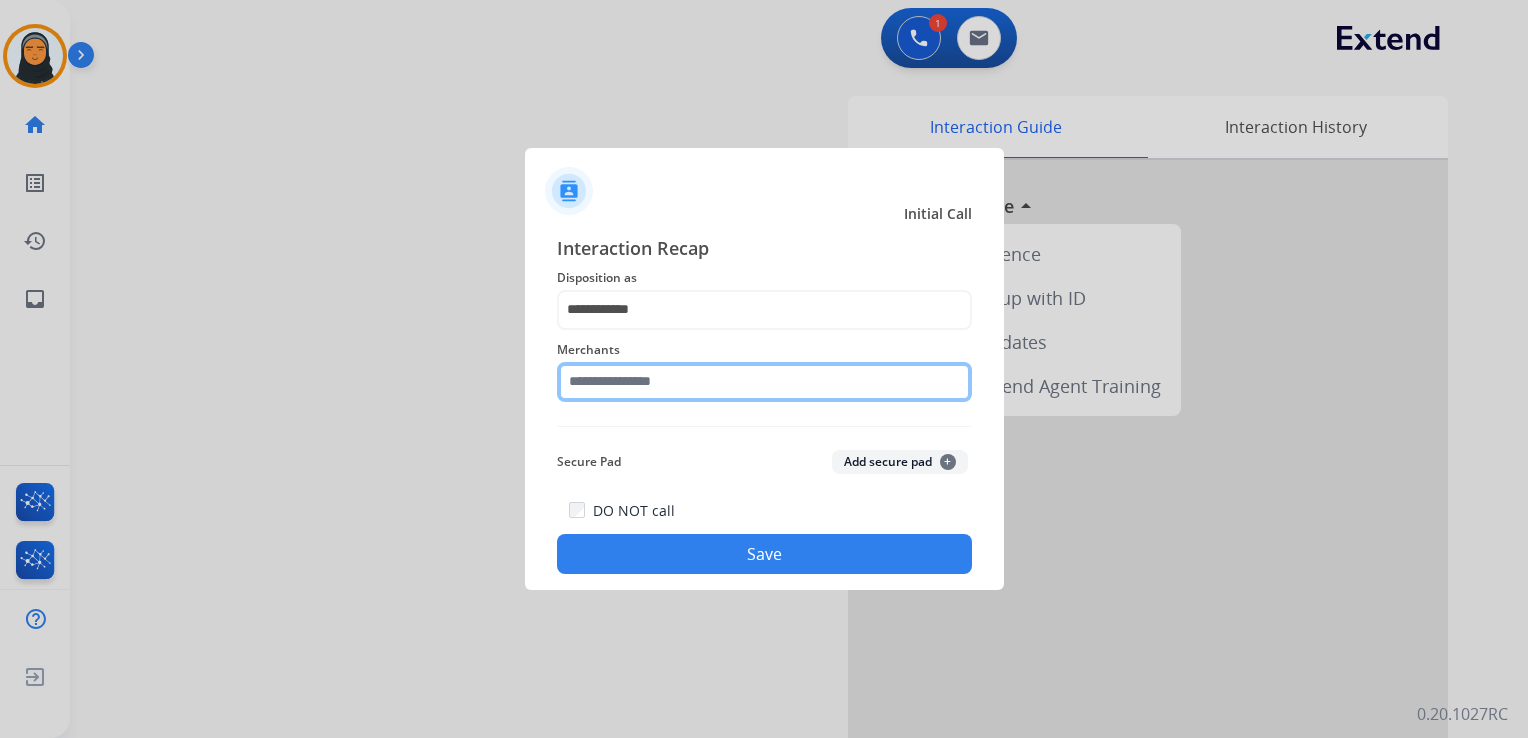 click 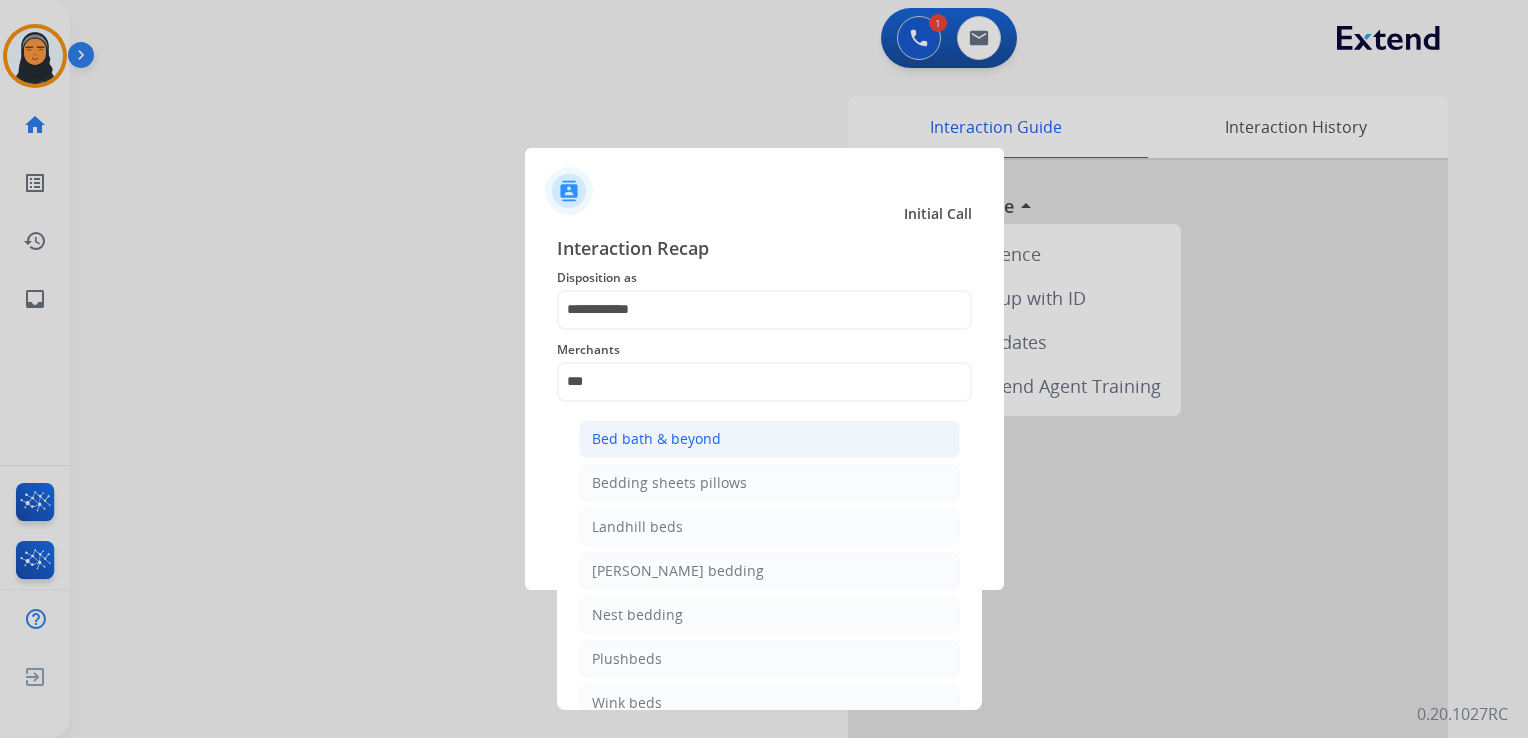 click on "Bed bath & beyond" 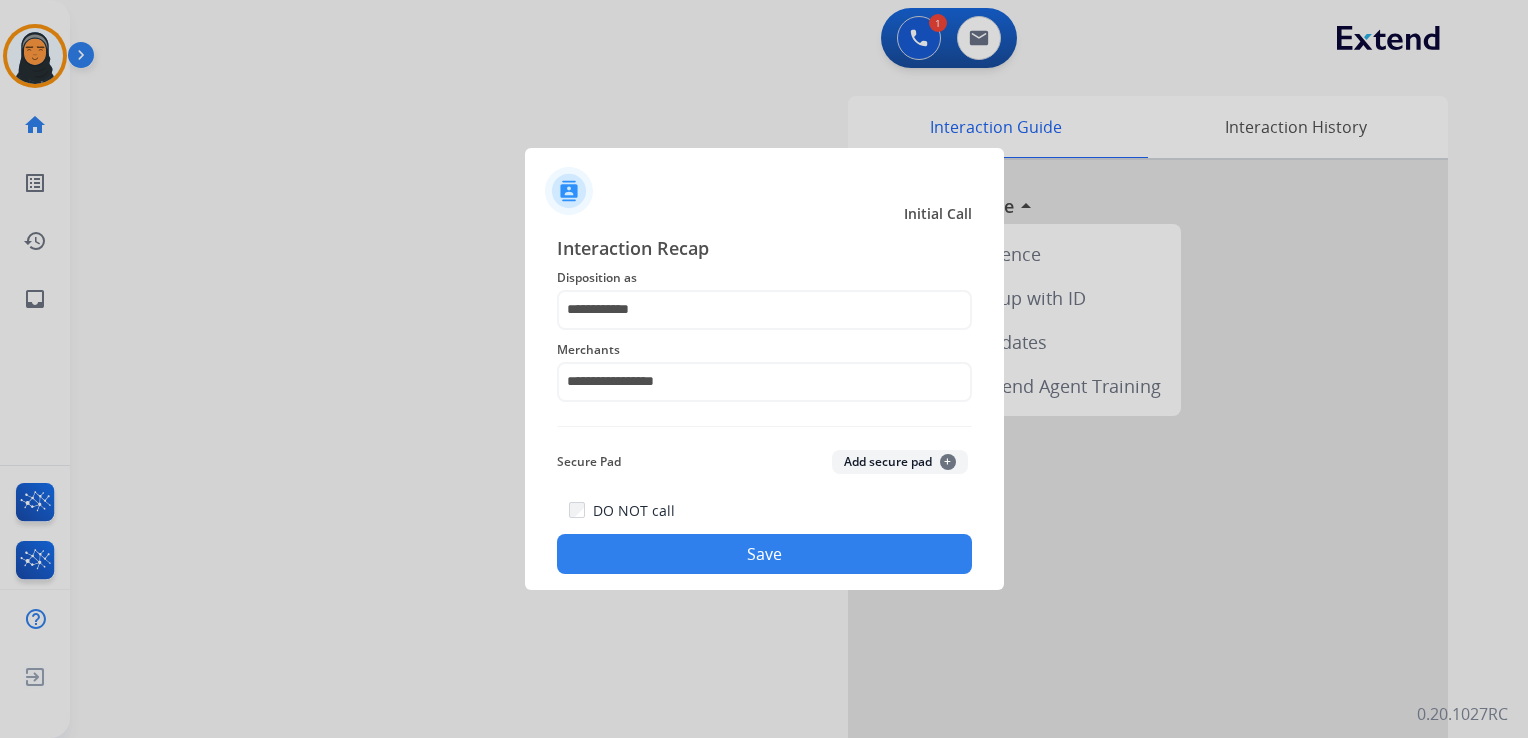 click on "Save" 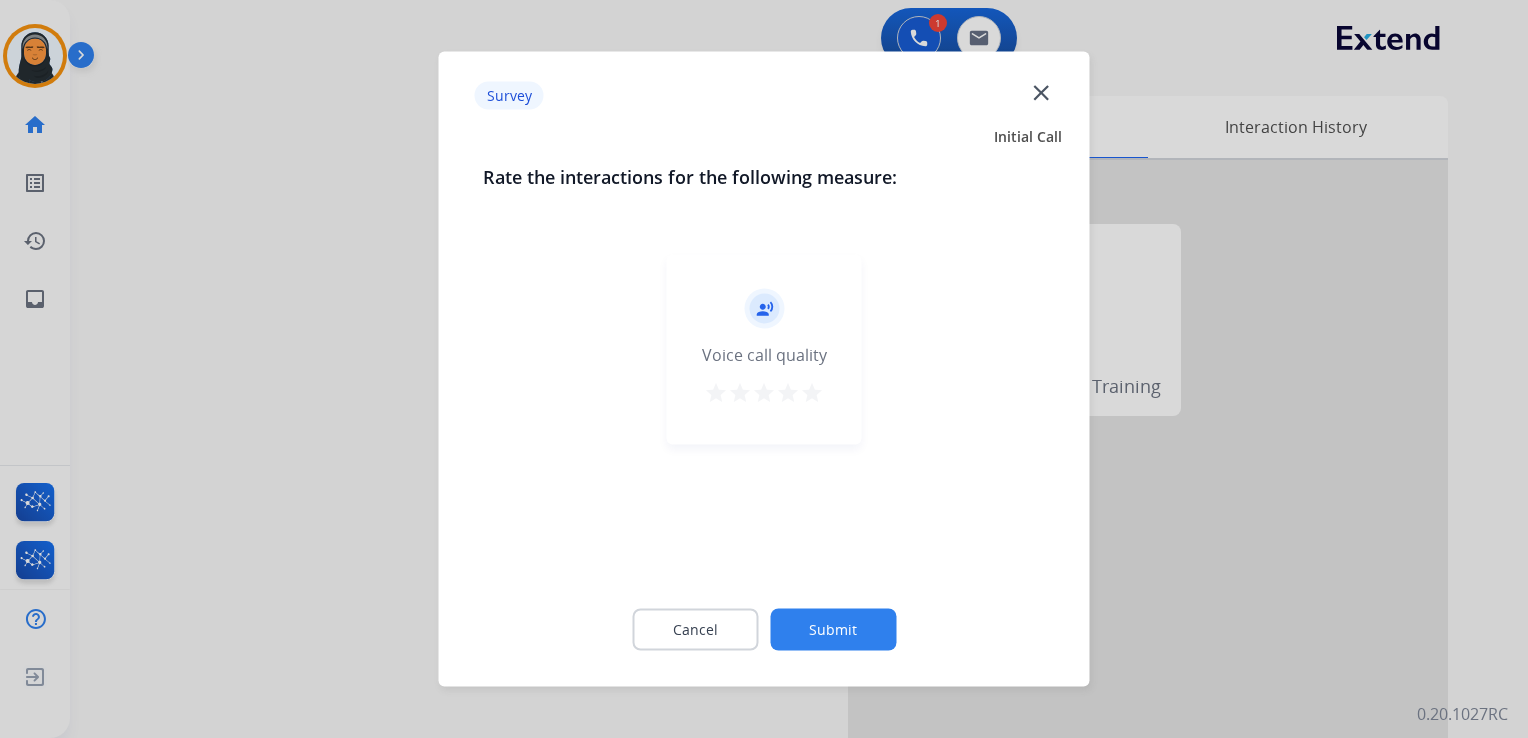 click on "star" at bounding box center [812, 393] 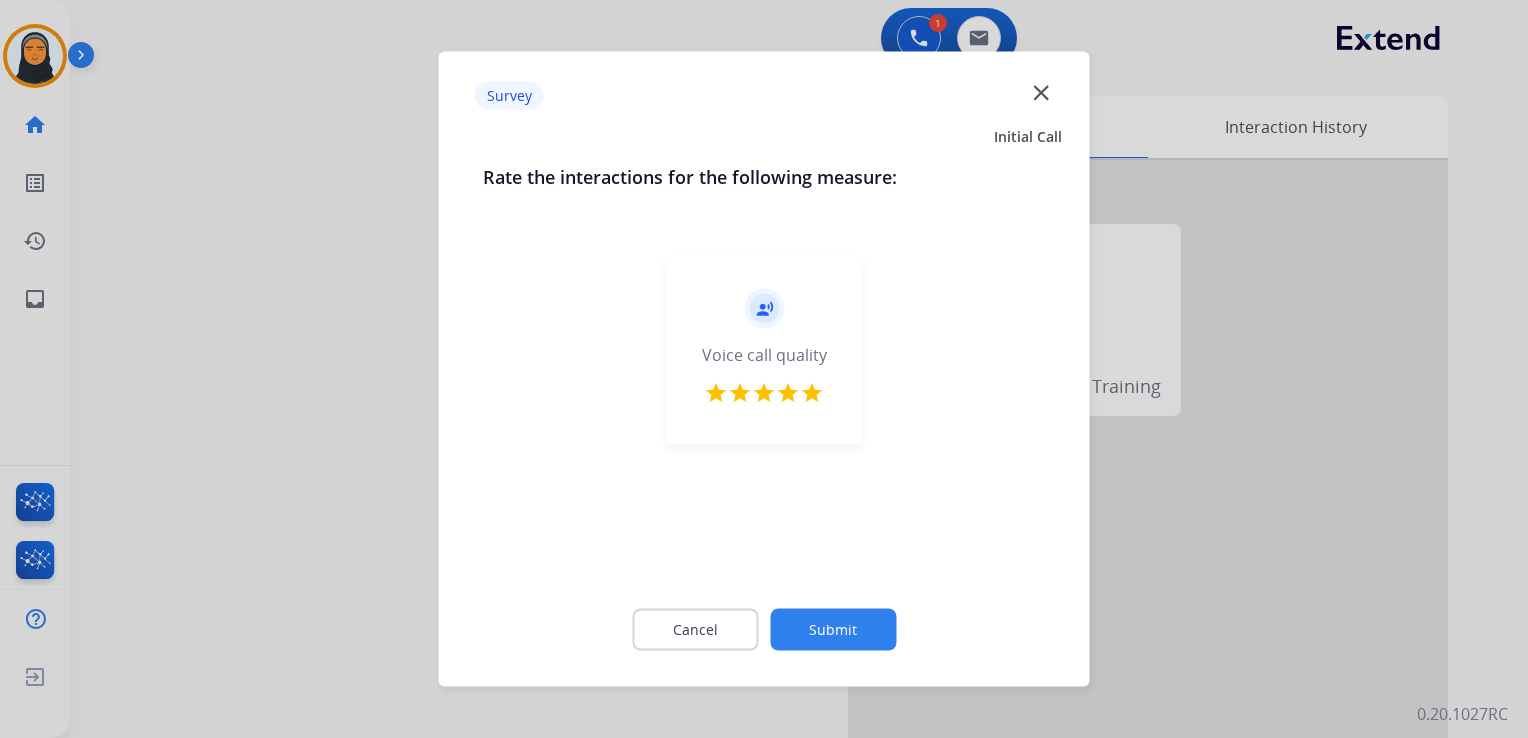 click on "Submit" 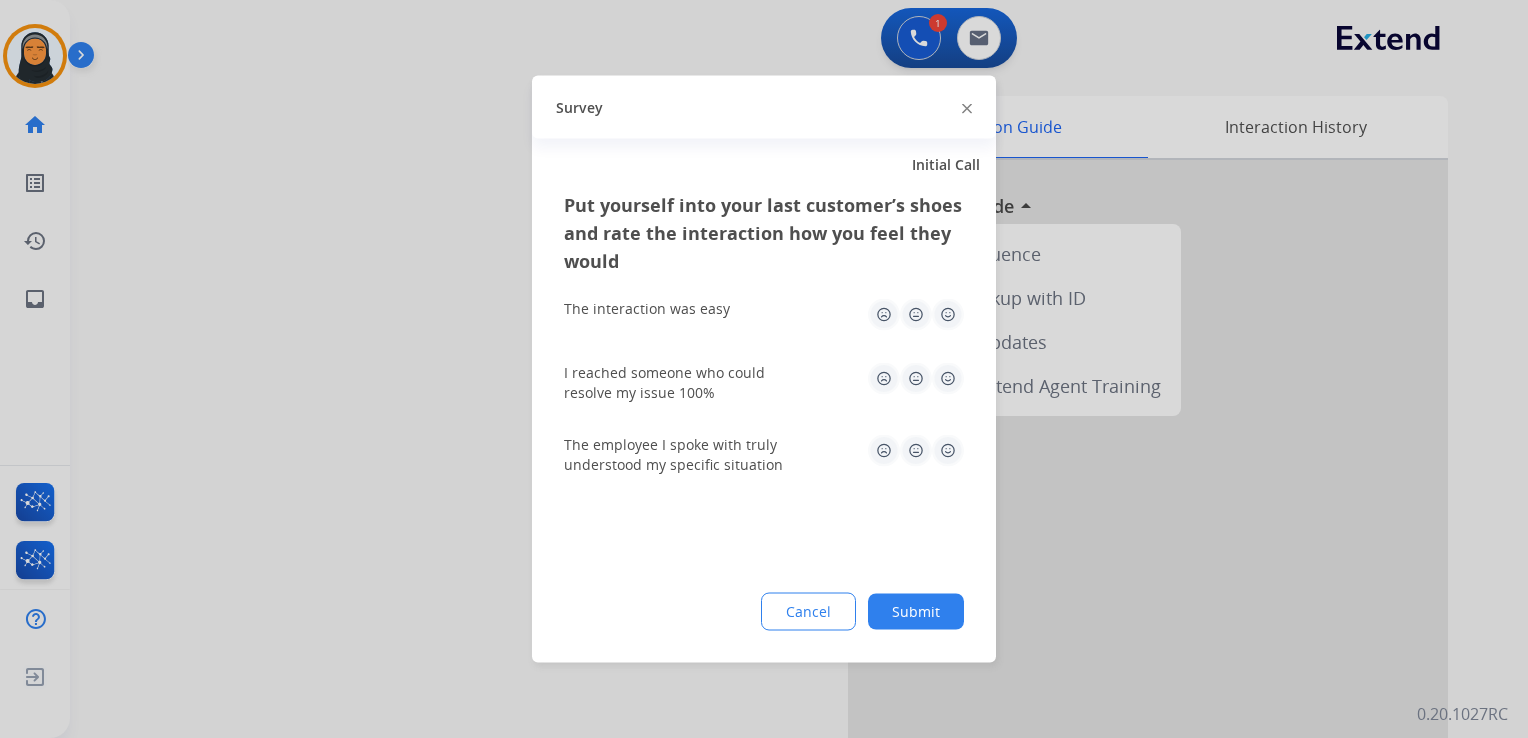 drag, startPoint x: 943, startPoint y: 308, endPoint x: 946, endPoint y: 326, distance: 18.248287 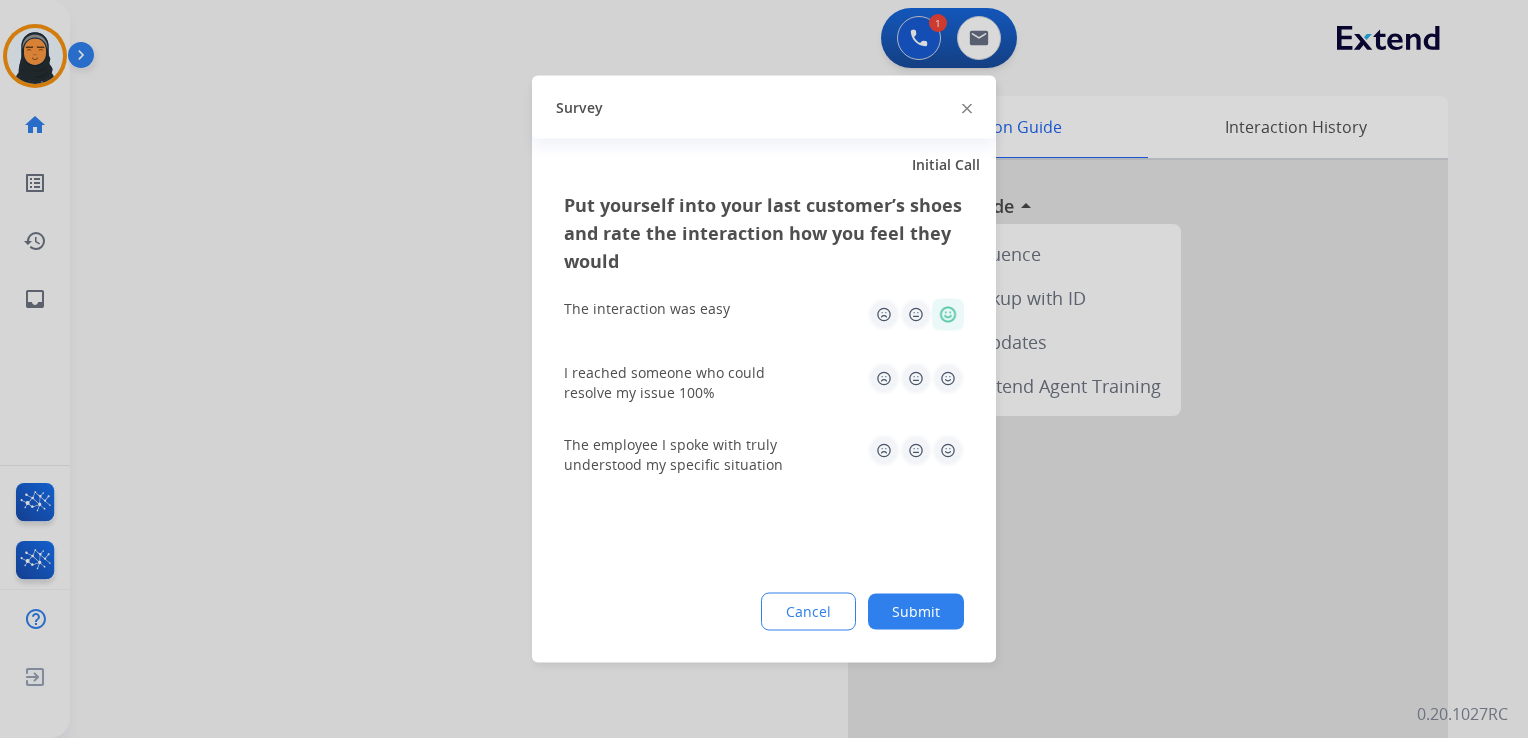 click 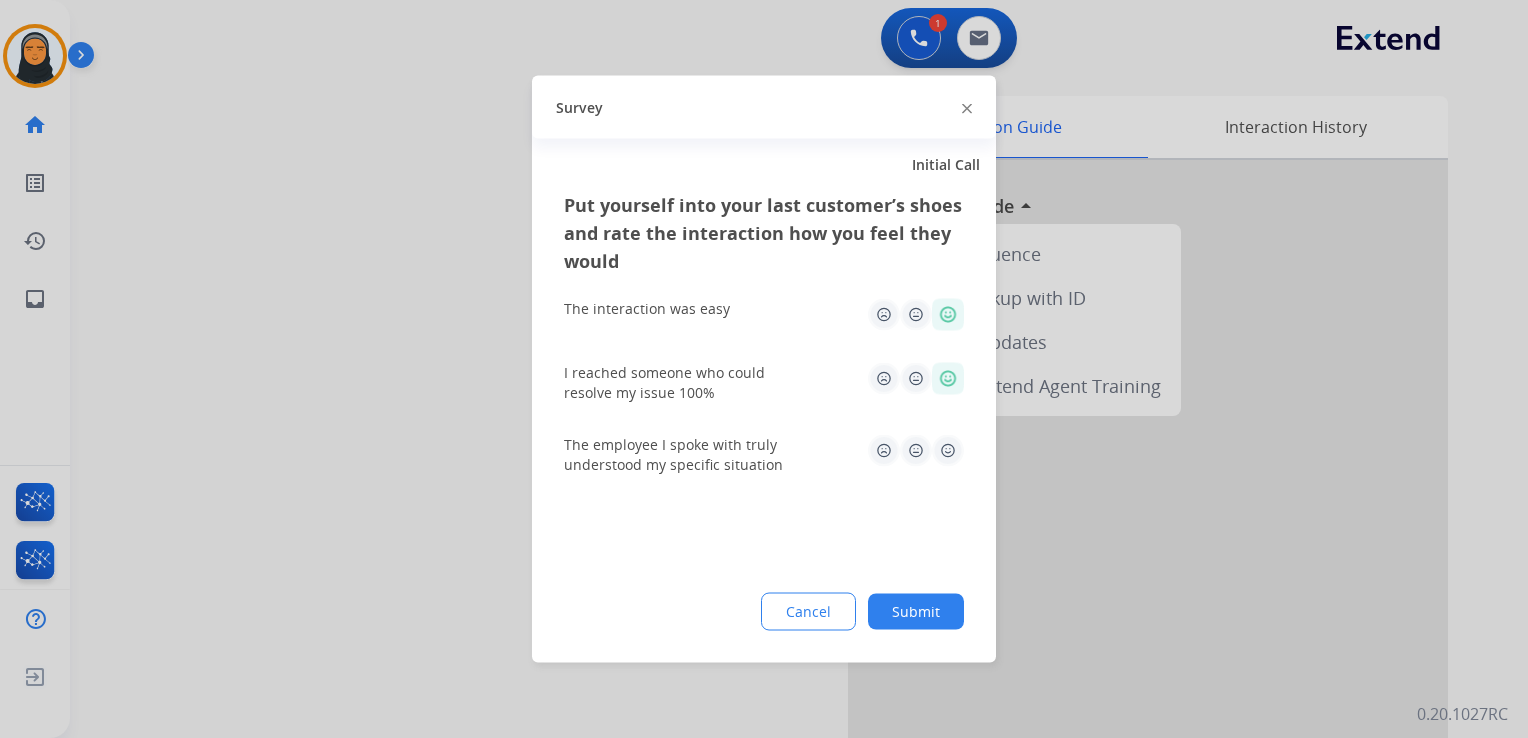 click 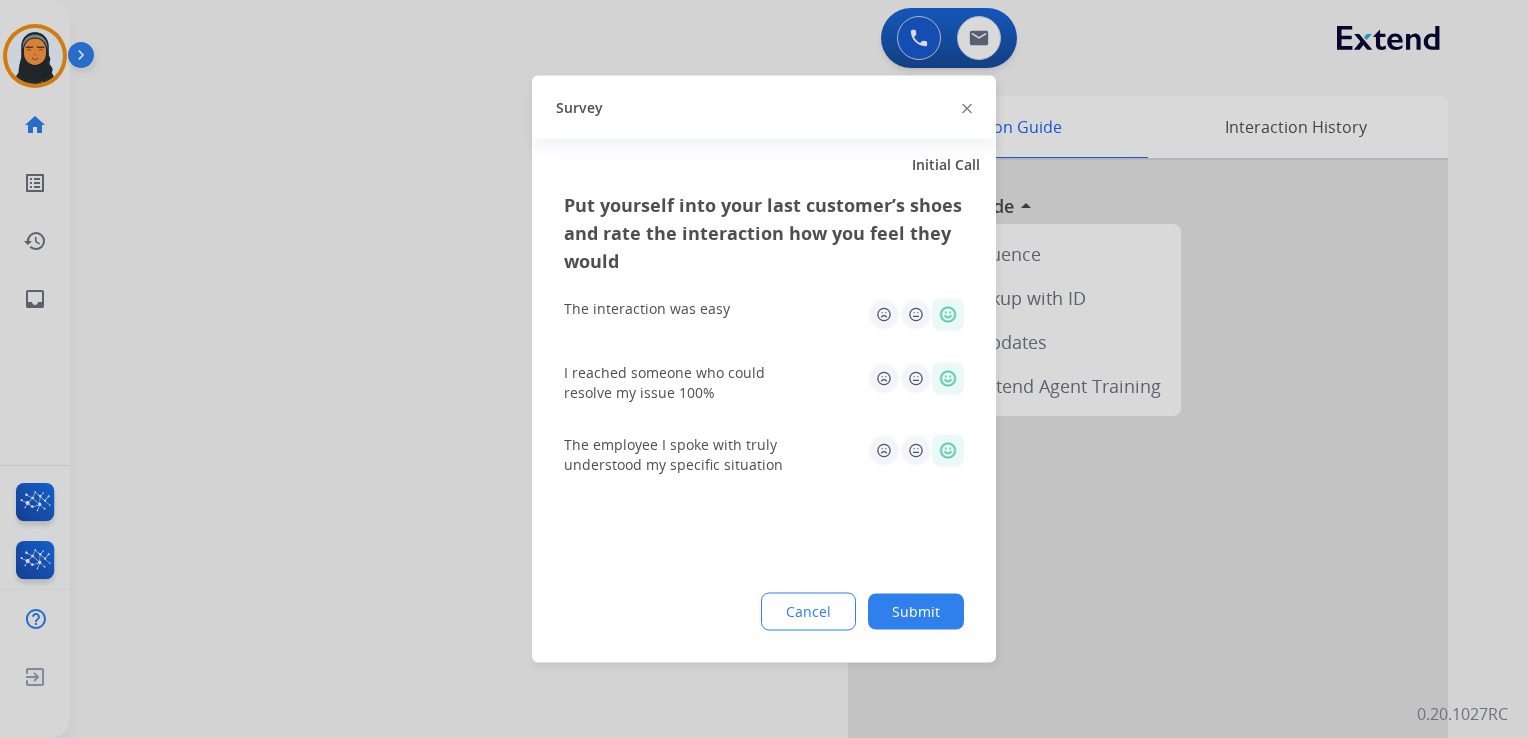 click on "Submit" 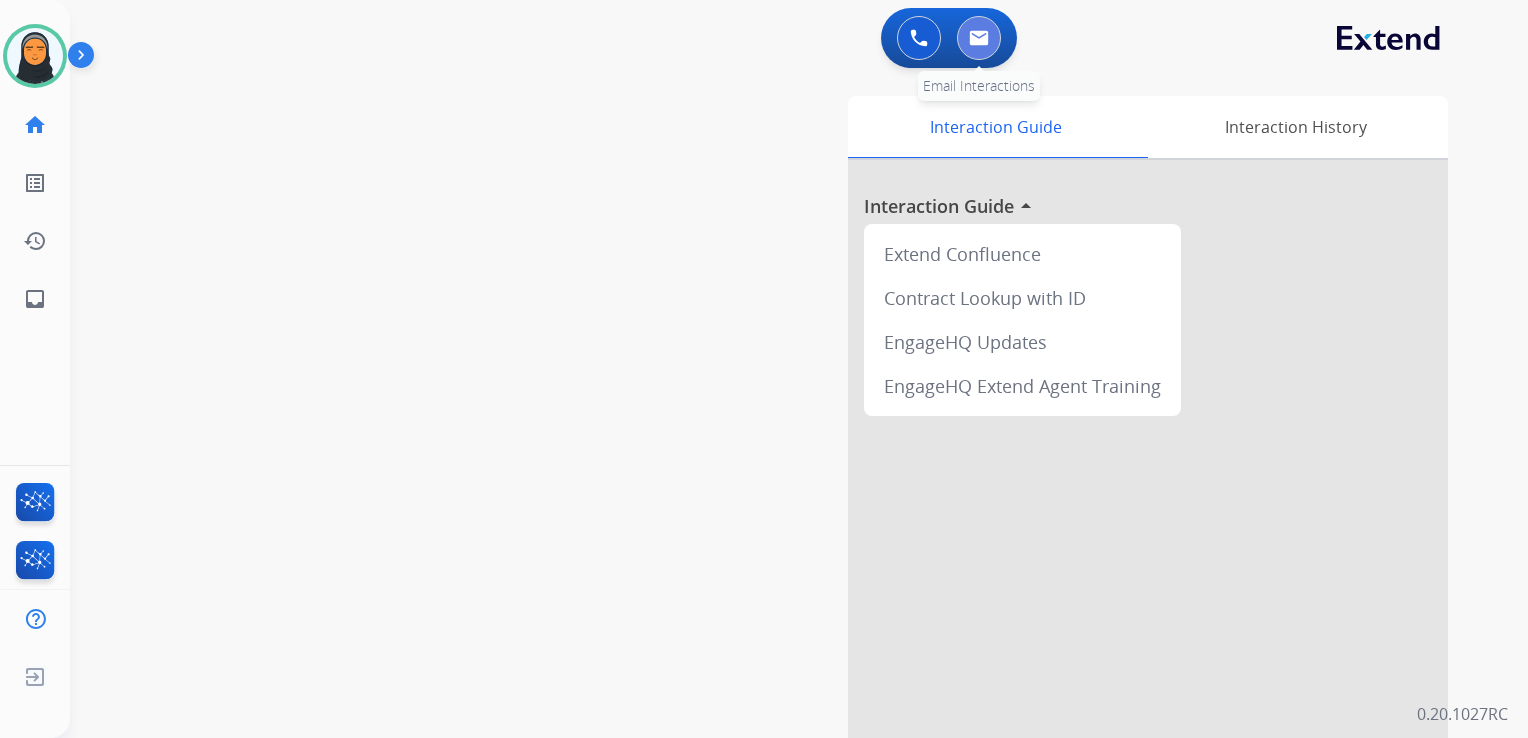 click at bounding box center [979, 38] 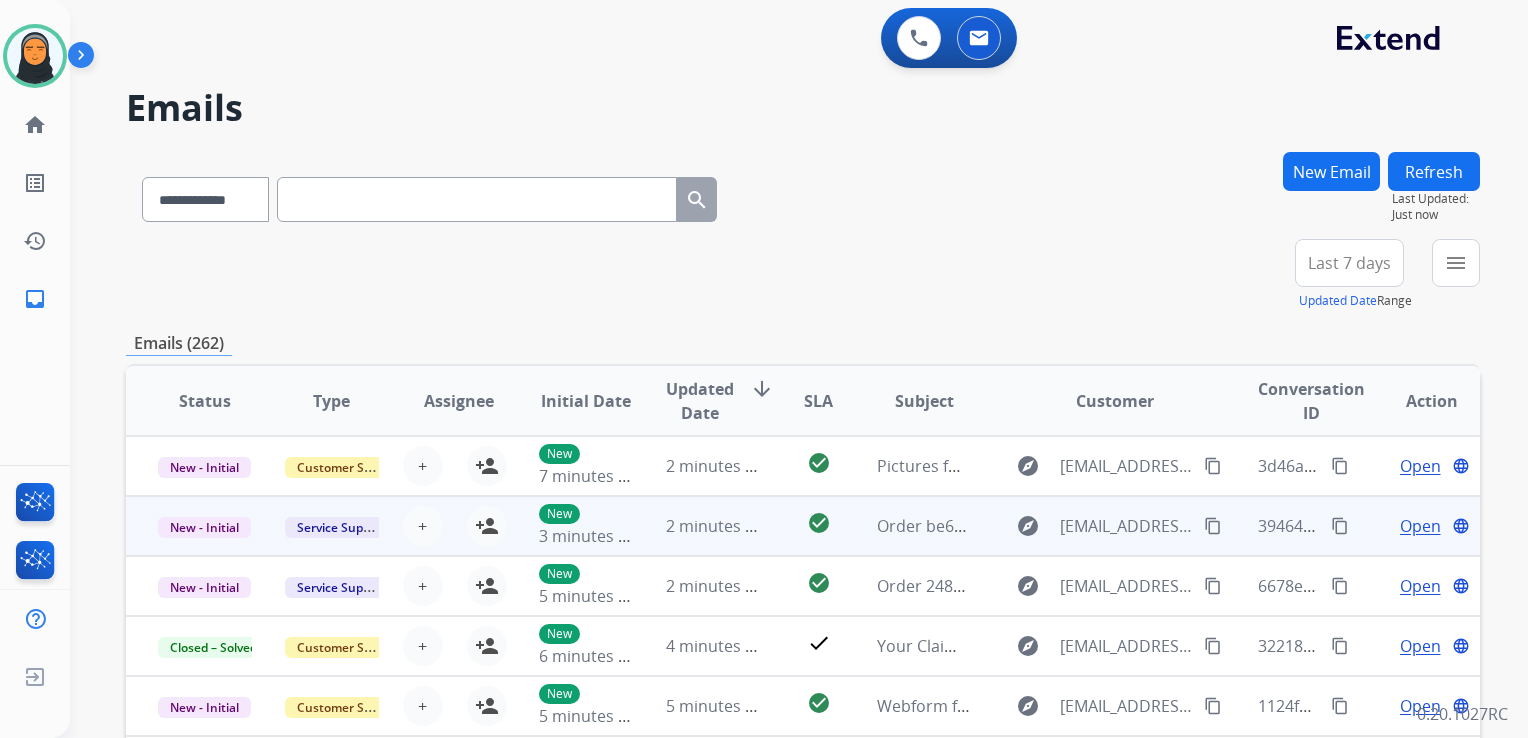 scroll, scrollTop: 1, scrollLeft: 0, axis: vertical 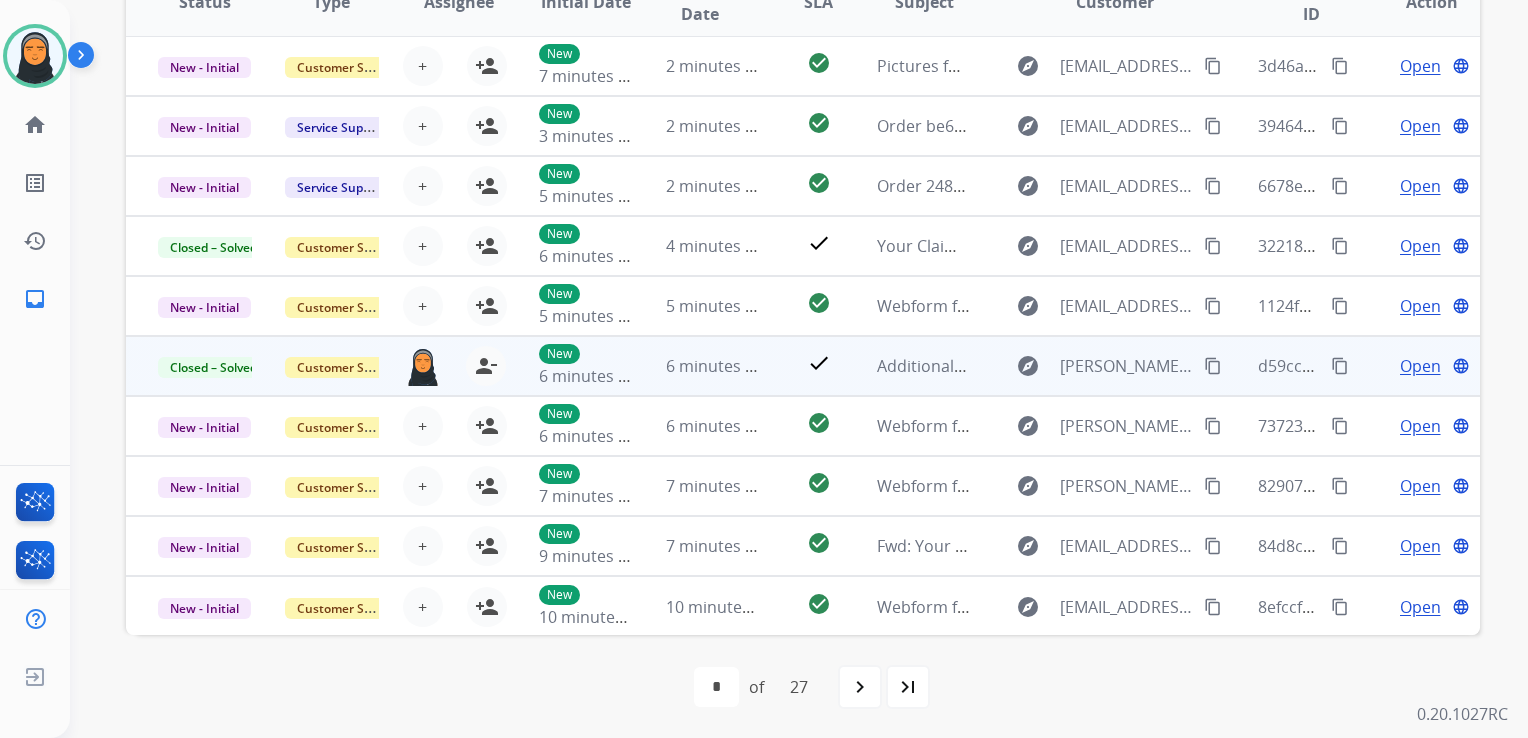 click on "content_copy" at bounding box center [1340, 366] 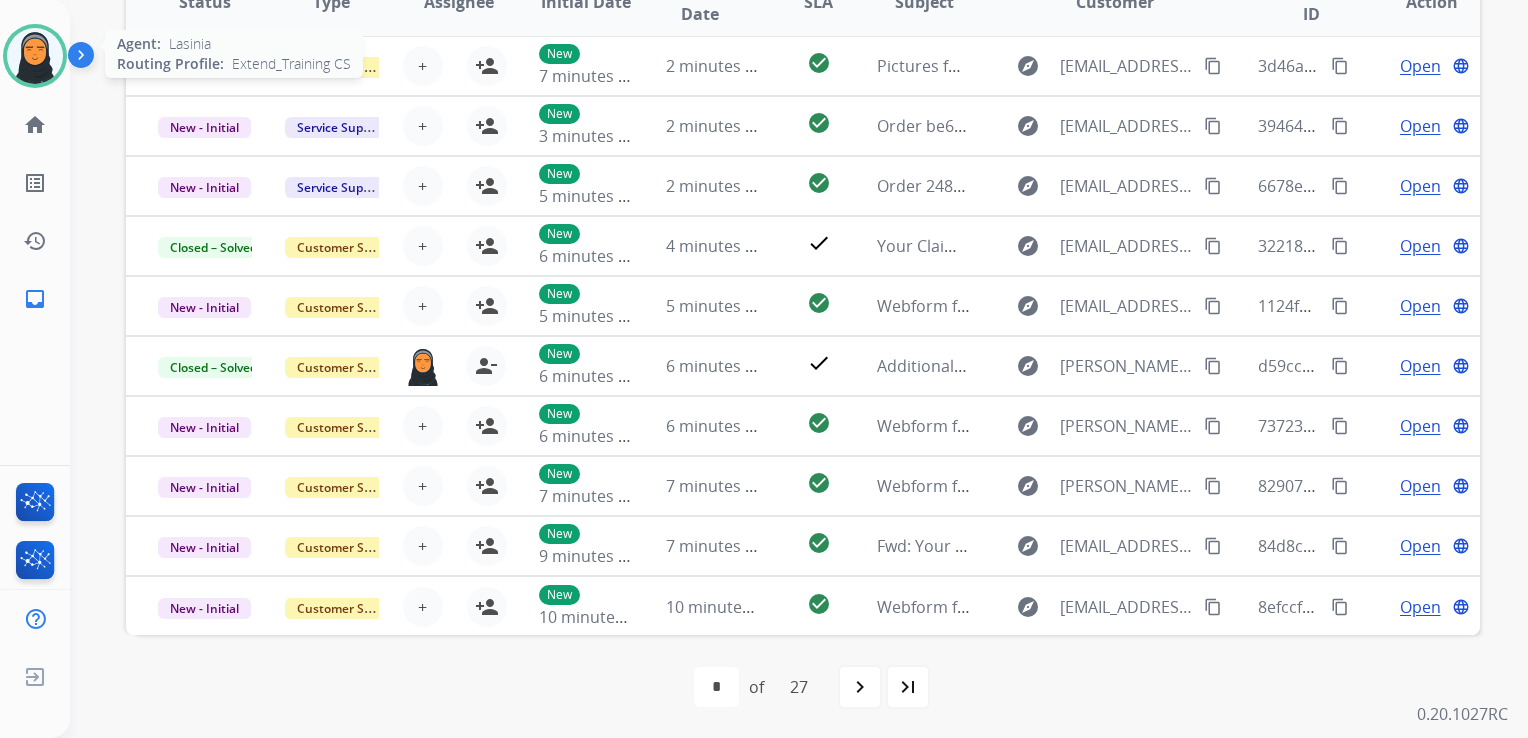 click at bounding box center (35, 56) 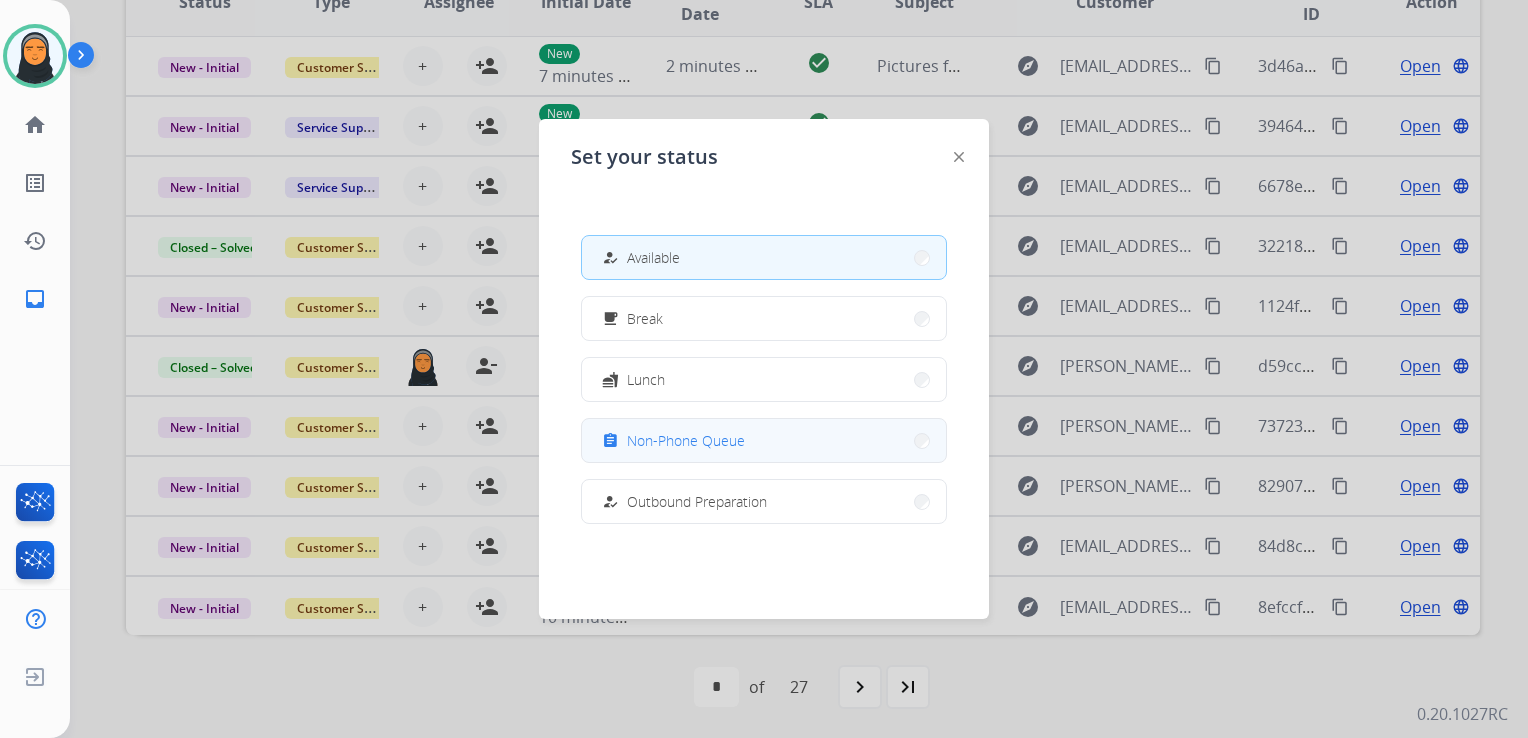 click on "Non-Phone Queue" at bounding box center (686, 440) 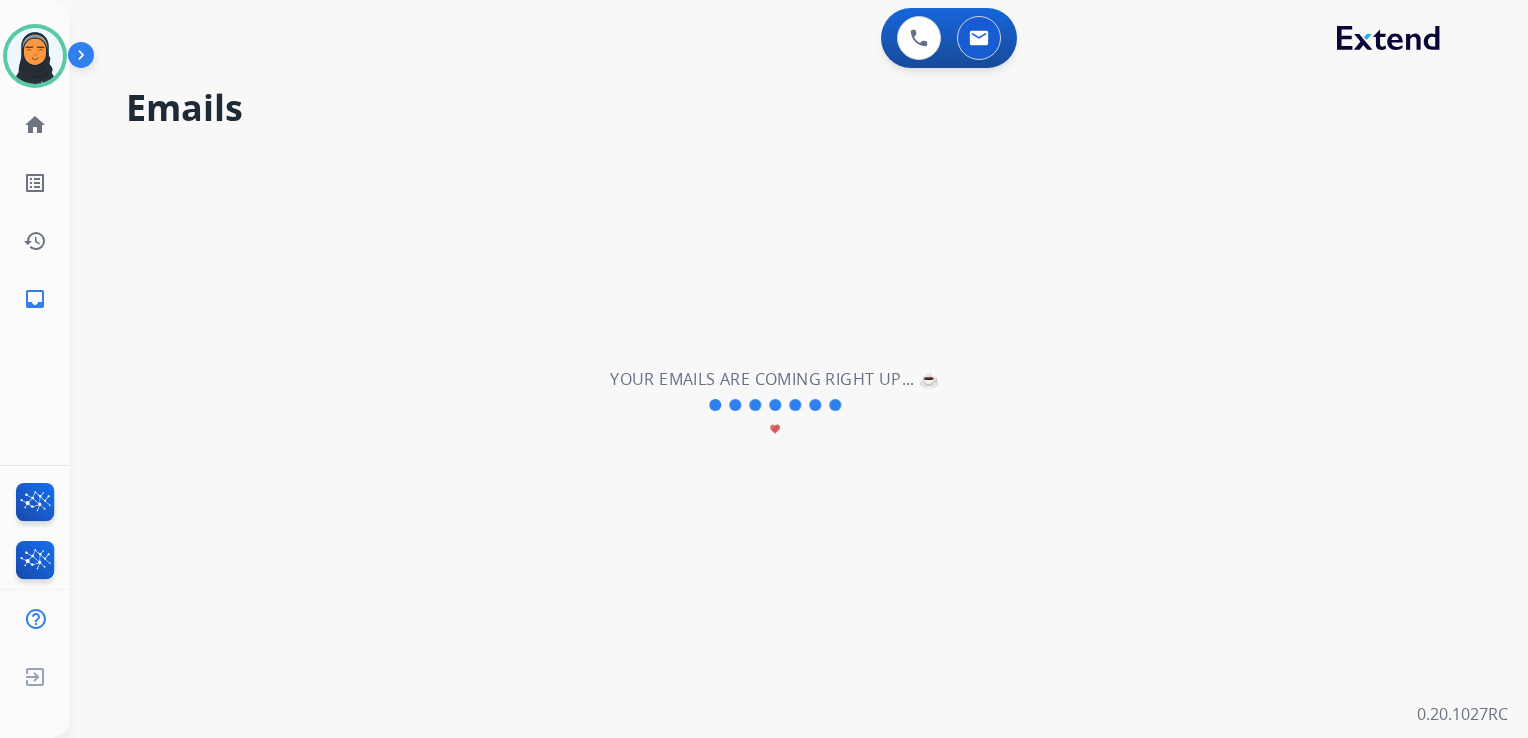 scroll, scrollTop: 0, scrollLeft: 0, axis: both 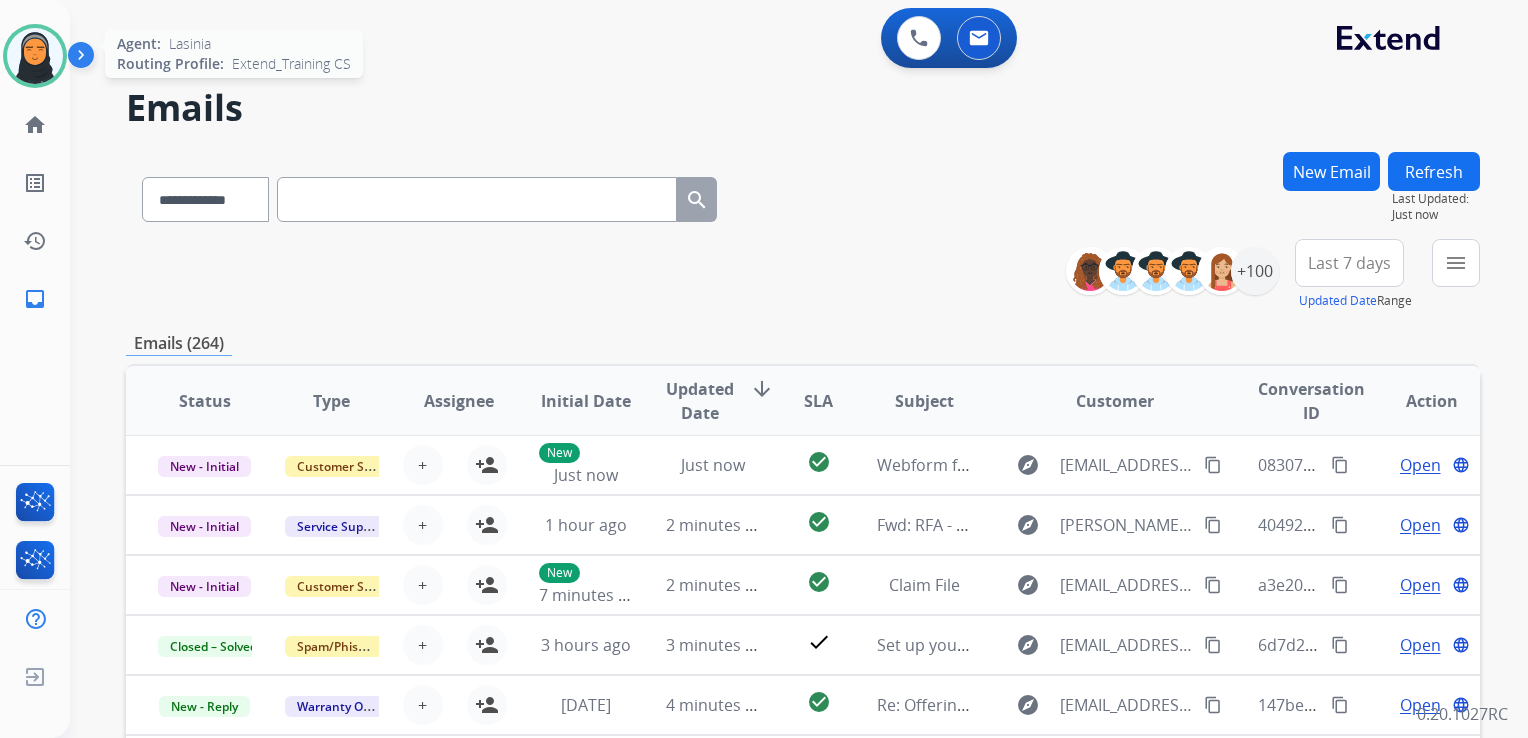 click at bounding box center (35, 56) 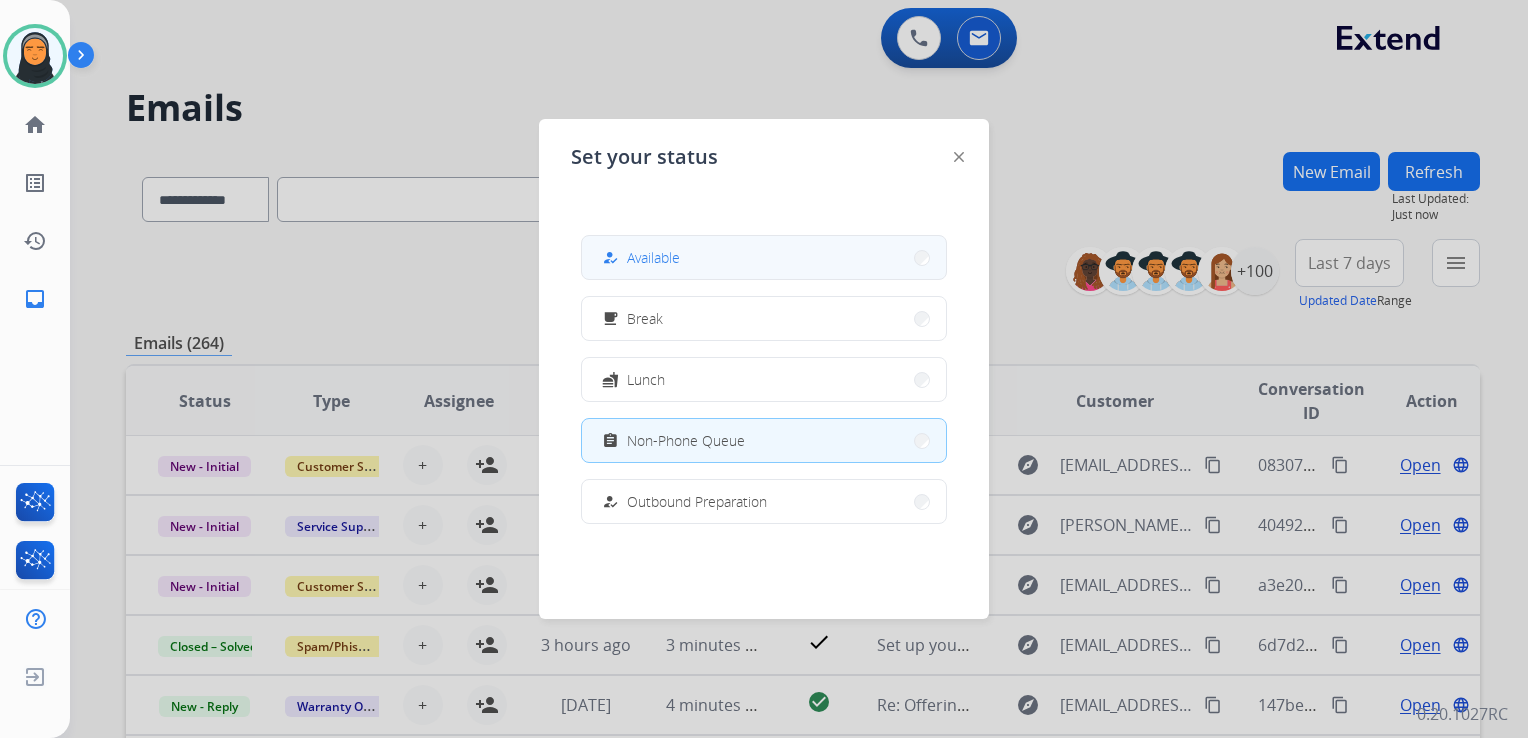 click on "how_to_reg Available" at bounding box center (764, 257) 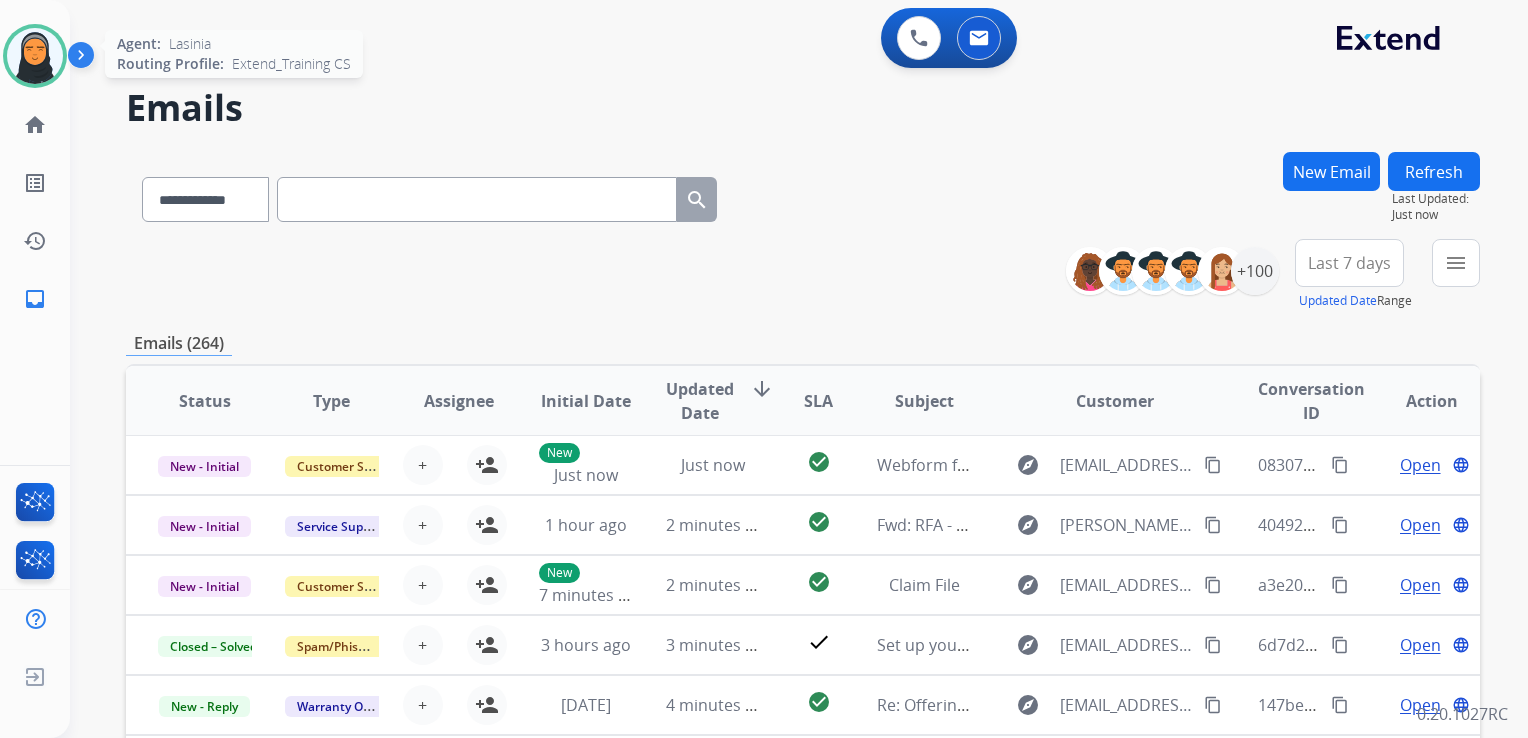 click at bounding box center [35, 56] 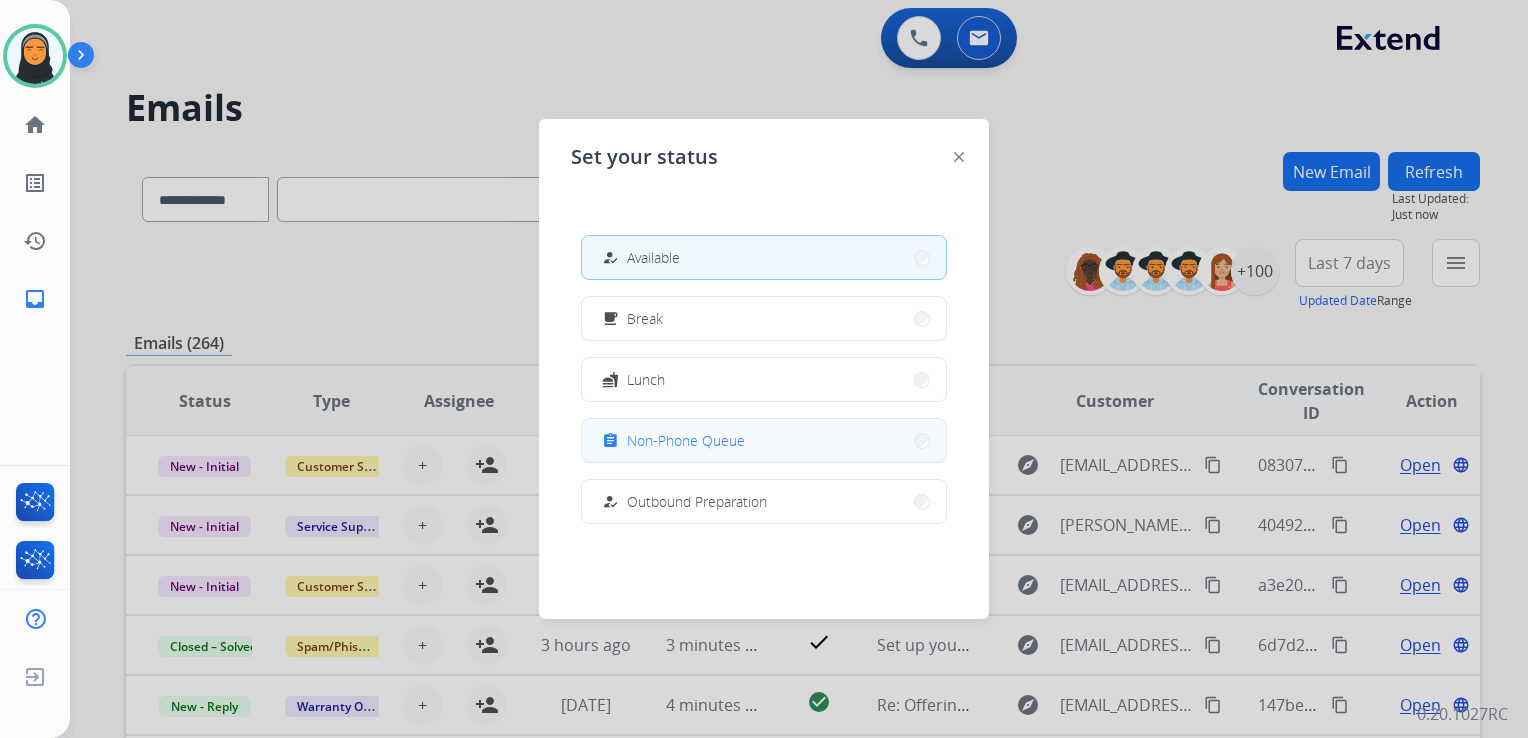 click on "assignment Non-Phone Queue" at bounding box center [764, 440] 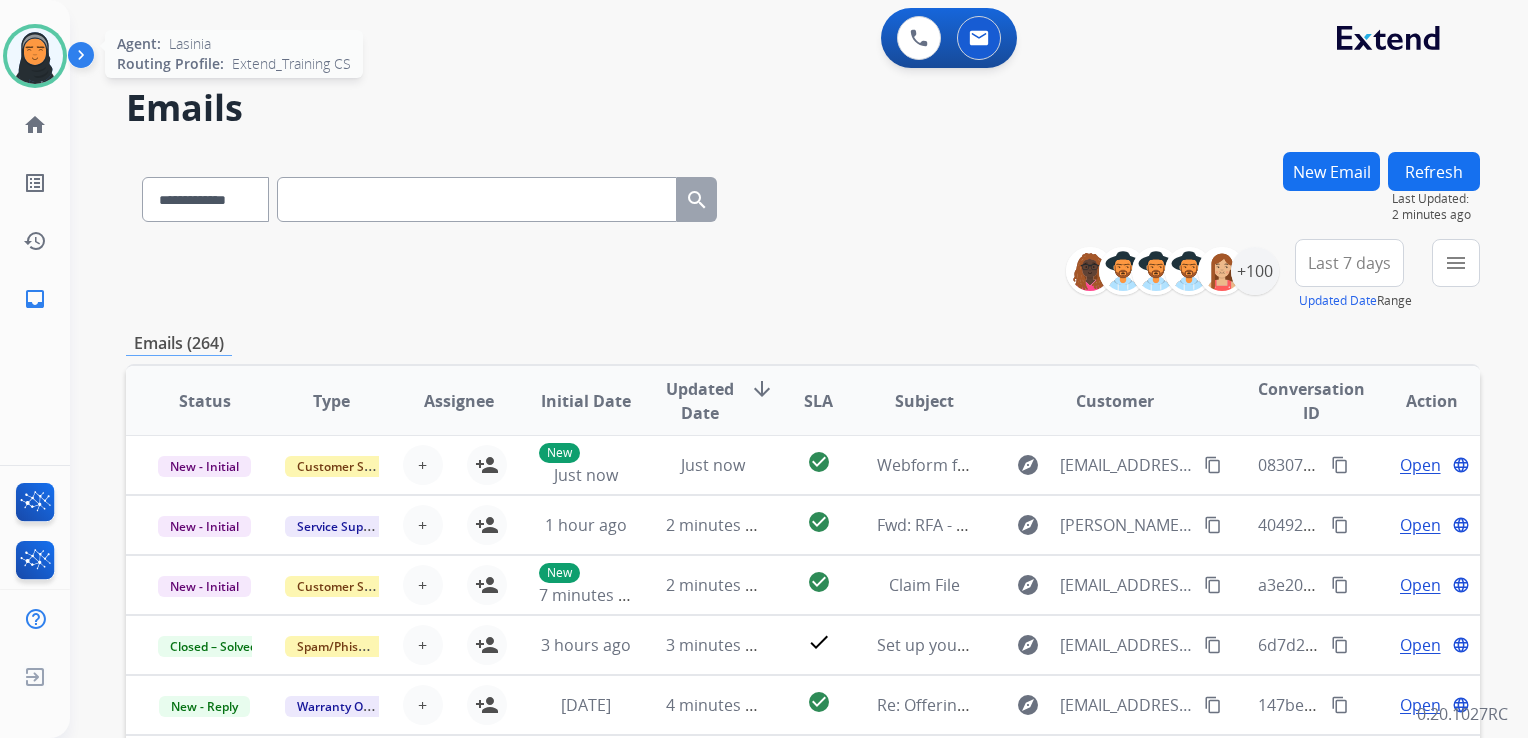 click at bounding box center (35, 56) 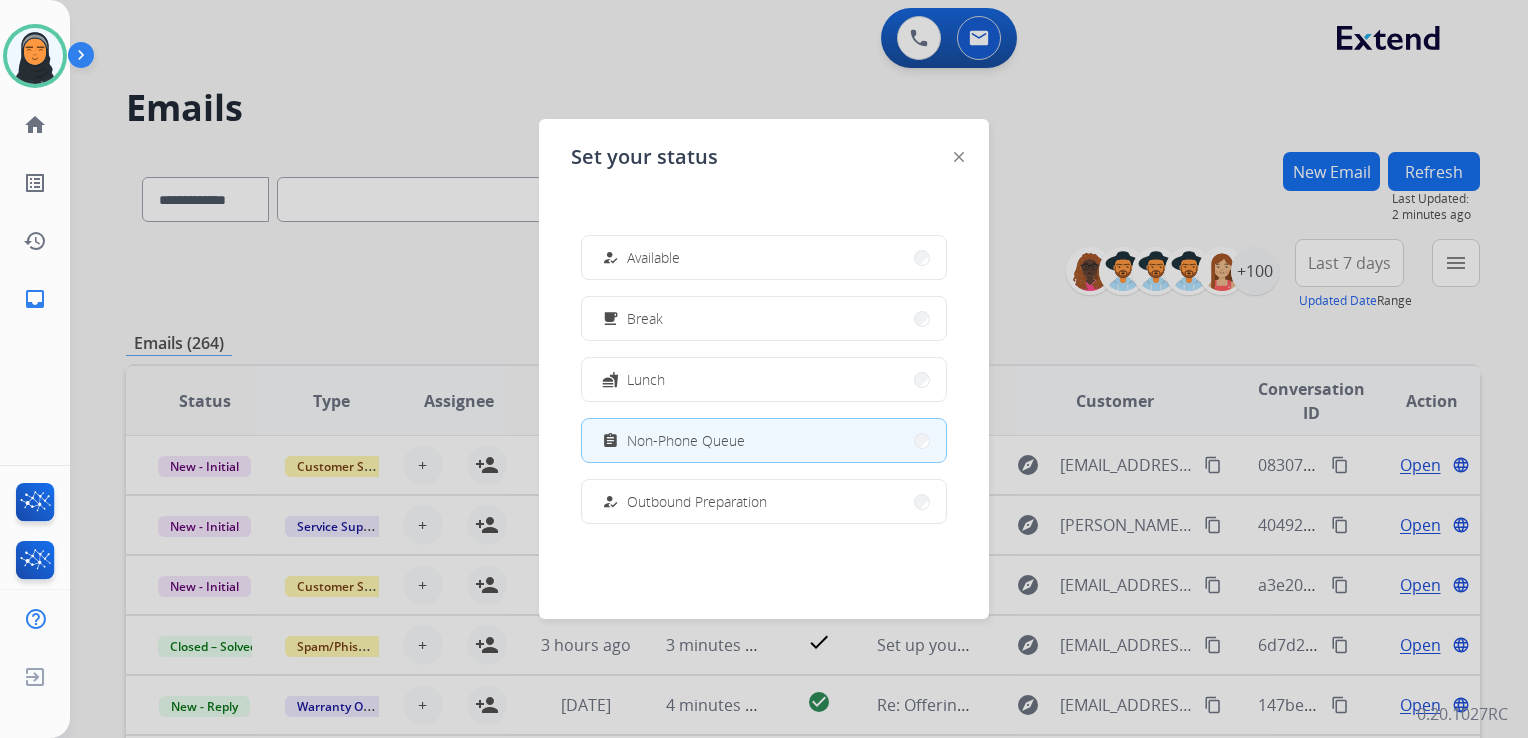 click on "how_to_reg Available" at bounding box center [764, 257] 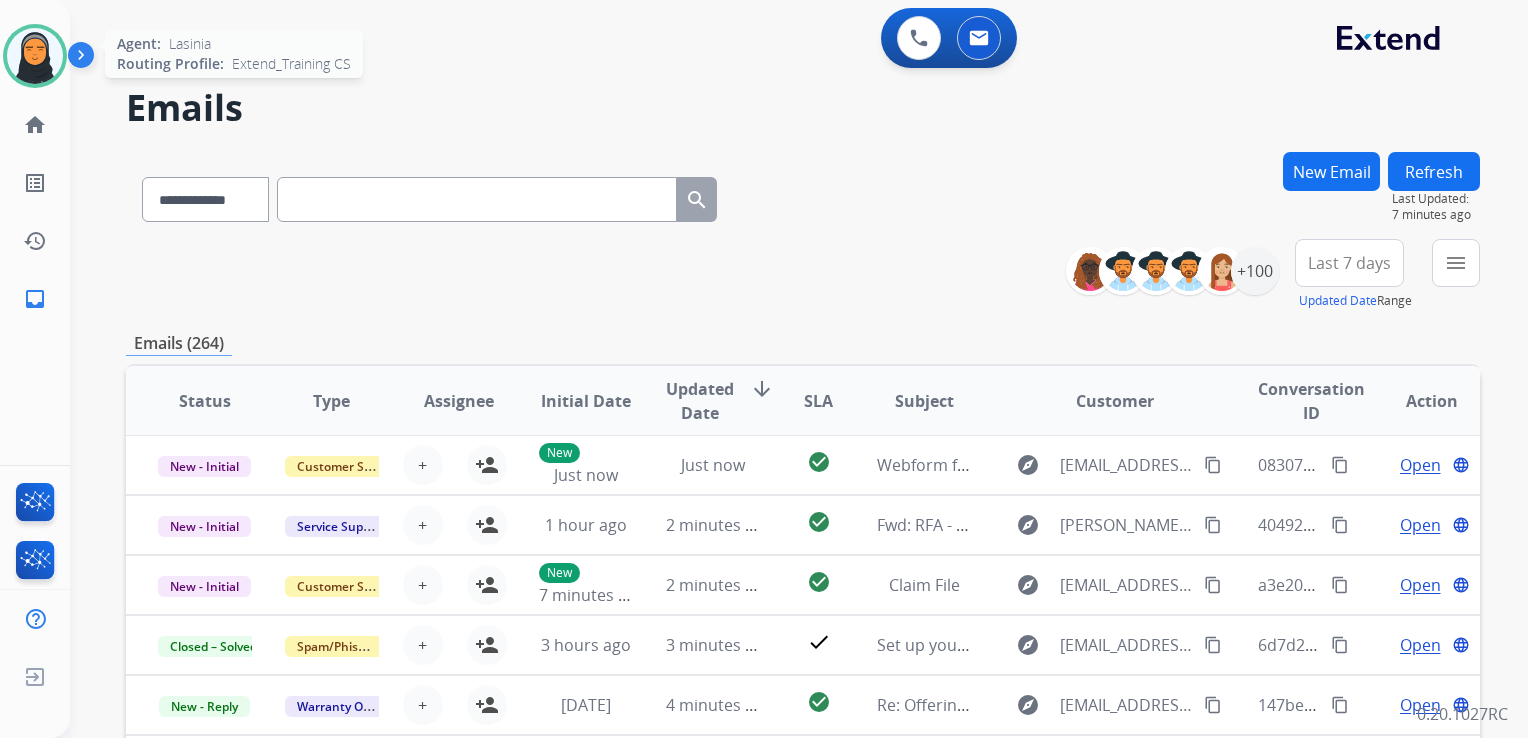 click at bounding box center (35, 56) 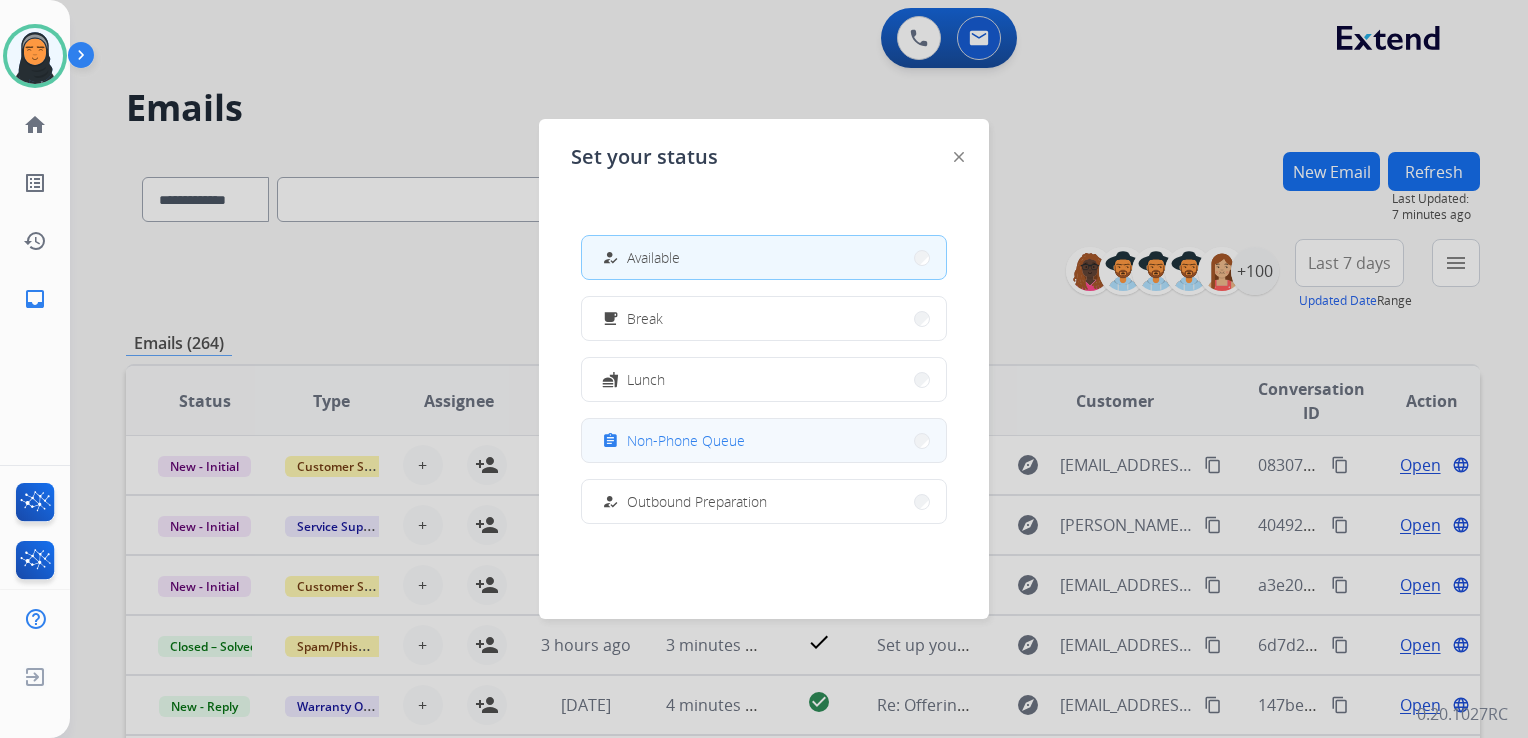 click on "assignment Non-Phone Queue" at bounding box center [764, 440] 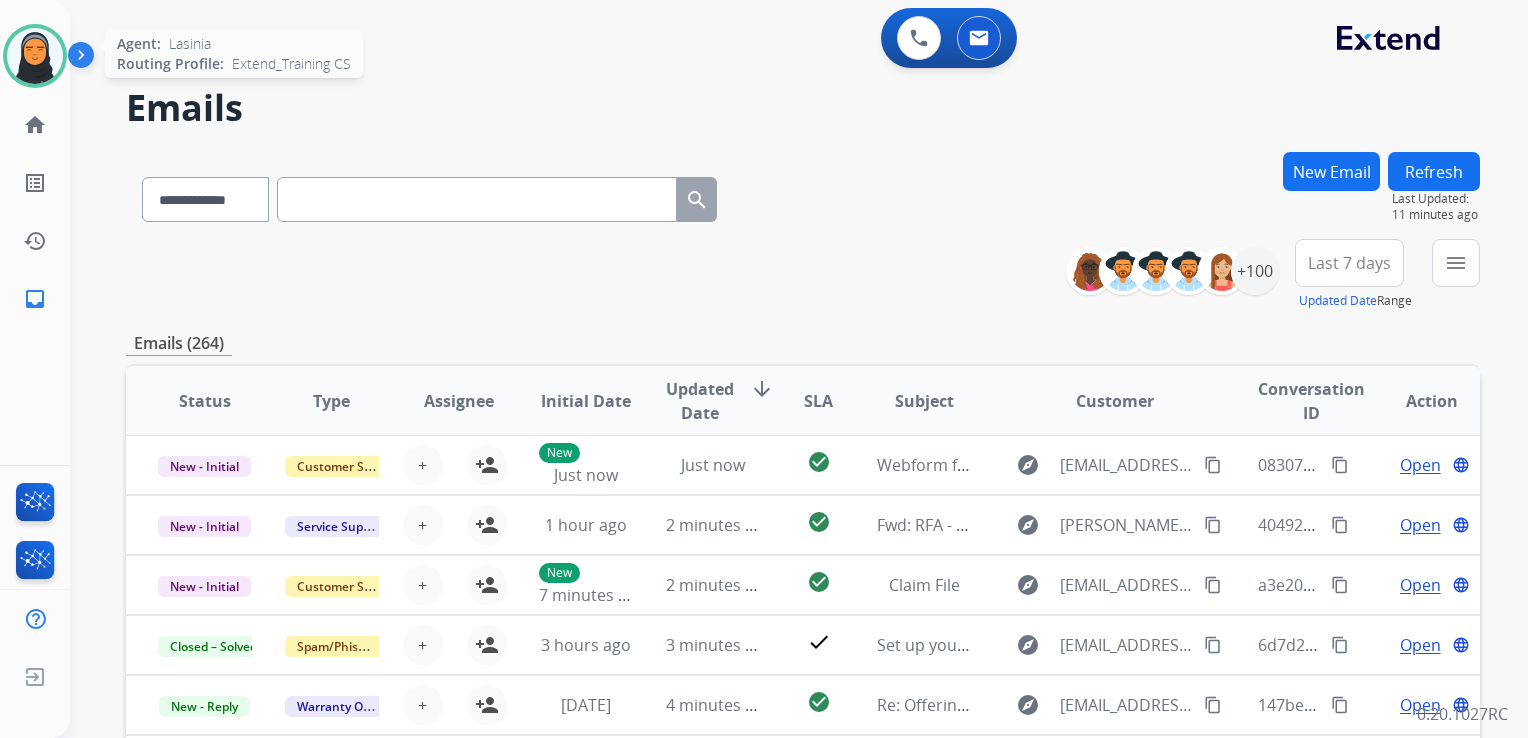 click at bounding box center [35, 56] 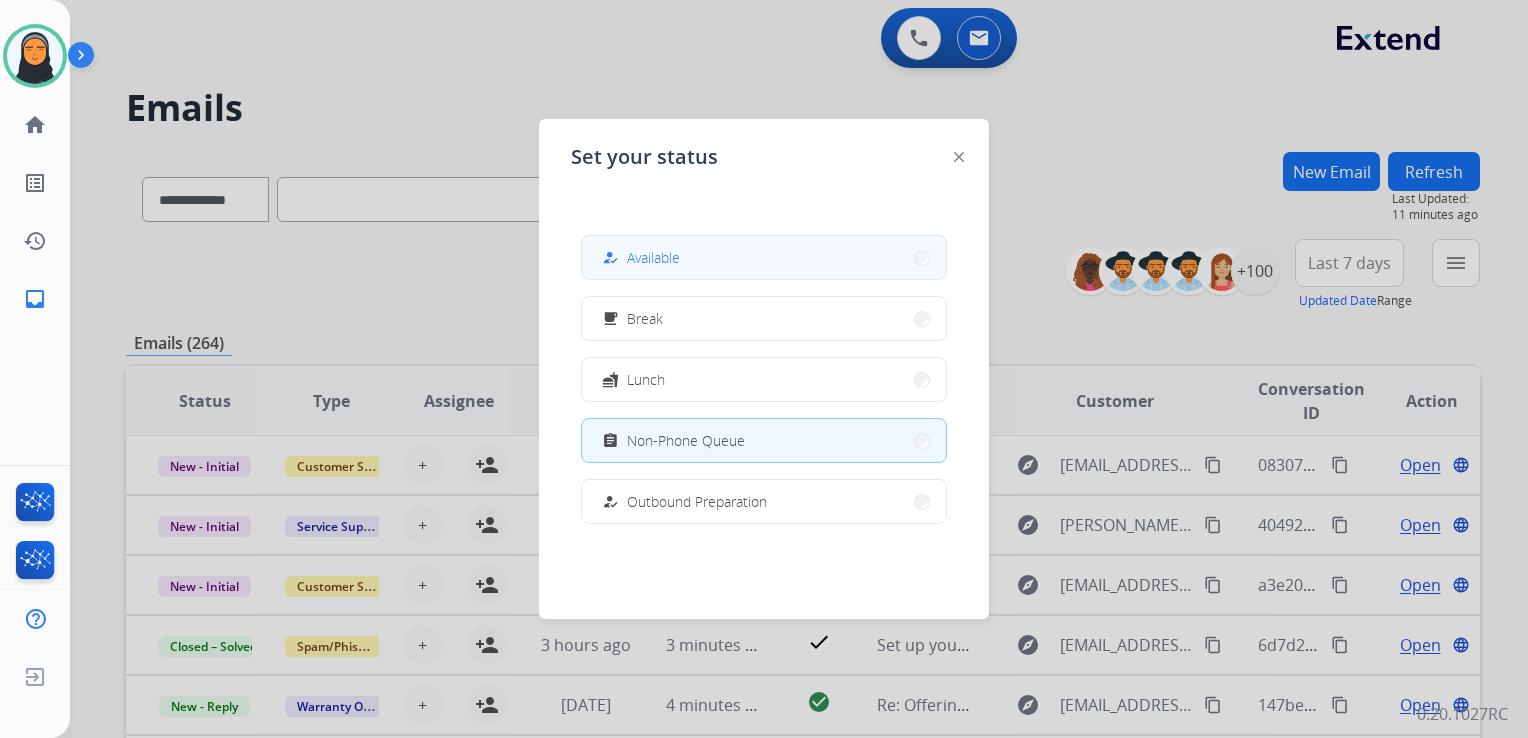 click on "how_to_reg Available" at bounding box center (764, 257) 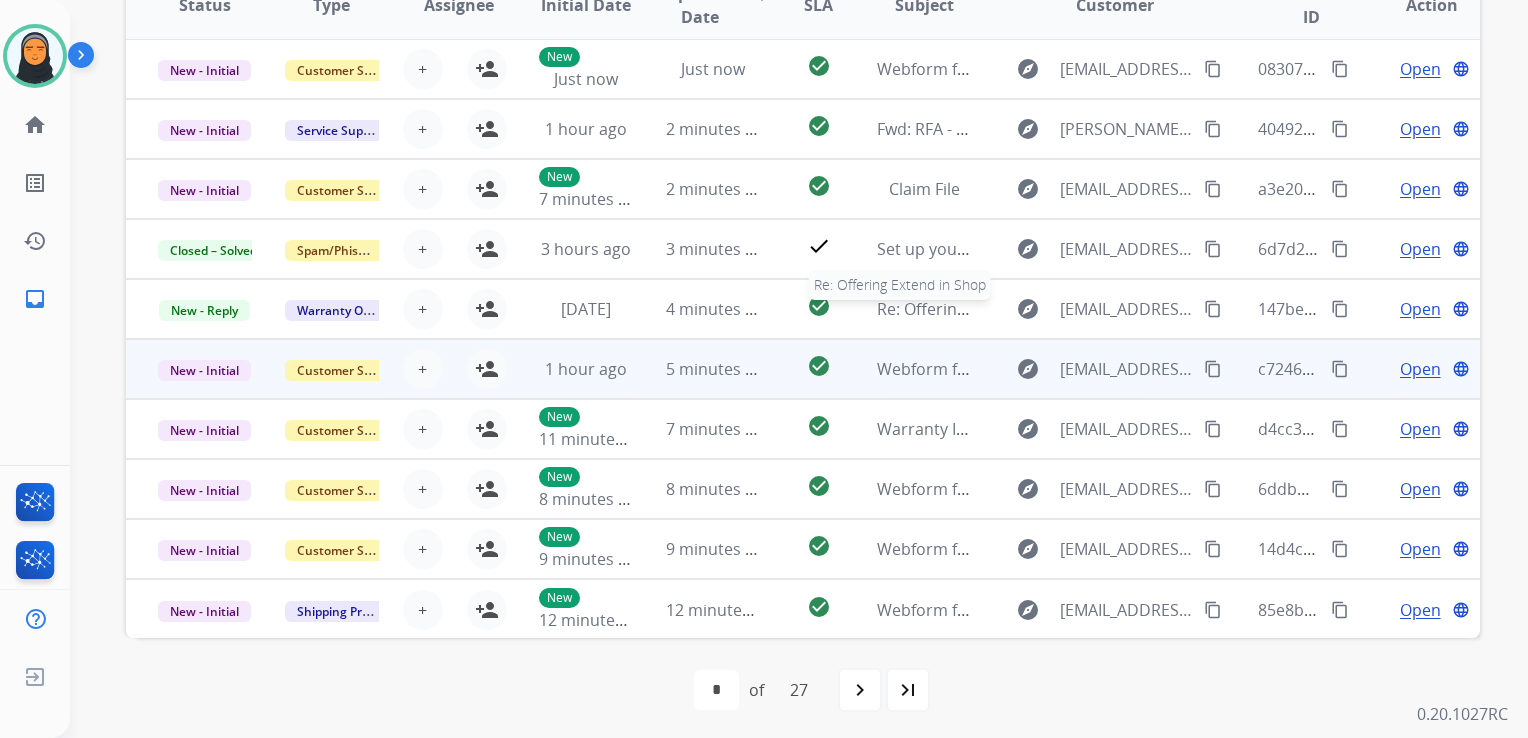 scroll, scrollTop: 399, scrollLeft: 0, axis: vertical 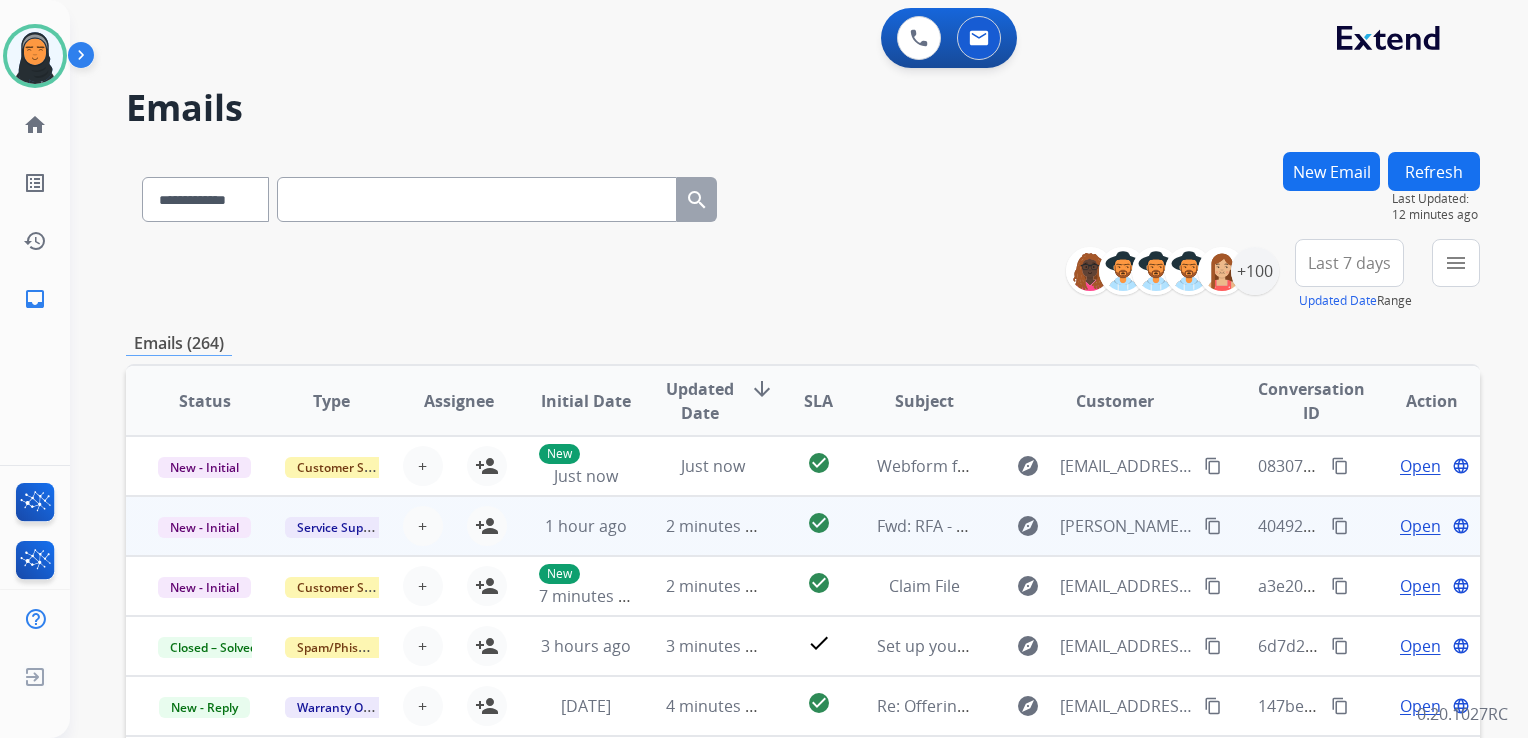click on "check_circle" at bounding box center [803, 526] 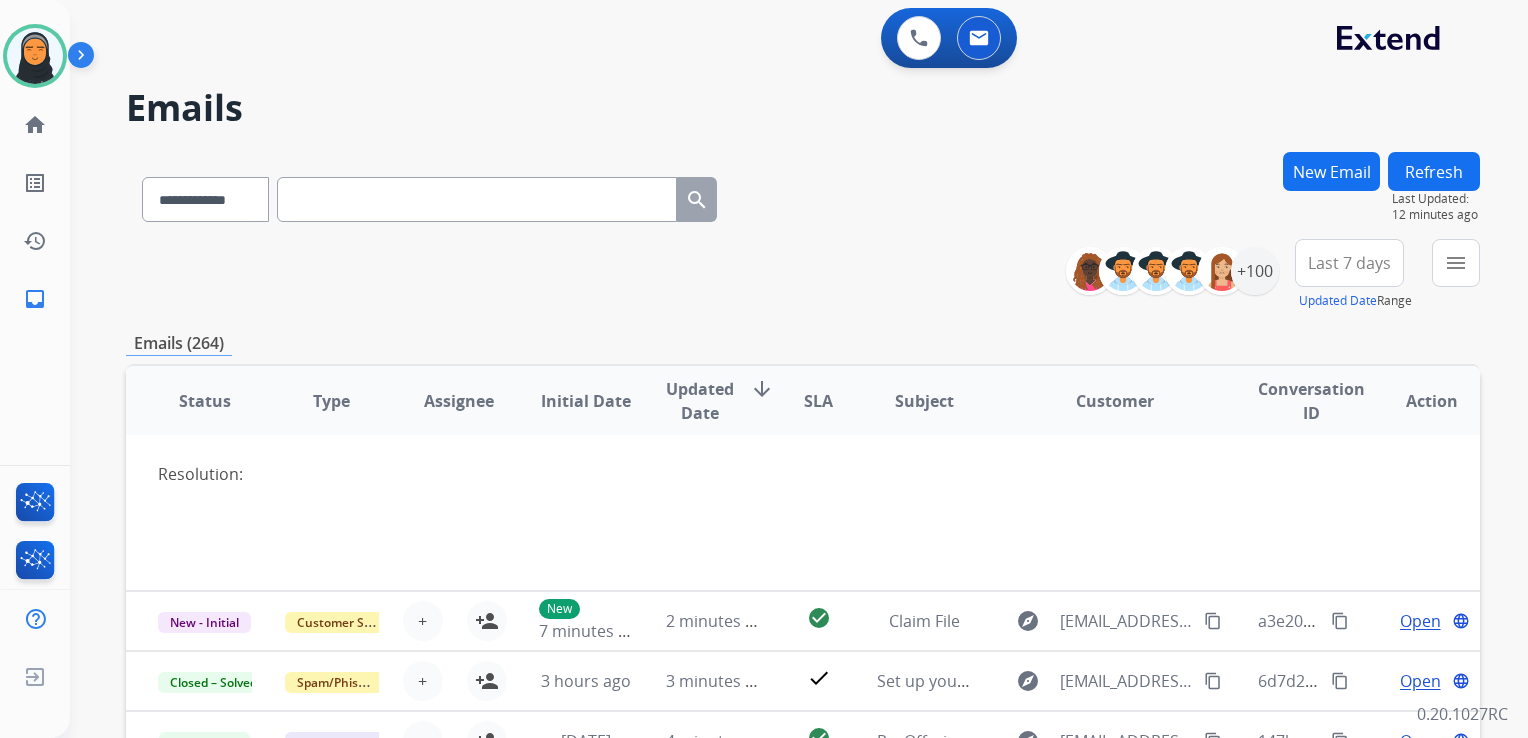 scroll, scrollTop: 955, scrollLeft: 0, axis: vertical 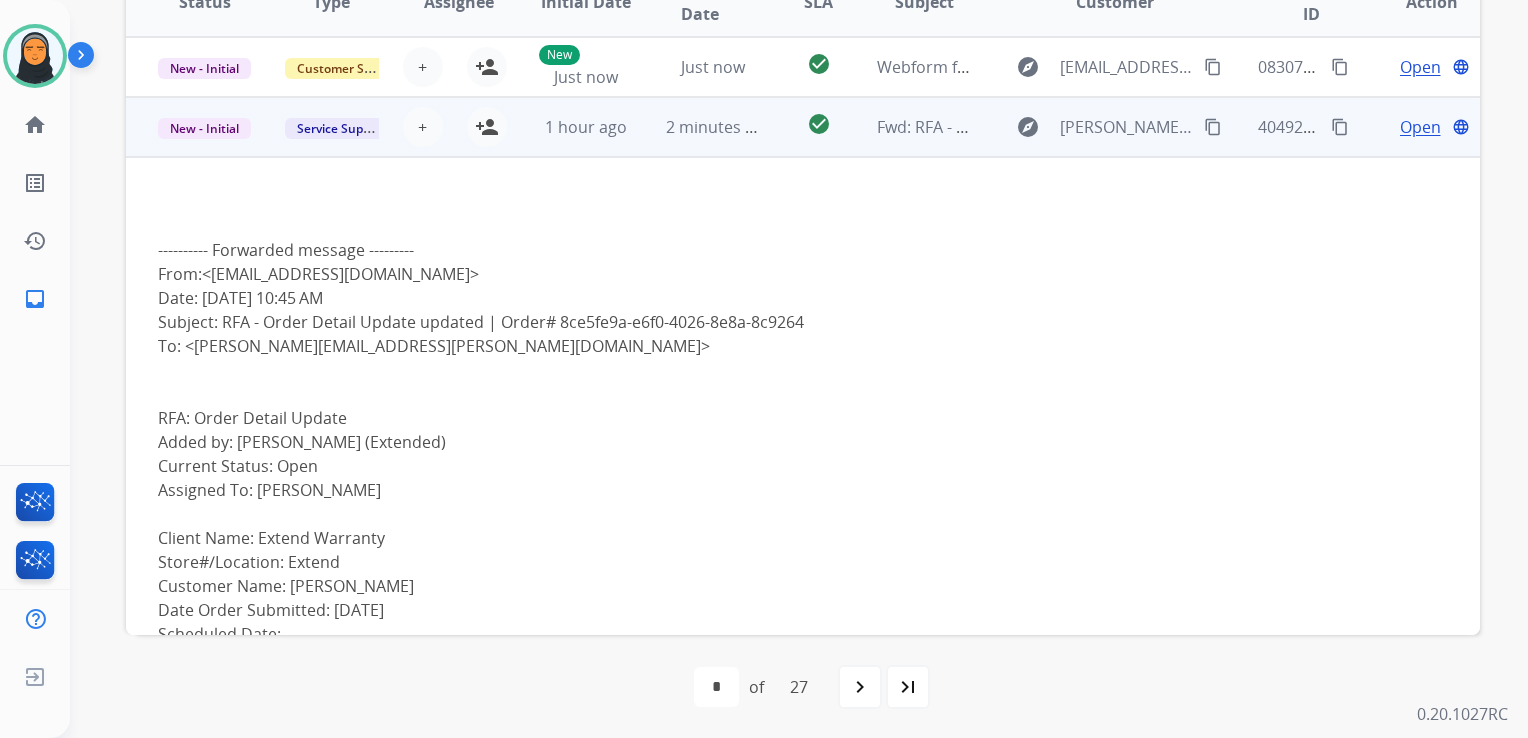 click on "1 hour ago" at bounding box center [570, 127] 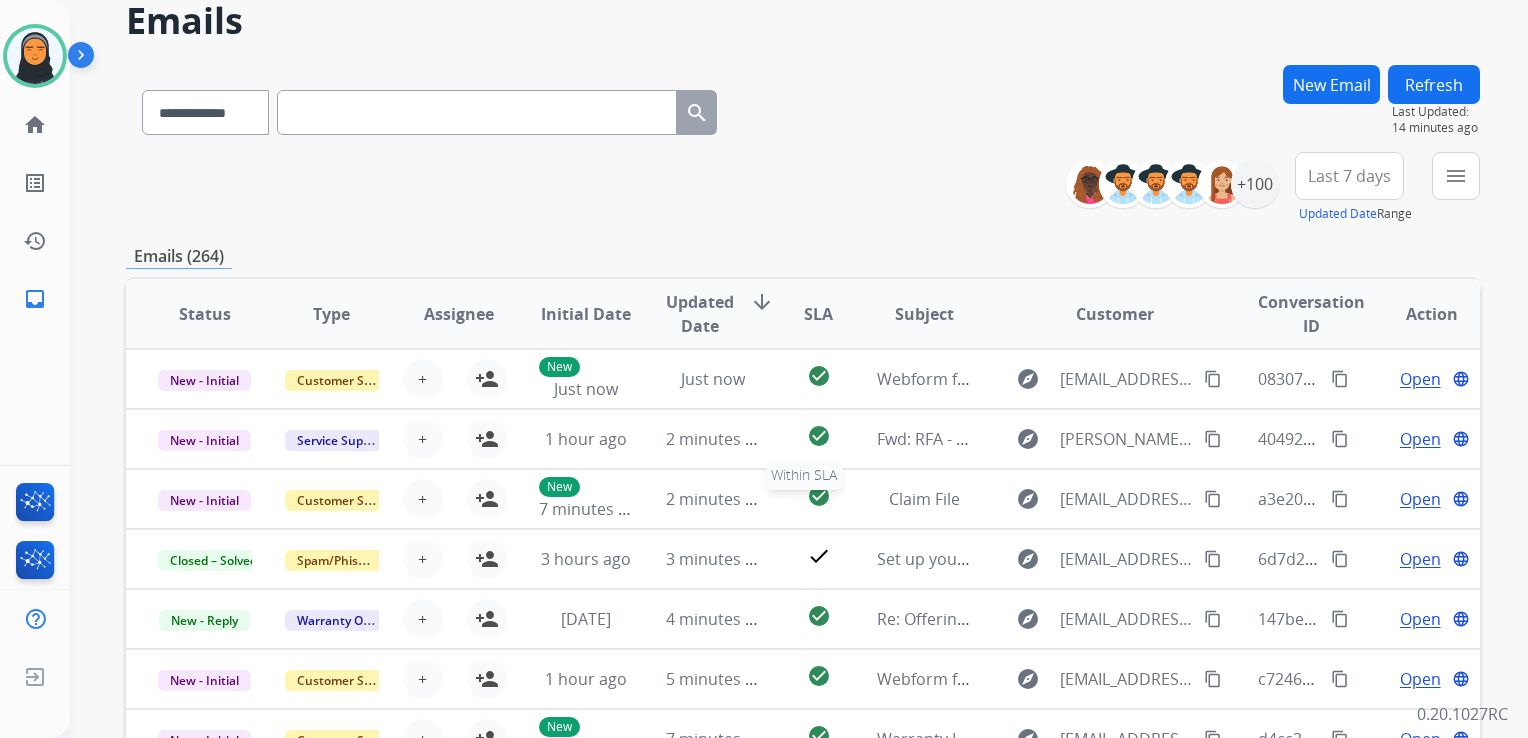 scroll, scrollTop: 0, scrollLeft: 0, axis: both 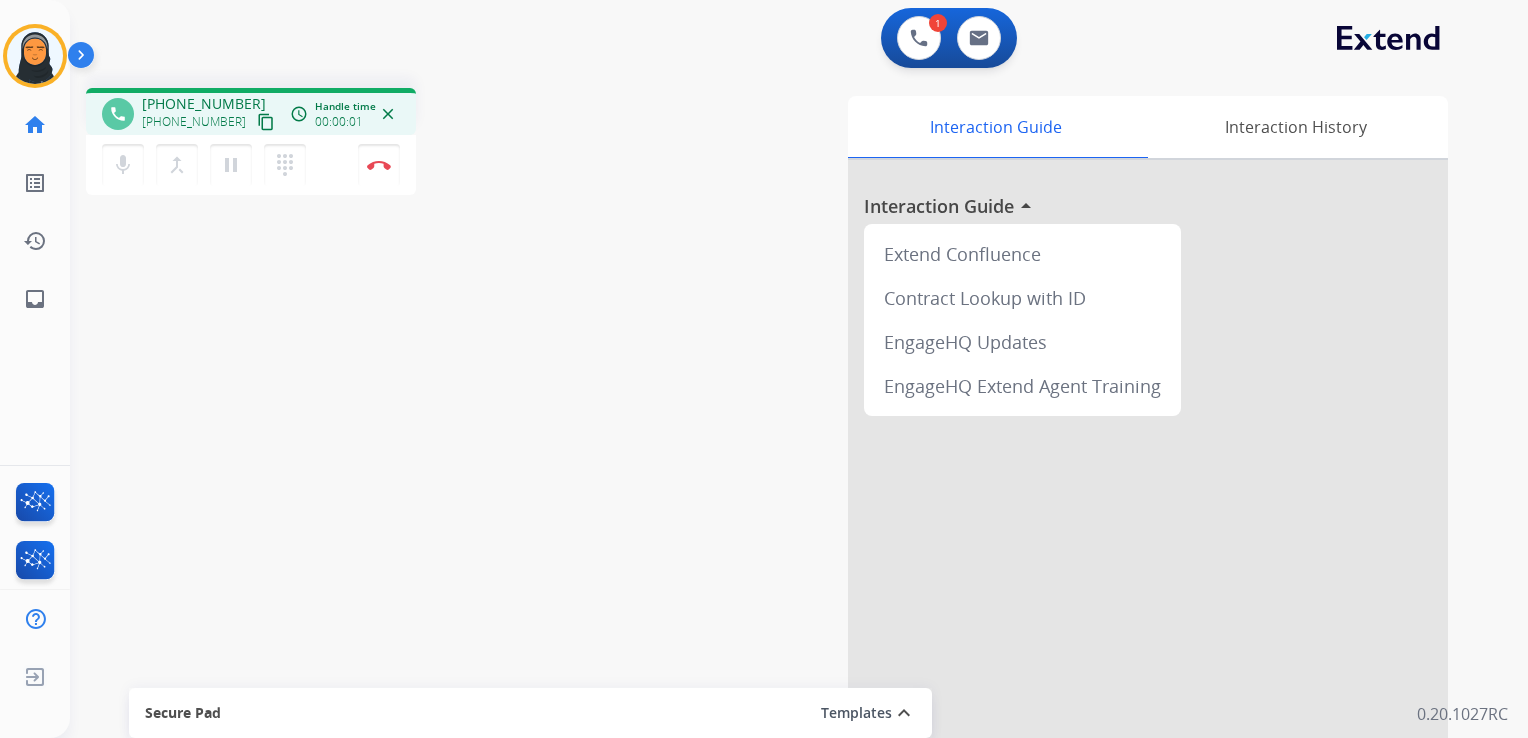 click on "content_copy" at bounding box center (266, 122) 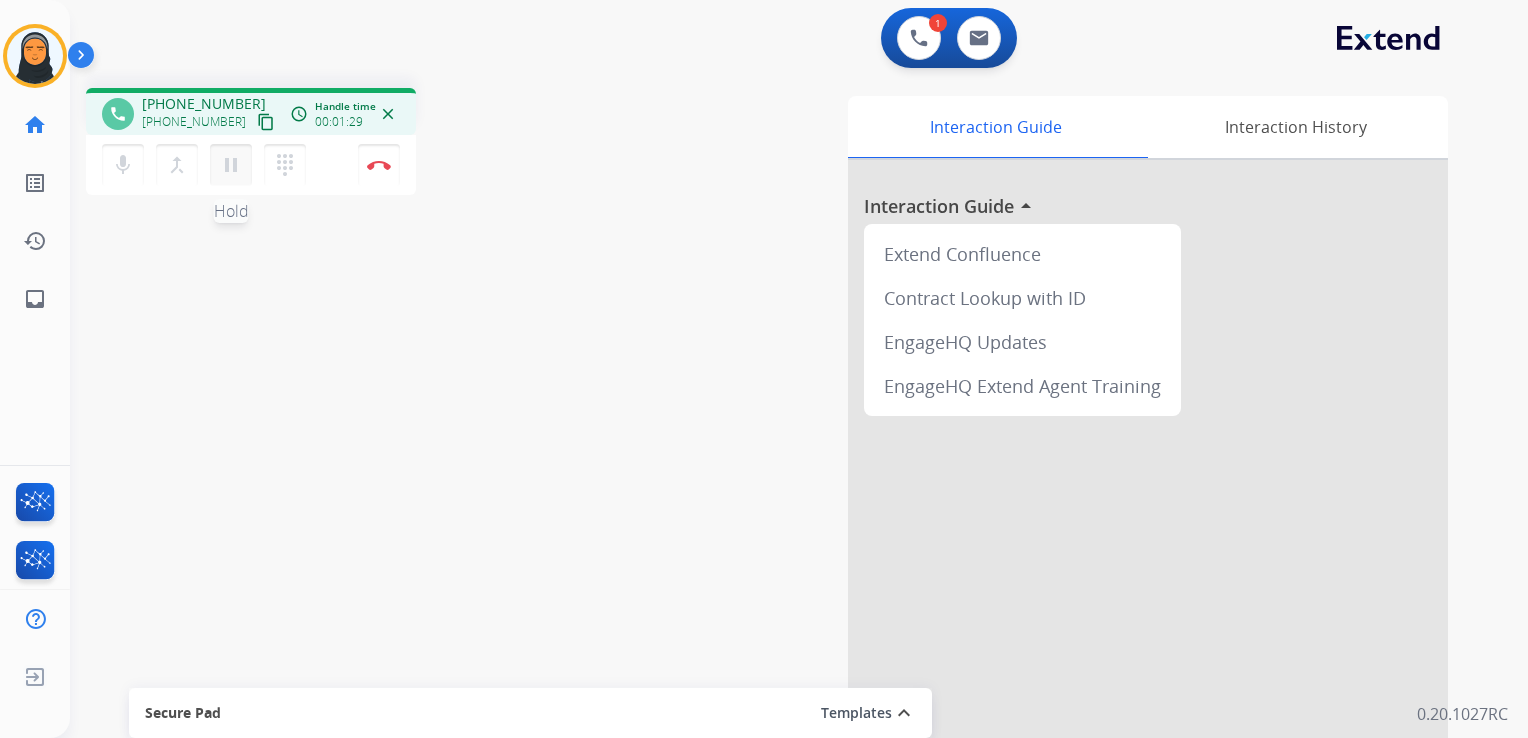 click on "pause" at bounding box center (231, 165) 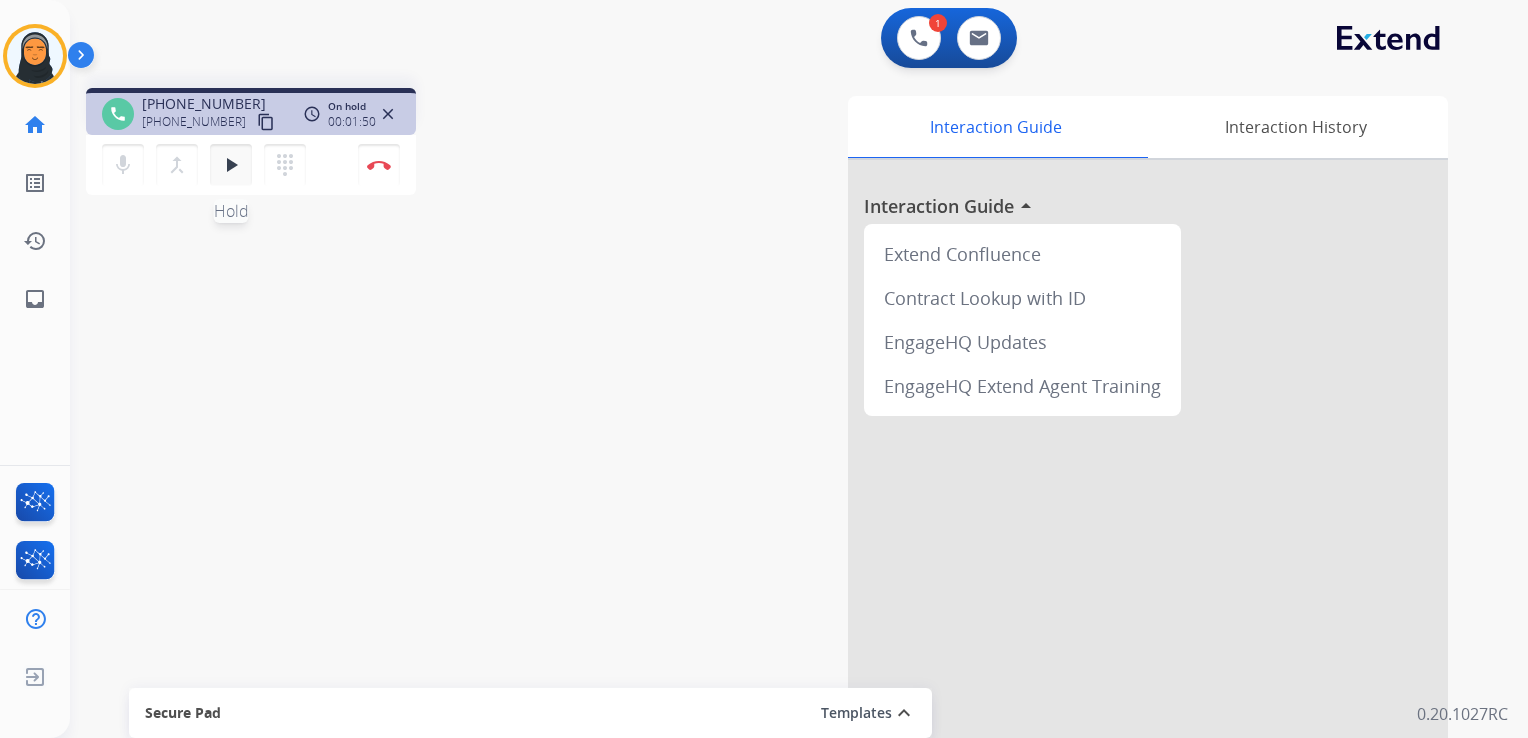 click on "play_arrow" at bounding box center (231, 165) 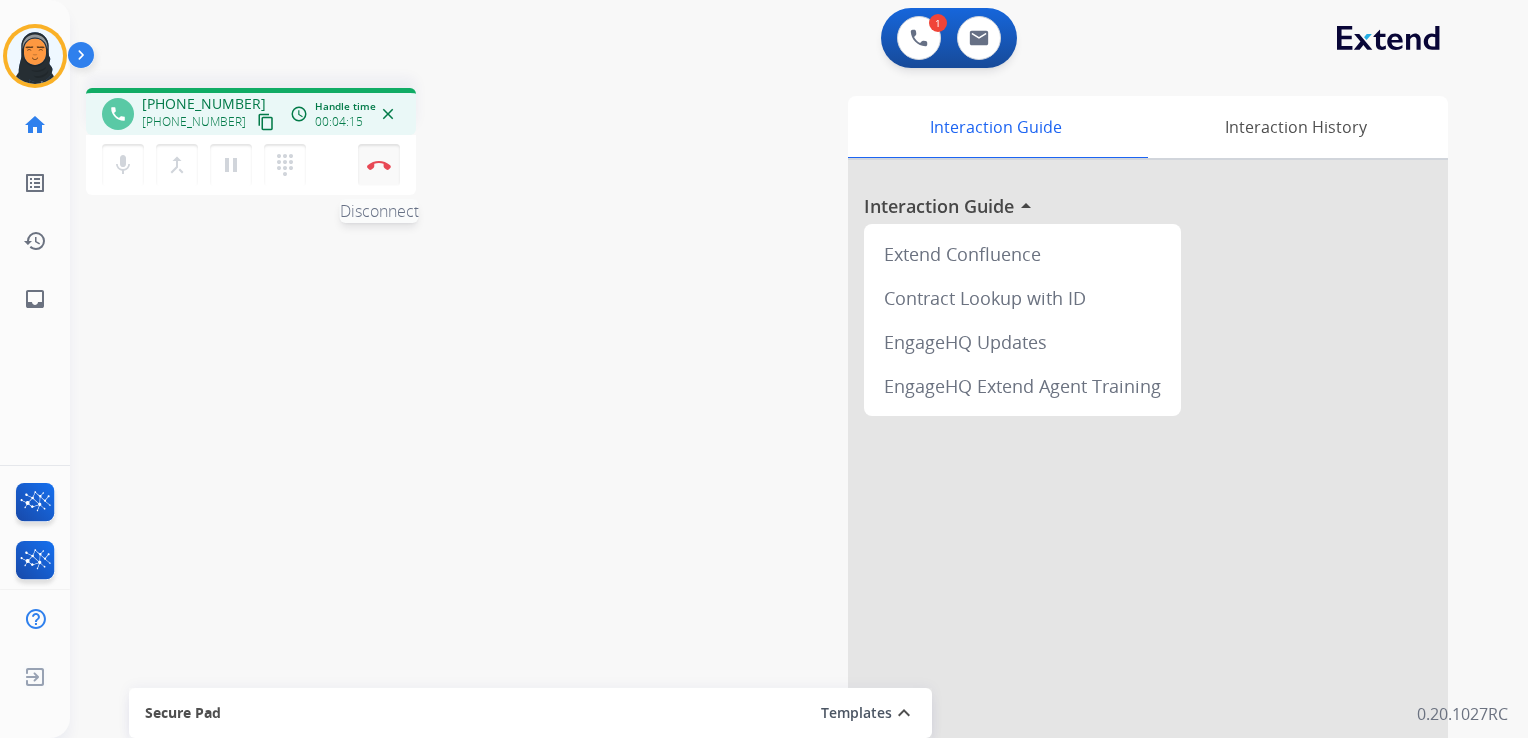 click at bounding box center (379, 165) 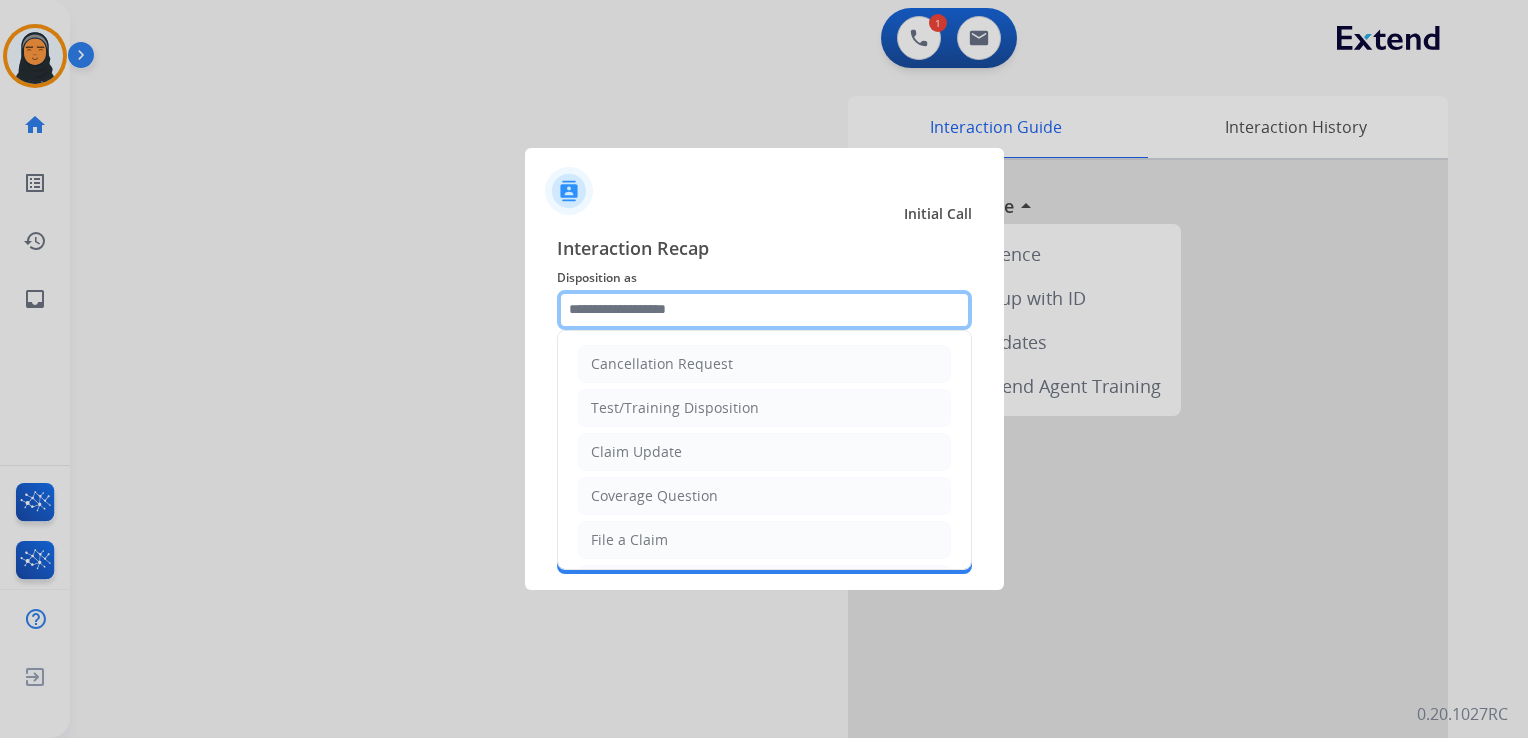 click 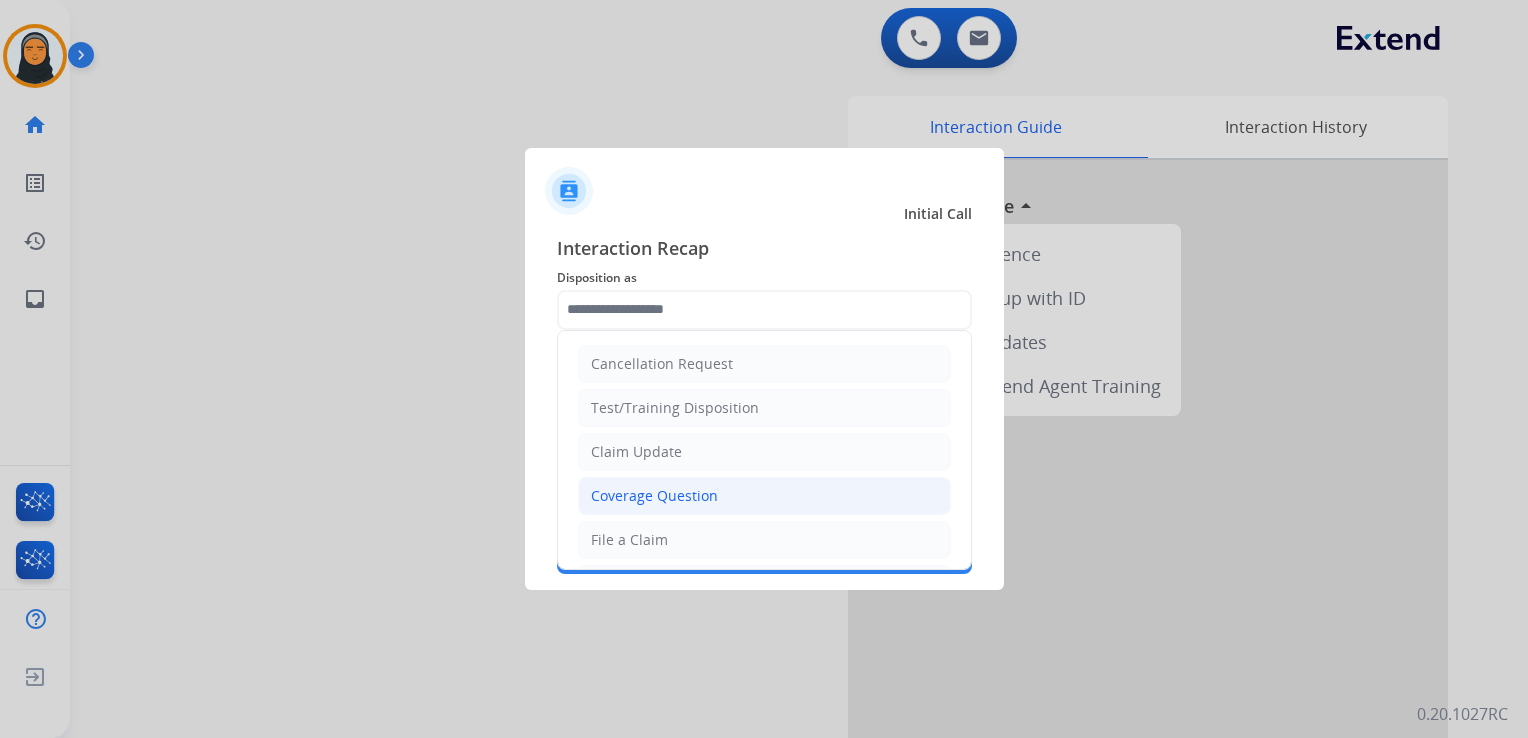 click on "Coverage Question" 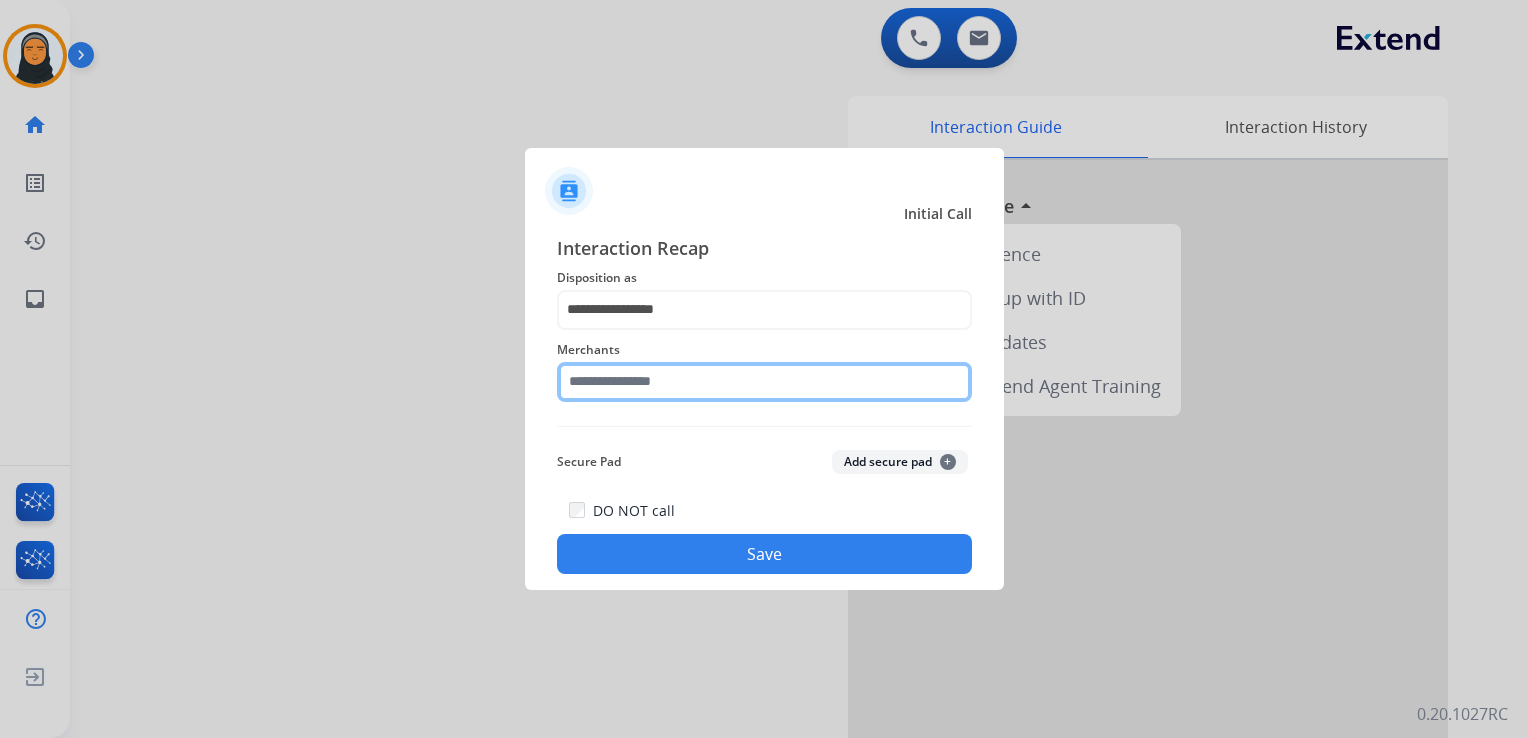 click 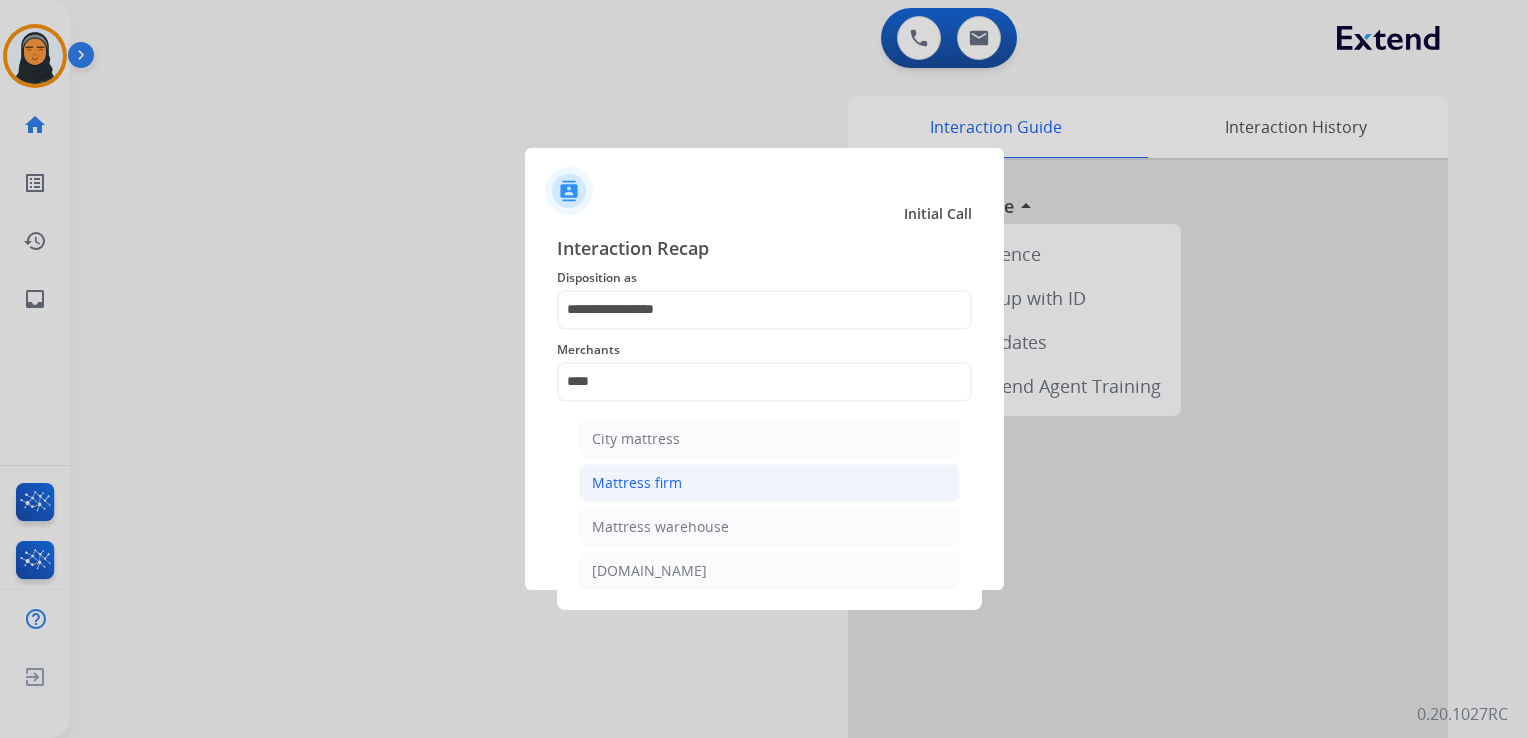 click on "Mattress firm" 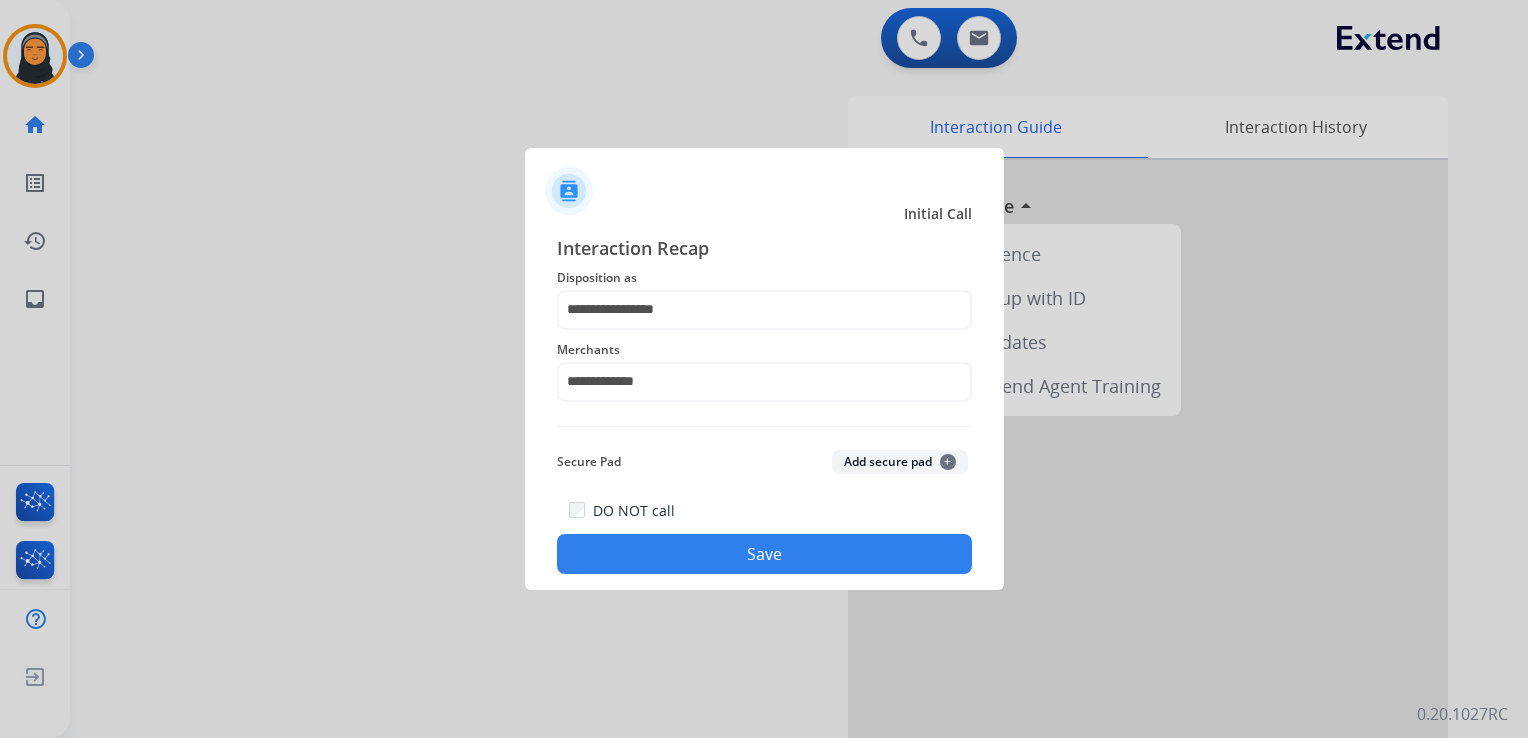 click on "Save" 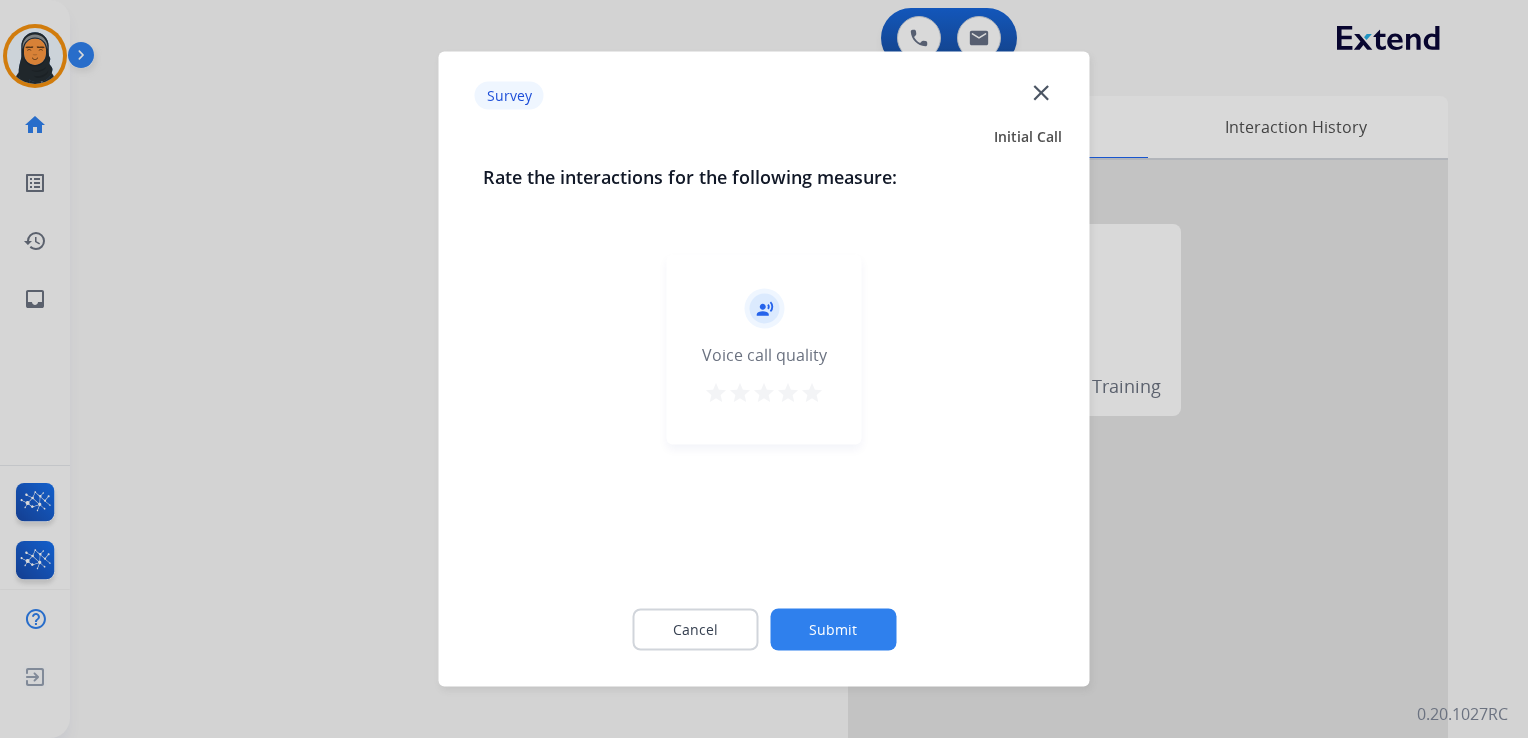 click on "Submit" 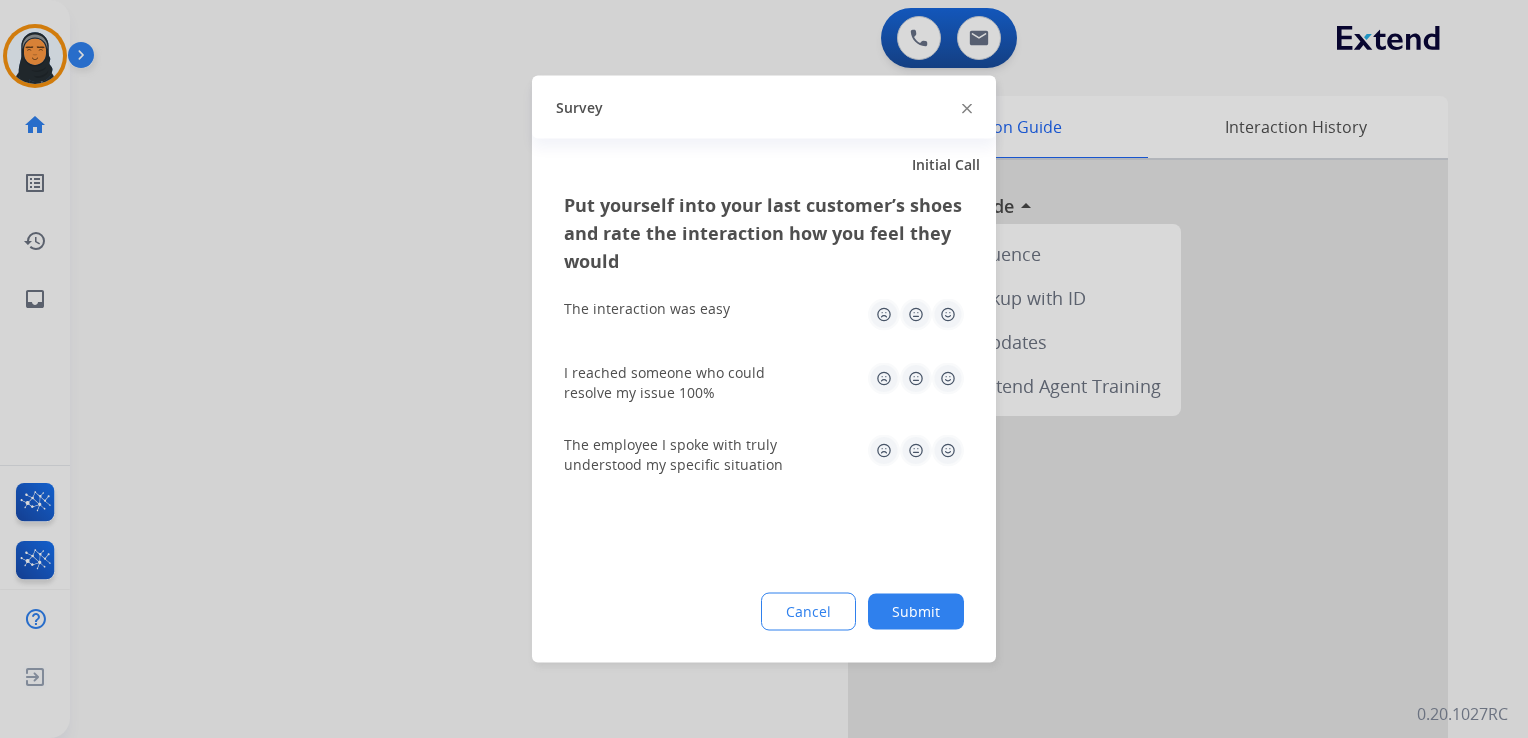 click on "Survey" 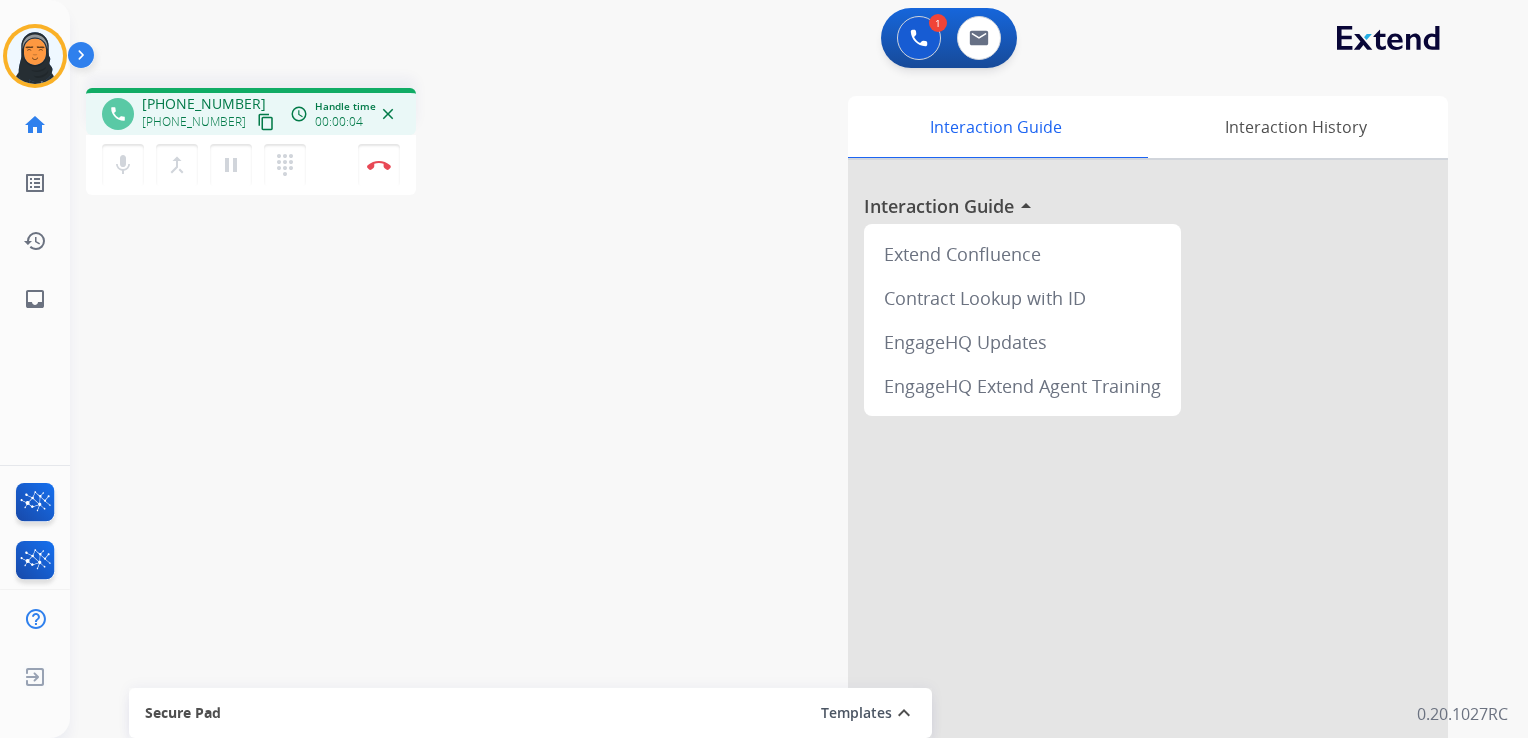 click on "content_copy" at bounding box center [266, 122] 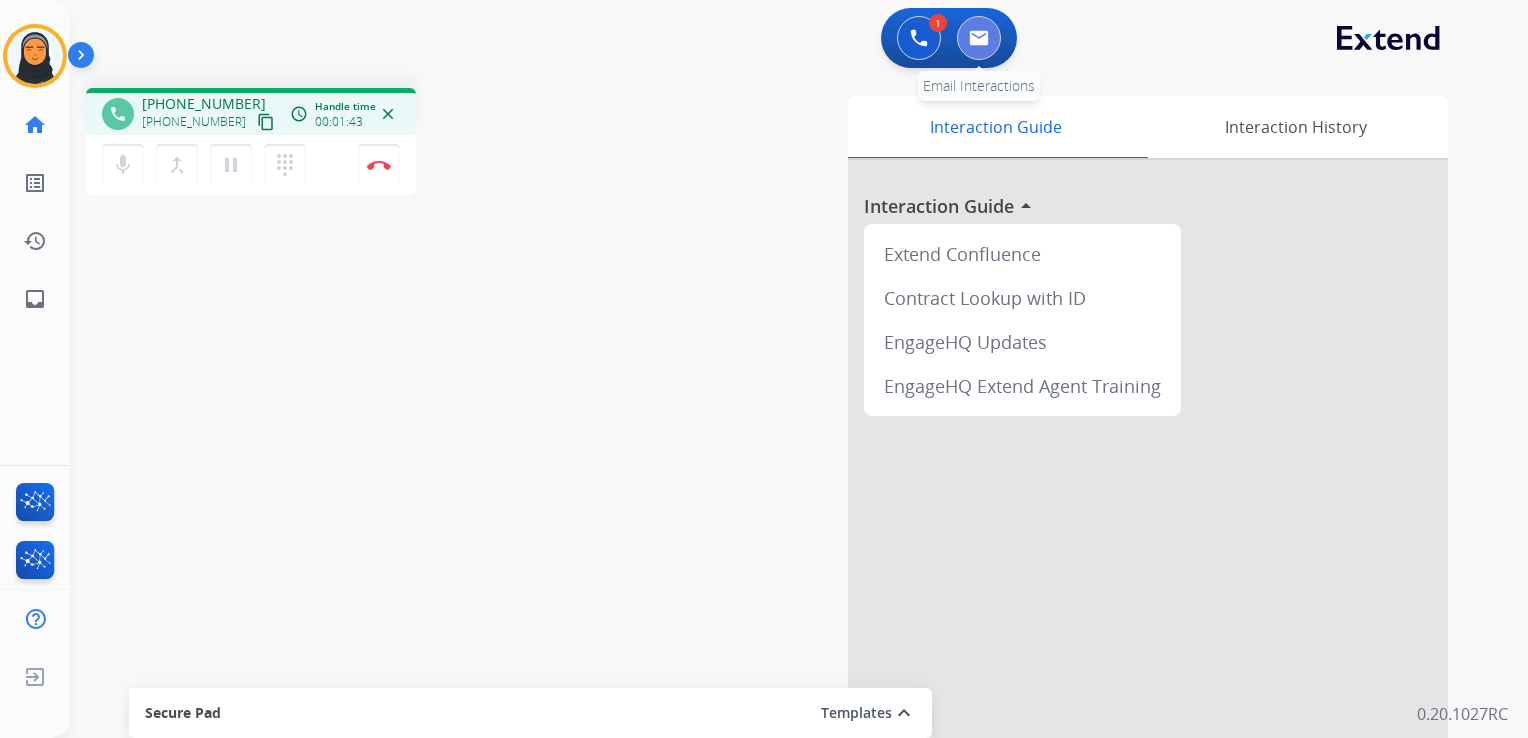 click at bounding box center [979, 38] 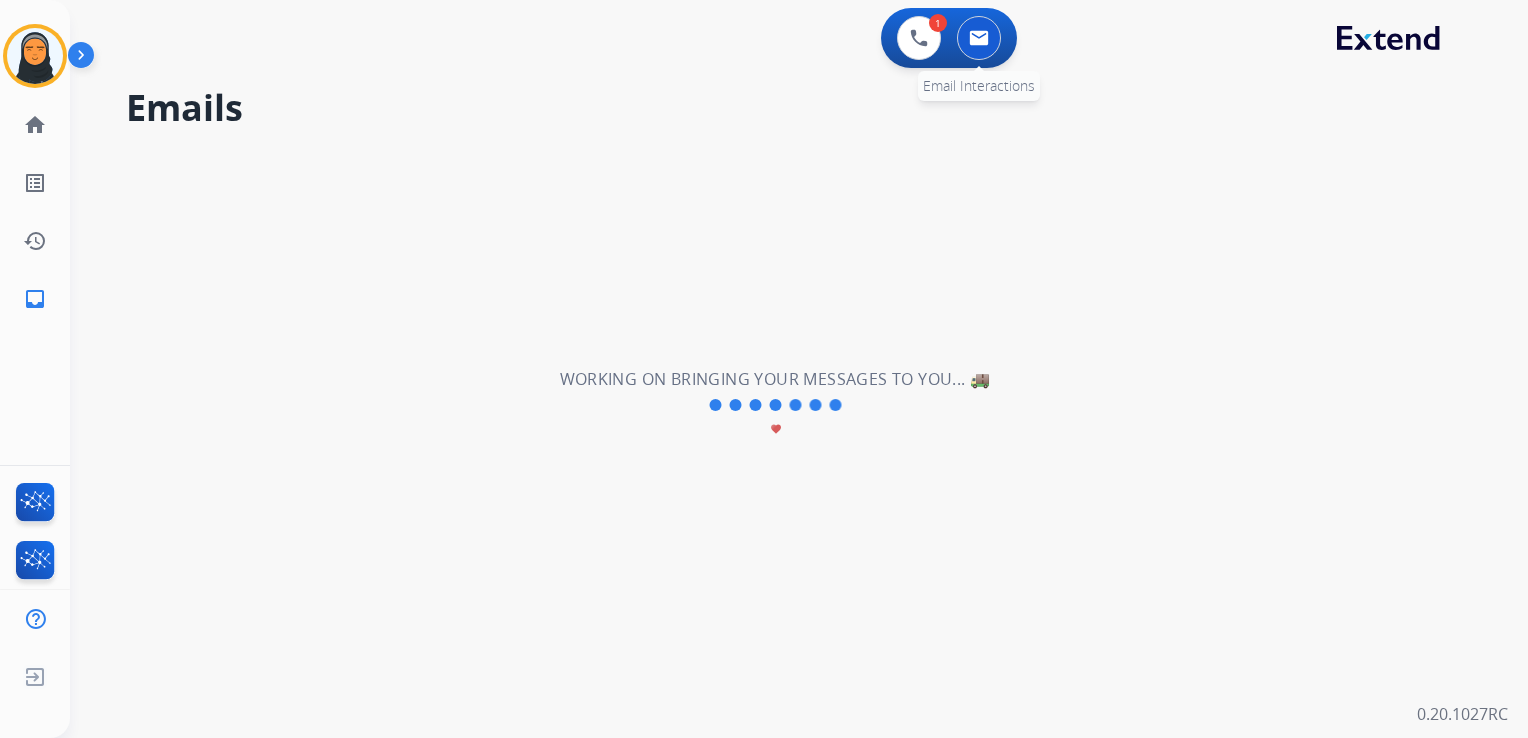 click at bounding box center (979, 38) 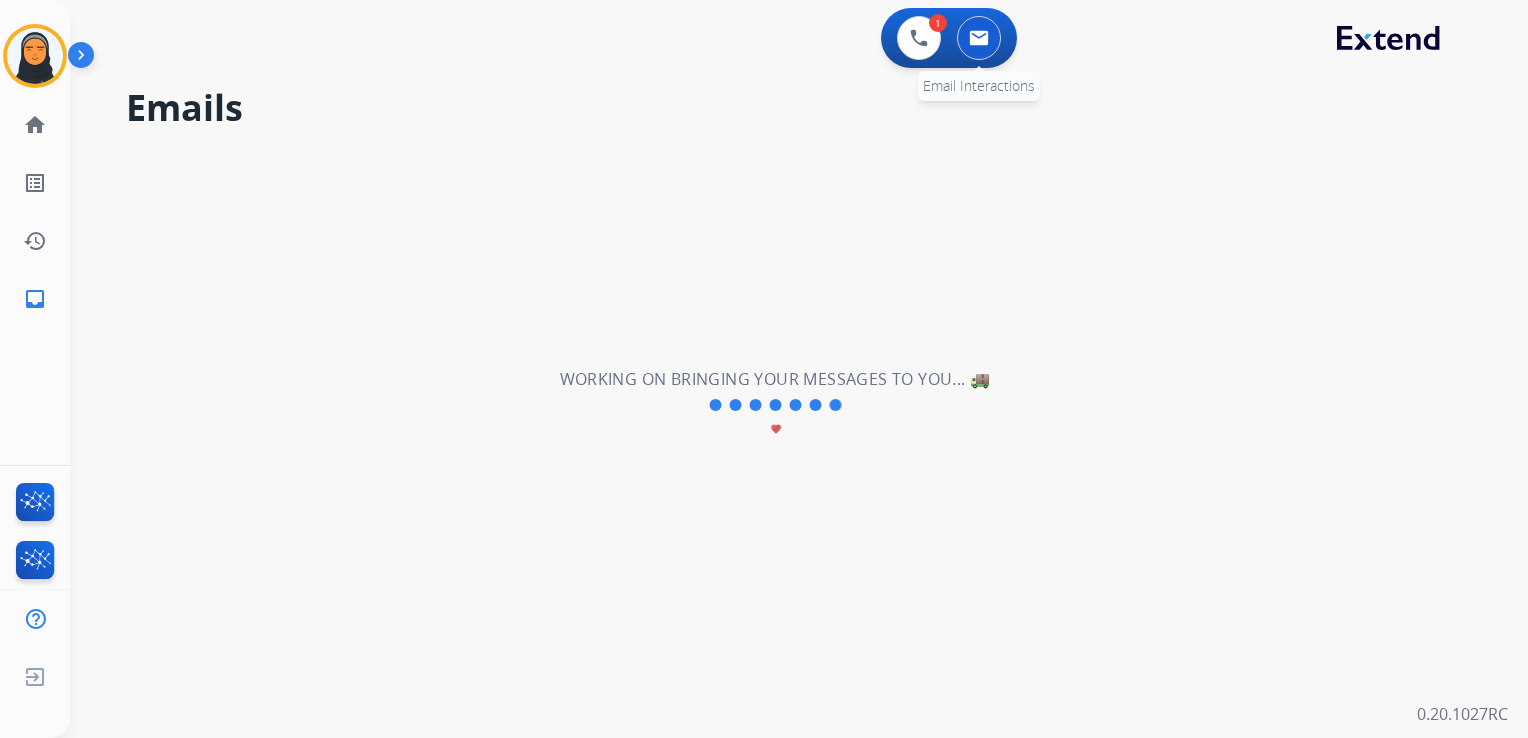 click at bounding box center (979, 38) 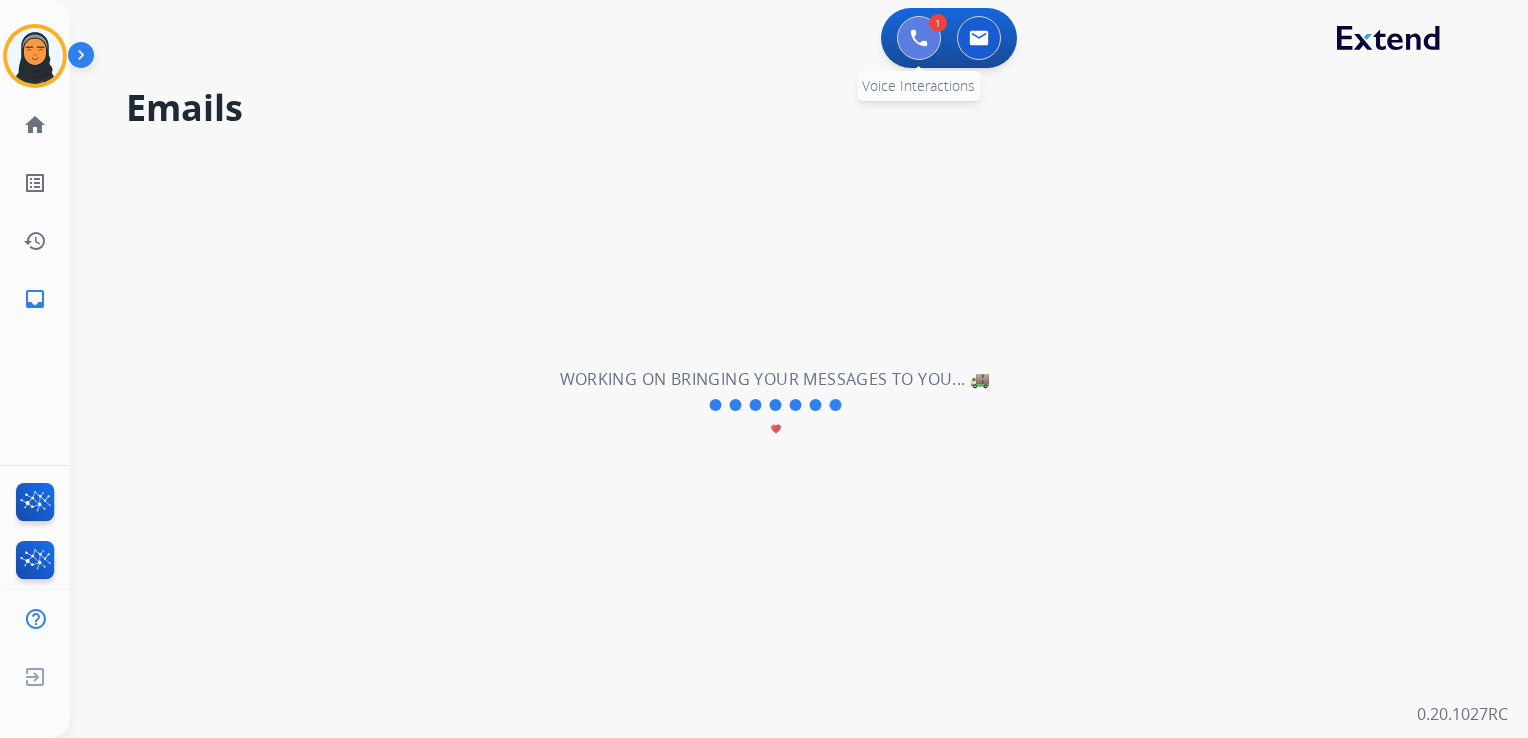 click at bounding box center (919, 38) 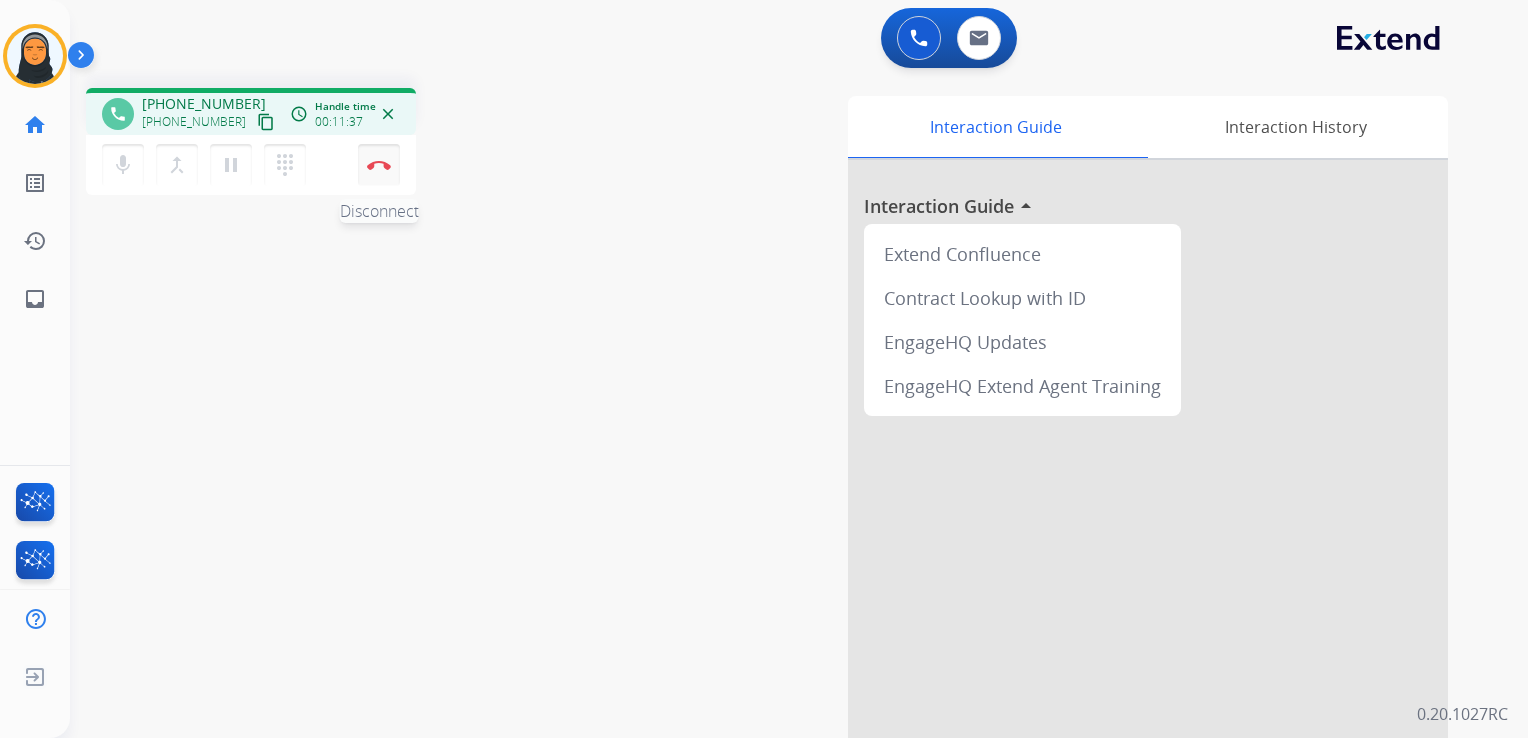 click at bounding box center (379, 165) 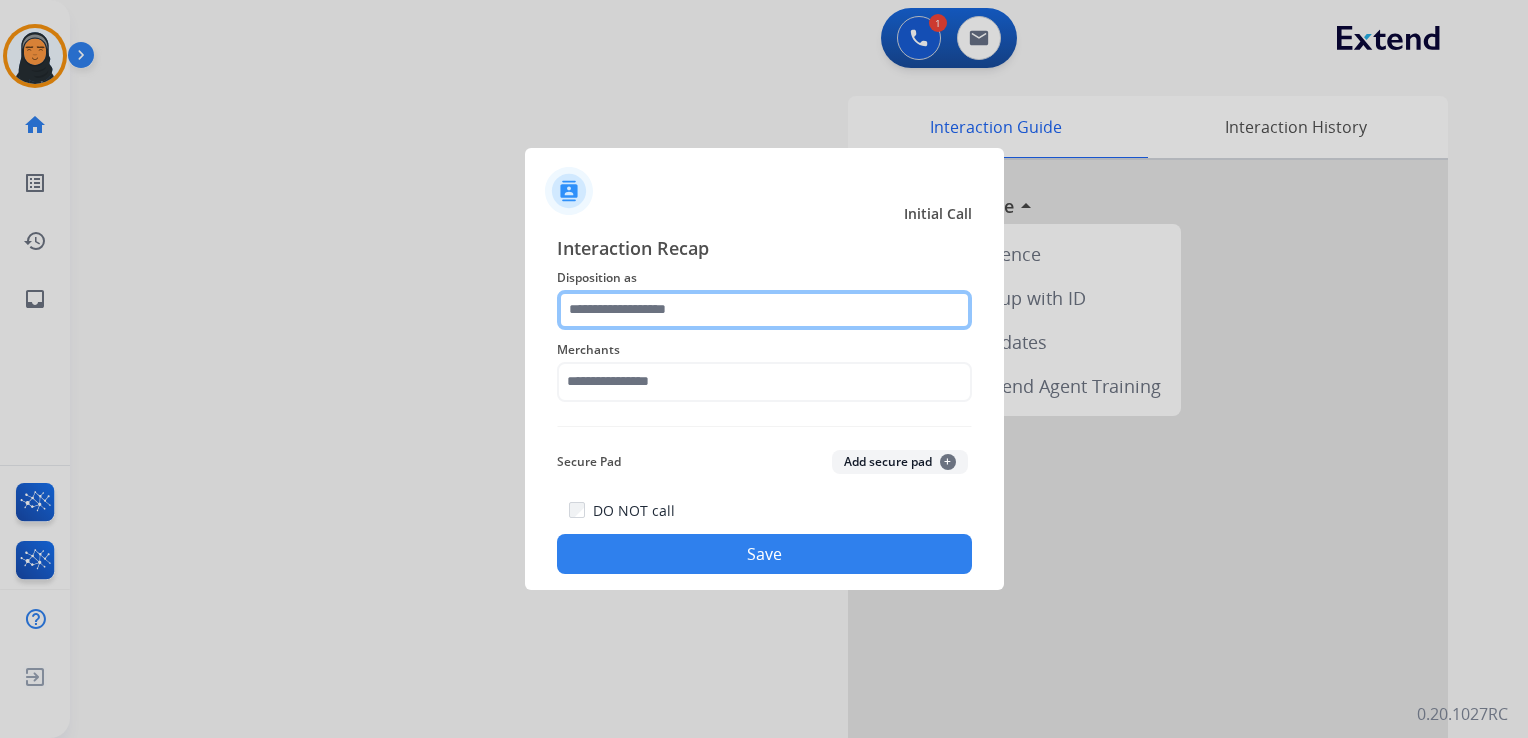 click 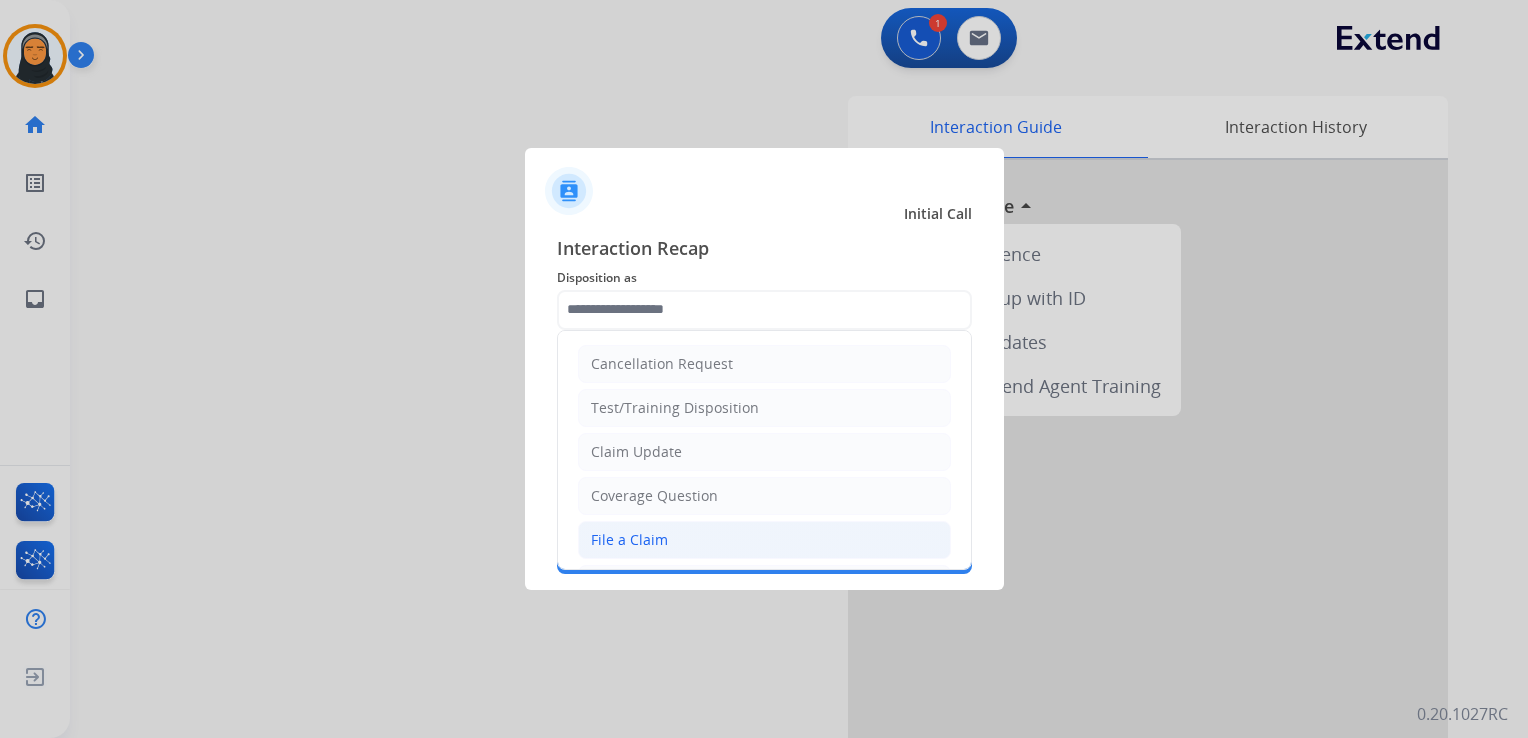 click on "File a Claim" 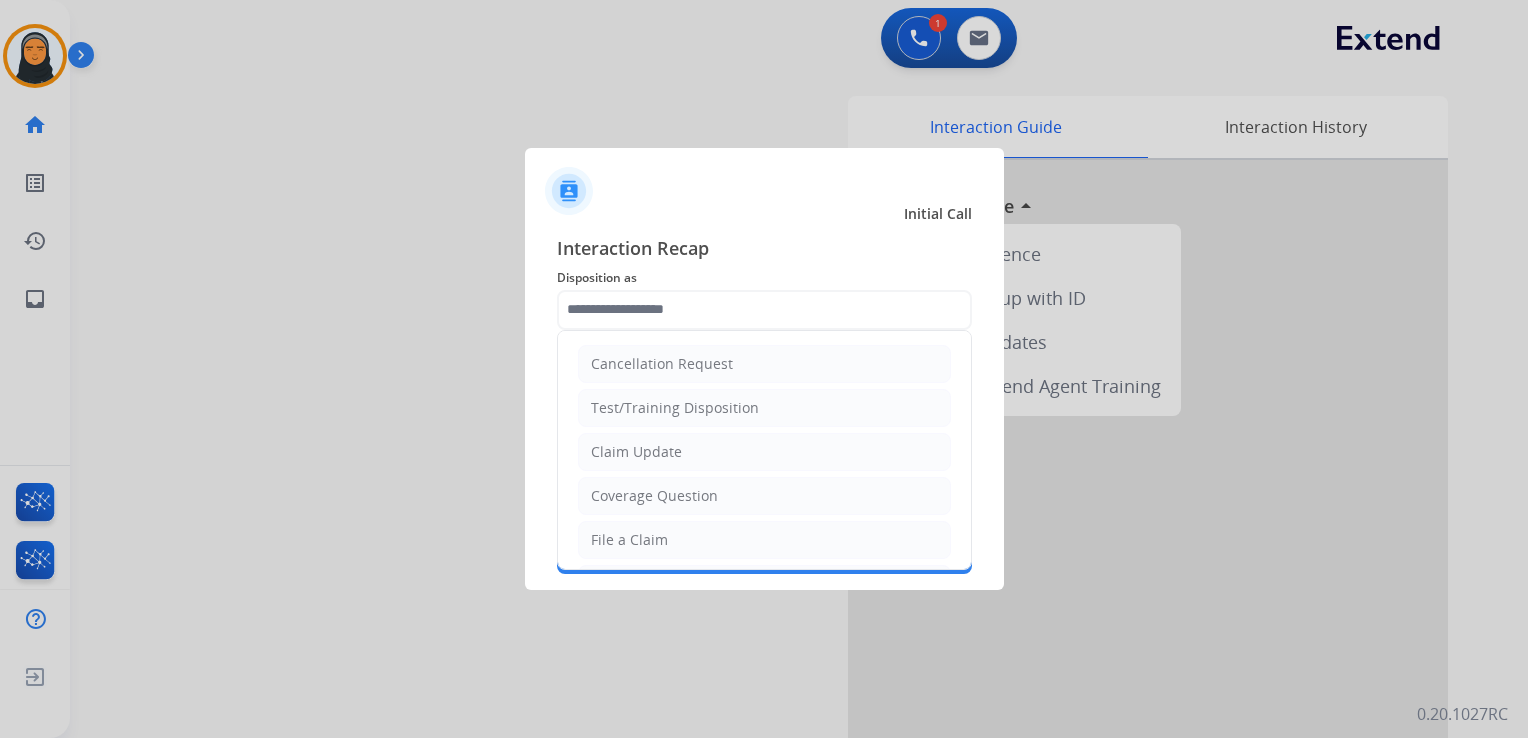 type on "**********" 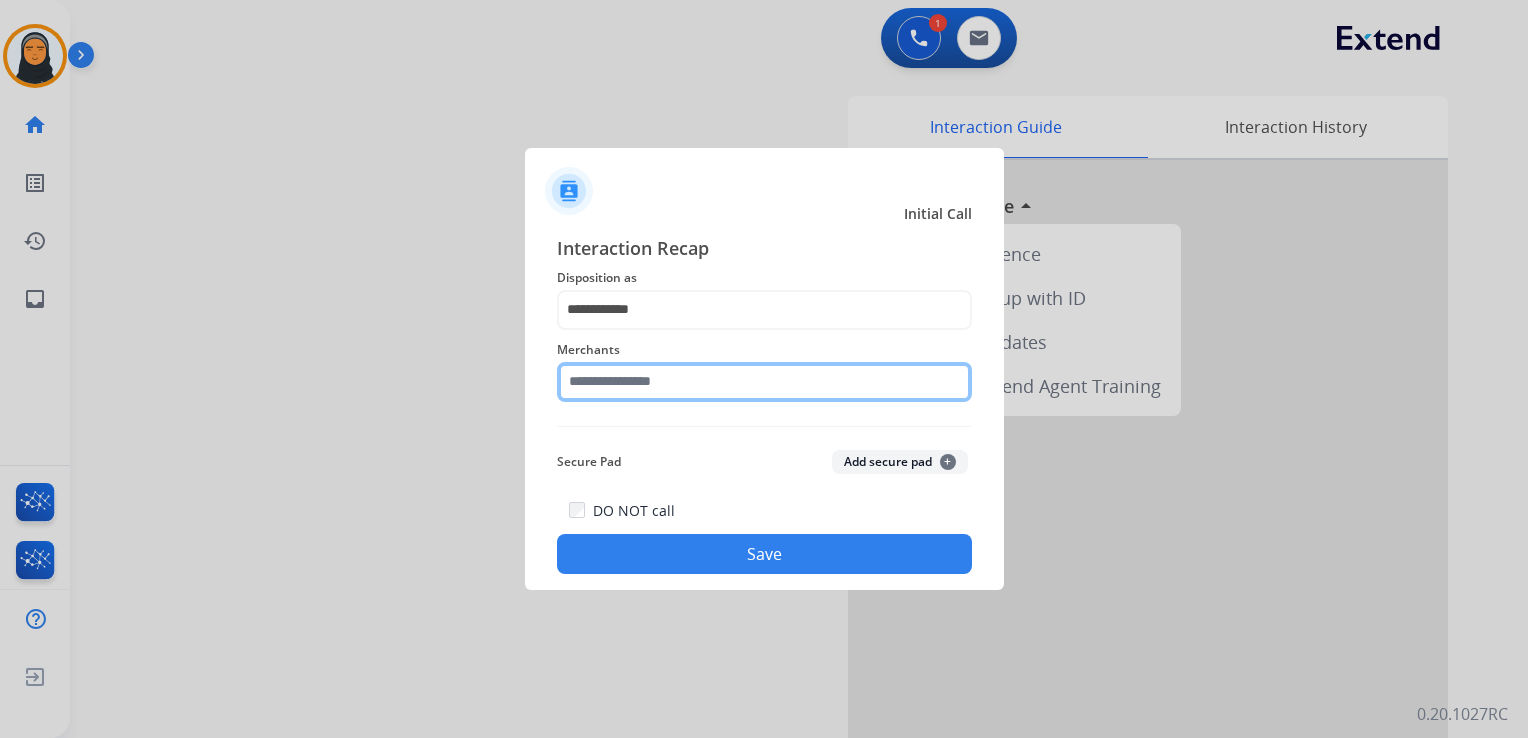 click 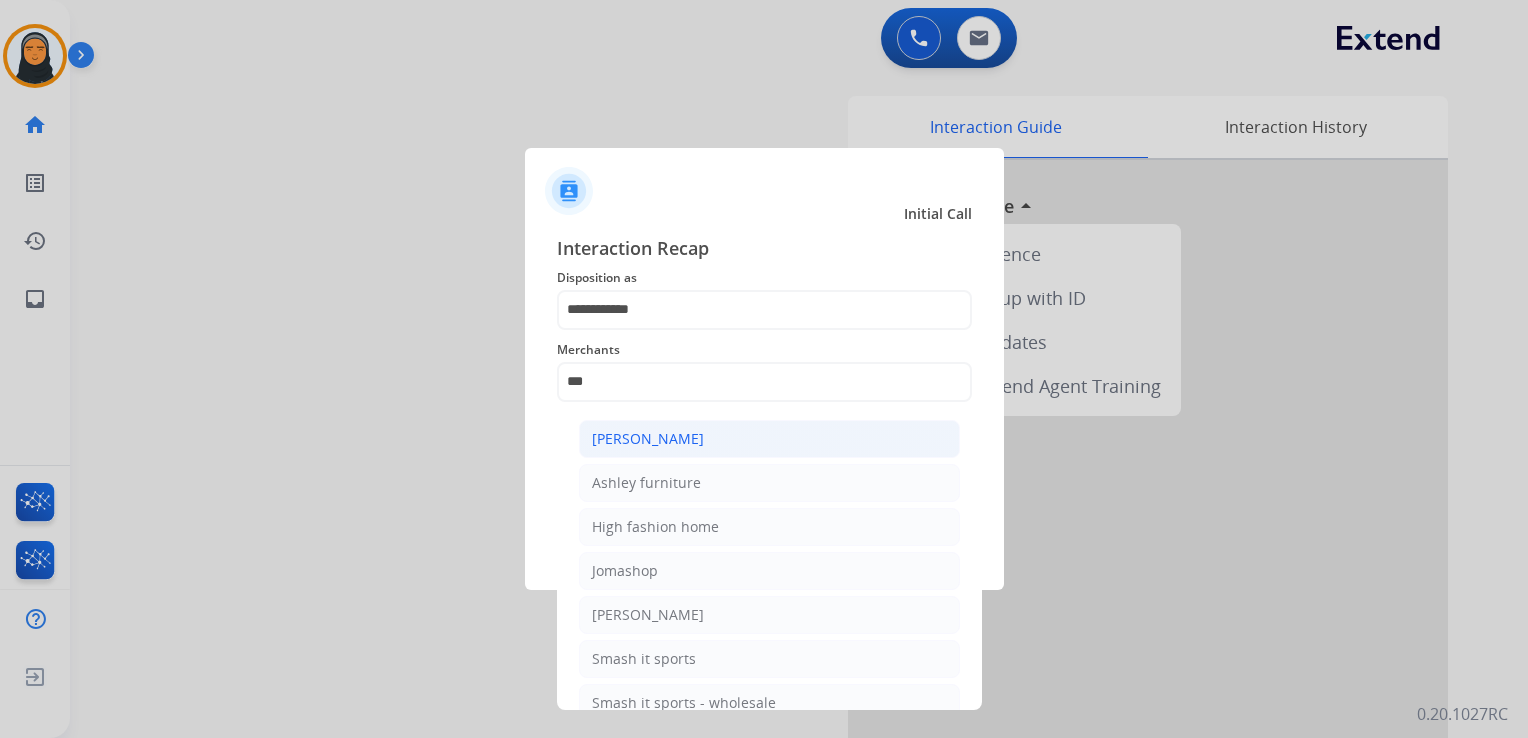 click on "[PERSON_NAME]" 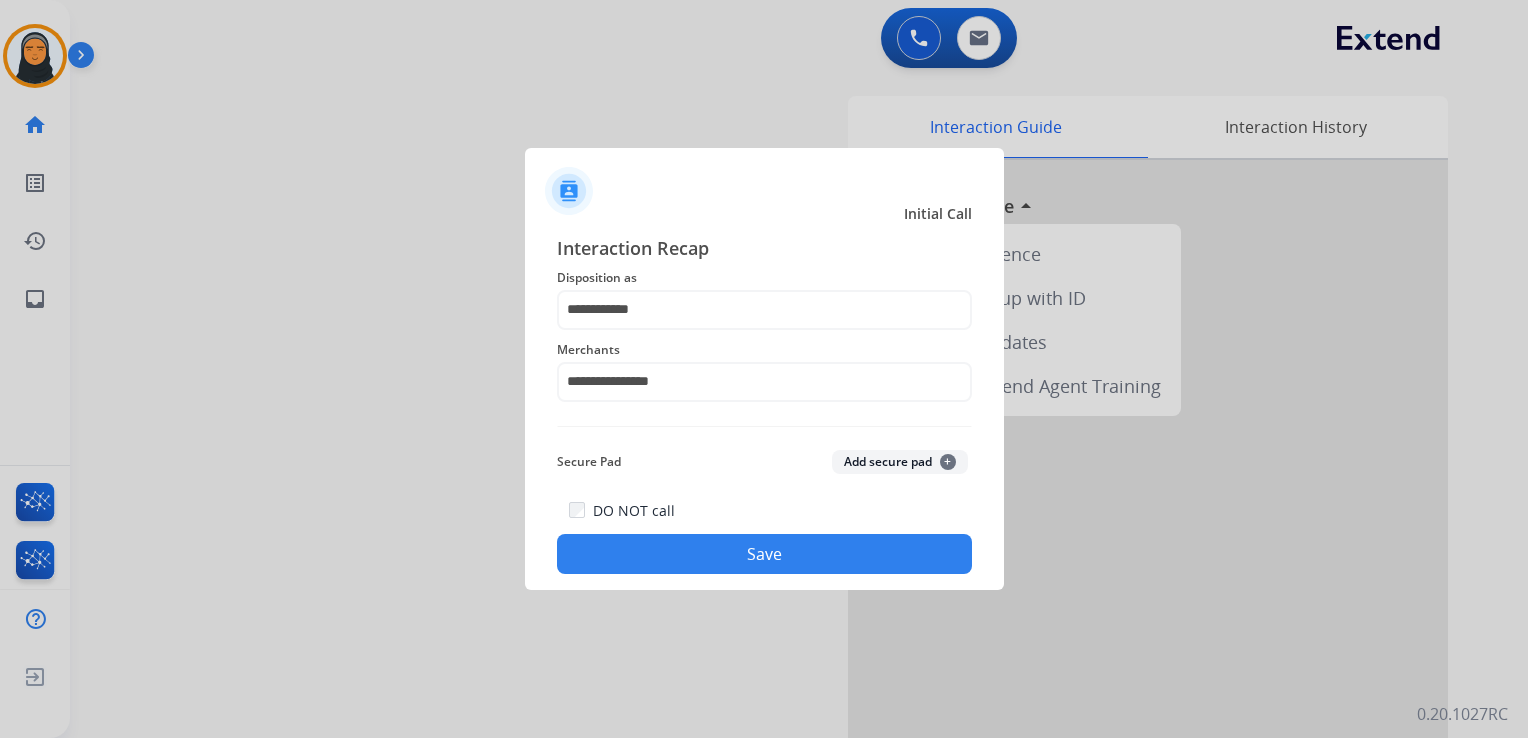 click on "Save" 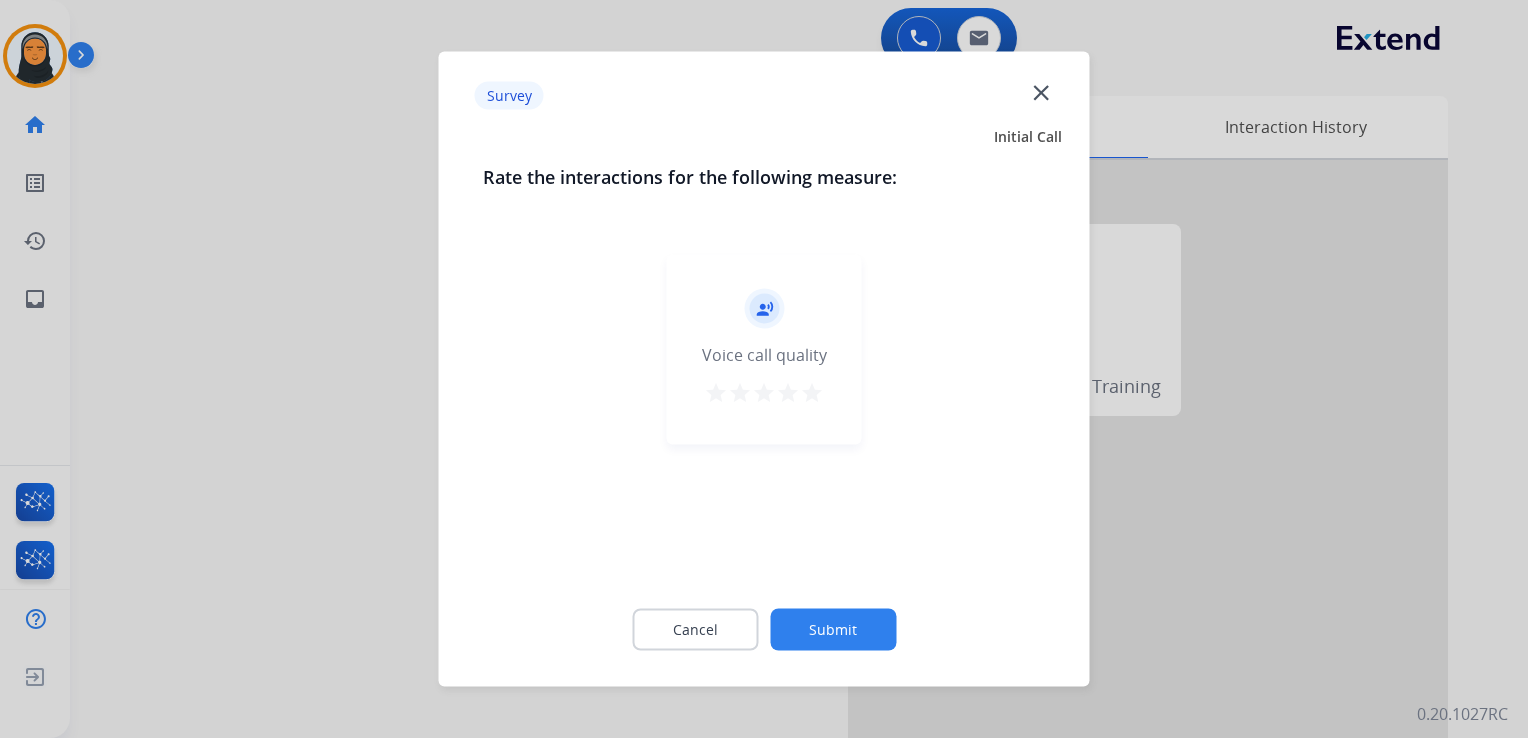 click on "close" 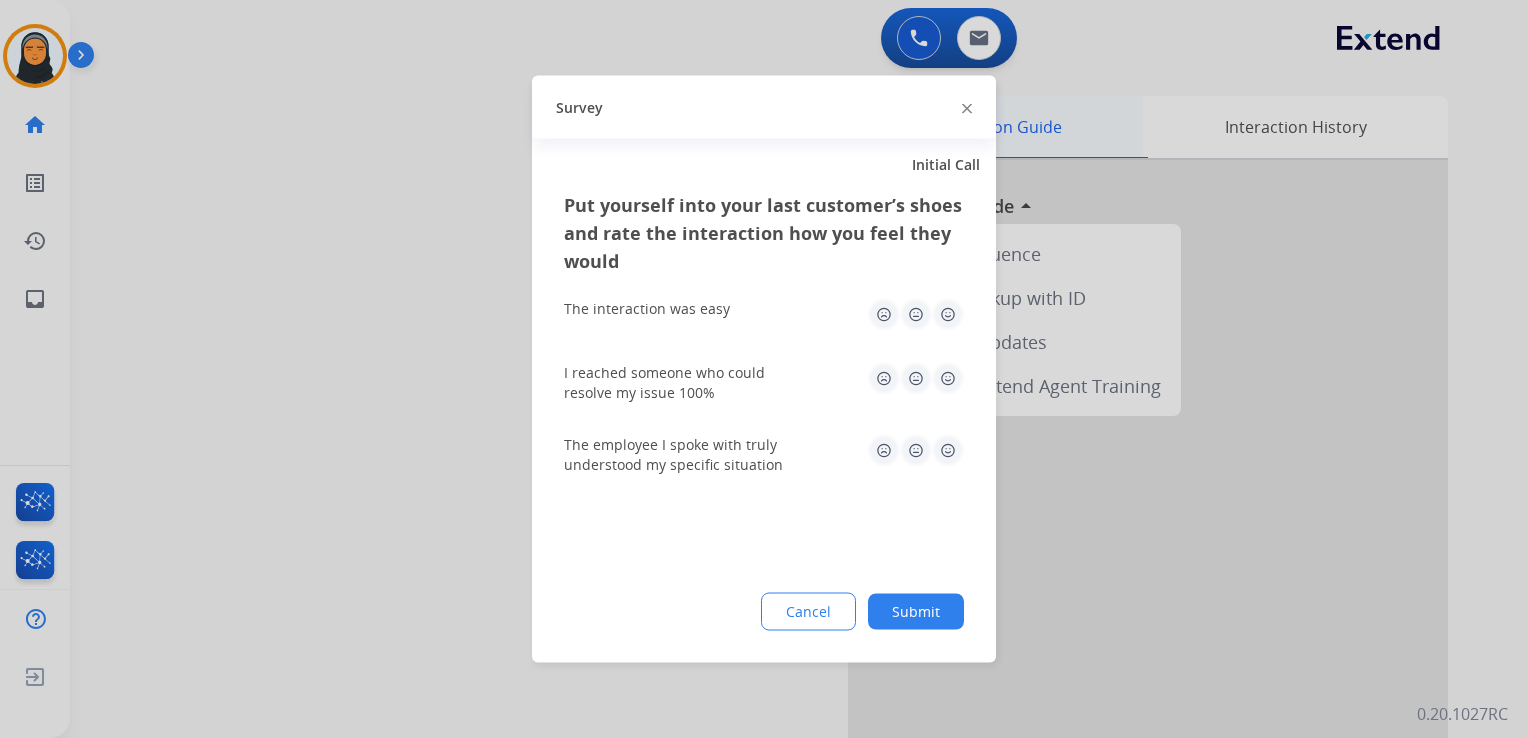 drag, startPoint x: 969, startPoint y: 110, endPoint x: 889, endPoint y: 111, distance: 80.00625 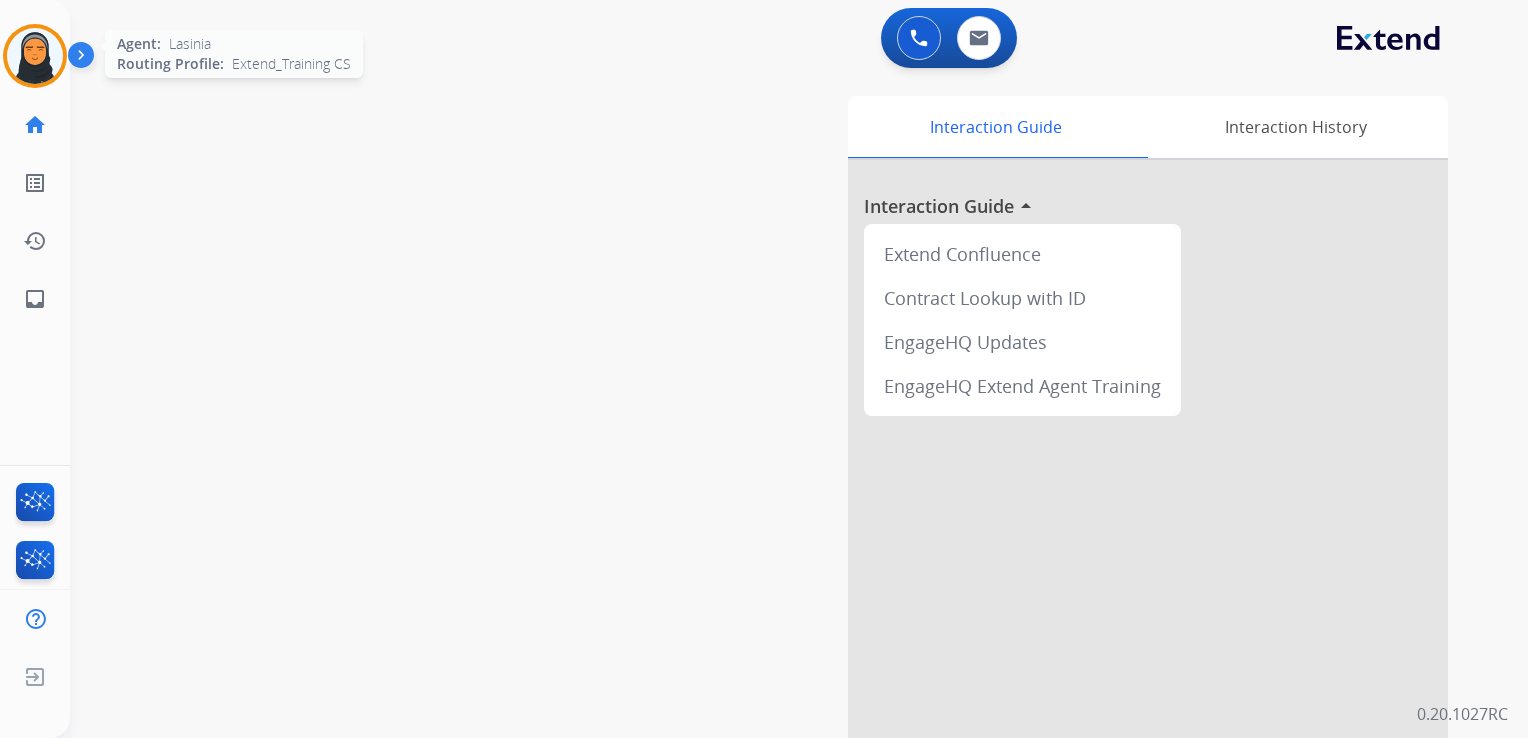 click at bounding box center (35, 56) 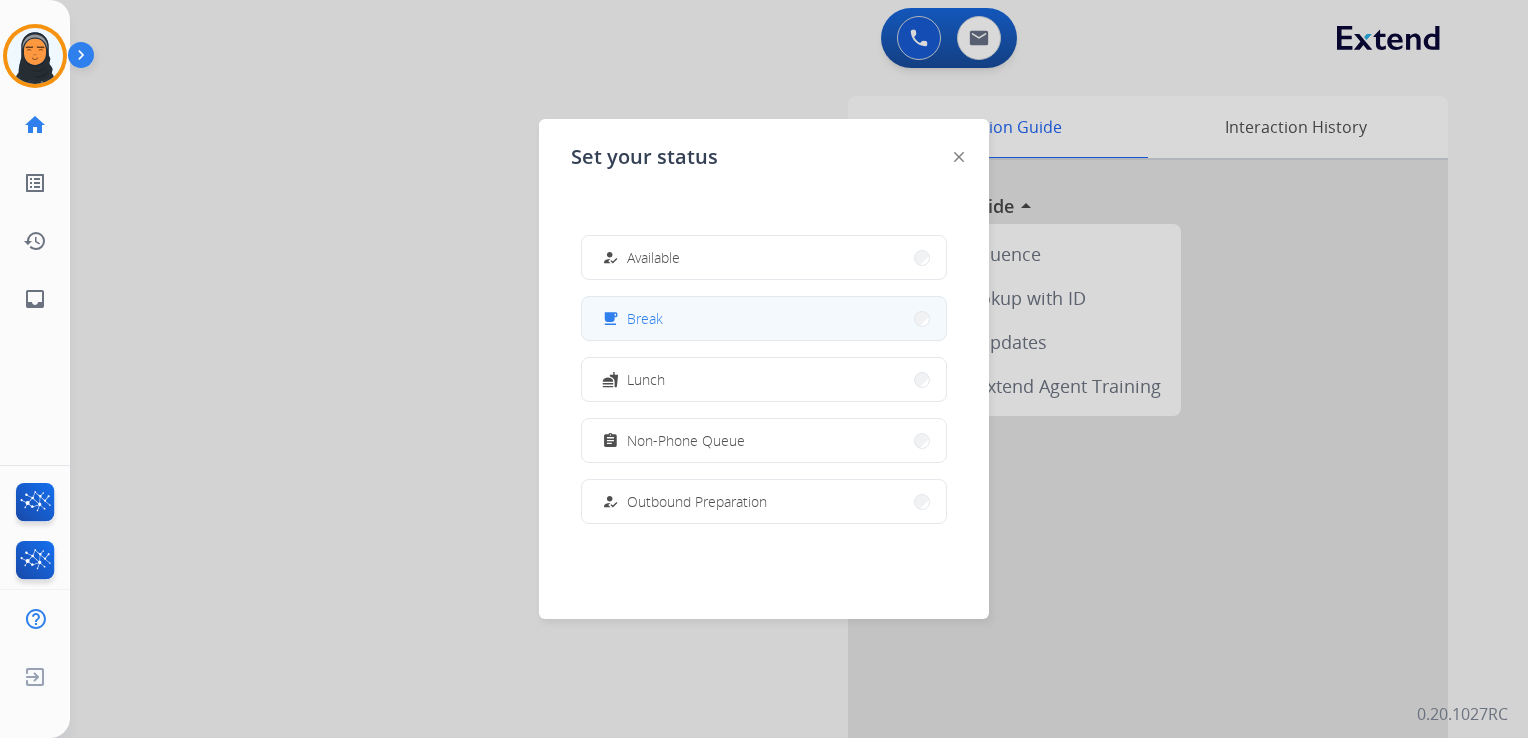 click on "Break" at bounding box center [645, 318] 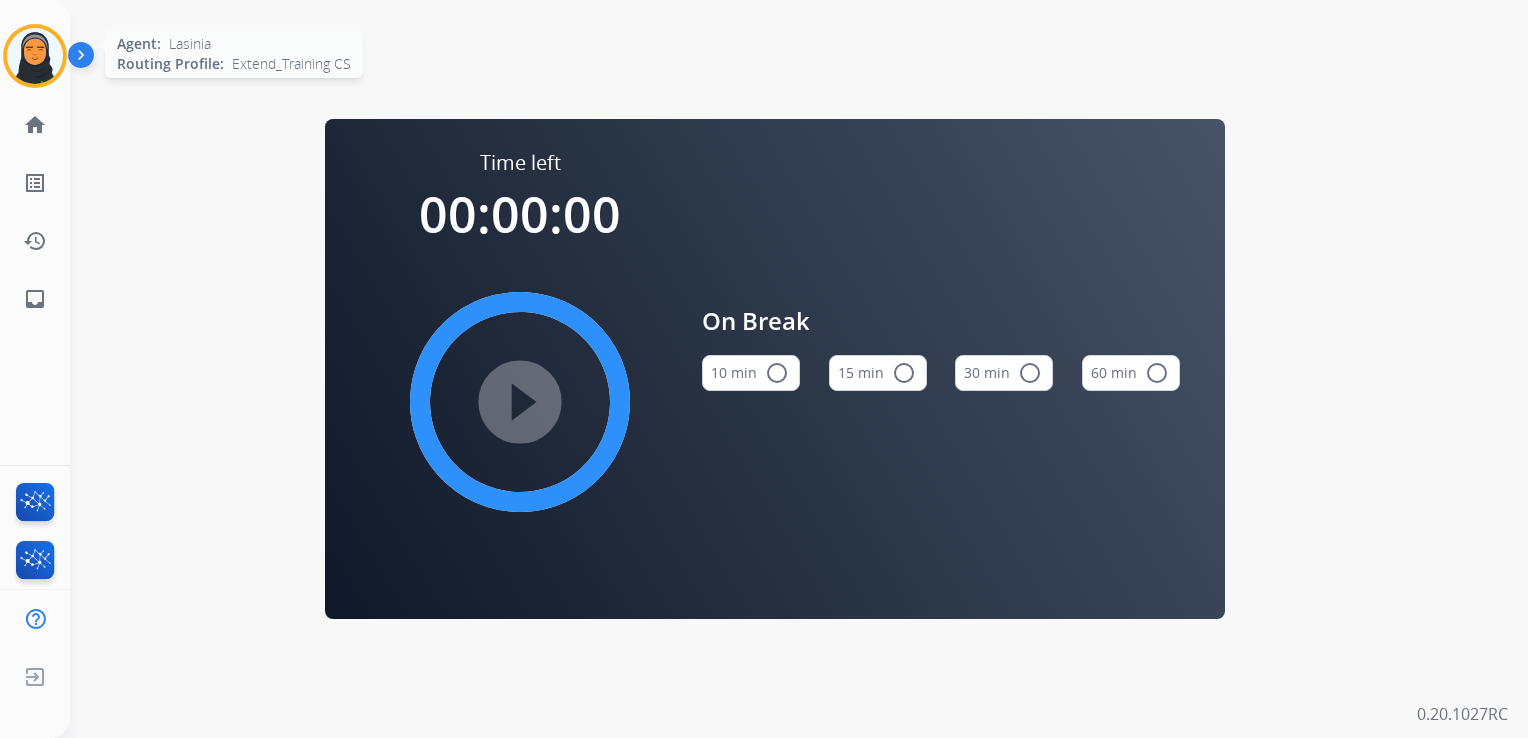 click at bounding box center (35, 56) 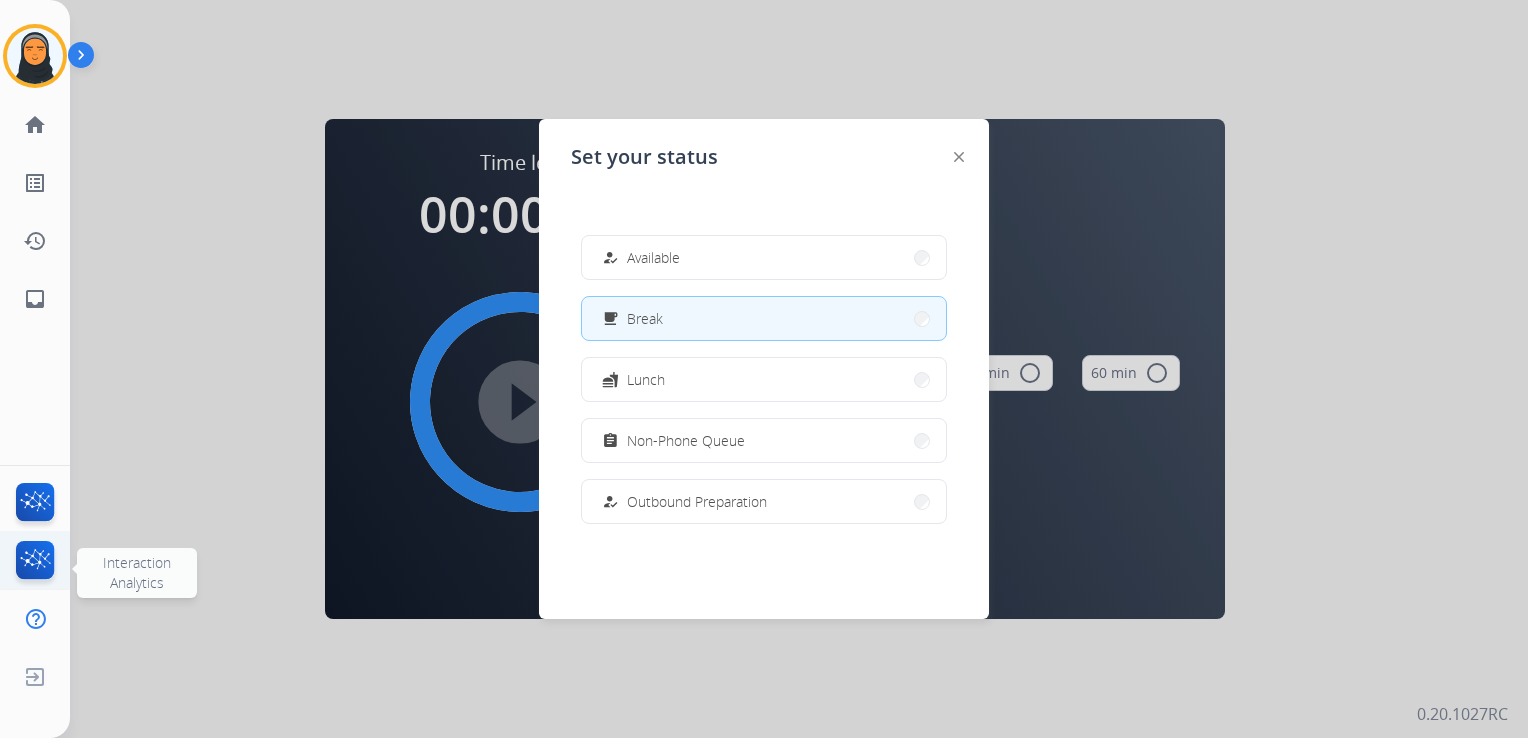 click at bounding box center (35, 564) 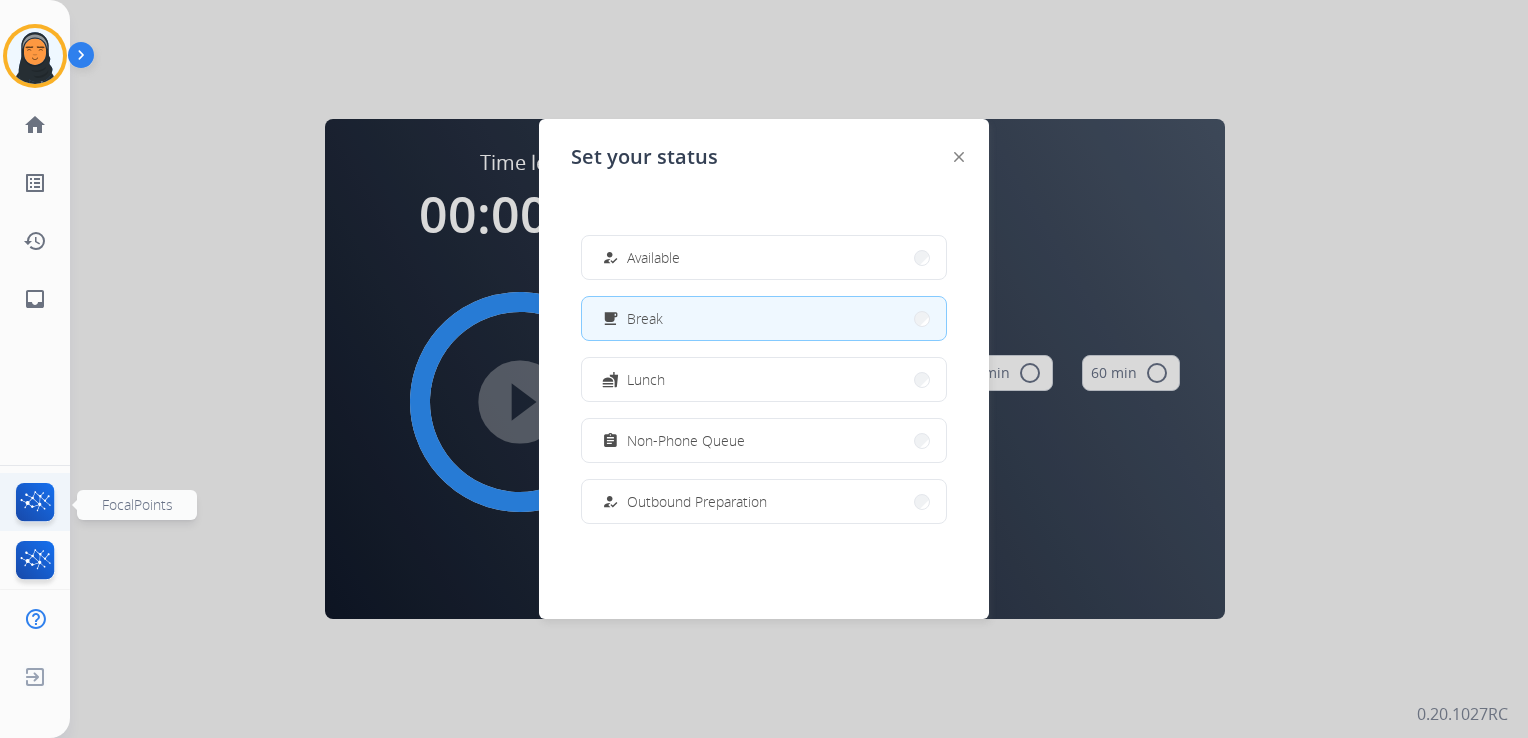 click at bounding box center (35, 506) 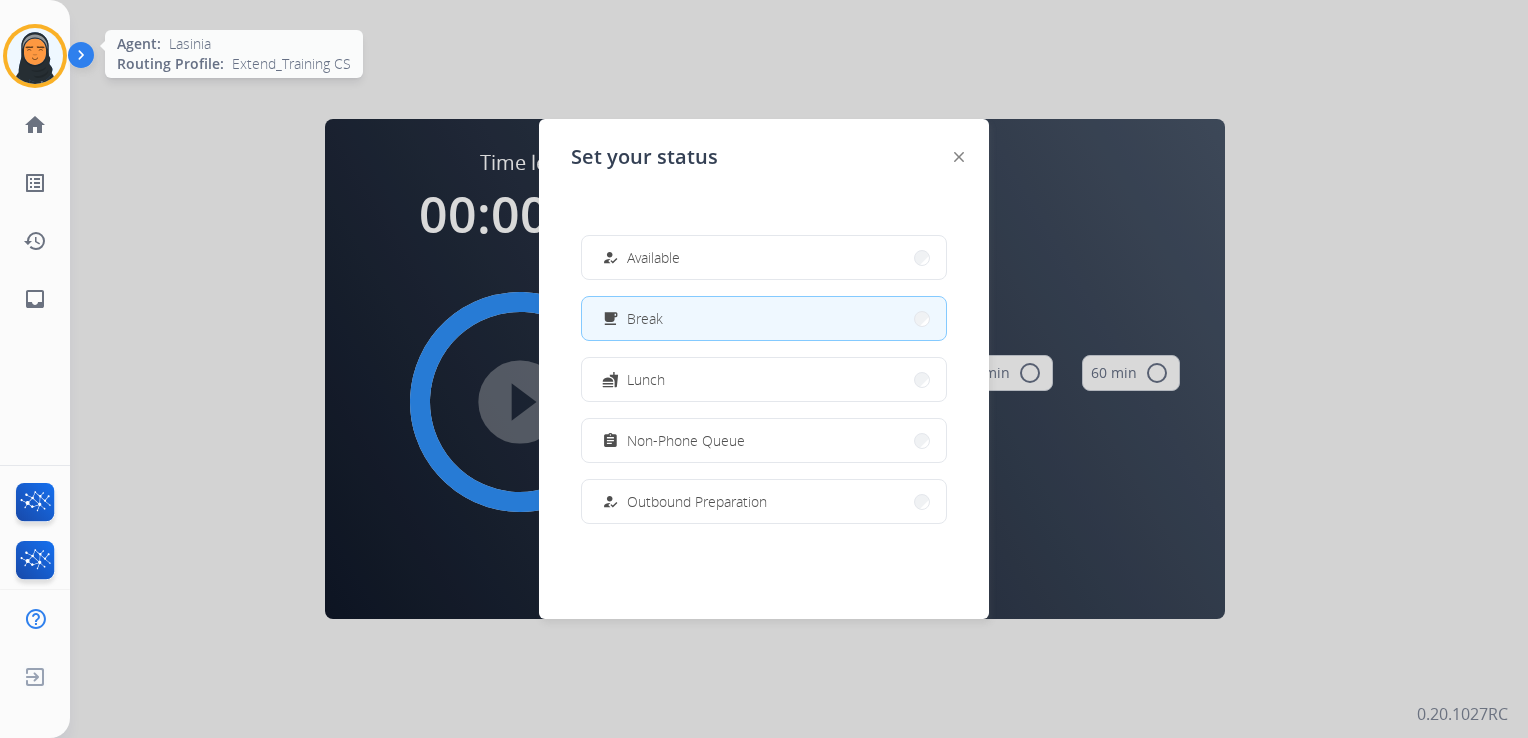click at bounding box center [35, 56] 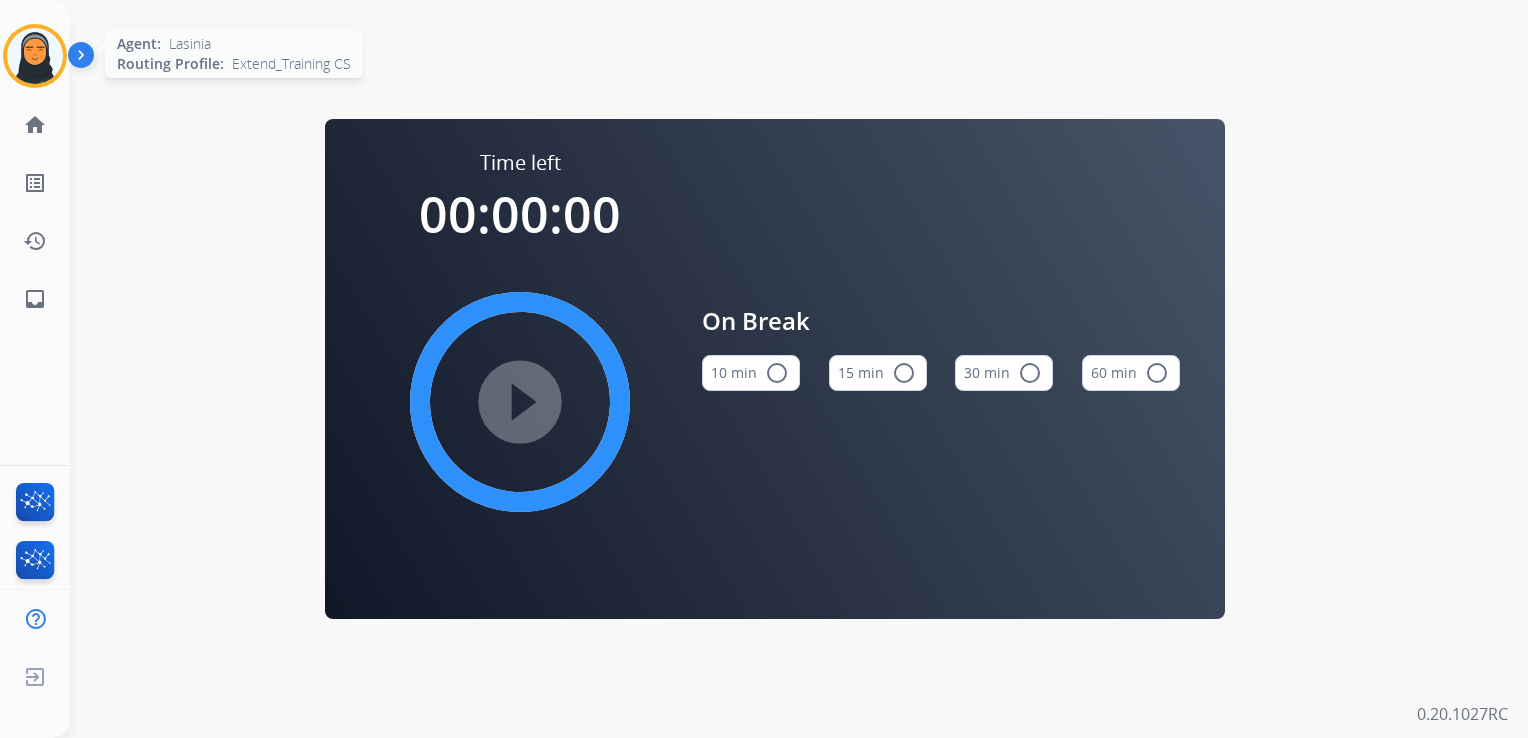 click at bounding box center [35, 56] 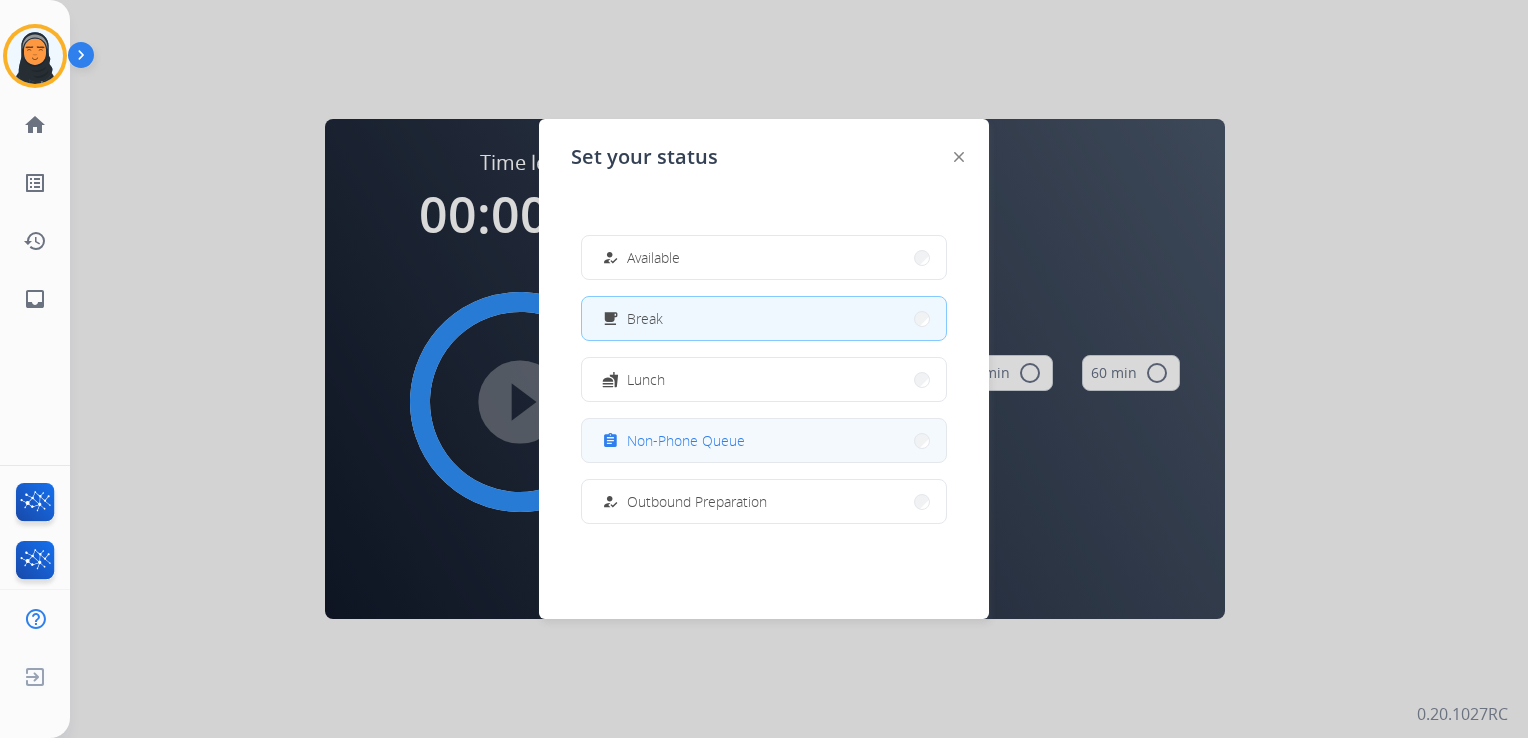 click on "Non-Phone Queue" at bounding box center (686, 440) 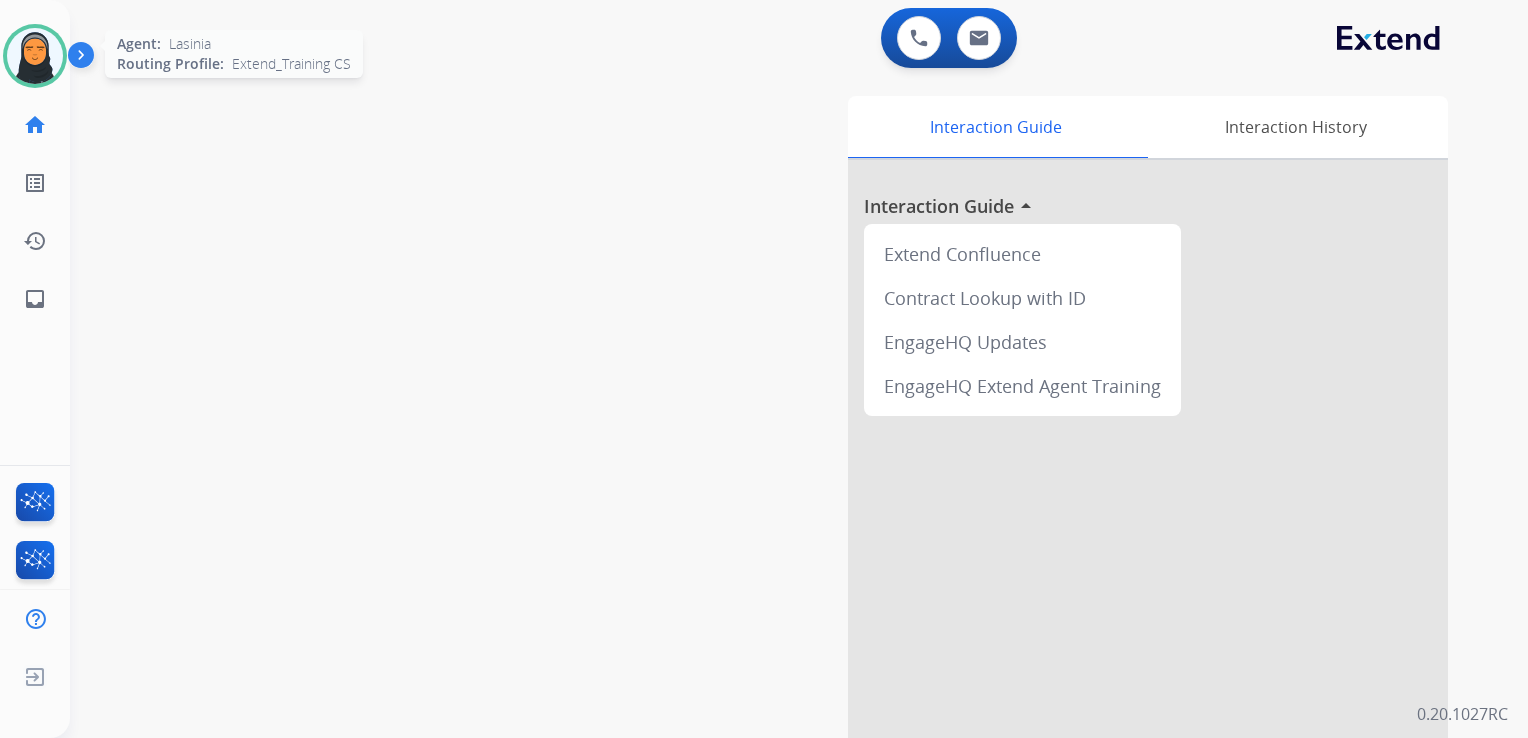 click at bounding box center [35, 56] 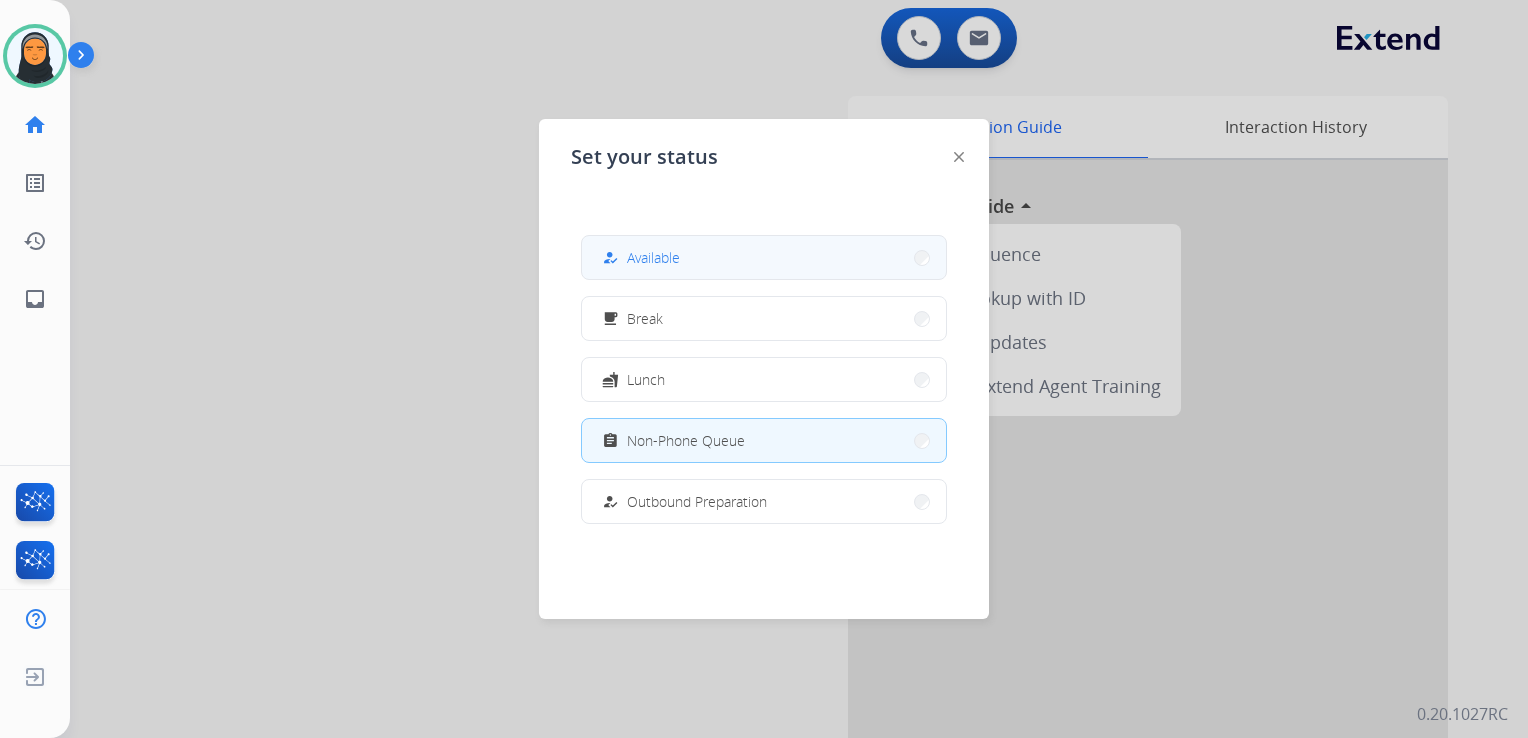click on "how_to_reg Available" at bounding box center (764, 257) 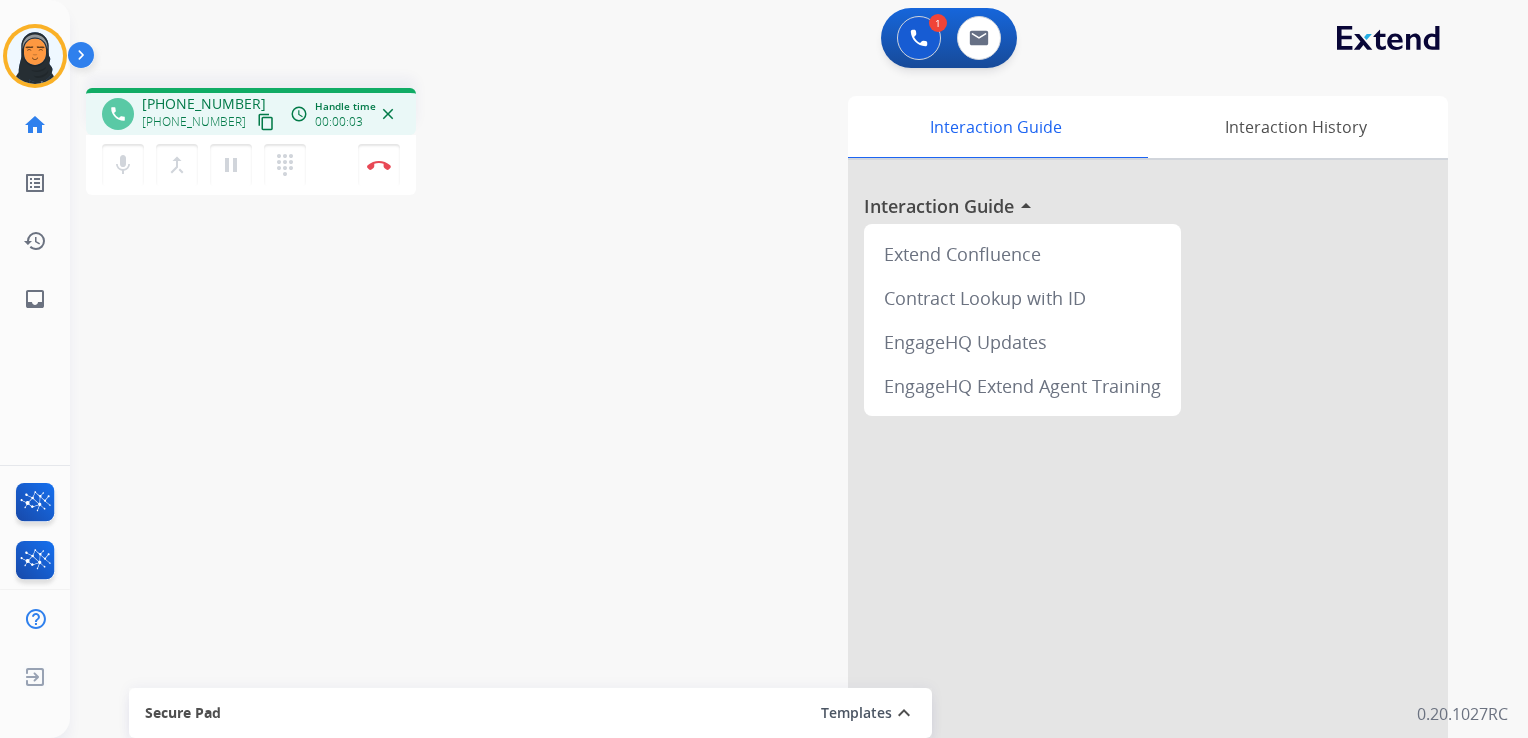 click on "content_copy" at bounding box center [266, 122] 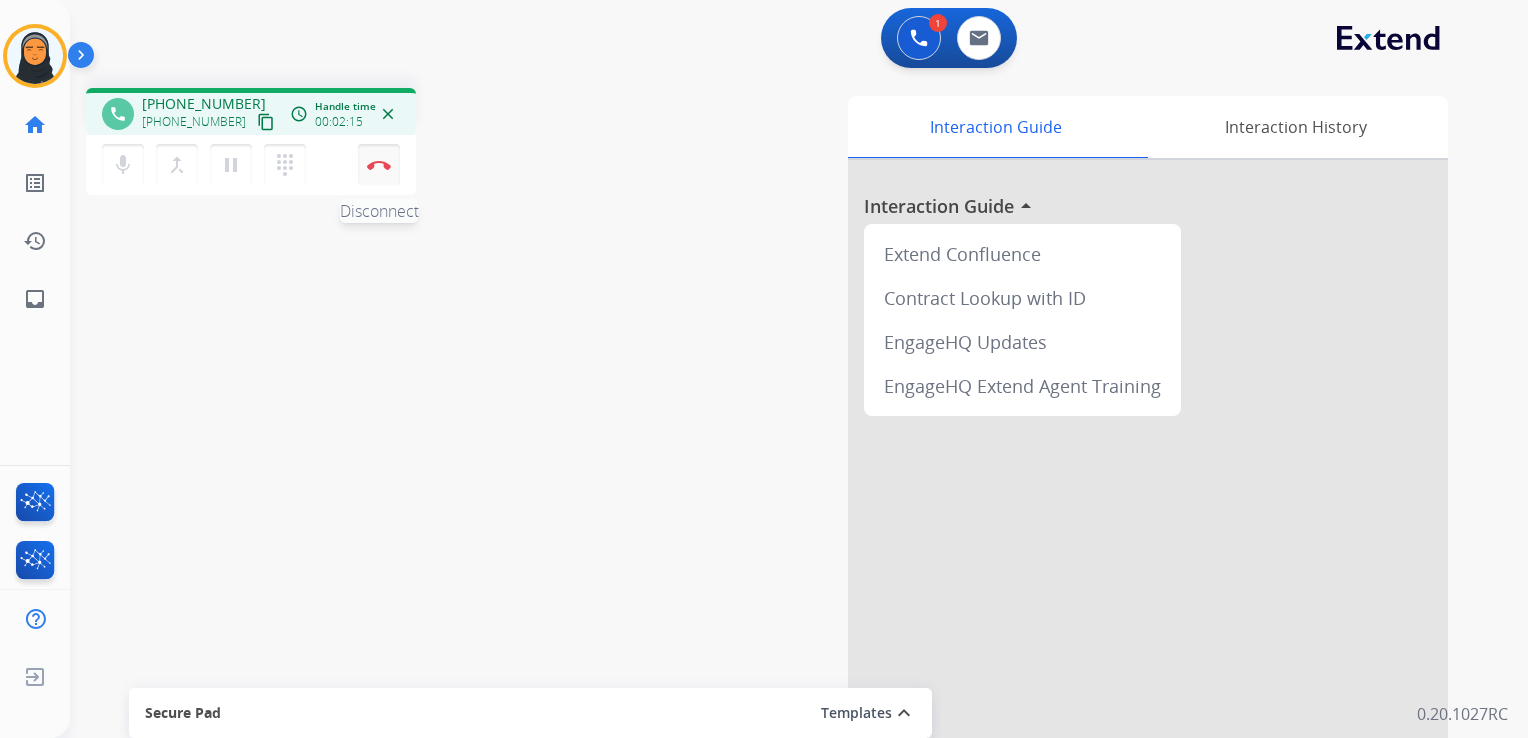 click at bounding box center [379, 165] 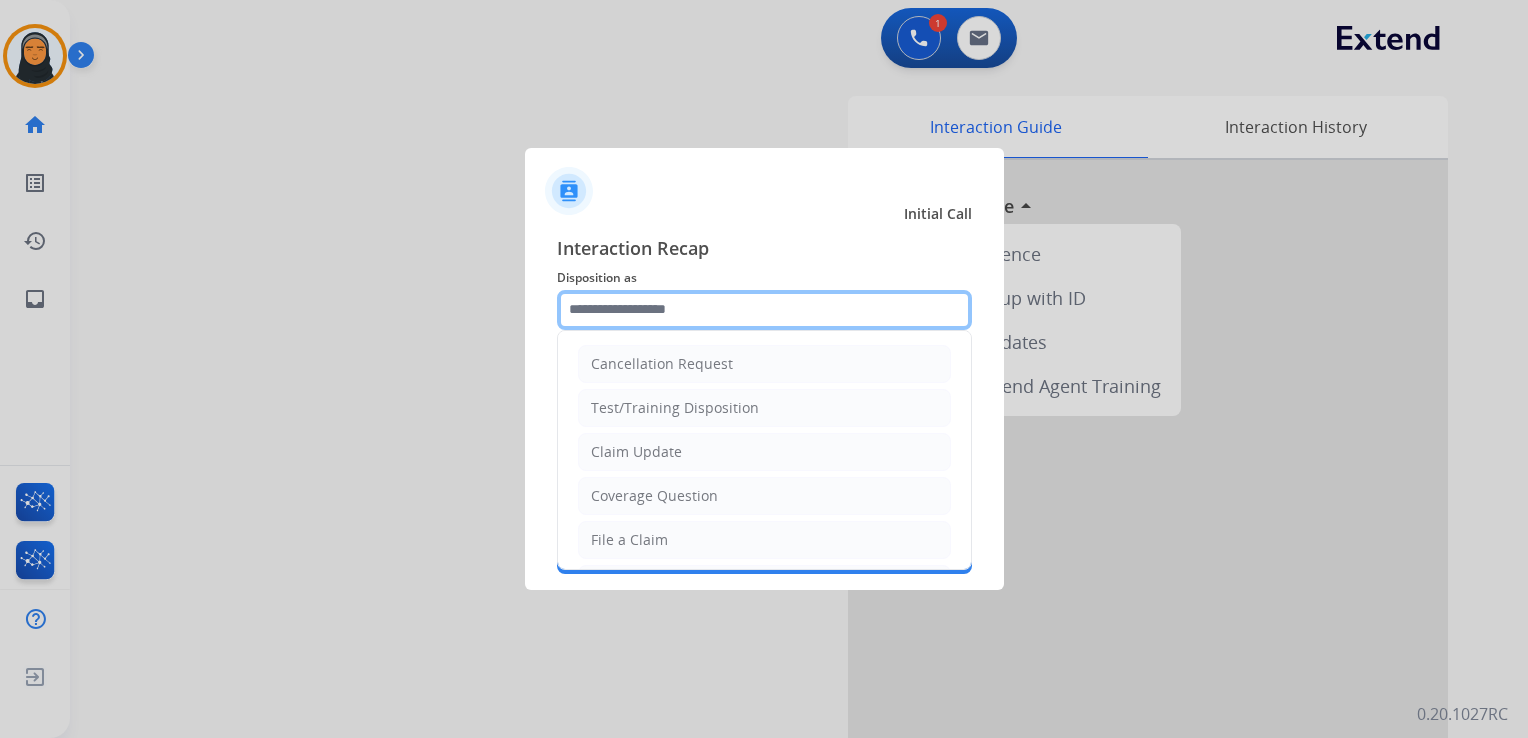 click 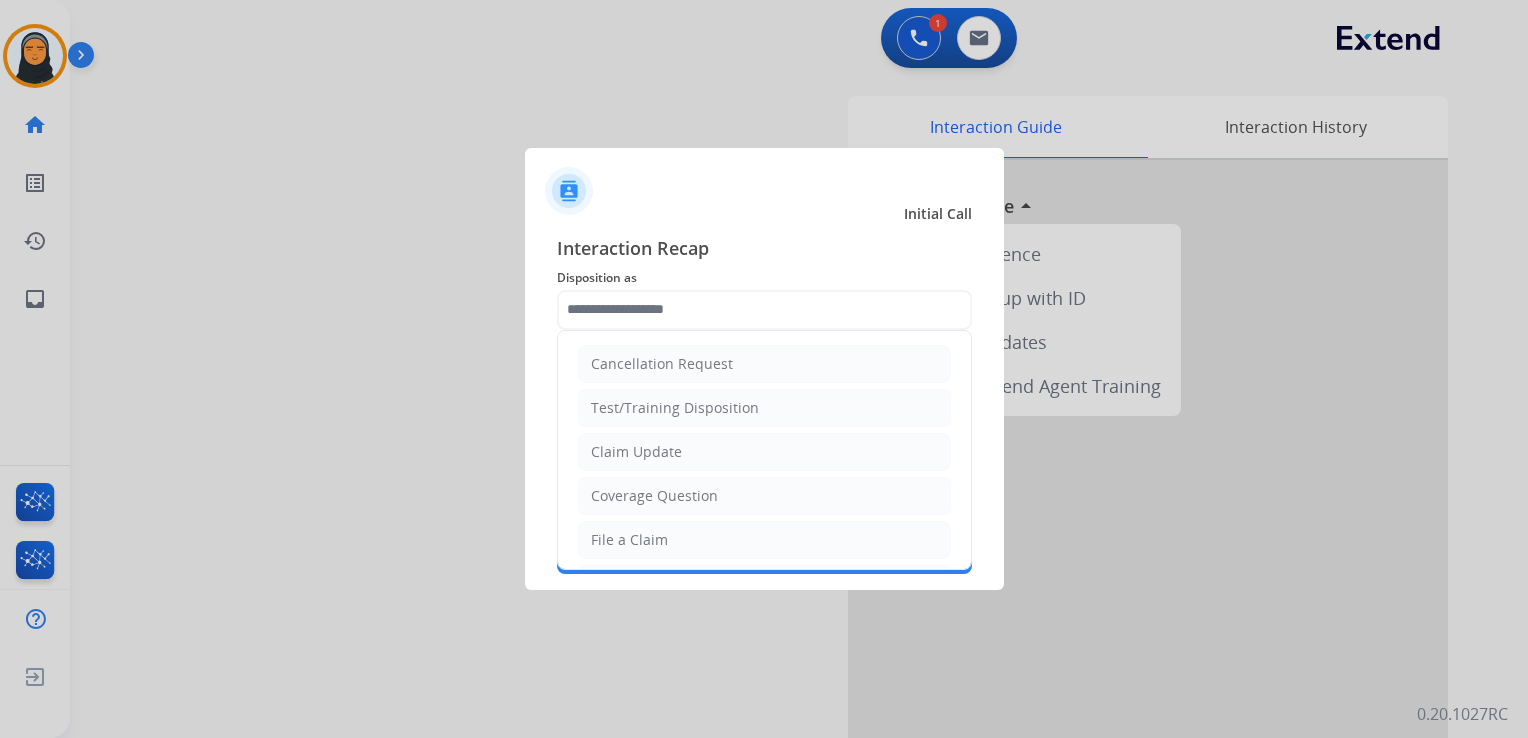 click on "Claim Update" 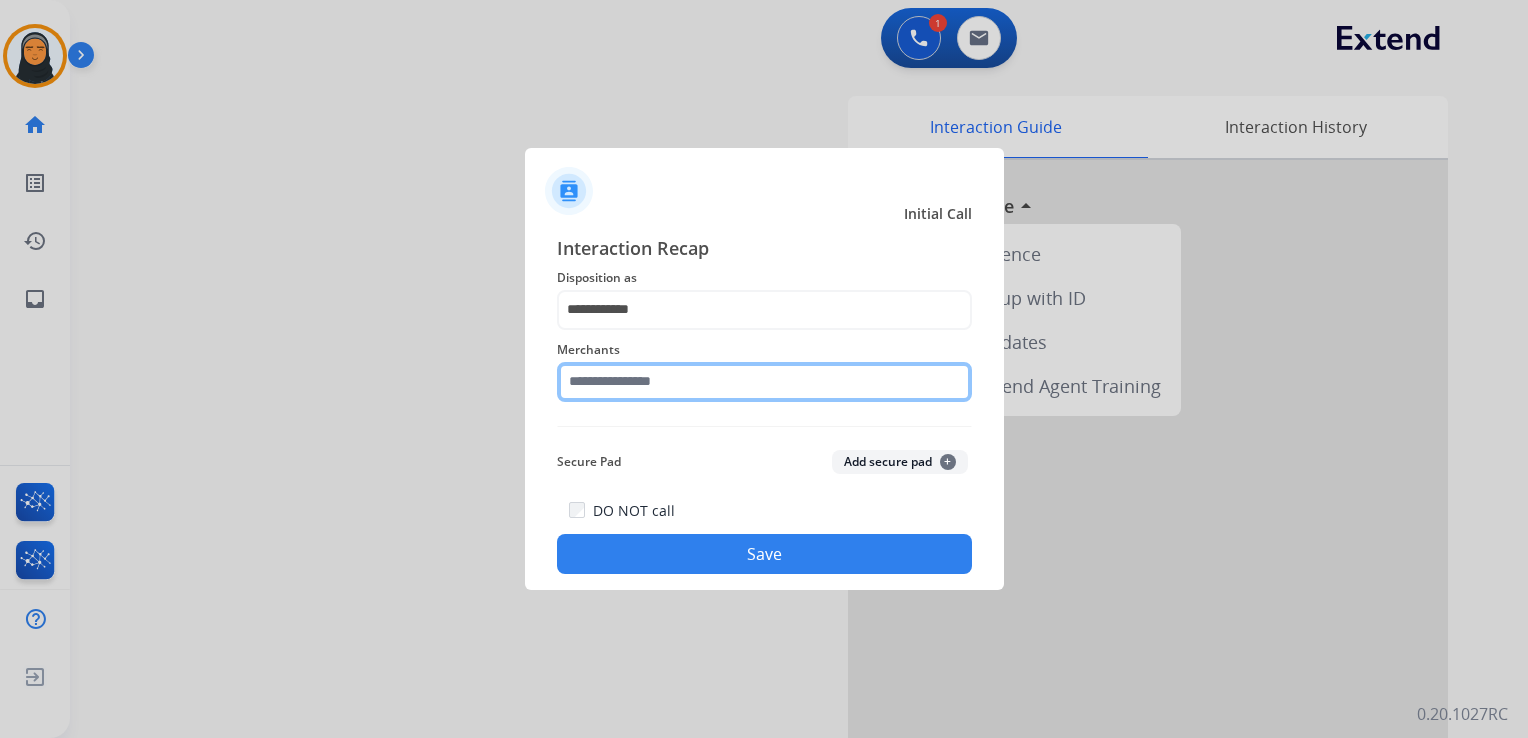 click 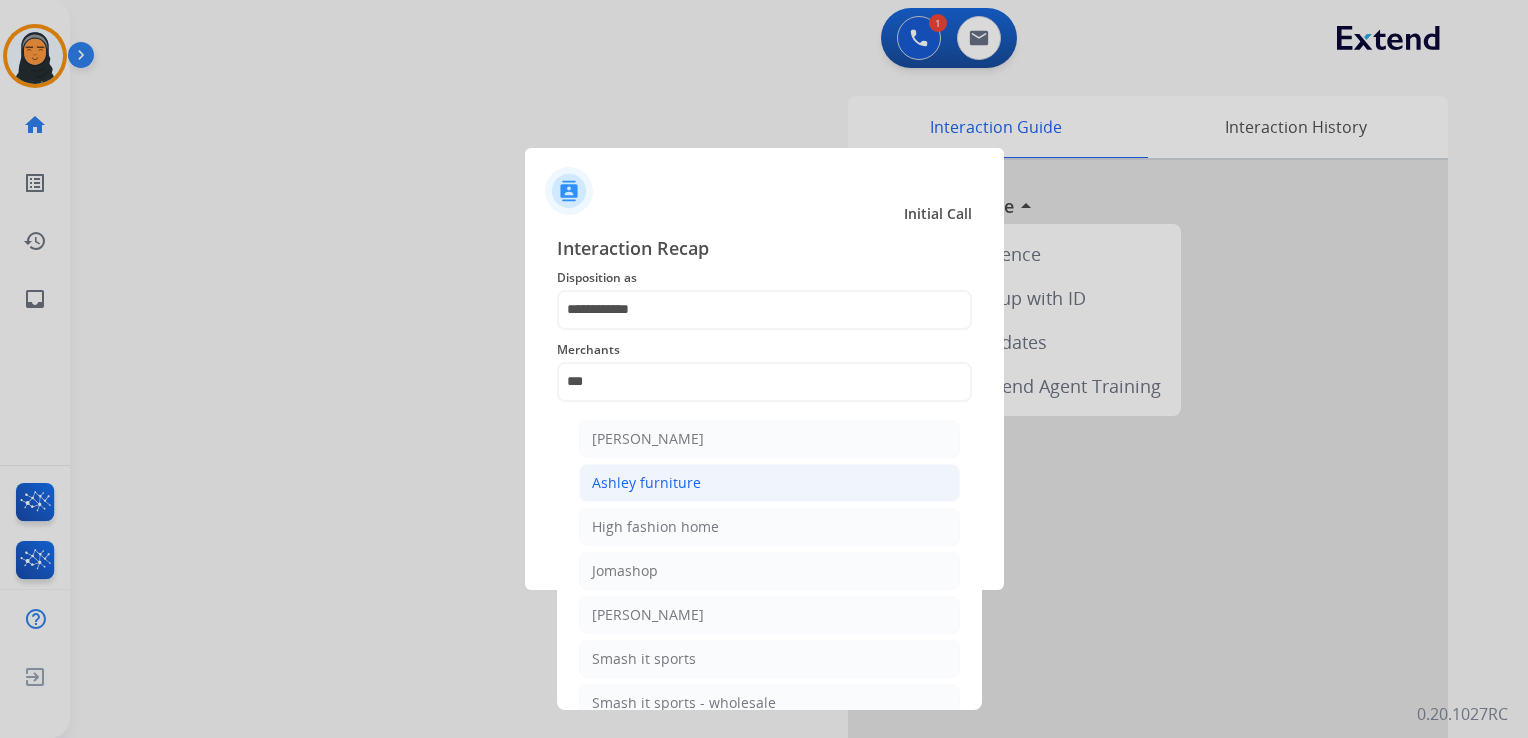 click on "Ashley furniture" 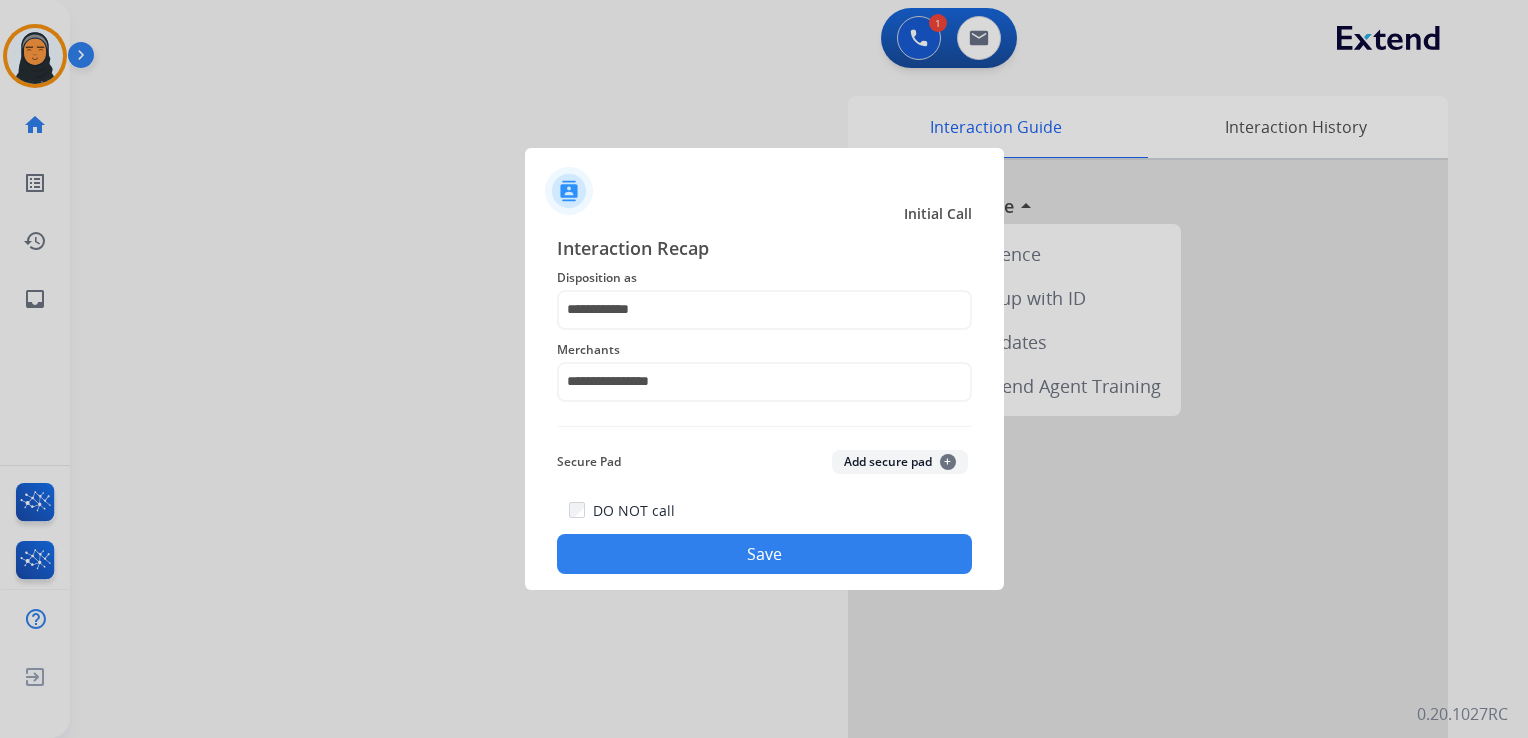 click on "Save" 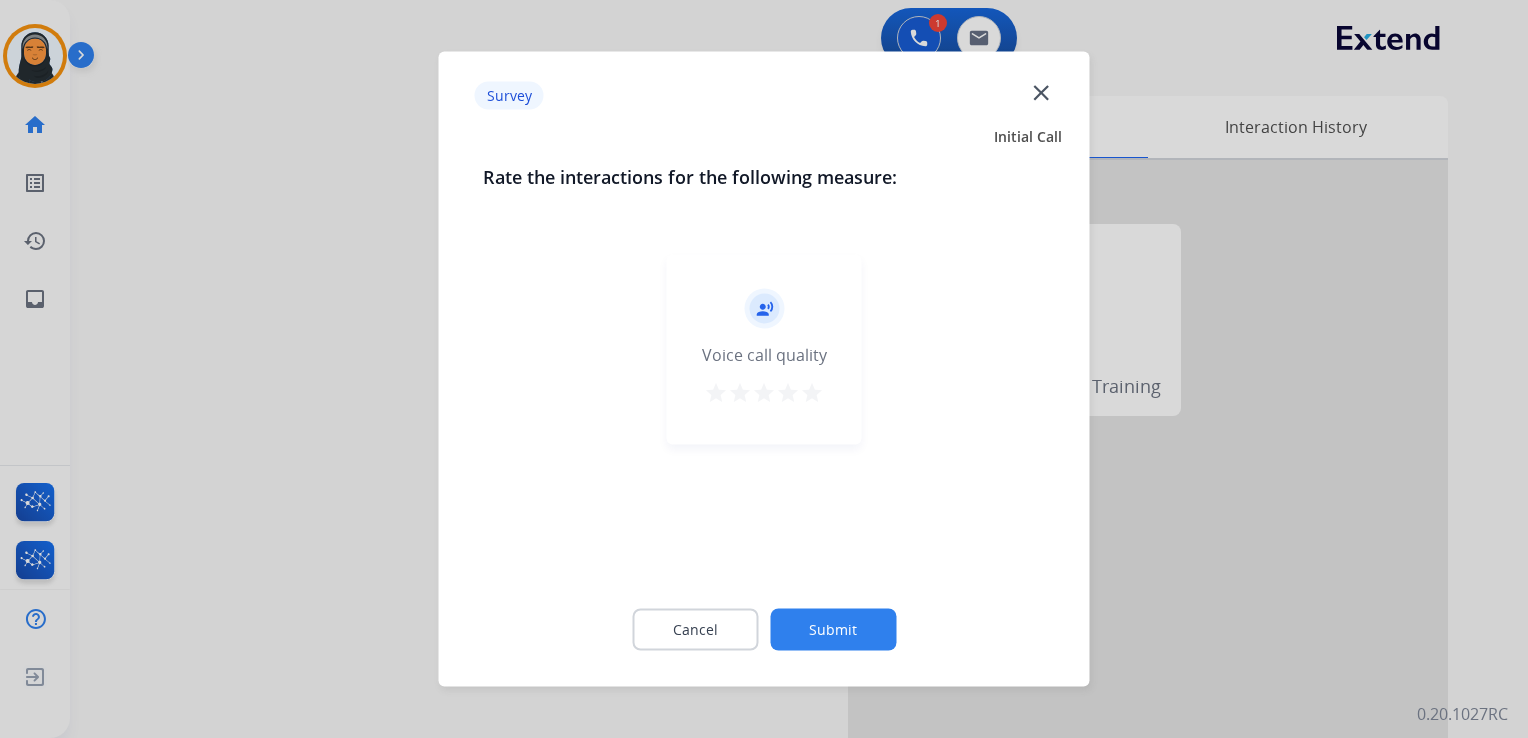 click on "star" at bounding box center [812, 393] 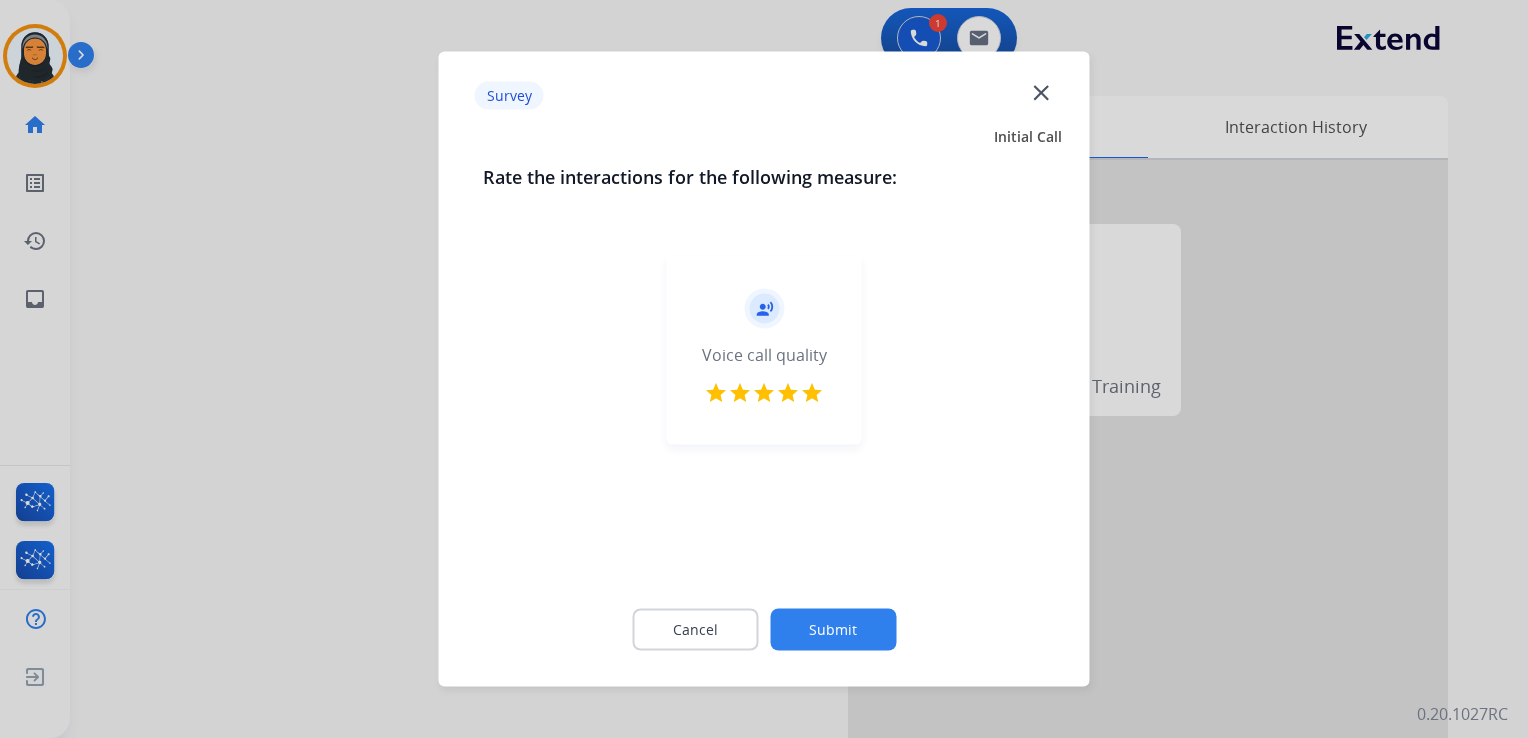 click on "Submit" 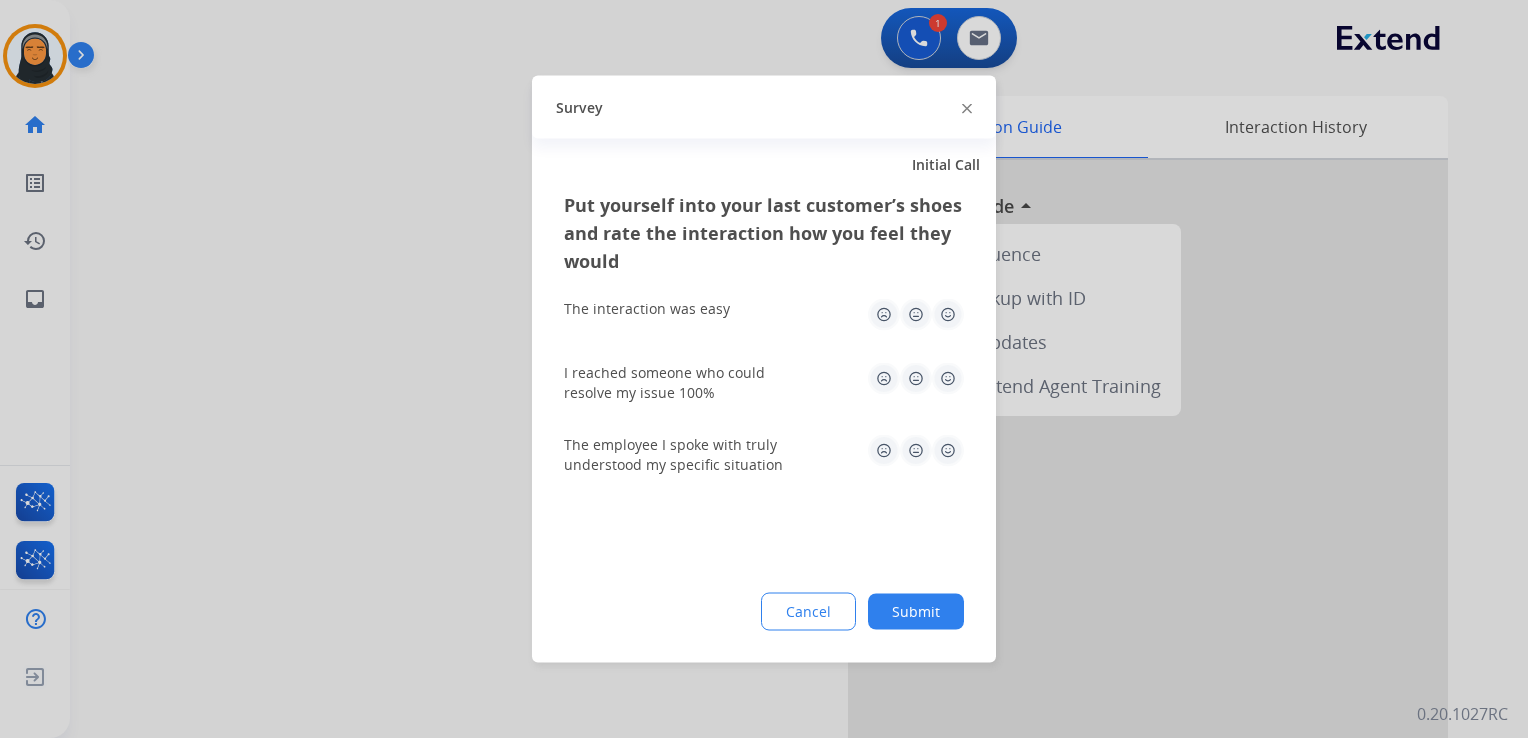 click 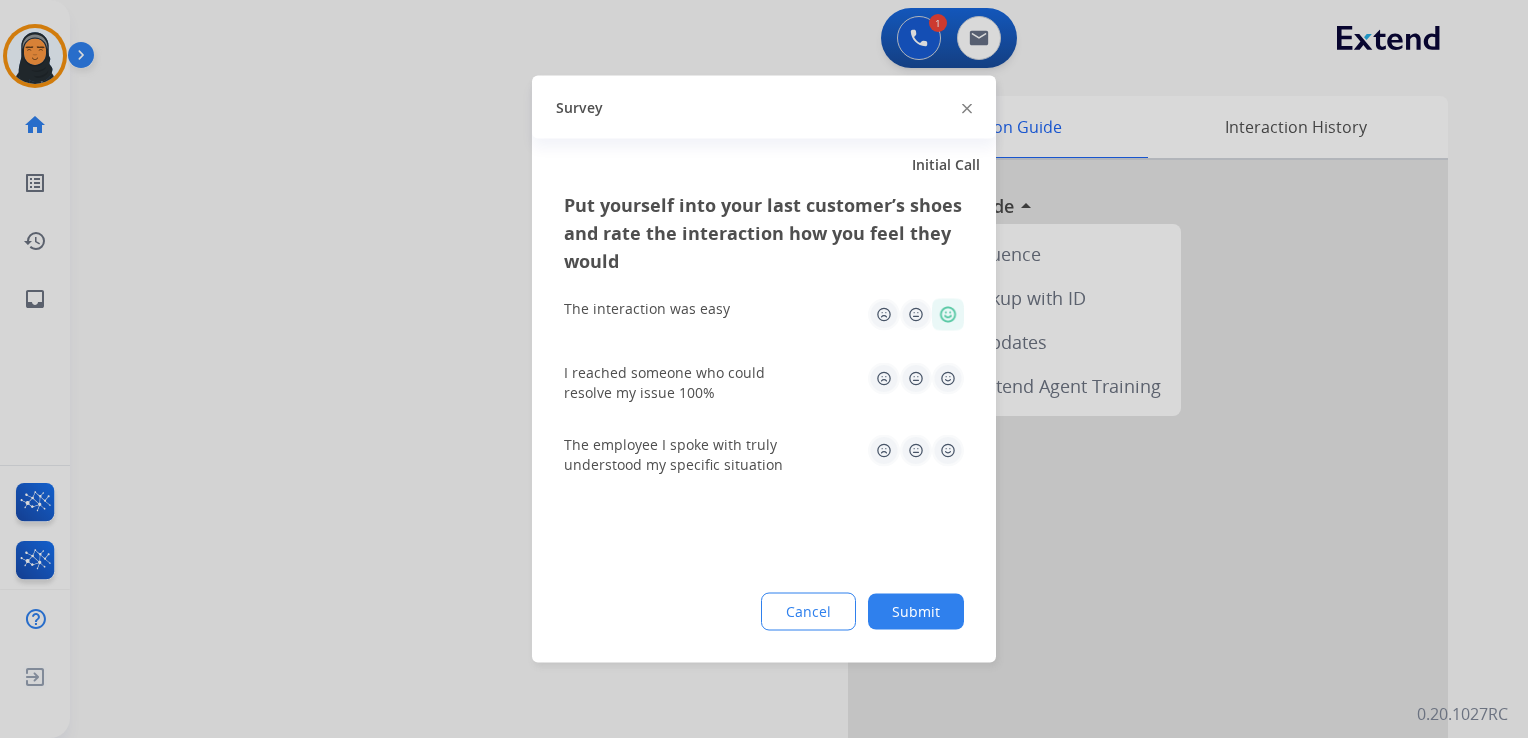 click 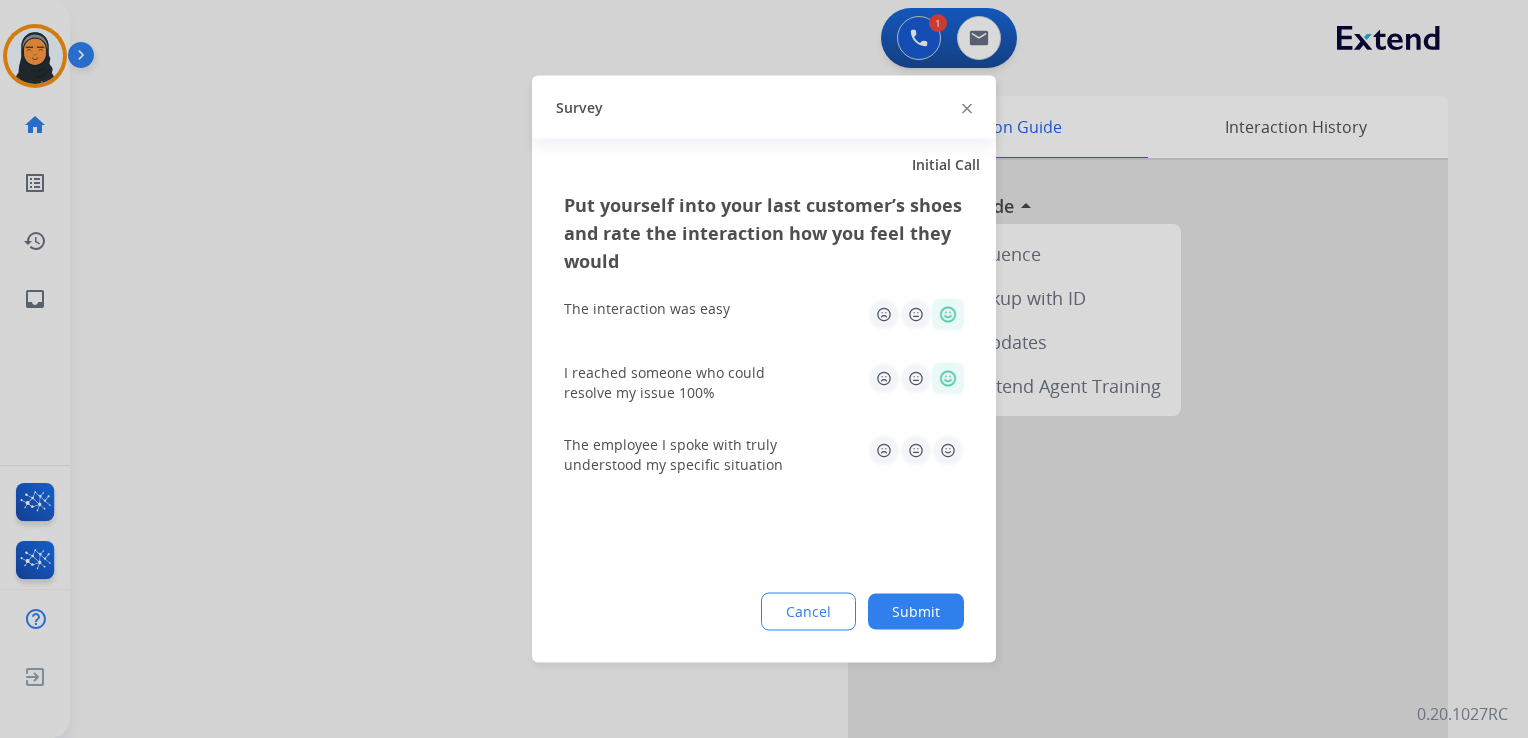 click 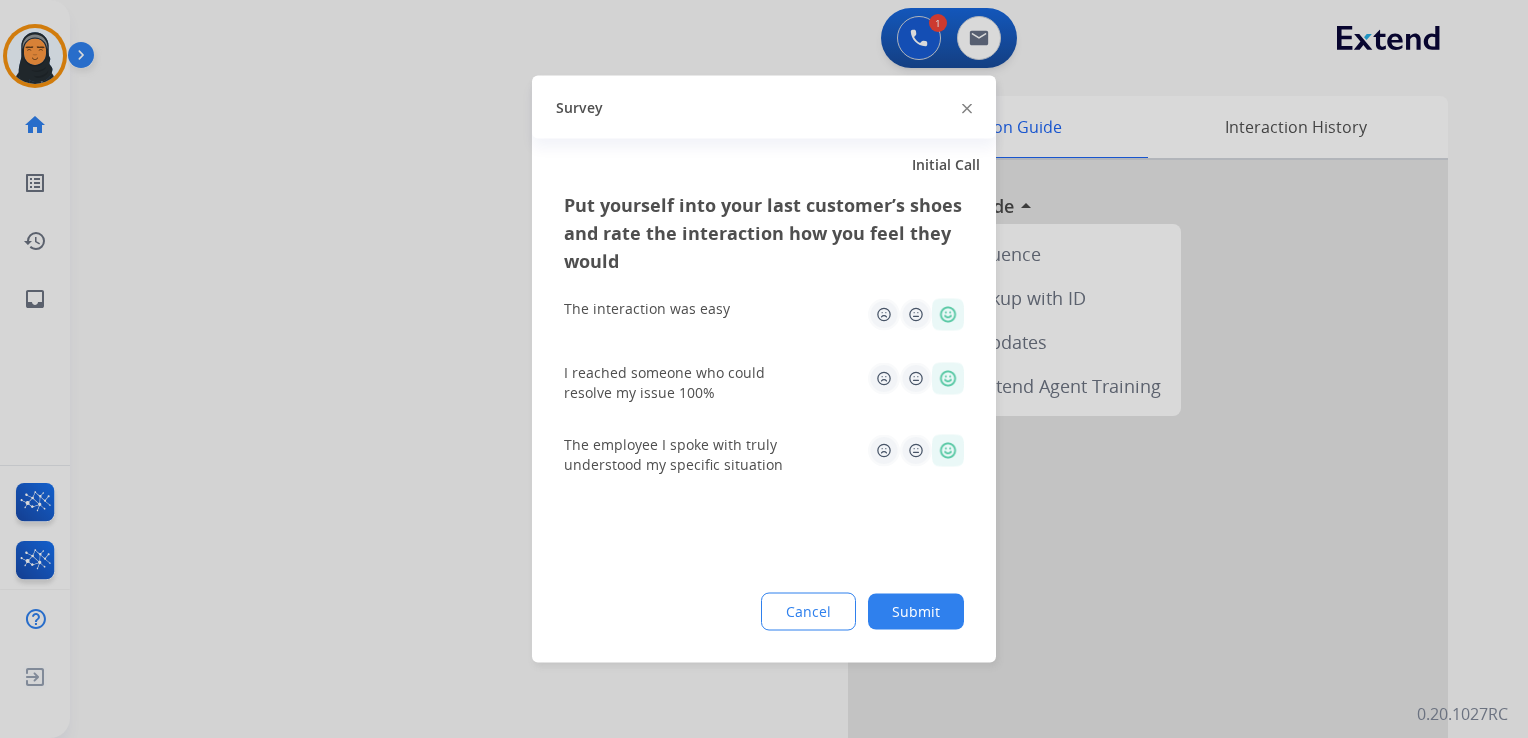 click on "Submit" 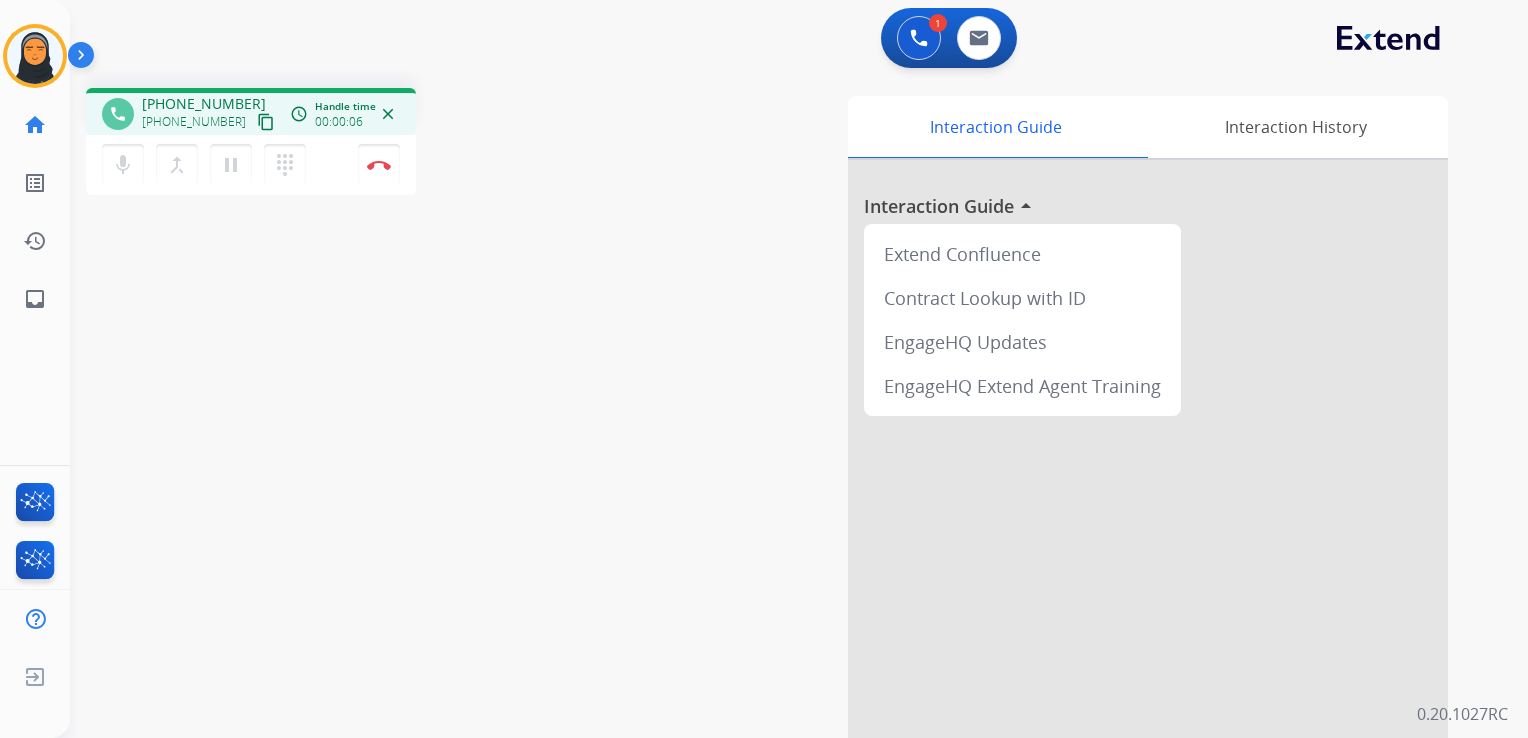 click on "content_copy" at bounding box center [266, 122] 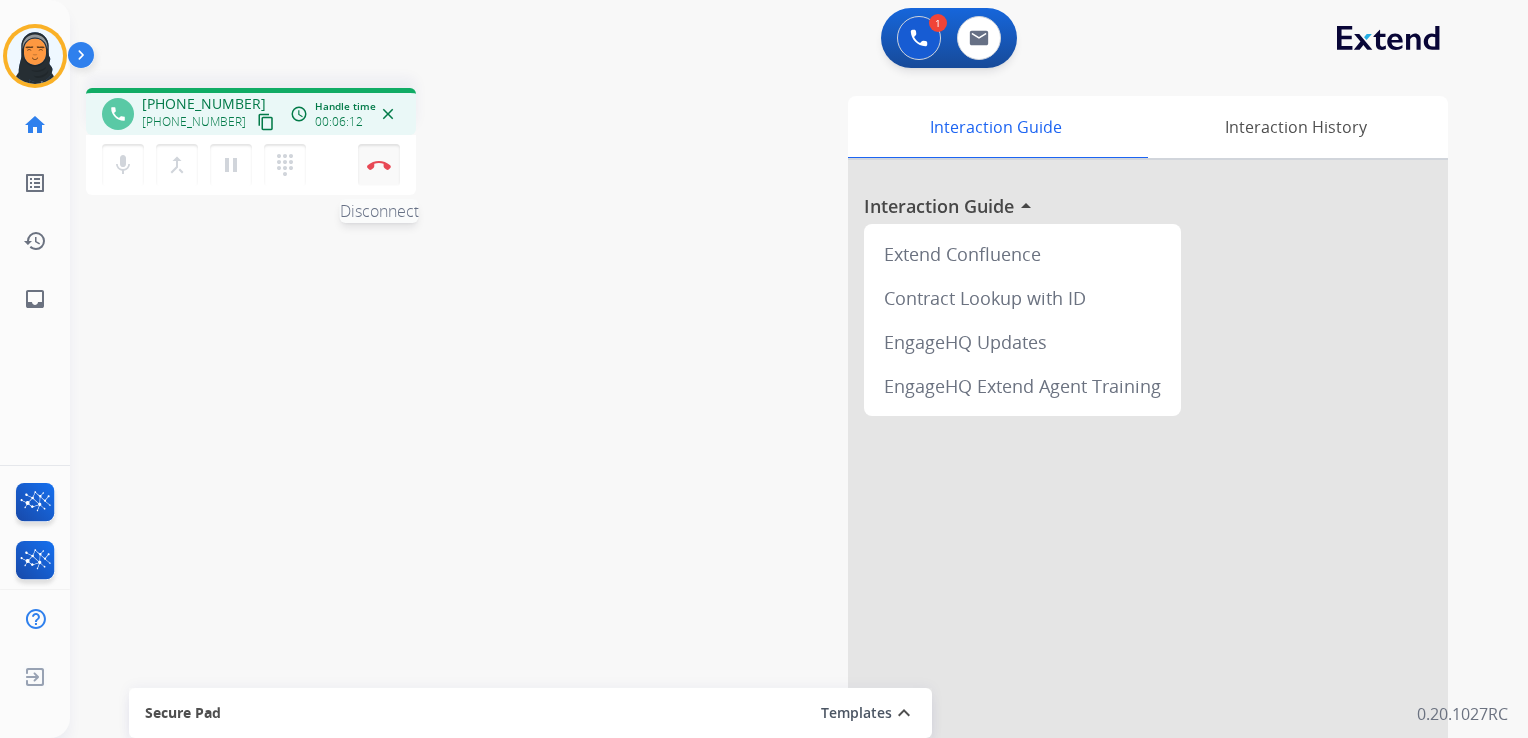 click at bounding box center [379, 165] 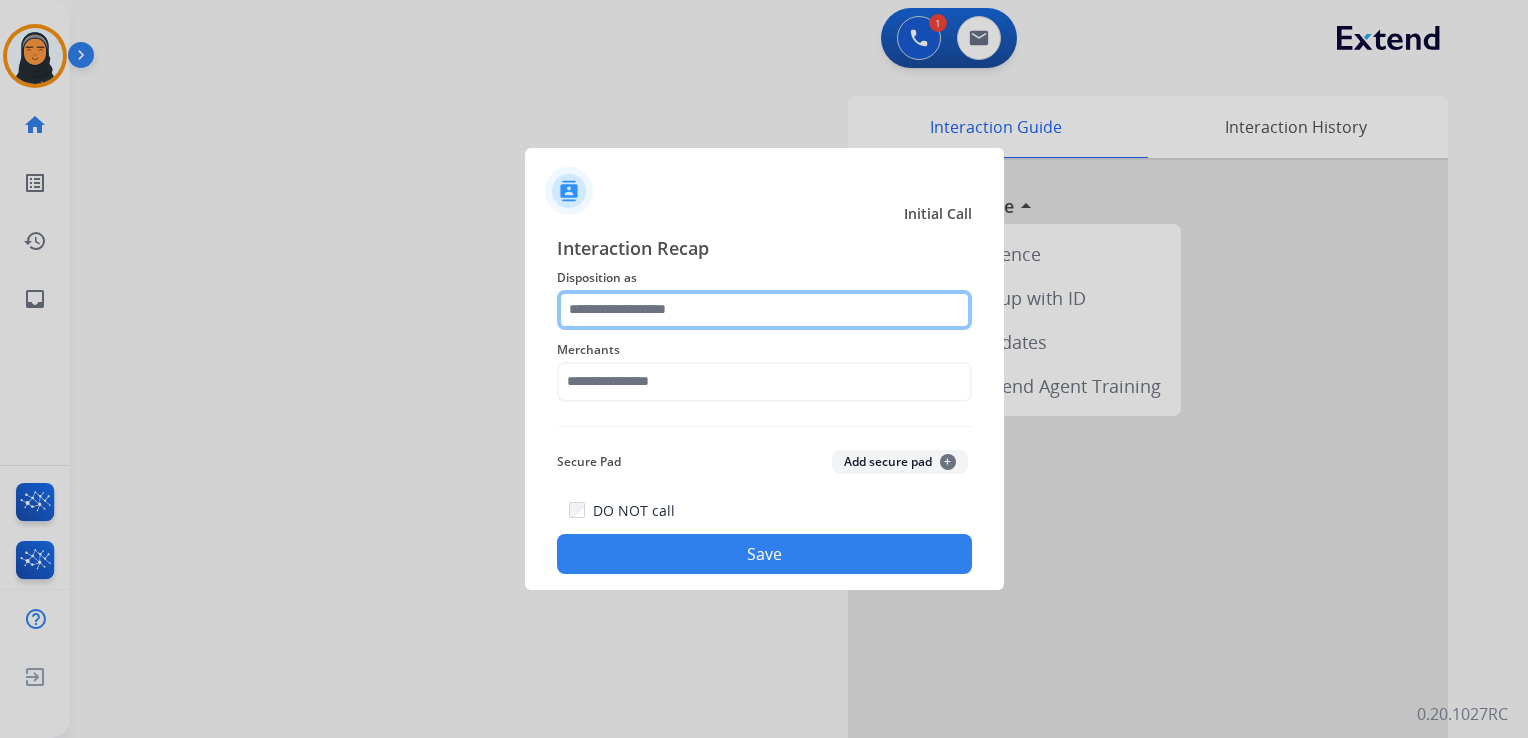 click 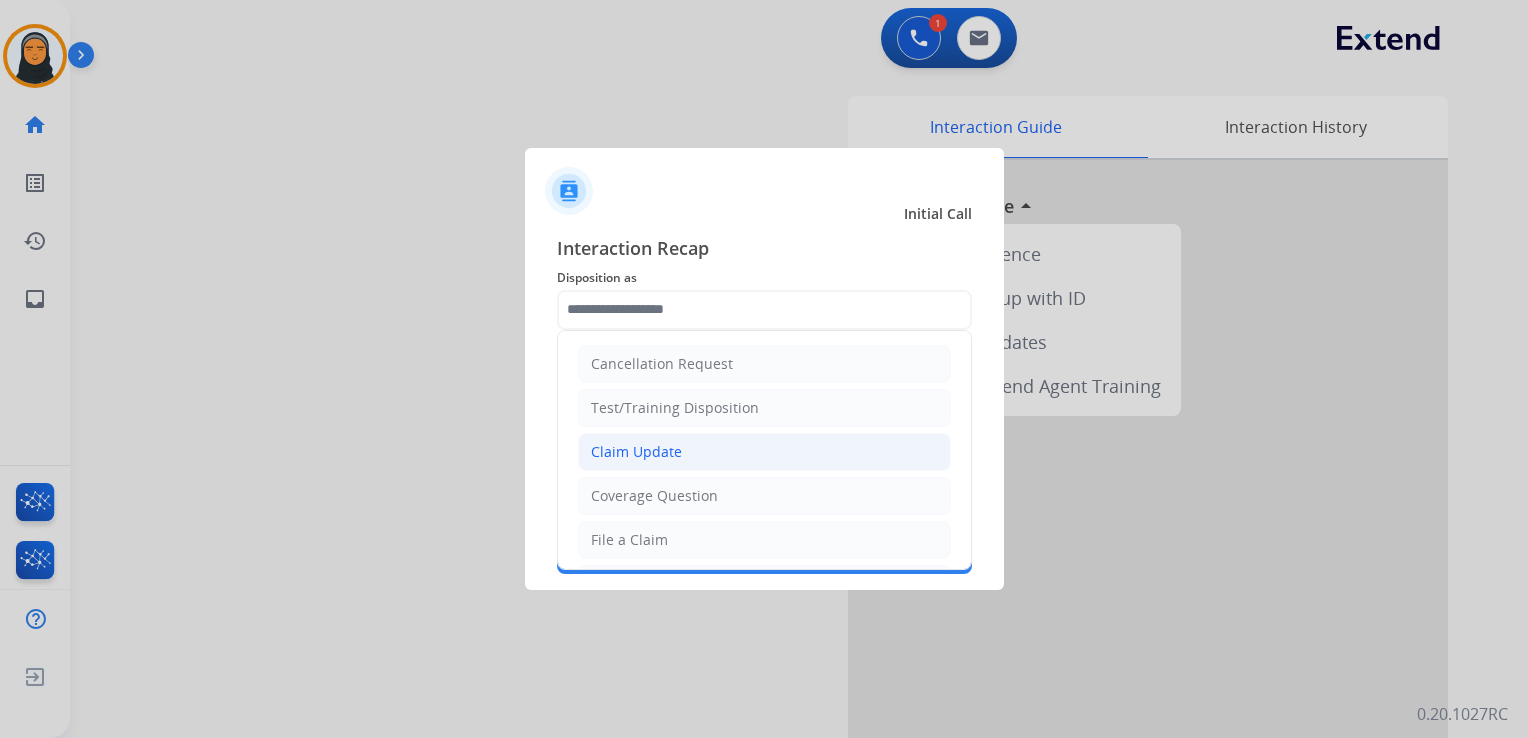 click on "Claim Update" 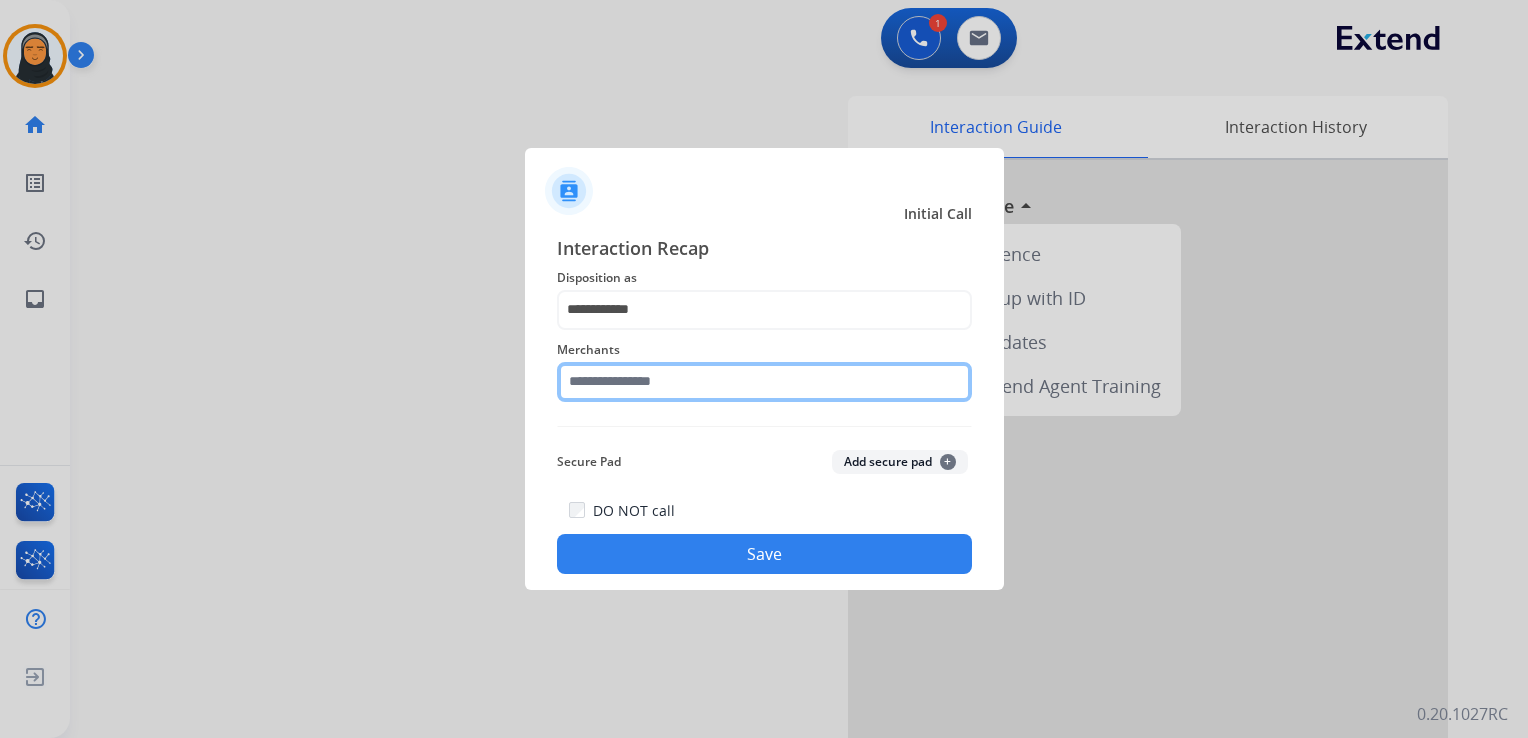 click 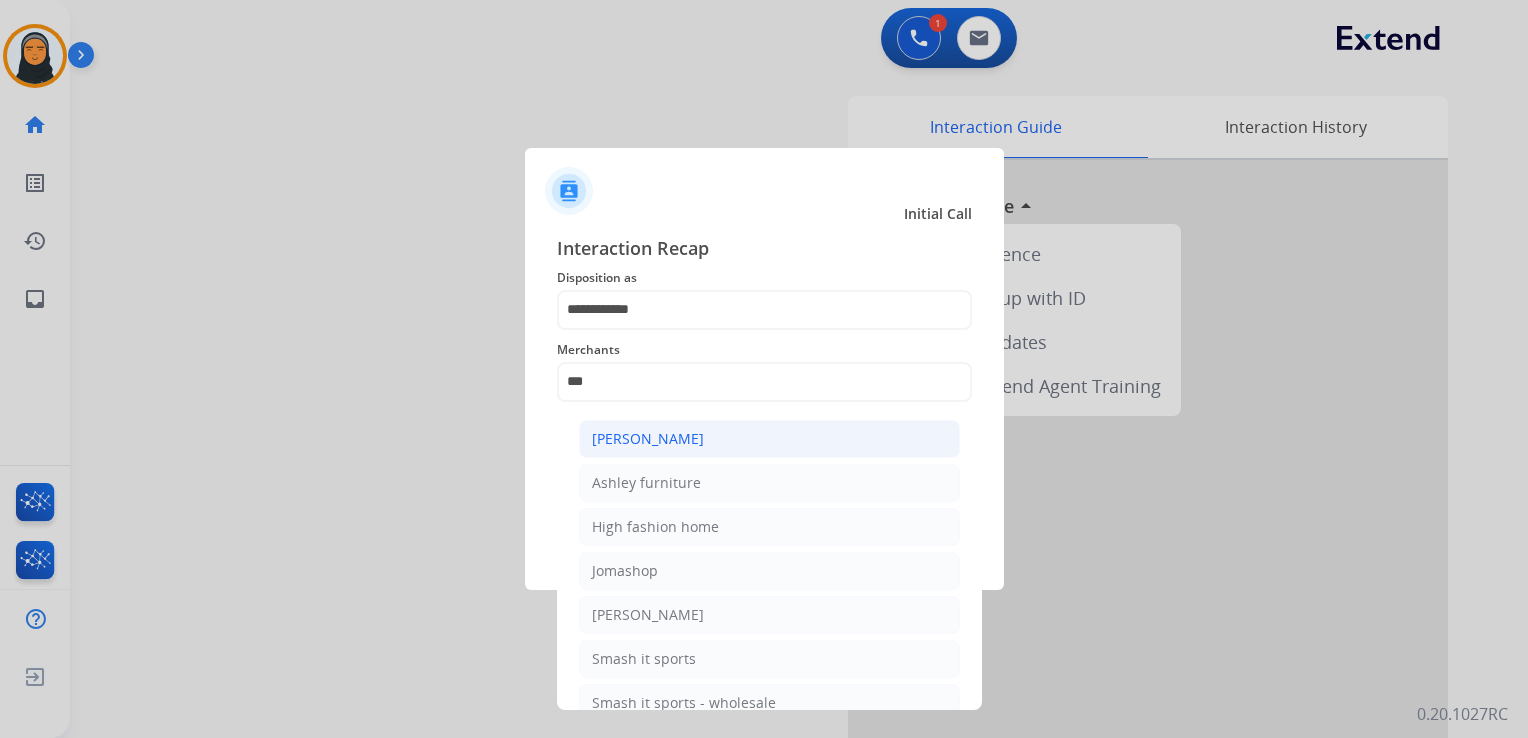 click on "[PERSON_NAME]" 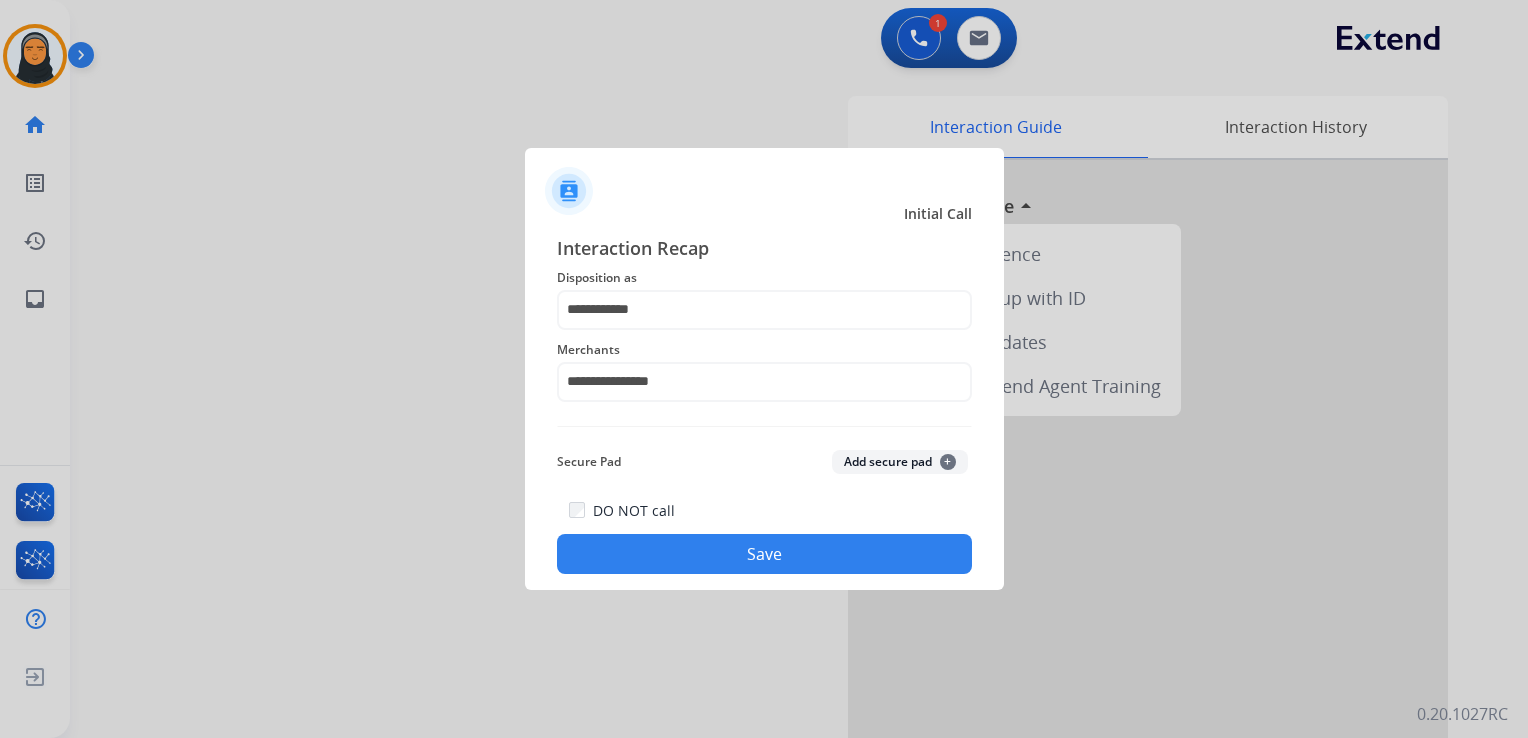 click on "Save" 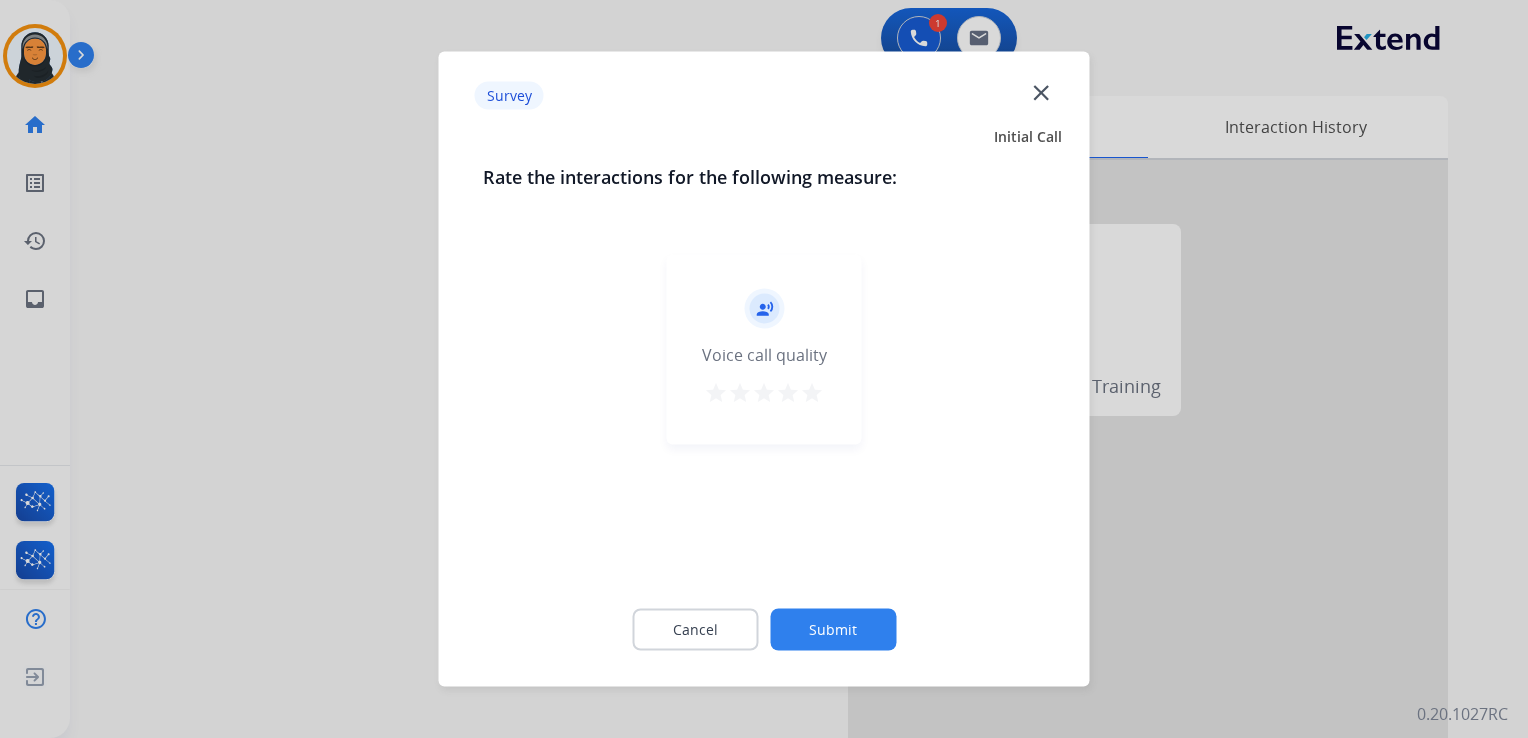 click on "close" 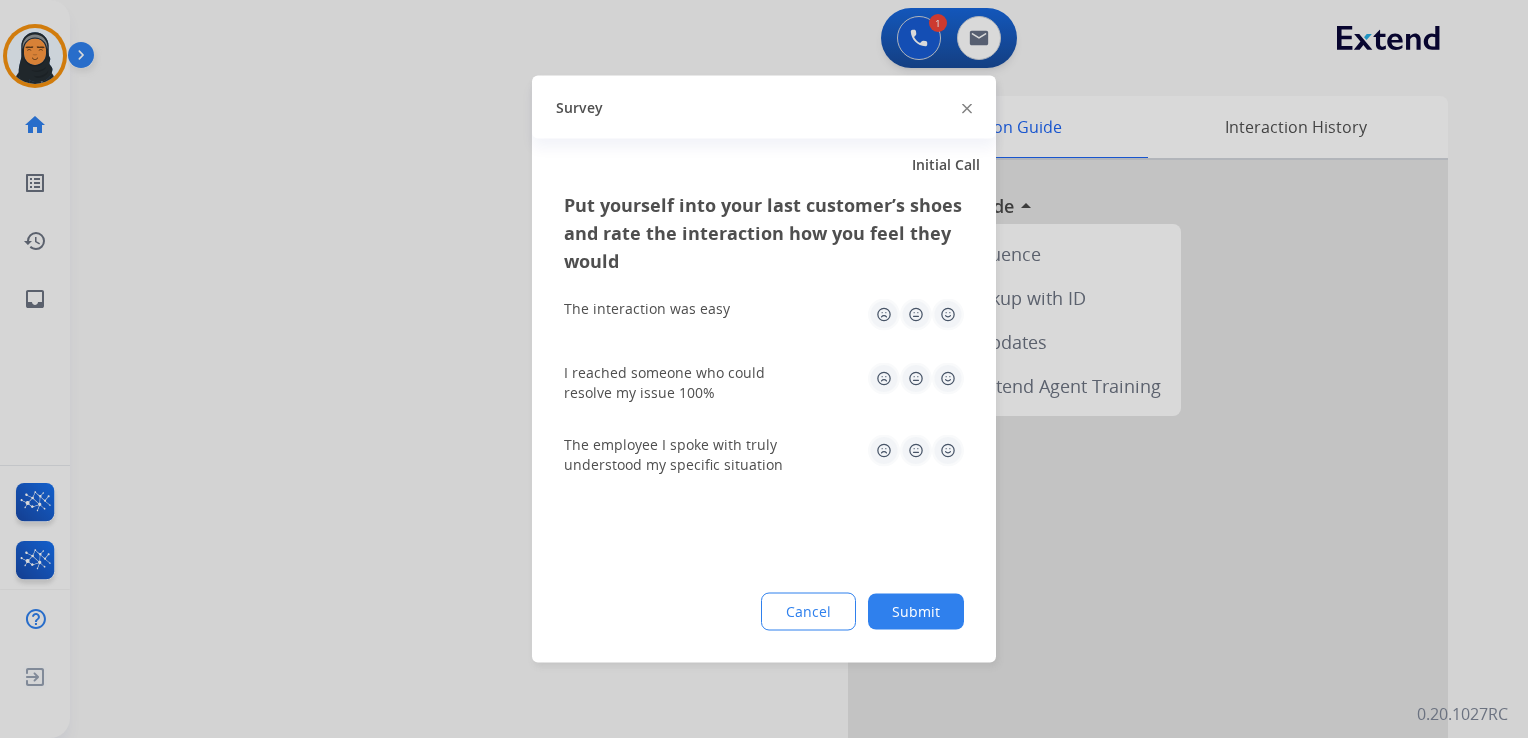 click 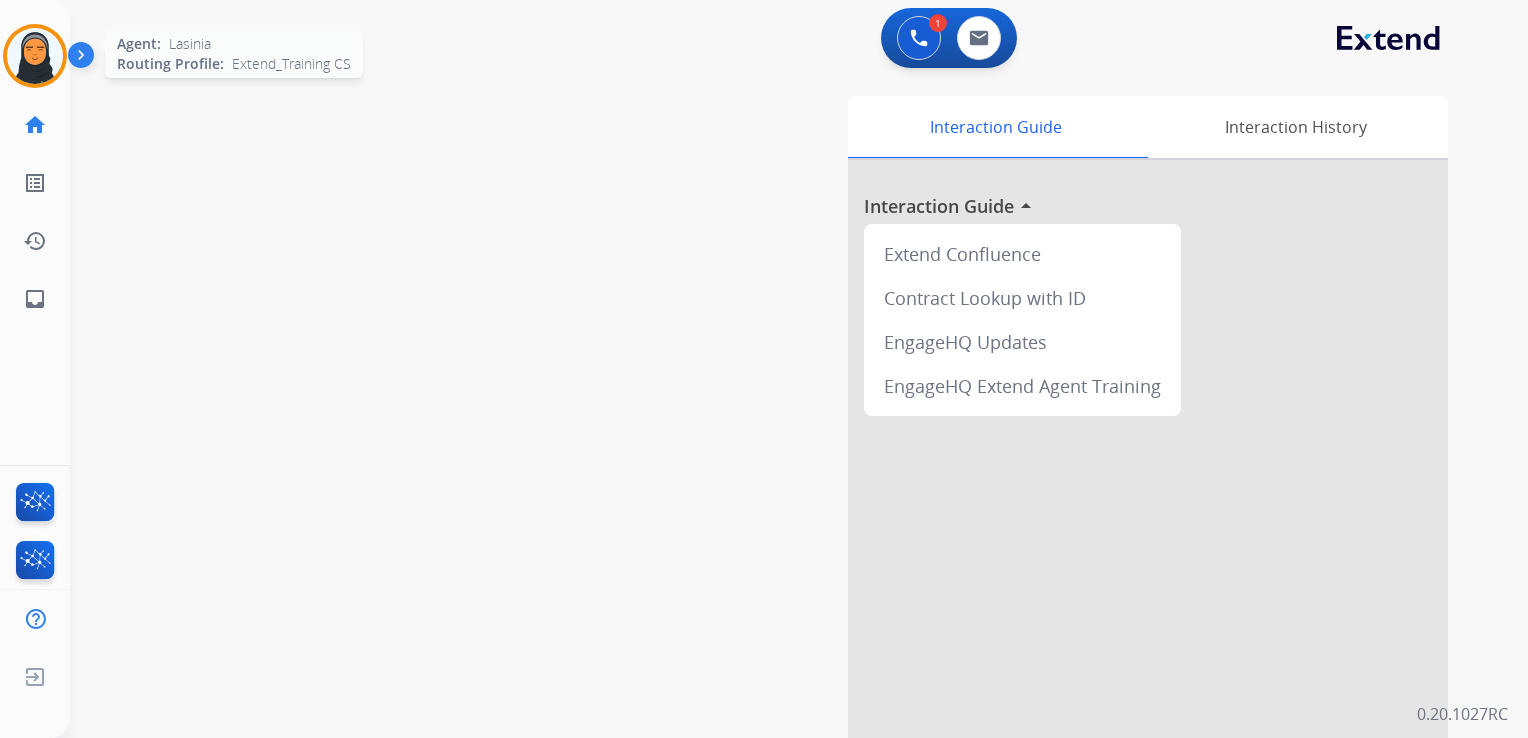 drag, startPoint x: 16, startPoint y: 66, endPoint x: 32, endPoint y: 70, distance: 16.492422 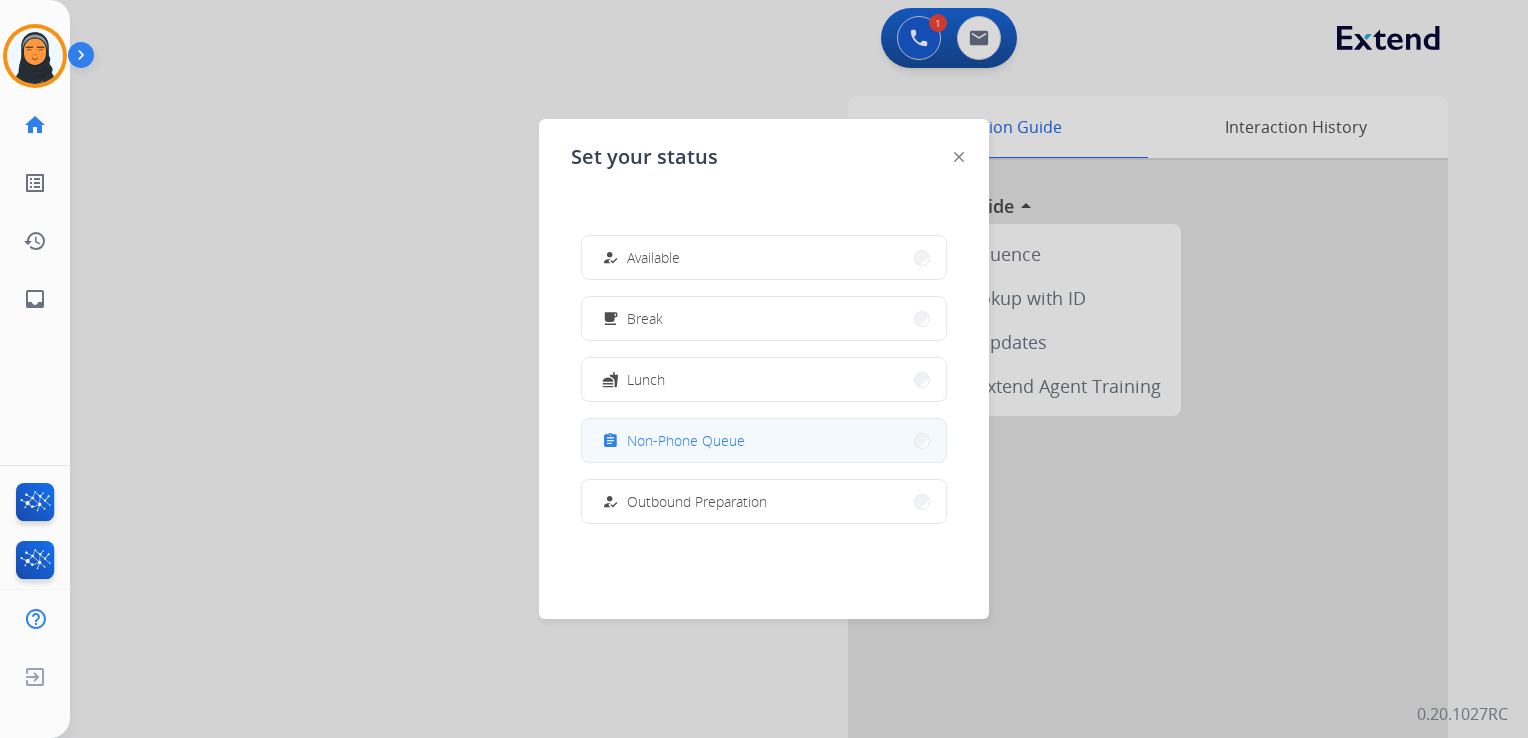 click on "assignment Non-Phone Queue" at bounding box center [764, 440] 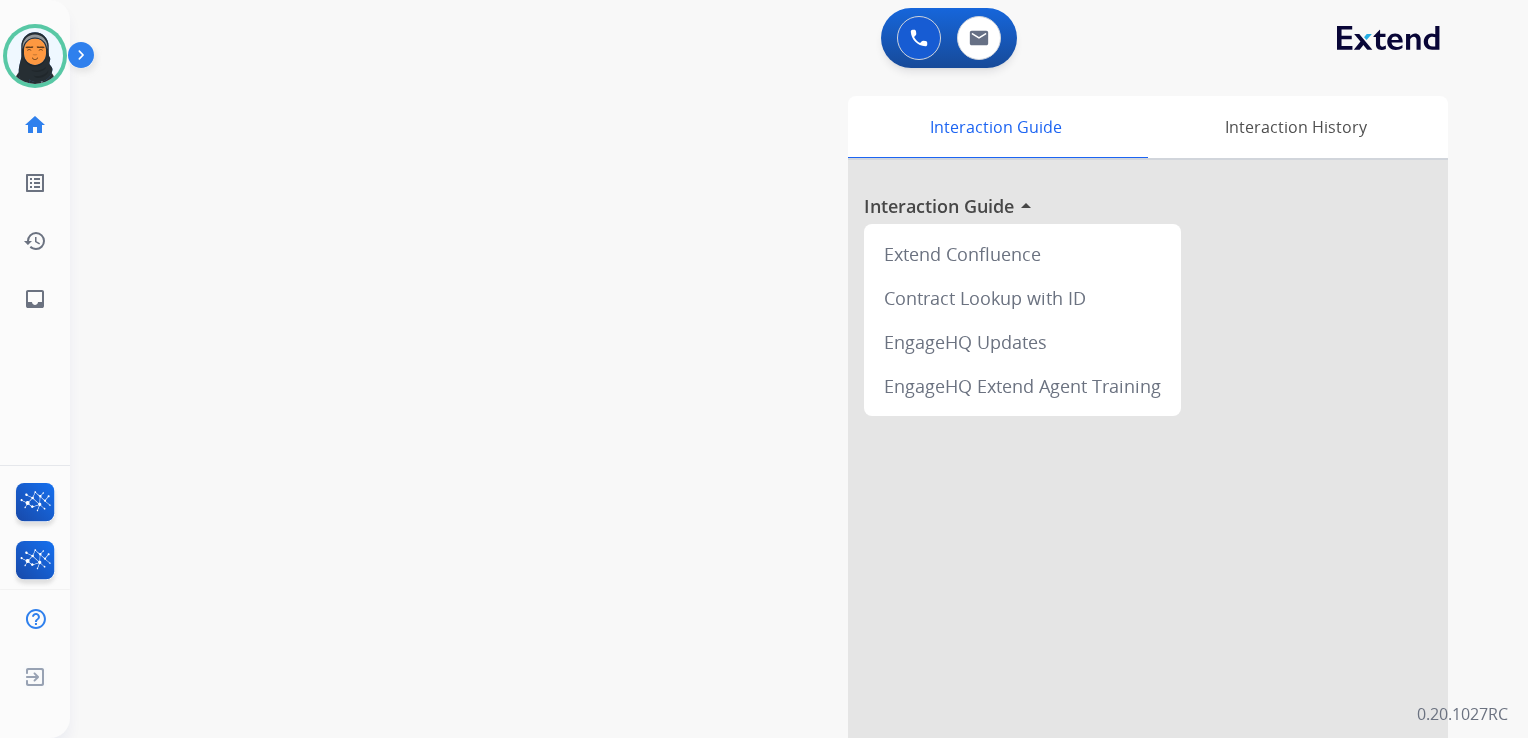scroll, scrollTop: 0, scrollLeft: 0, axis: both 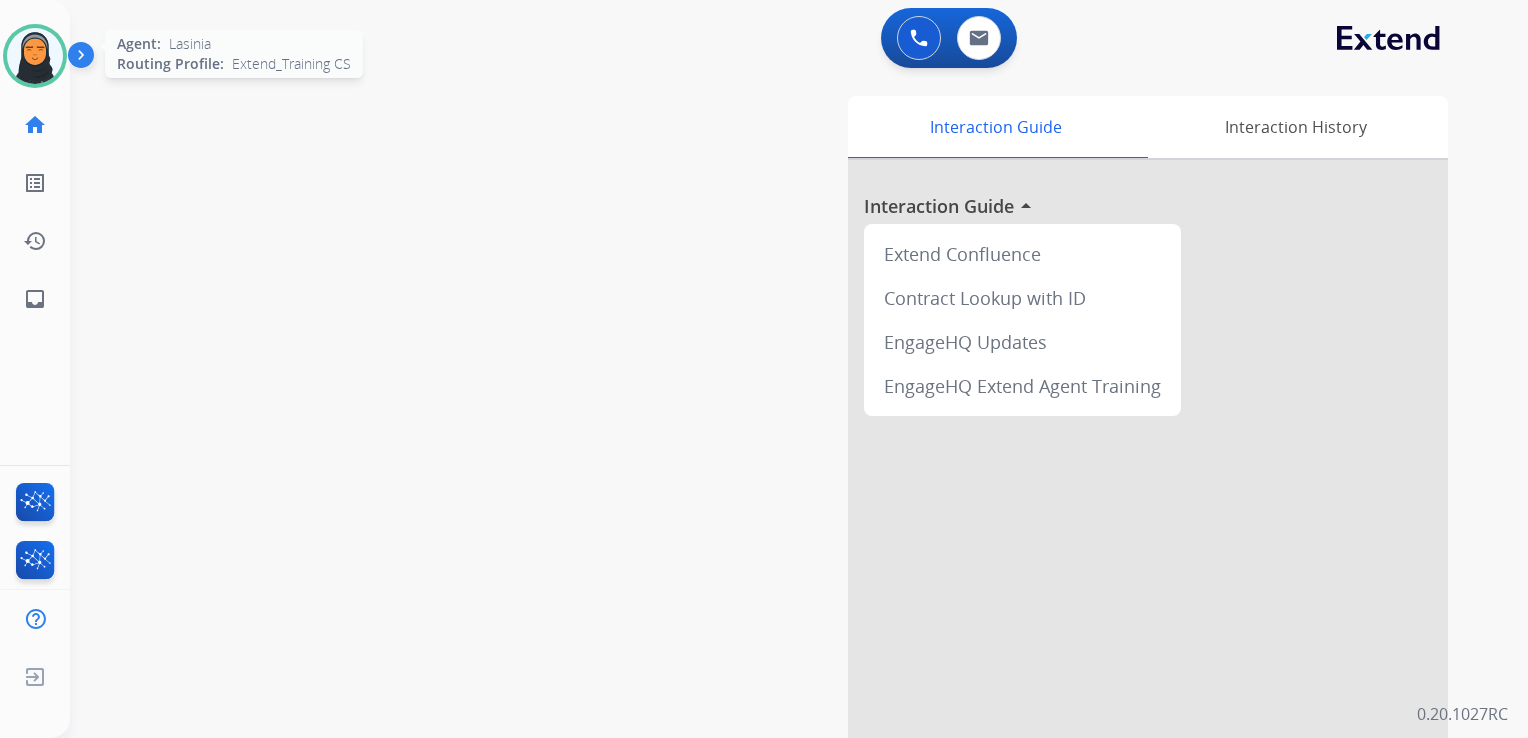 click at bounding box center [35, 56] 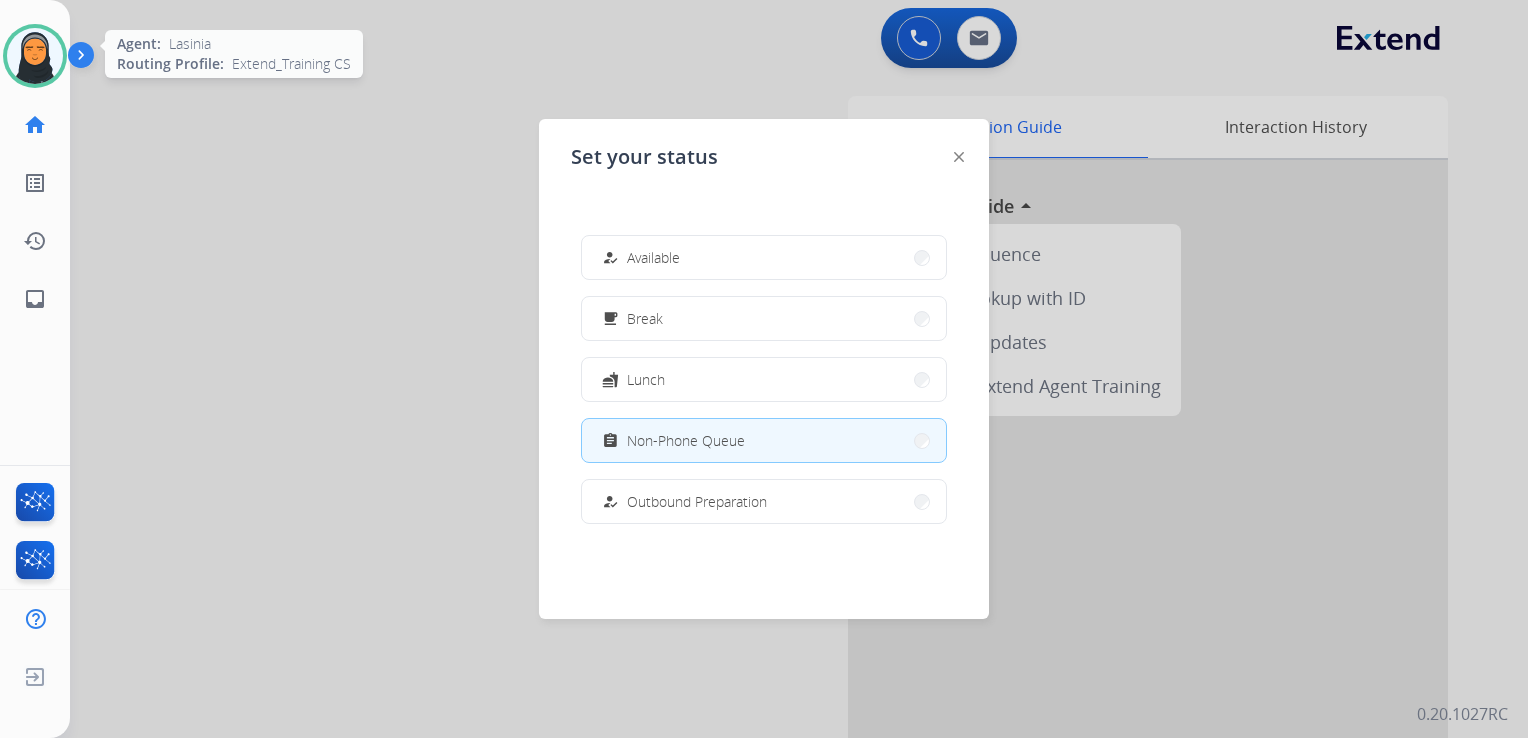 click at bounding box center [35, 56] 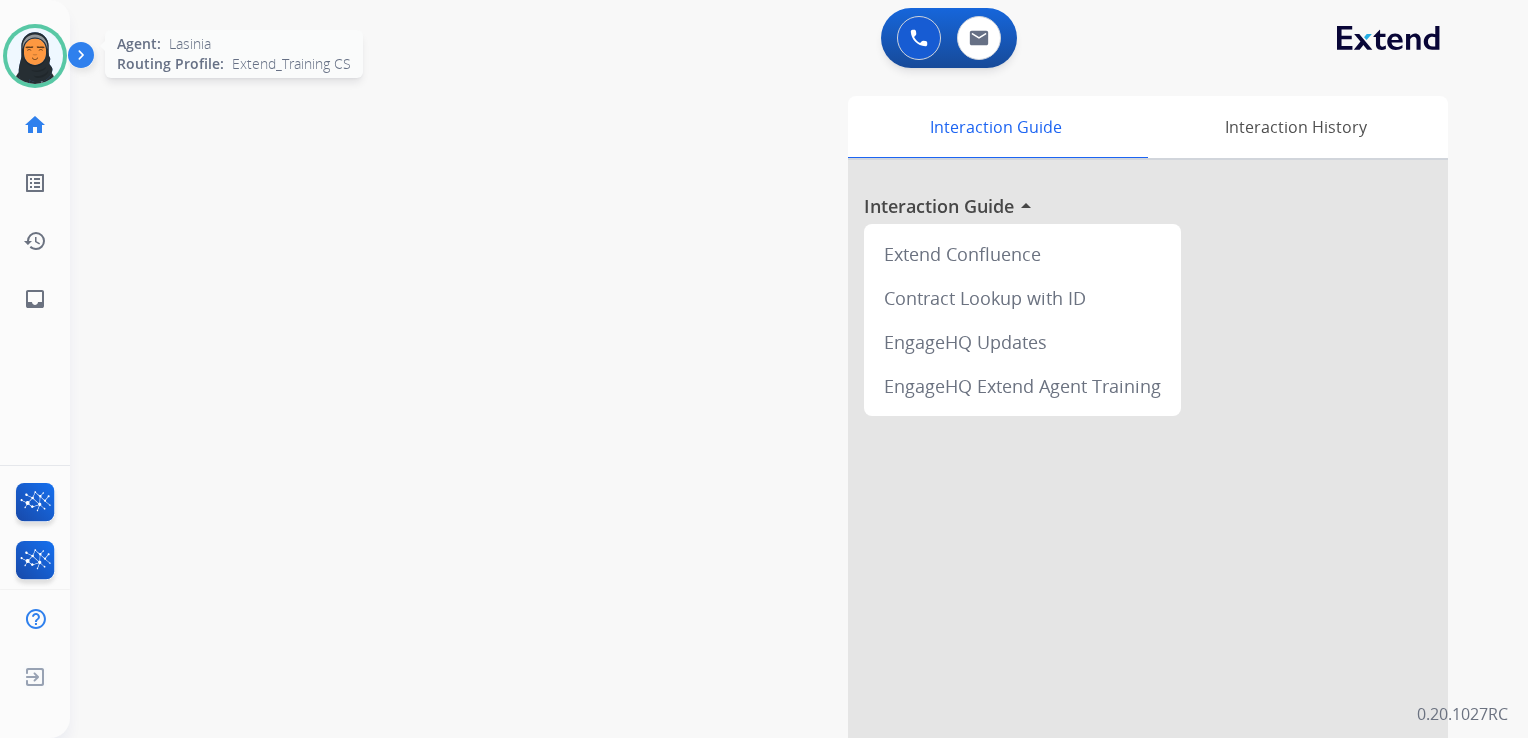 click at bounding box center [35, 56] 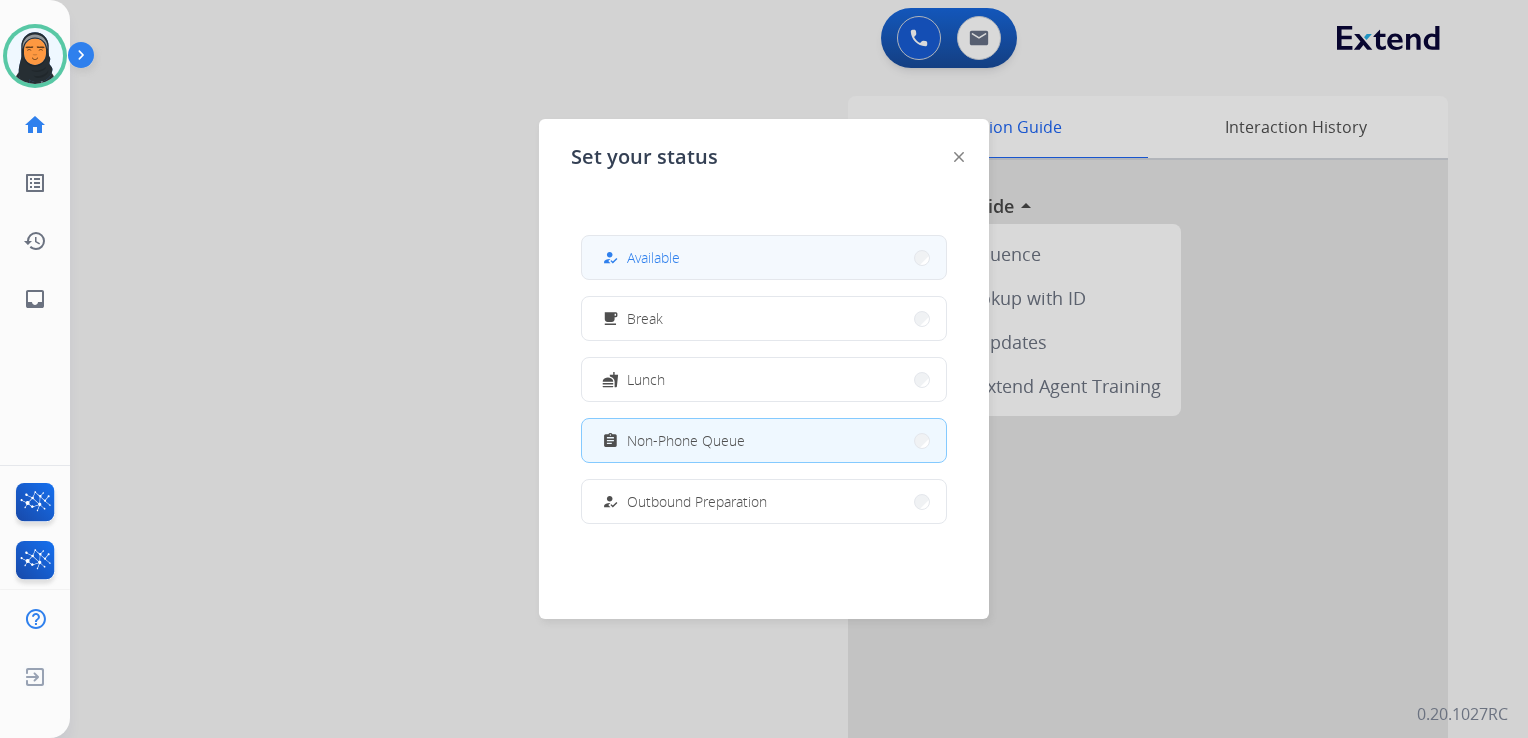 click on "how_to_reg Available free_breakfast Break fastfood Lunch assignment Non-Phone Queue how_to_reg Outbound Preparation campaign Team Huddle menu_book Training school Coaching phonelink_off System Issue login Logged In work_off Offline" at bounding box center (764, 379) 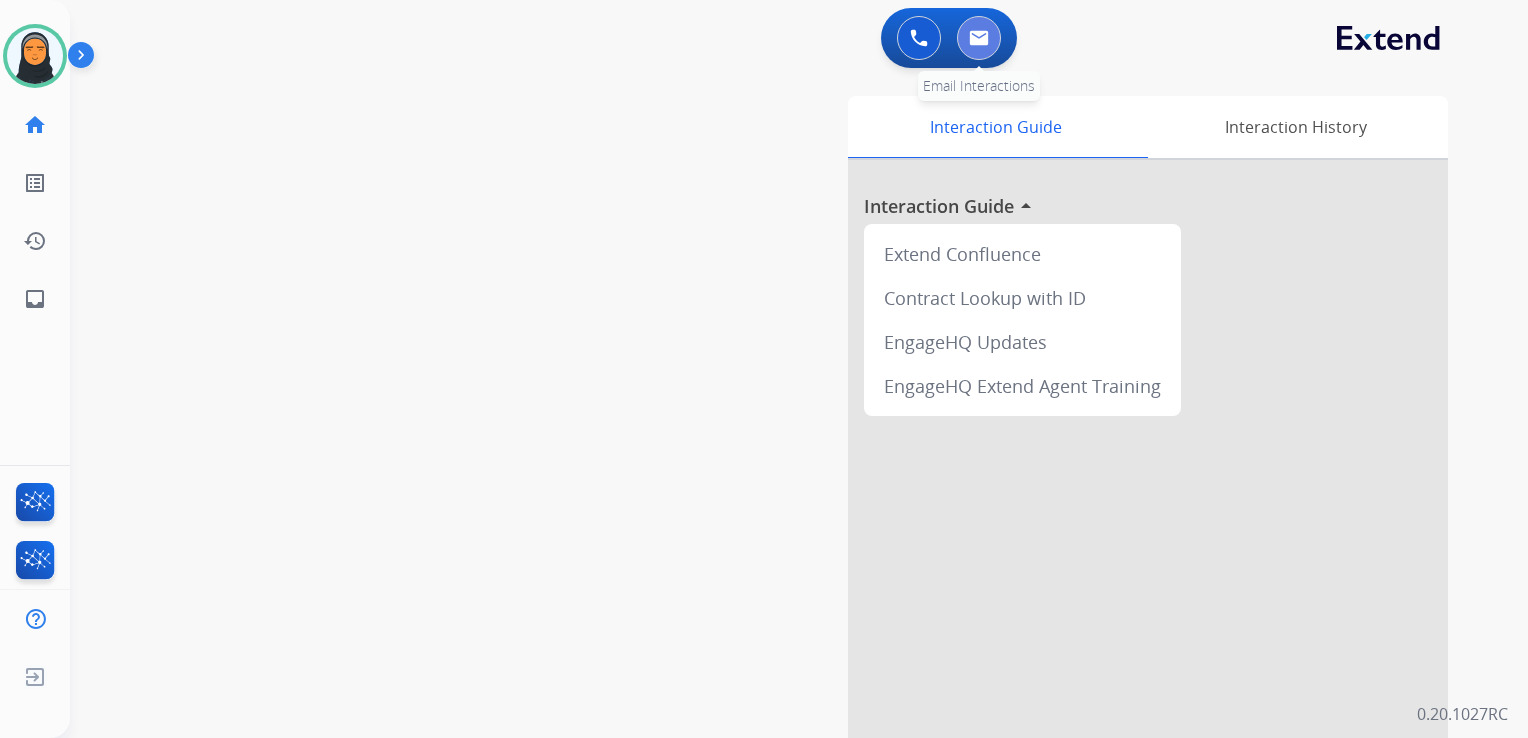 click at bounding box center [979, 38] 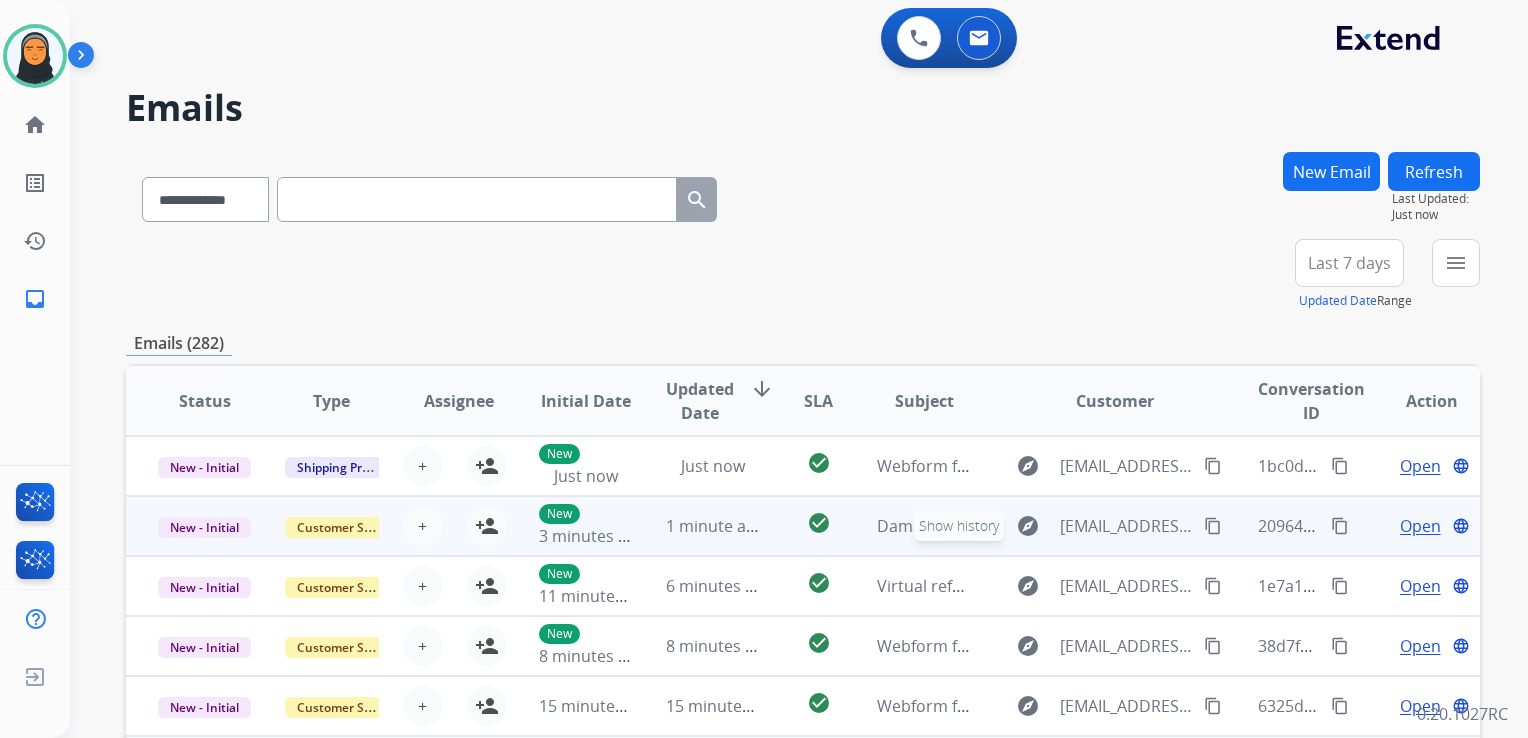 scroll, scrollTop: 1, scrollLeft: 0, axis: vertical 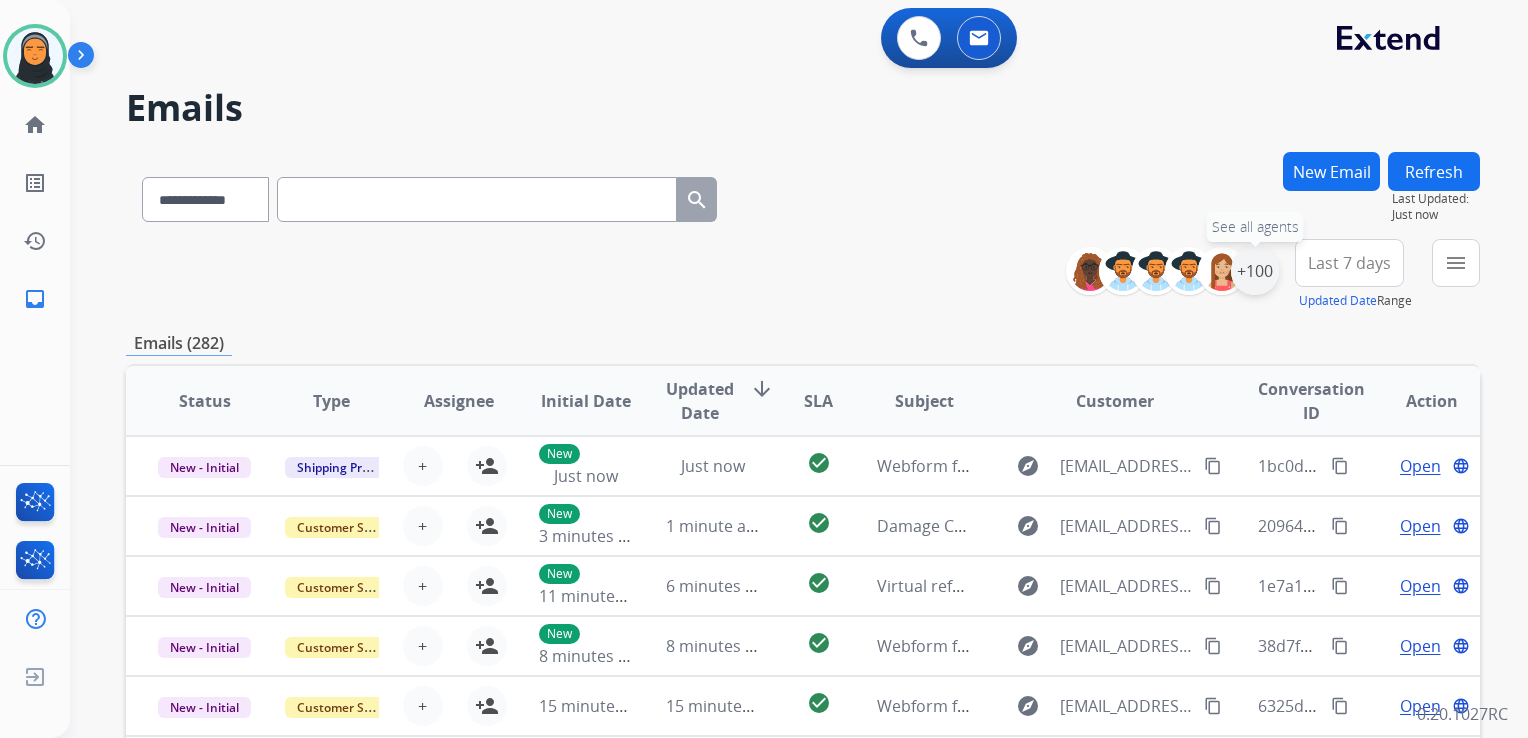 click on "+100" at bounding box center (1255, 271) 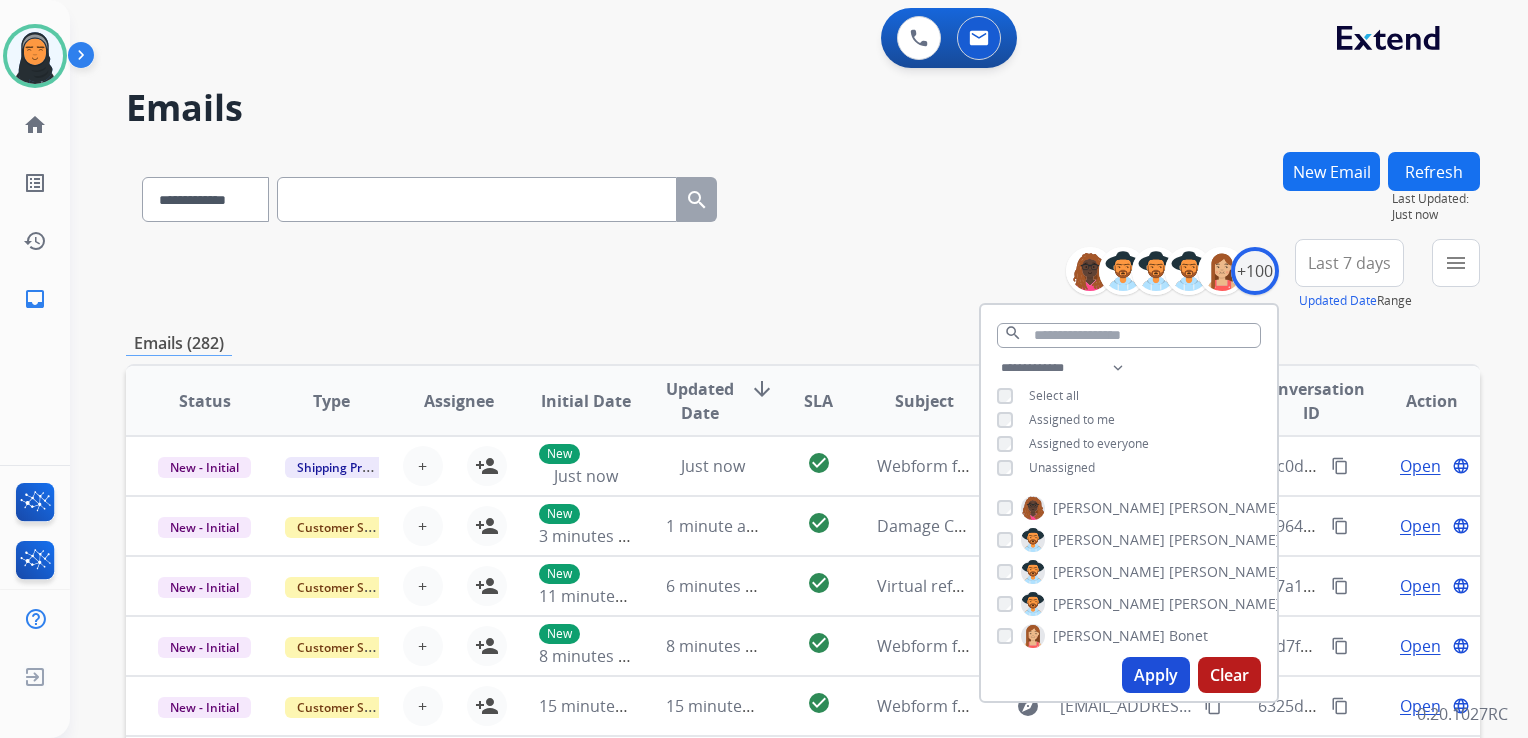 click on "**********" at bounding box center (803, 195) 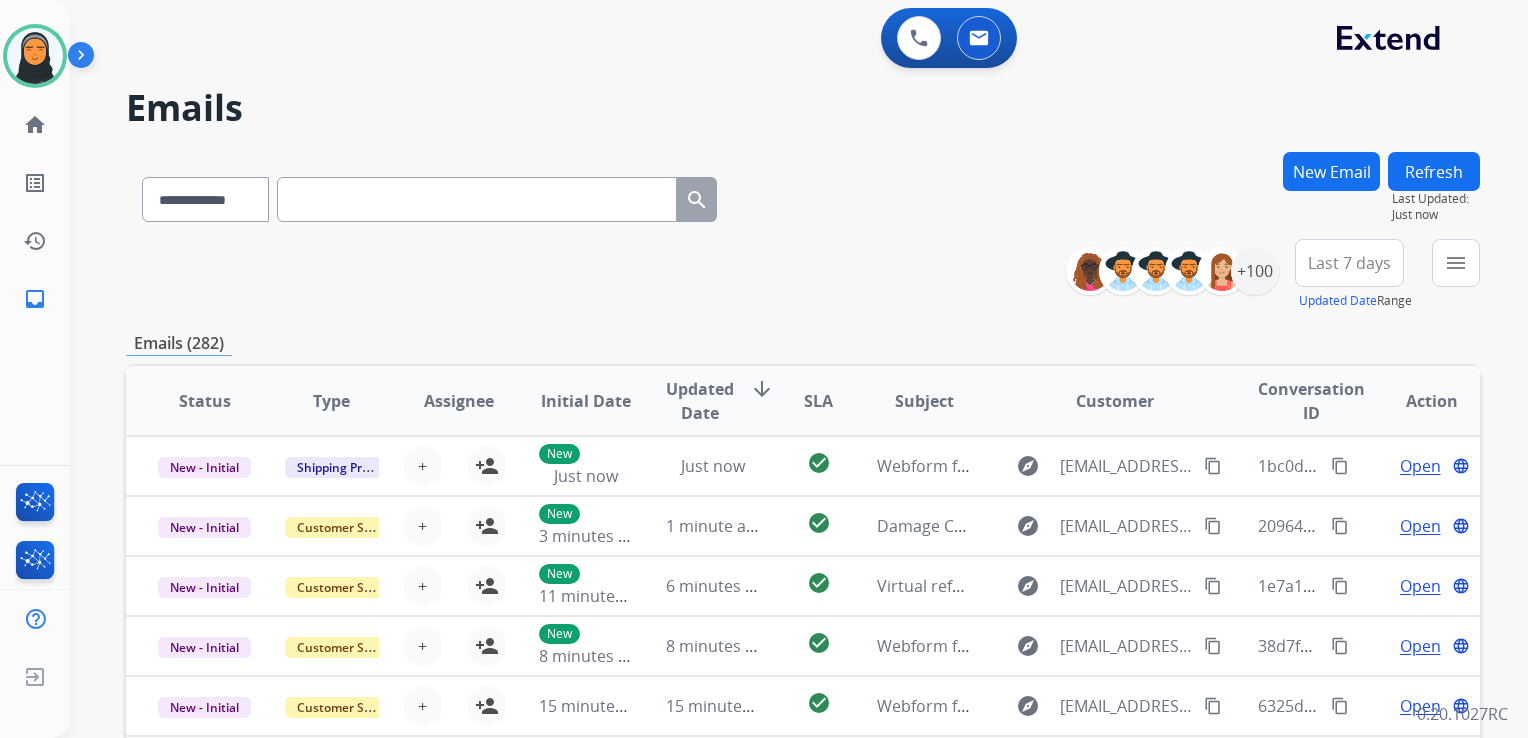 click on "Emails" at bounding box center [803, 108] 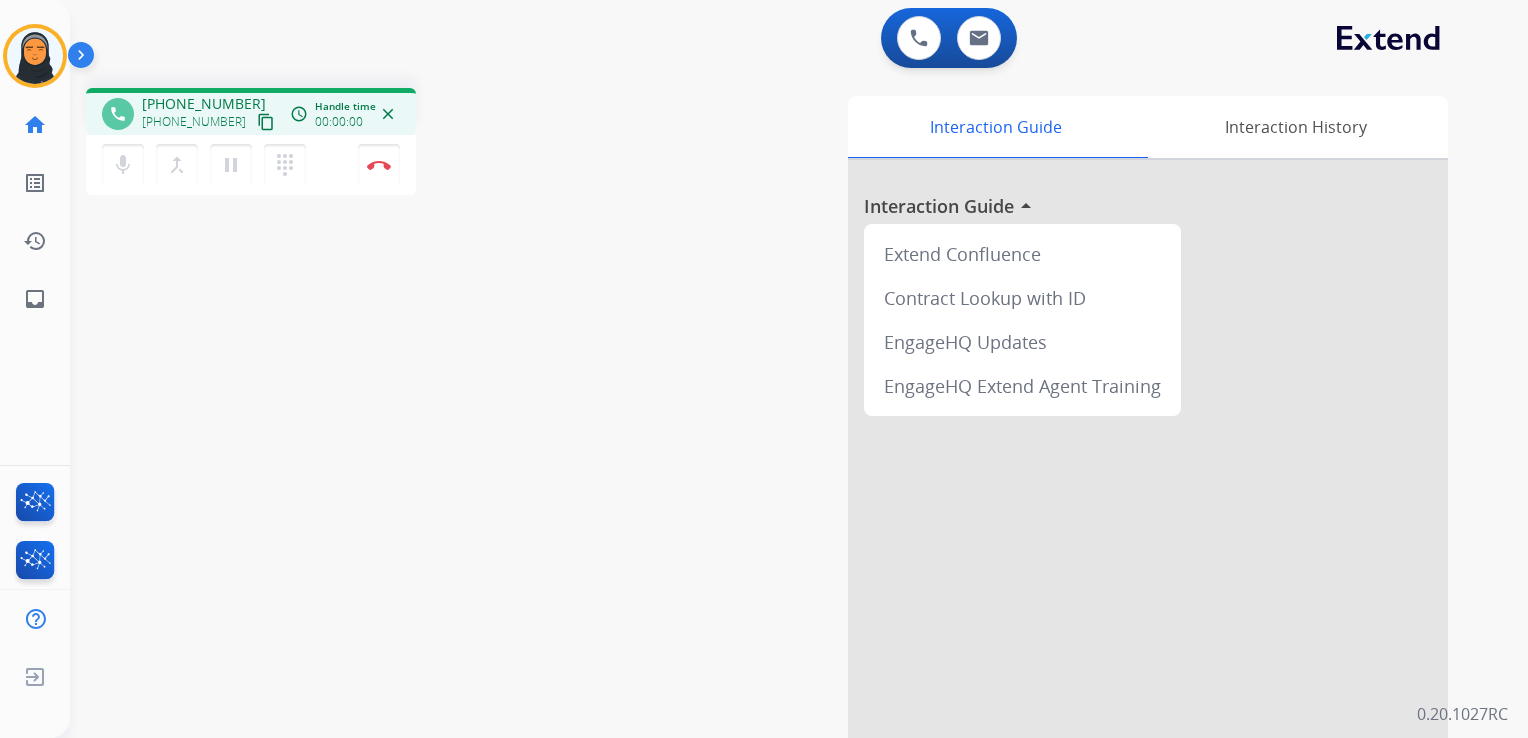 click on "content_copy" at bounding box center (266, 122) 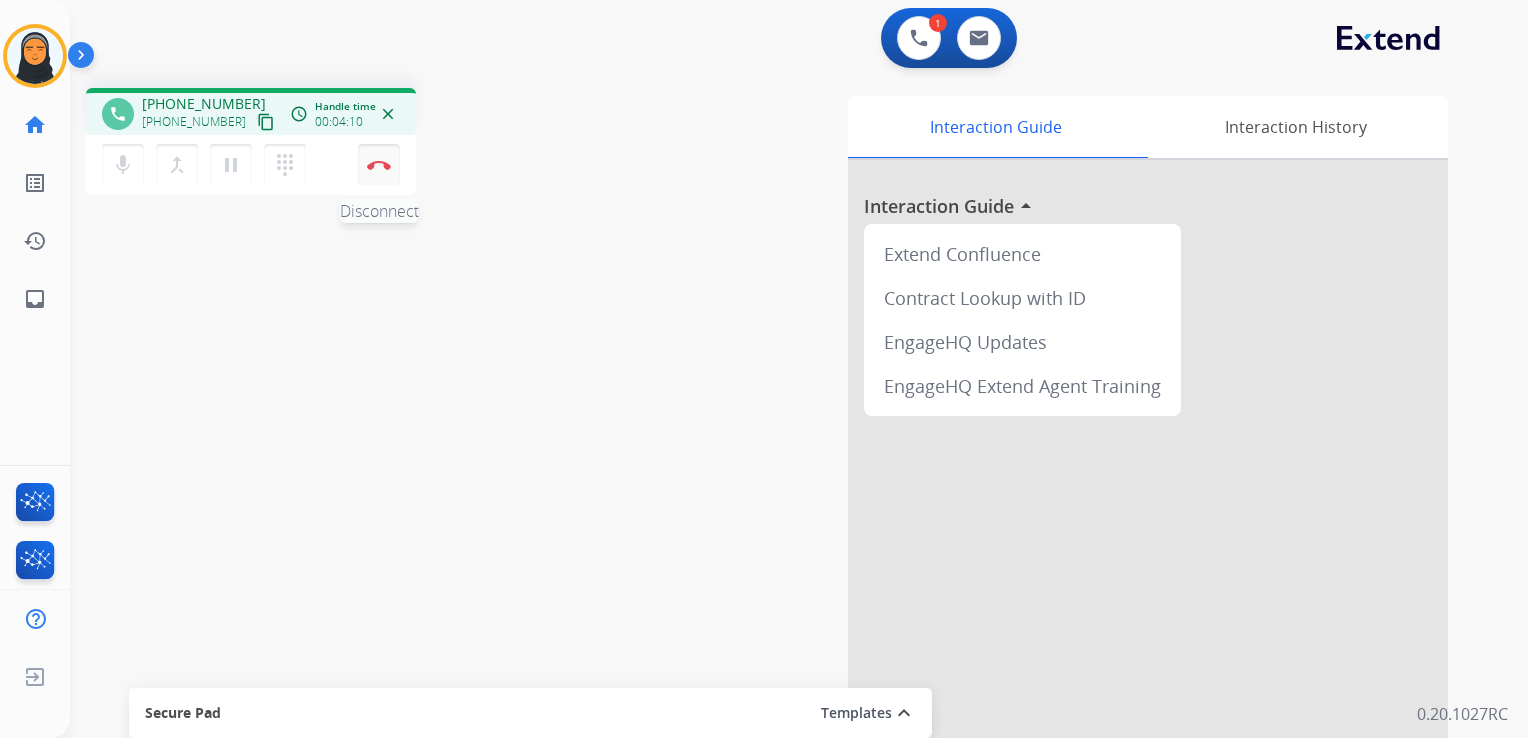 click on "Disconnect" at bounding box center (379, 165) 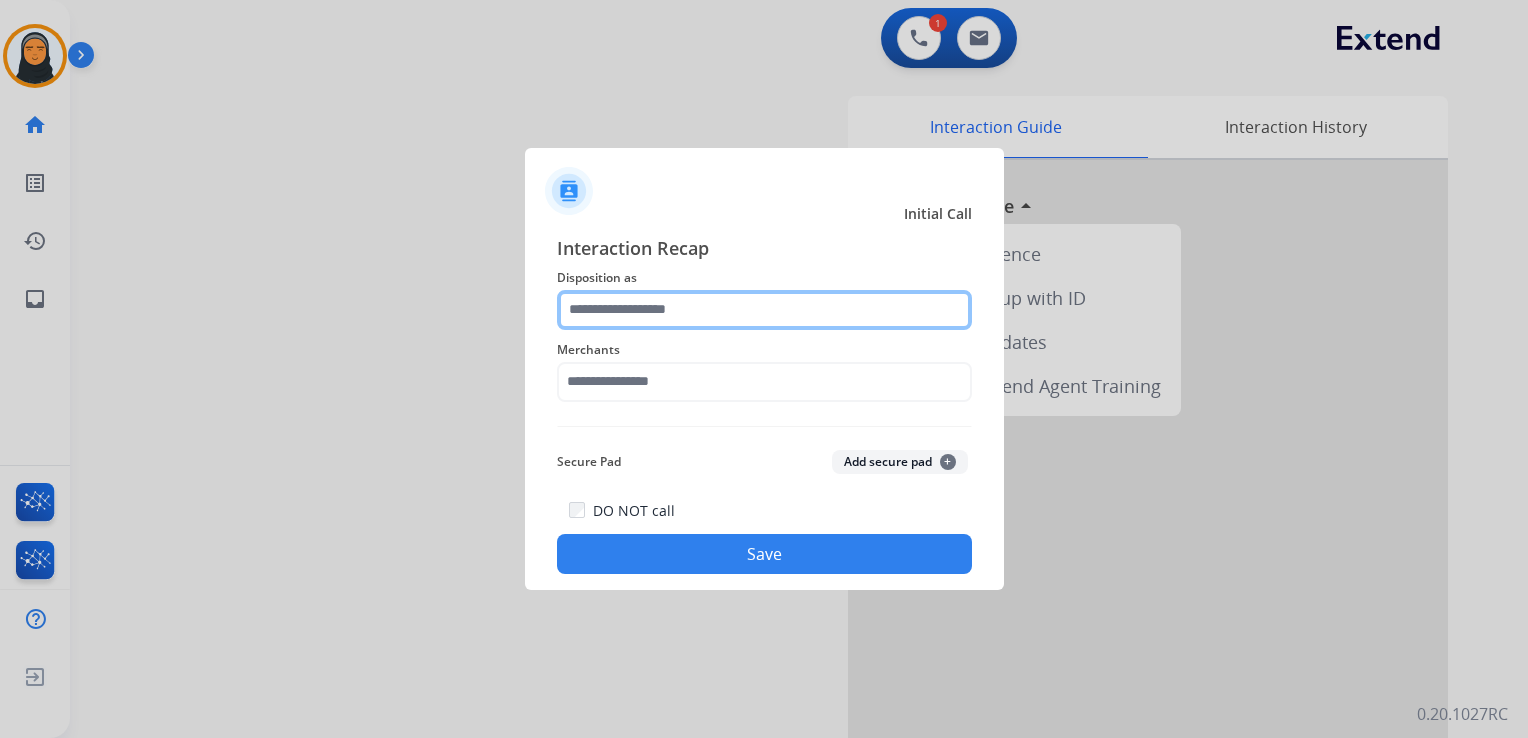 click 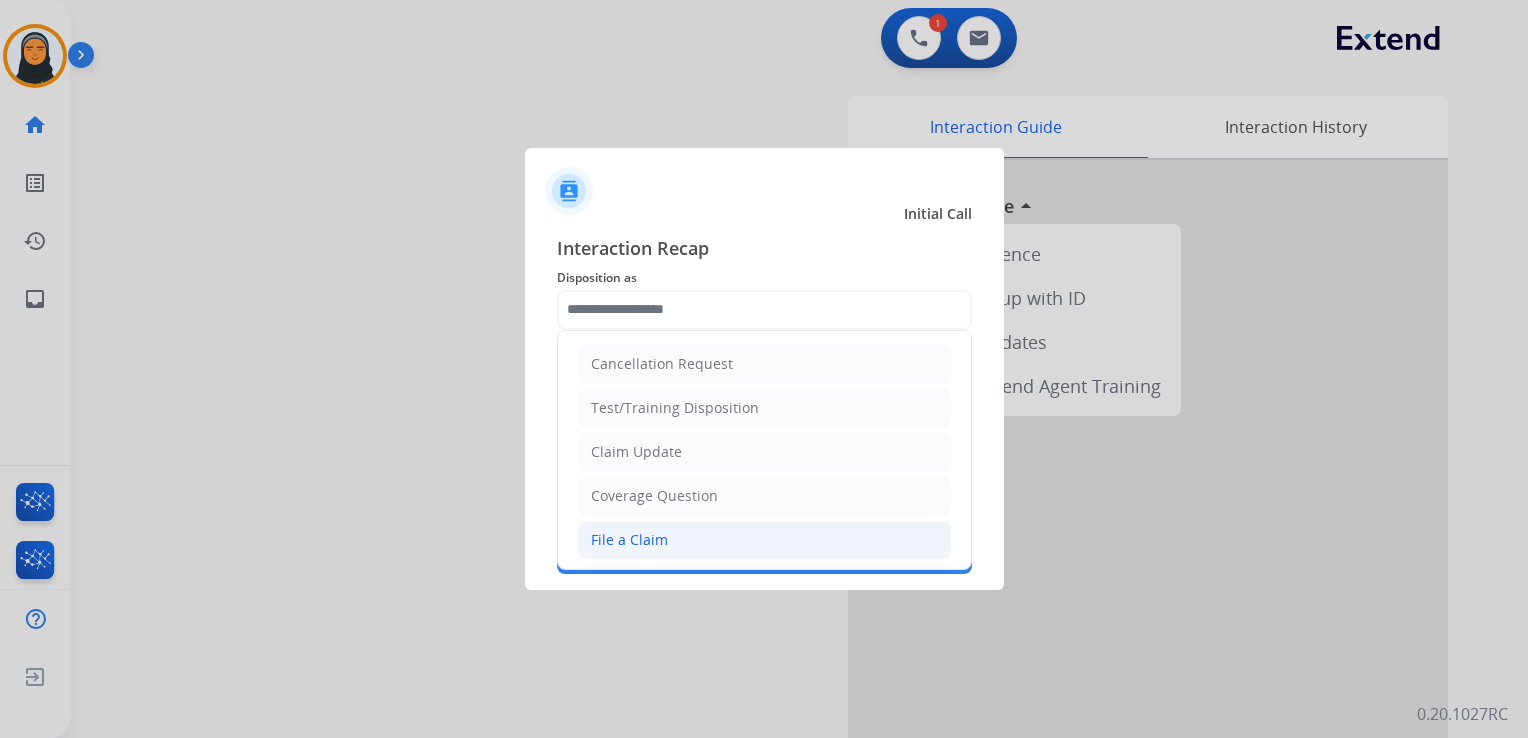 click on "File a Claim" 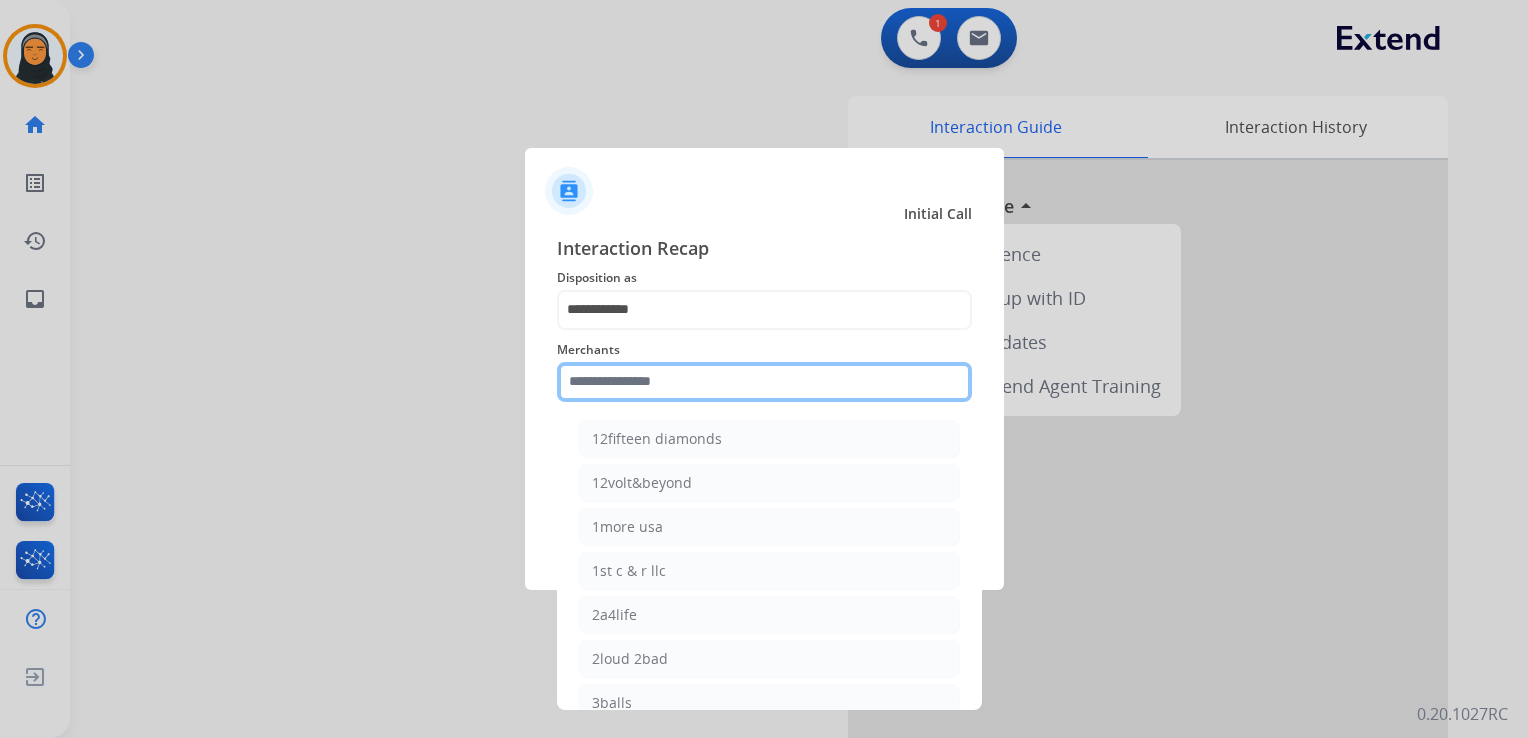 click 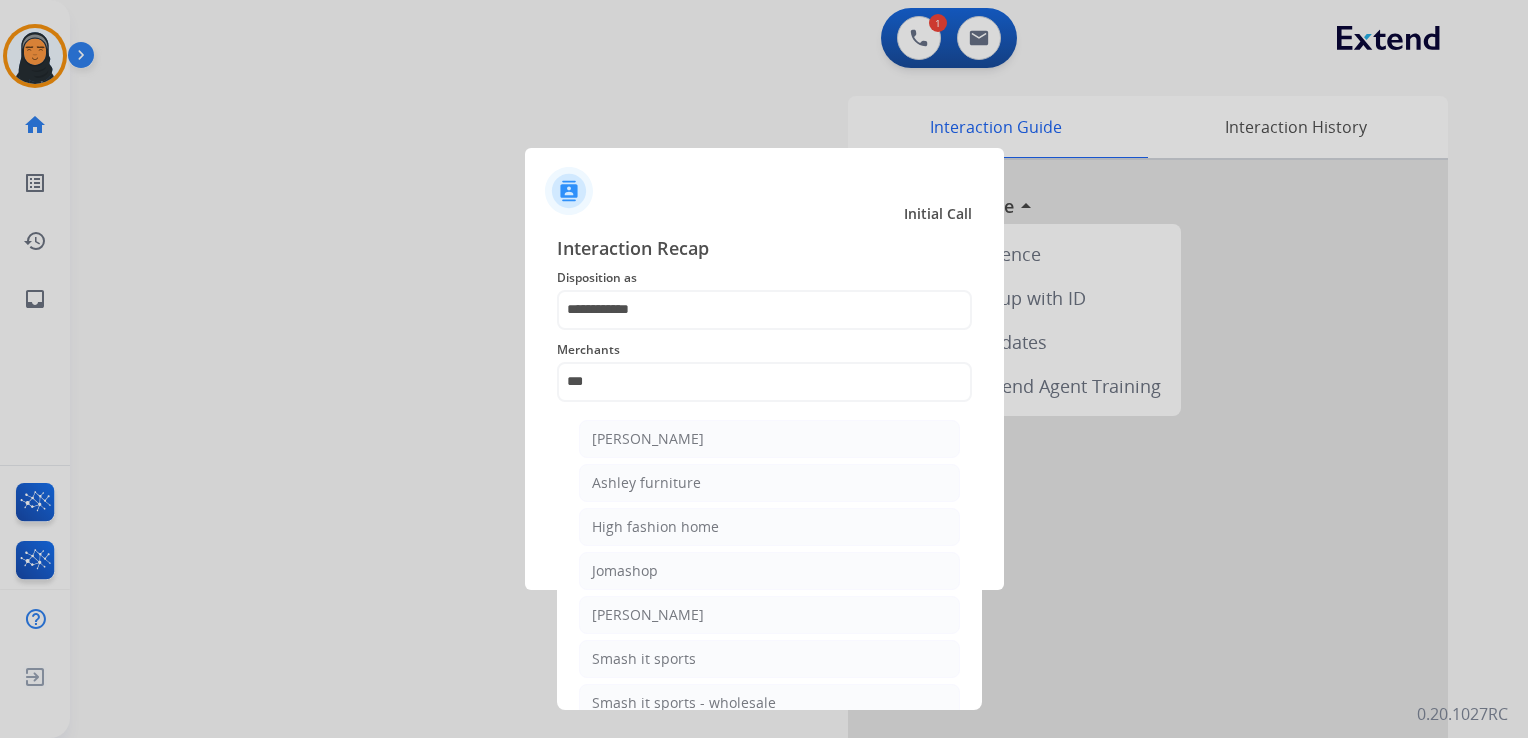 click on "[PERSON_NAME]" 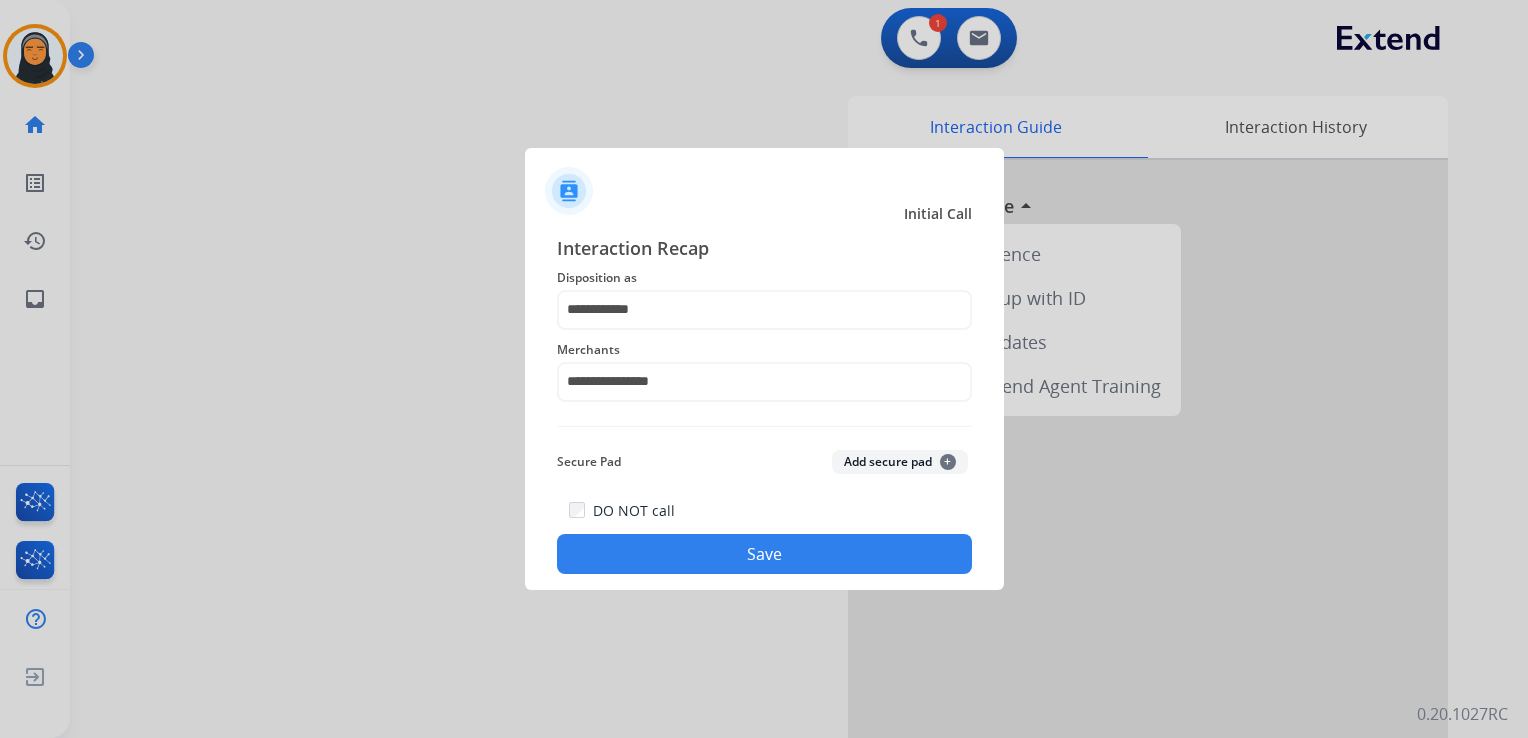 click on "Save" 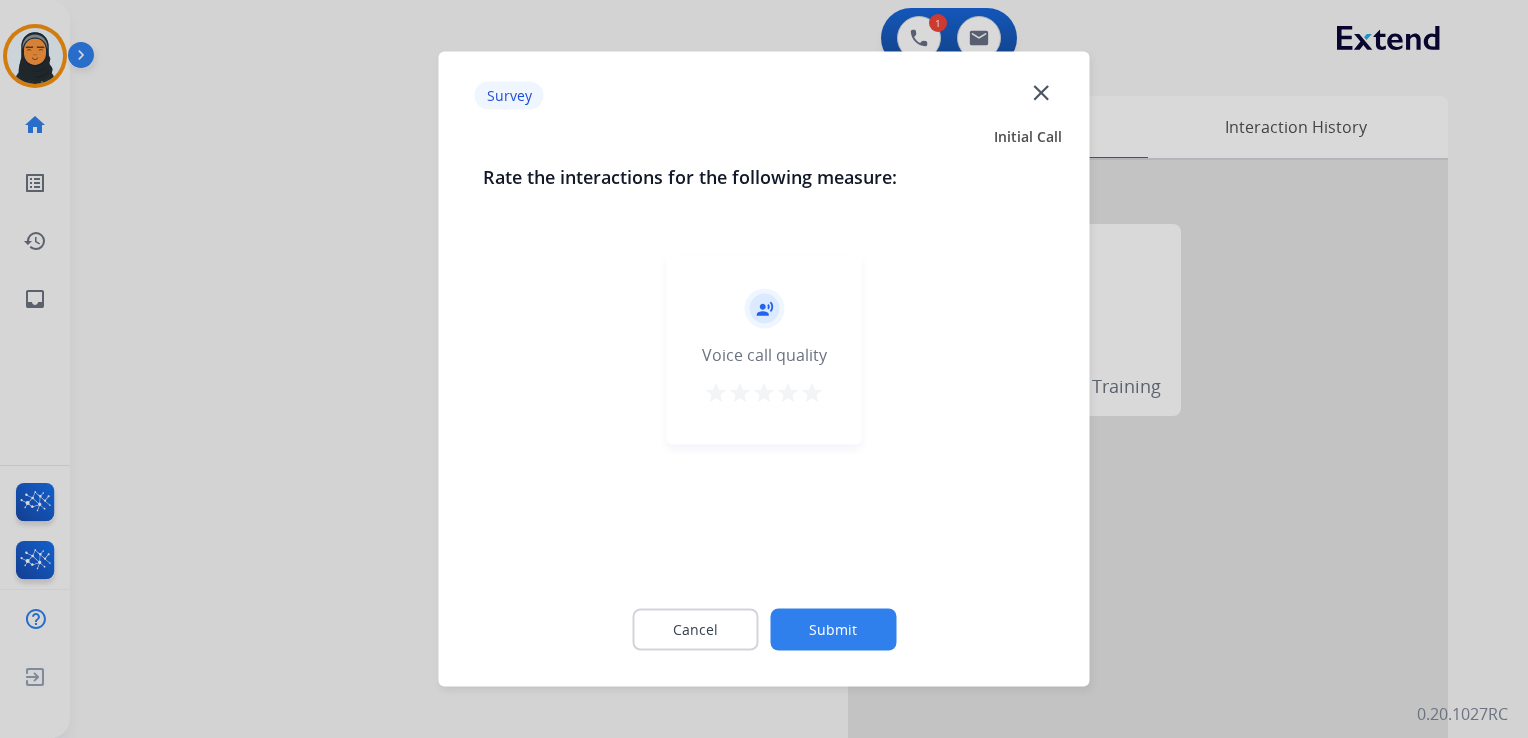 click on "star" at bounding box center (812, 393) 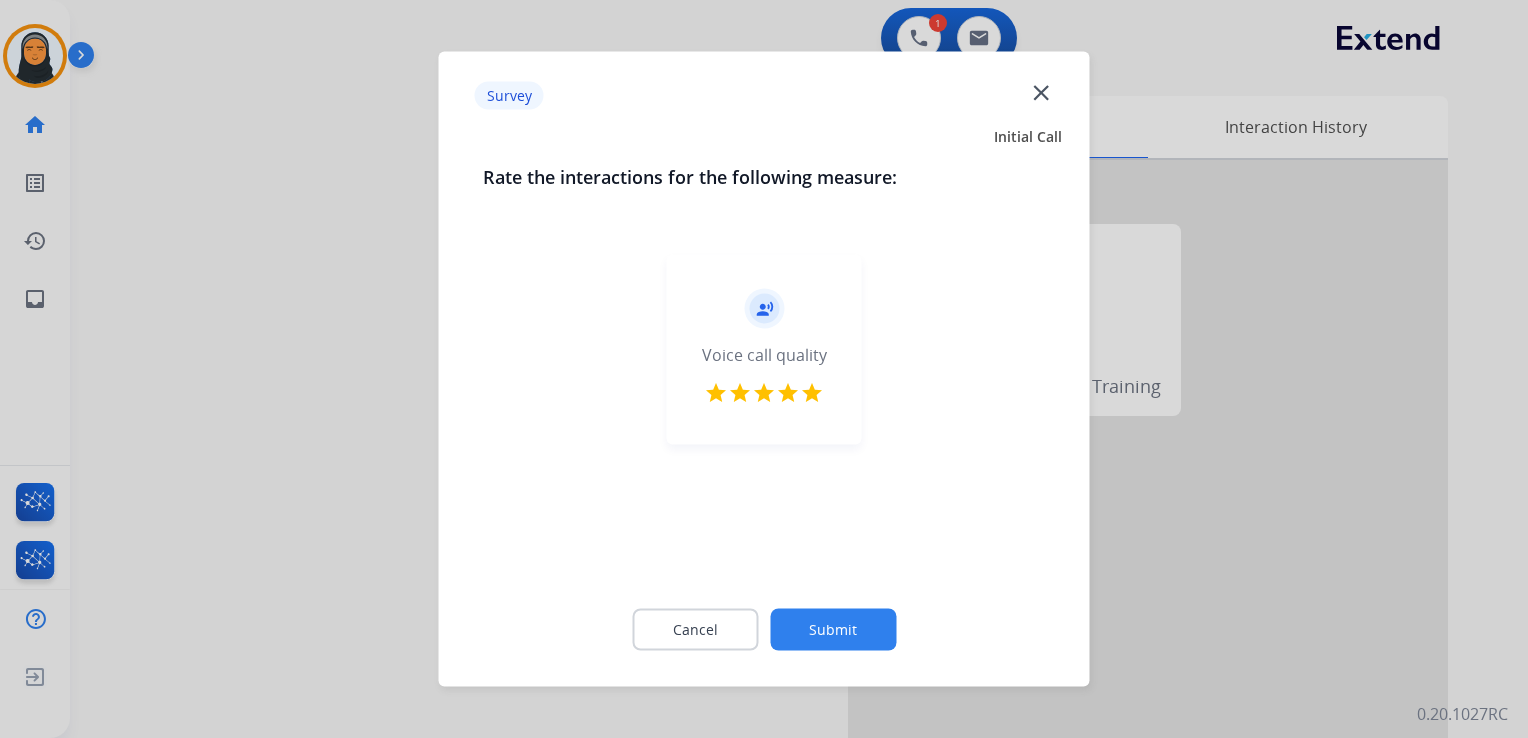click on "Submit" 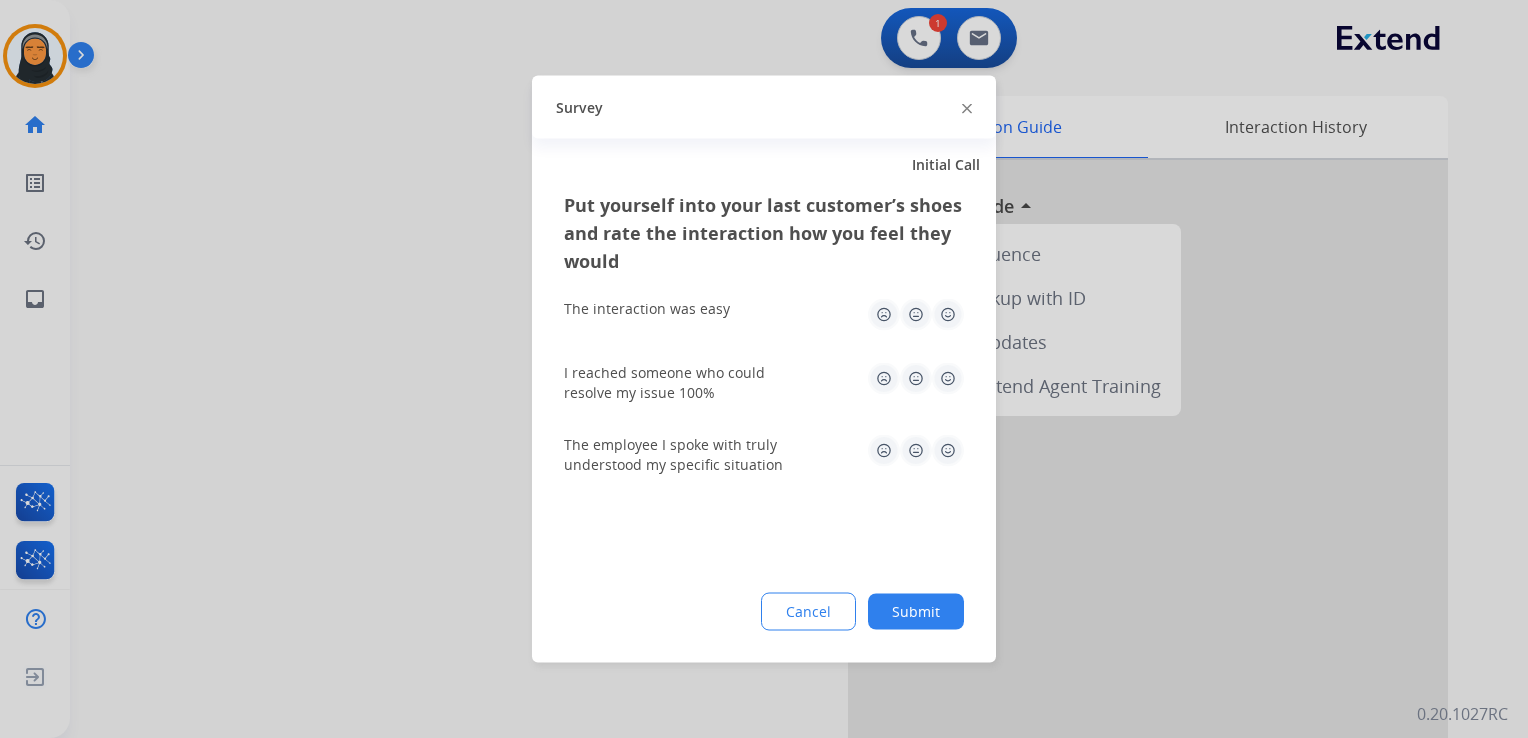 click 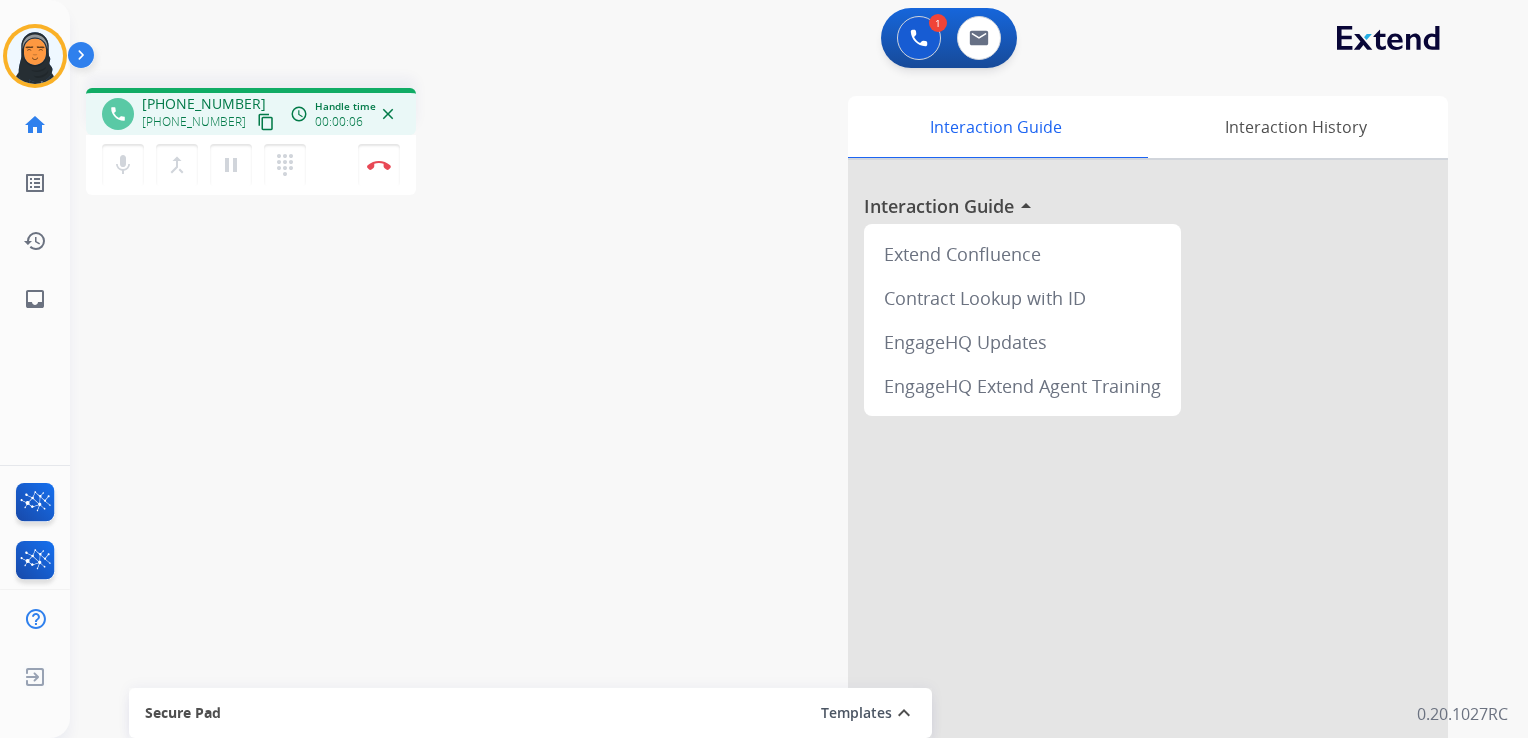 click on "content_copy" at bounding box center [266, 122] 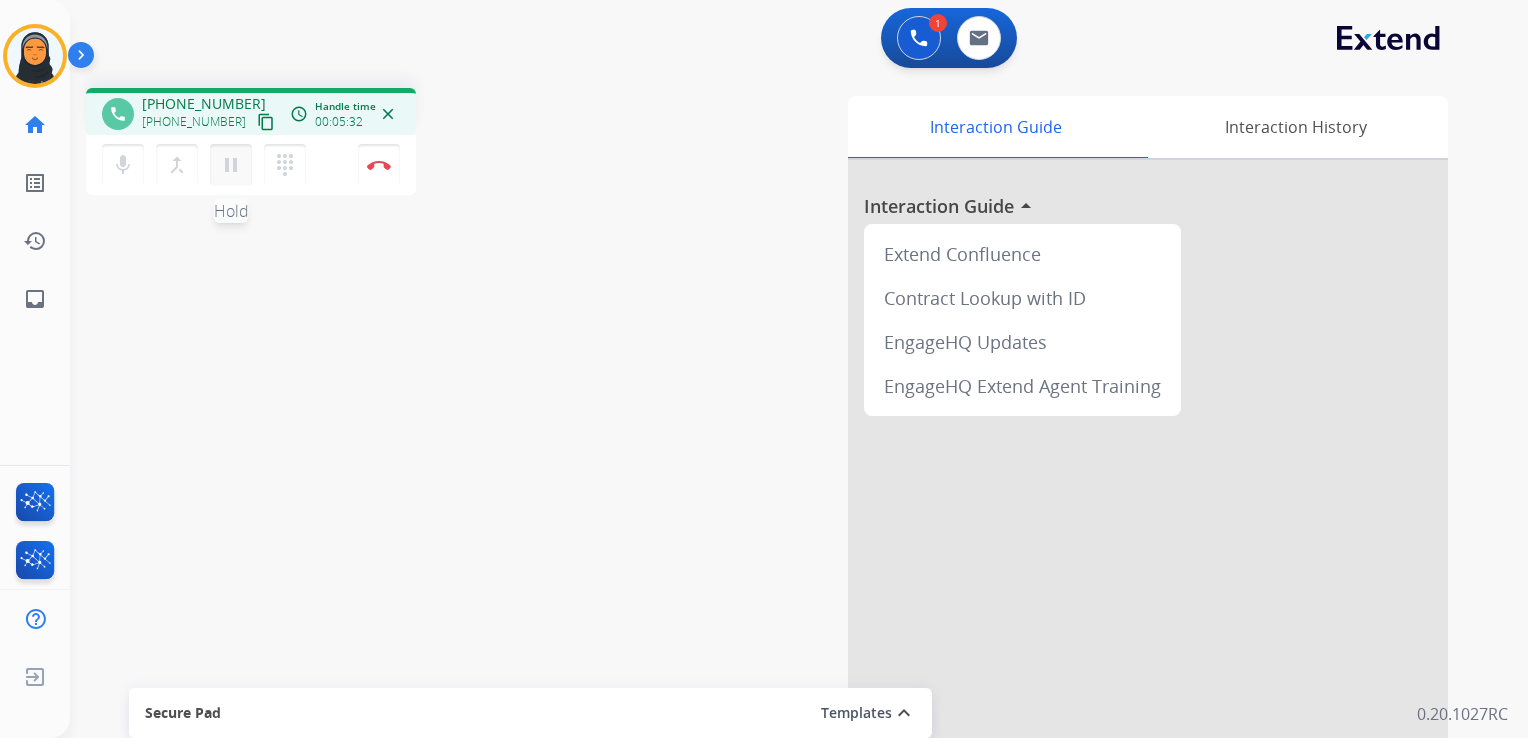 click on "pause" at bounding box center [231, 165] 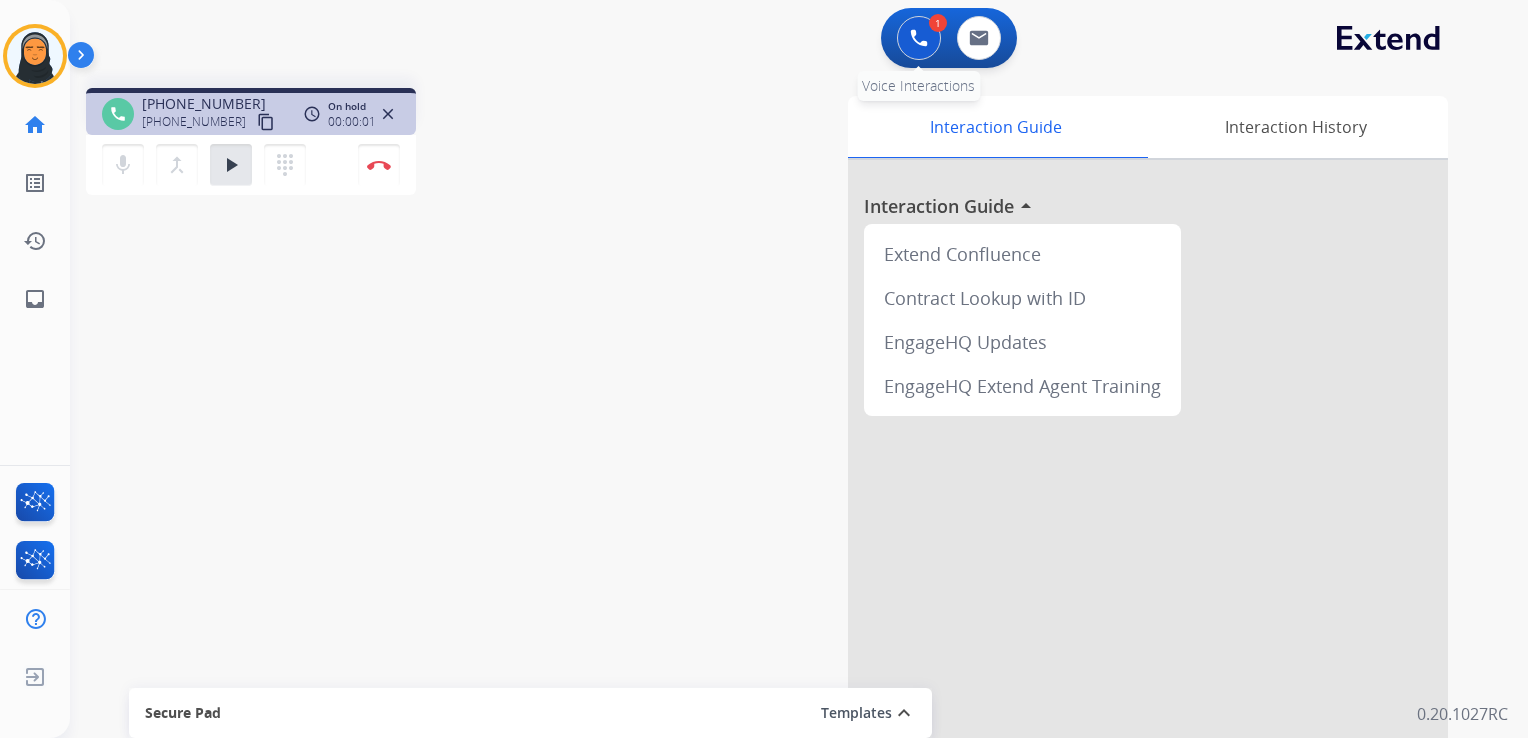 click at bounding box center (919, 38) 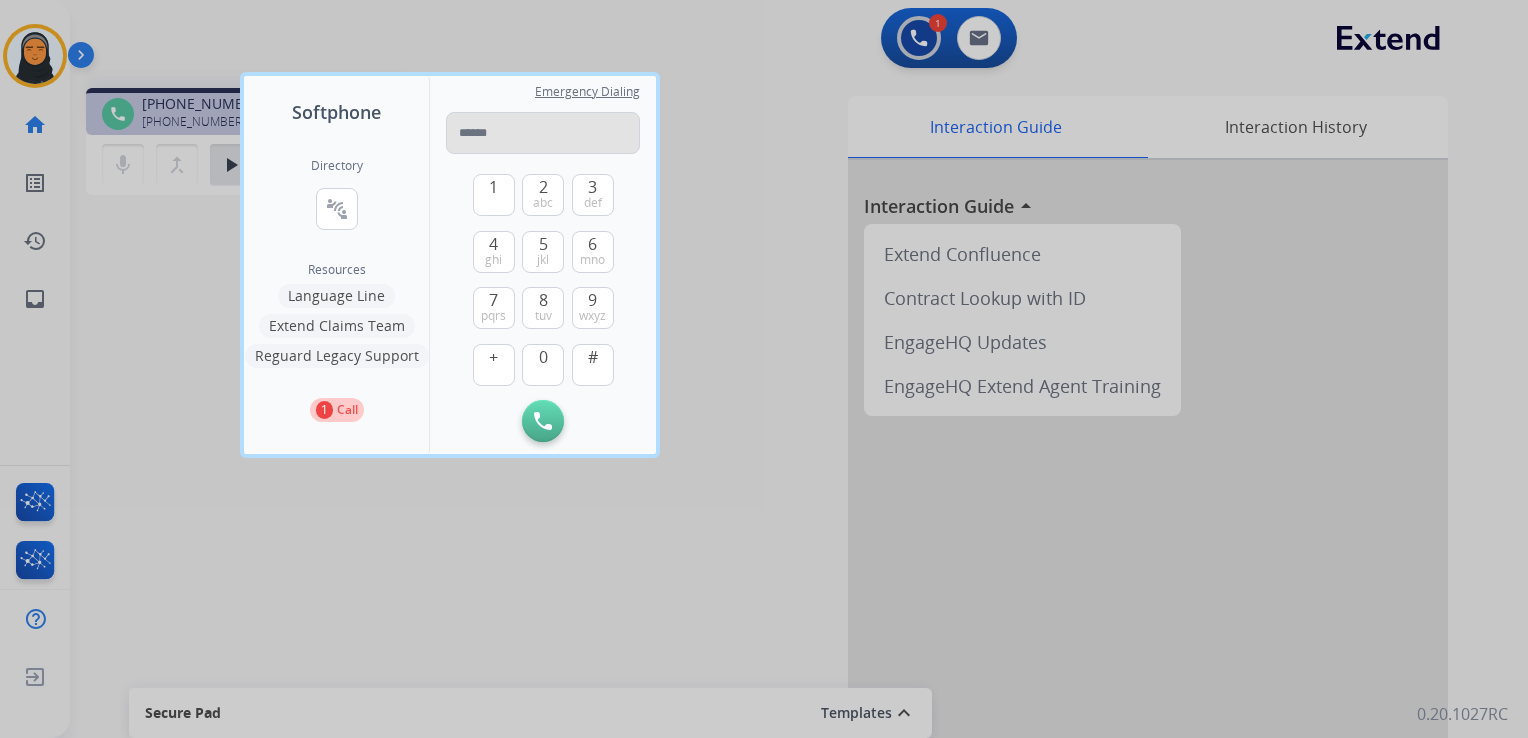 click at bounding box center (543, 133) 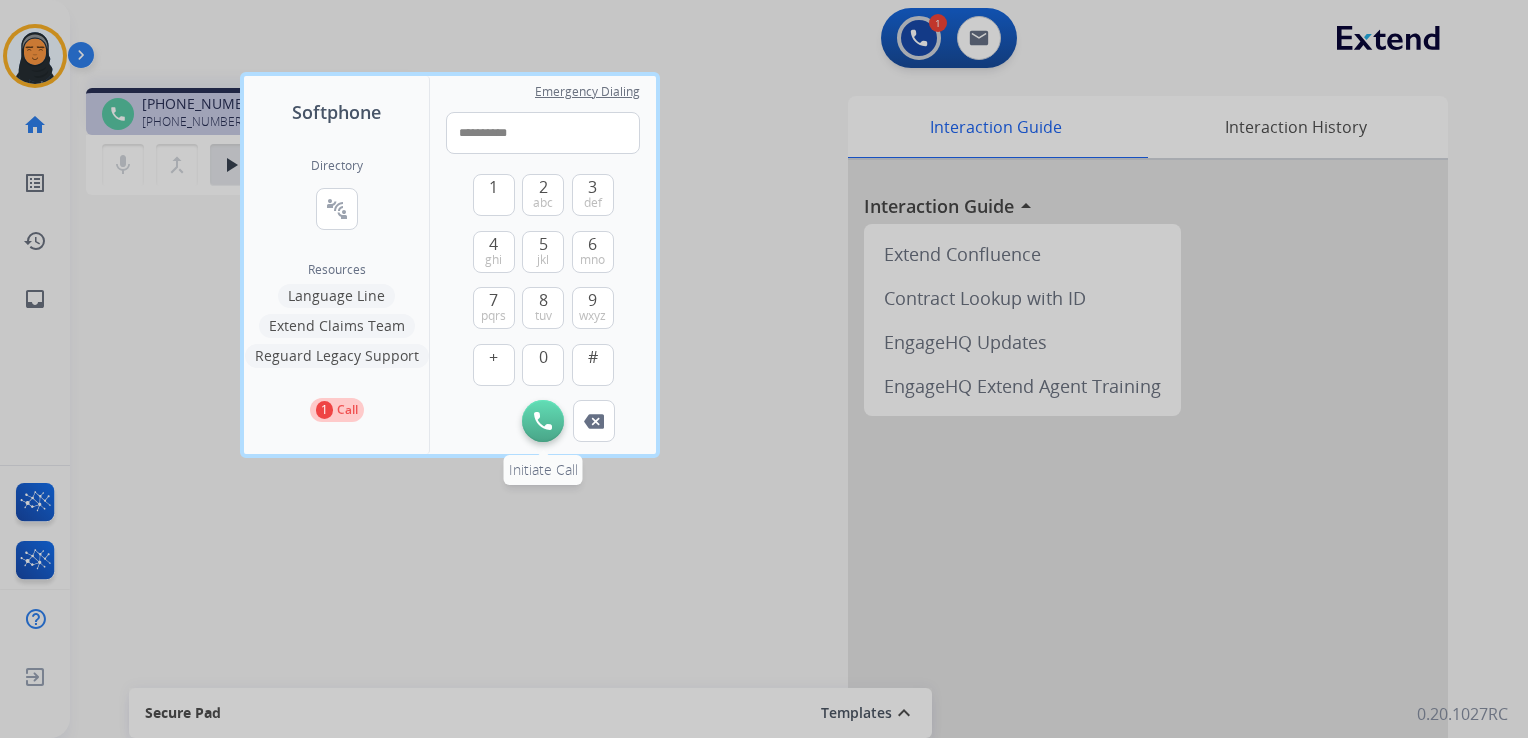 type on "**********" 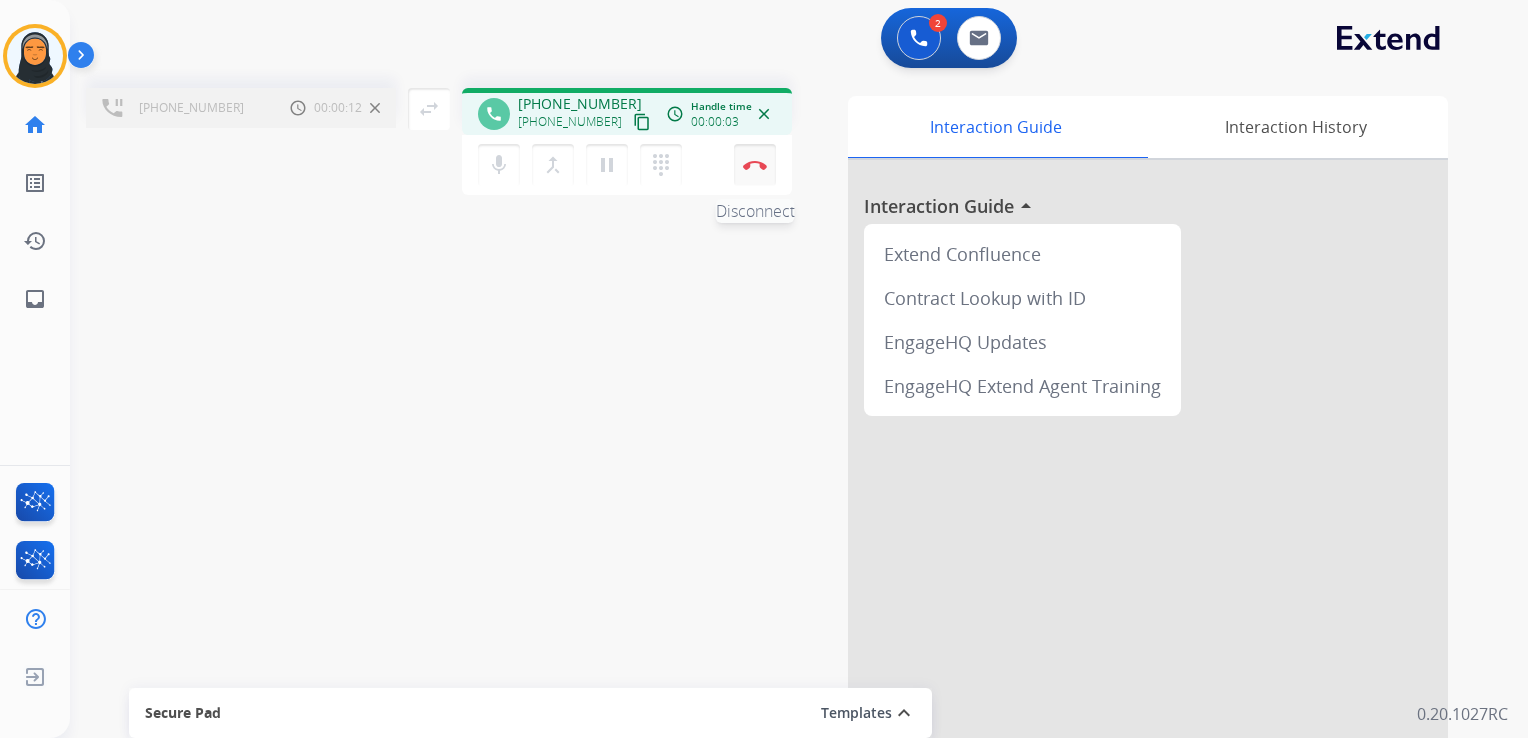 click on "Disconnect" at bounding box center [755, 165] 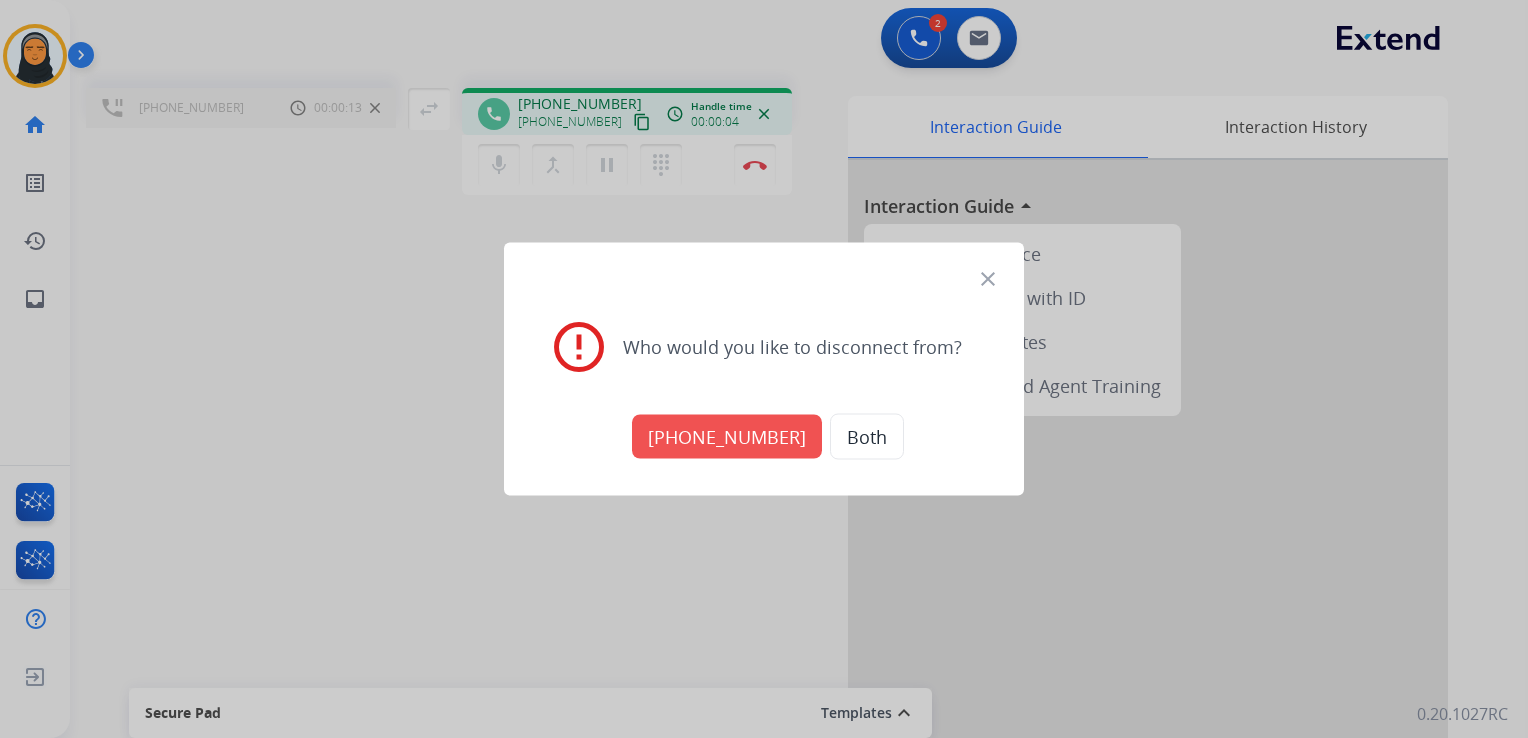 click on "+18442421885" at bounding box center (727, 437) 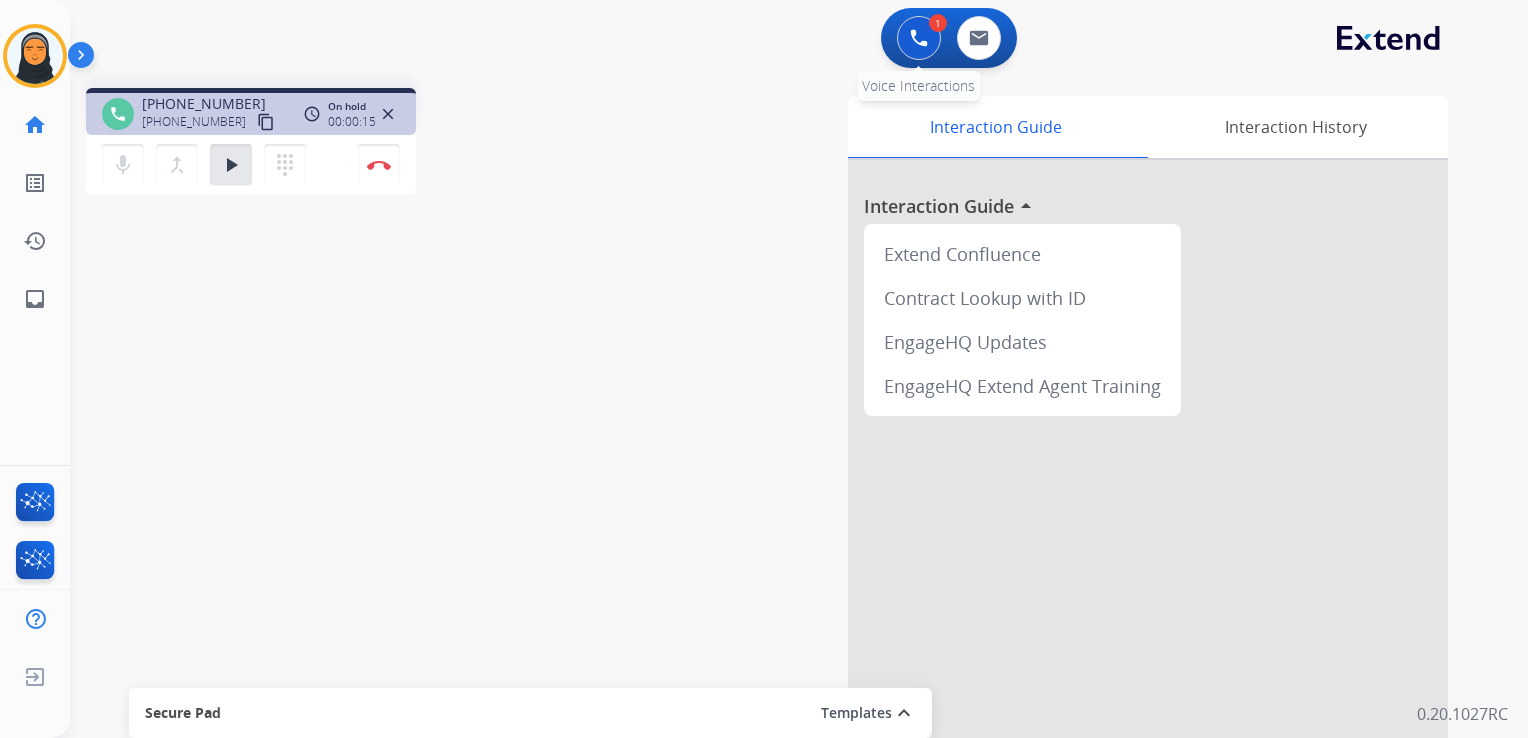 click at bounding box center (919, 38) 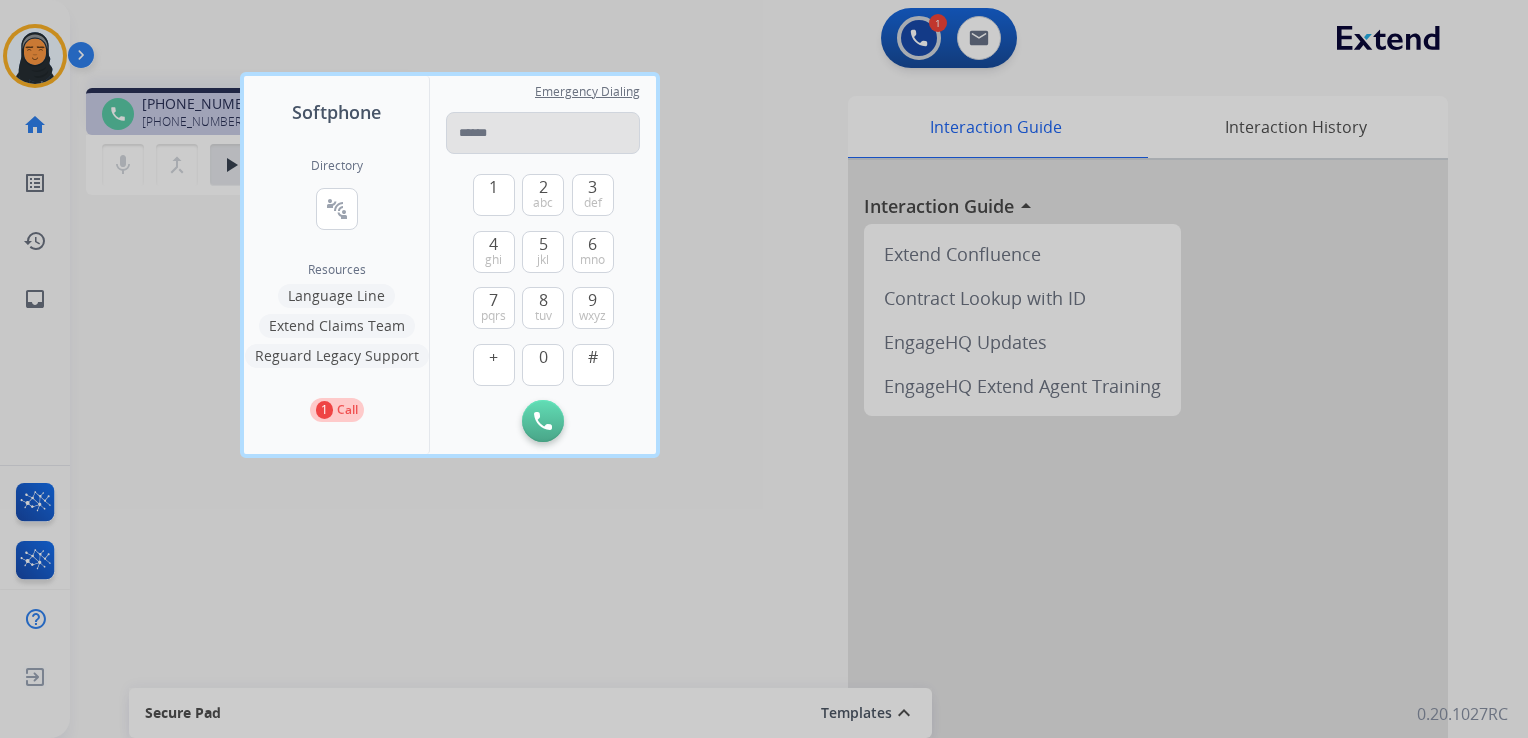 click at bounding box center (543, 133) 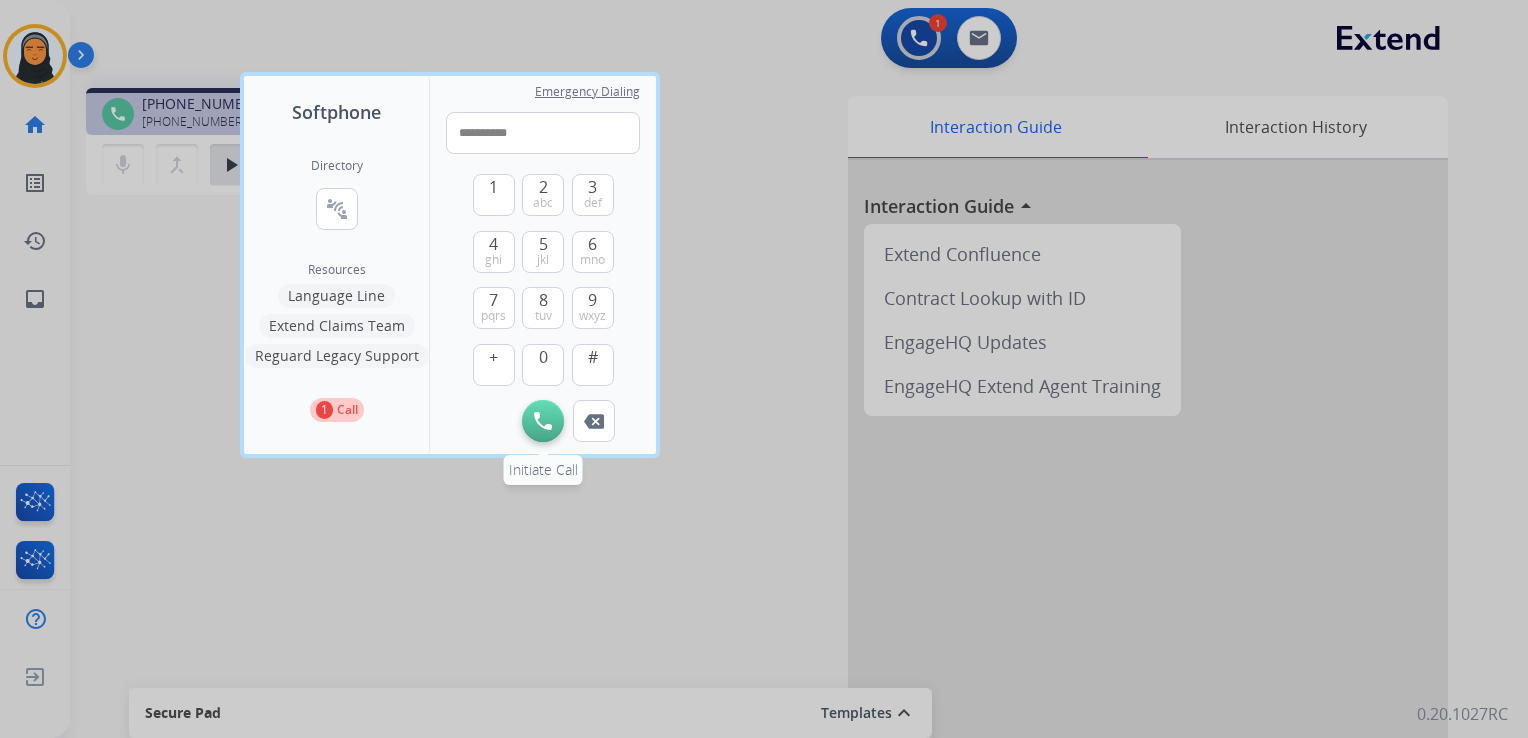 type on "**********" 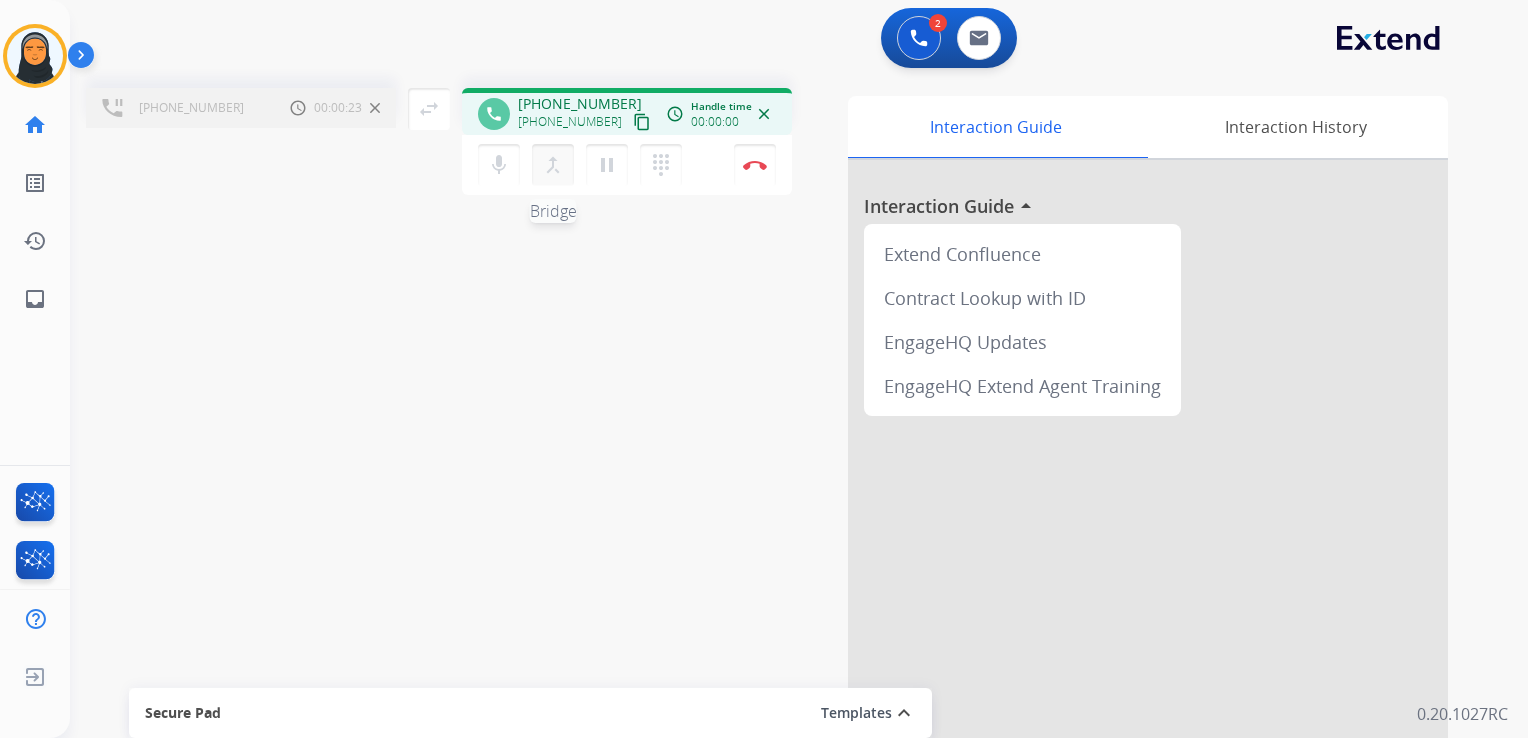 click on "merge_type Bridge" at bounding box center (553, 165) 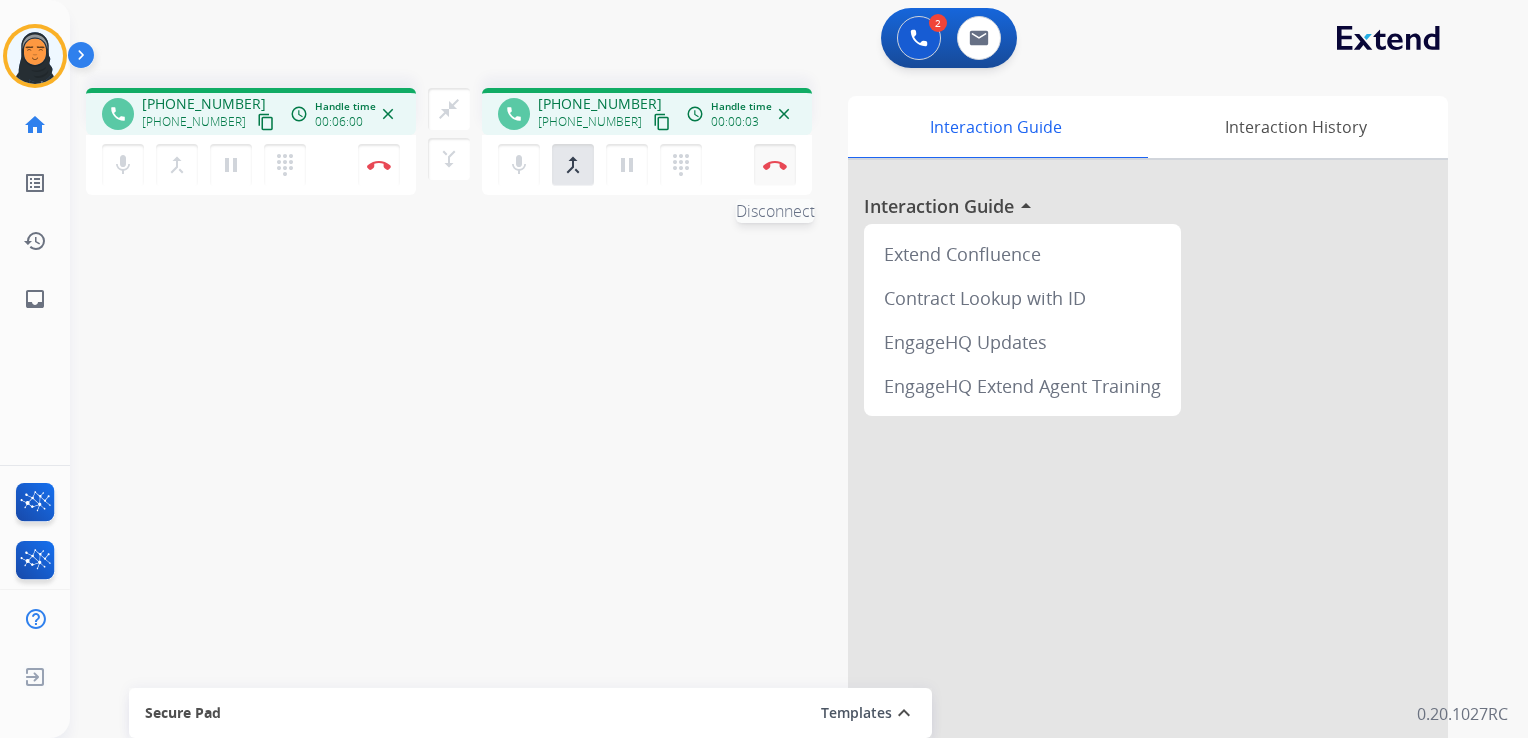 click at bounding box center [379, 165] 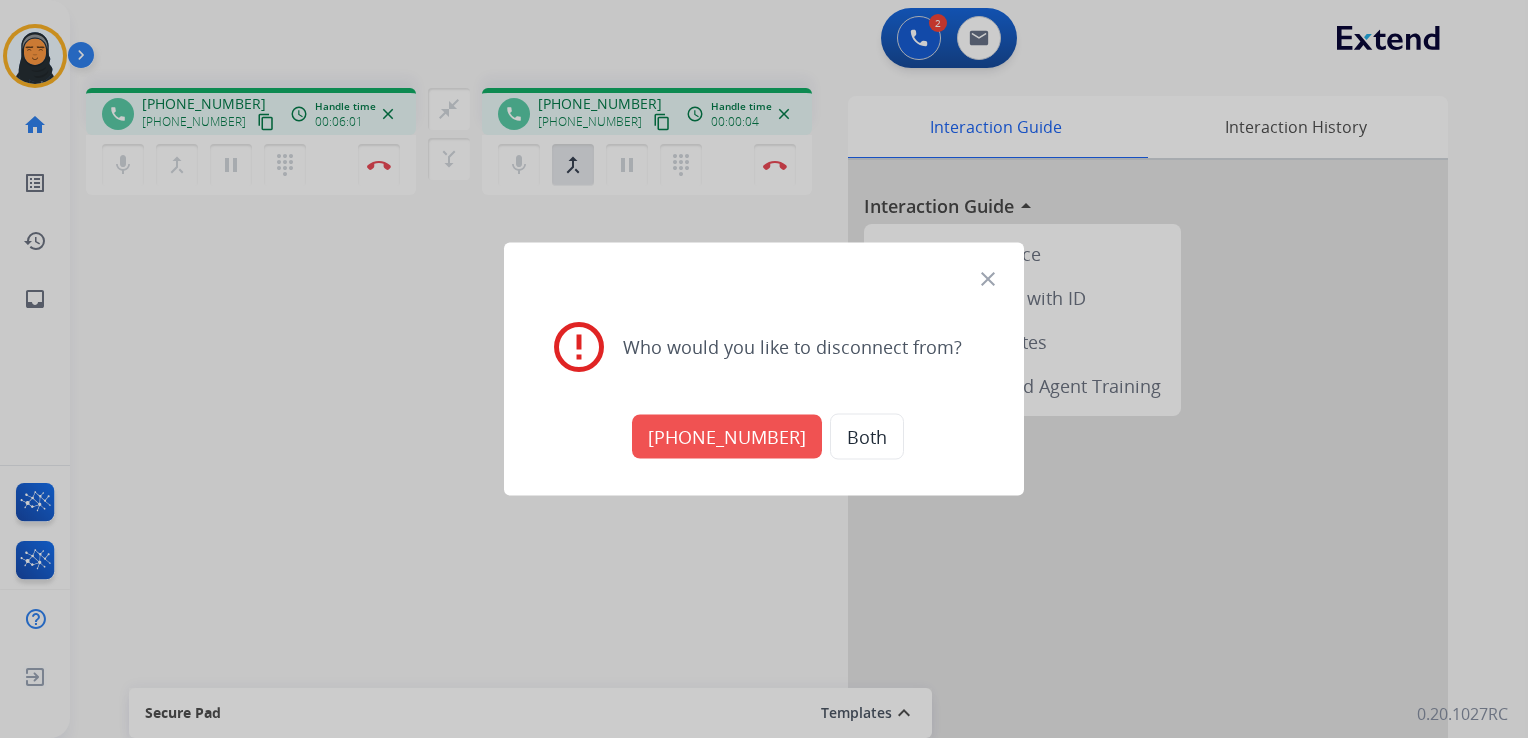 click on "+18442421885" at bounding box center [727, 437] 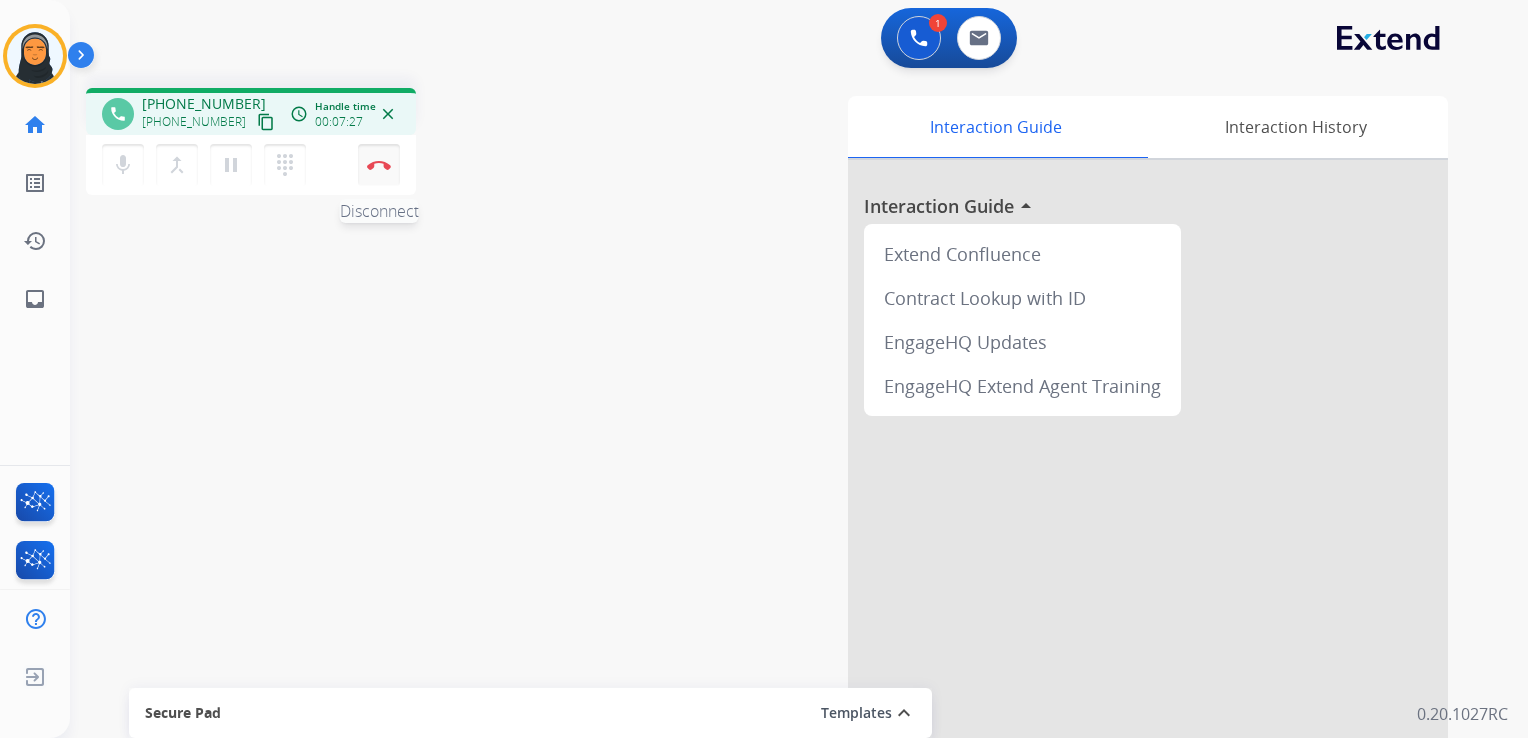 click on "Disconnect" at bounding box center (379, 165) 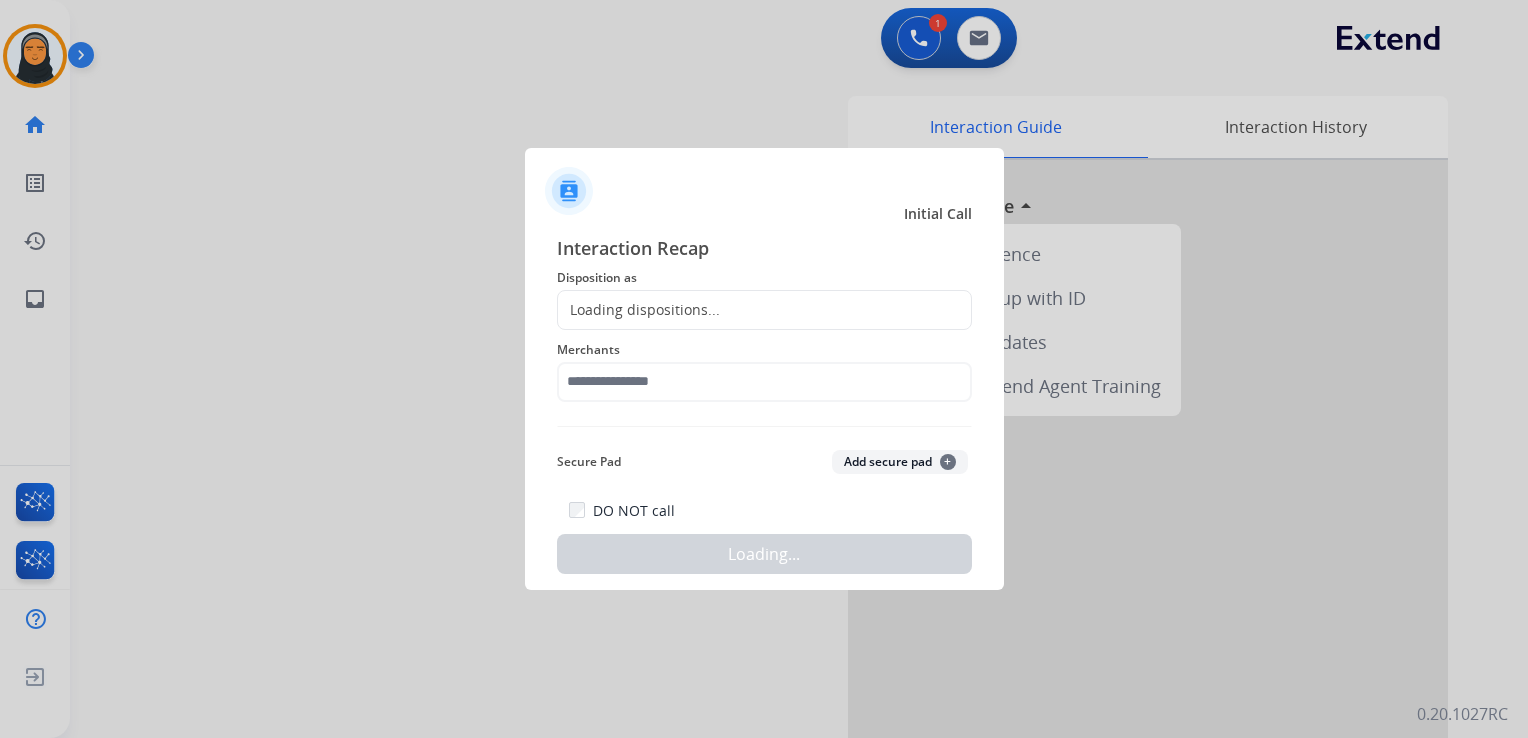 click on "Loading dispositions..." 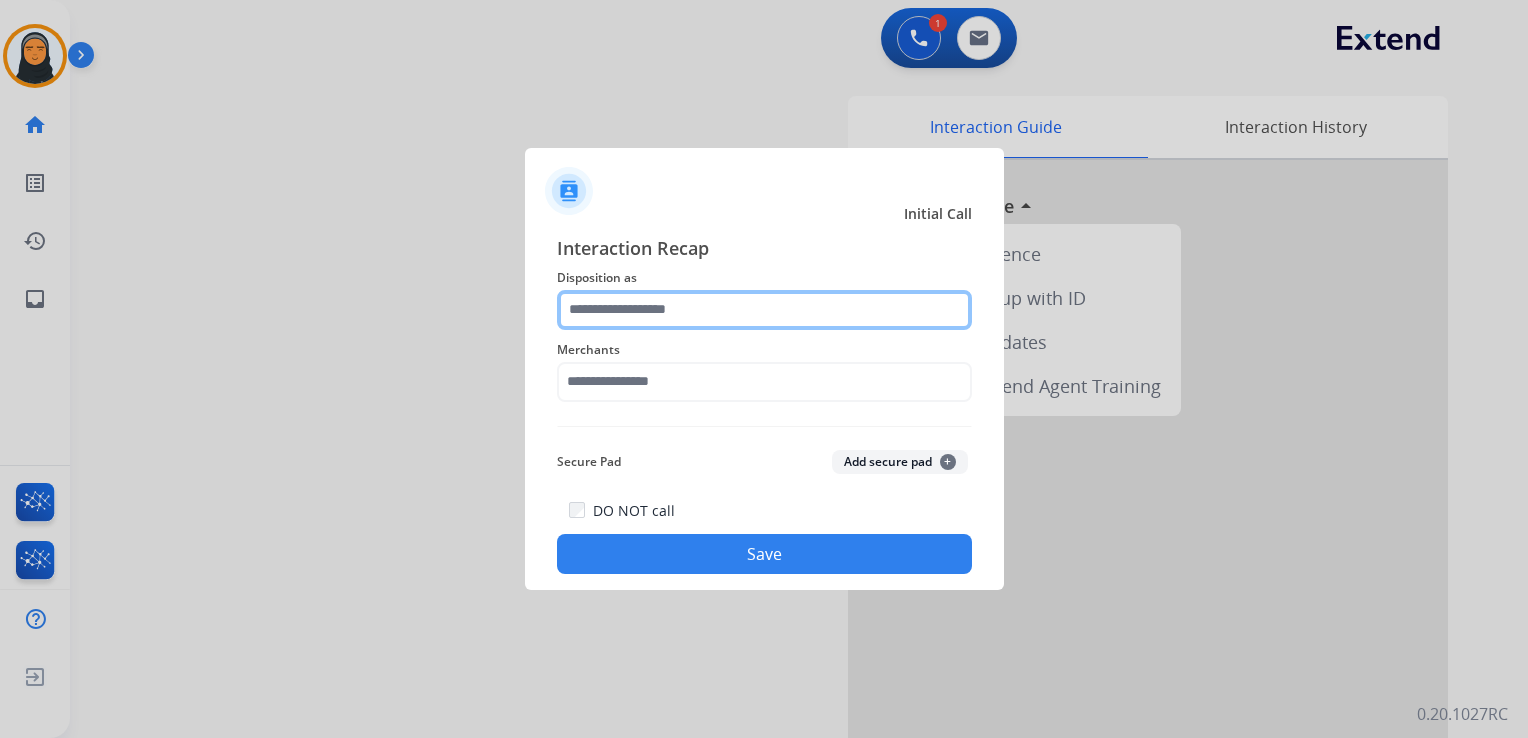 click 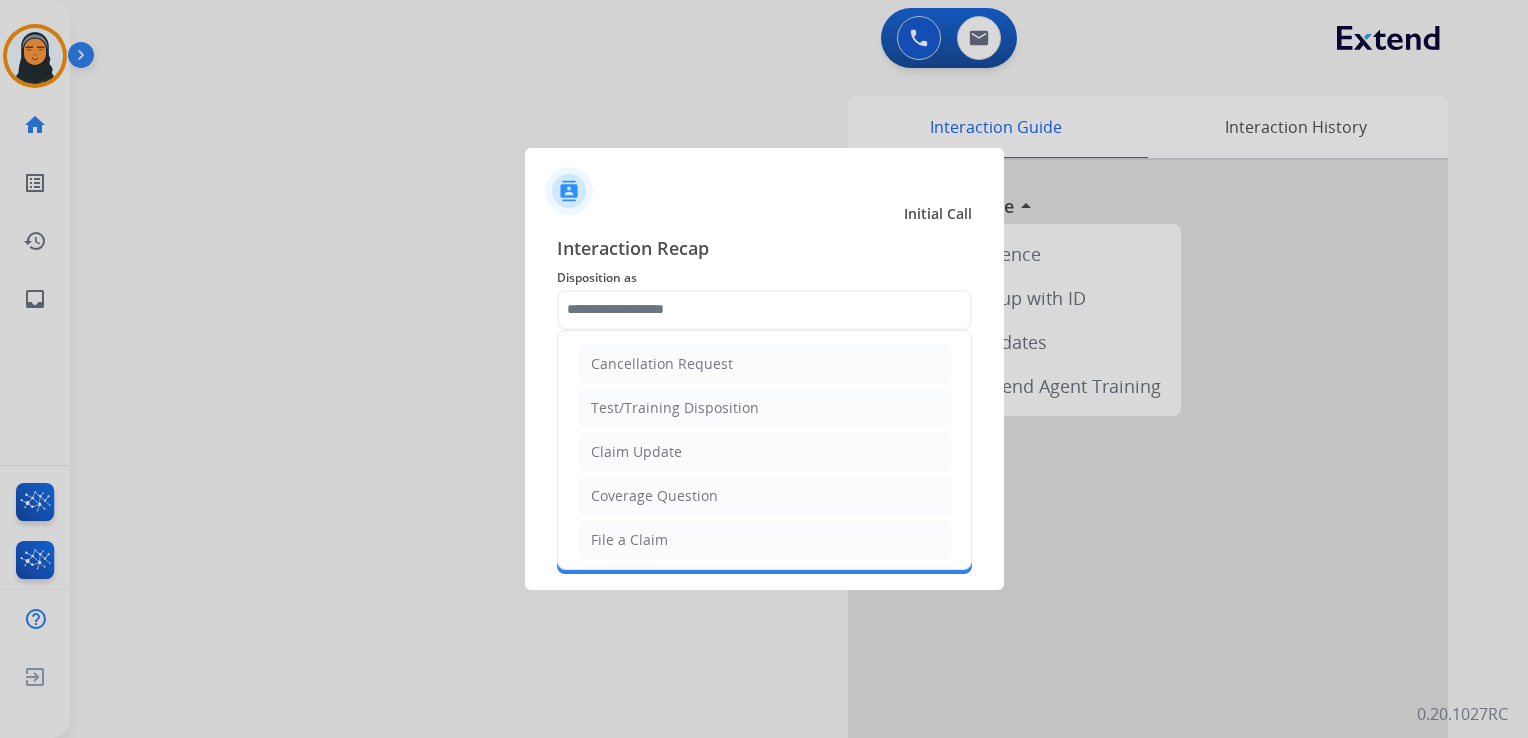 click on "Claim Update" 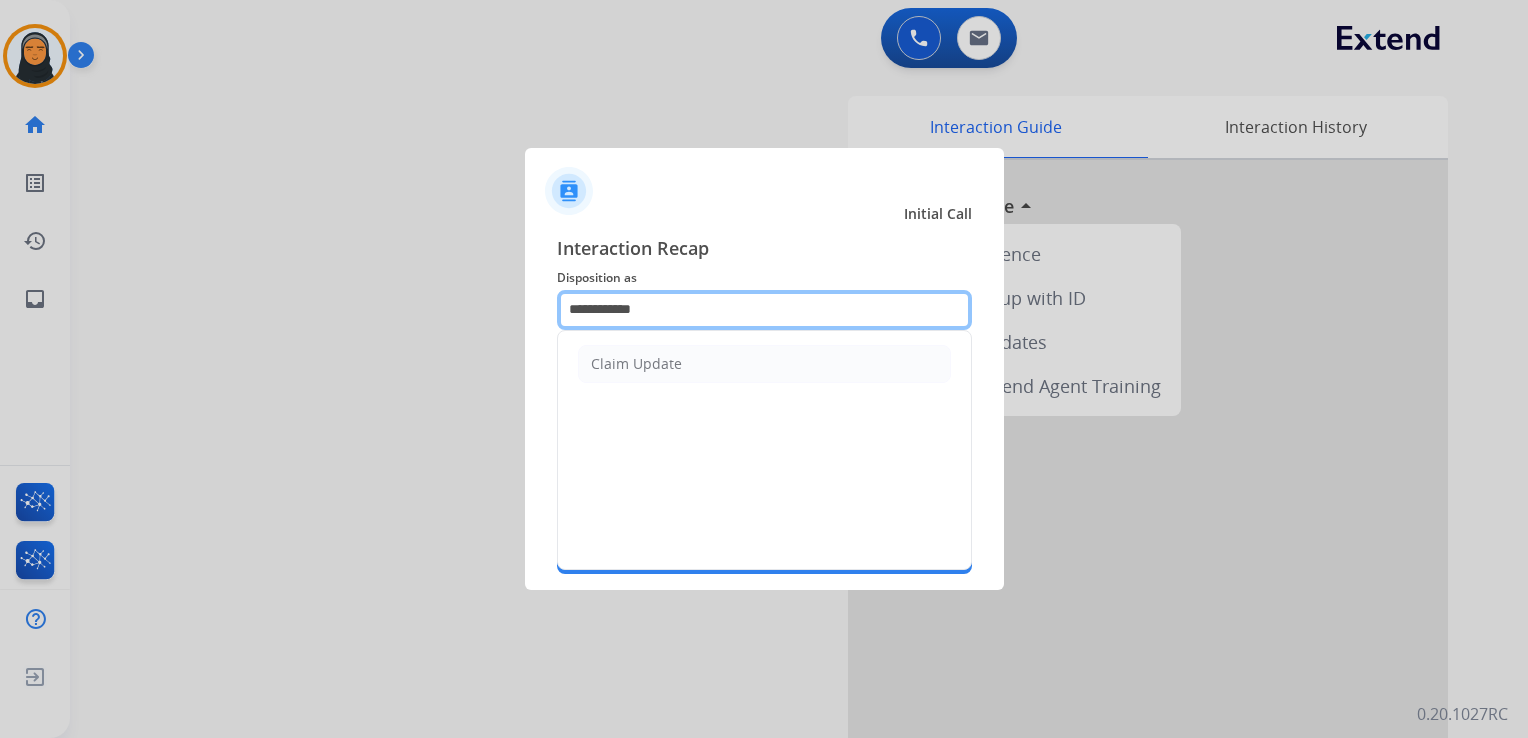 drag, startPoint x: 708, startPoint y: 310, endPoint x: 546, endPoint y: 306, distance: 162.04938 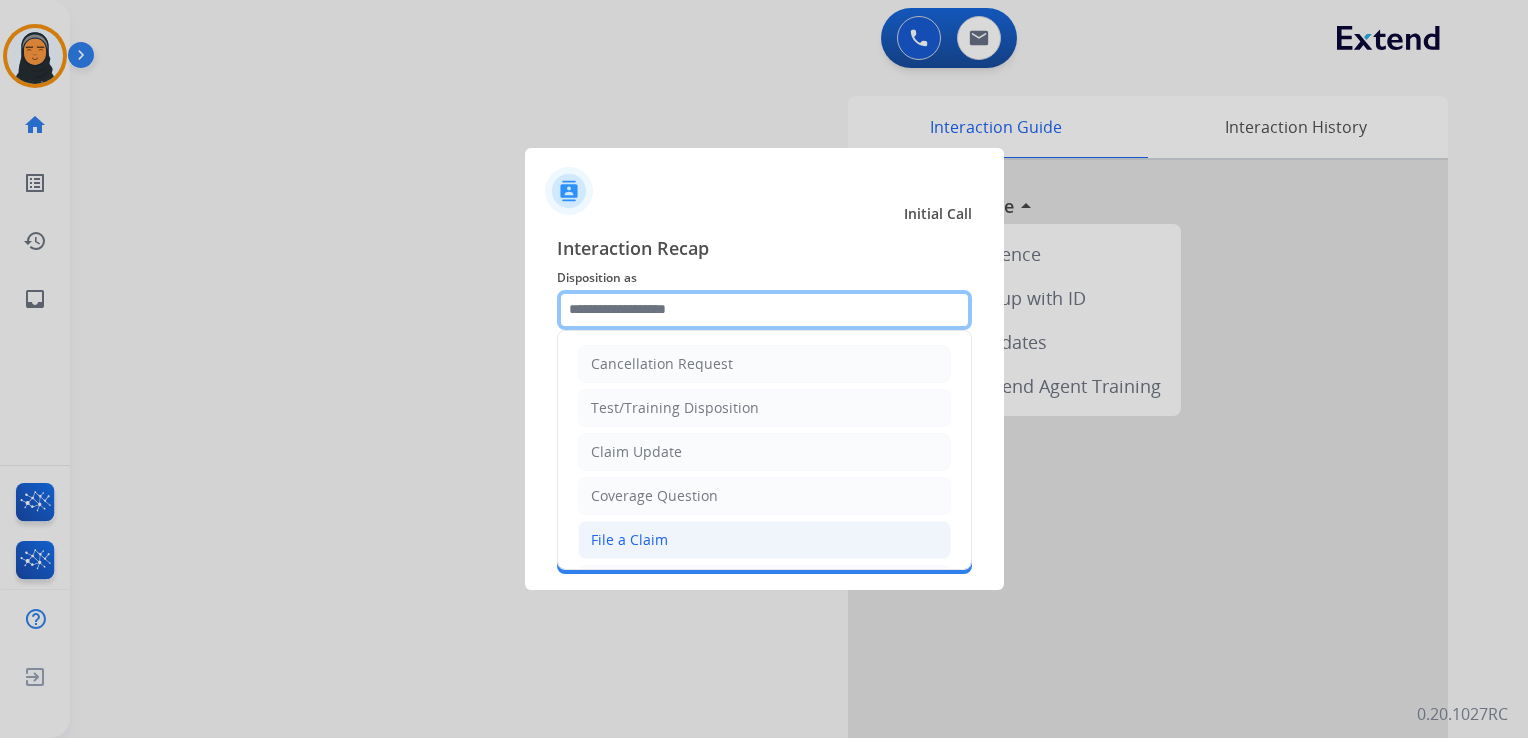 scroll, scrollTop: 100, scrollLeft: 0, axis: vertical 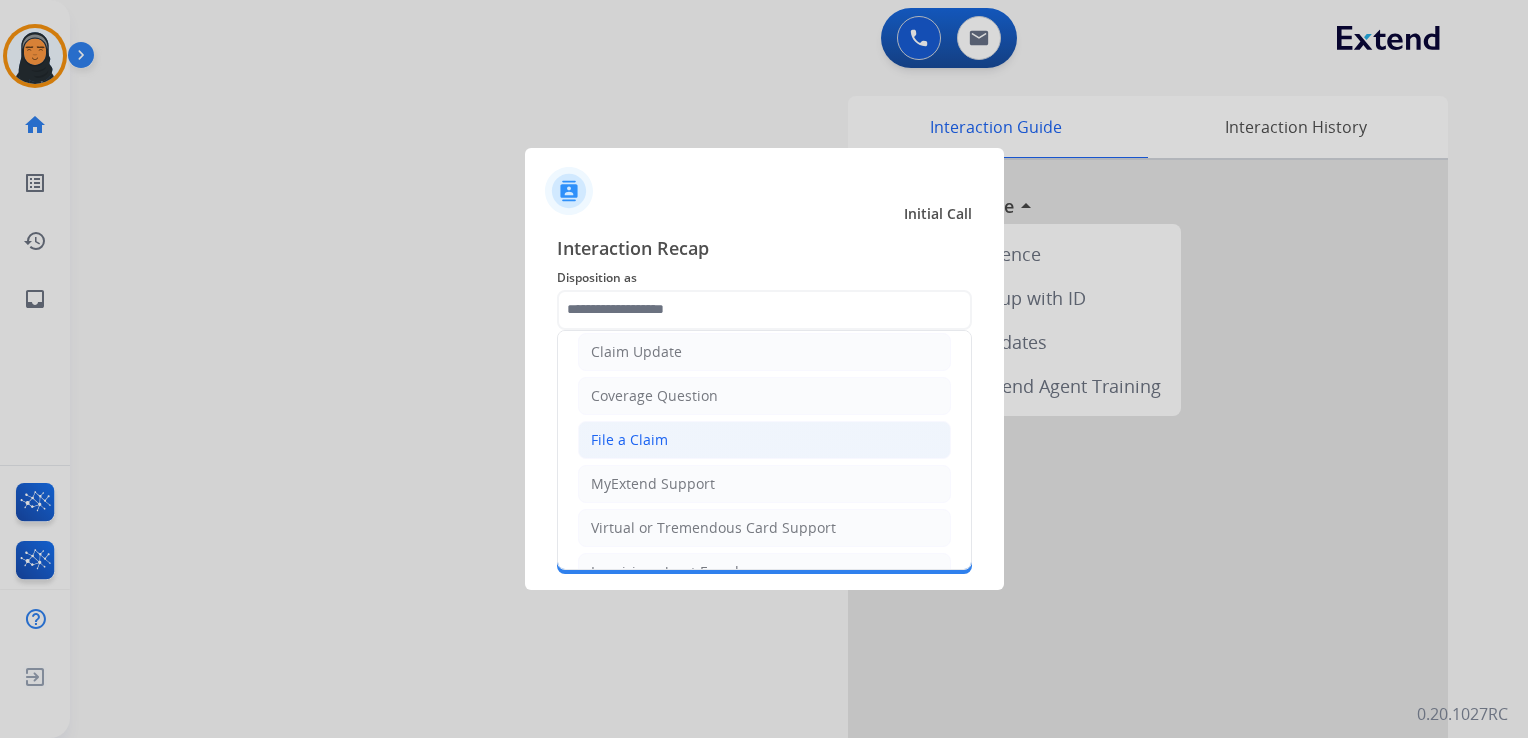 click on "File a Claim" 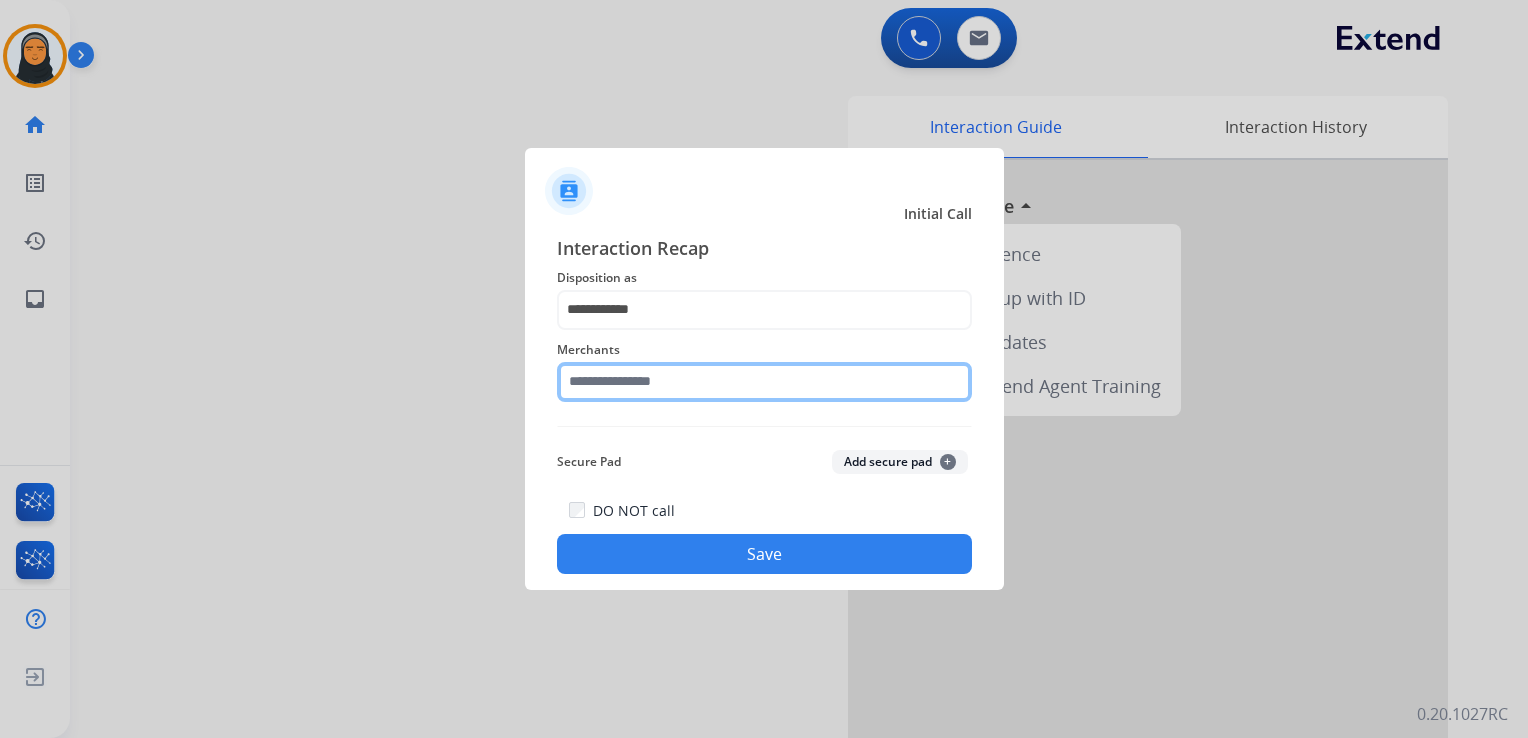 click 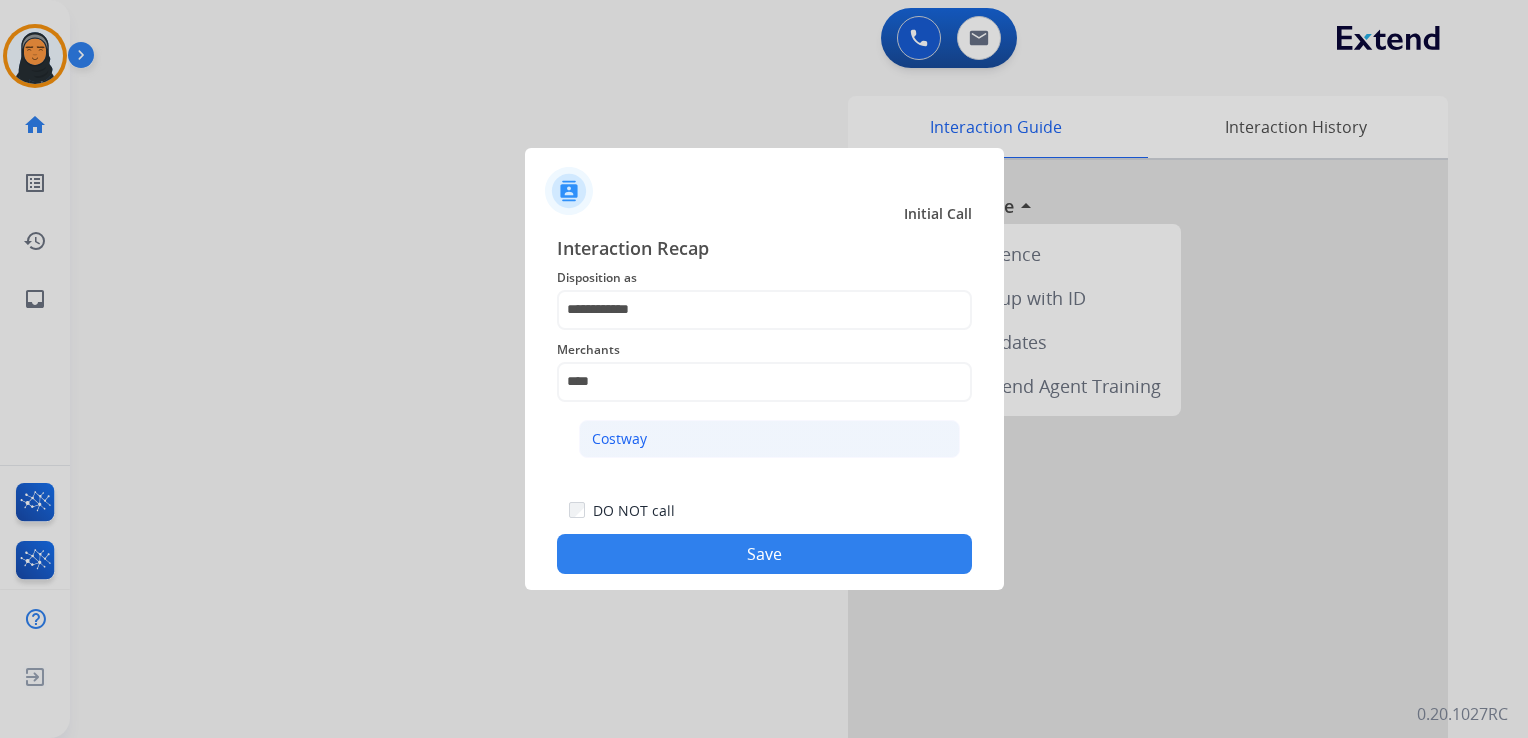click on "Costway" 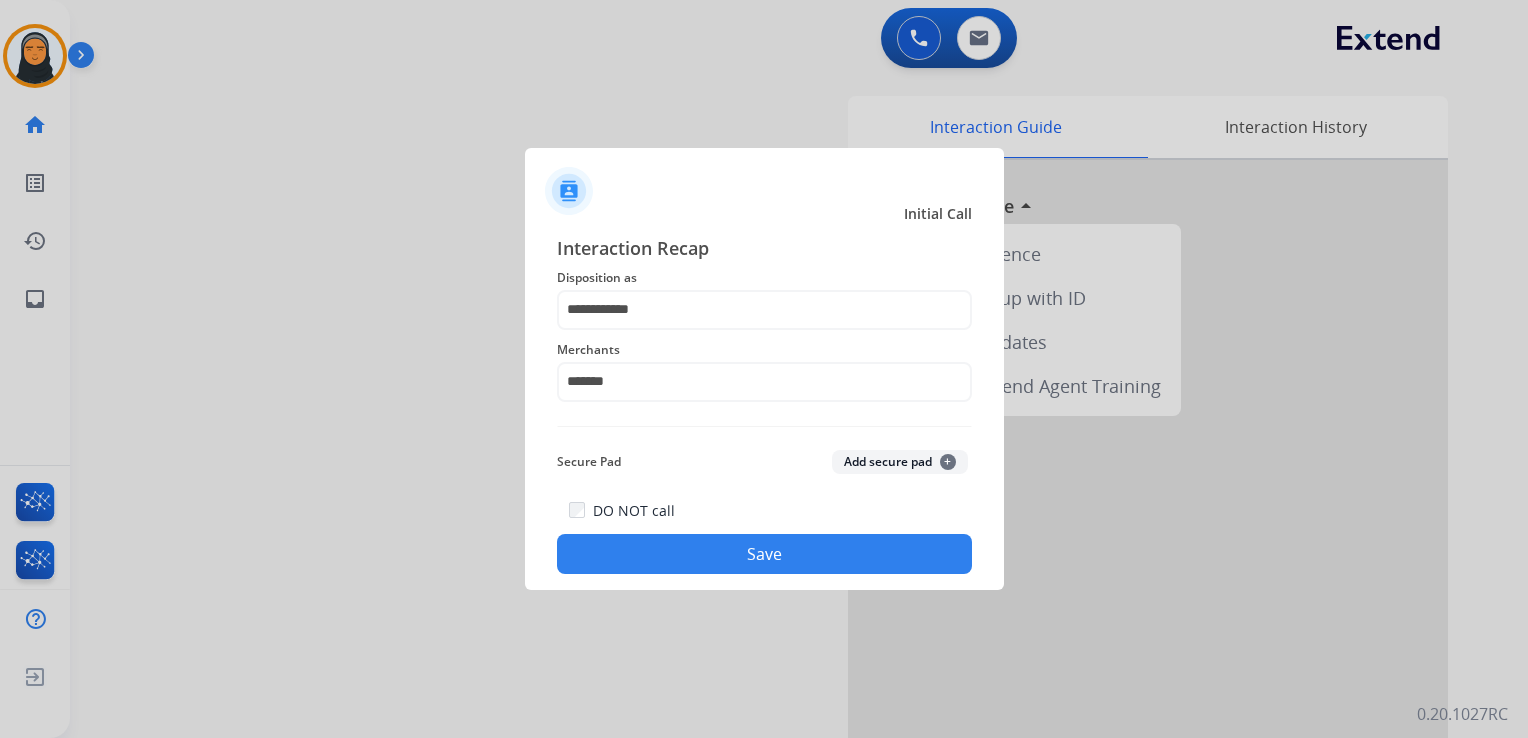 click on "Save" 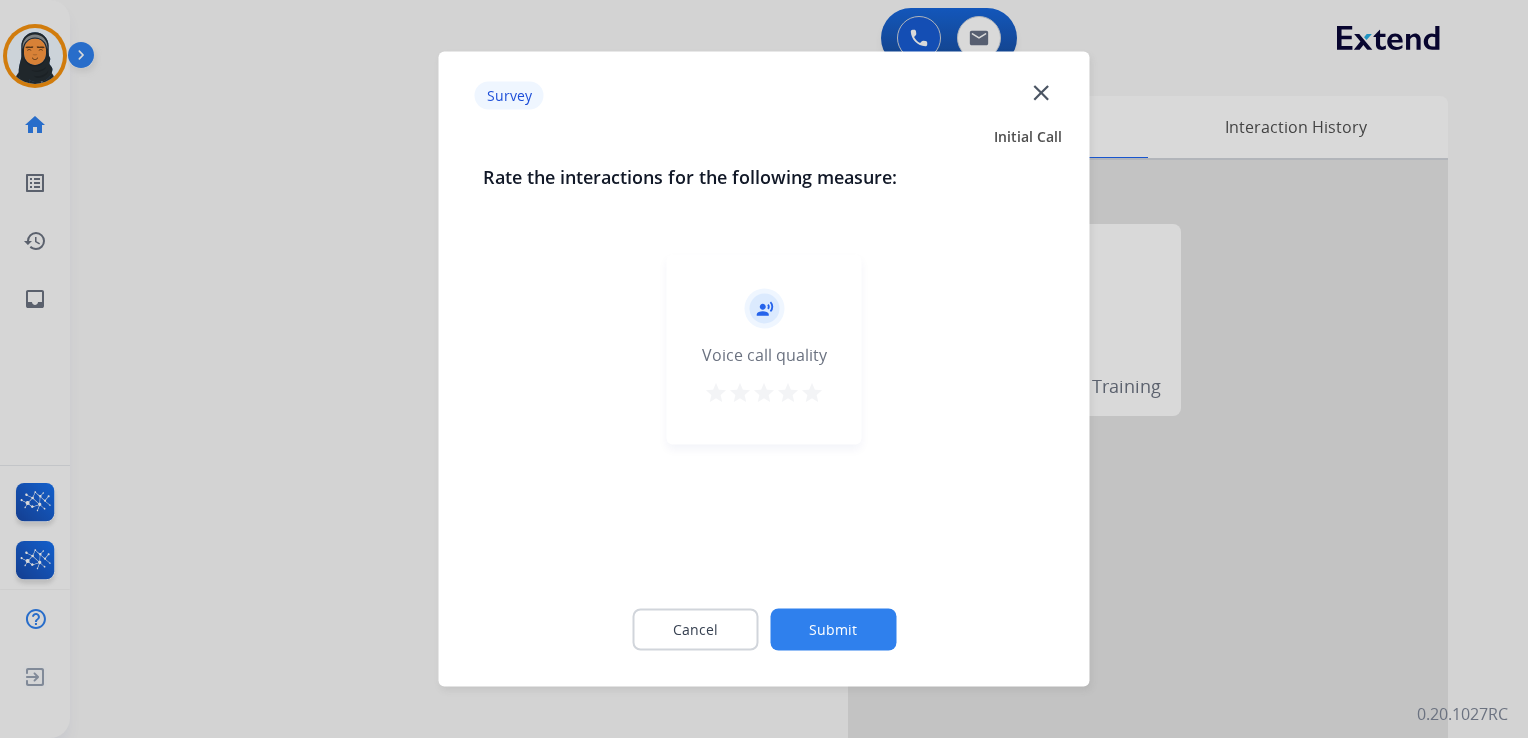 click on "close" 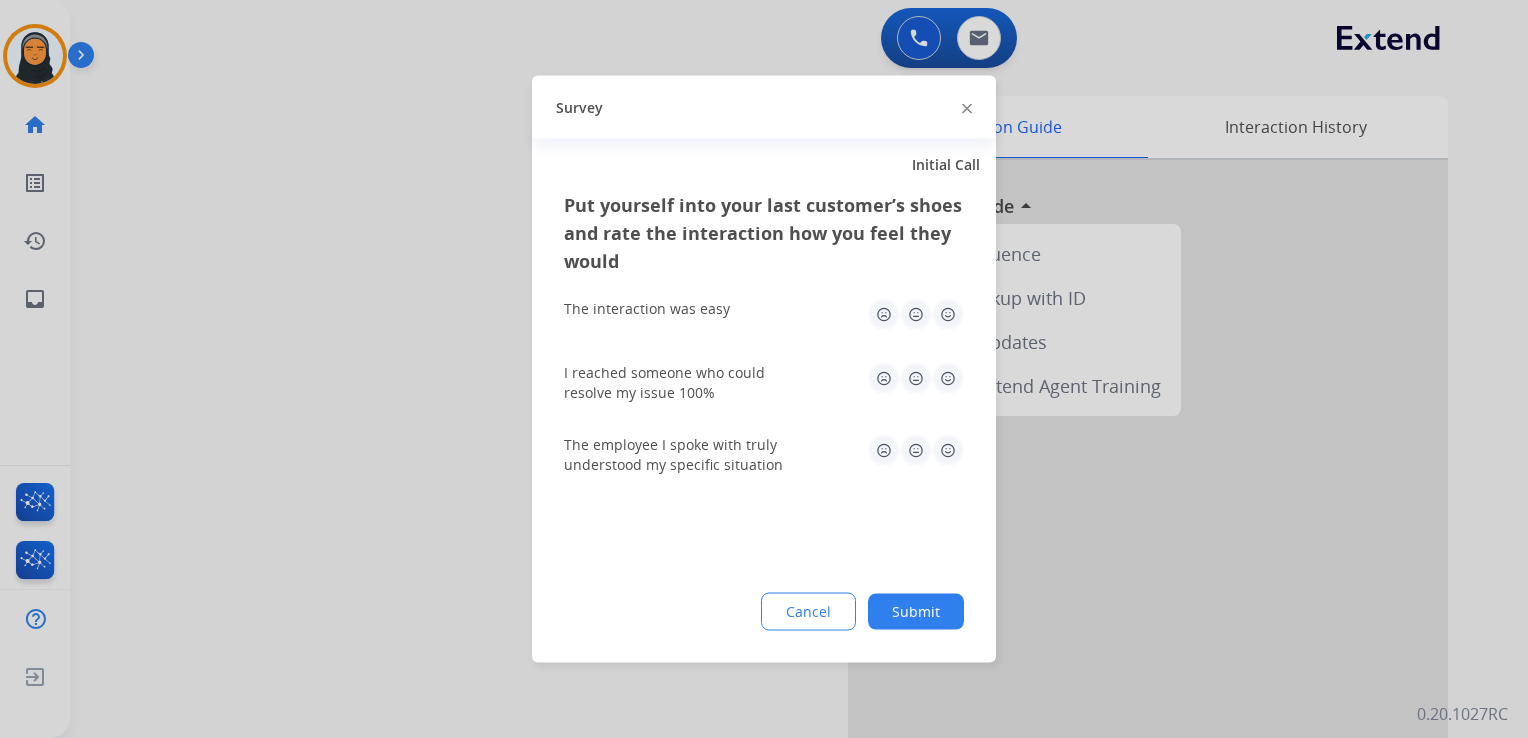 click 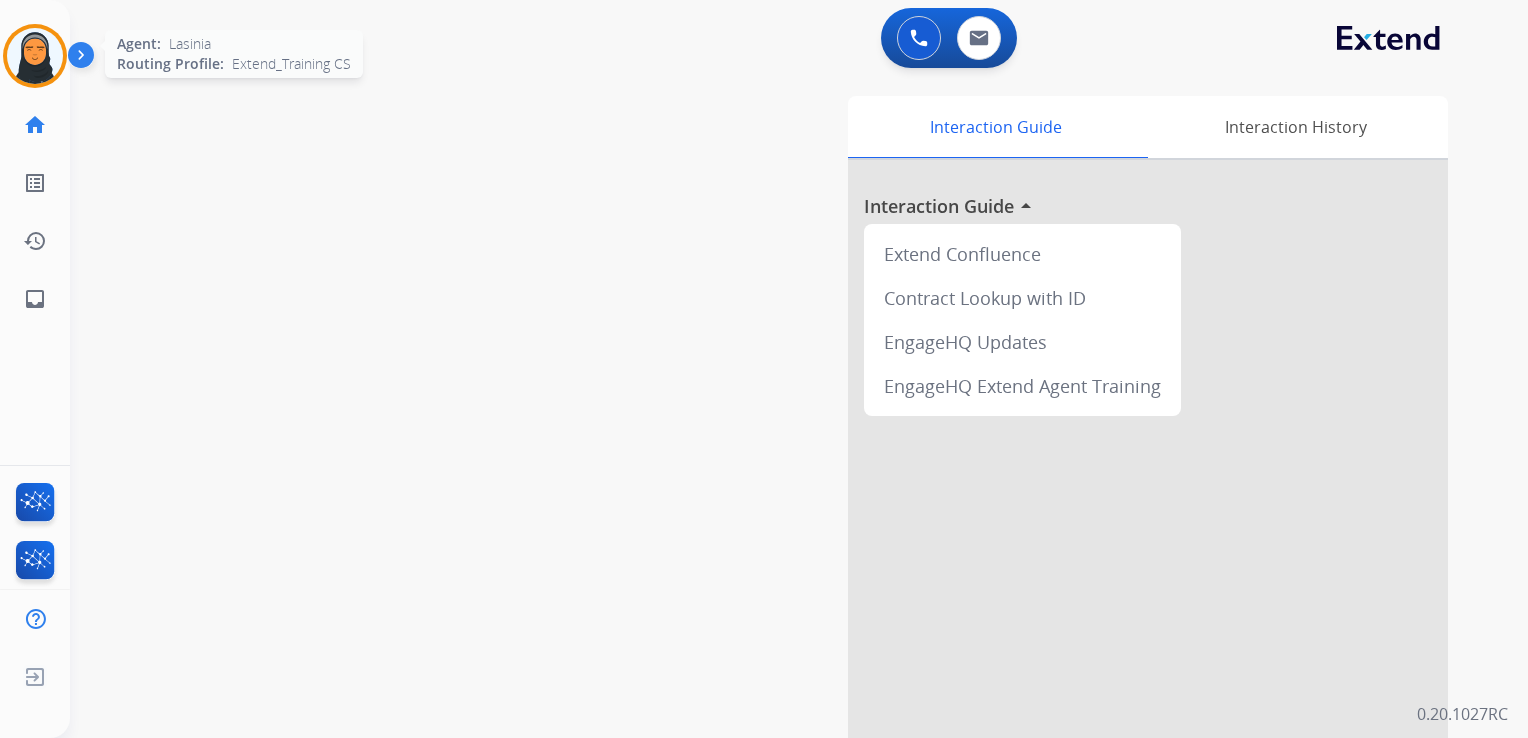 click at bounding box center [35, 56] 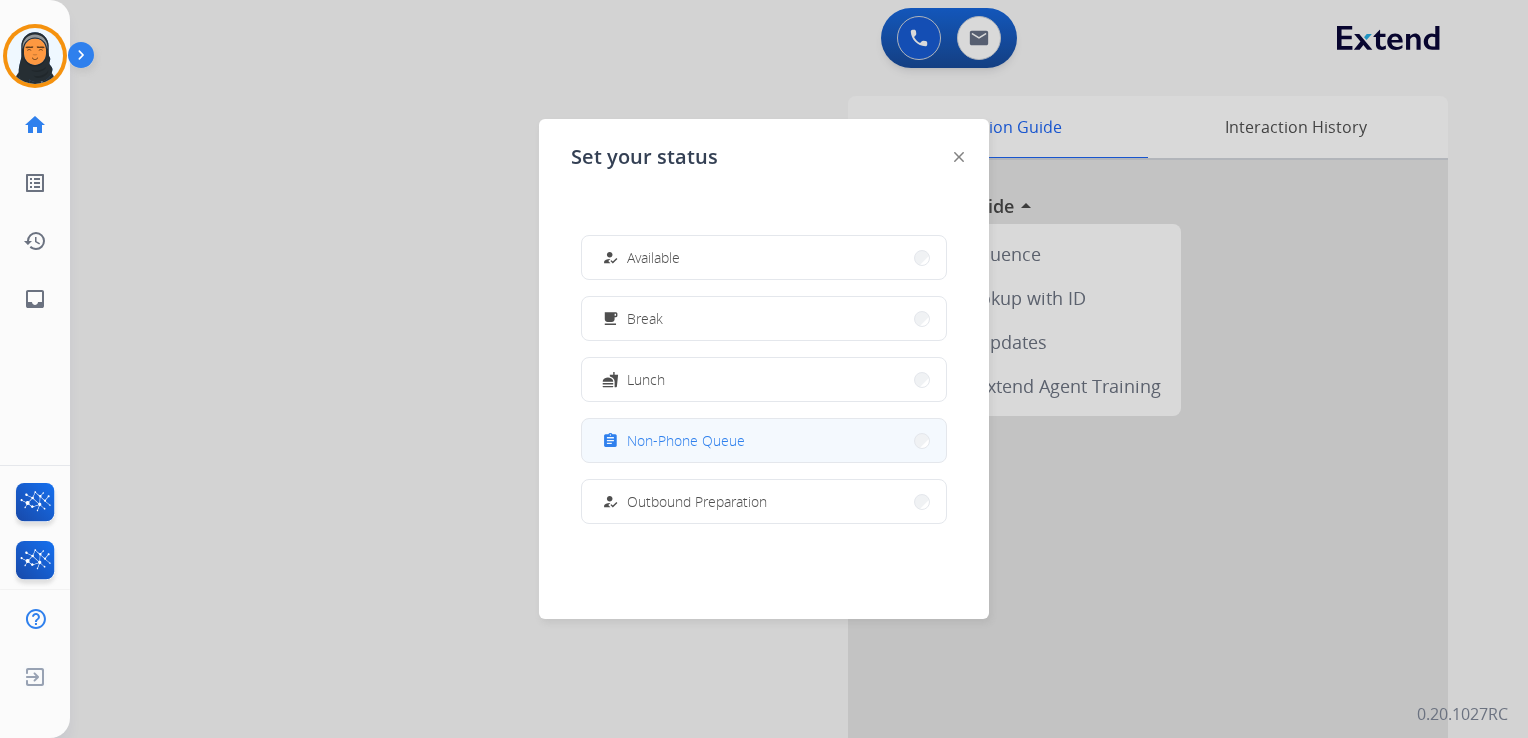 click on "Non-Phone Queue" at bounding box center (686, 440) 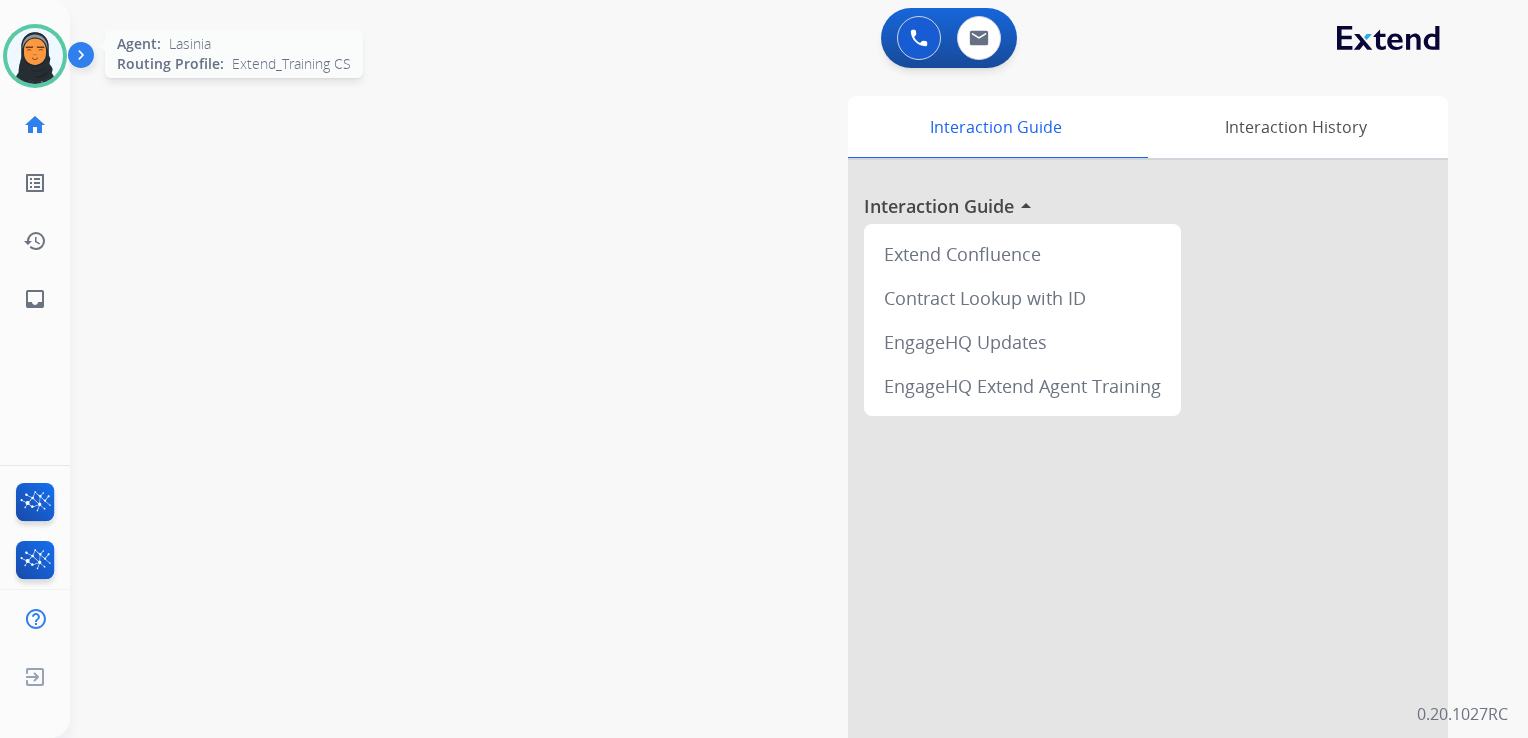 click at bounding box center (35, 56) 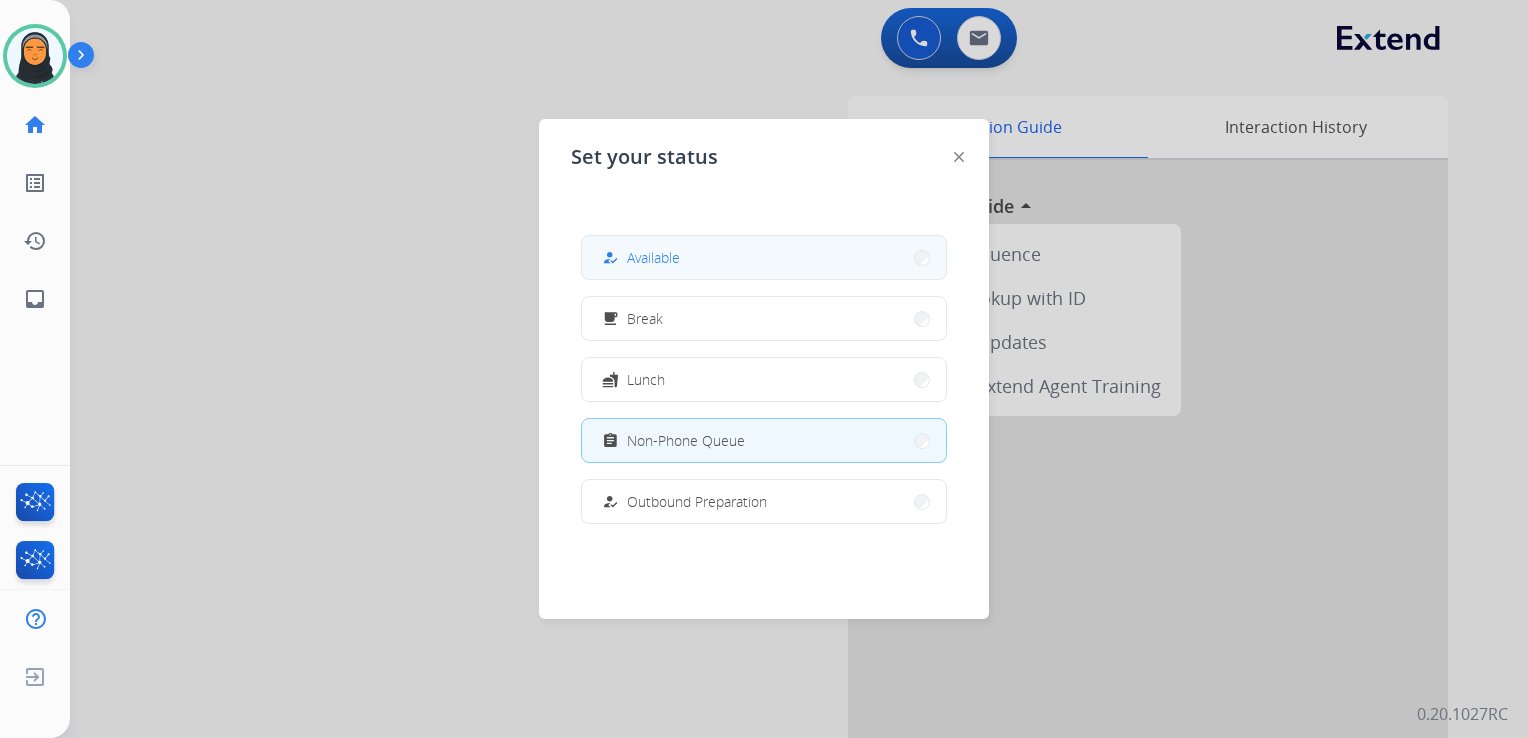 click on "Available" at bounding box center [653, 257] 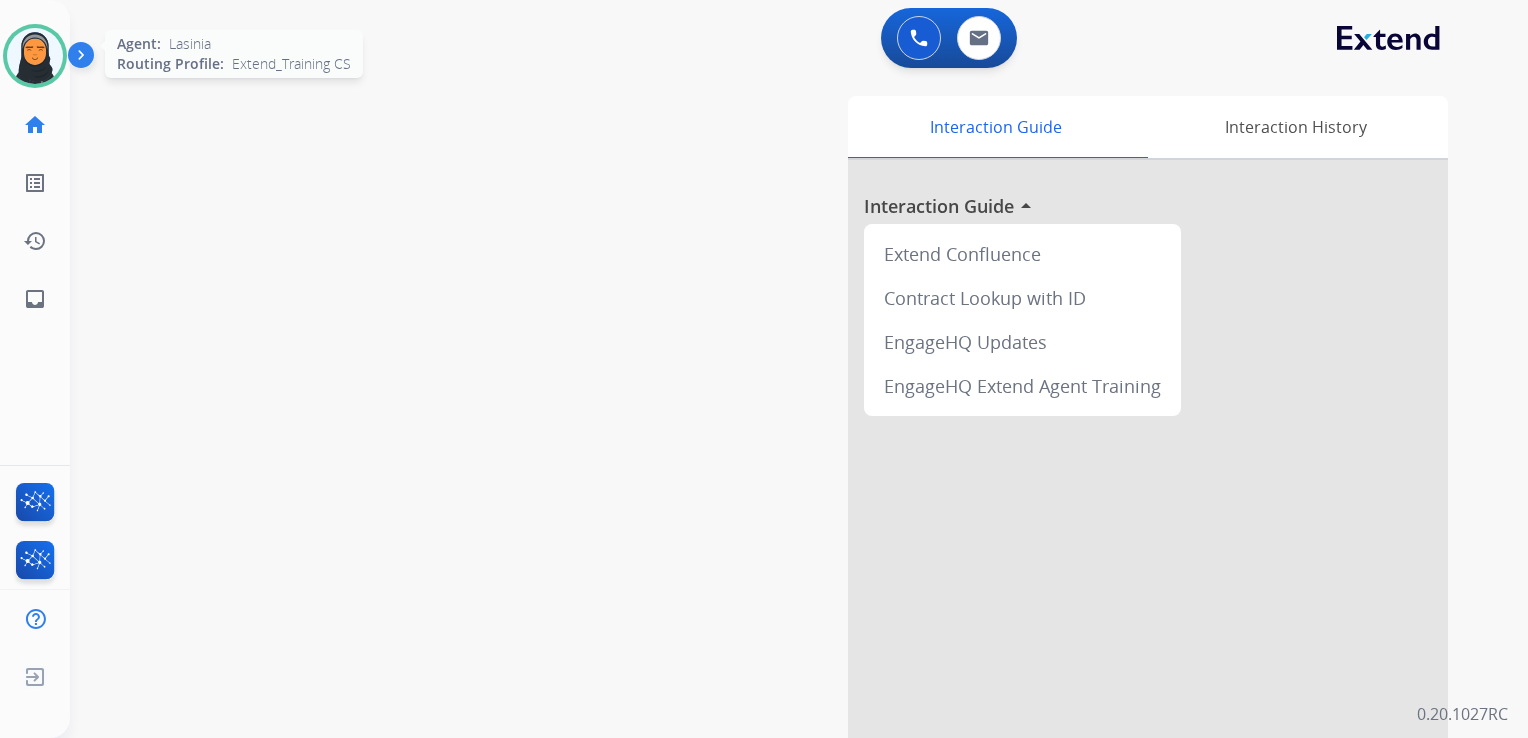 click at bounding box center [35, 56] 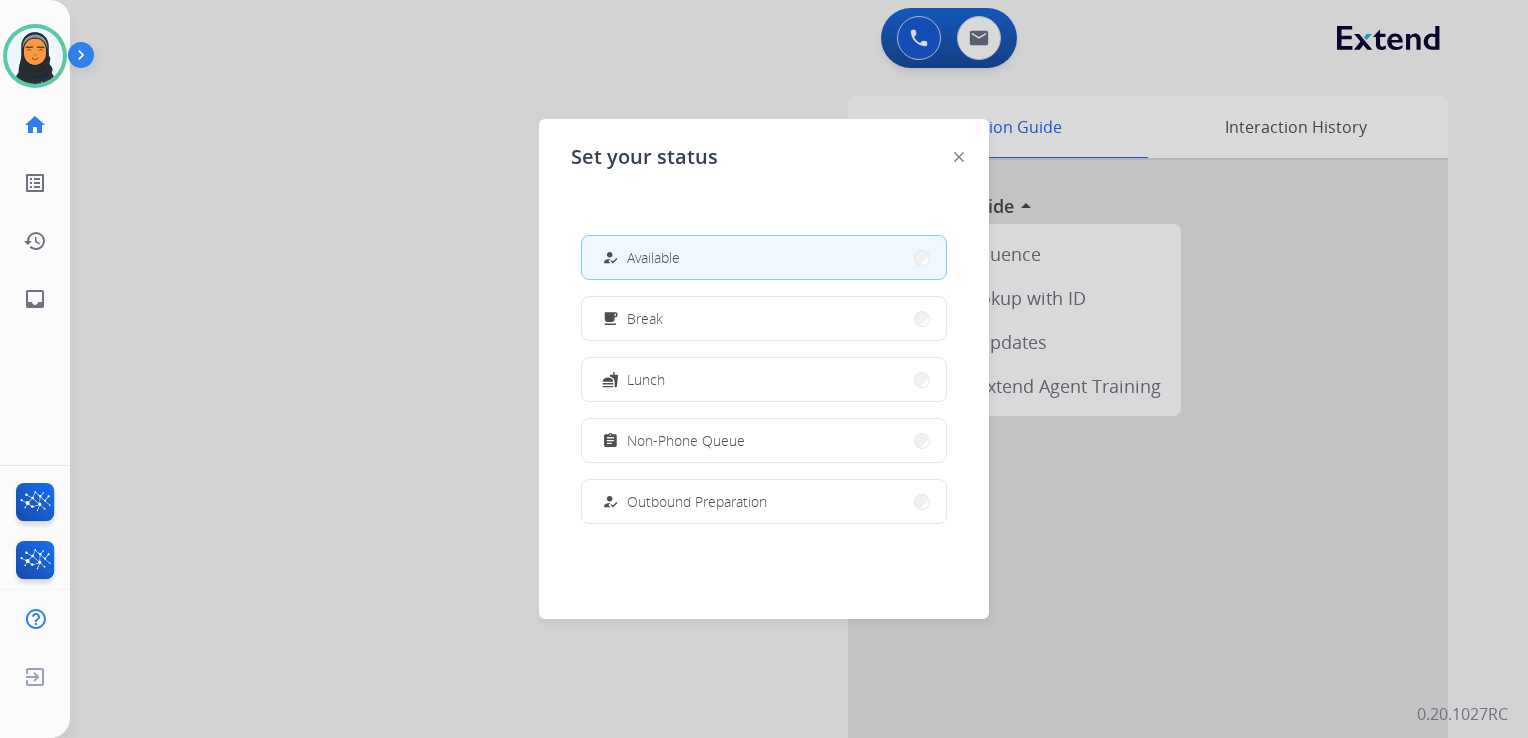 click at bounding box center [764, 369] 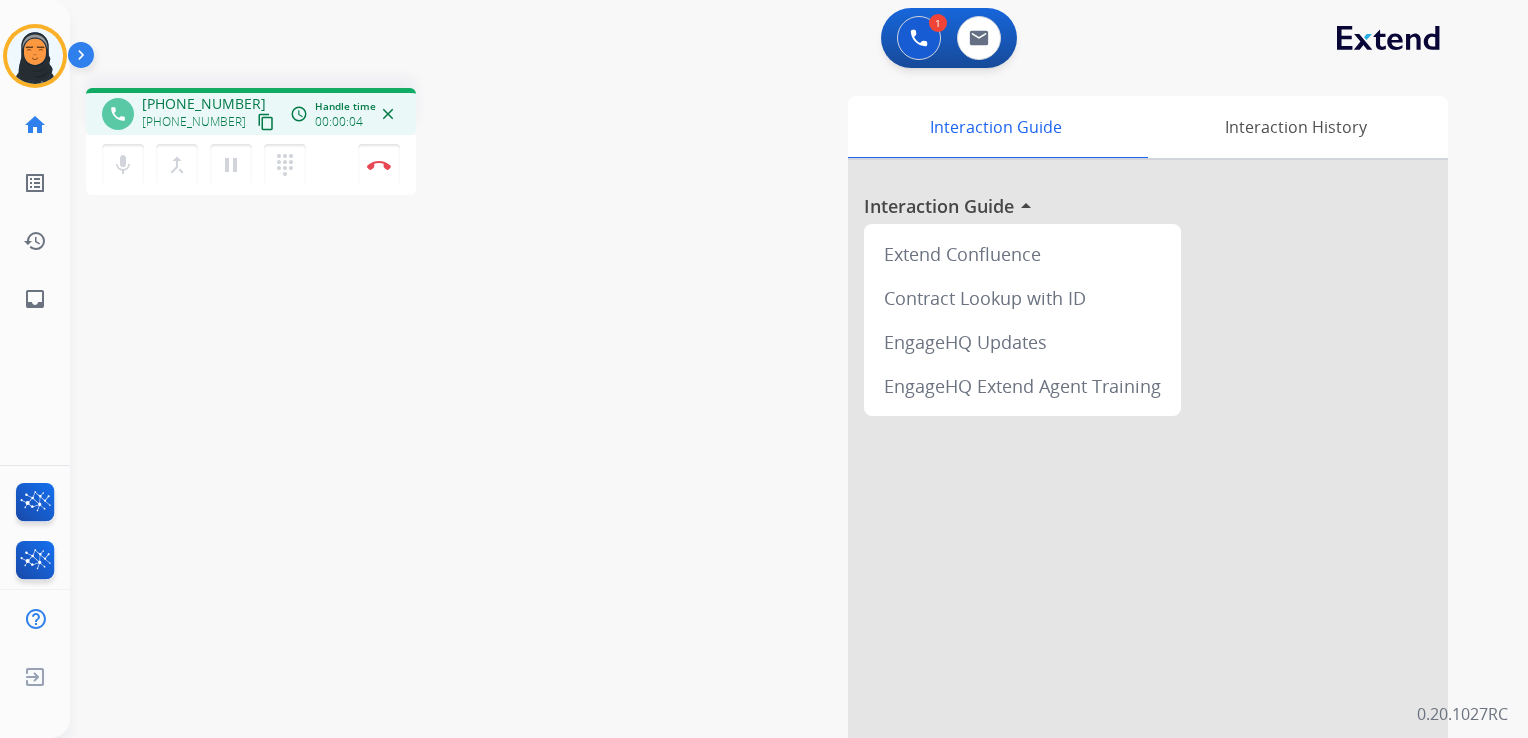click on "content_copy" at bounding box center [266, 122] 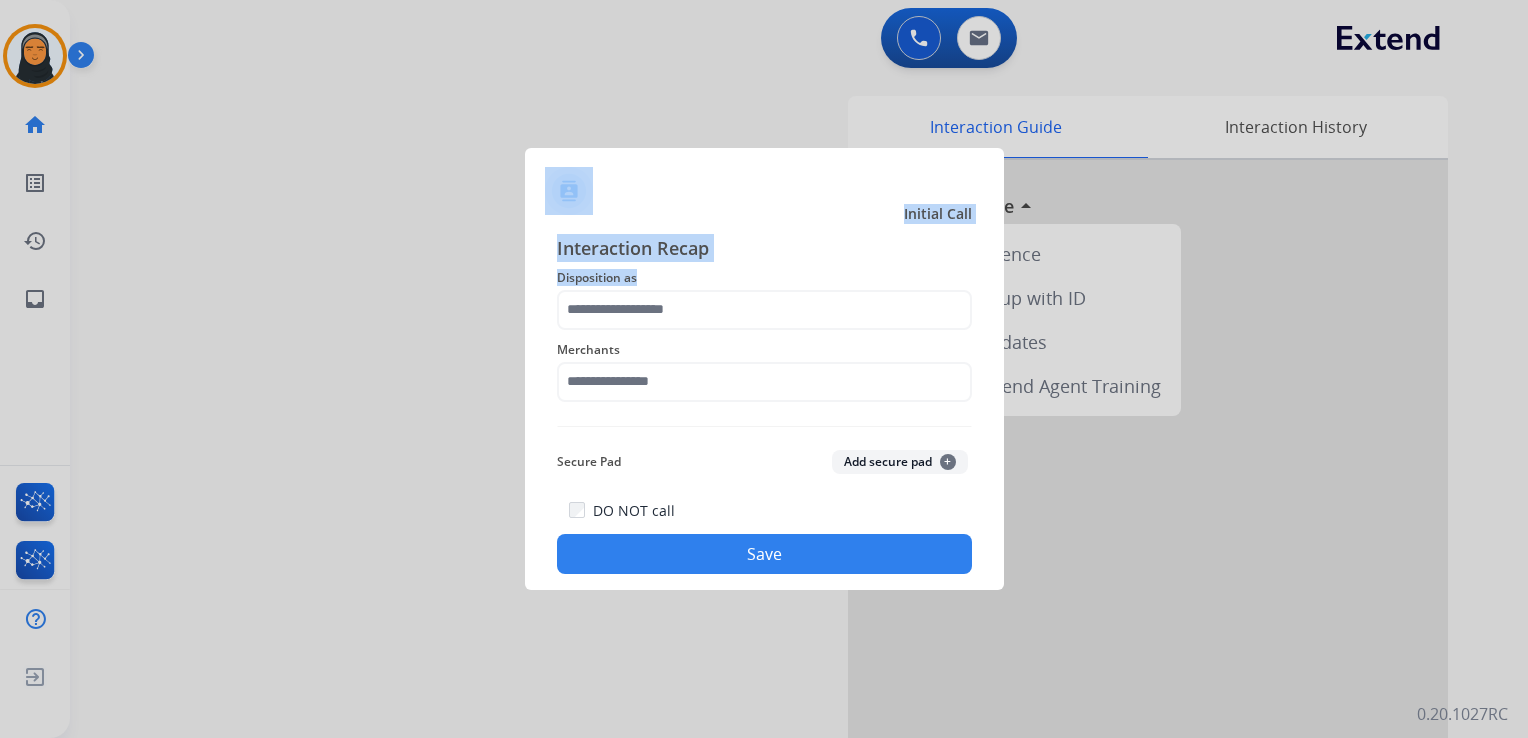 drag, startPoint x: 1086, startPoint y: 7, endPoint x: 654, endPoint y: 310, distance: 527.6675 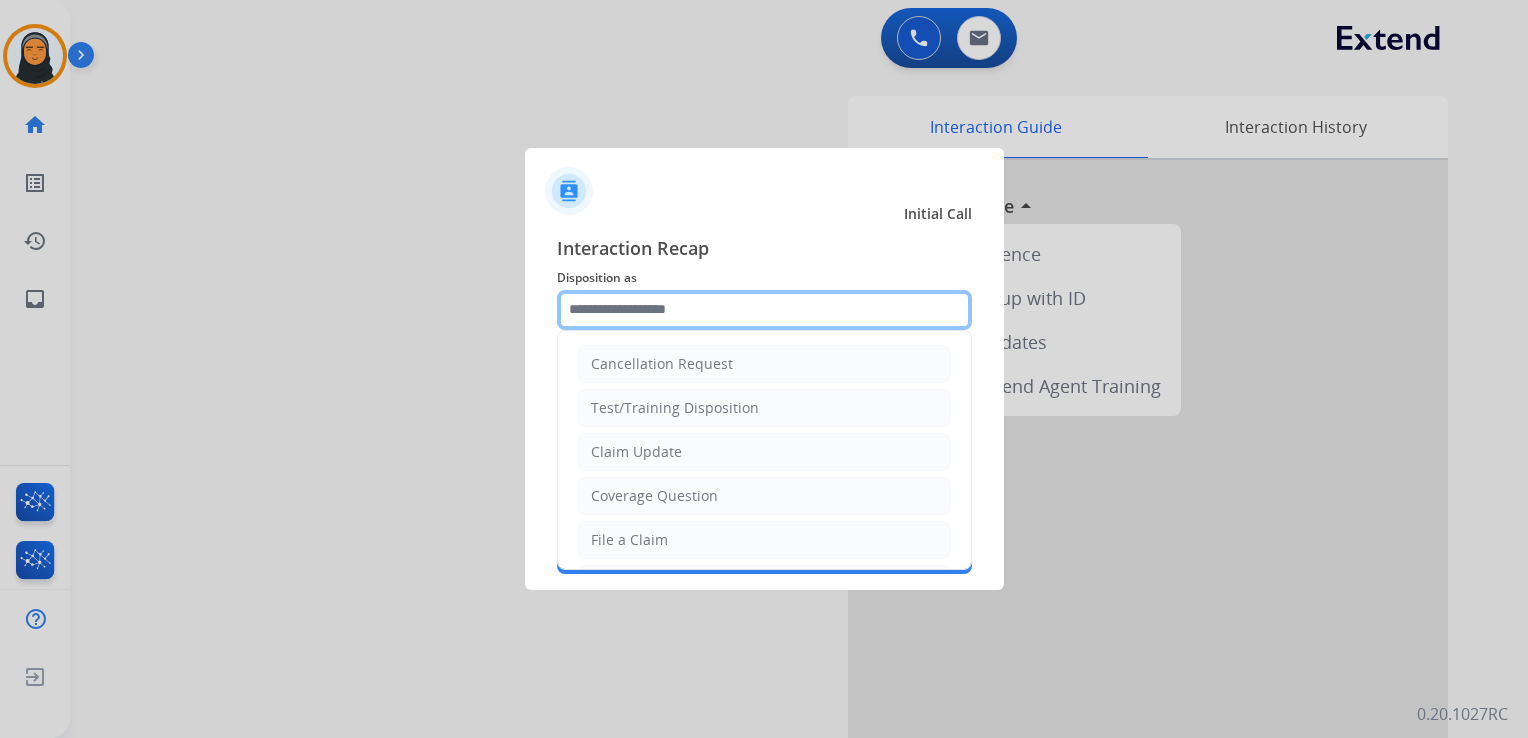 click 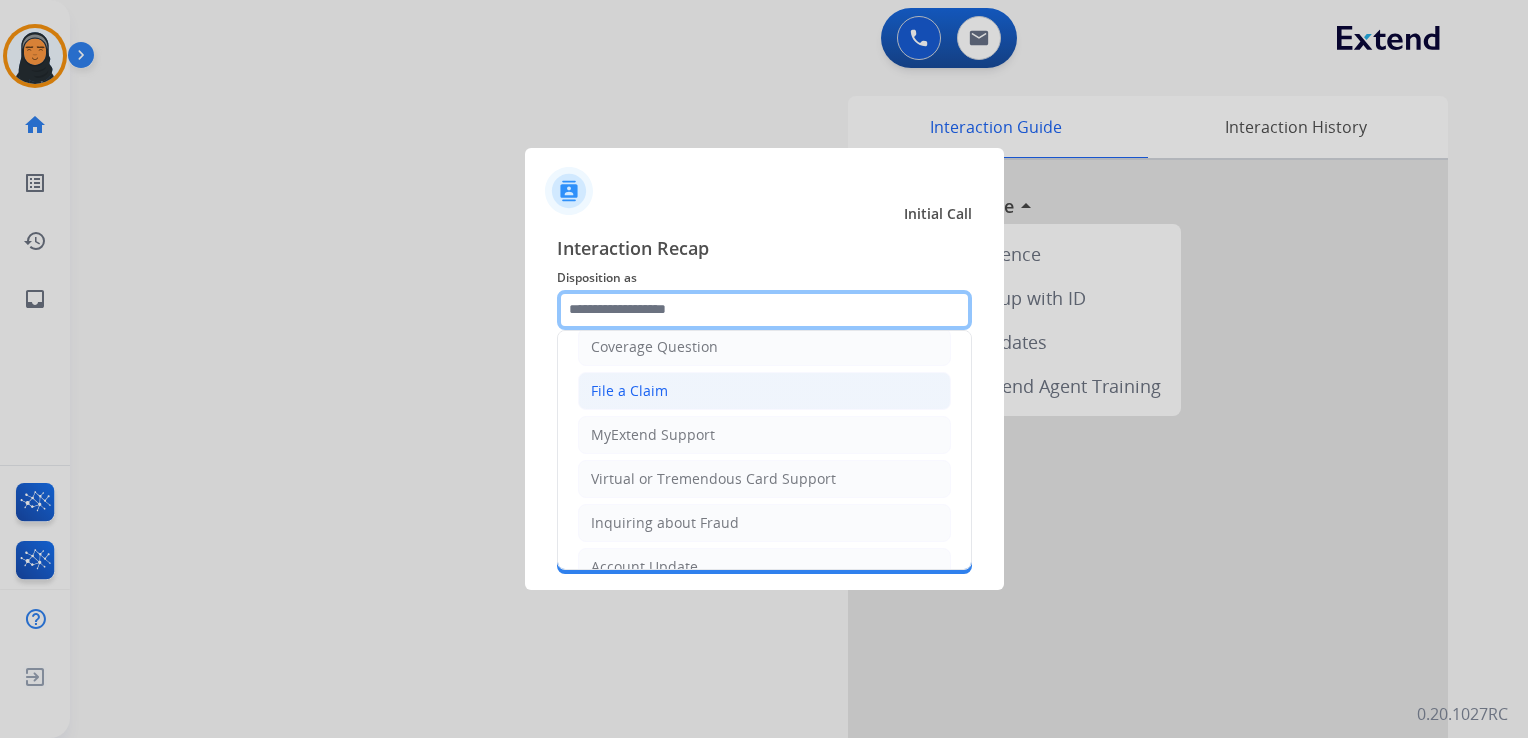 scroll, scrollTop: 307, scrollLeft: 0, axis: vertical 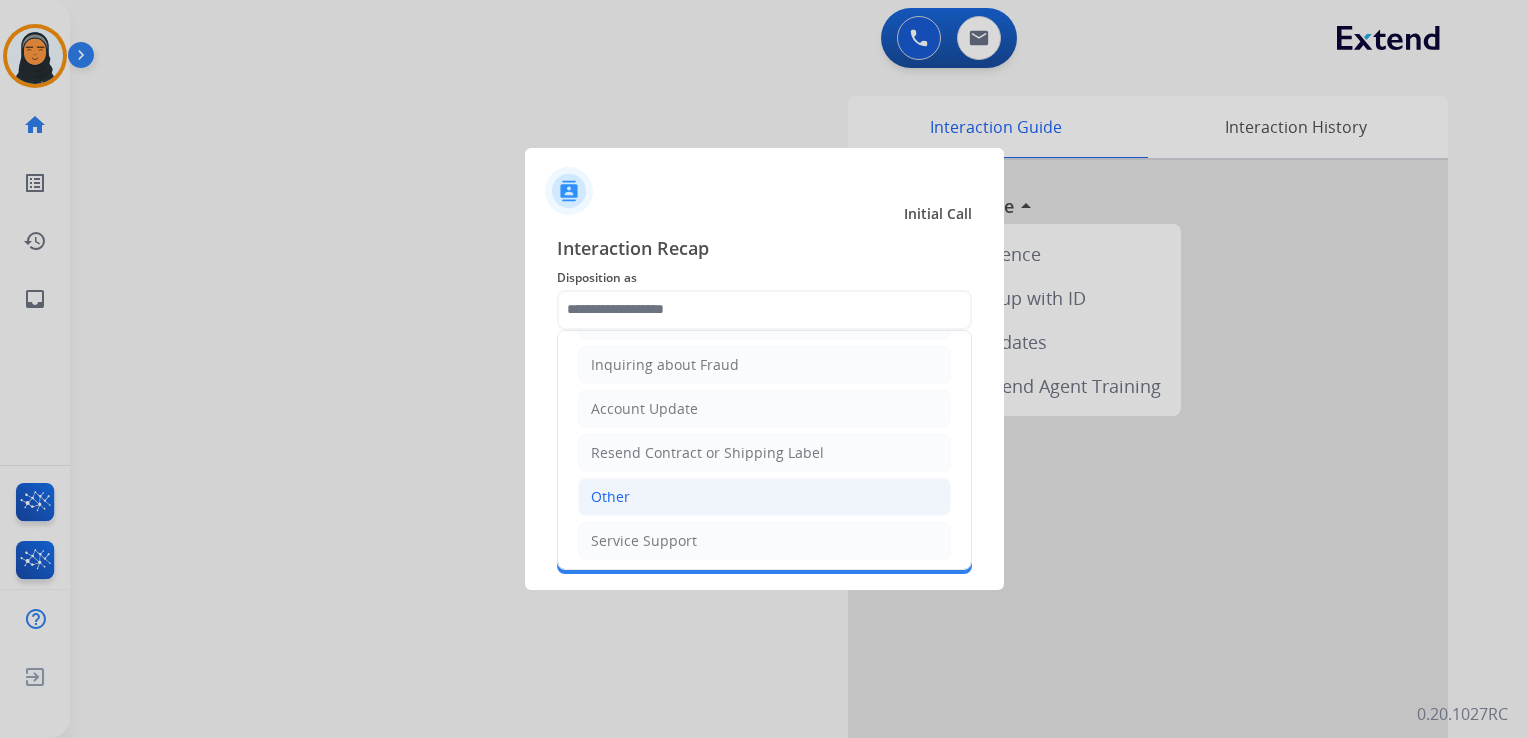 click on "Other" 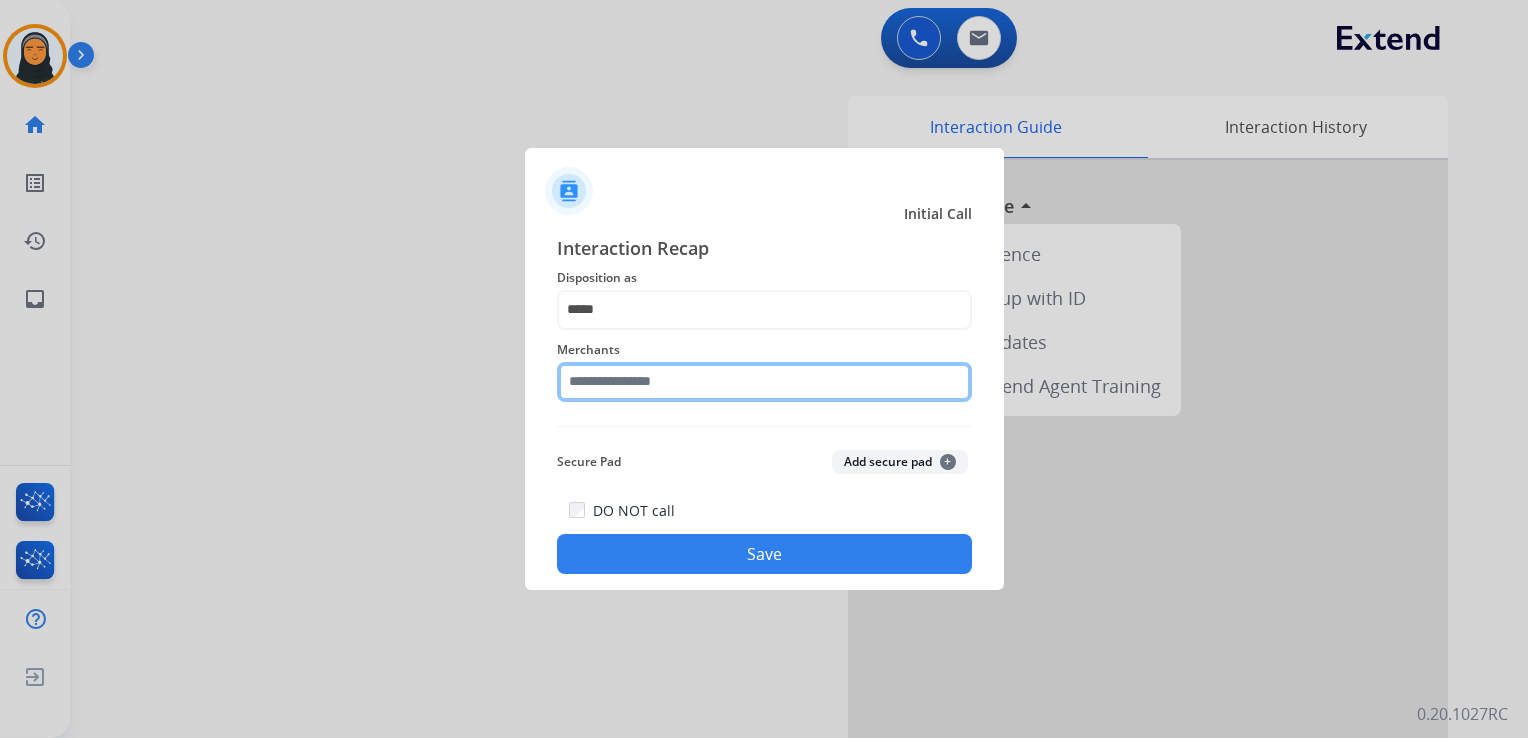 click 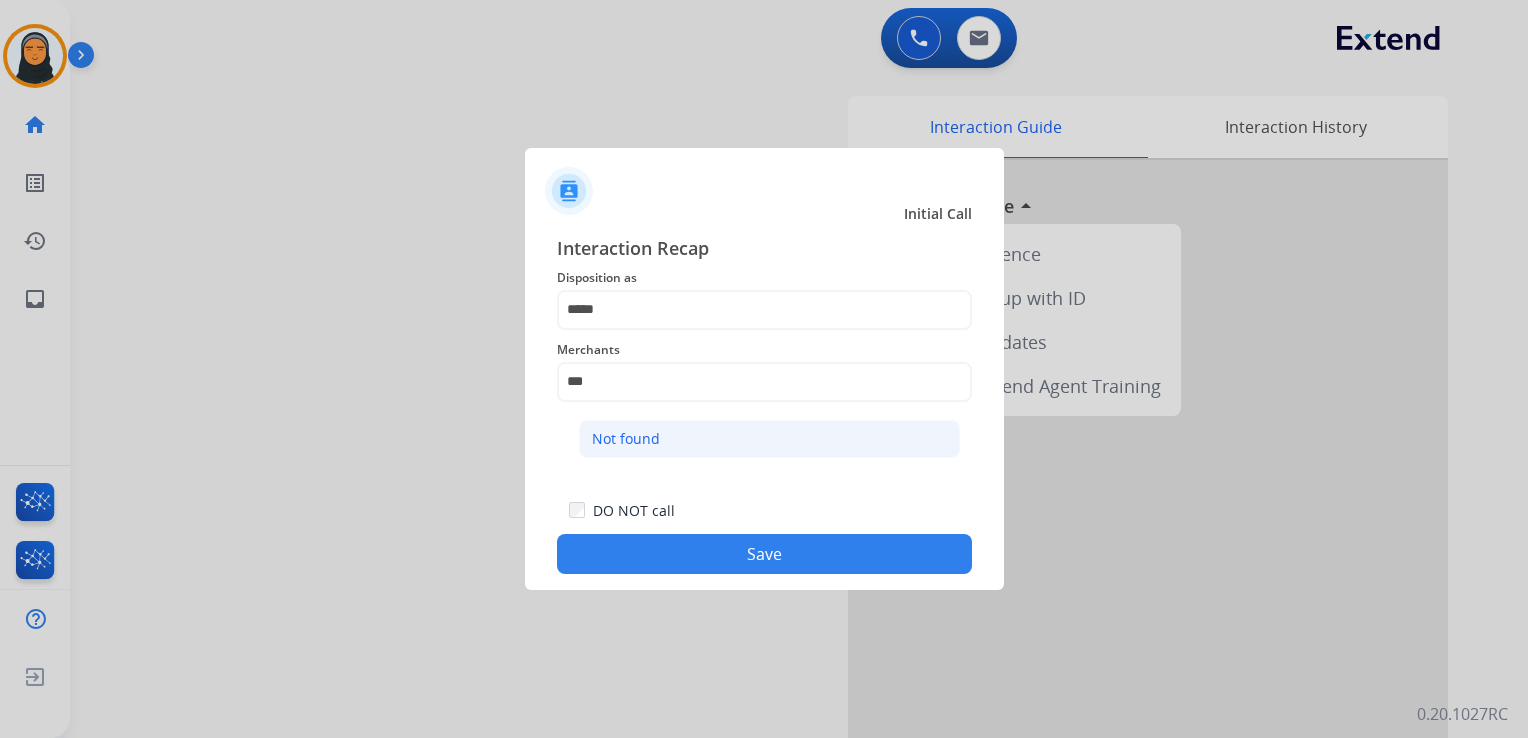 click on "Not found" 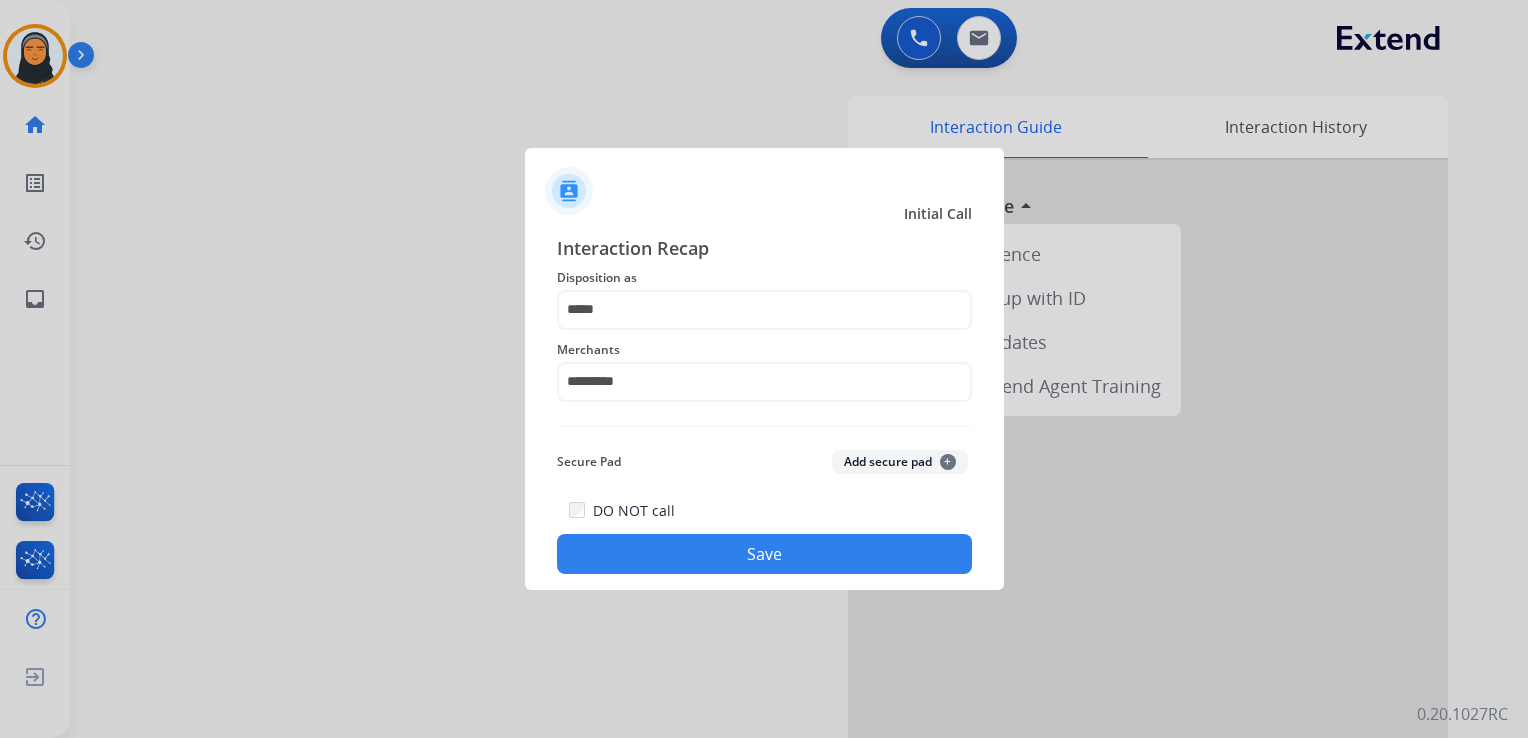 click on "Save" 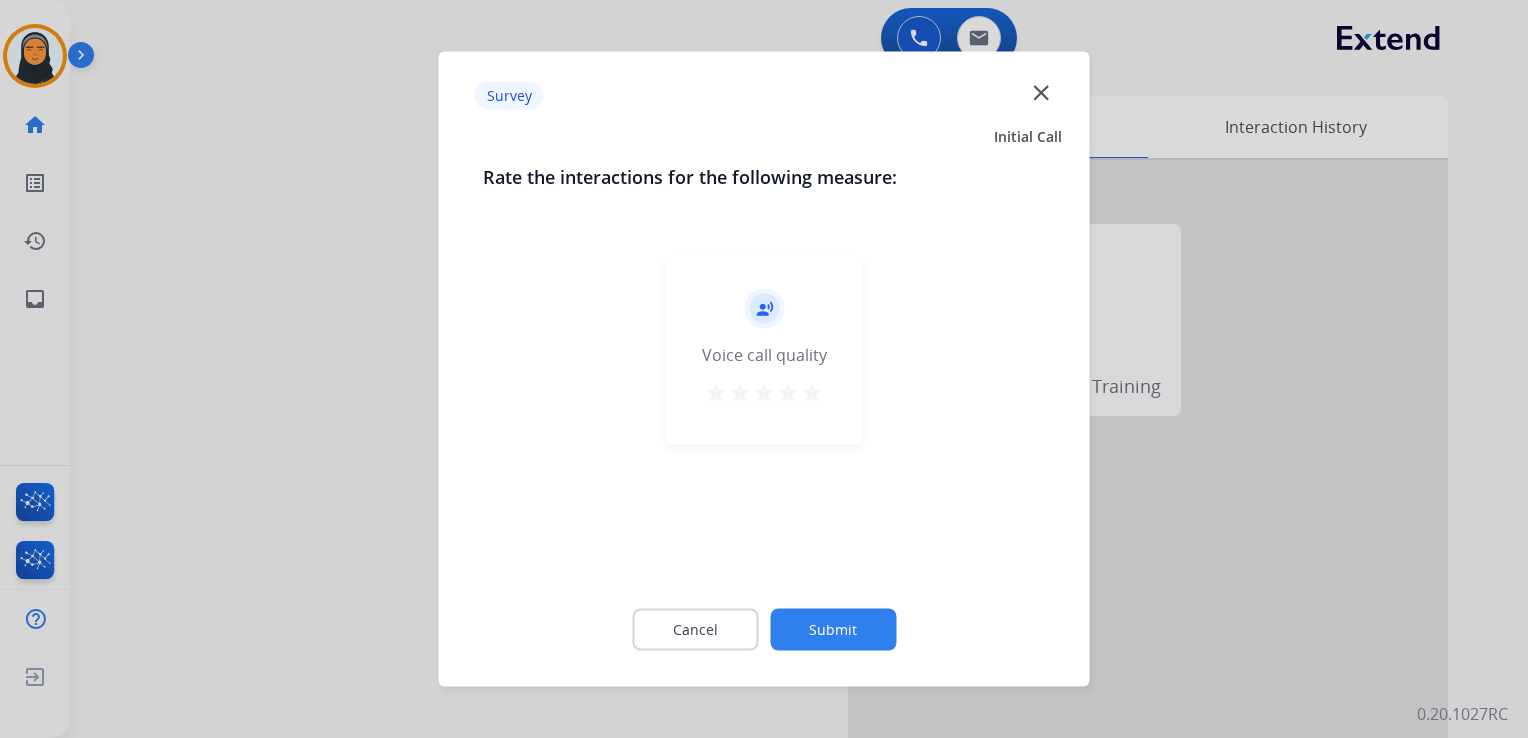 click 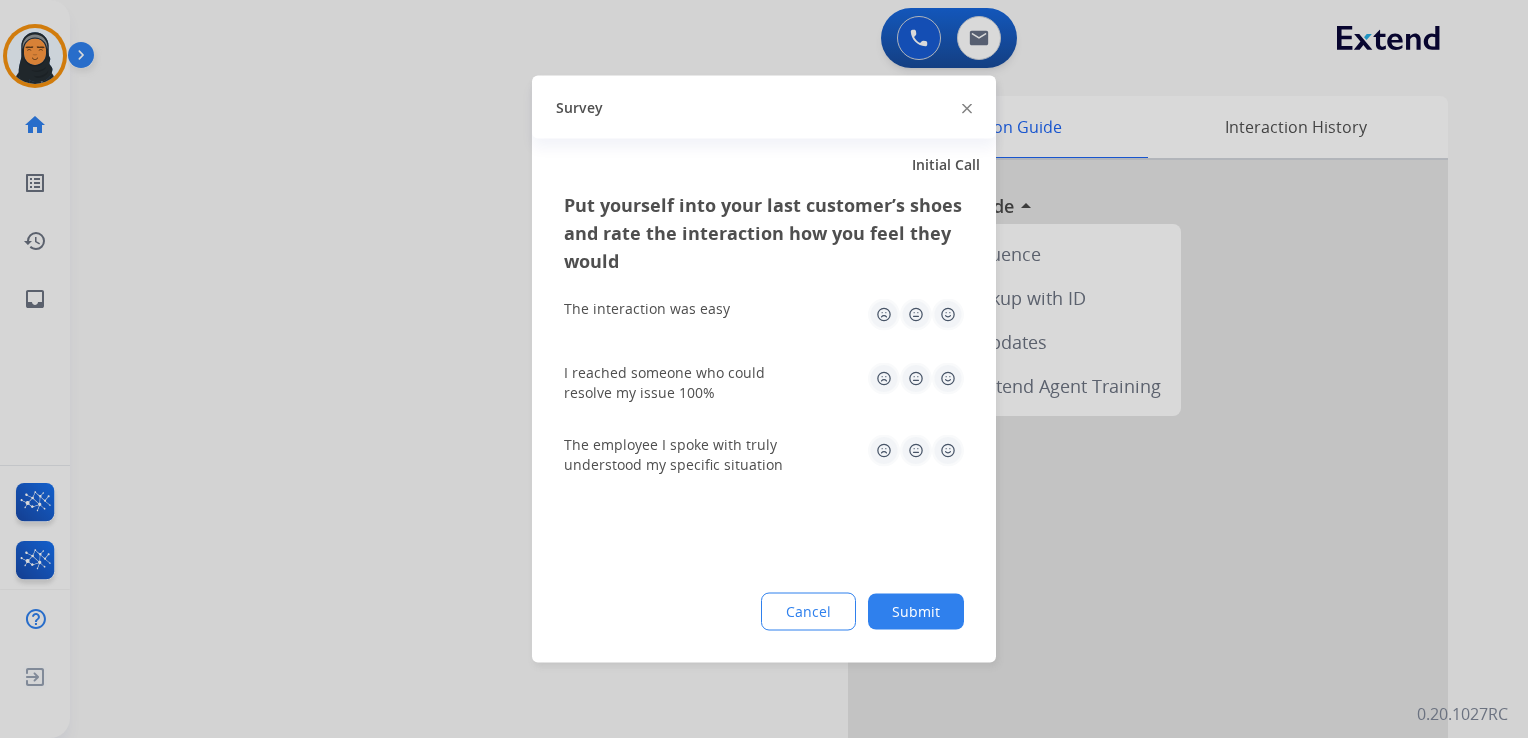 click 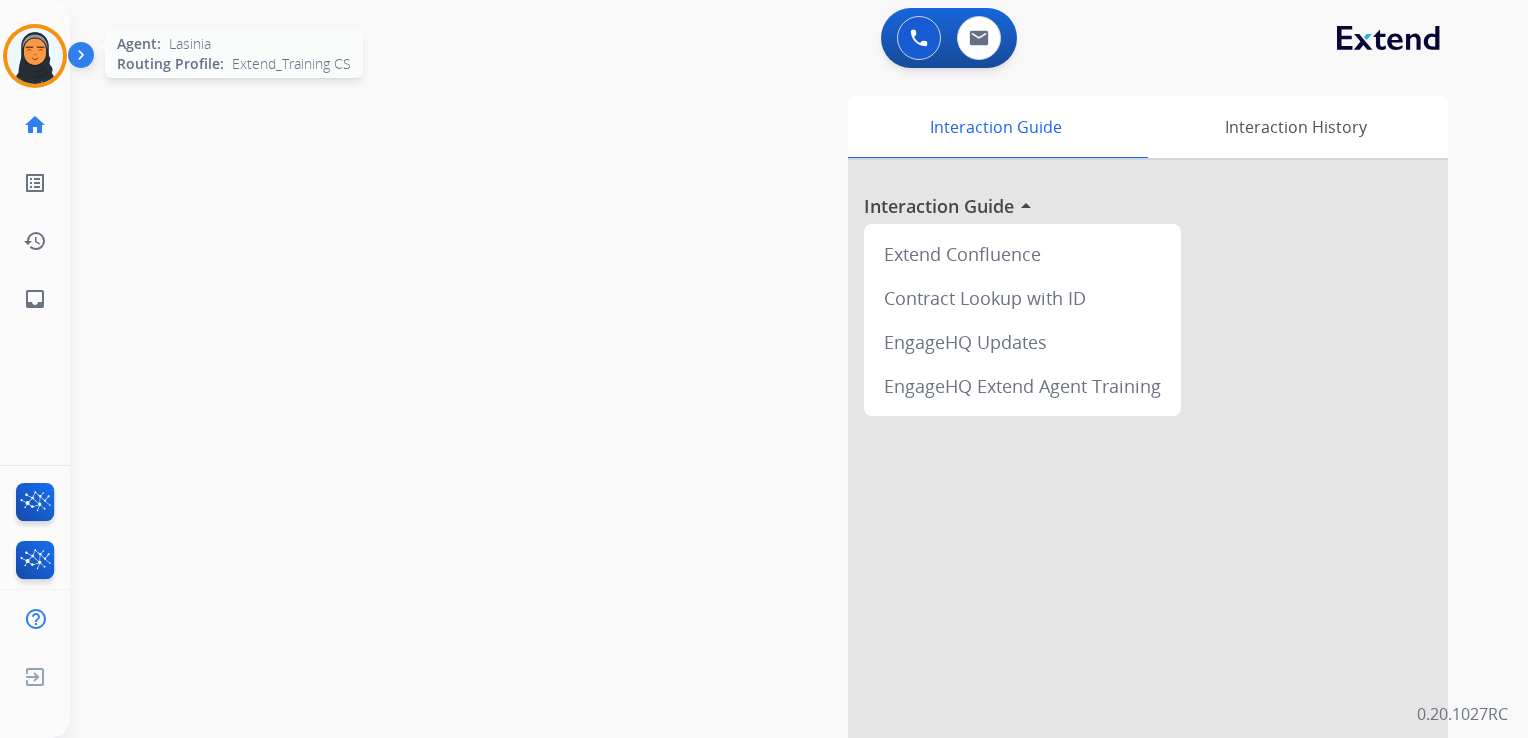 click at bounding box center (35, 56) 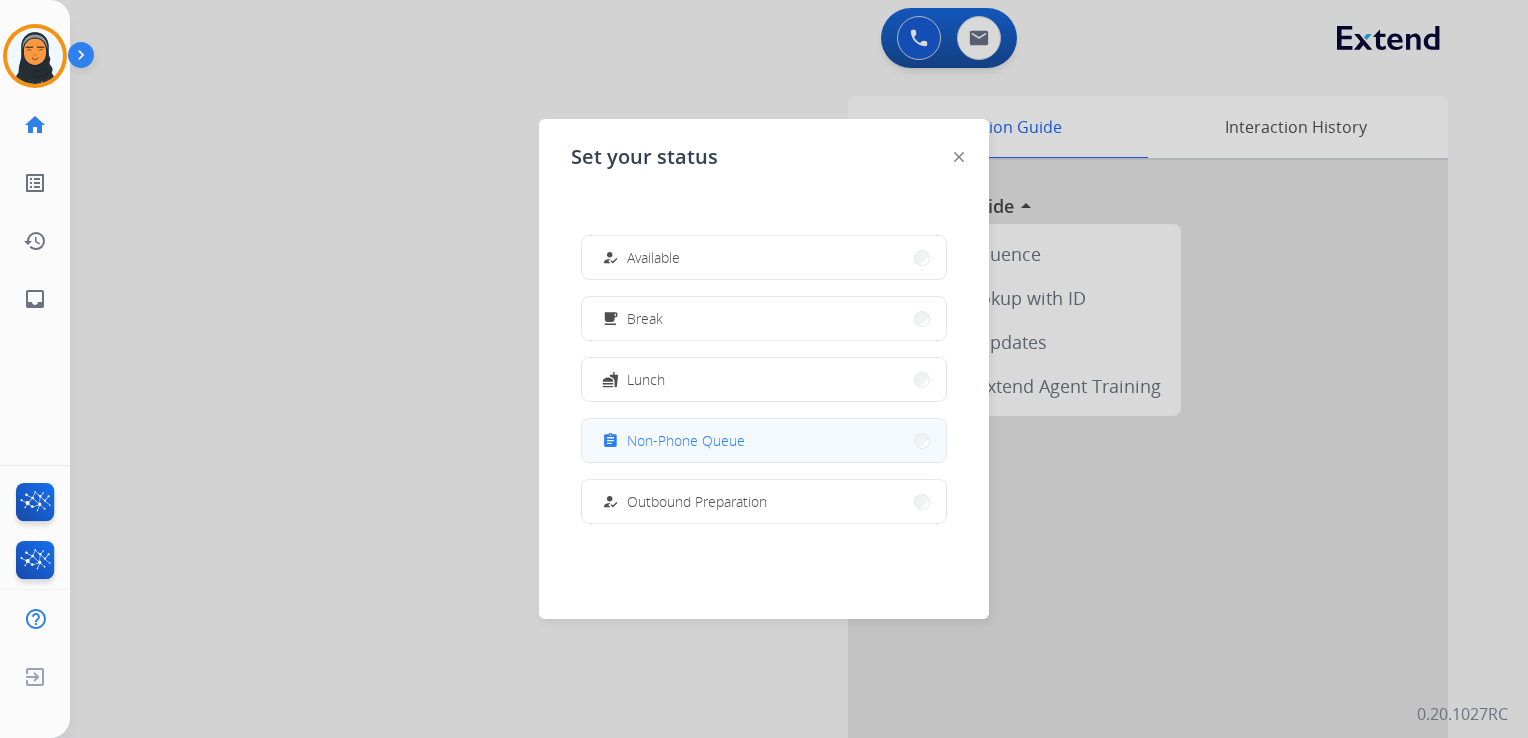click on "assignment Non-Phone Queue" at bounding box center (764, 440) 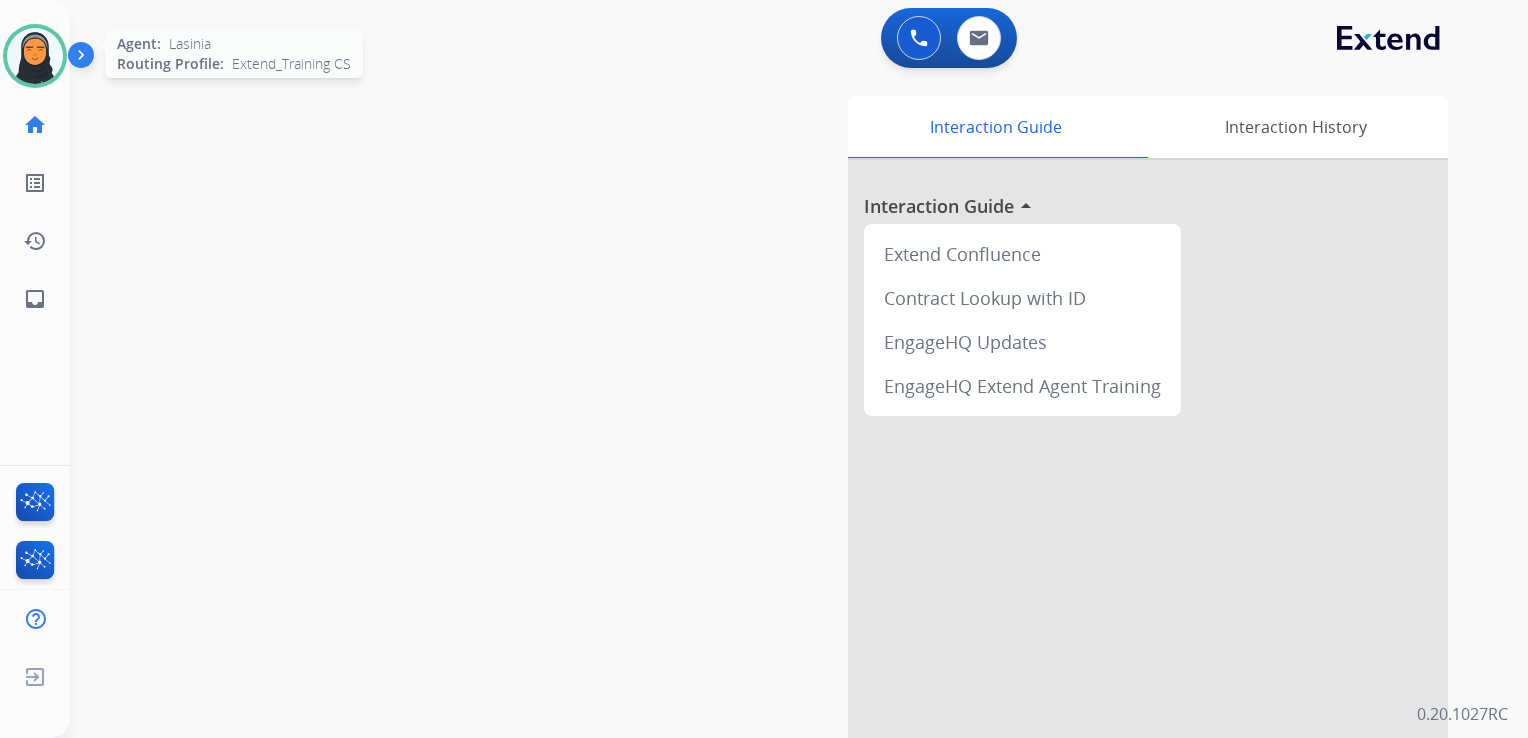 click at bounding box center [35, 56] 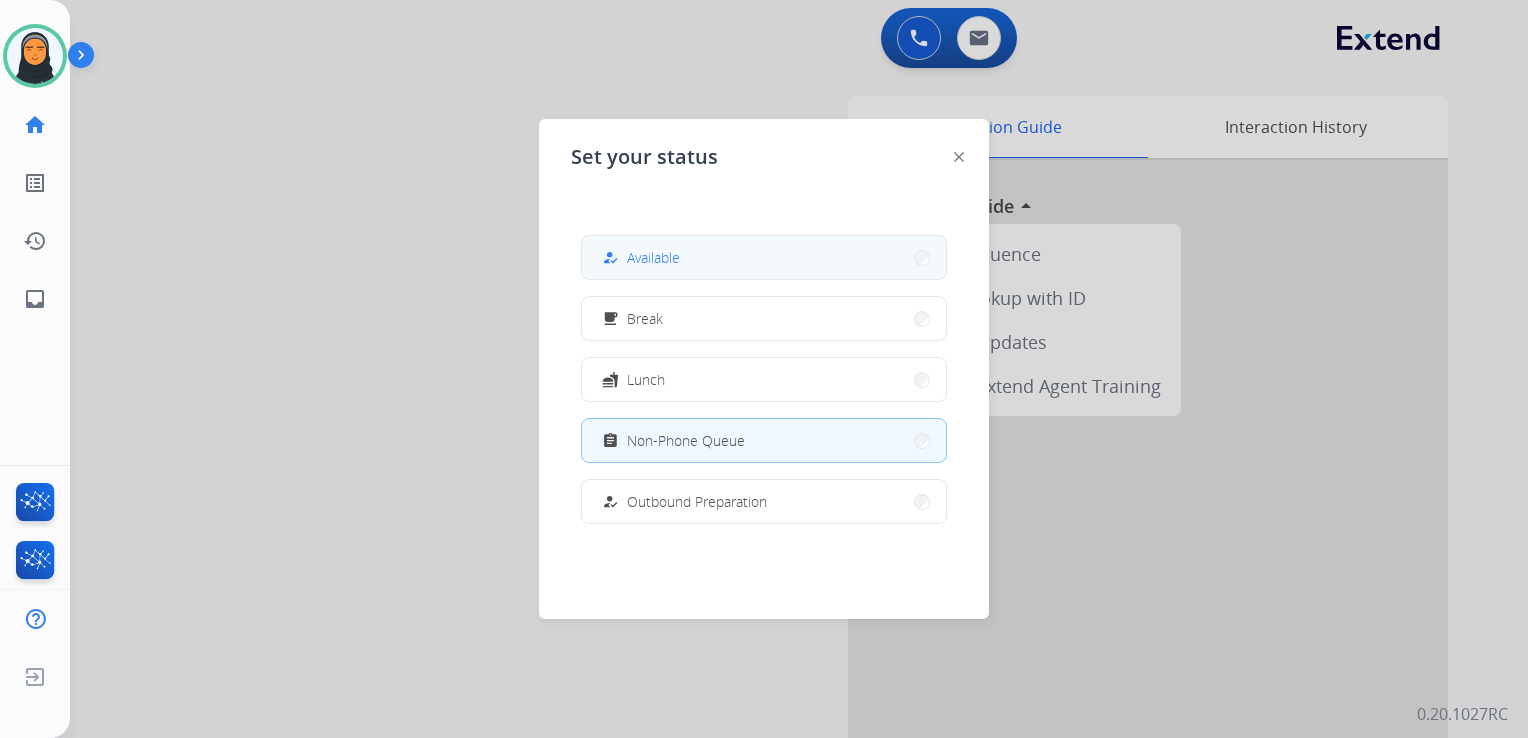 click on "Available" at bounding box center [653, 257] 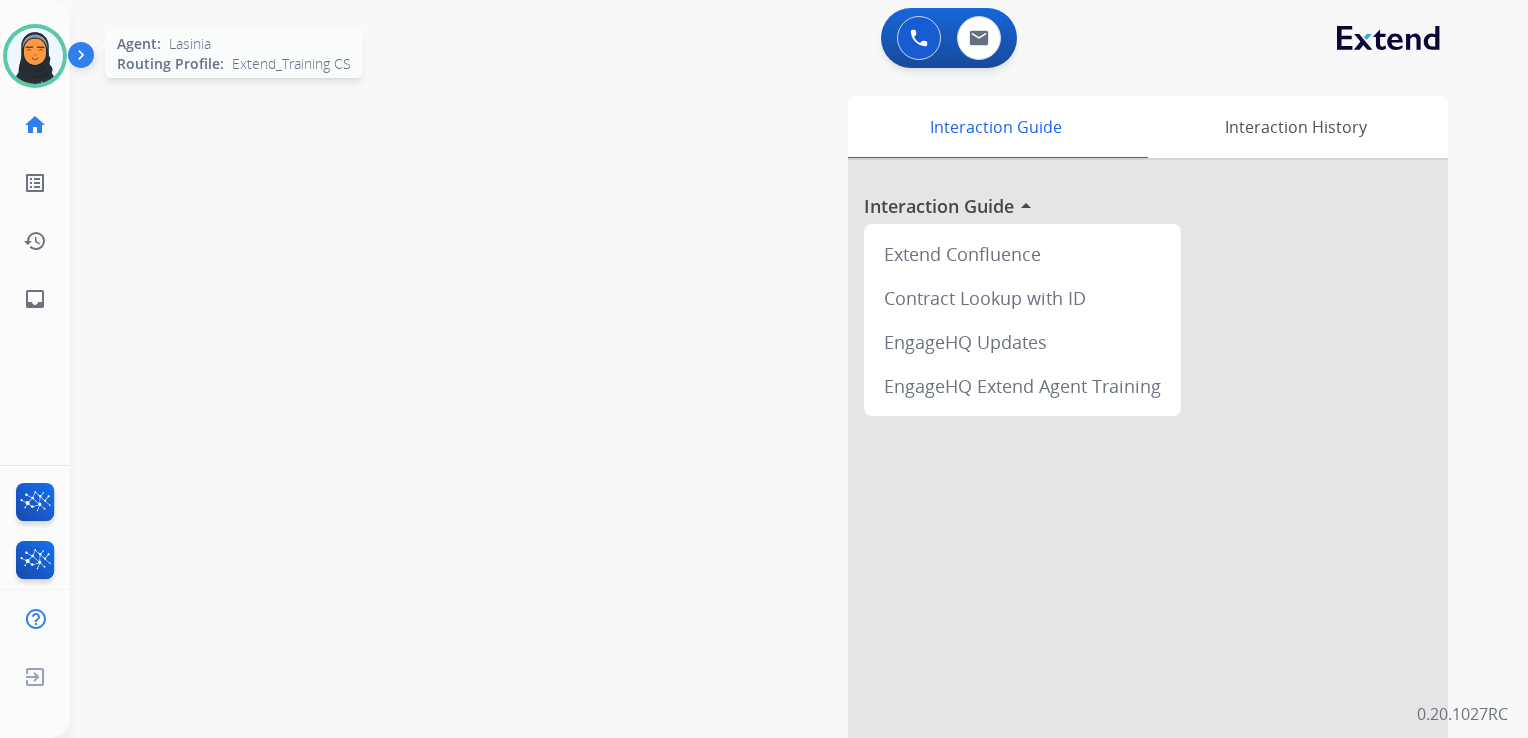 click at bounding box center (35, 56) 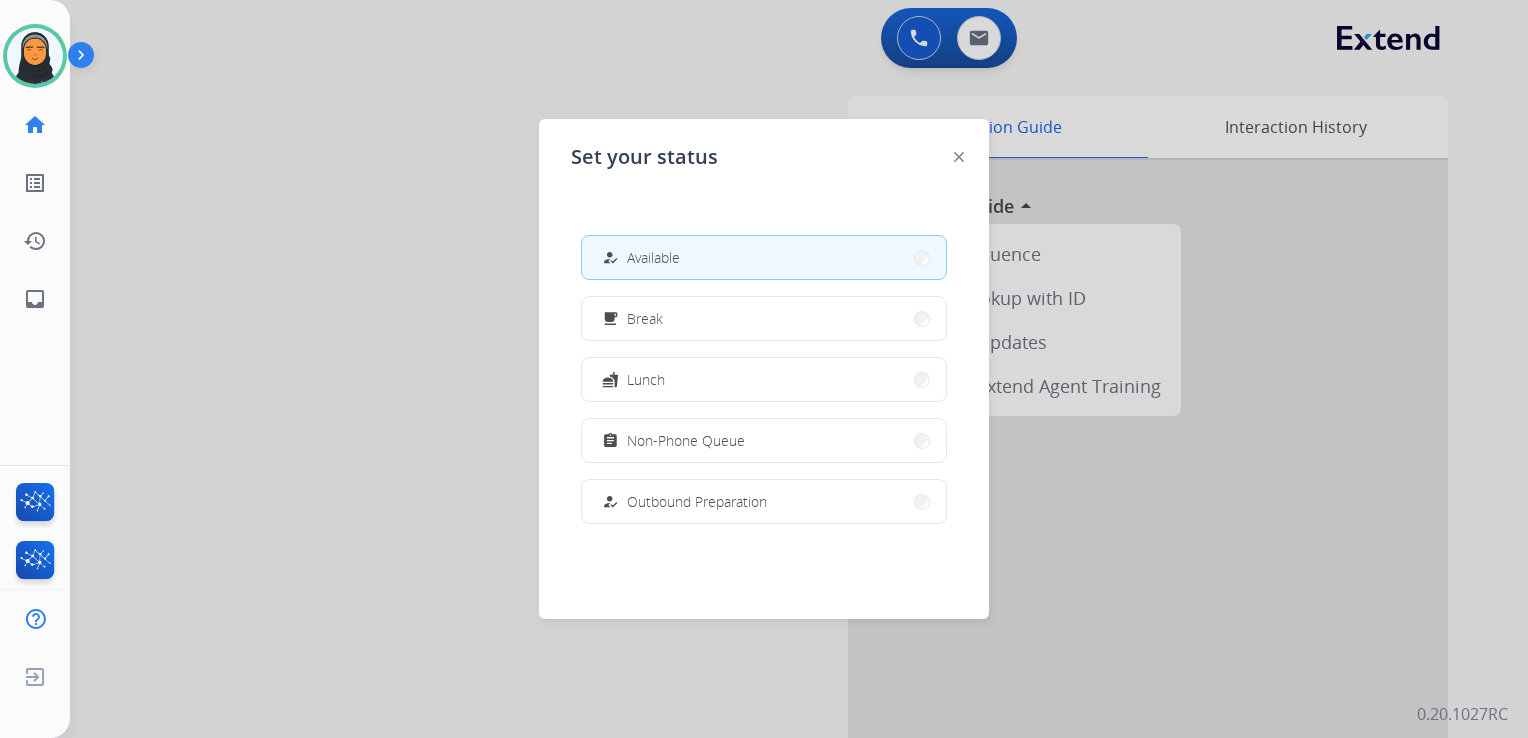 click at bounding box center [764, 369] 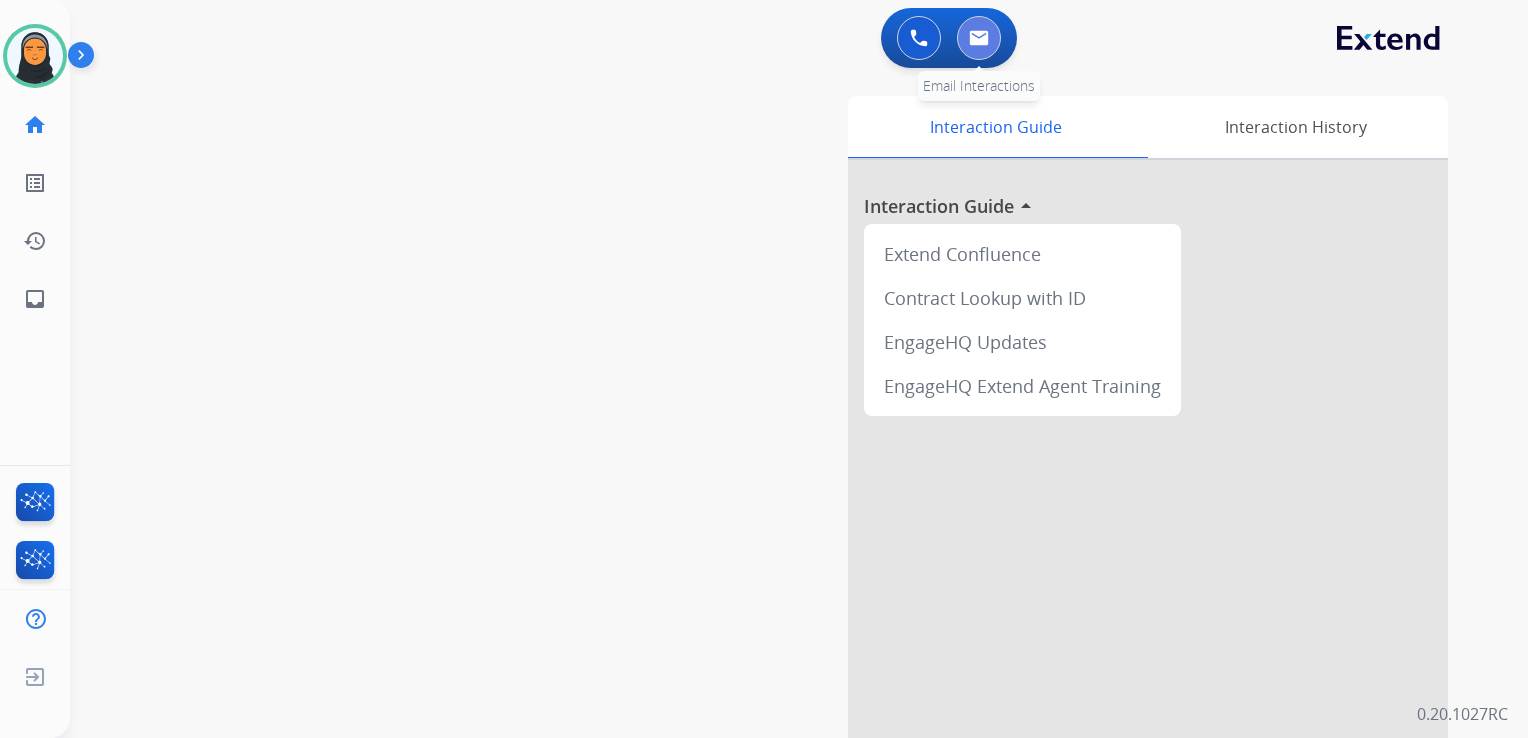 click at bounding box center [979, 38] 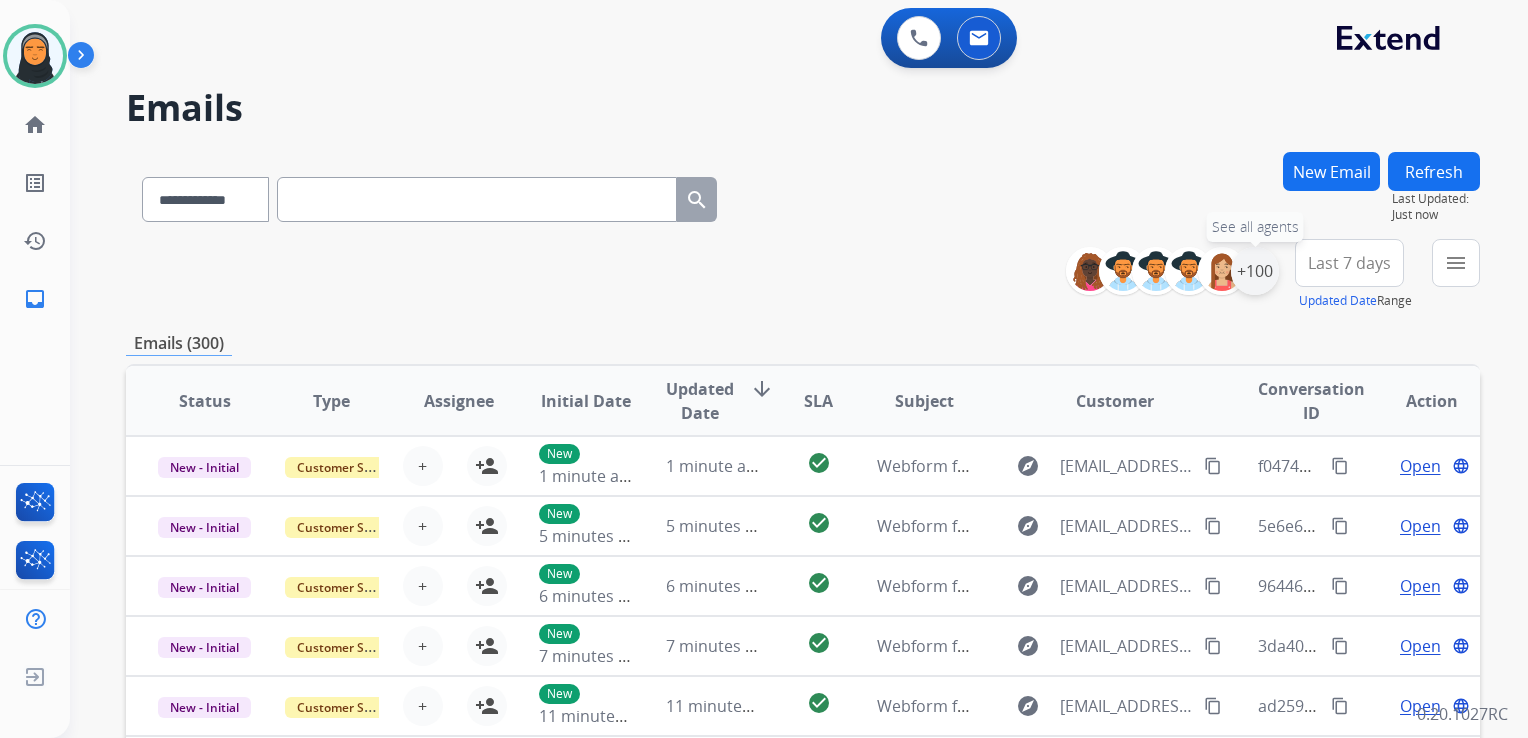 click on "+100" at bounding box center (1255, 271) 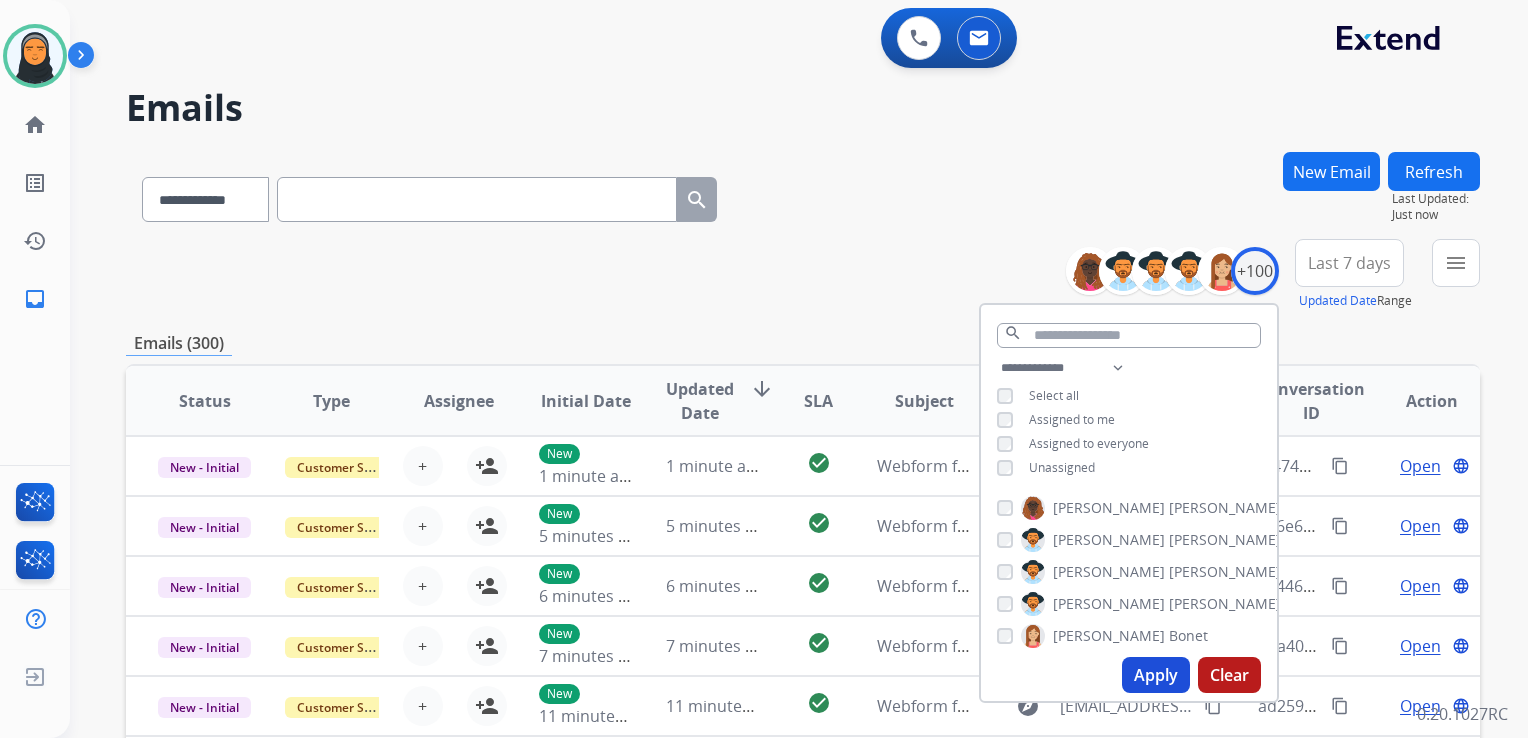 click on "Assigned to me" at bounding box center [1056, 420] 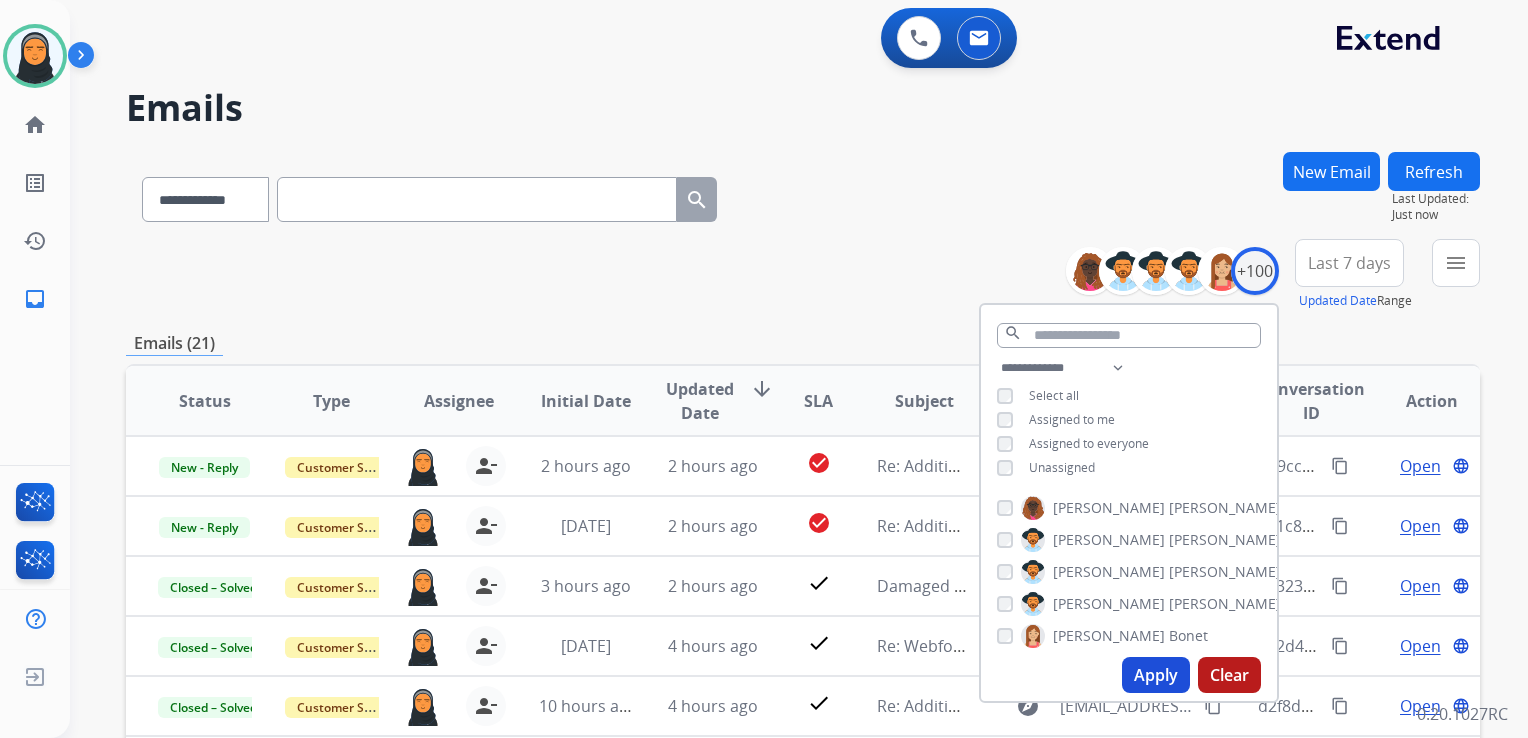 click on "**********" at bounding box center [803, 195] 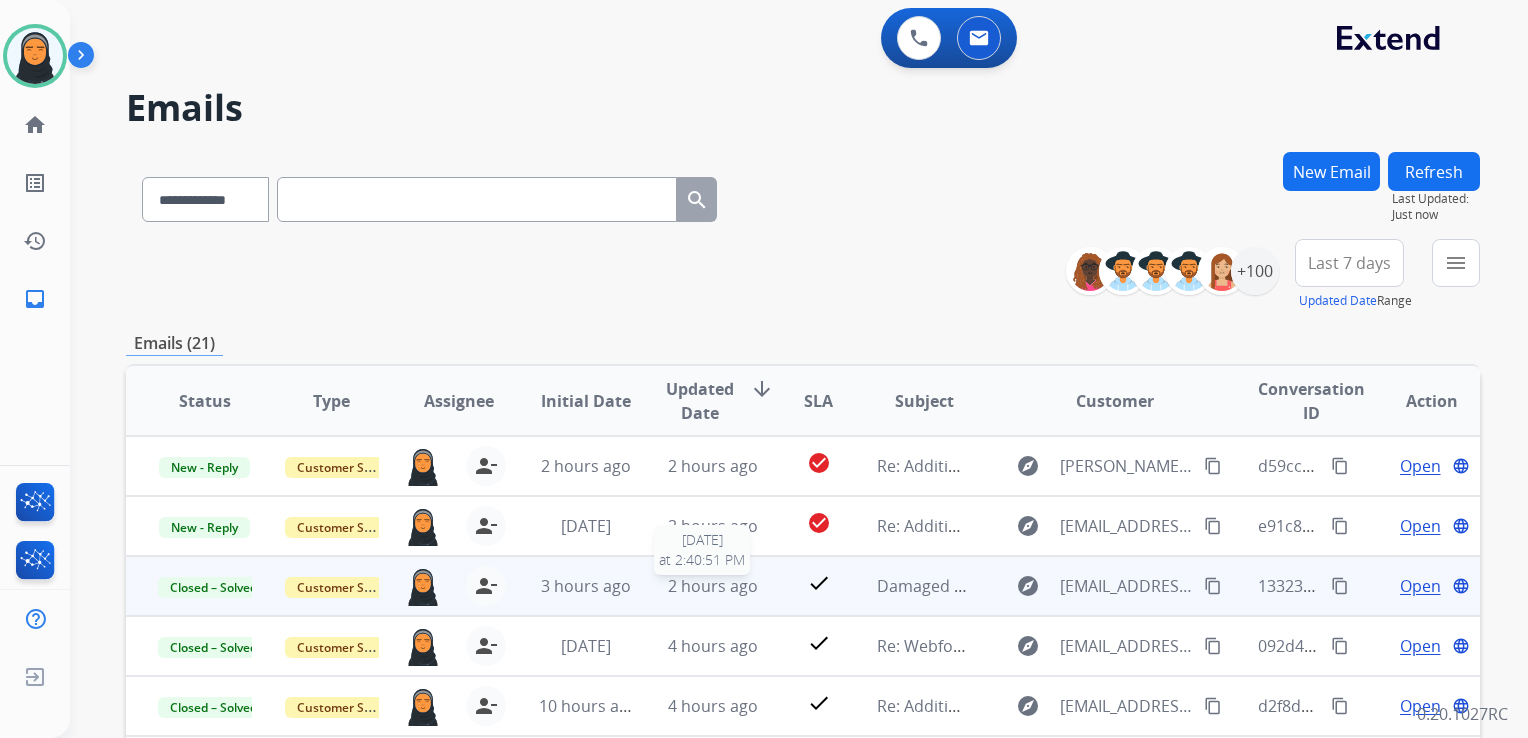 scroll, scrollTop: 1, scrollLeft: 0, axis: vertical 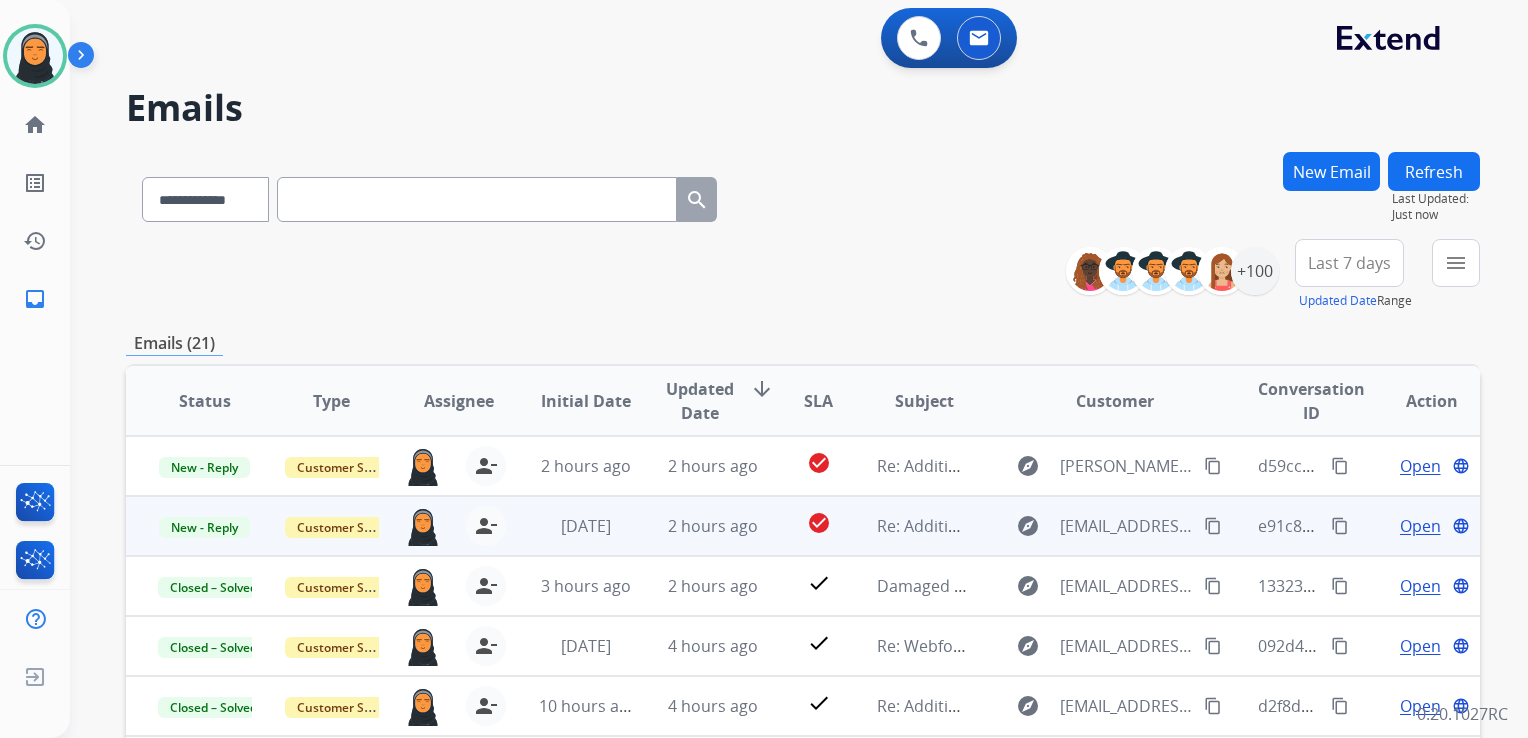 click on "Open" at bounding box center (1420, 526) 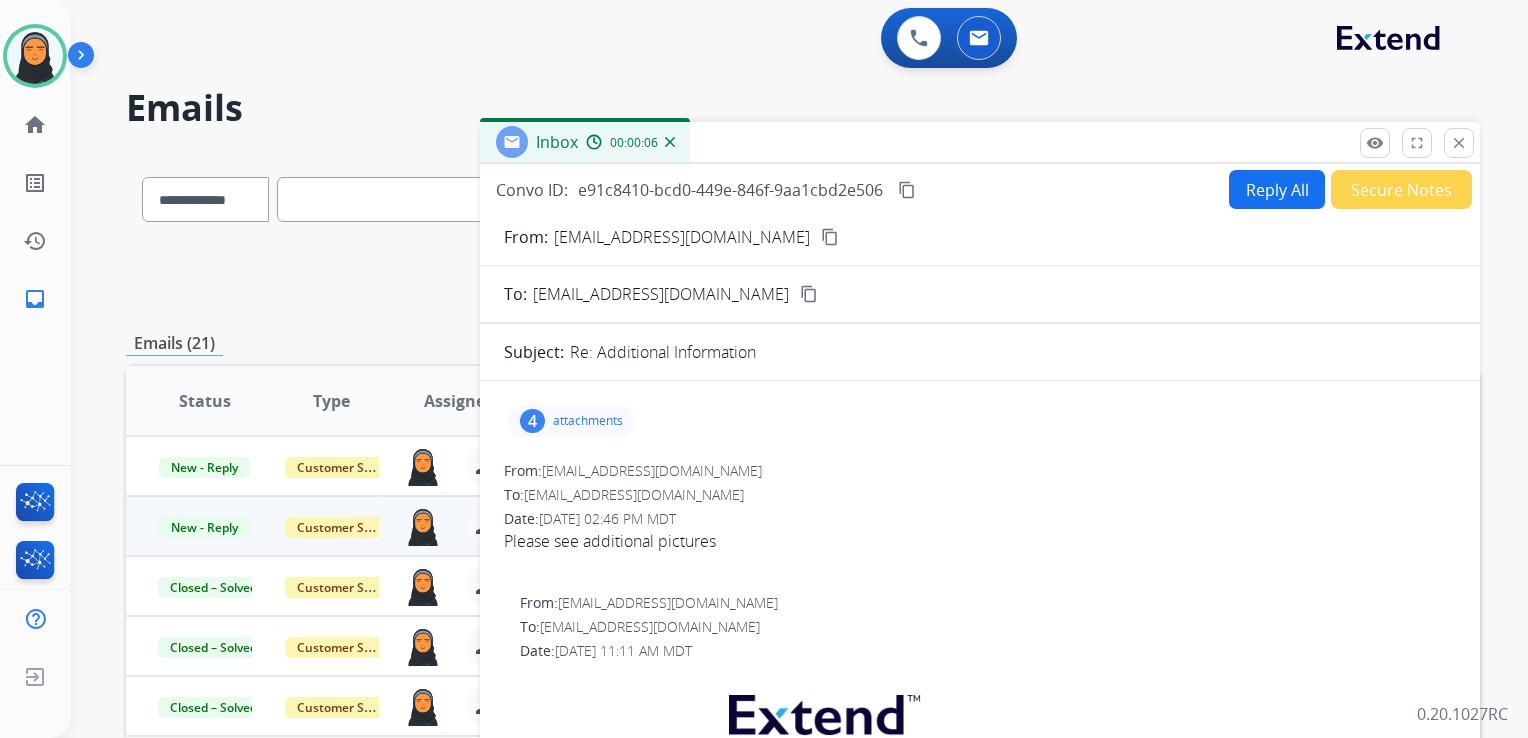 click on "Reply All" at bounding box center (1277, 189) 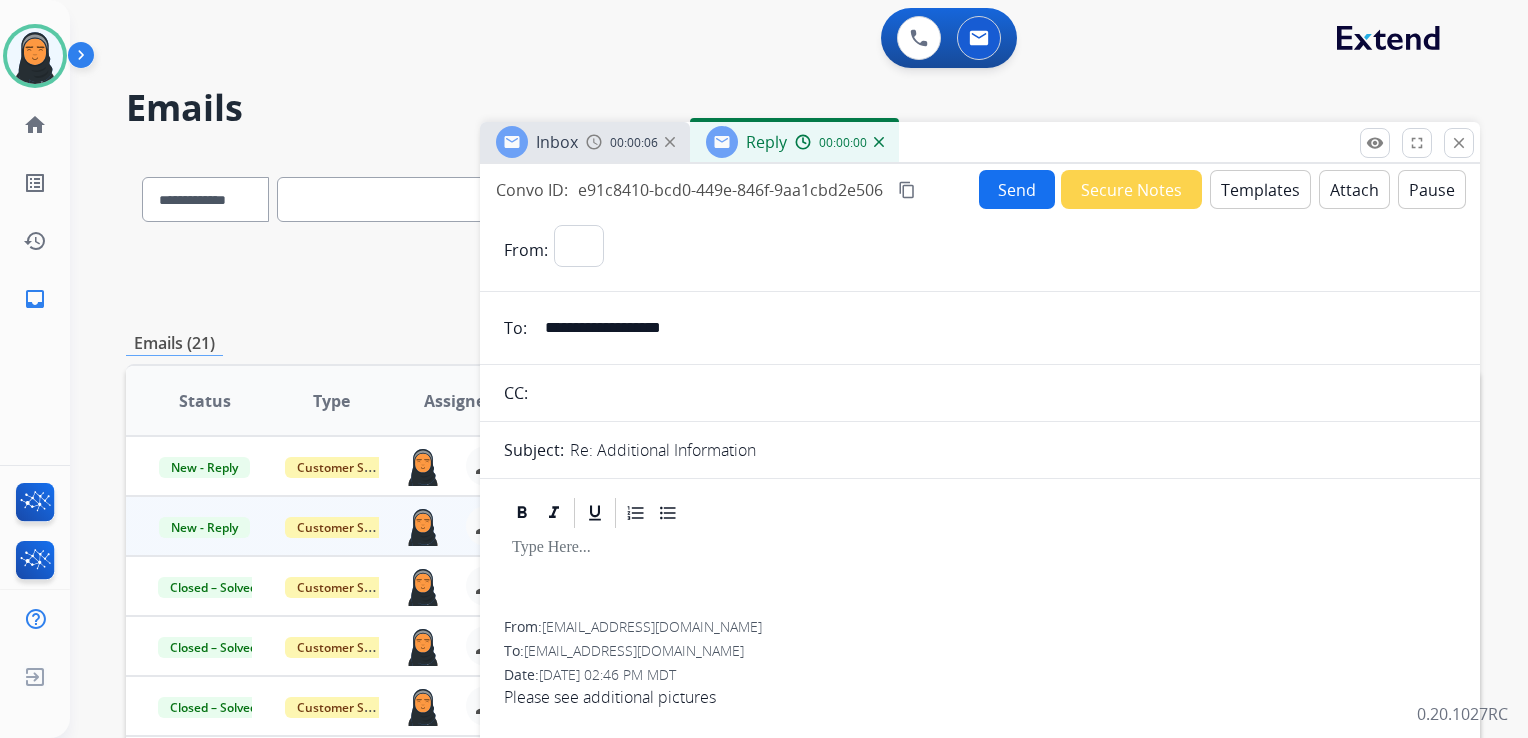 select on "**********" 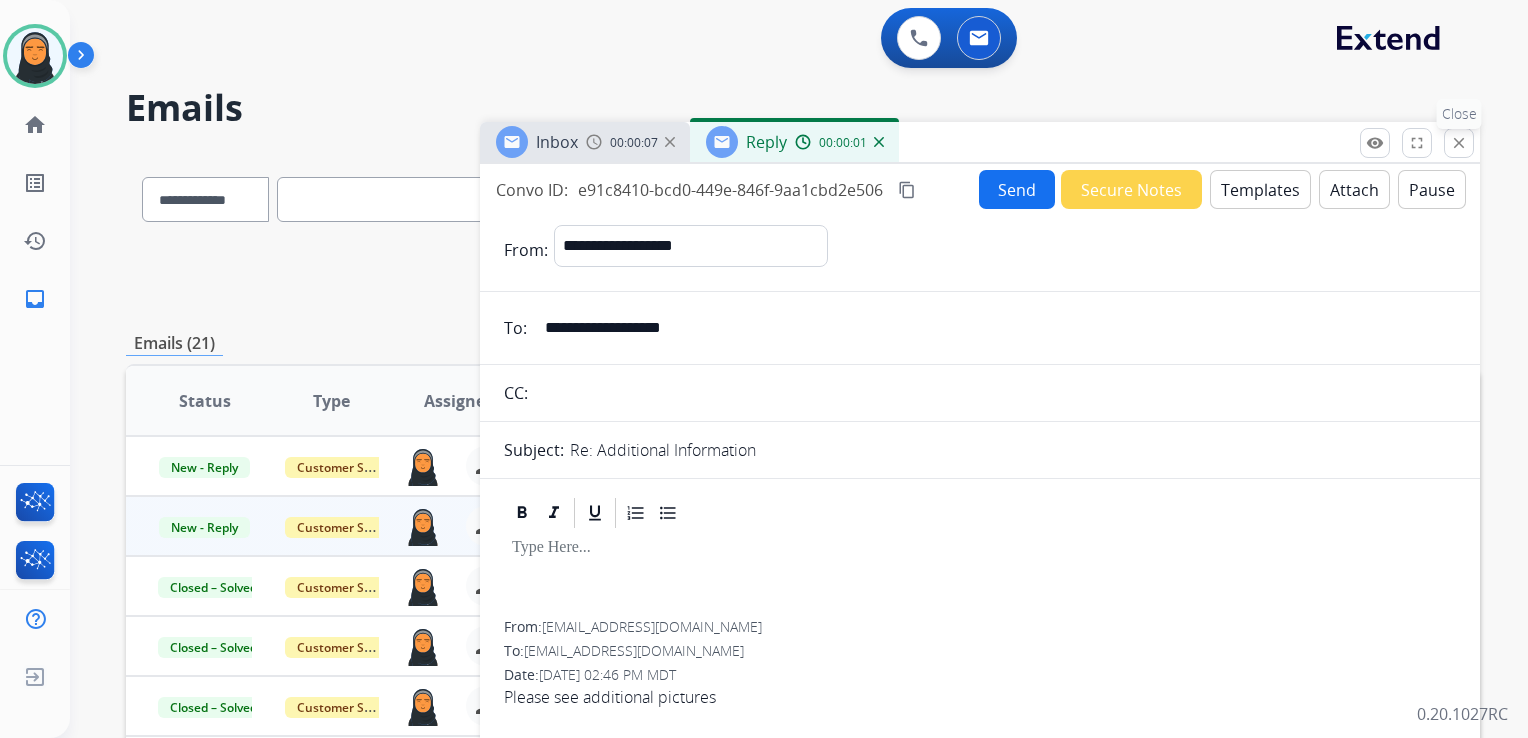click on "close" at bounding box center (1459, 143) 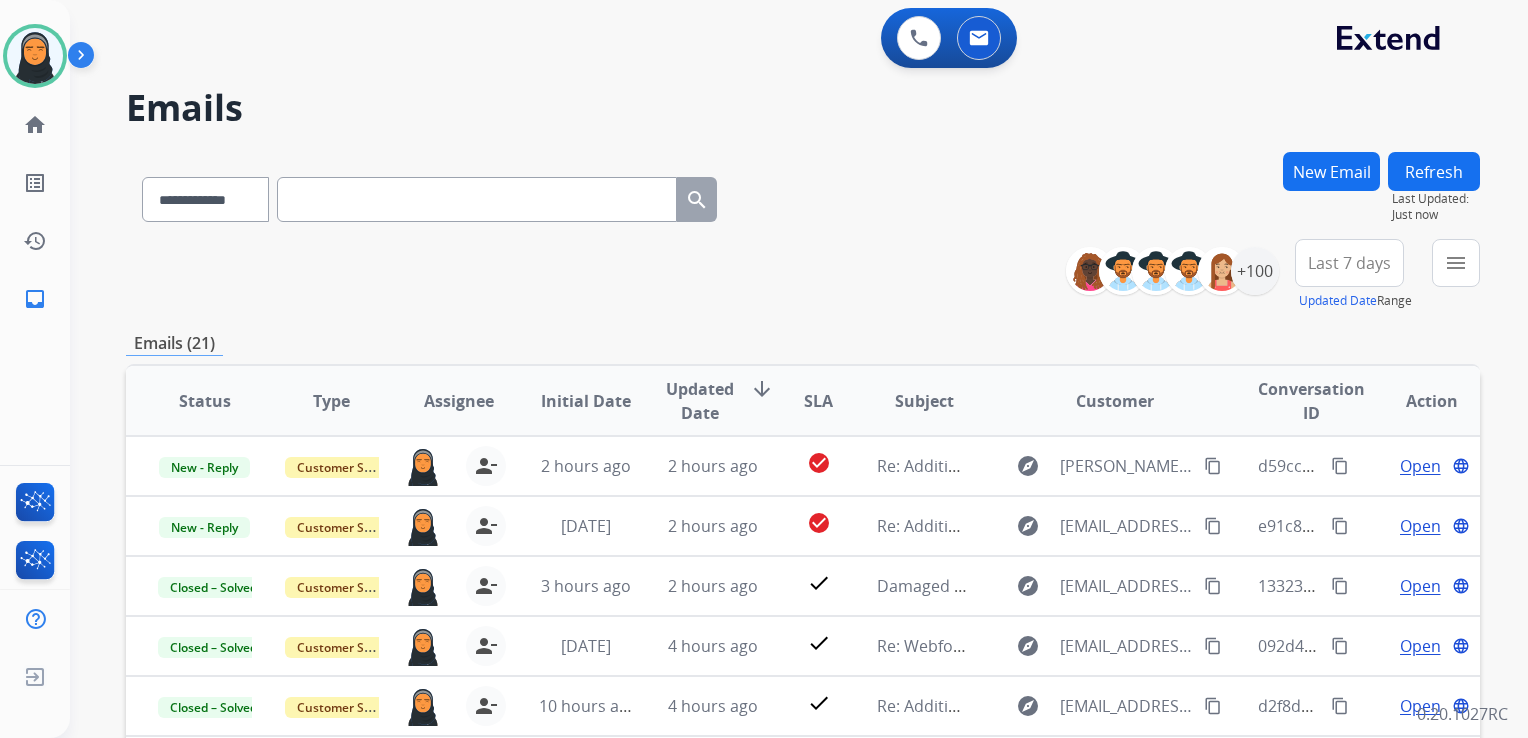 click on "Refresh" at bounding box center [1434, 171] 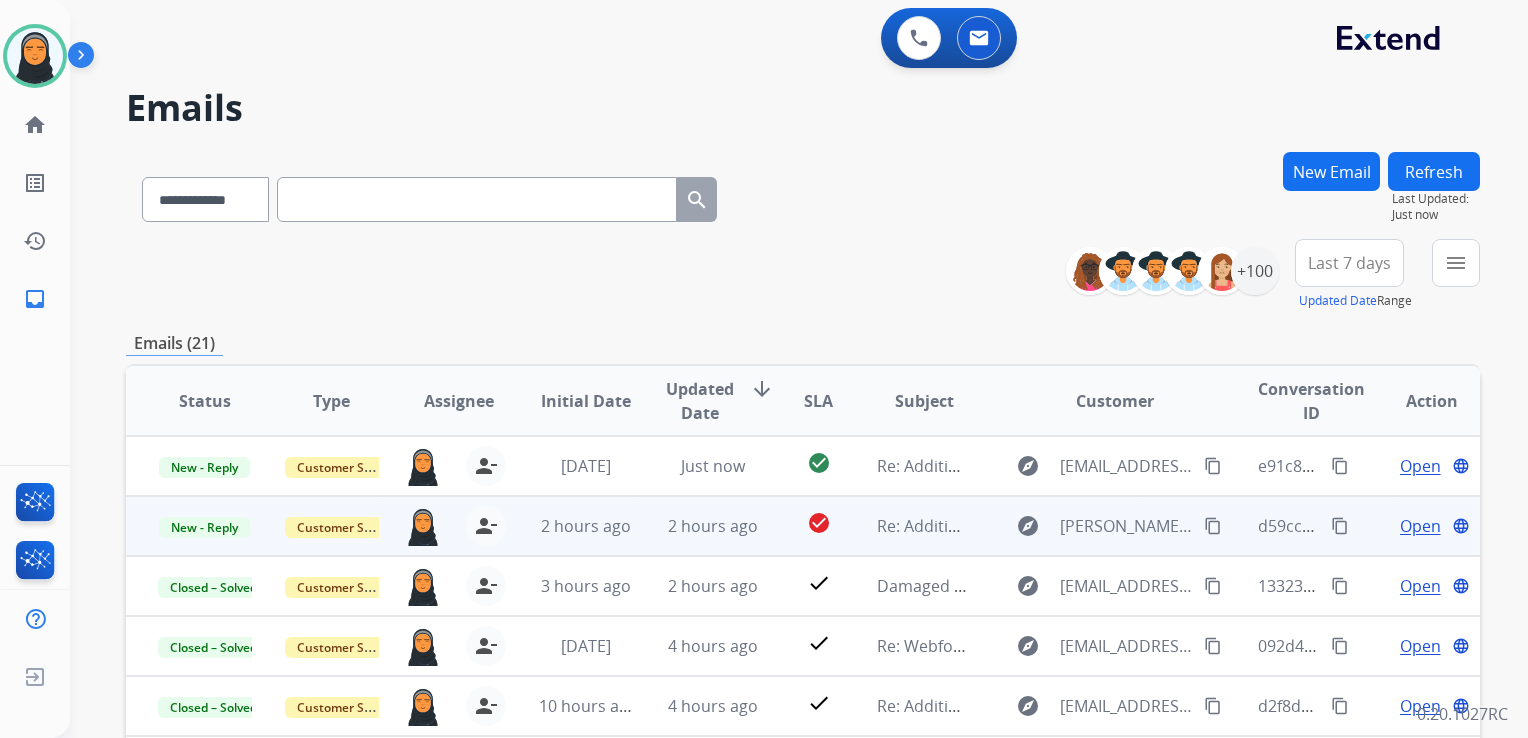 click on "Open" at bounding box center [1420, 526] 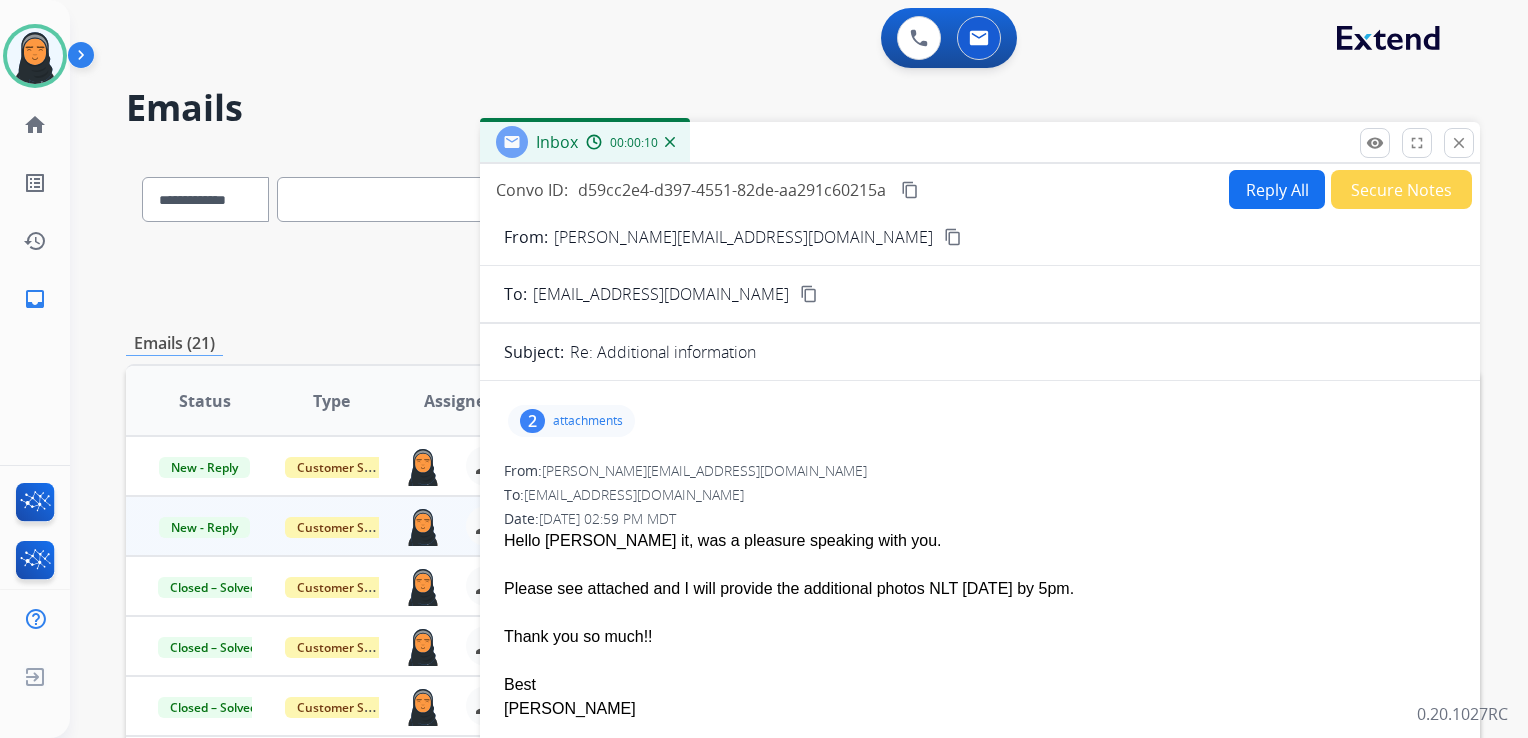 click on "attachments" at bounding box center [588, 421] 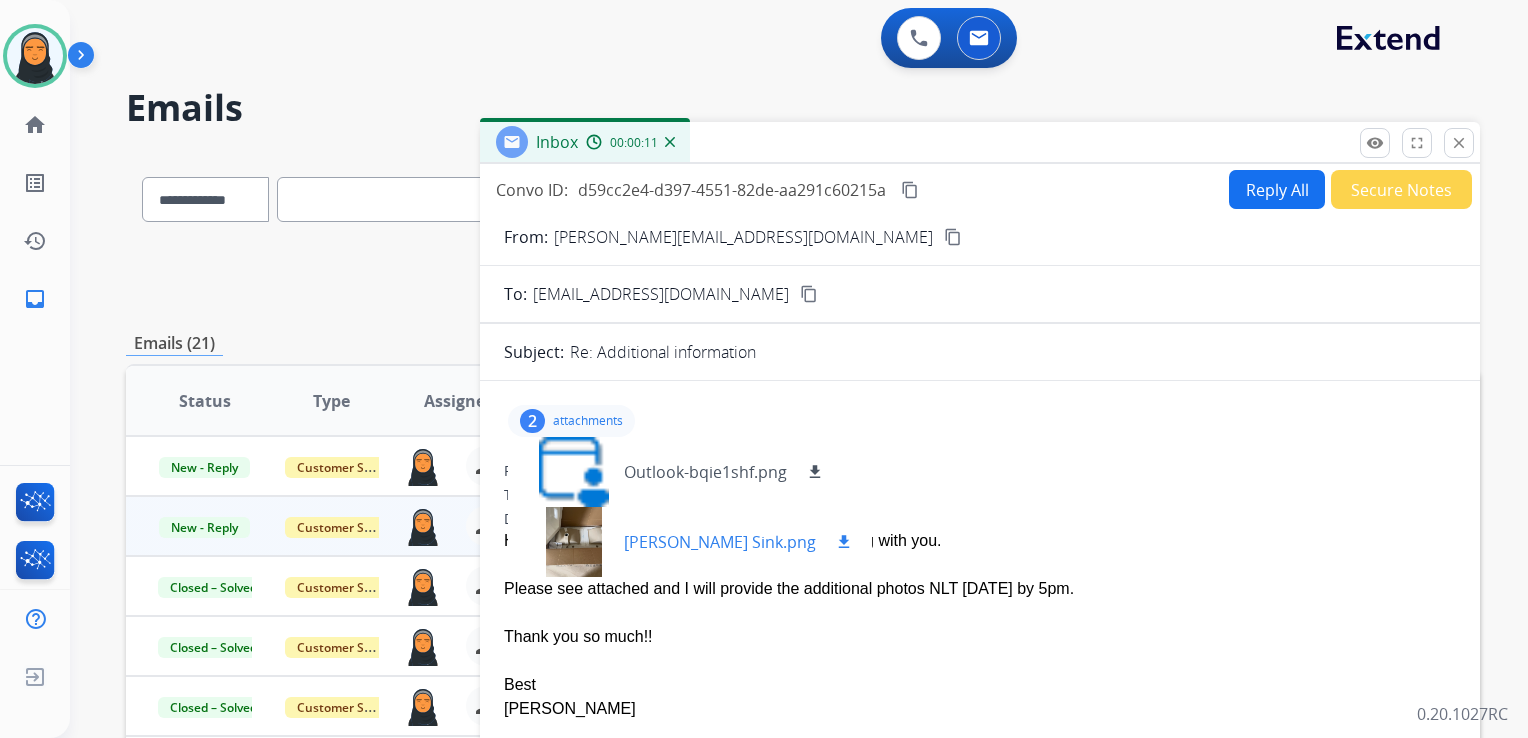 click at bounding box center (574, 542) 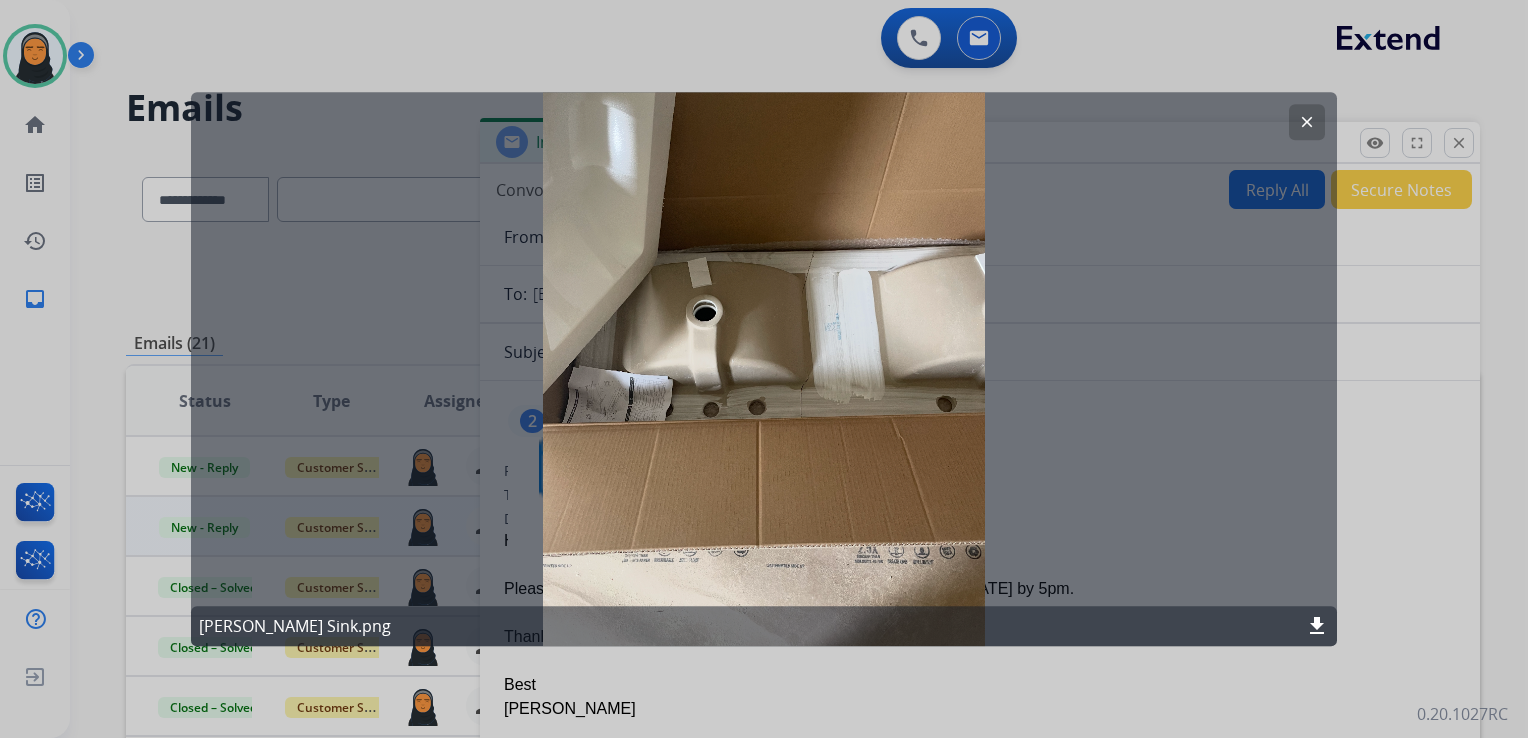 click on "clear" 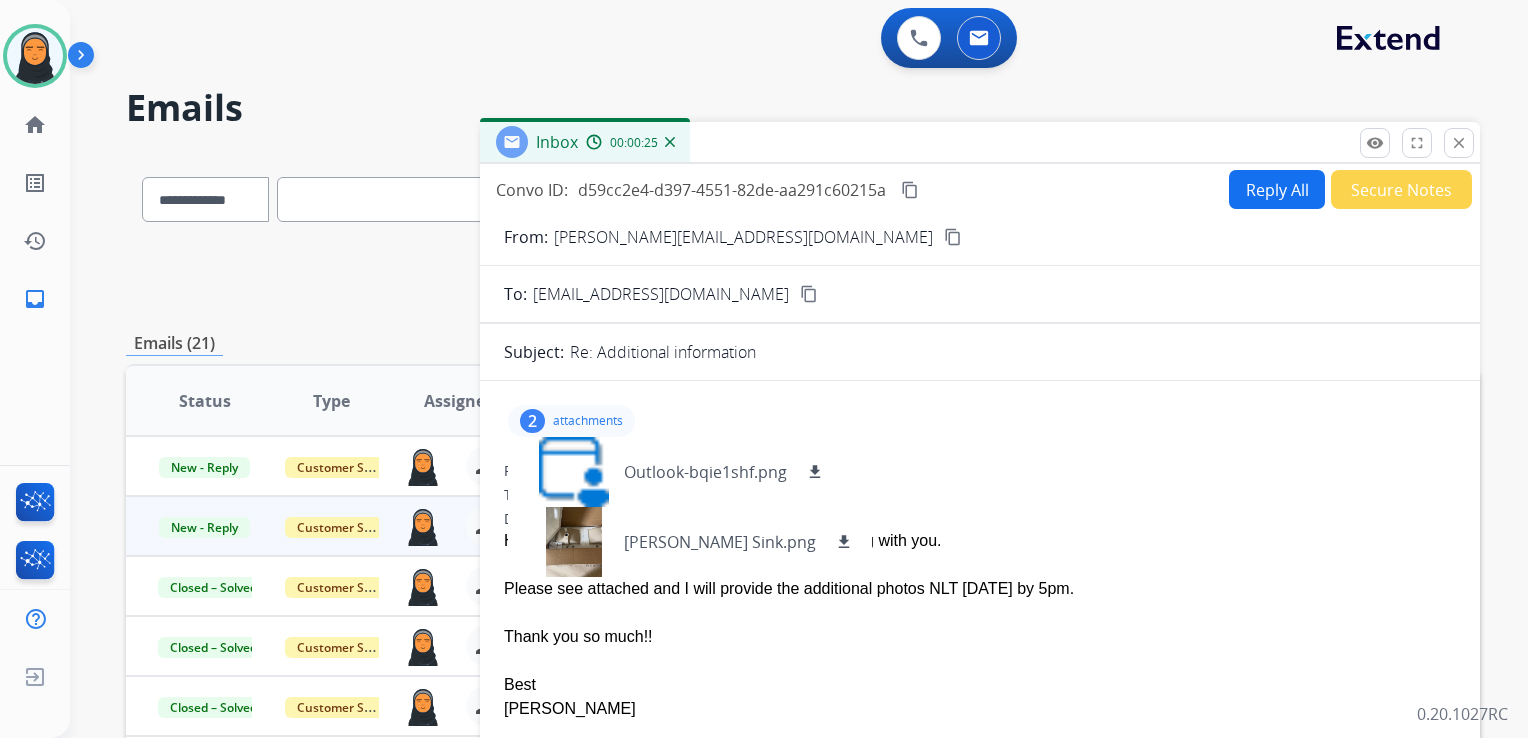 click on "2 attachments  Outlook-bqie1shf.png  download  Nichole Whatley Sink.png  download  From:  Nichole@nichac.com   To:  support@extend.com  Date:  07/24/2025 - 02:59 PM MDT
Hello Lasinia it, was a pleasure speaking with you.
Please see attached and I will provide the additional photos NLT tomorrow by 5pm.
Thank you so much!!
Best
Nichole
Book
time to meet with me
From:  support@extend.com   To:  nichole@nichac.com  Date:  07/24/2025 - 02:55 PM MDT Hi Nichole, Thank you for contacting Extend about your Bed Bath & Beyond.  After reviewing your claim, we need some additional information to proceed. Please provide photos of the shipping box and damaged product.  Thanks for being an Extend customer. Extend Customer Support support@extend.com | www.extend.com" at bounding box center [980, 906] 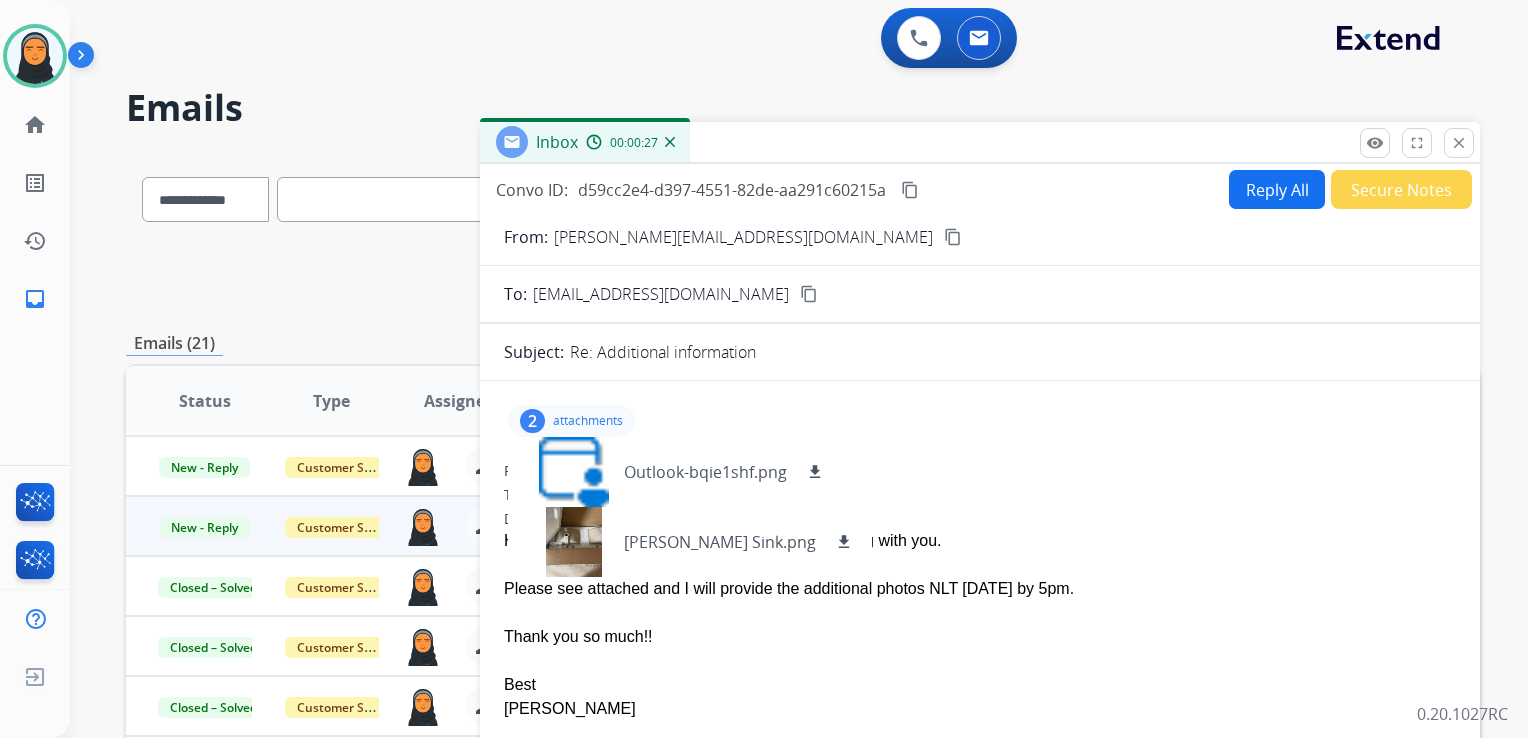 click on "Reply All" at bounding box center [1277, 189] 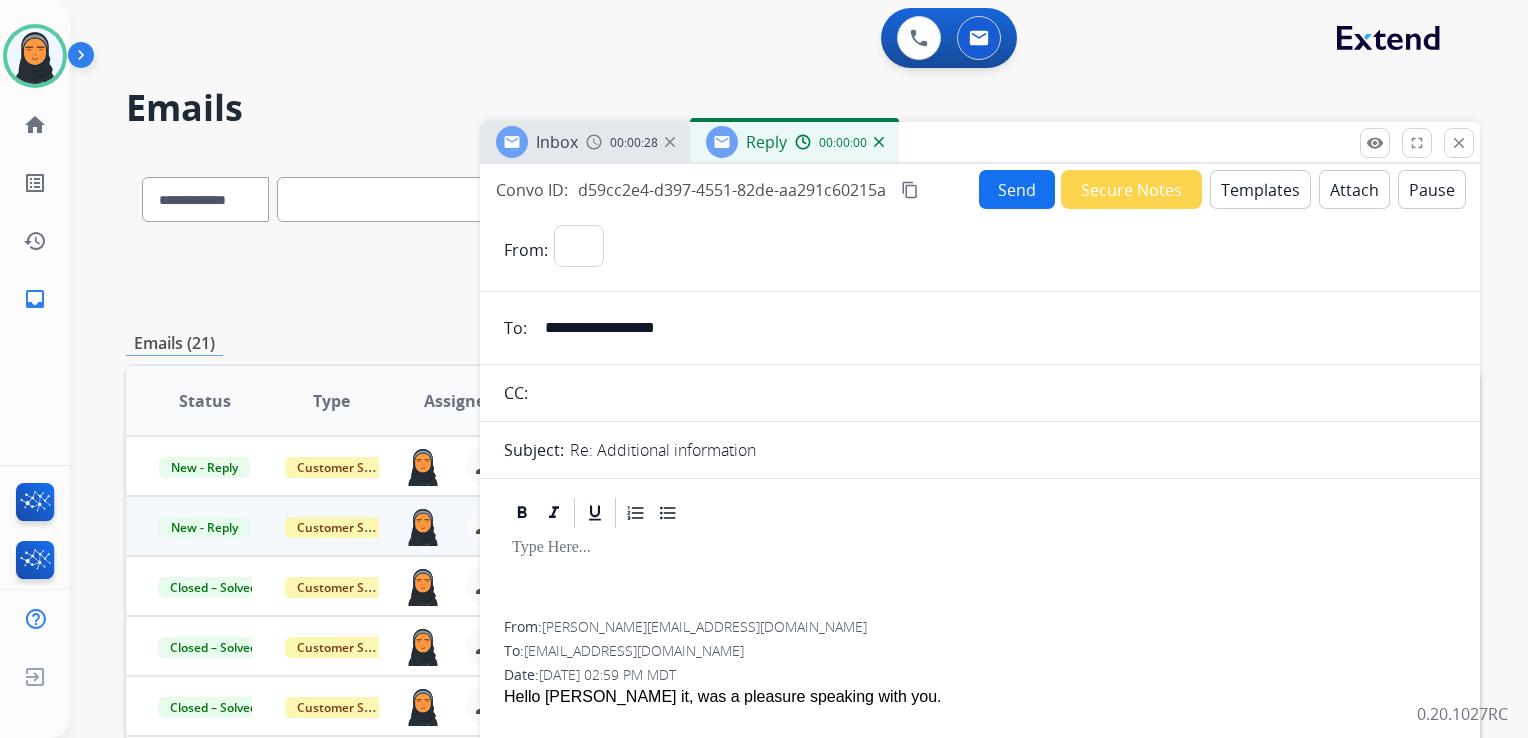 select on "**********" 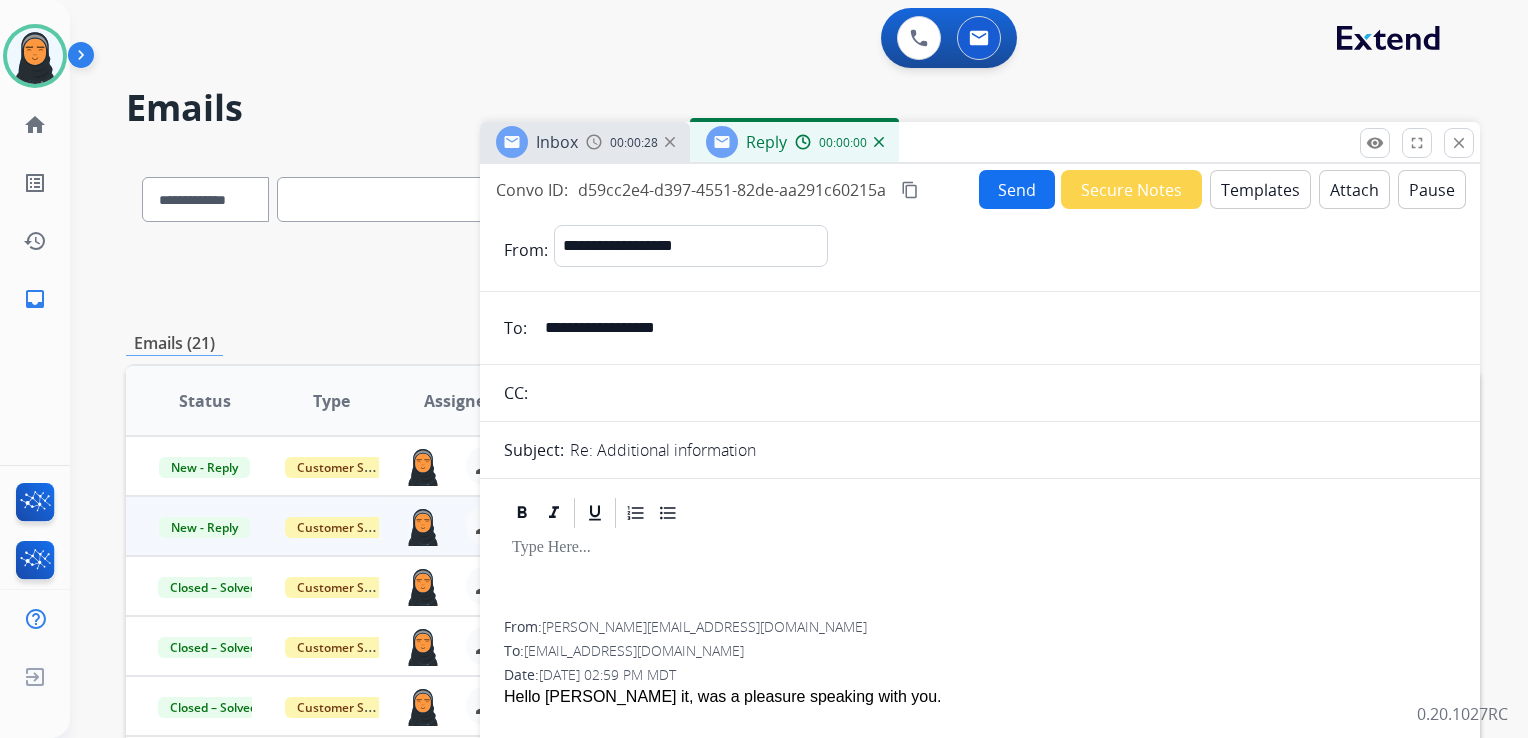 click on "close Close" at bounding box center (1459, 143) 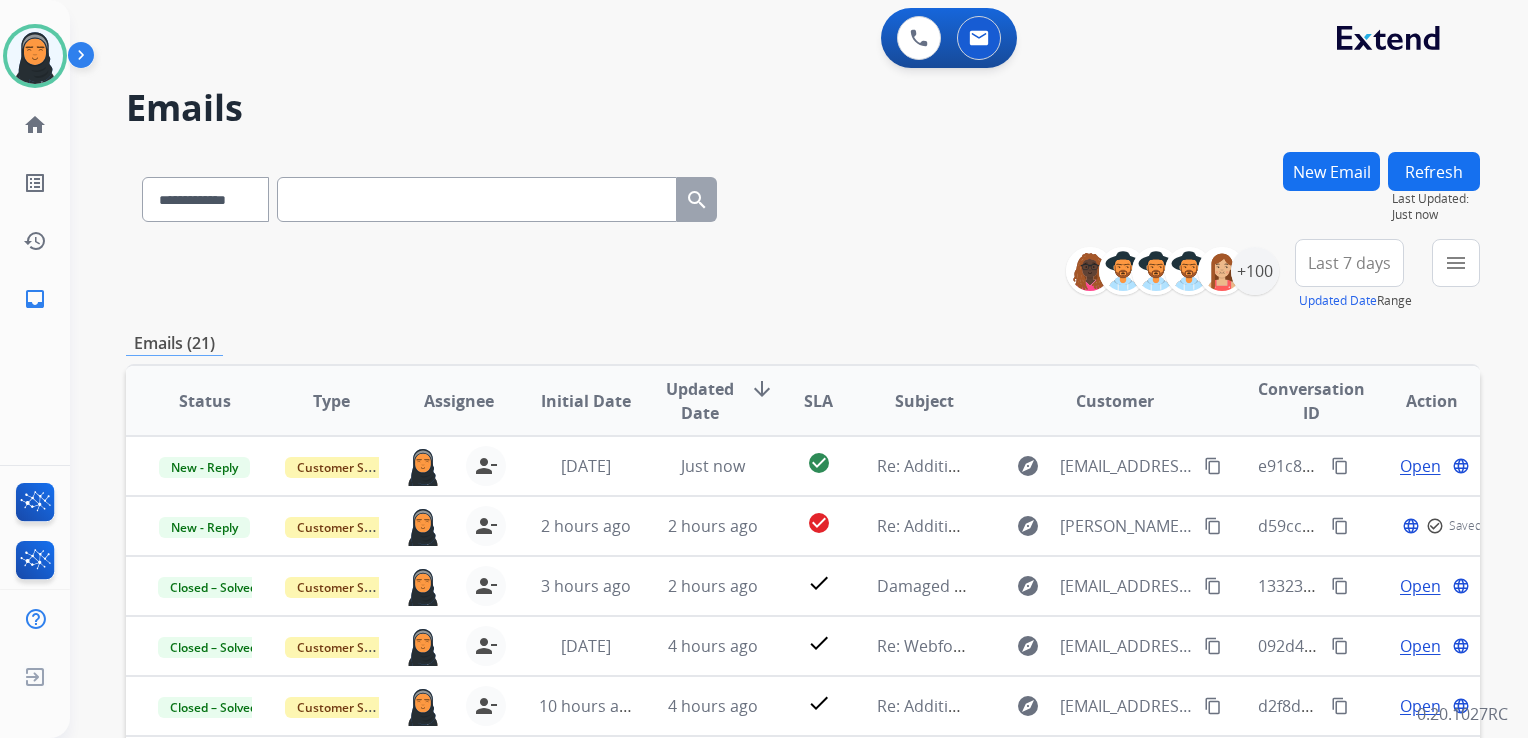 click on "Refresh" at bounding box center [1434, 171] 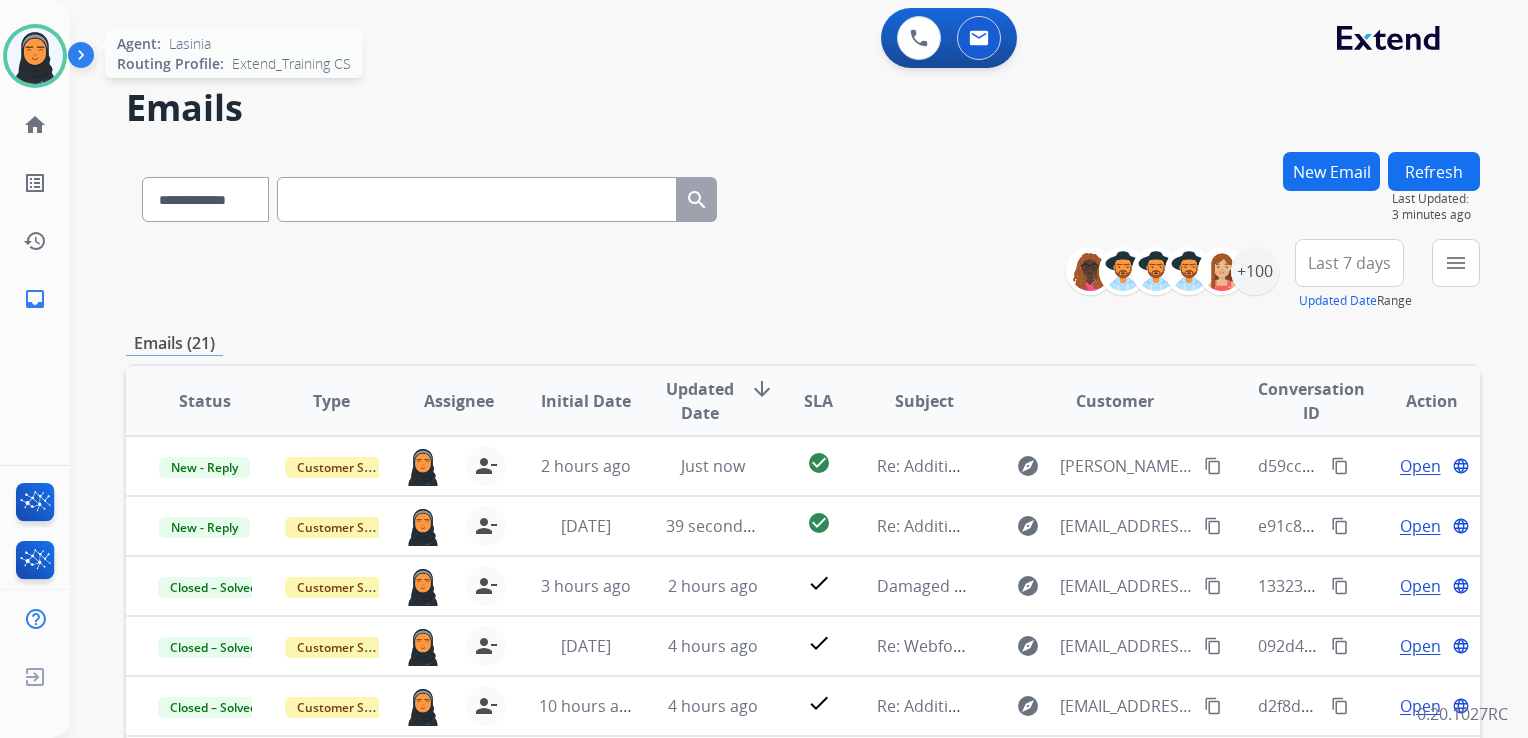 click at bounding box center [35, 56] 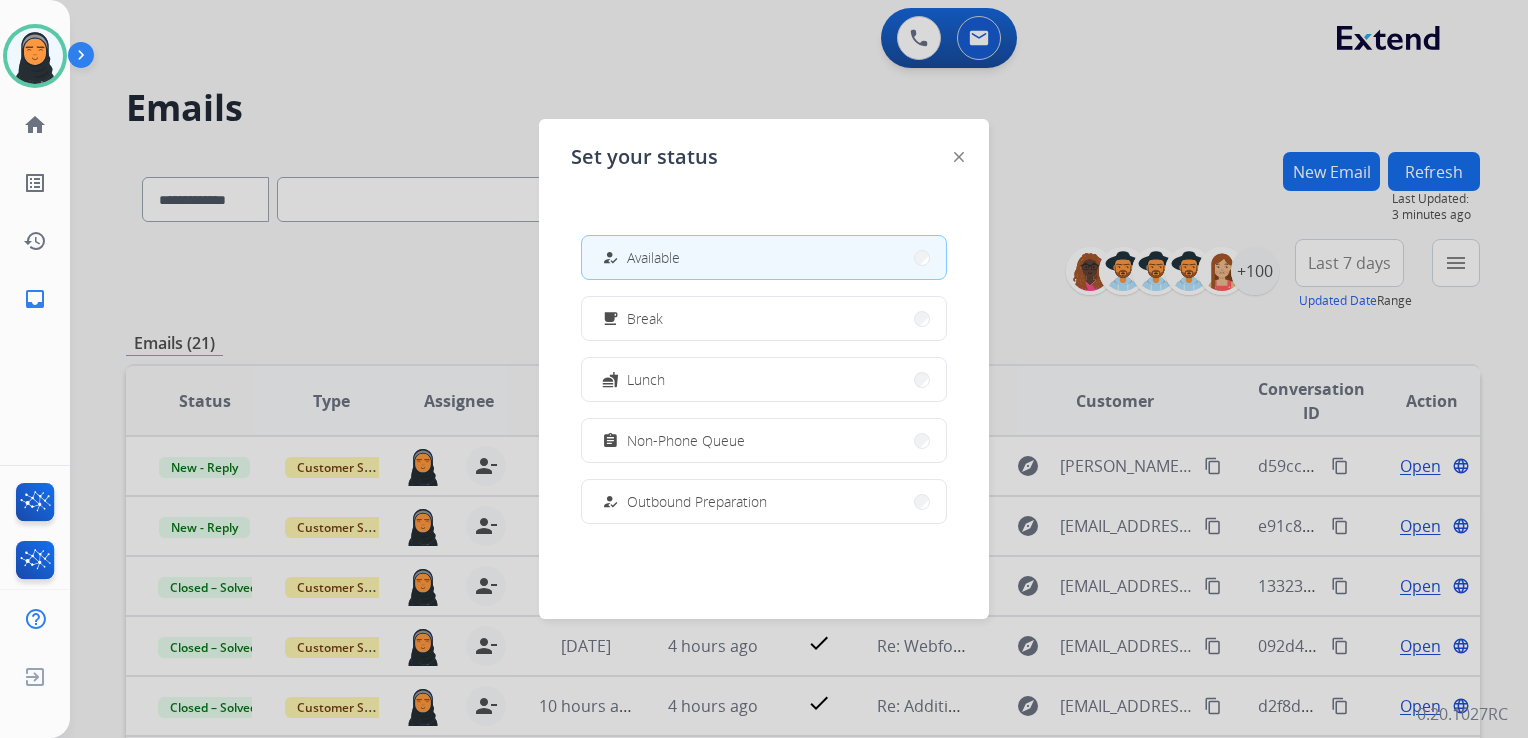 click at bounding box center [764, 369] 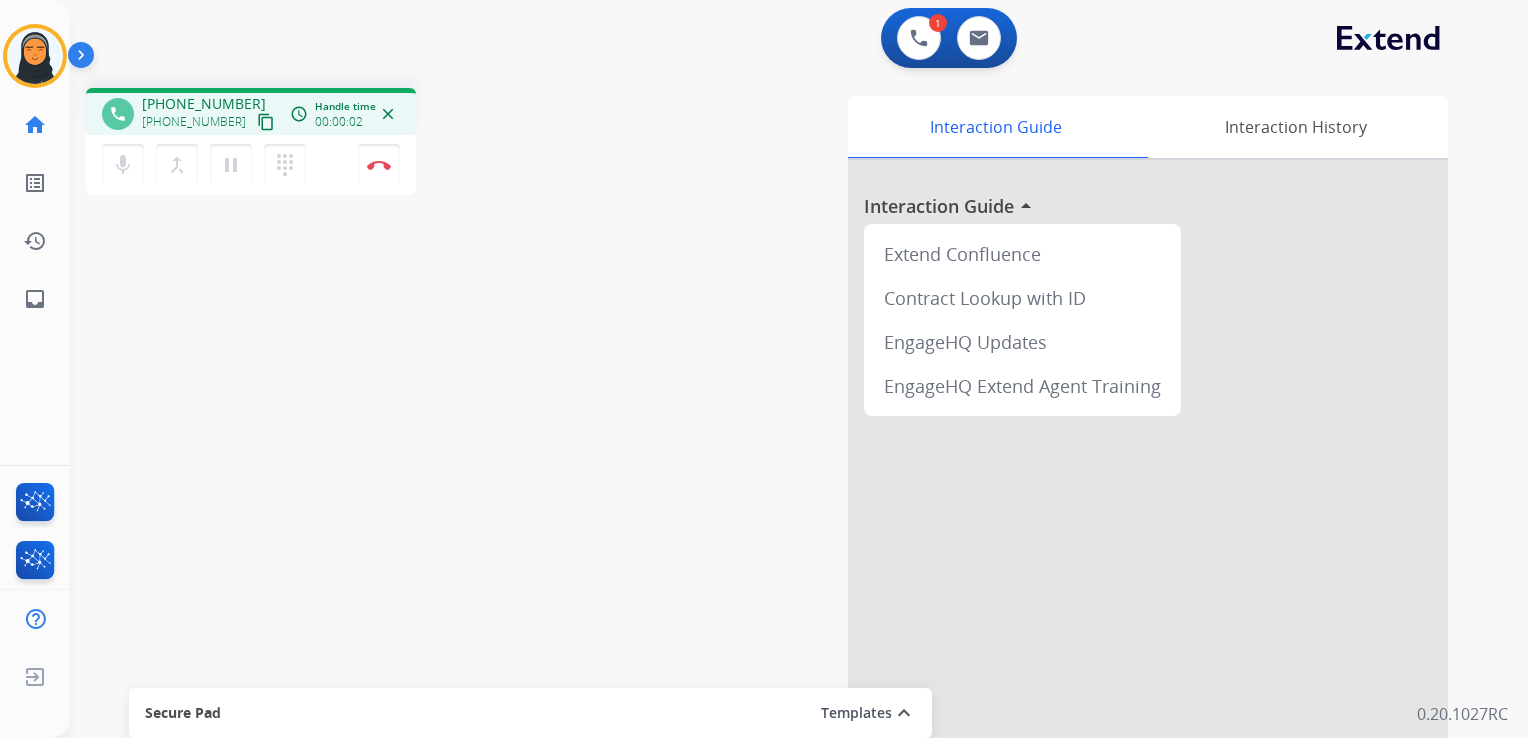 click on "content_copy" at bounding box center (266, 122) 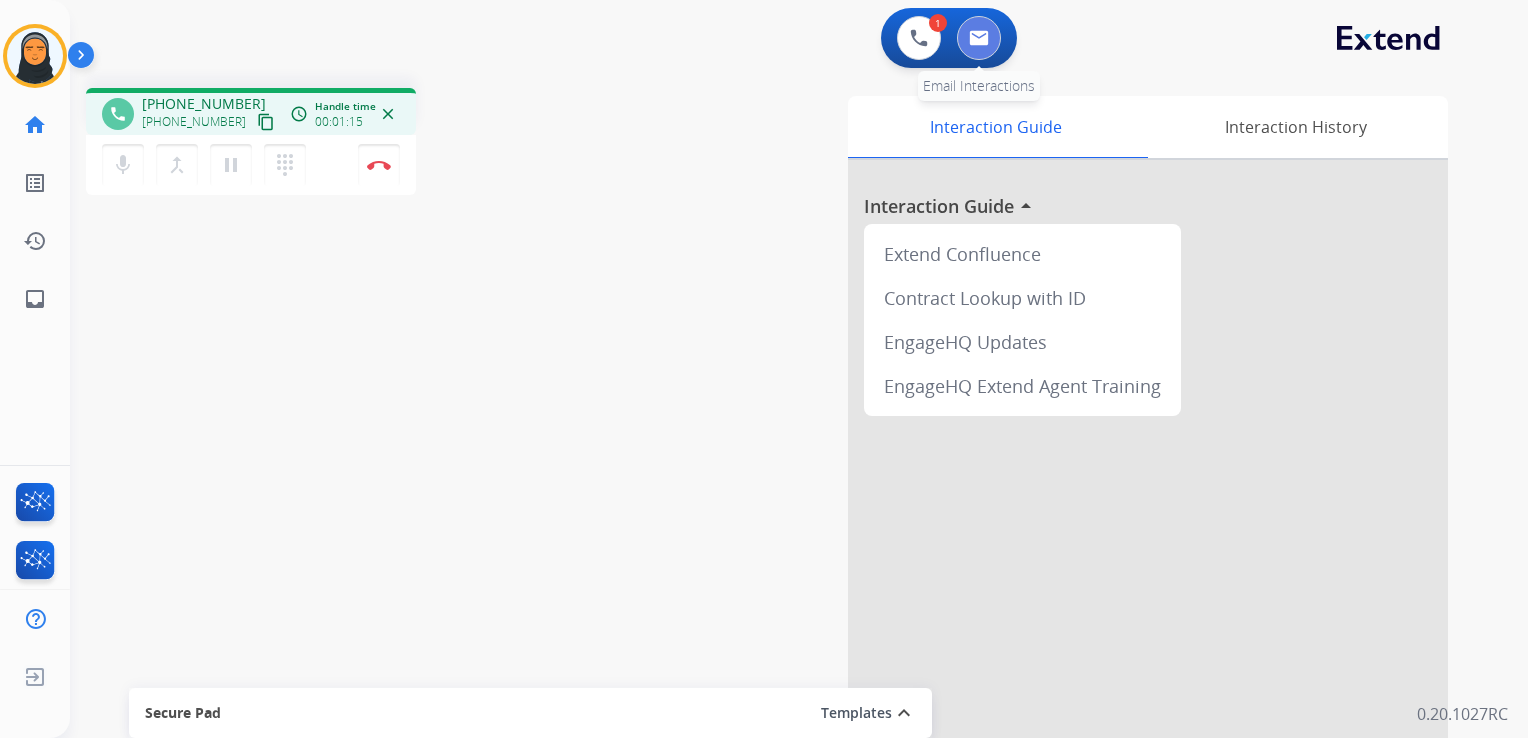 click at bounding box center [979, 38] 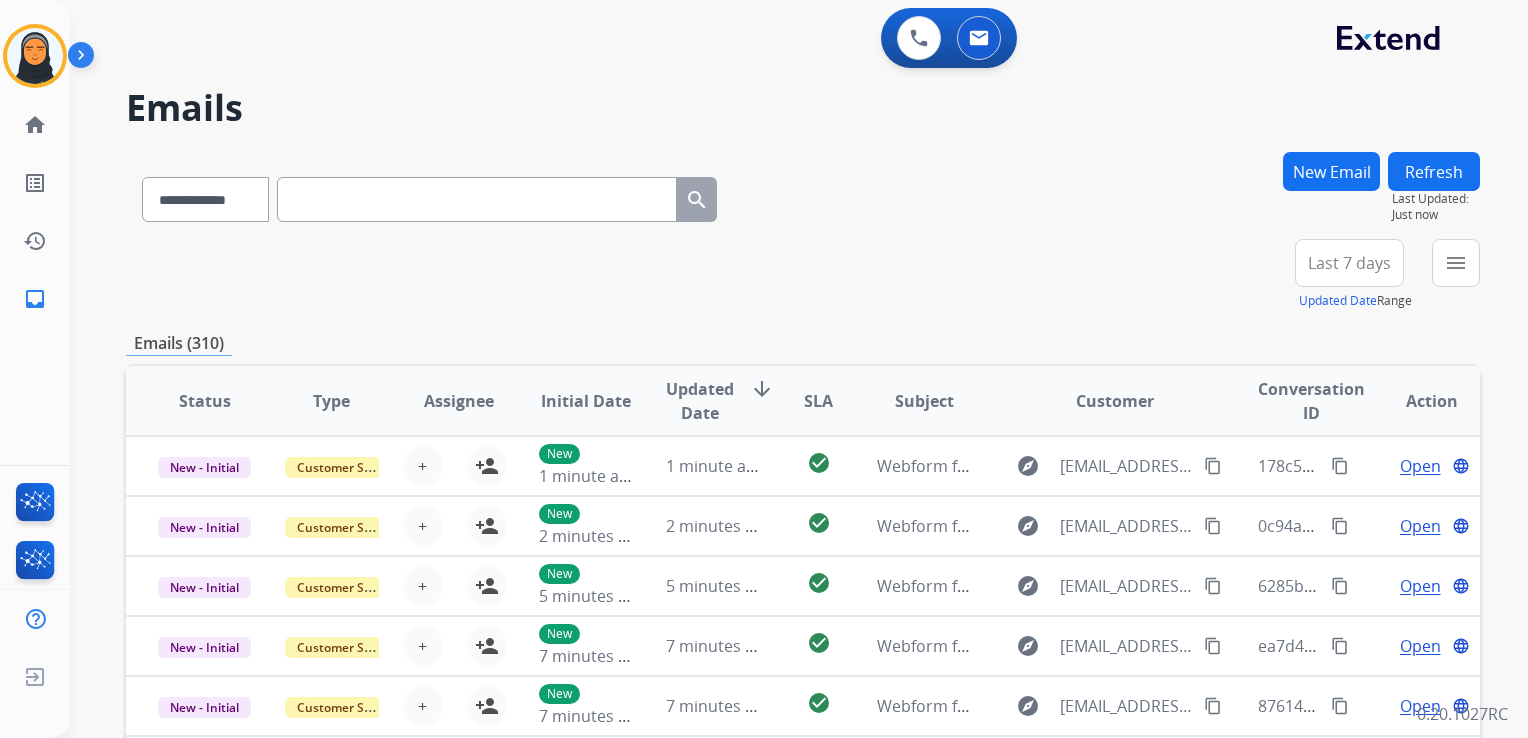click on "New Email" at bounding box center (1331, 171) 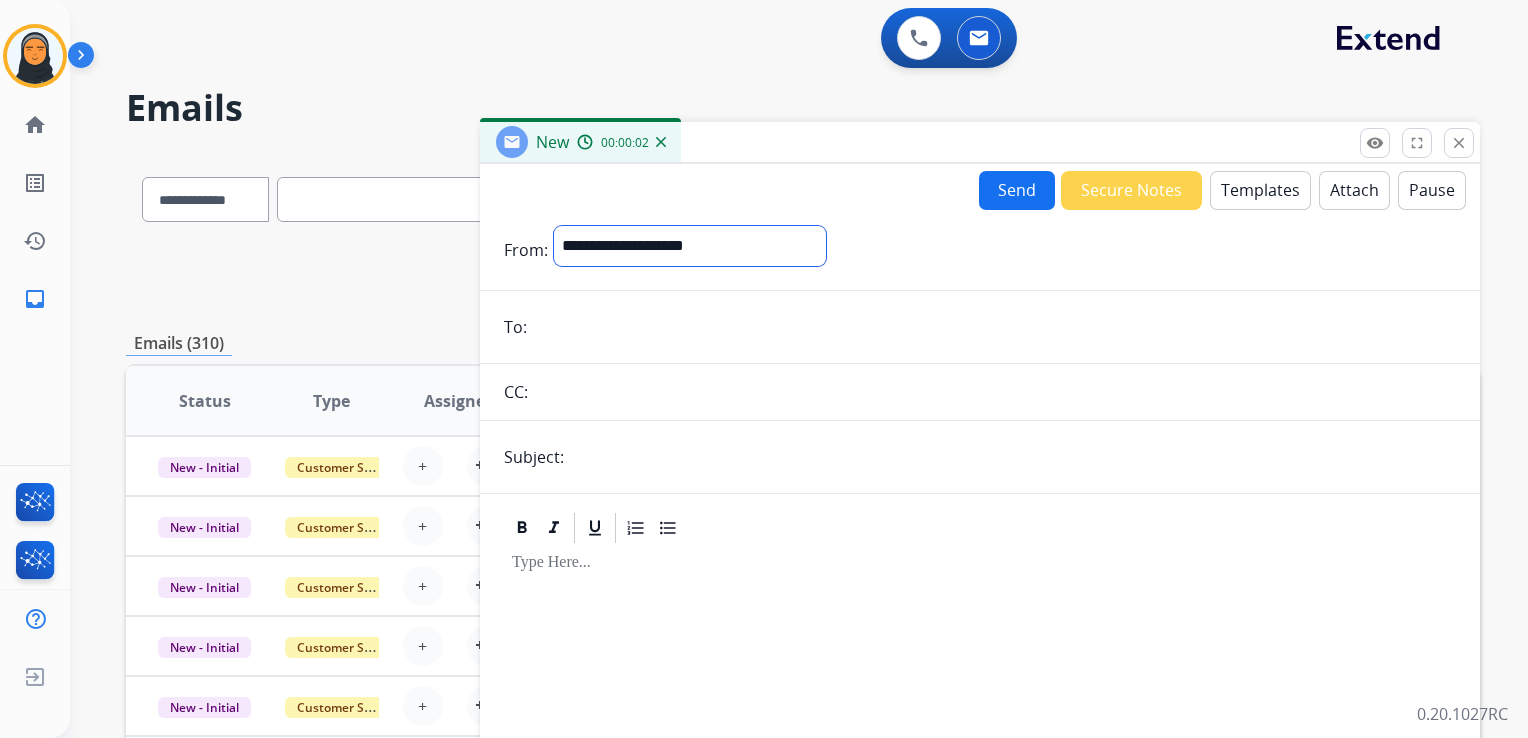 click on "**********" at bounding box center (690, 246) 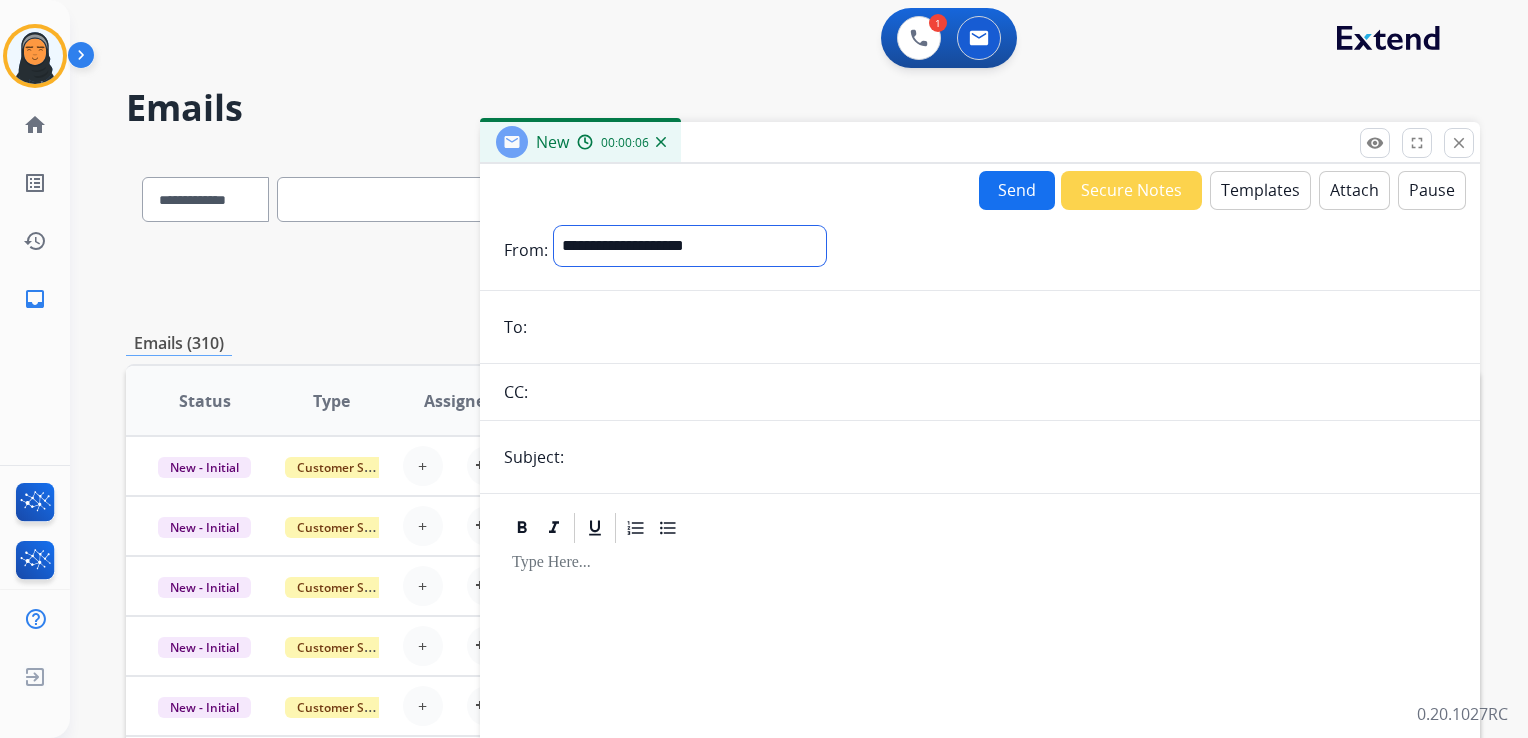 select on "**********" 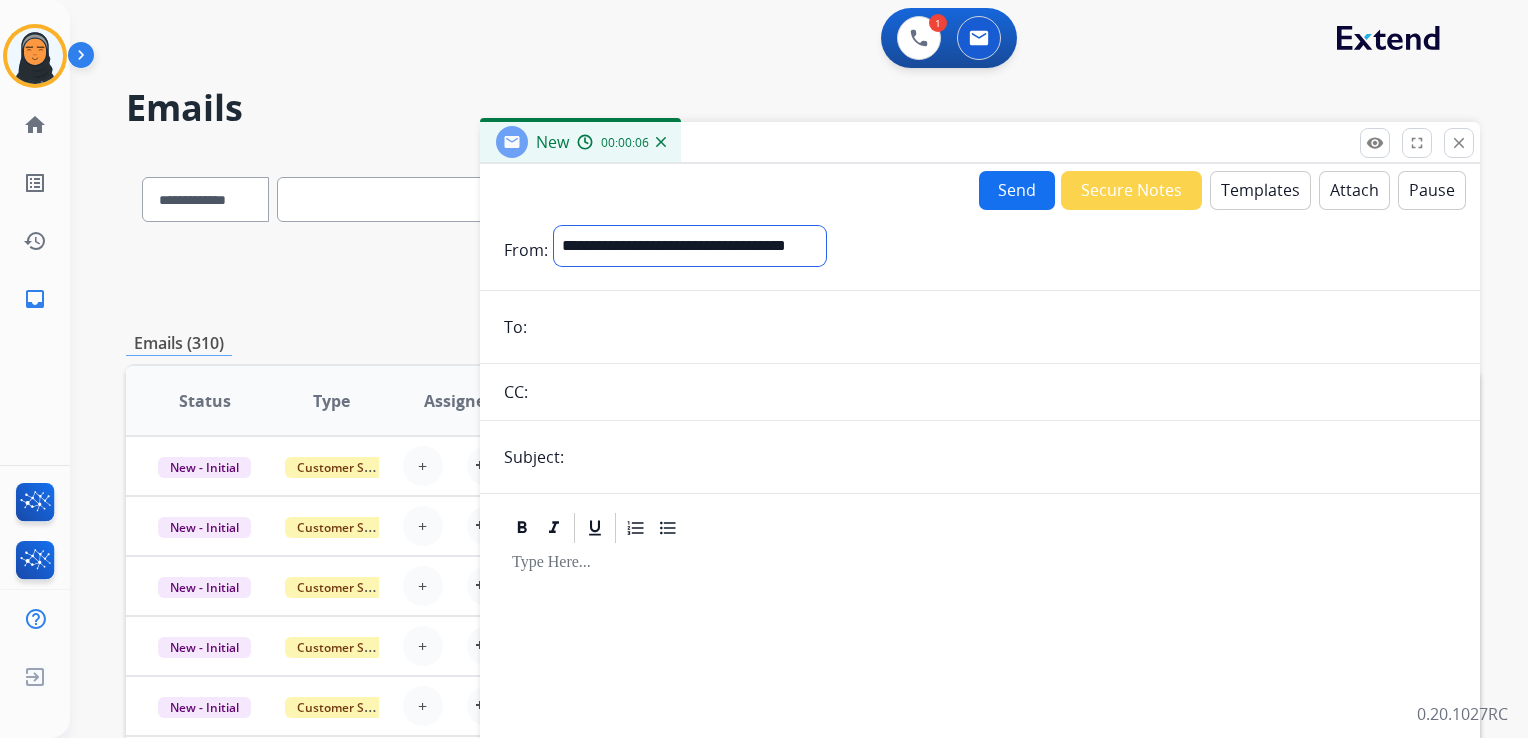 click on "**********" at bounding box center [690, 246] 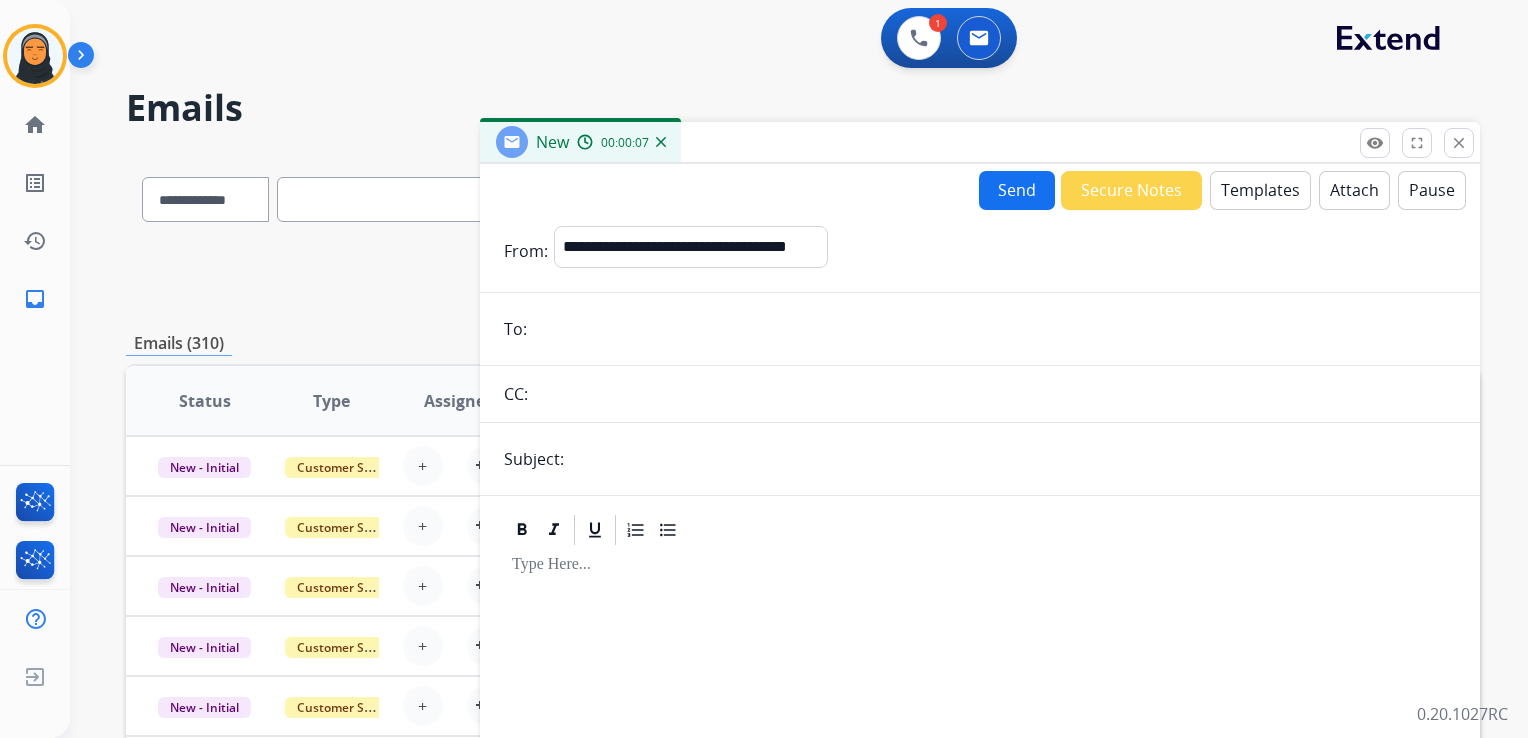 click at bounding box center [994, 329] 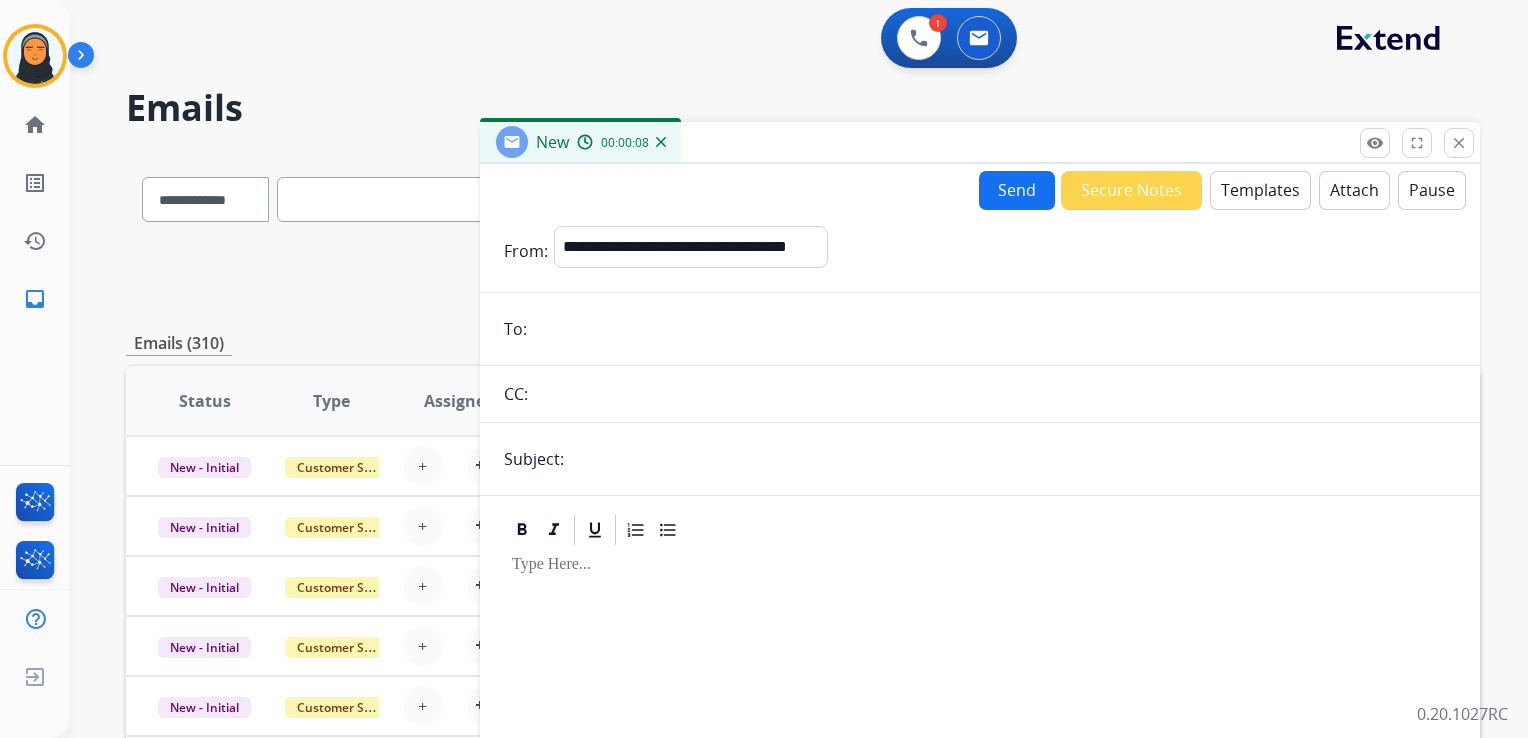 paste on "**********" 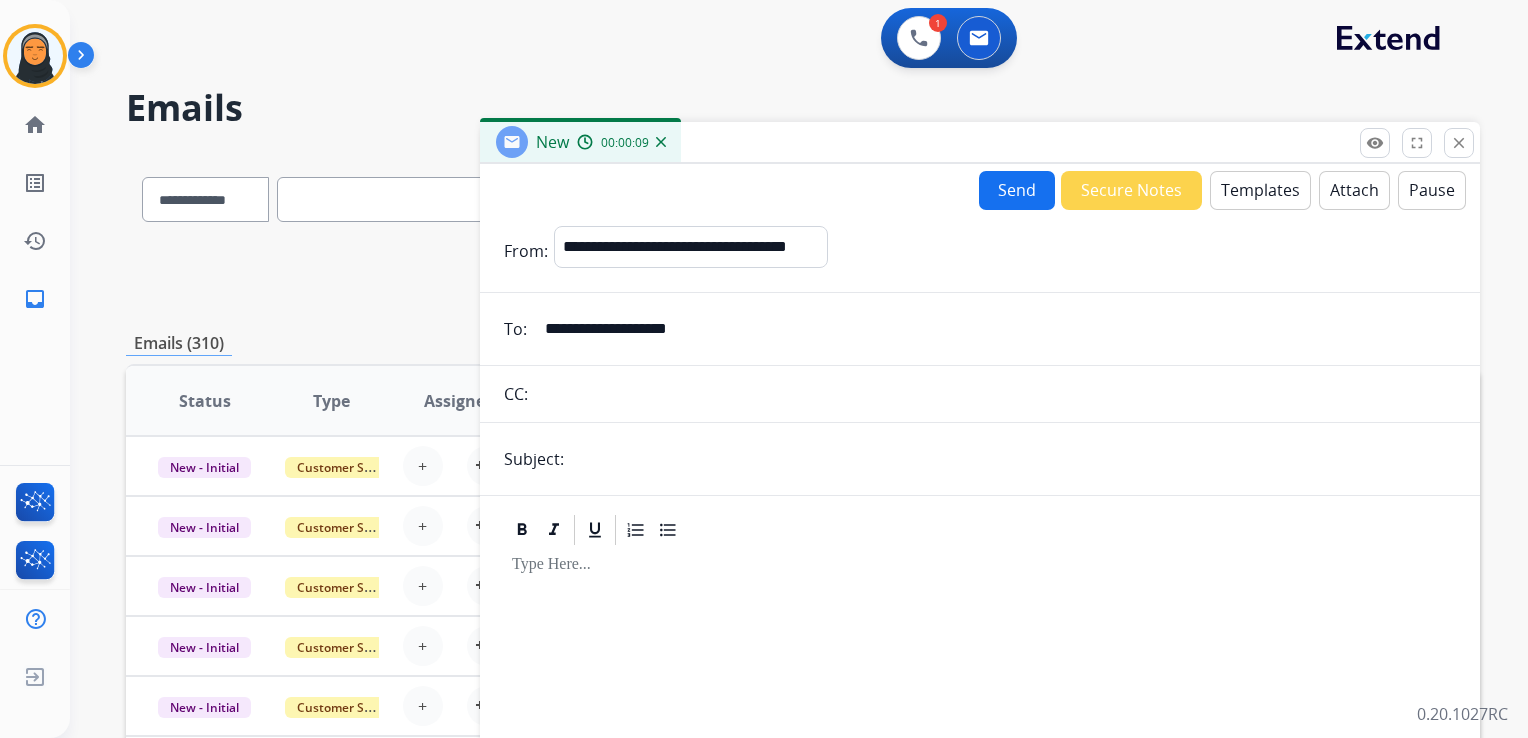 type on "**********" 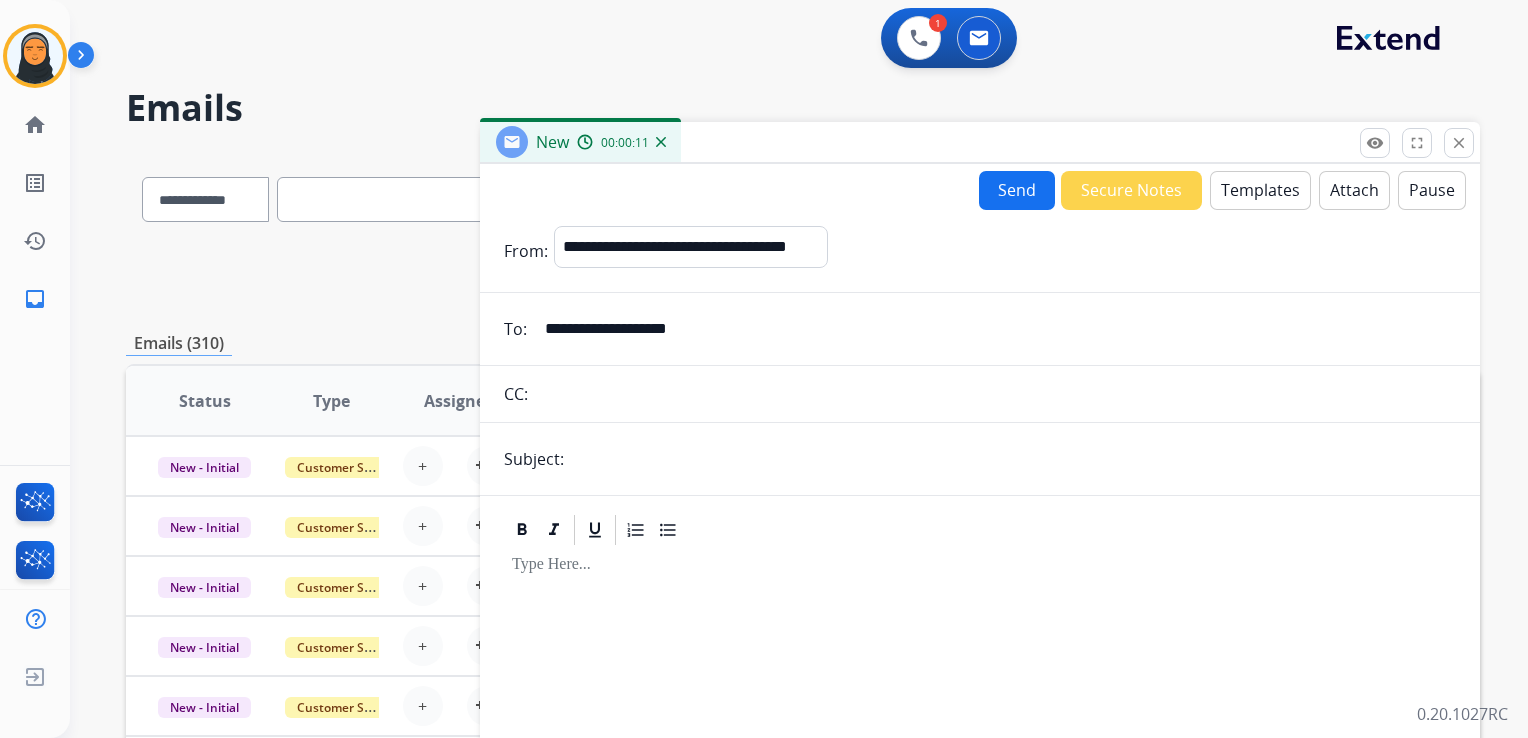type on "**********" 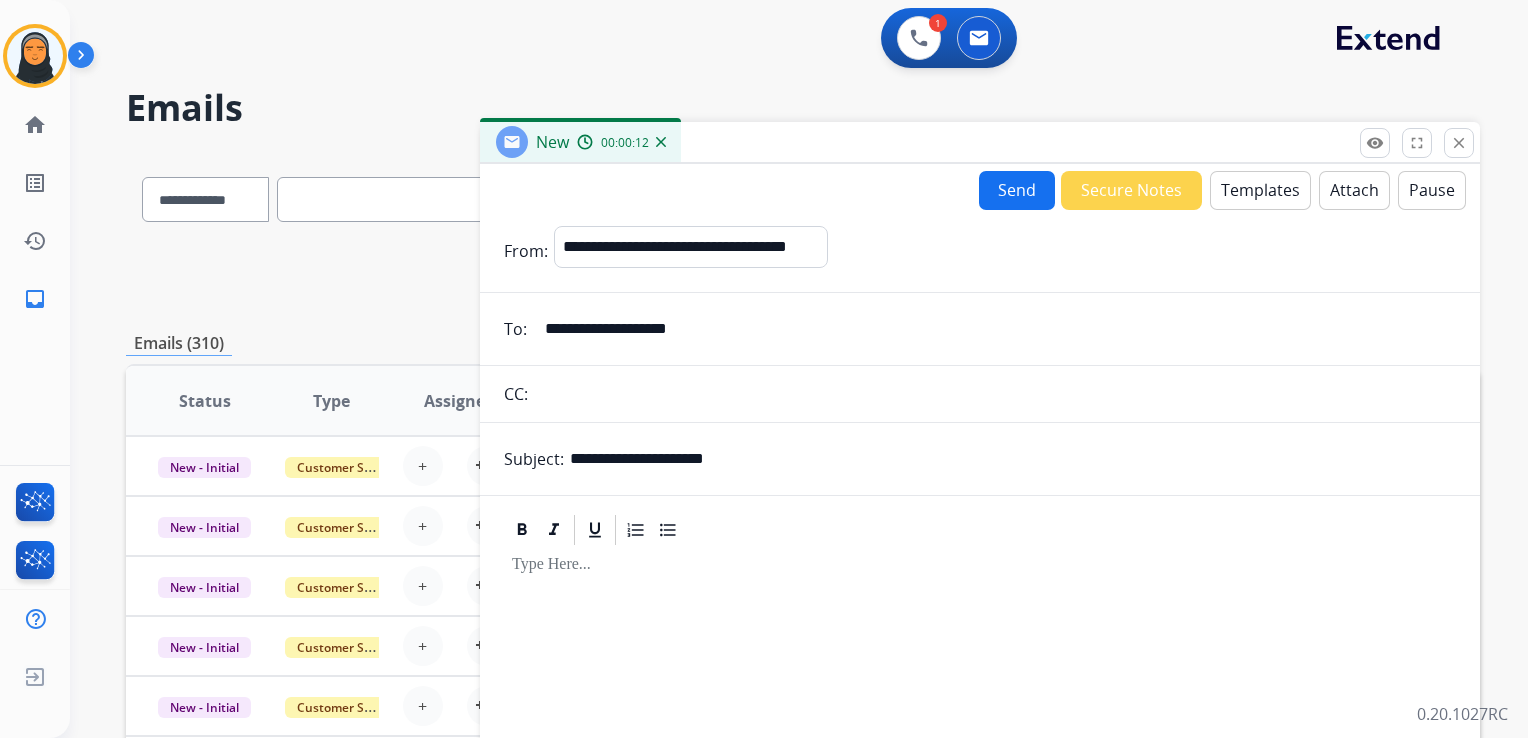 click on "Templates" at bounding box center [1260, 190] 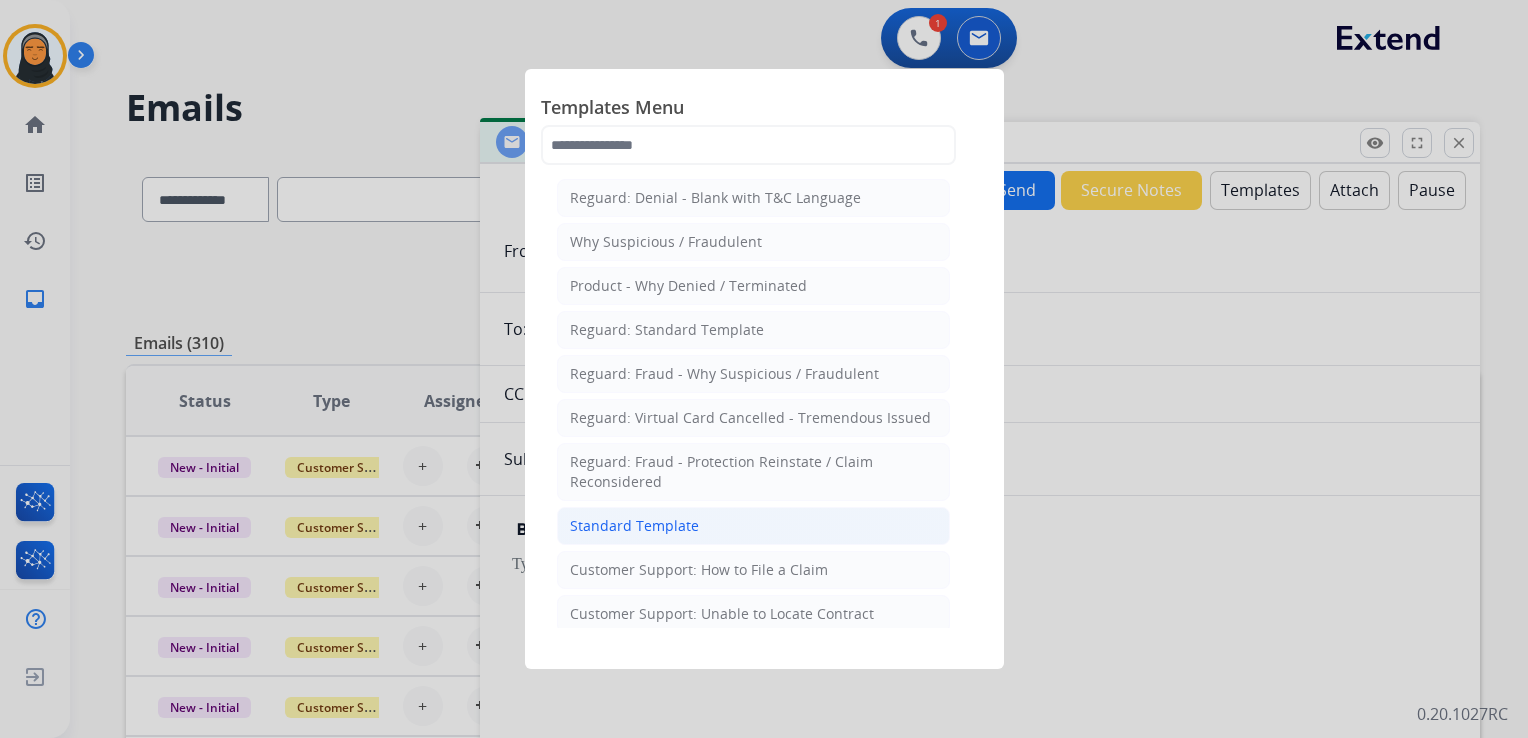 click on "Standard Template" 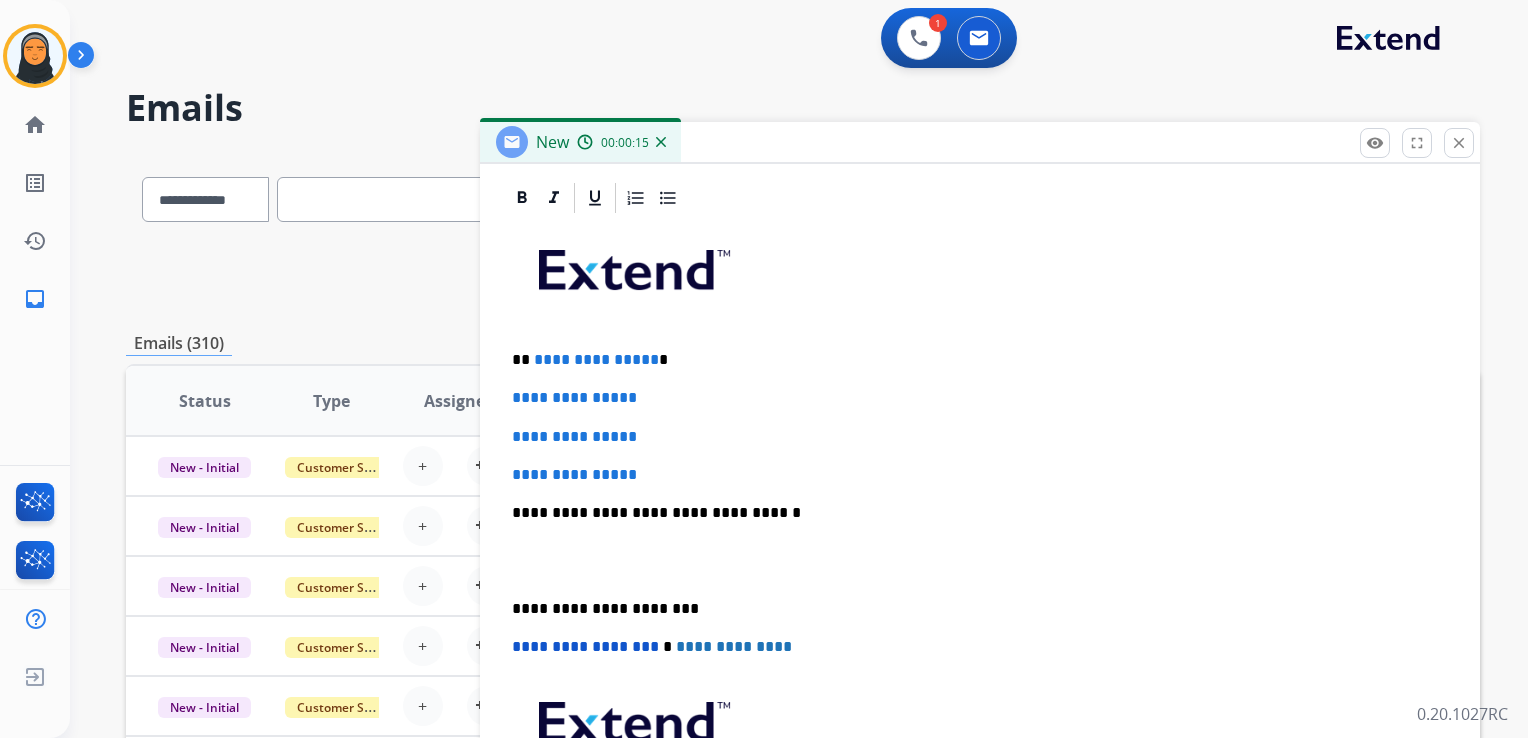 scroll, scrollTop: 460, scrollLeft: 0, axis: vertical 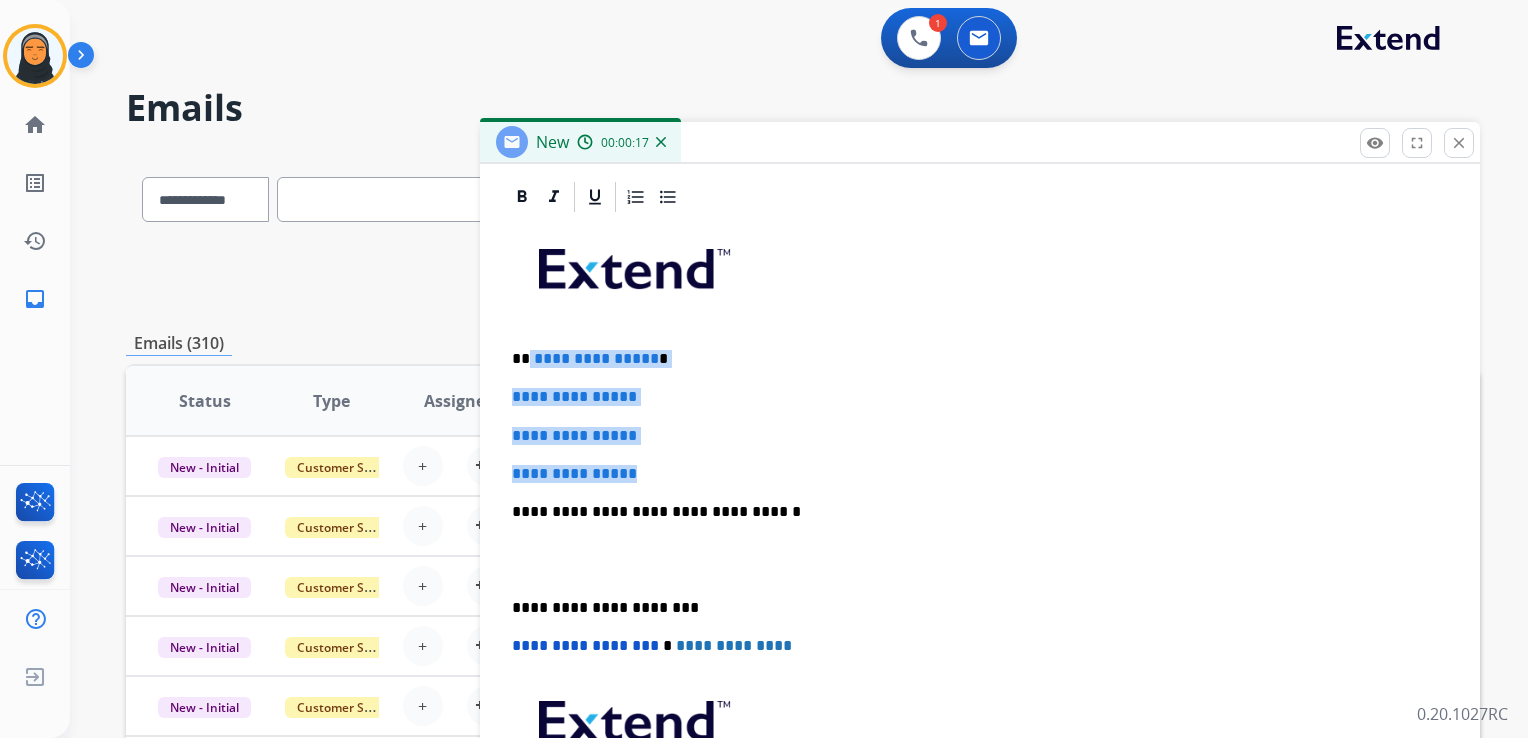 drag, startPoint x: 529, startPoint y: 357, endPoint x: 666, endPoint y: 457, distance: 169.61427 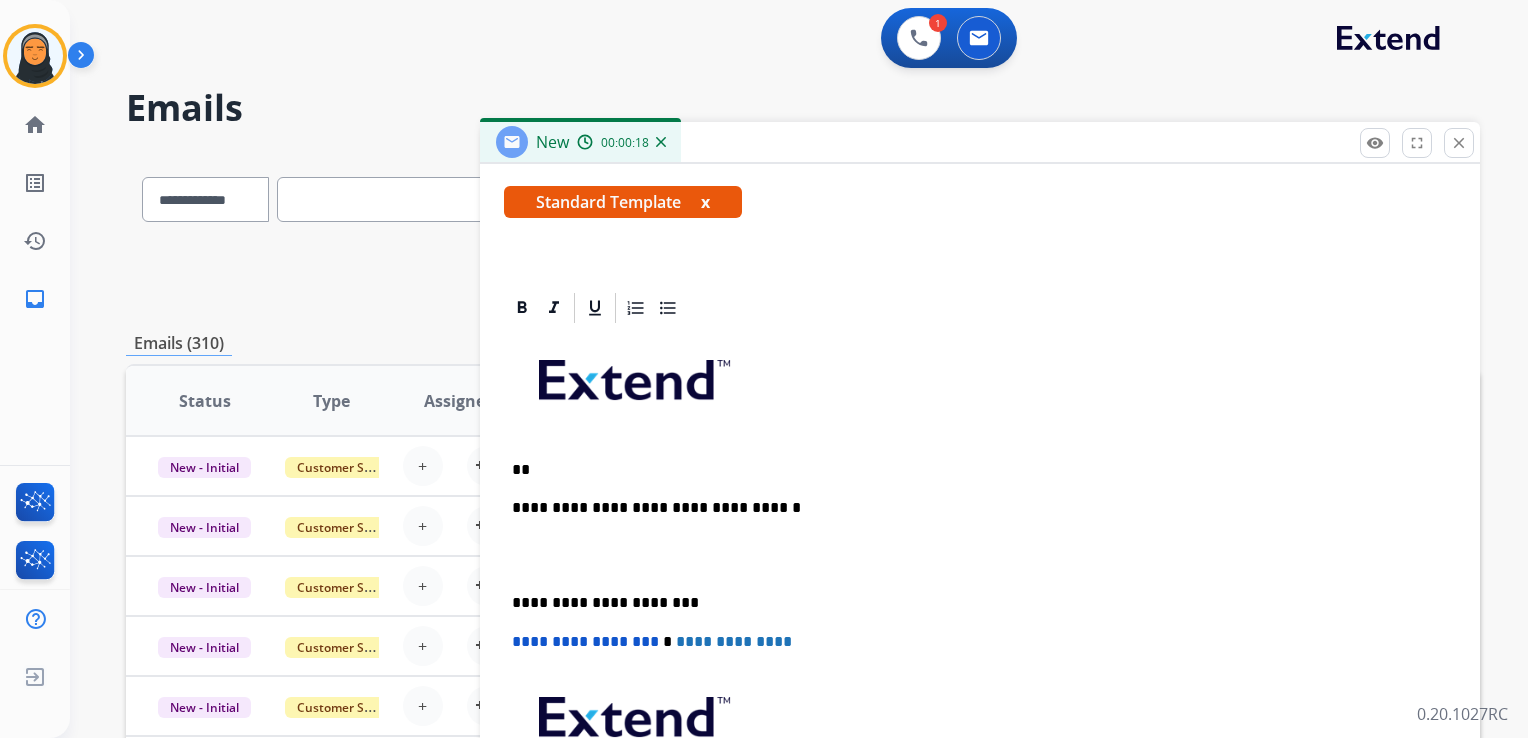 scroll, scrollTop: 344, scrollLeft: 0, axis: vertical 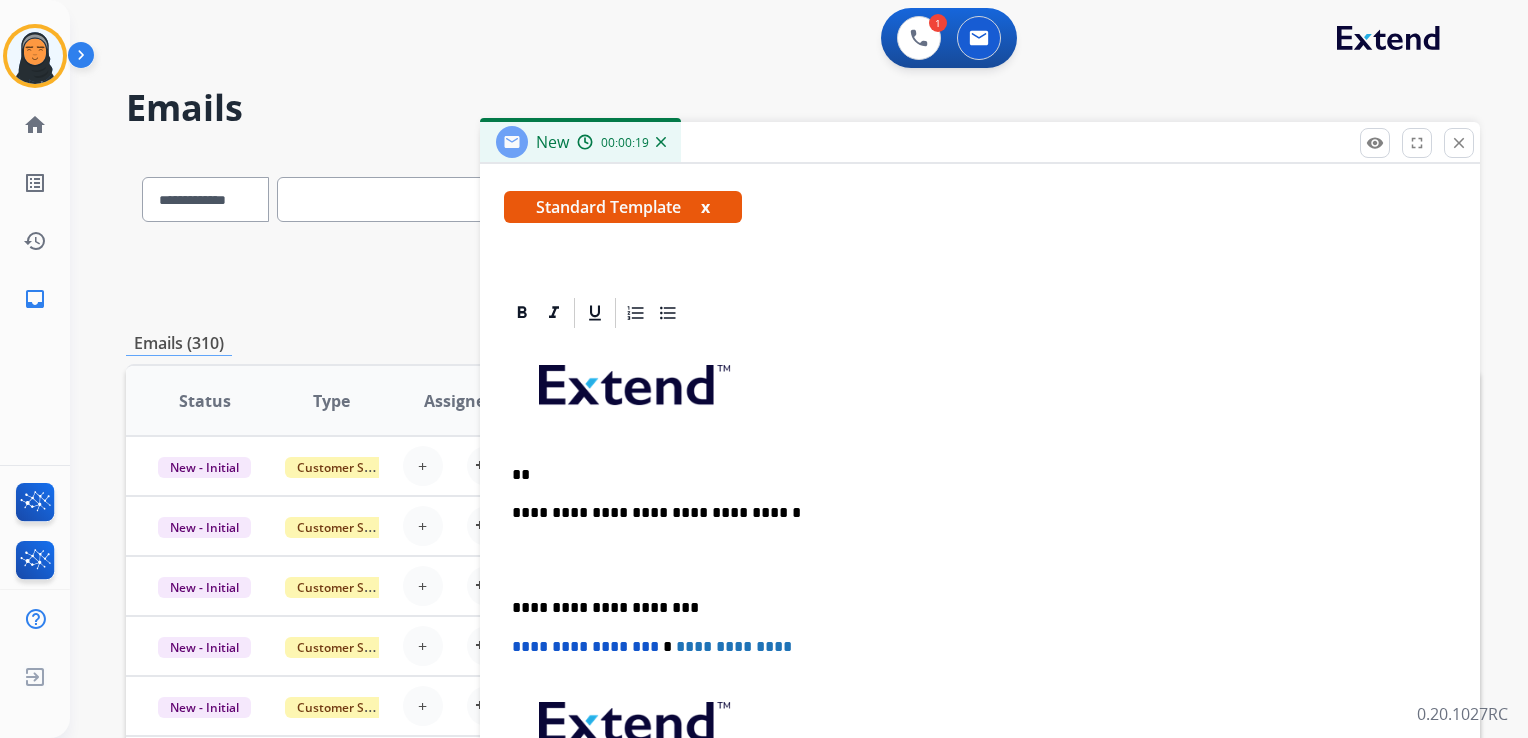 type 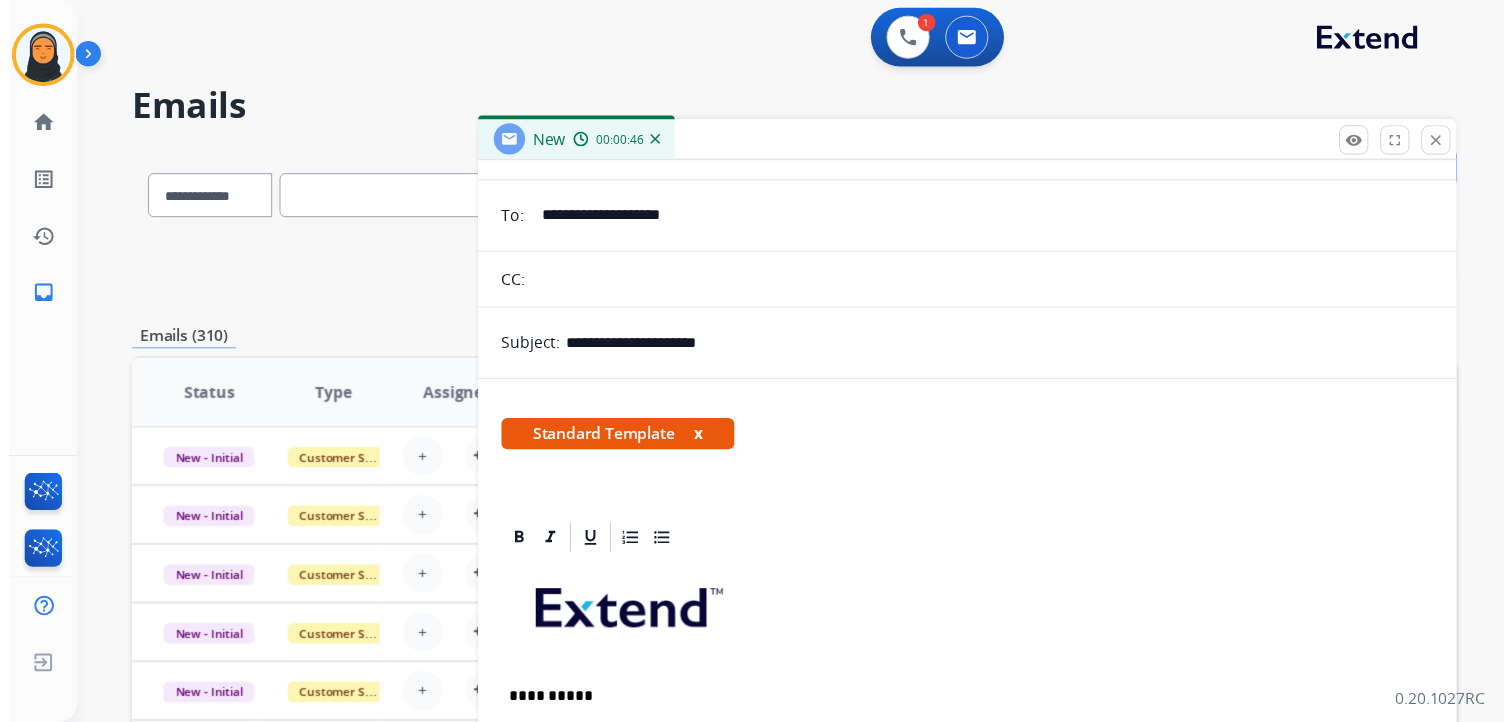 scroll, scrollTop: 0, scrollLeft: 0, axis: both 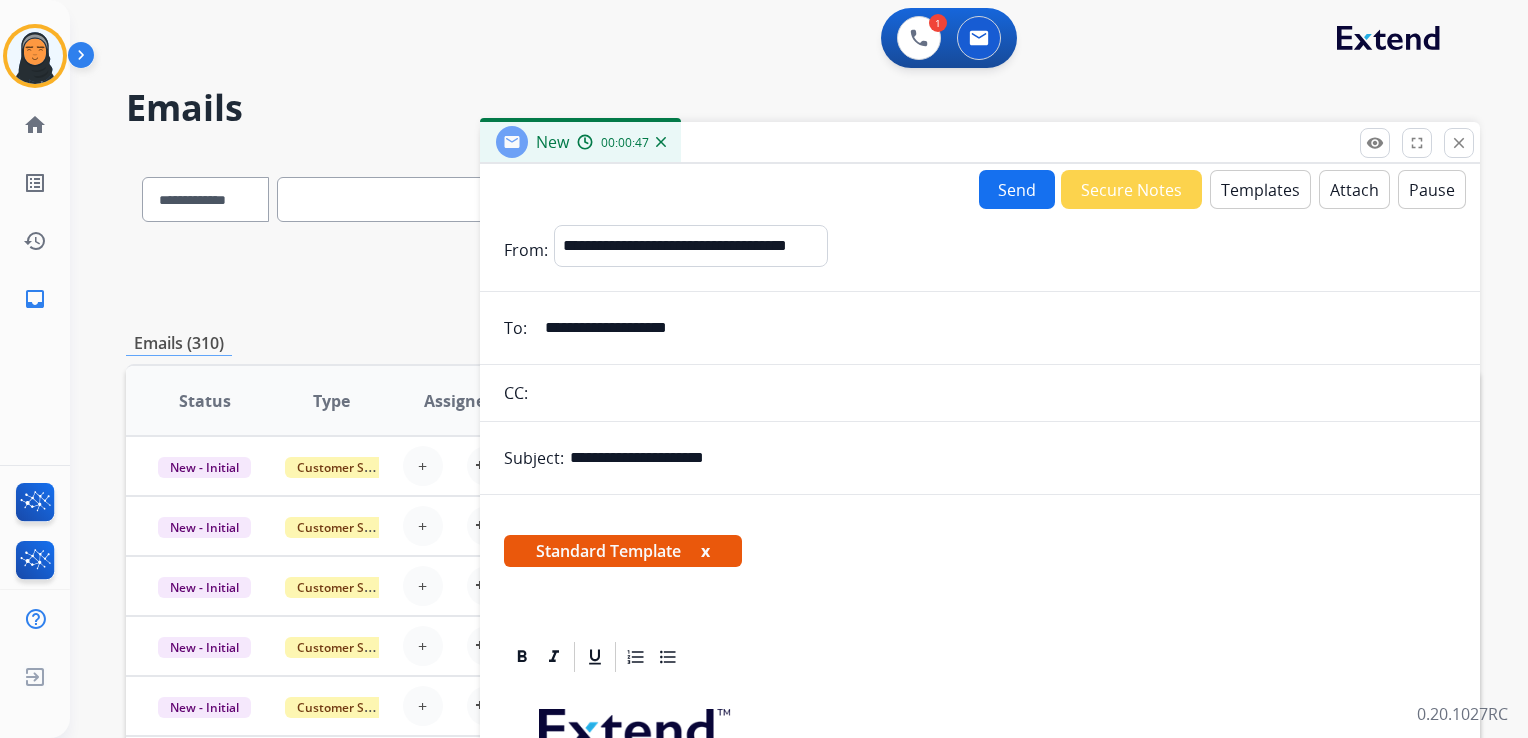 click on "Send" at bounding box center [1017, 189] 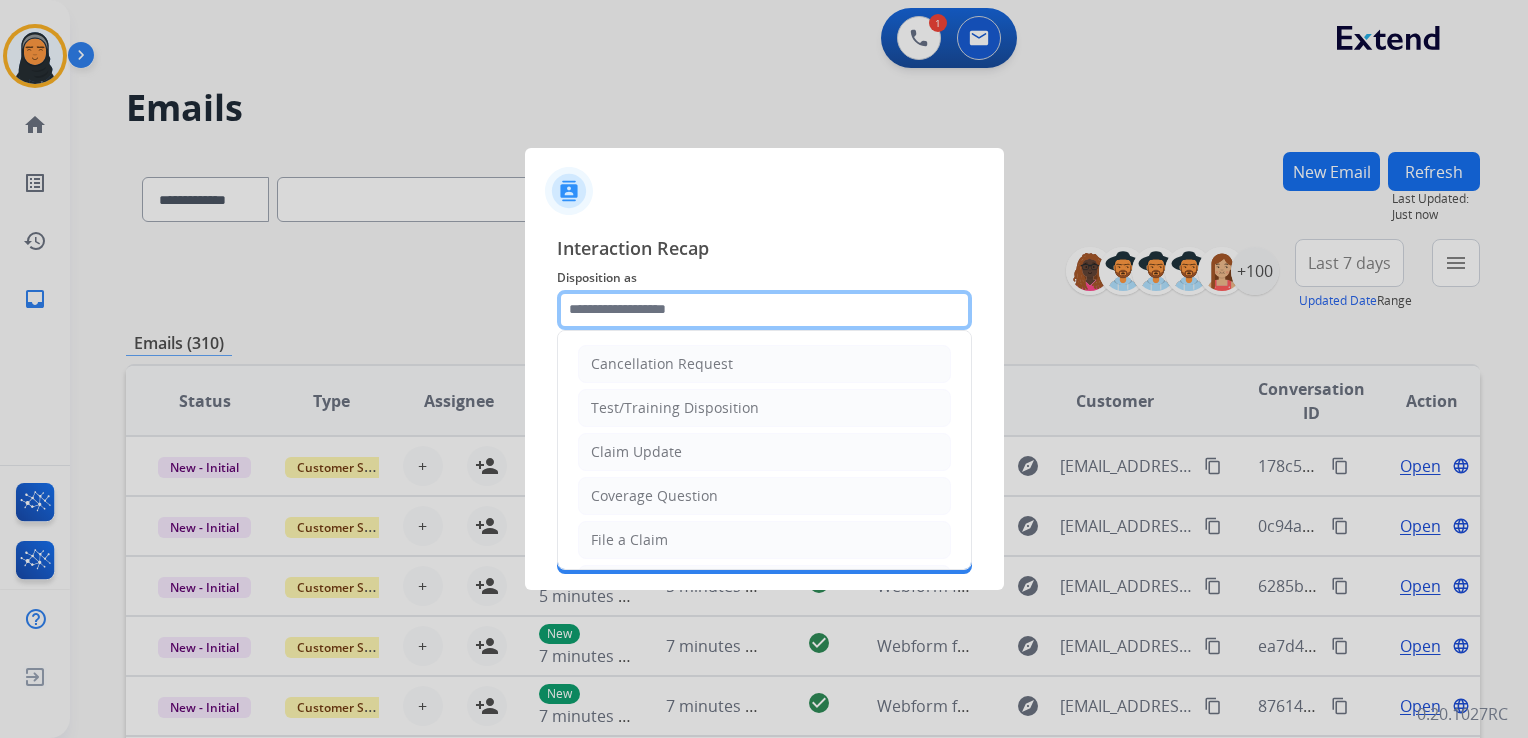click 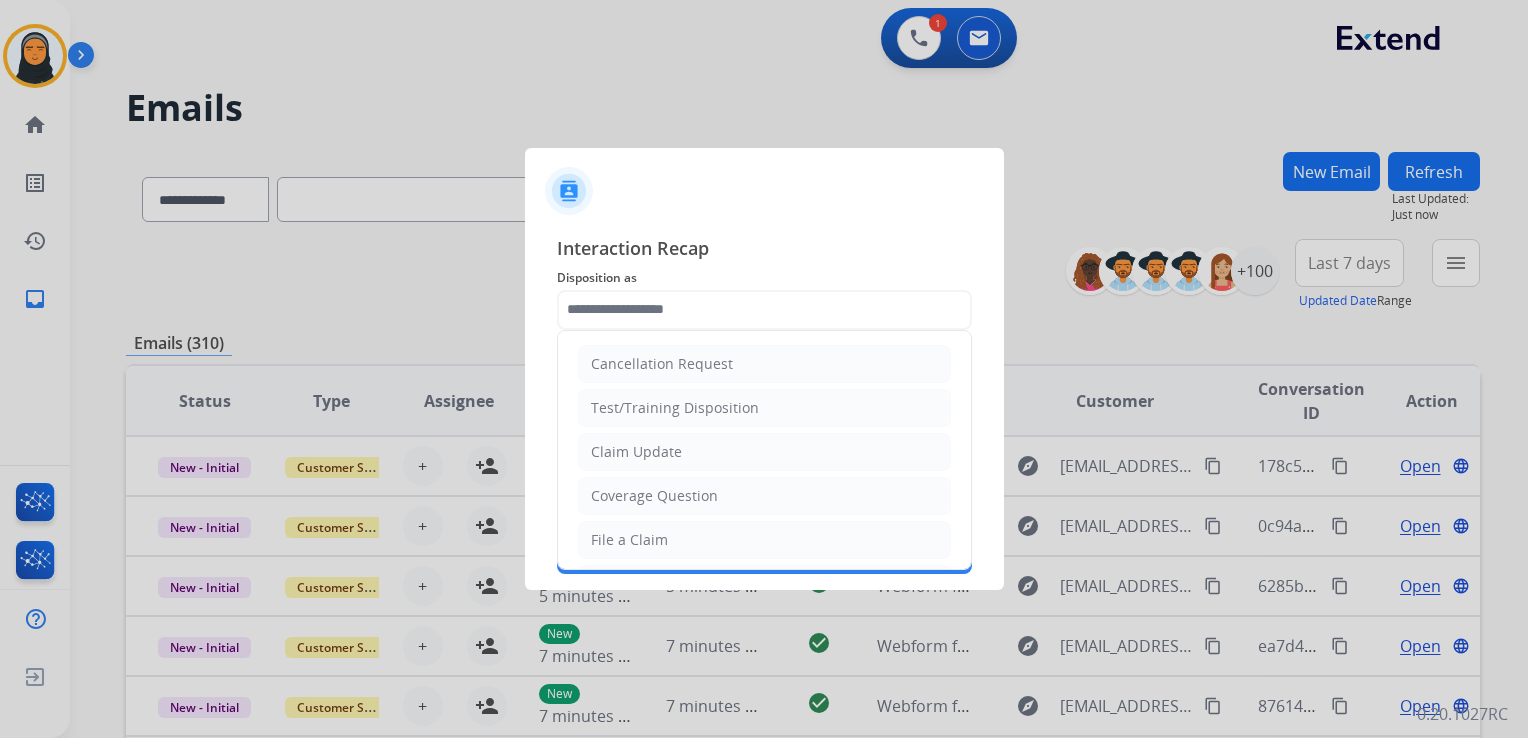 click on "Claim Update" 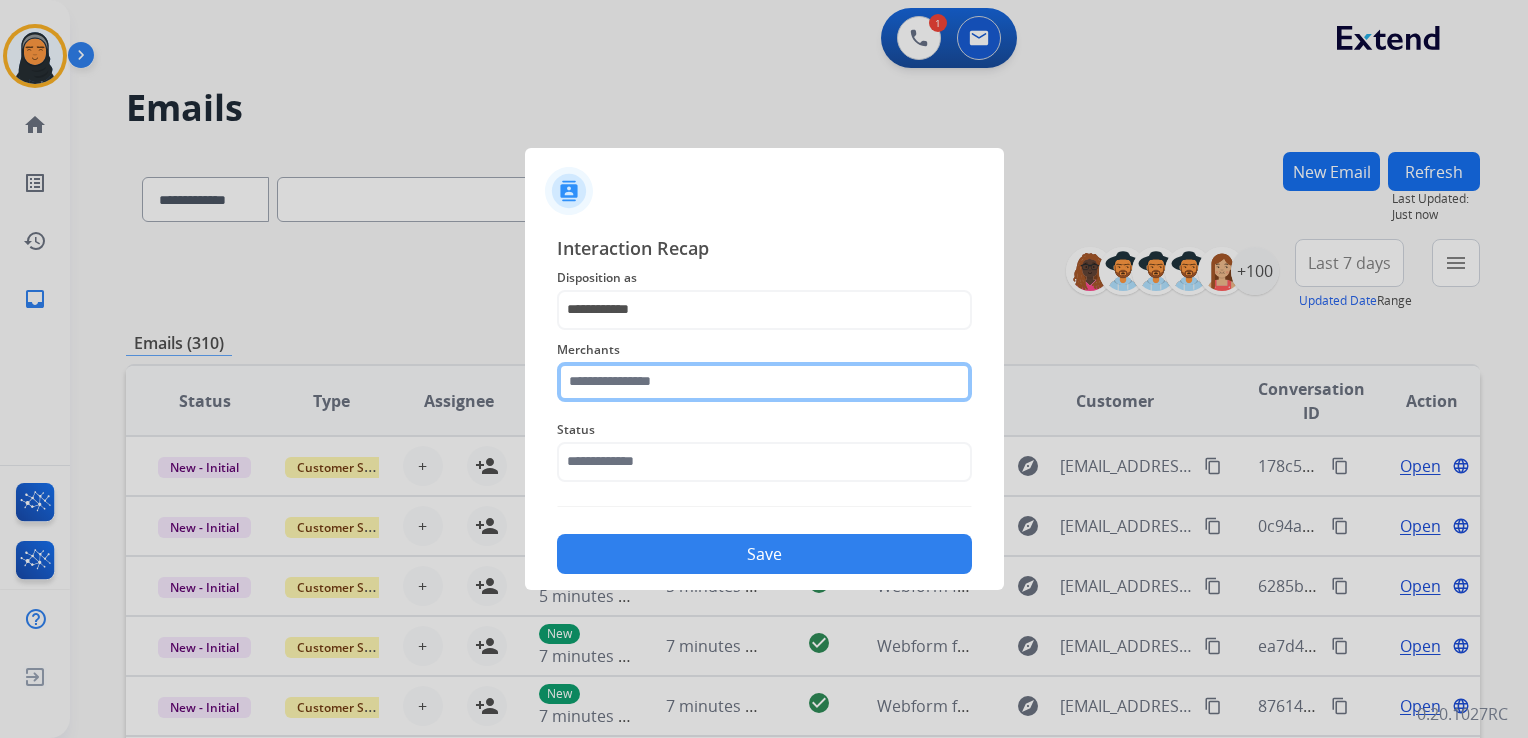 click 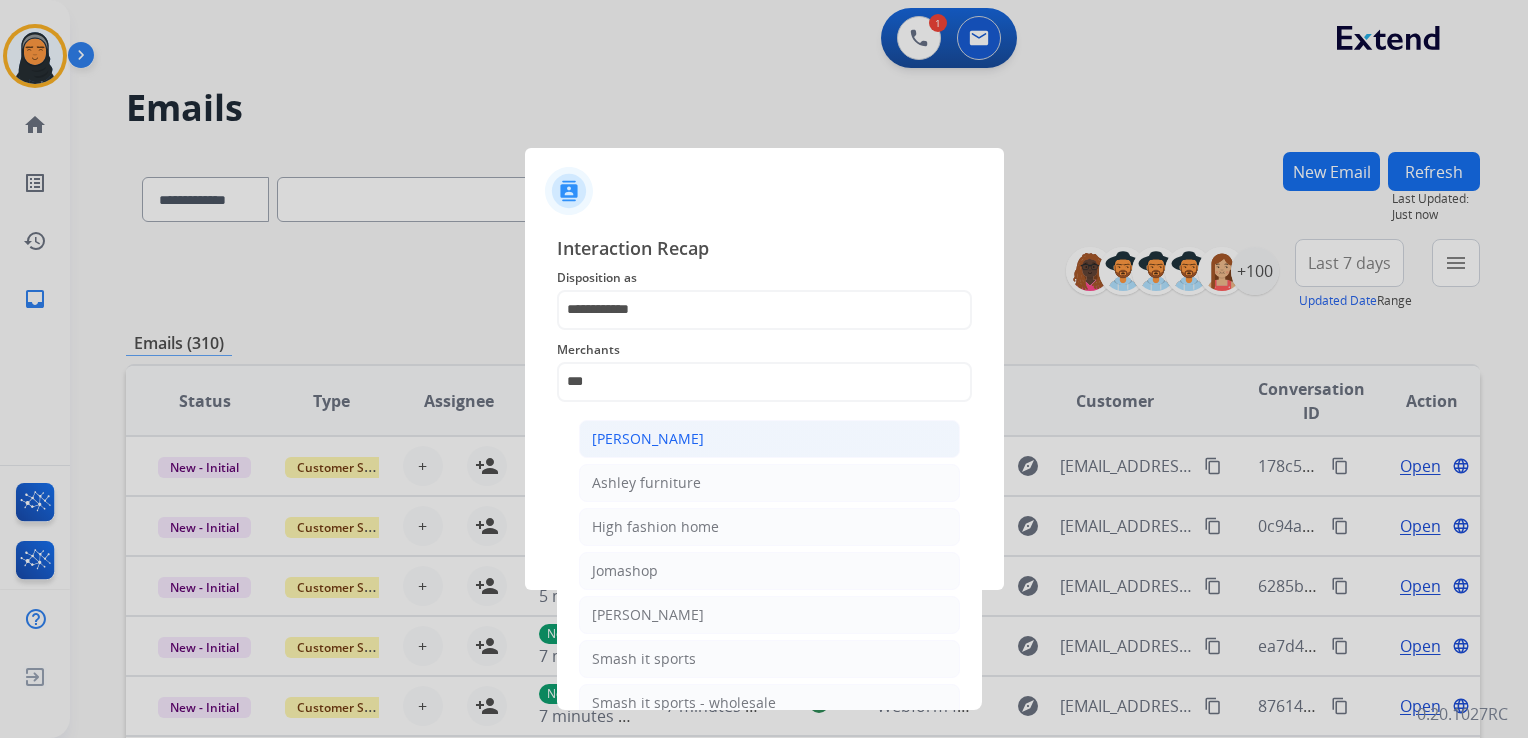 click on "[PERSON_NAME]" 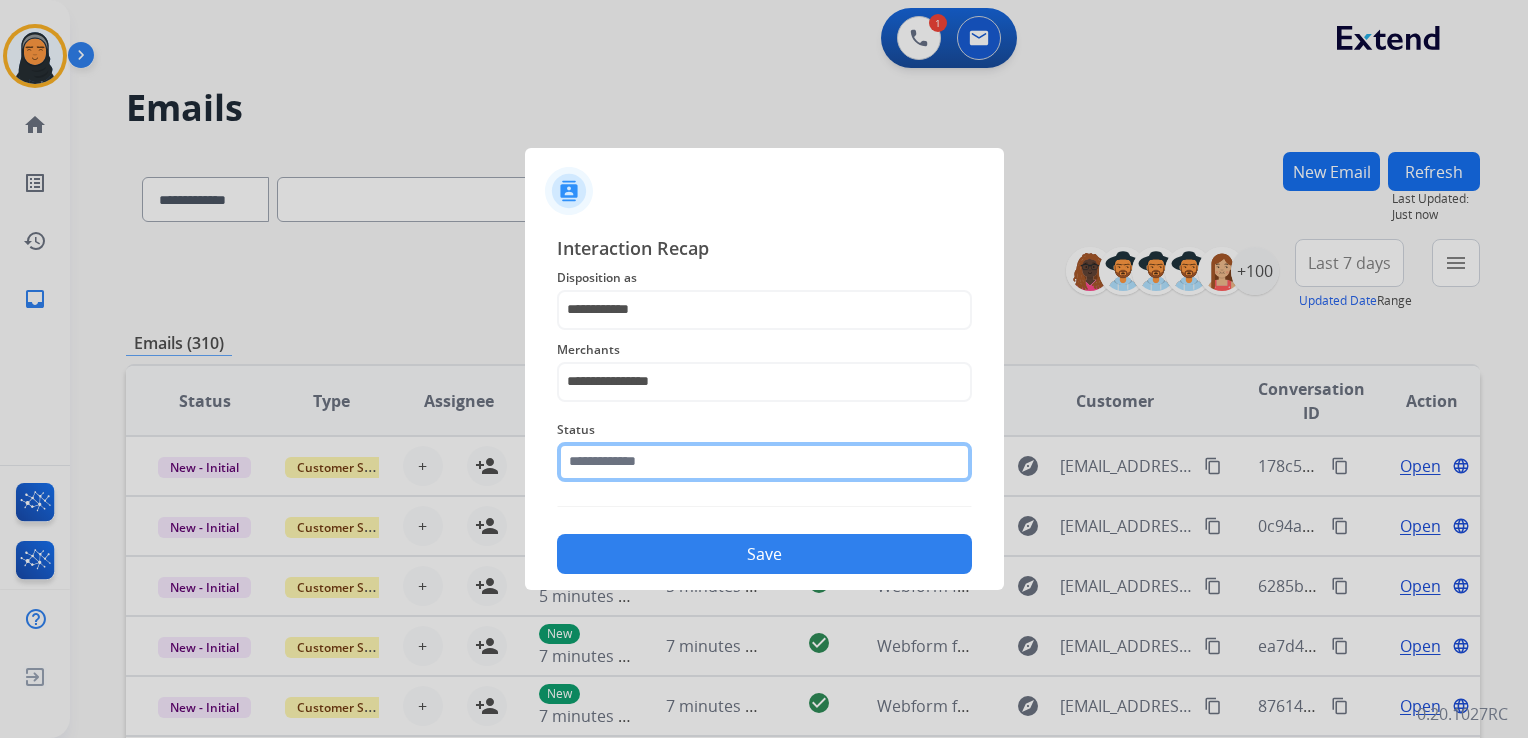 click 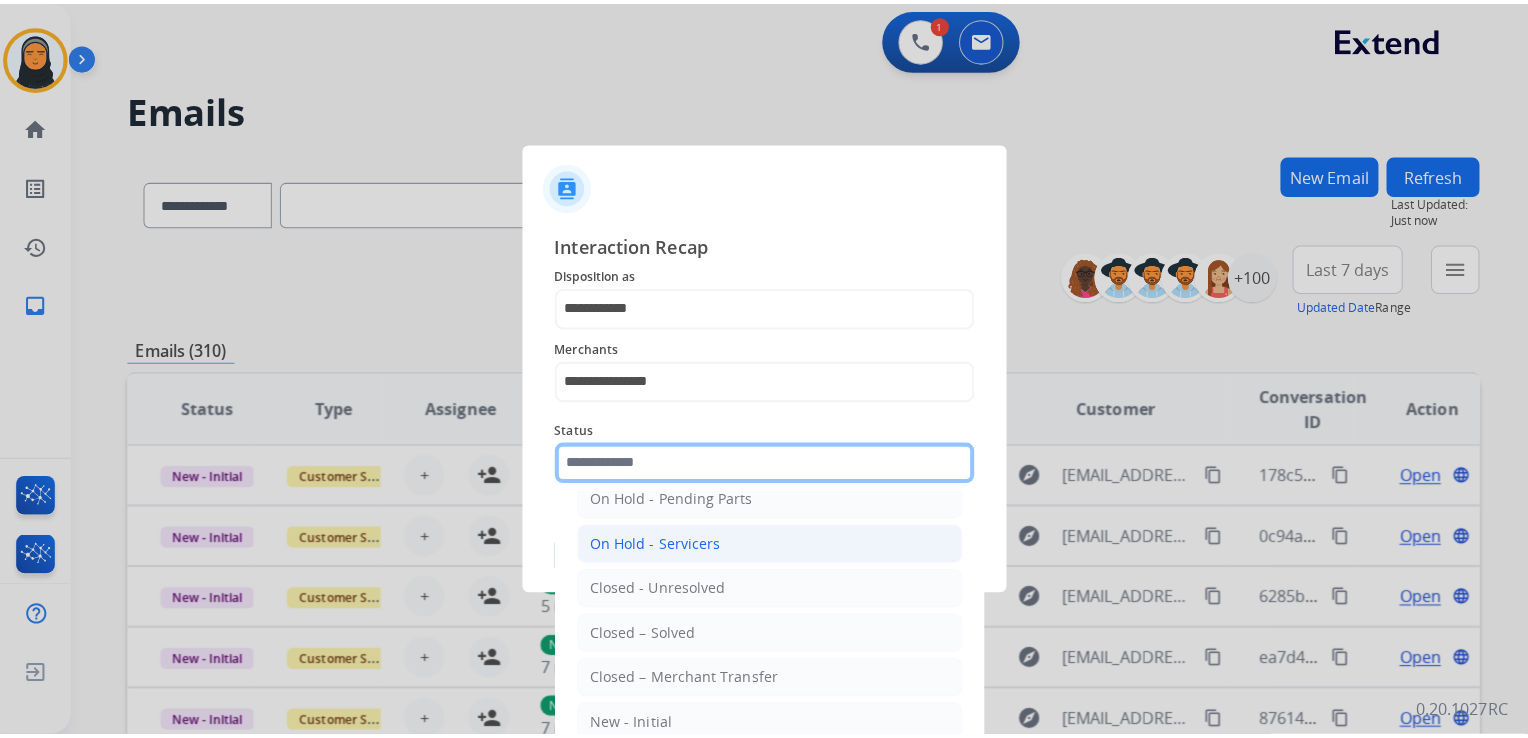 scroll, scrollTop: 116, scrollLeft: 0, axis: vertical 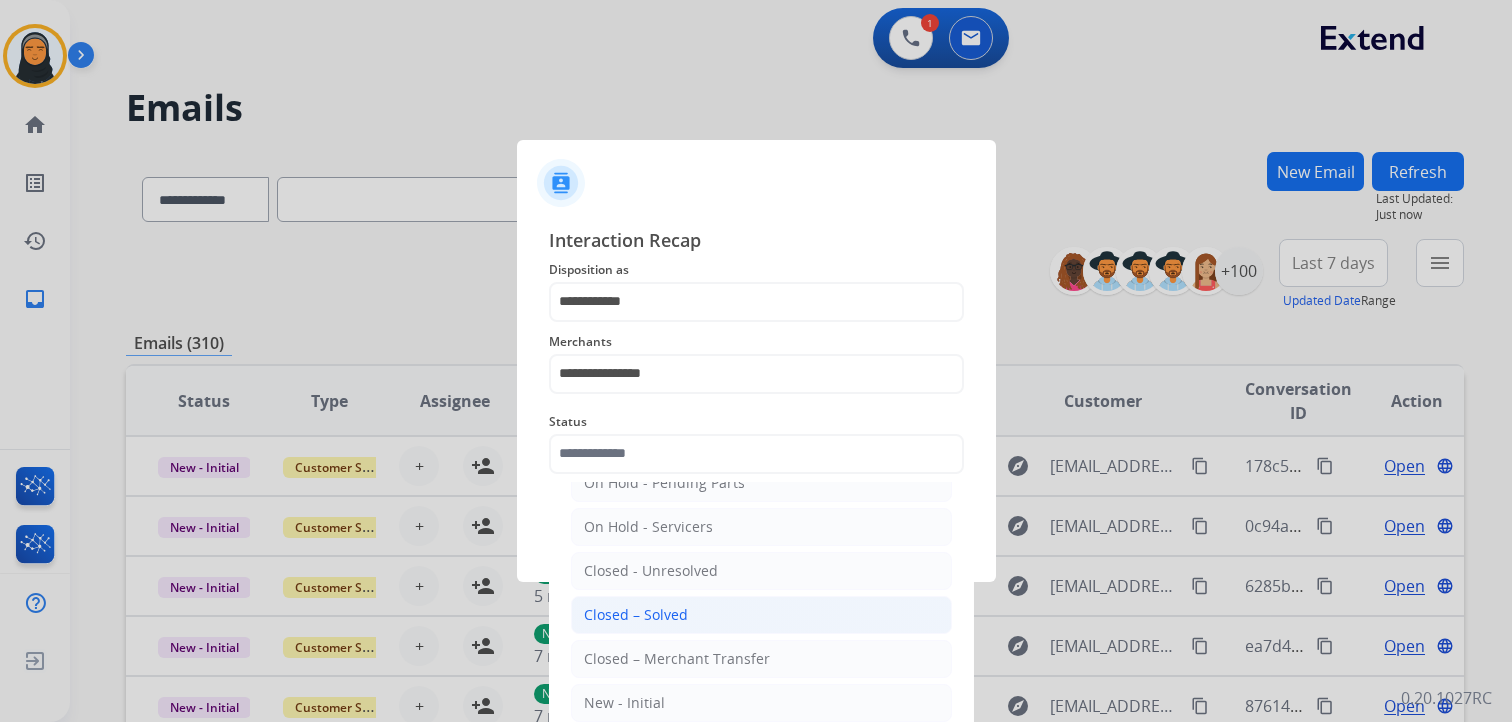 click on "Closed – Solved" 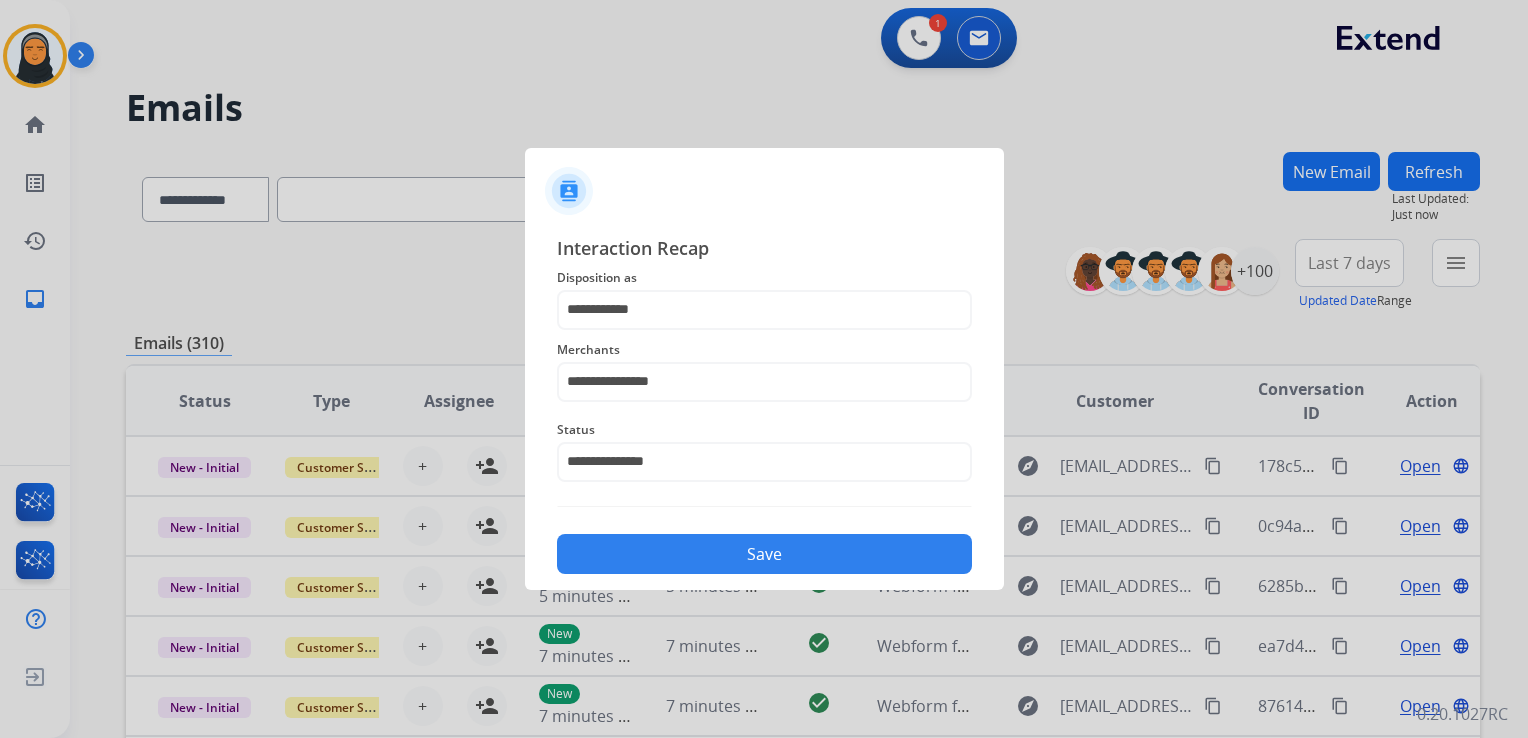 click on "Save" 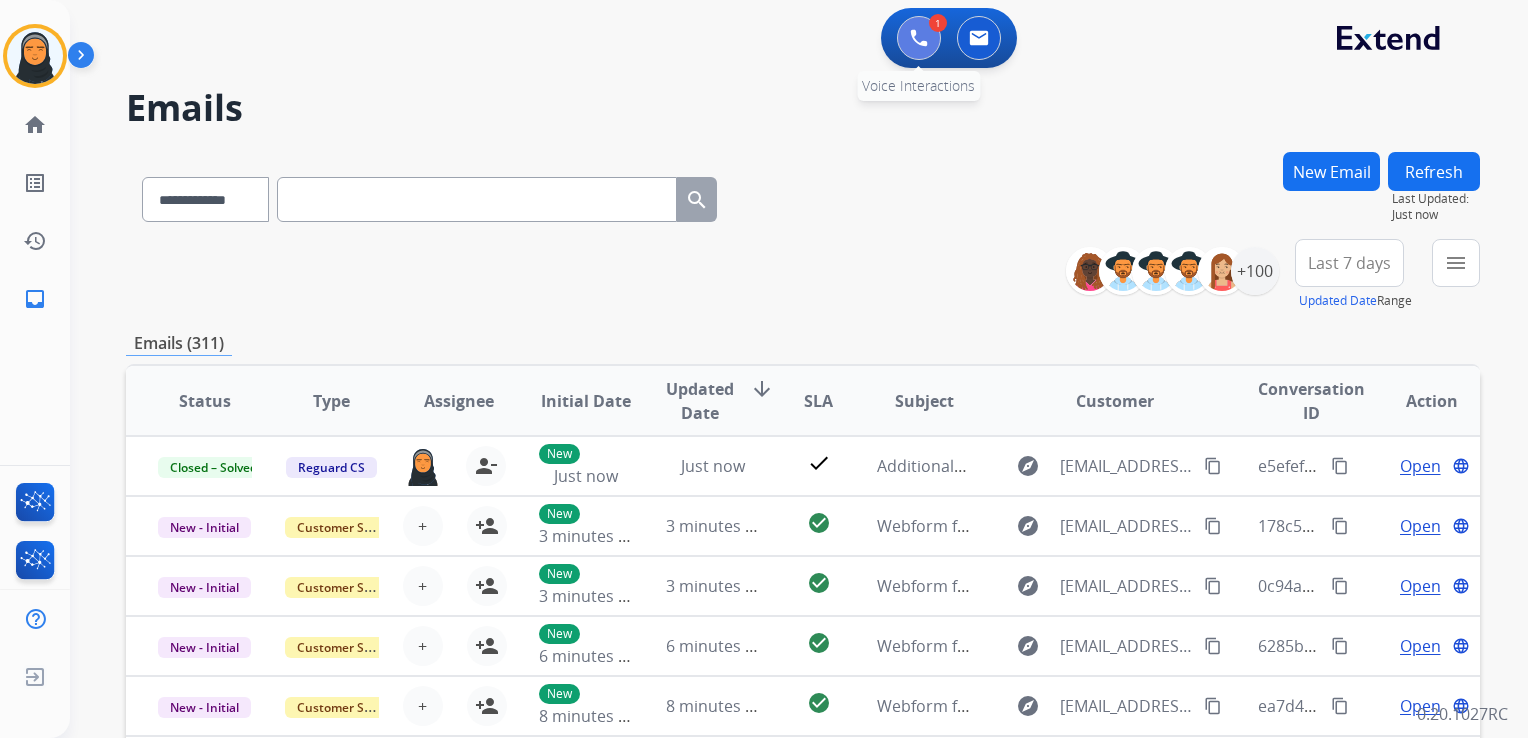 click at bounding box center (919, 38) 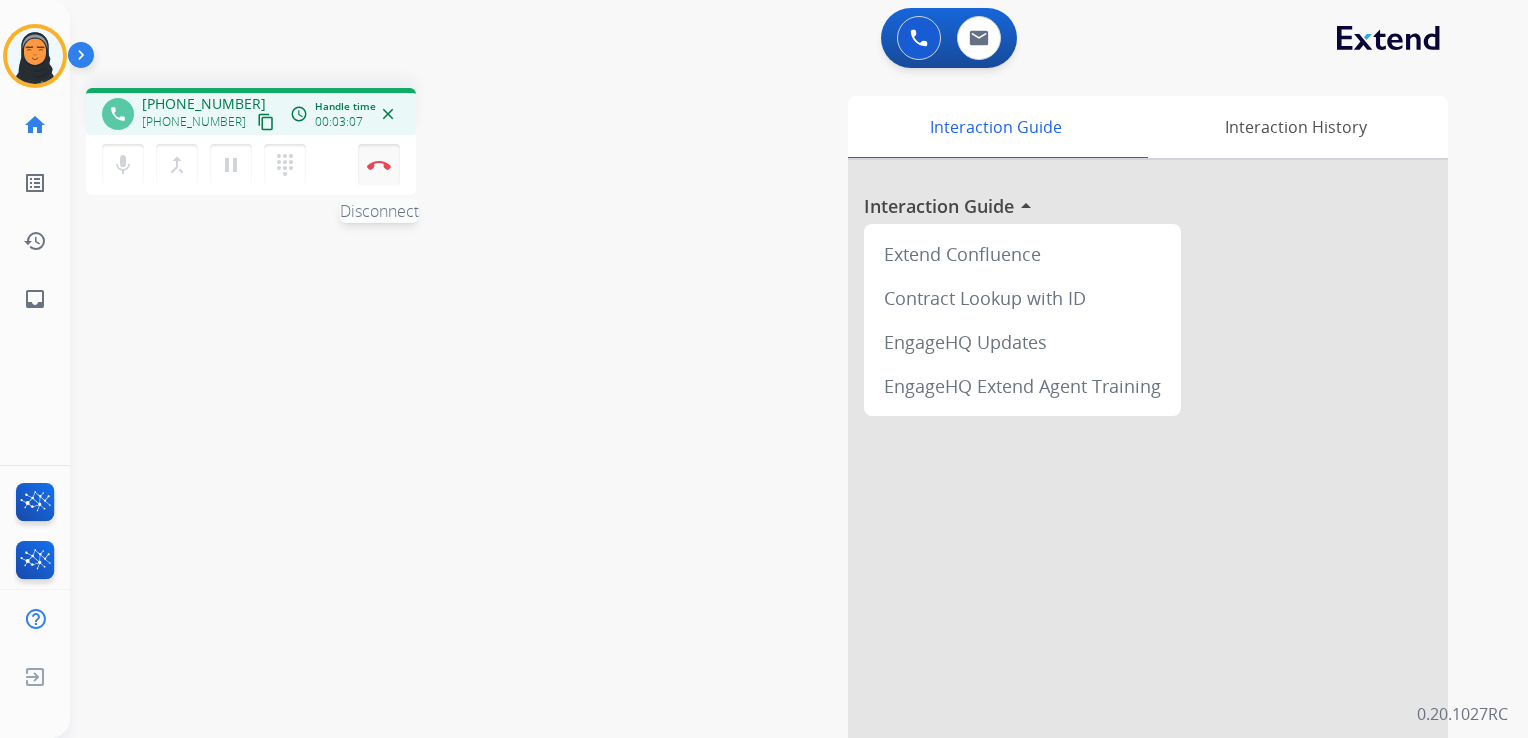 click on "Disconnect" at bounding box center [379, 165] 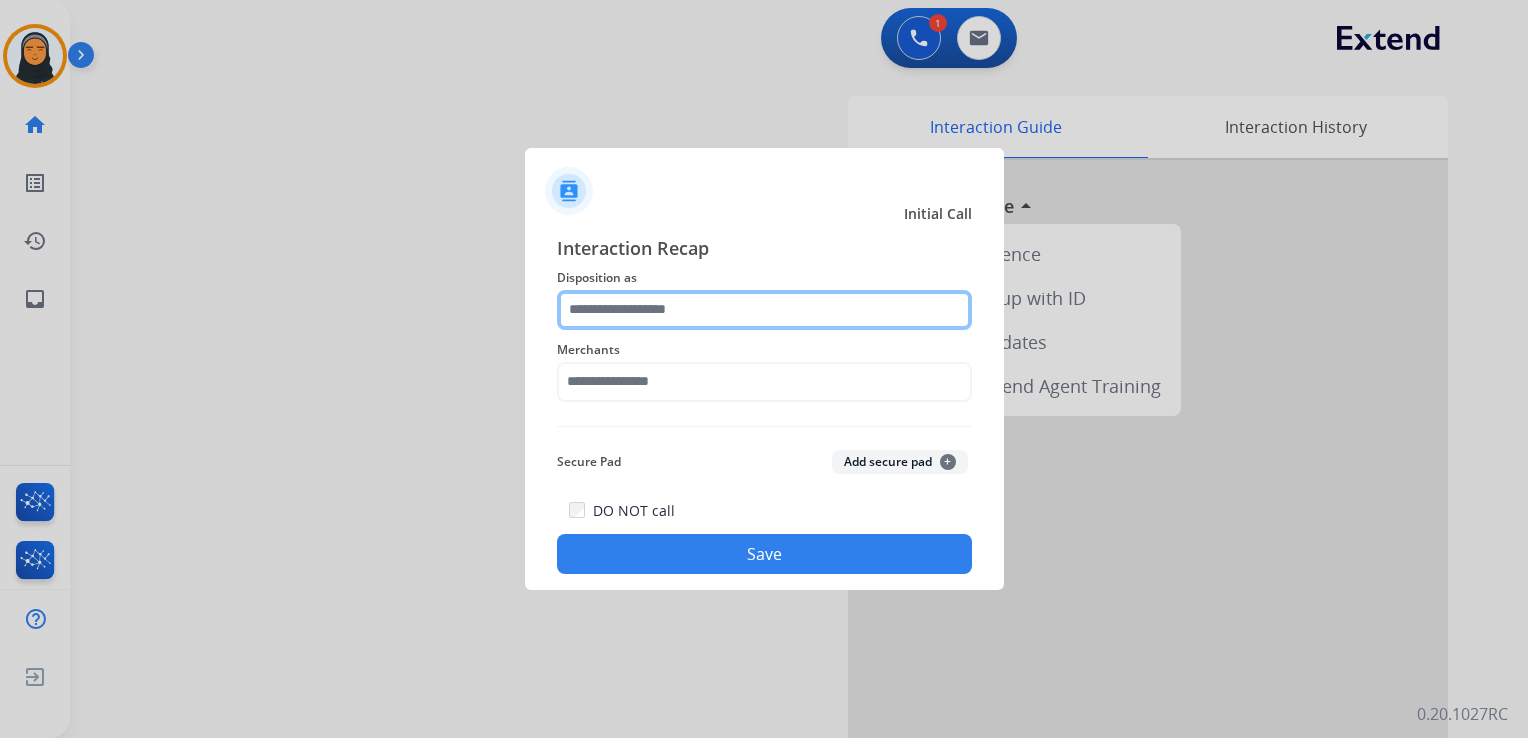 click 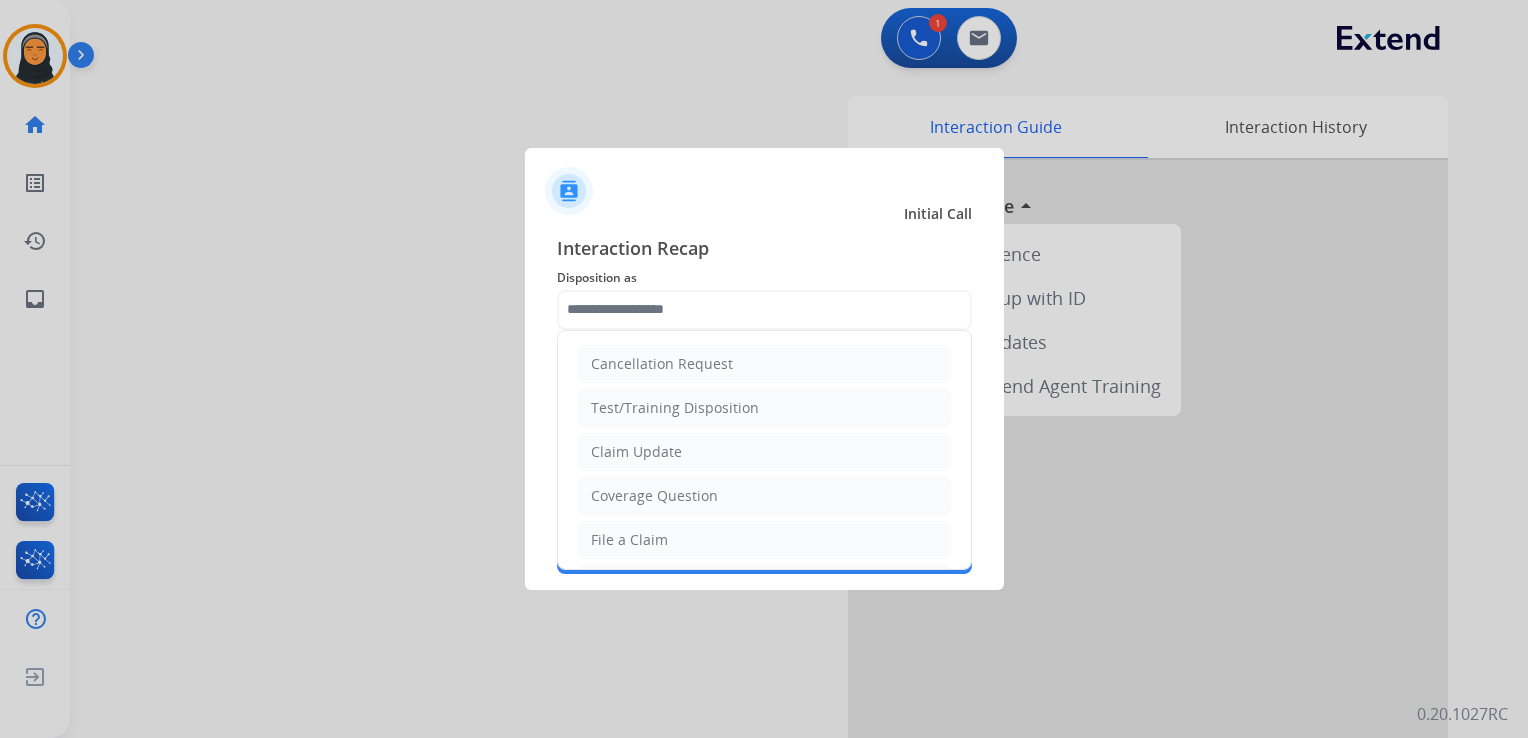 click on "Claim Update" 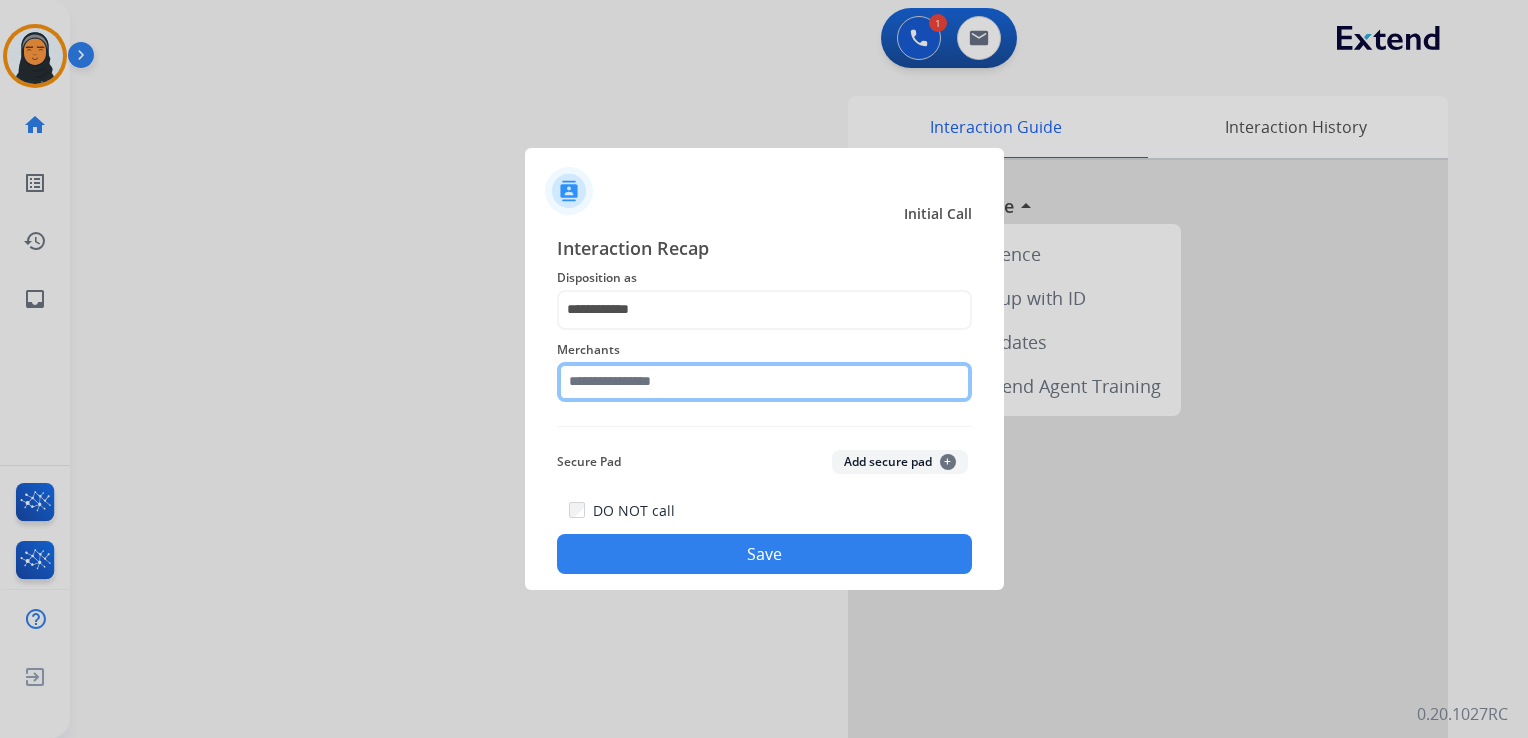 click 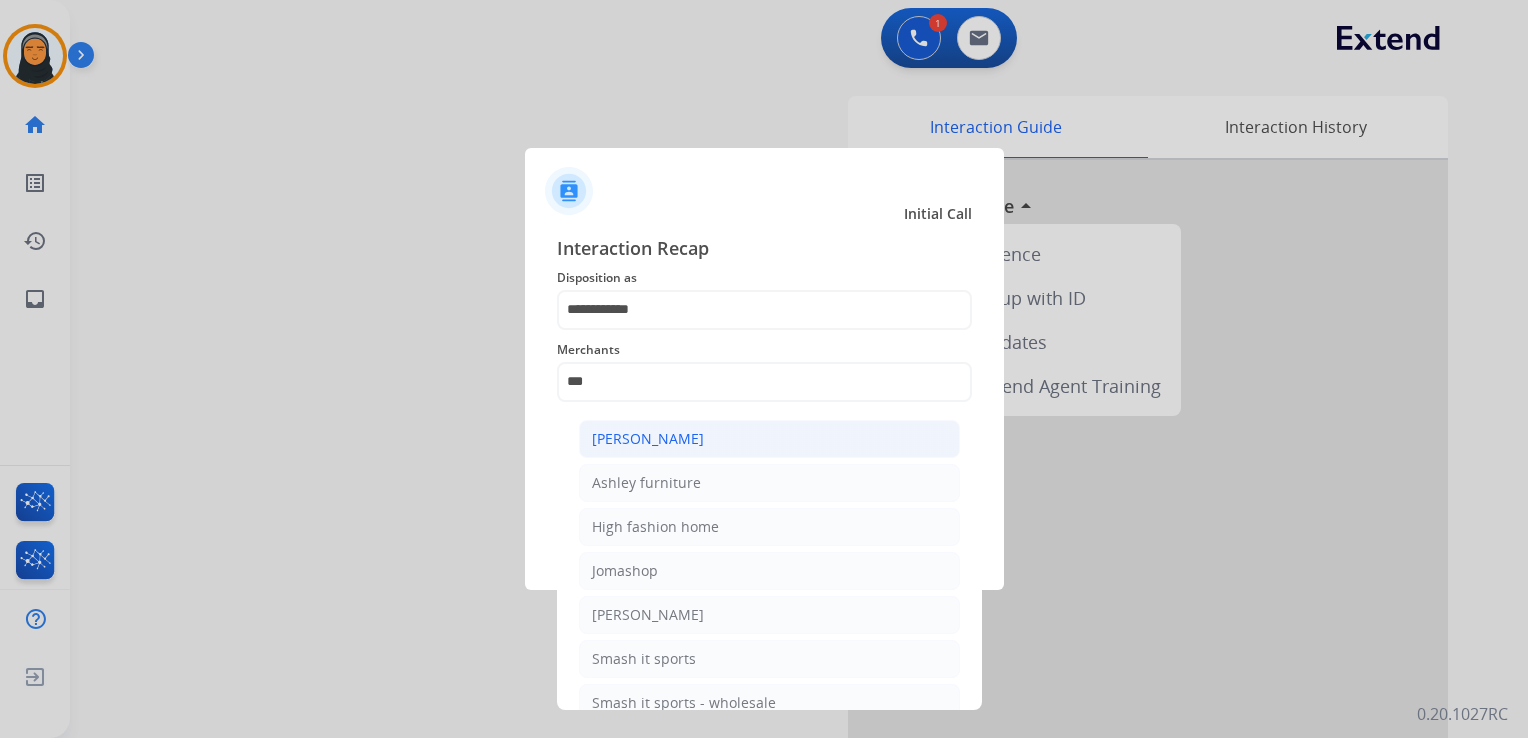 click on "[PERSON_NAME]" 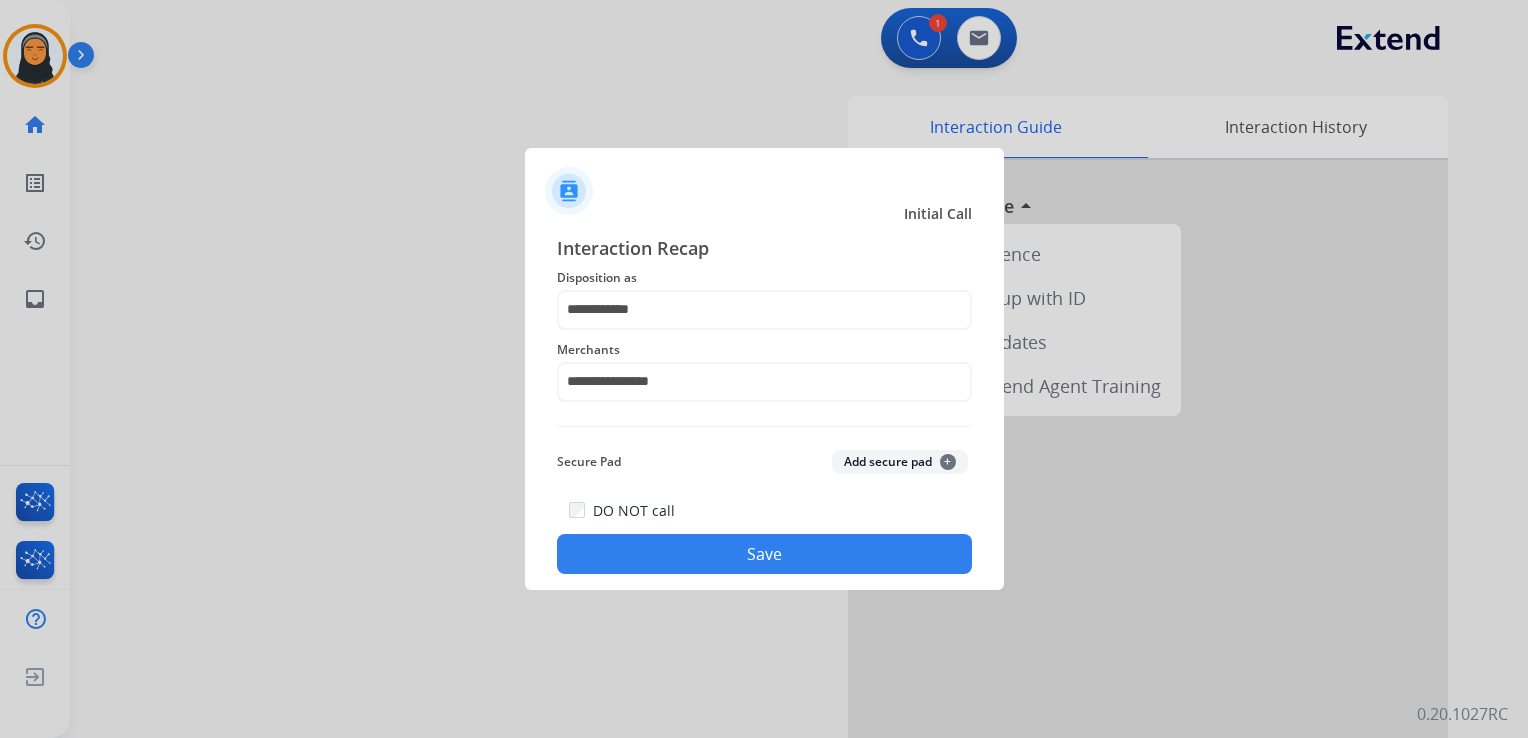 click on "Save" 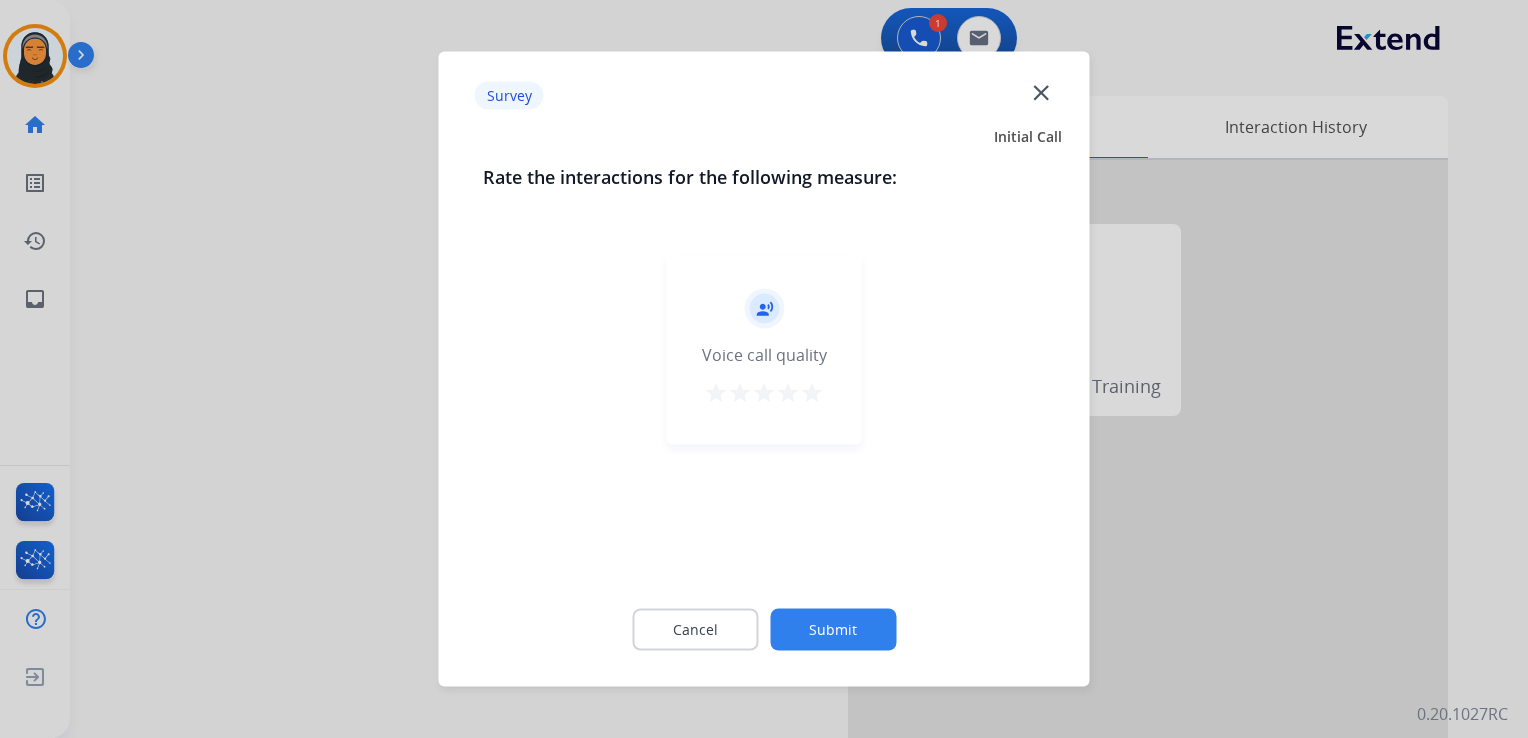 click on "close" 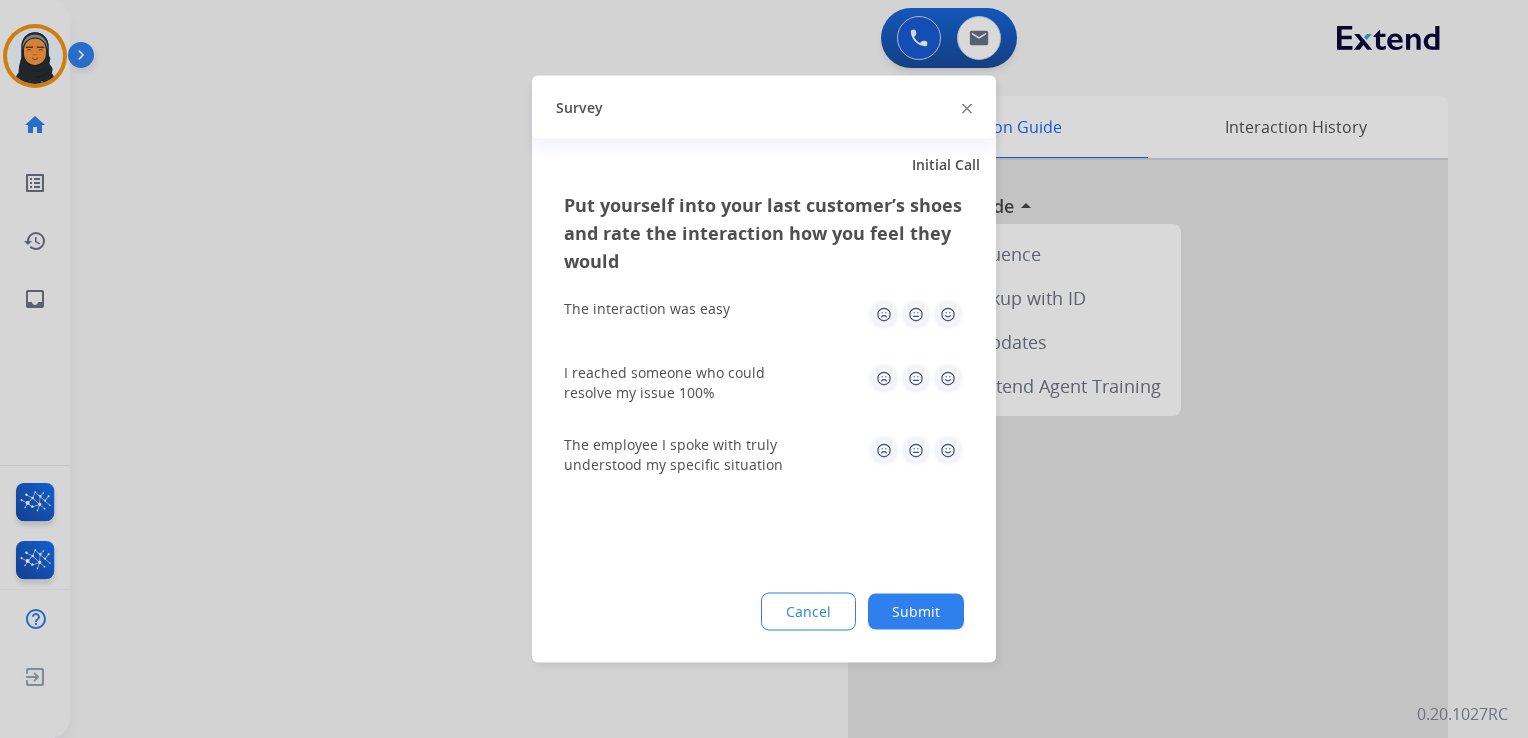 click 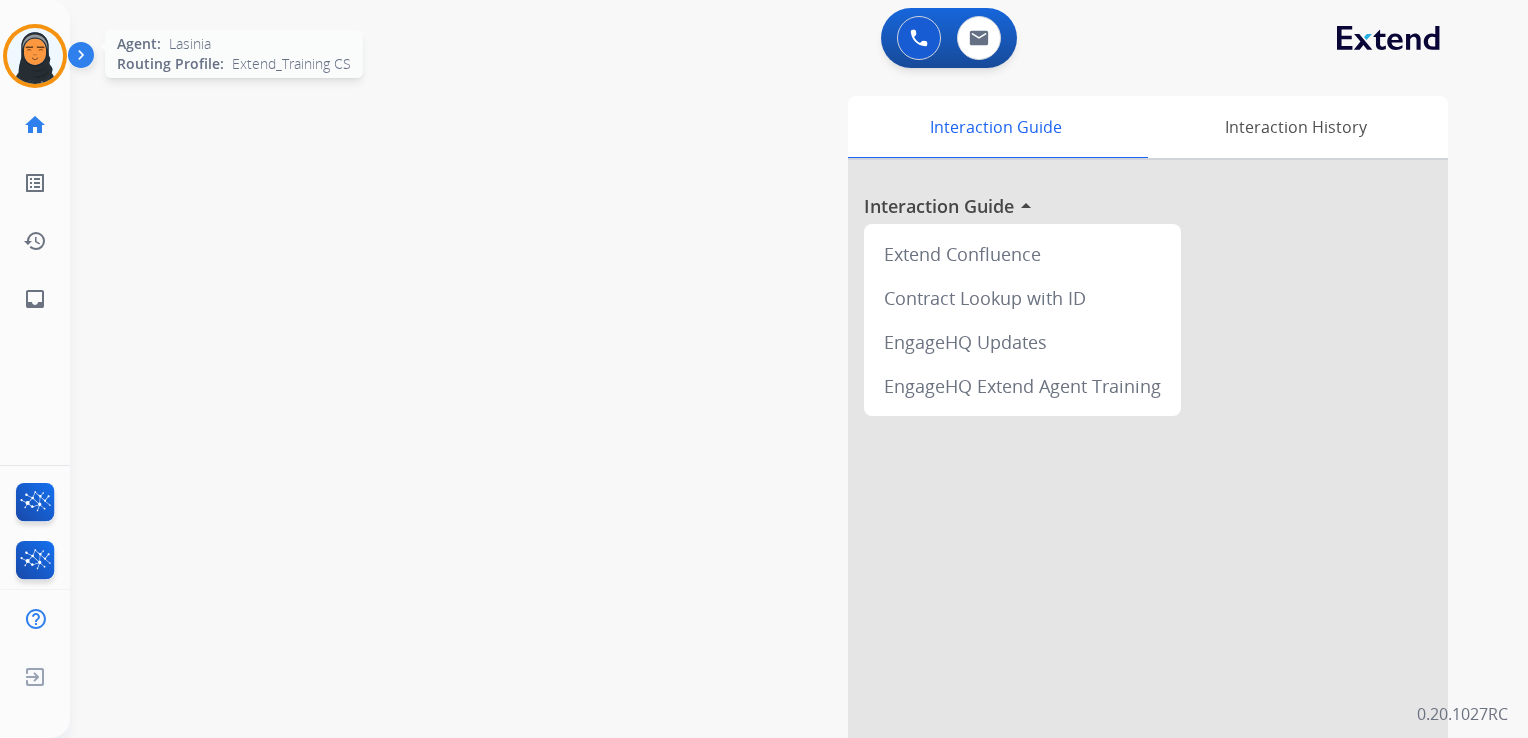 click at bounding box center [35, 56] 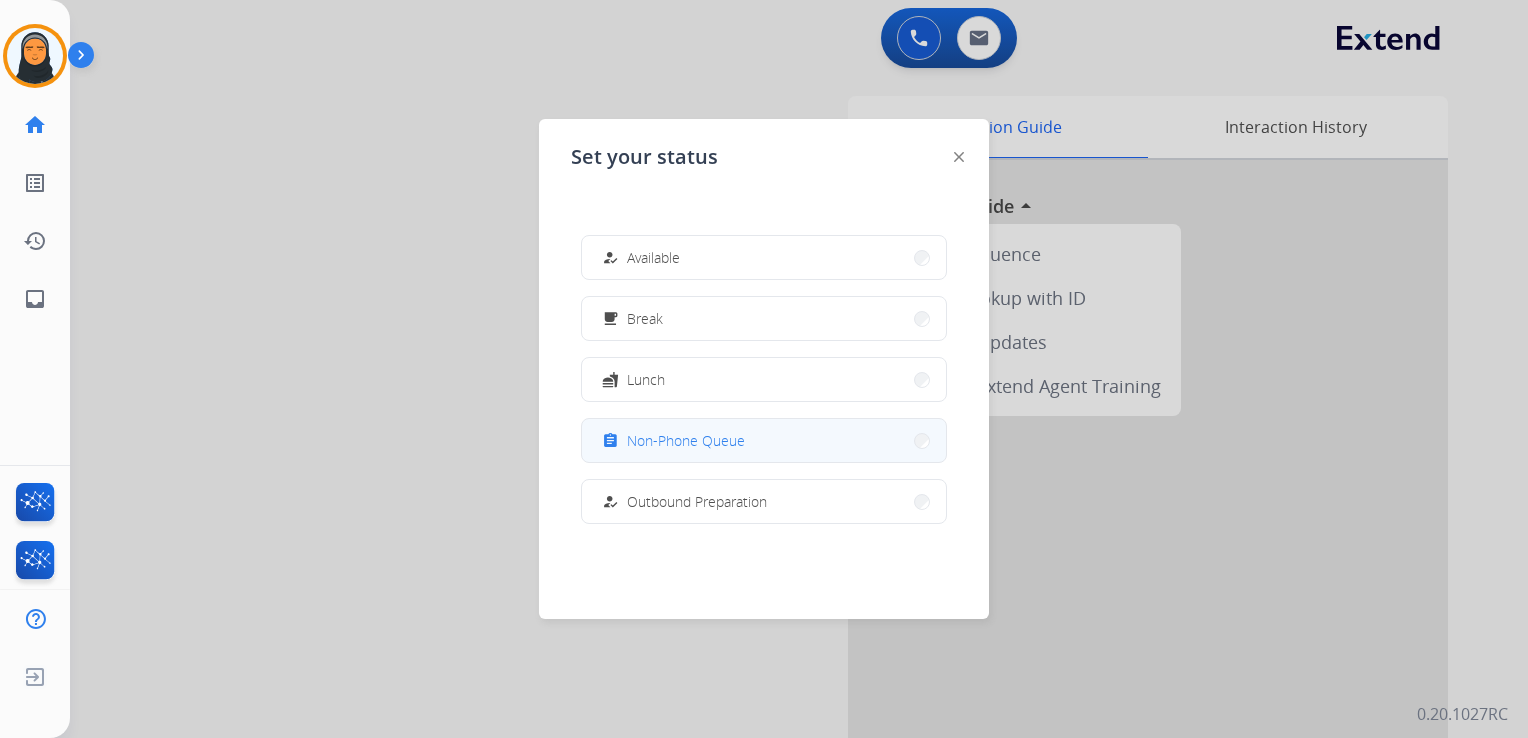 click on "assignment Non-Phone Queue" at bounding box center (764, 440) 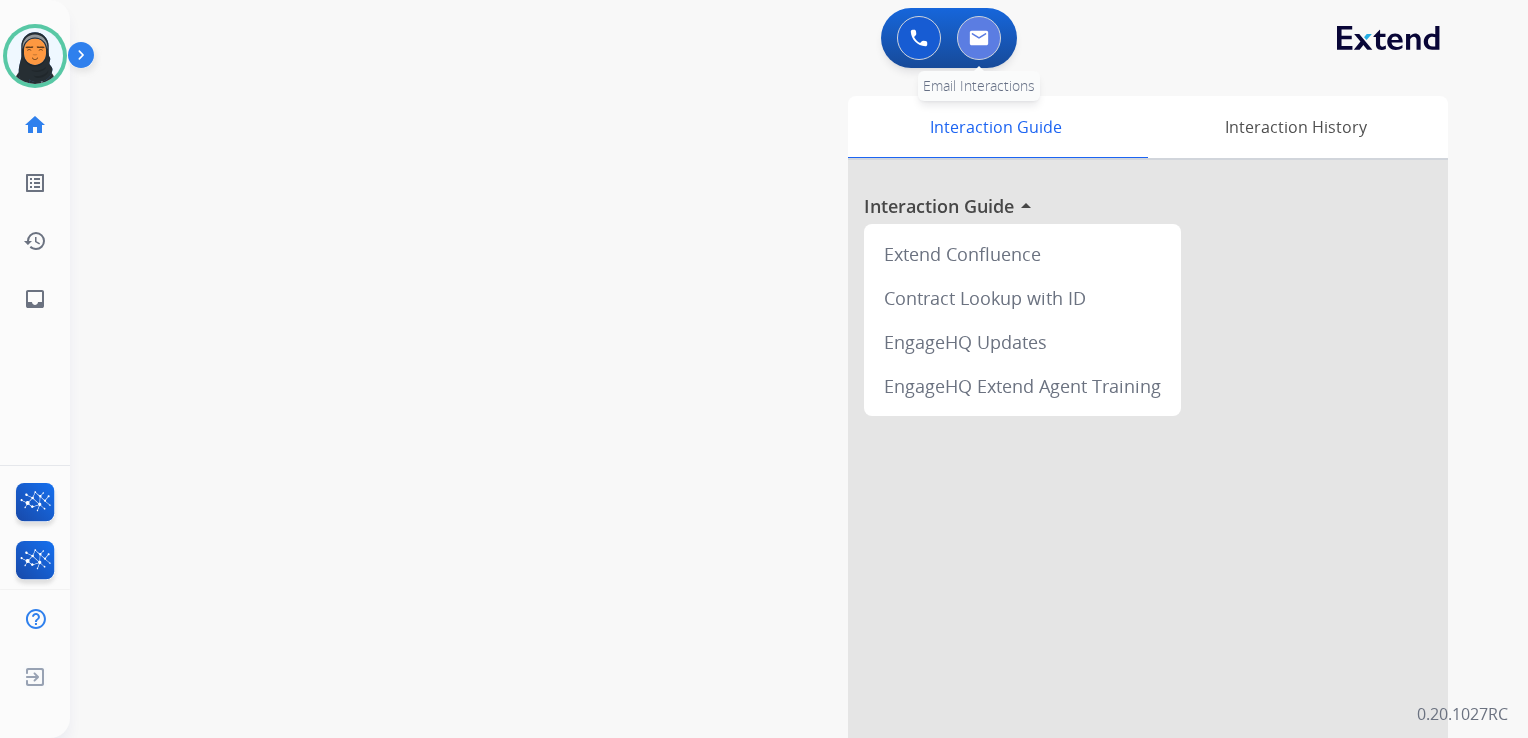 click at bounding box center (979, 38) 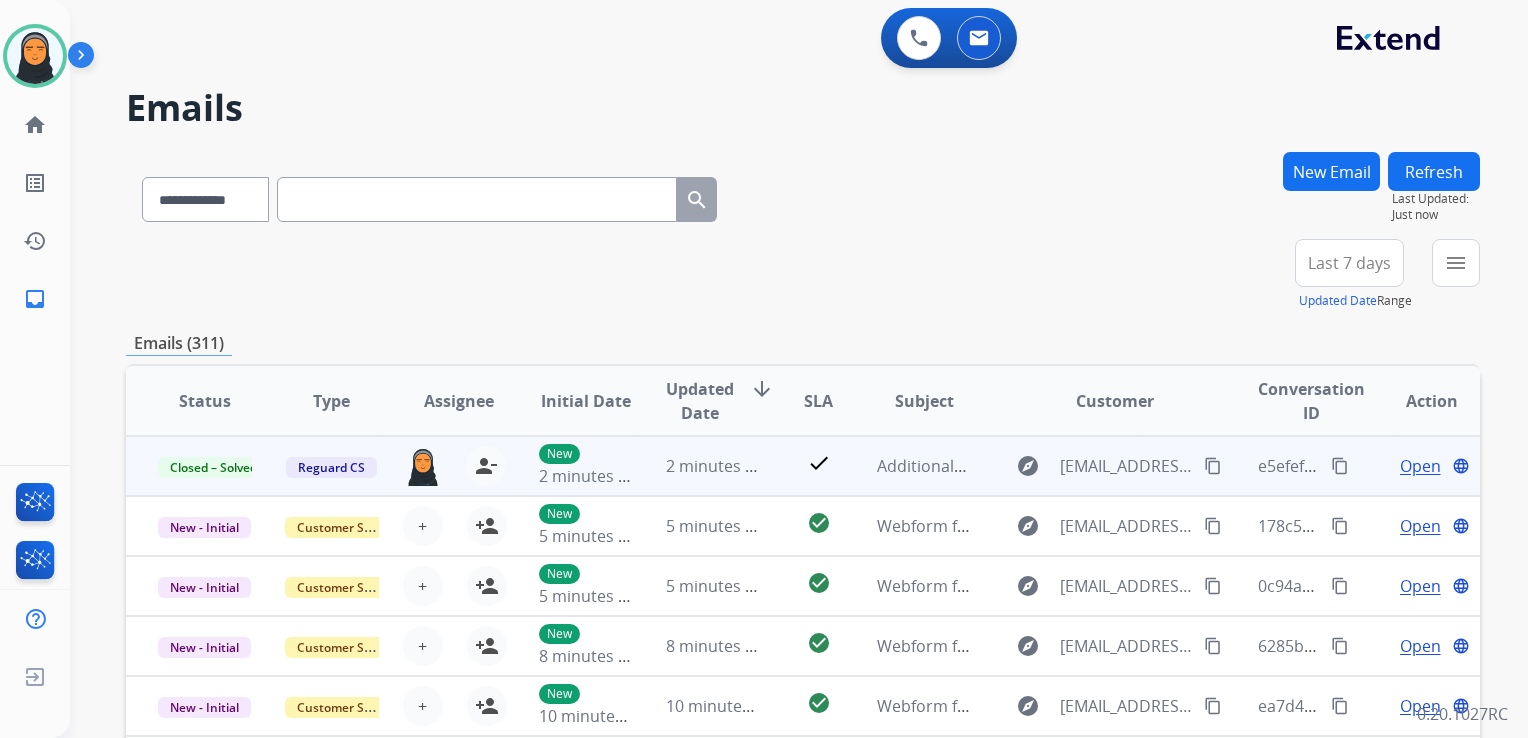 click on "content_copy" at bounding box center [1340, 466] 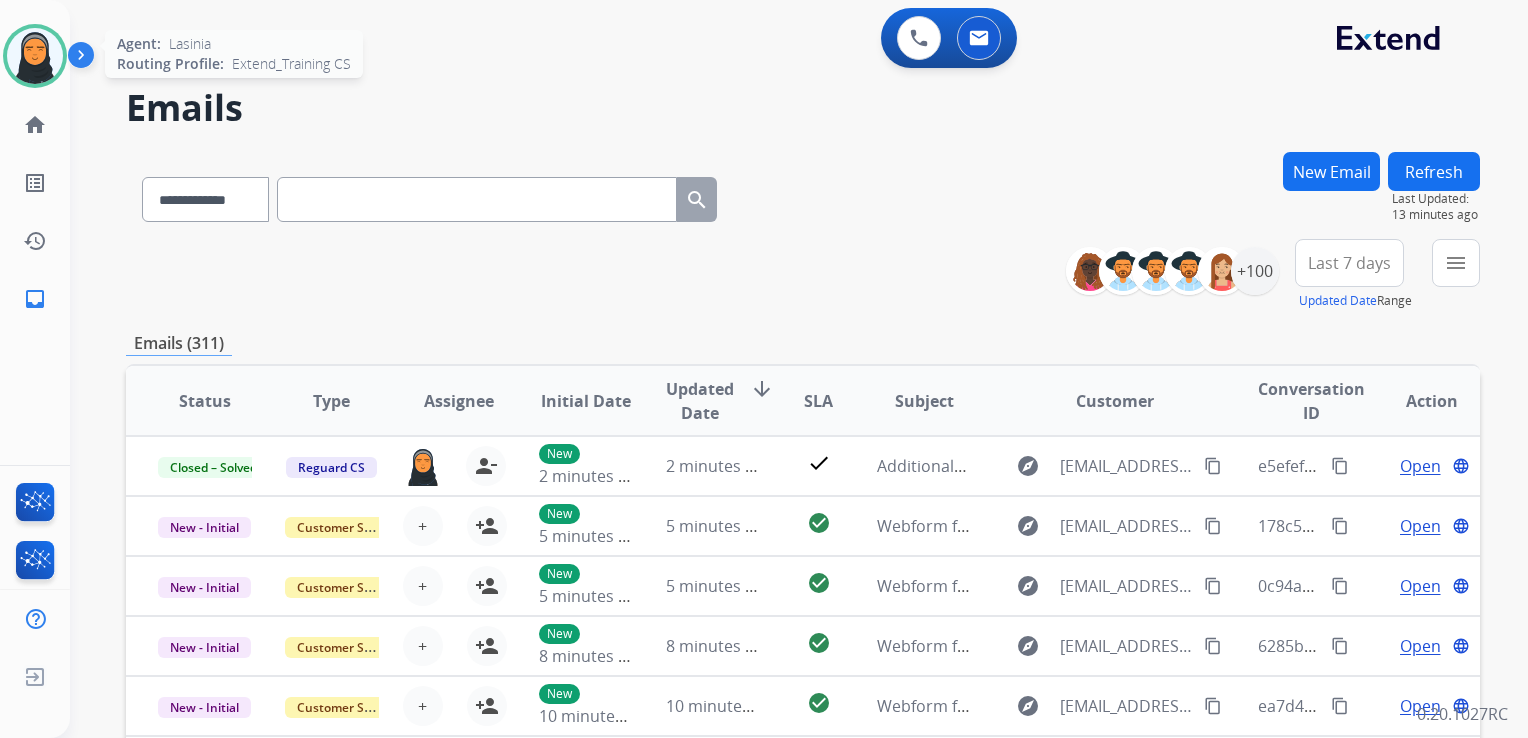 click at bounding box center (35, 56) 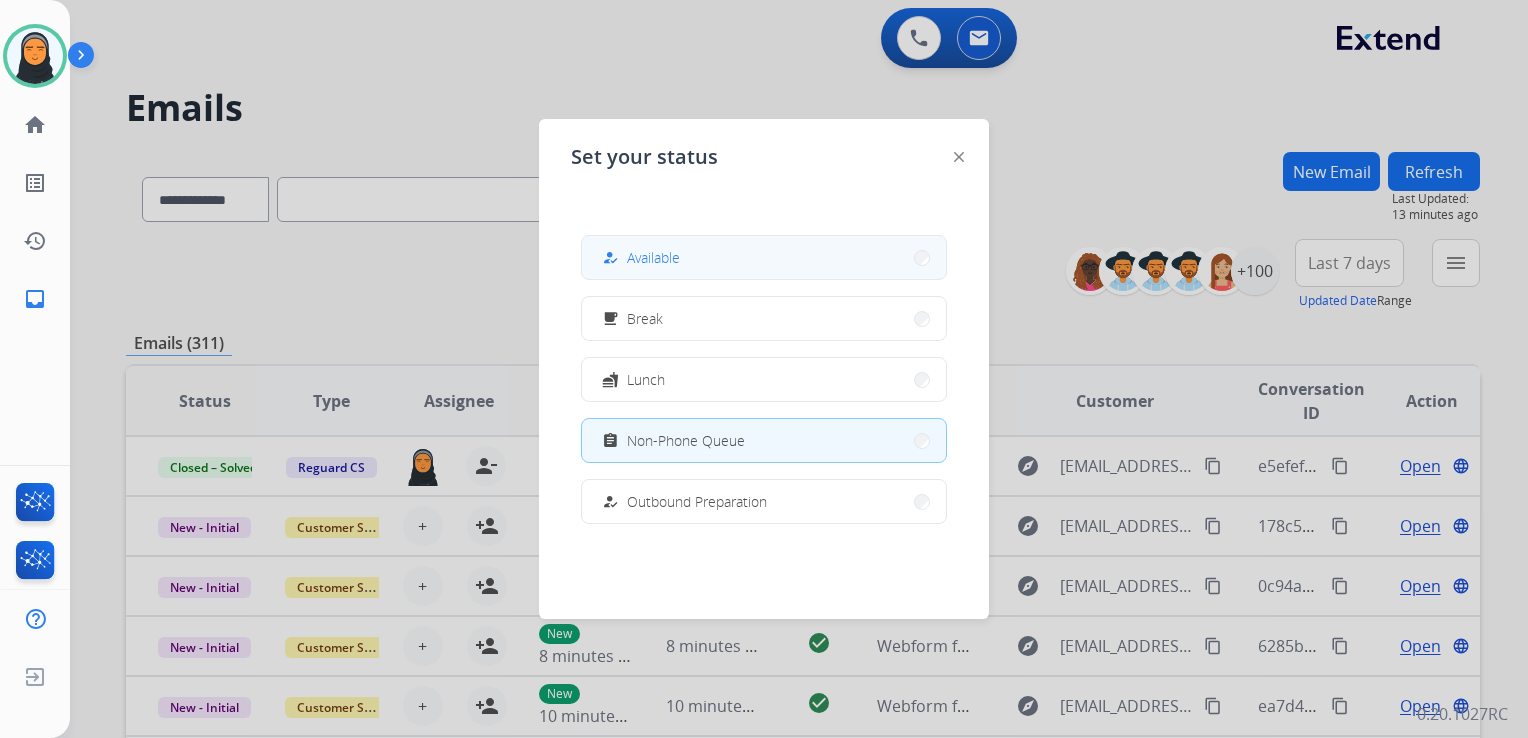 click on "how_to_reg Available" at bounding box center [764, 257] 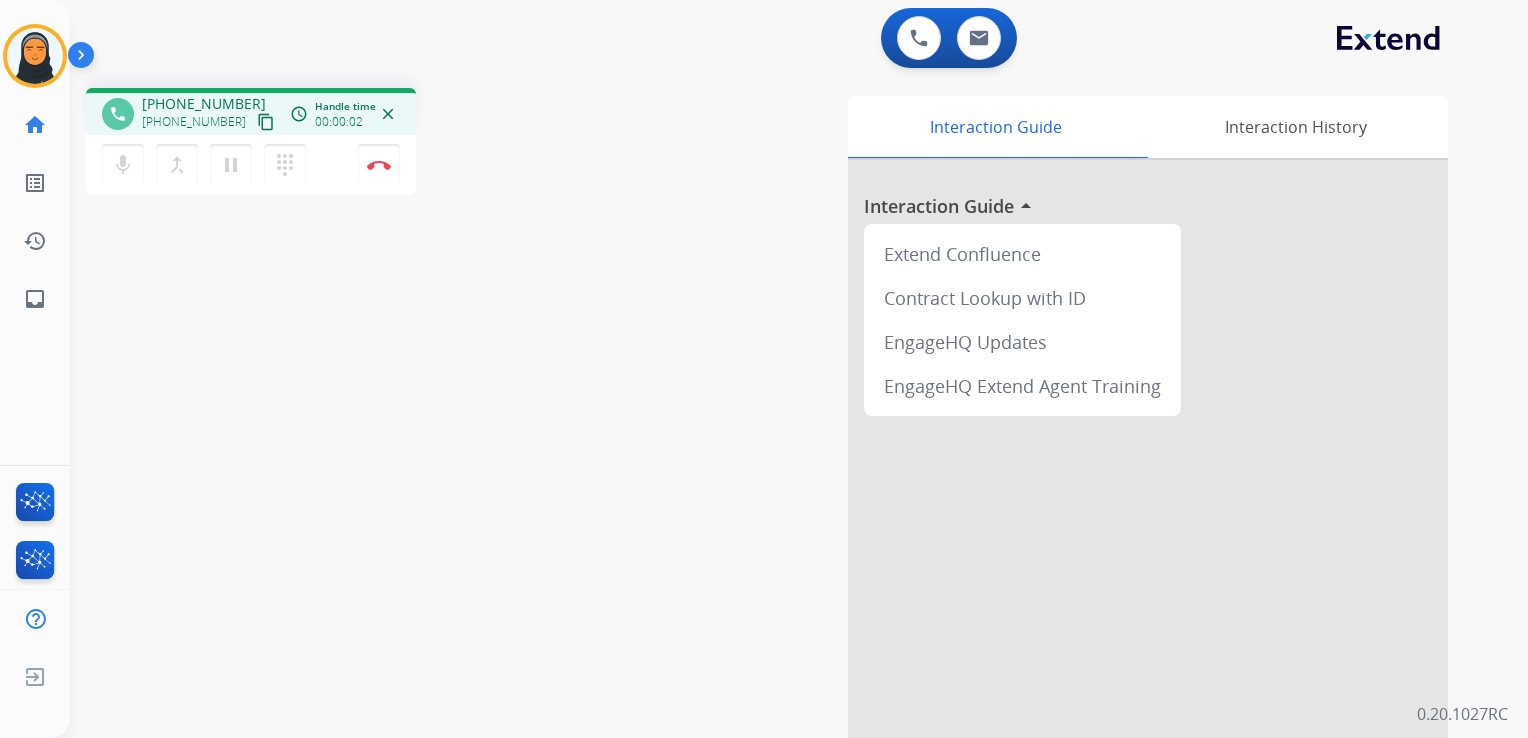click on "content_copy" at bounding box center (266, 122) 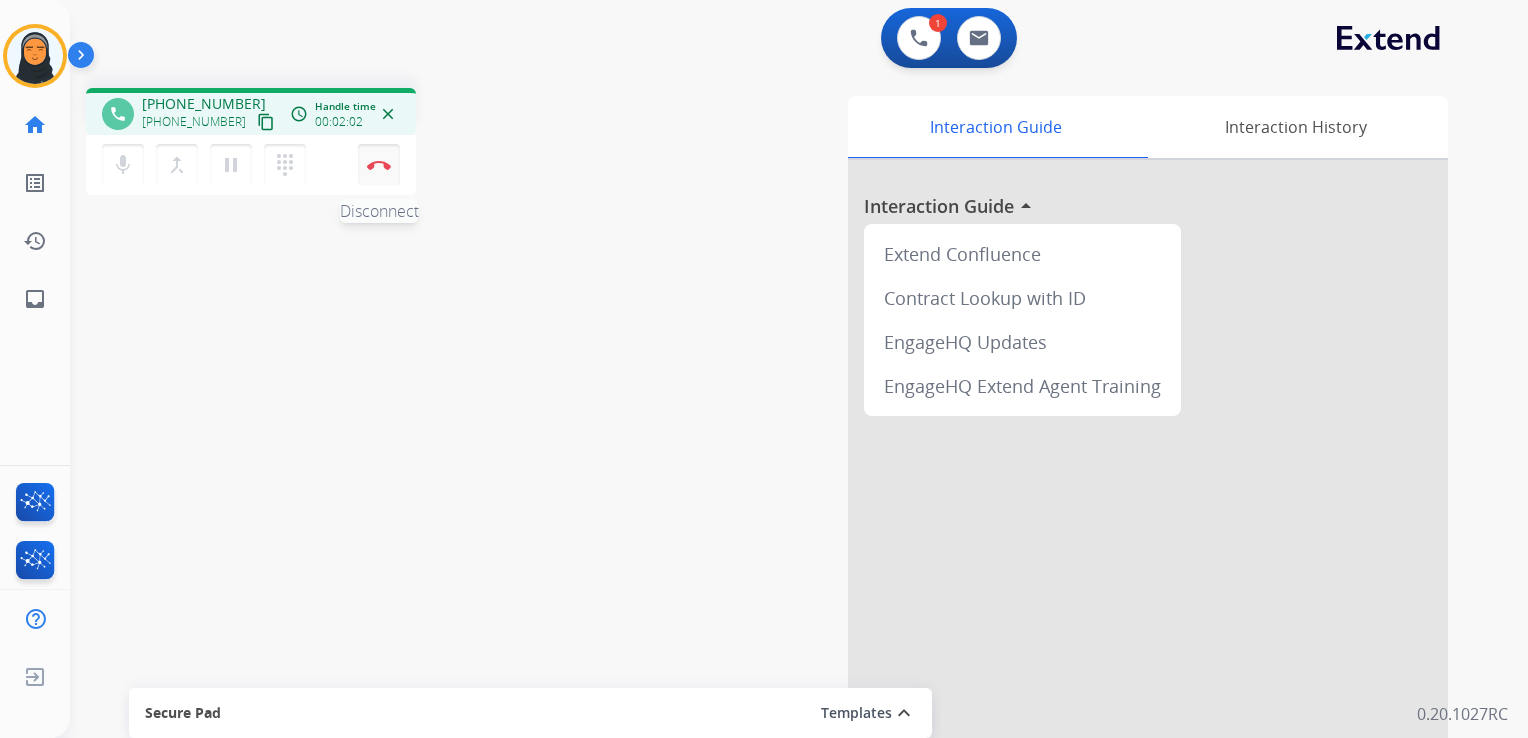 click on "Disconnect" at bounding box center [379, 165] 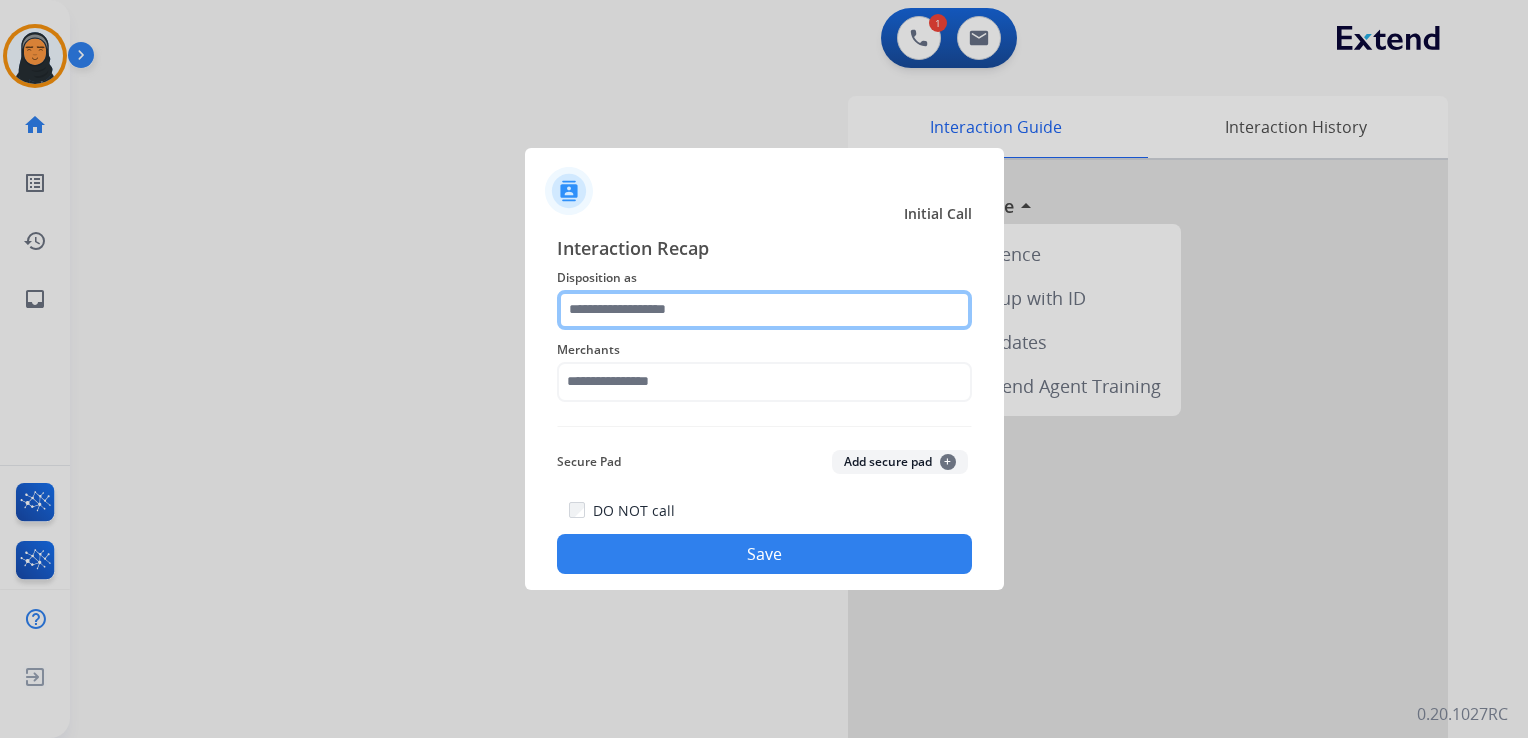 click 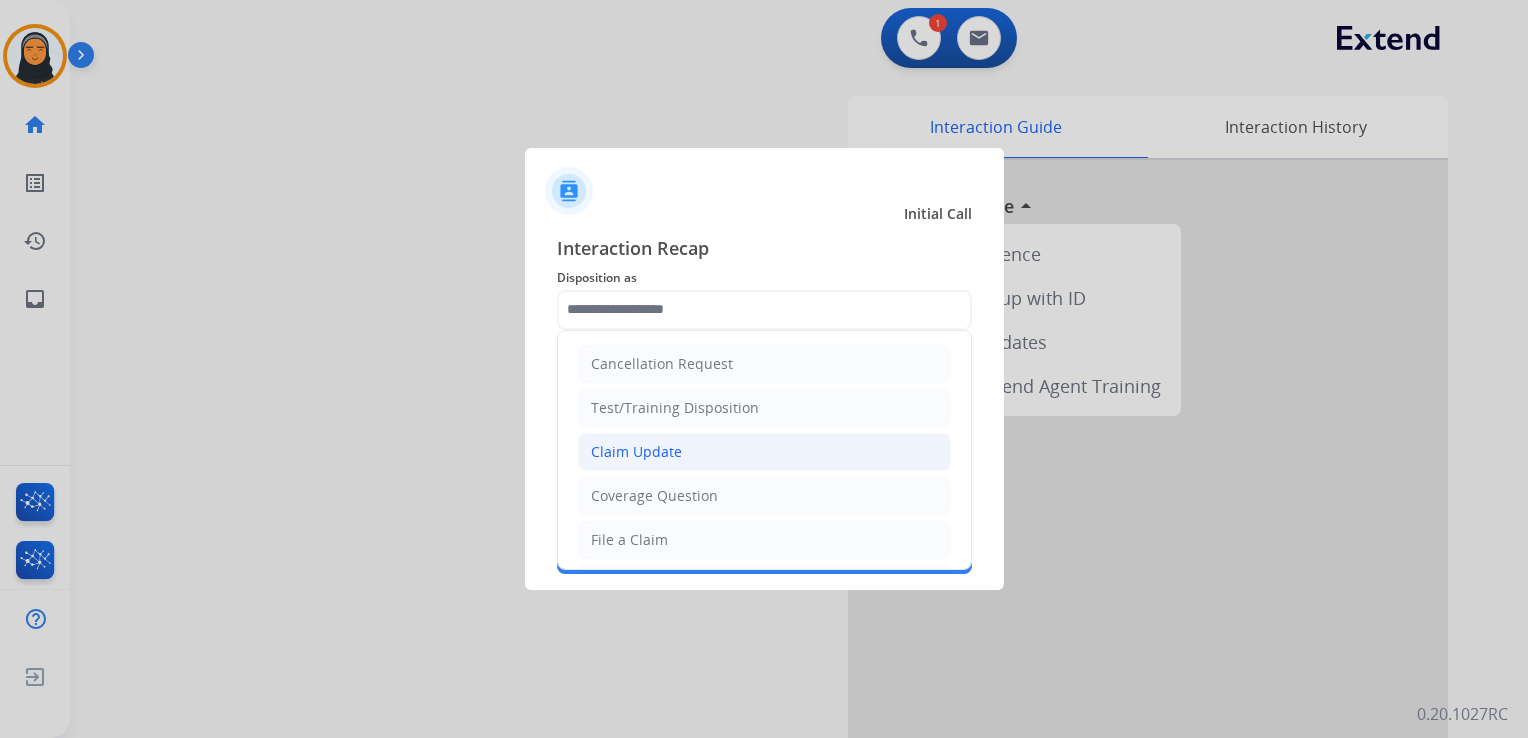click on "Claim Update" 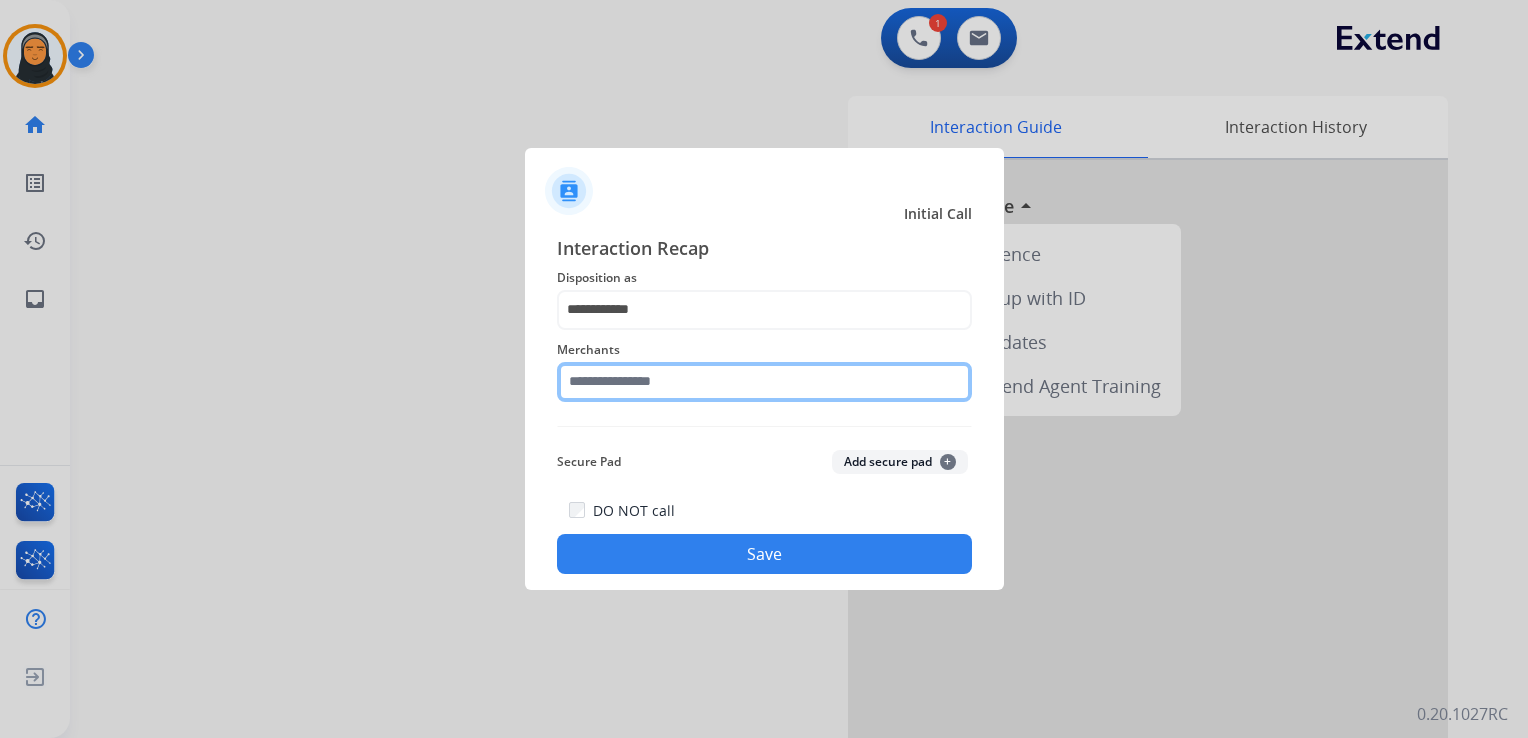 click 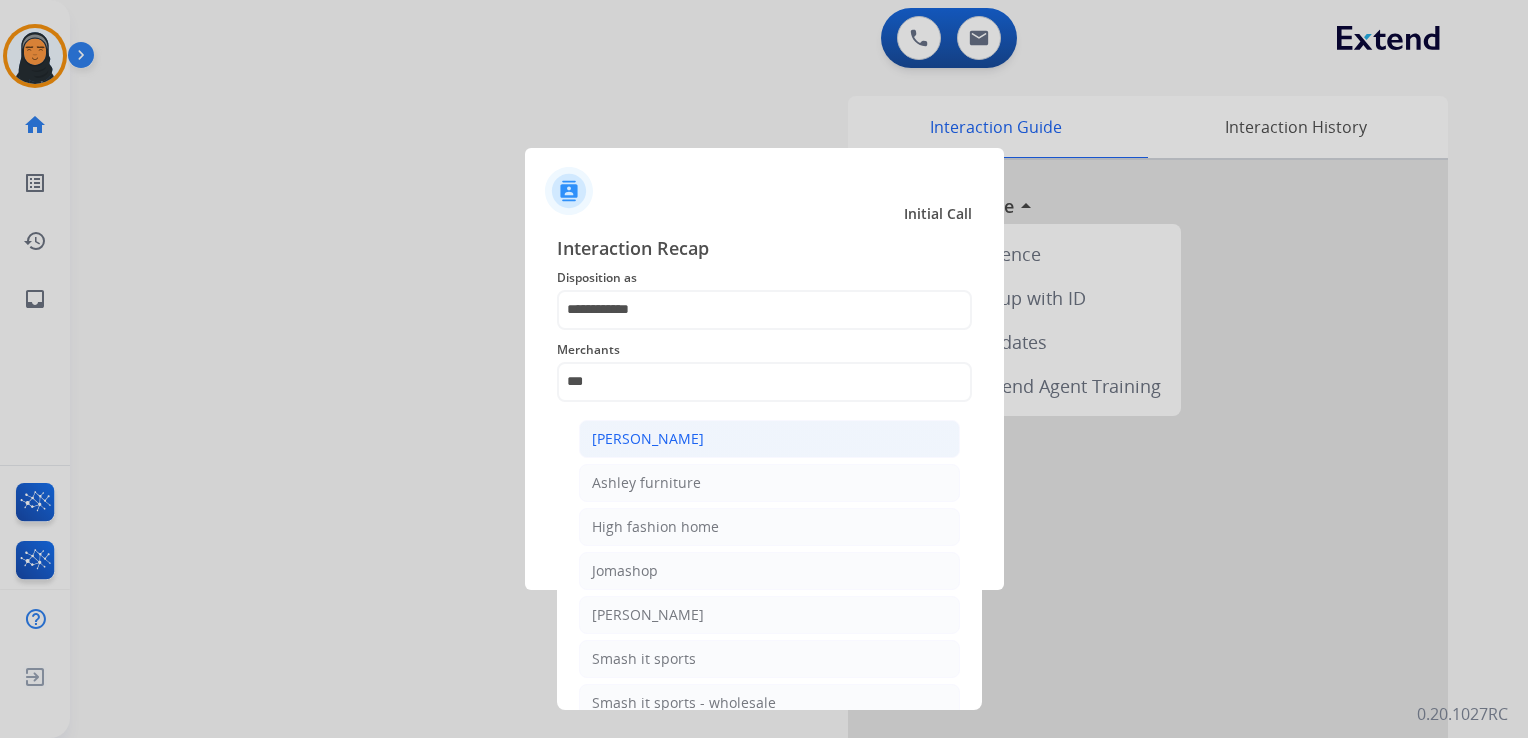 click on "[PERSON_NAME]" 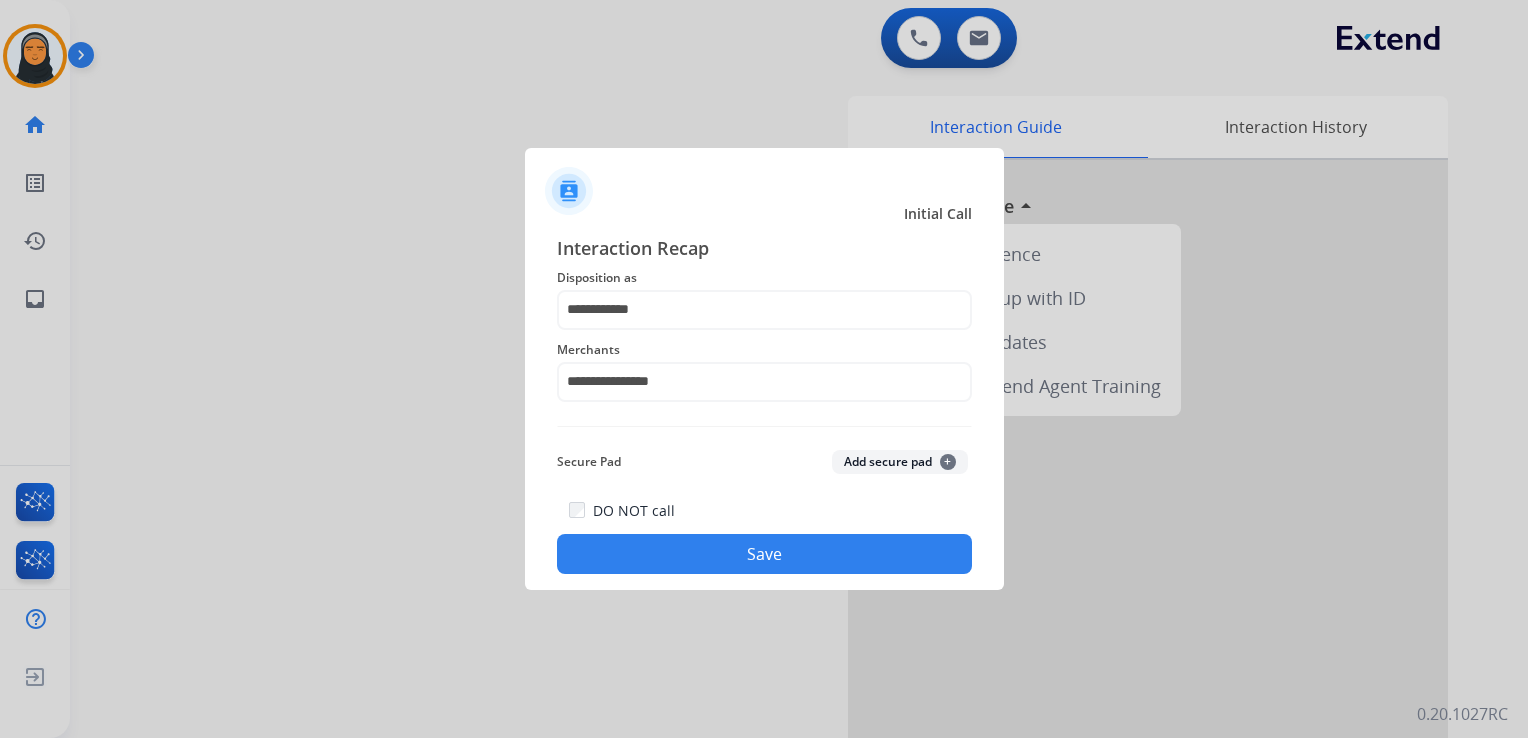 click on "Save" 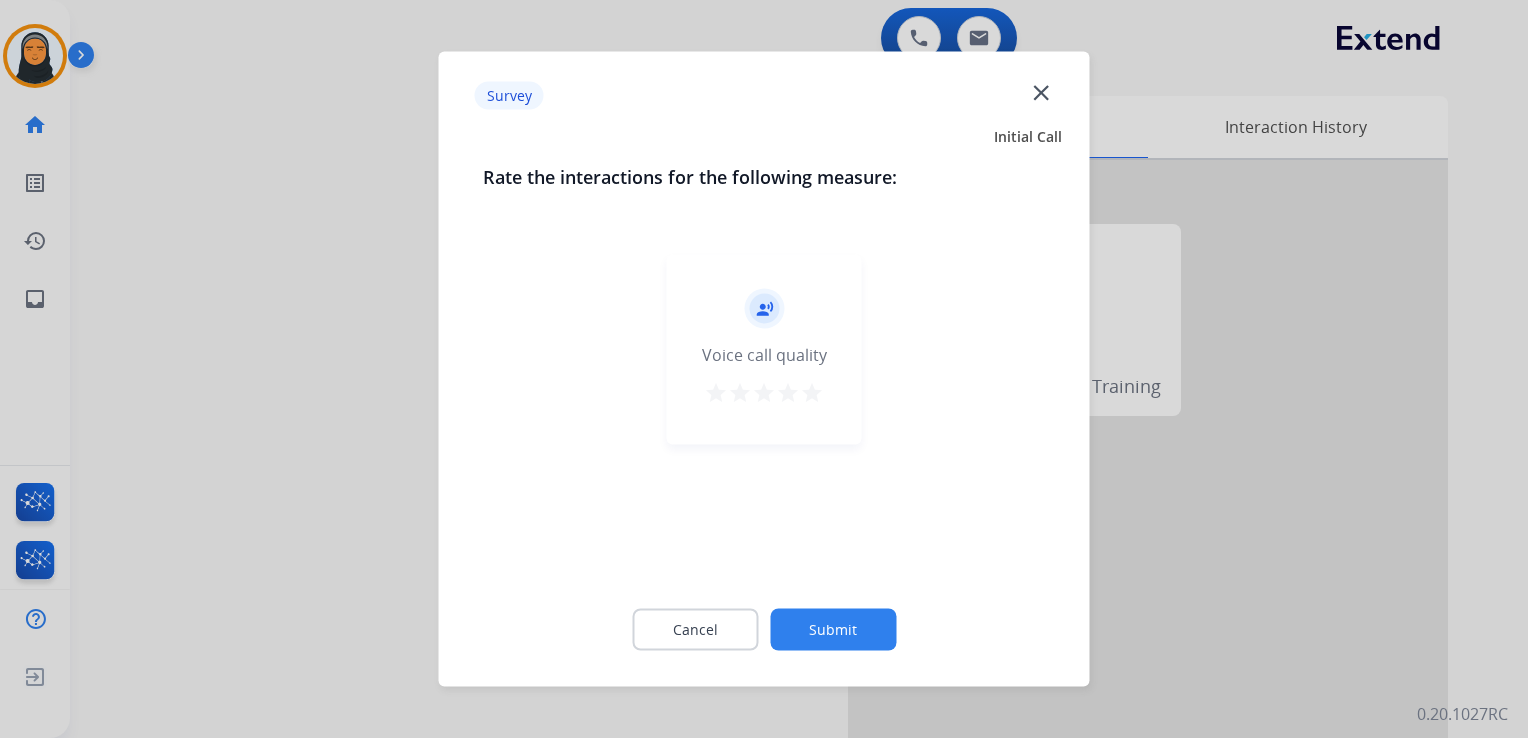 click on "close" 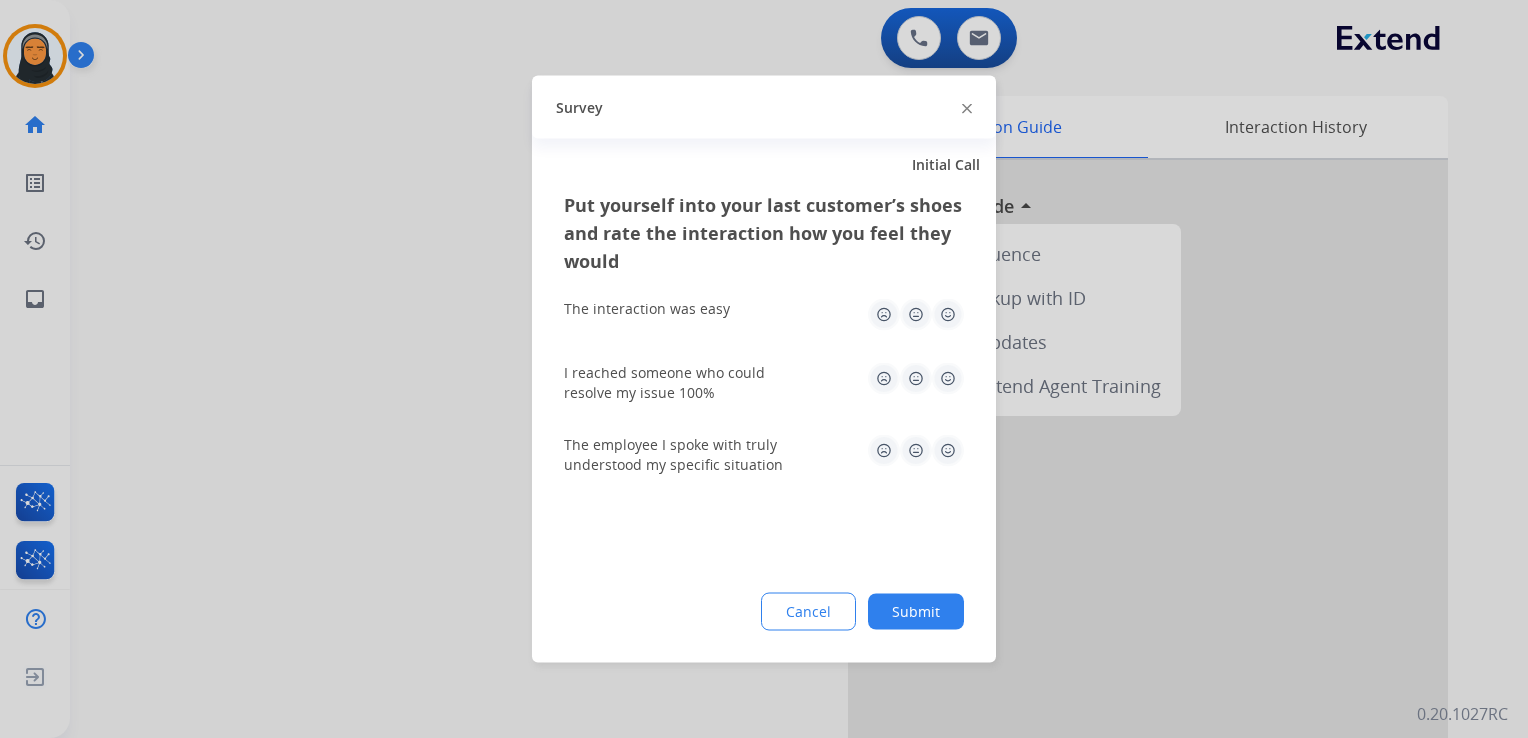 click on "Survey" 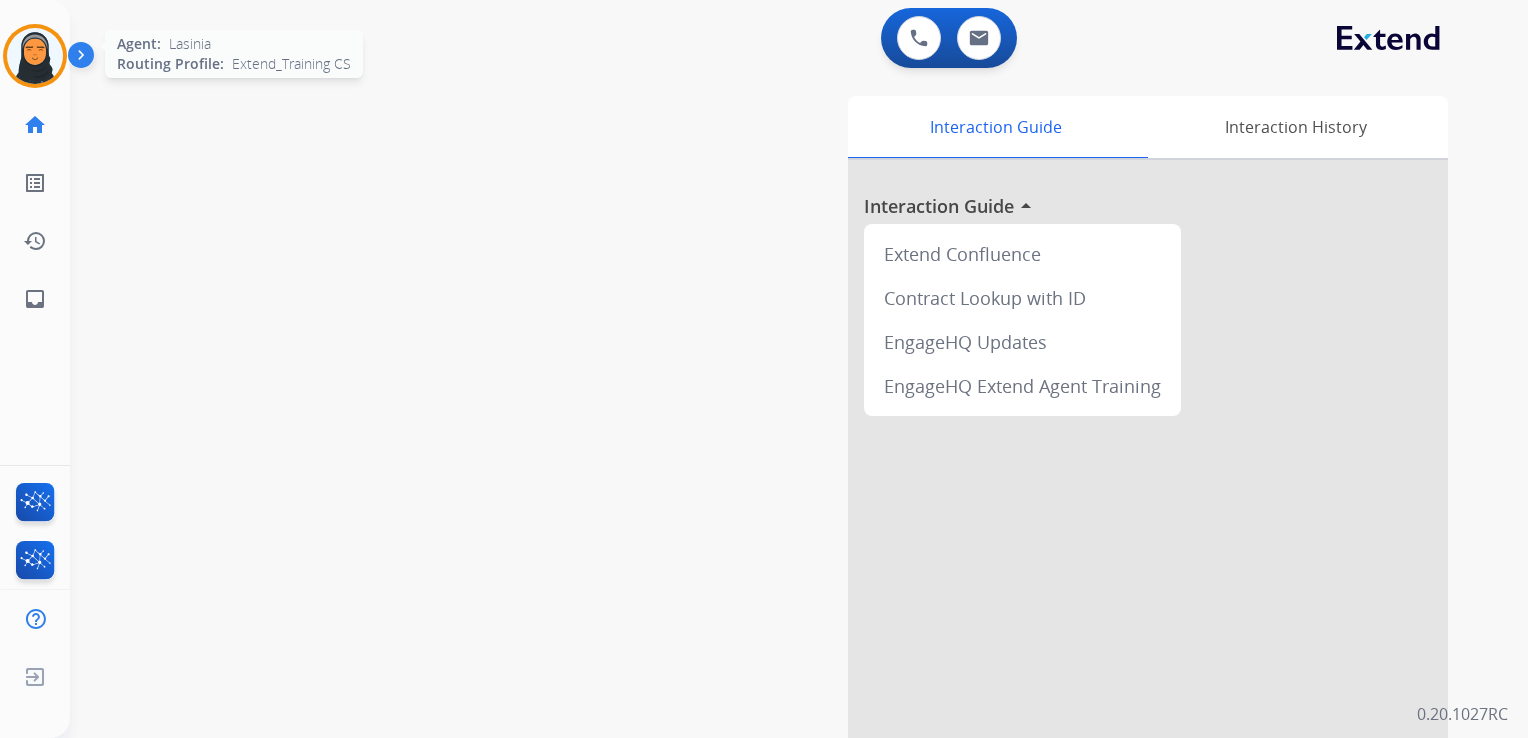 click at bounding box center [35, 56] 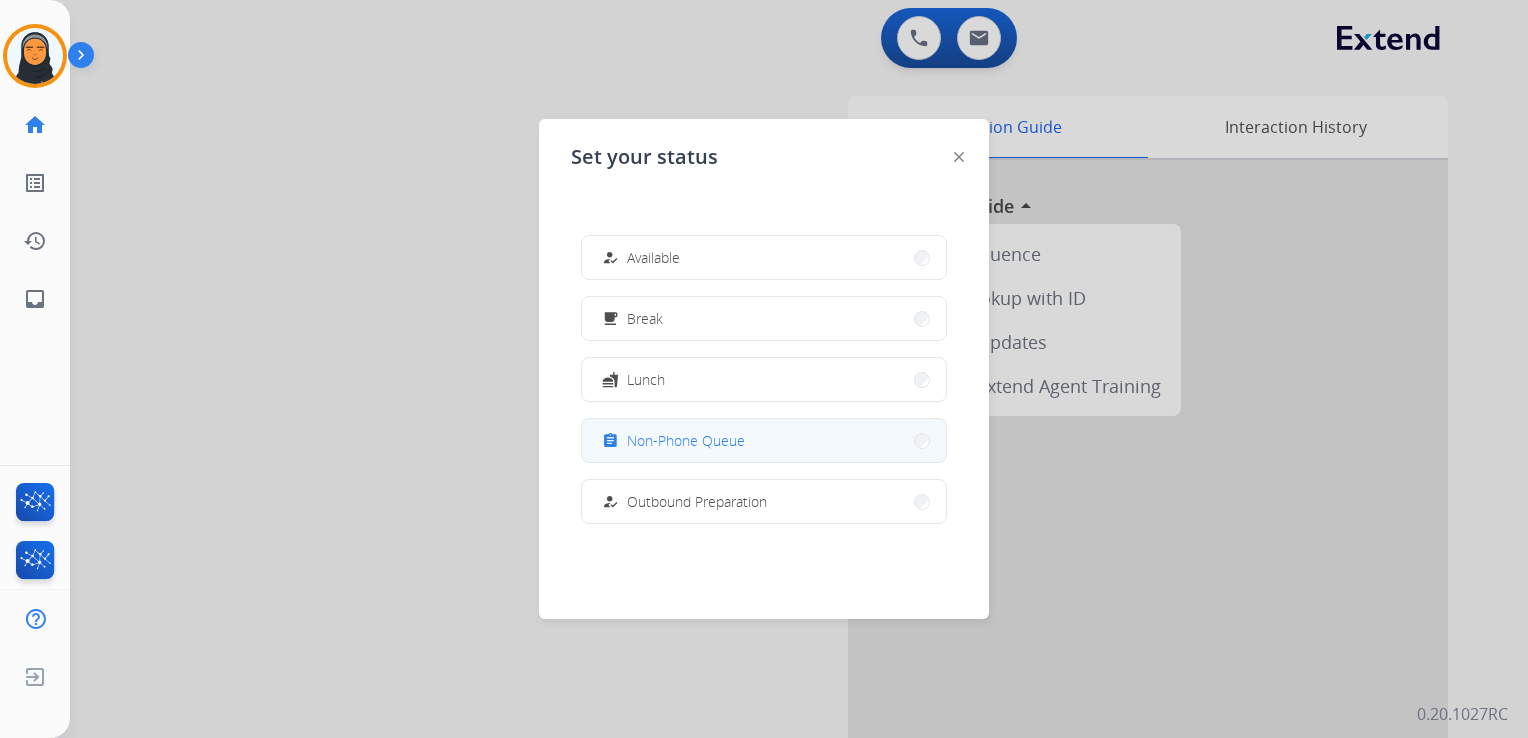 click on "assignment Non-Phone Queue" at bounding box center [764, 440] 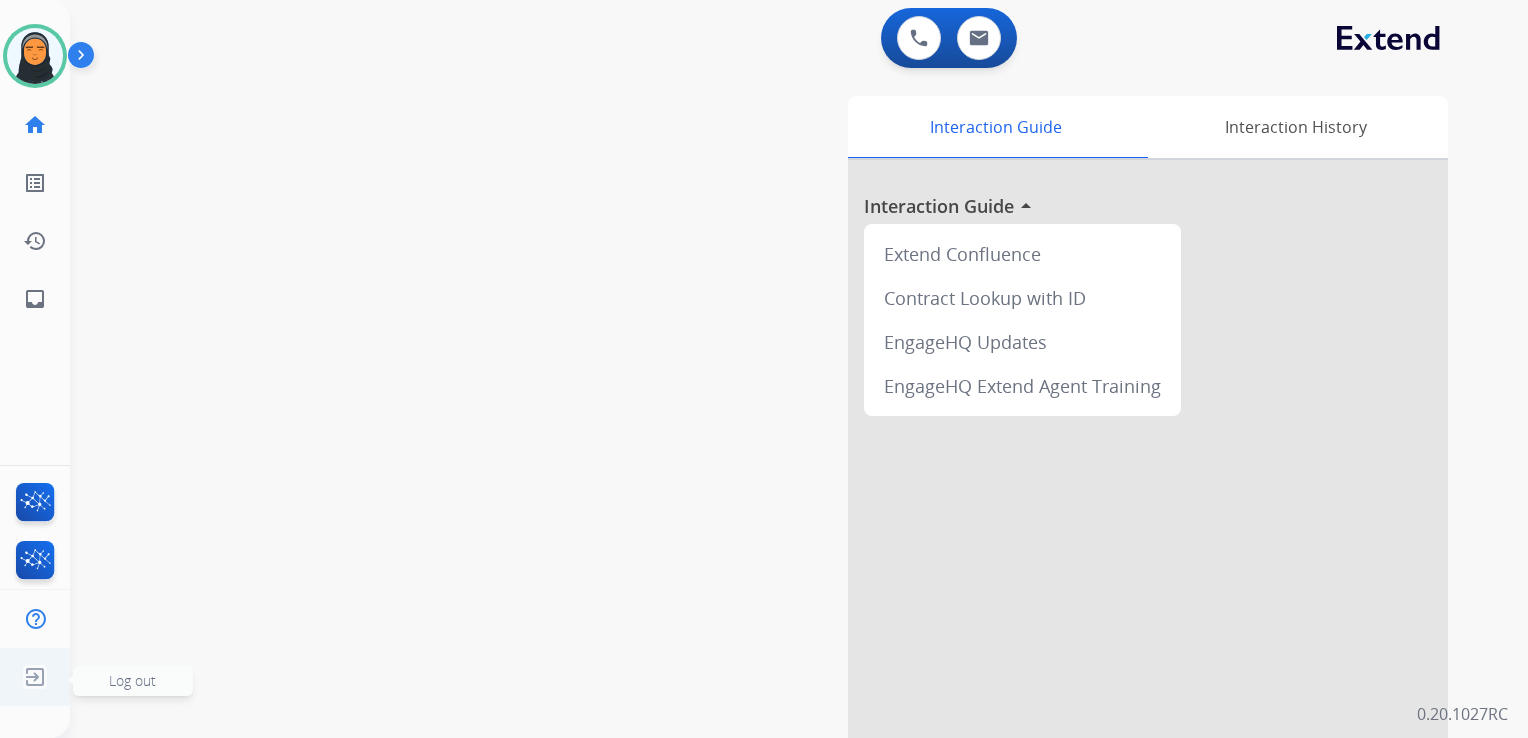 click on "Log out" 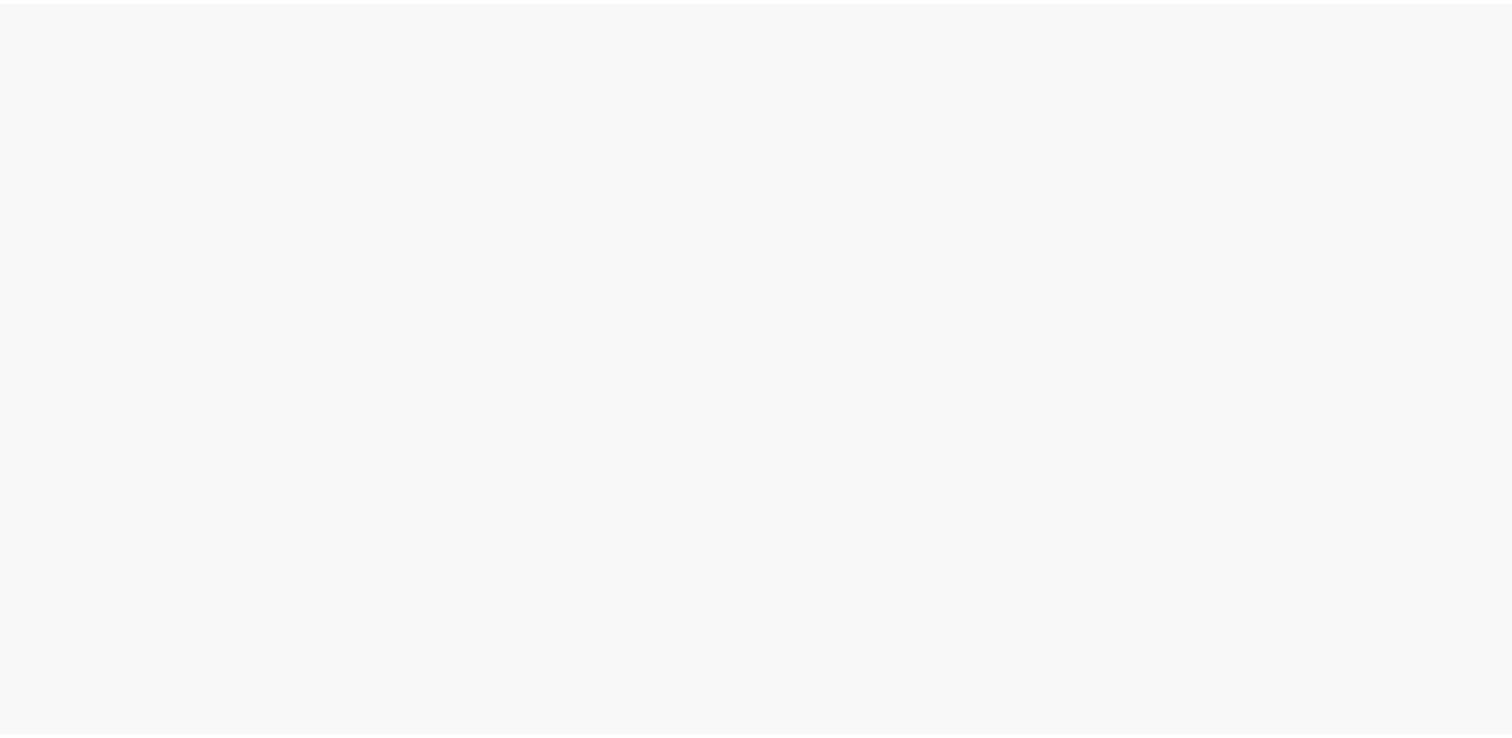 scroll, scrollTop: 0, scrollLeft: 0, axis: both 